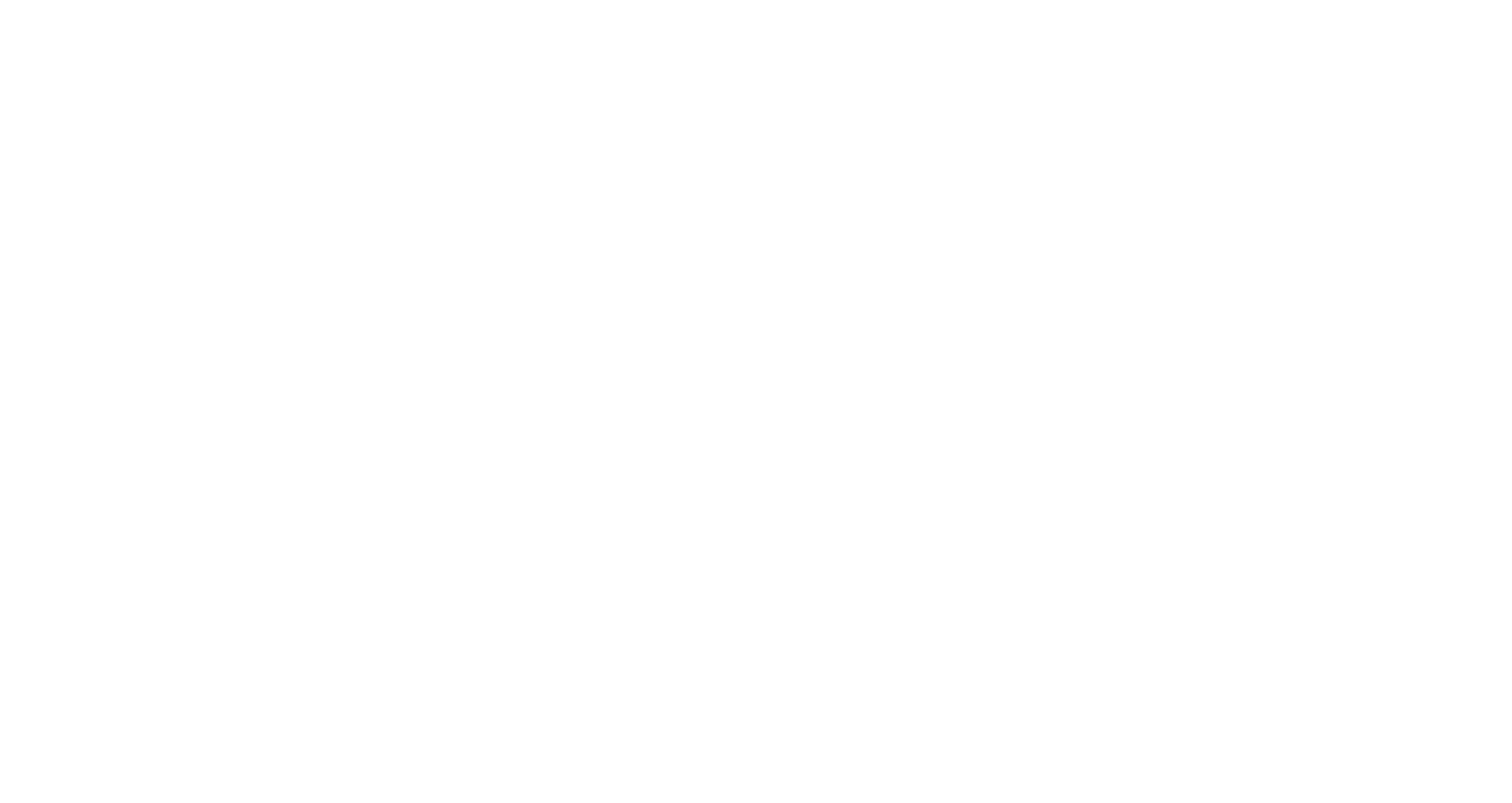 scroll, scrollTop: 0, scrollLeft: 0, axis: both 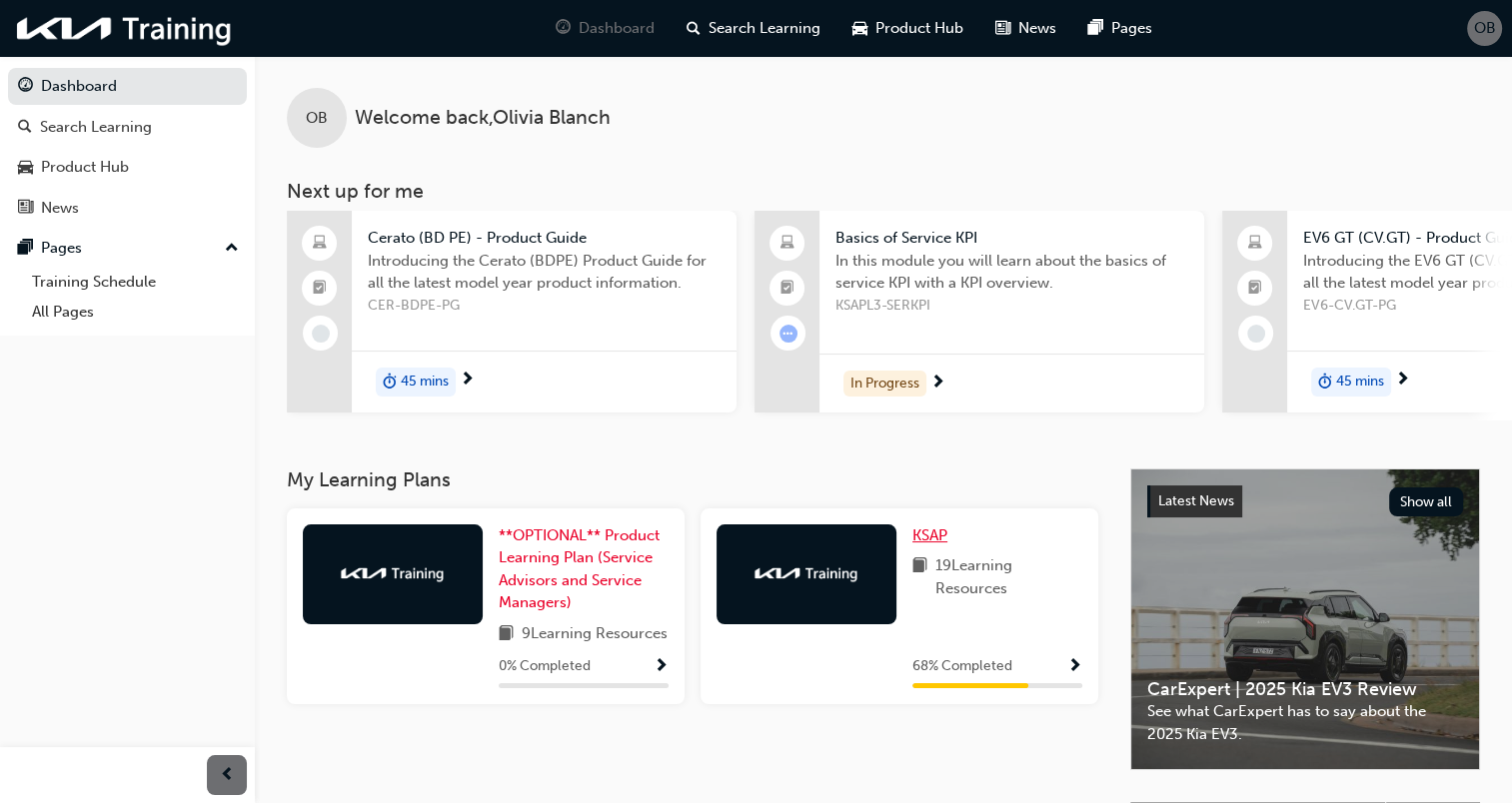 click on "KSAP" at bounding box center (929, 535) 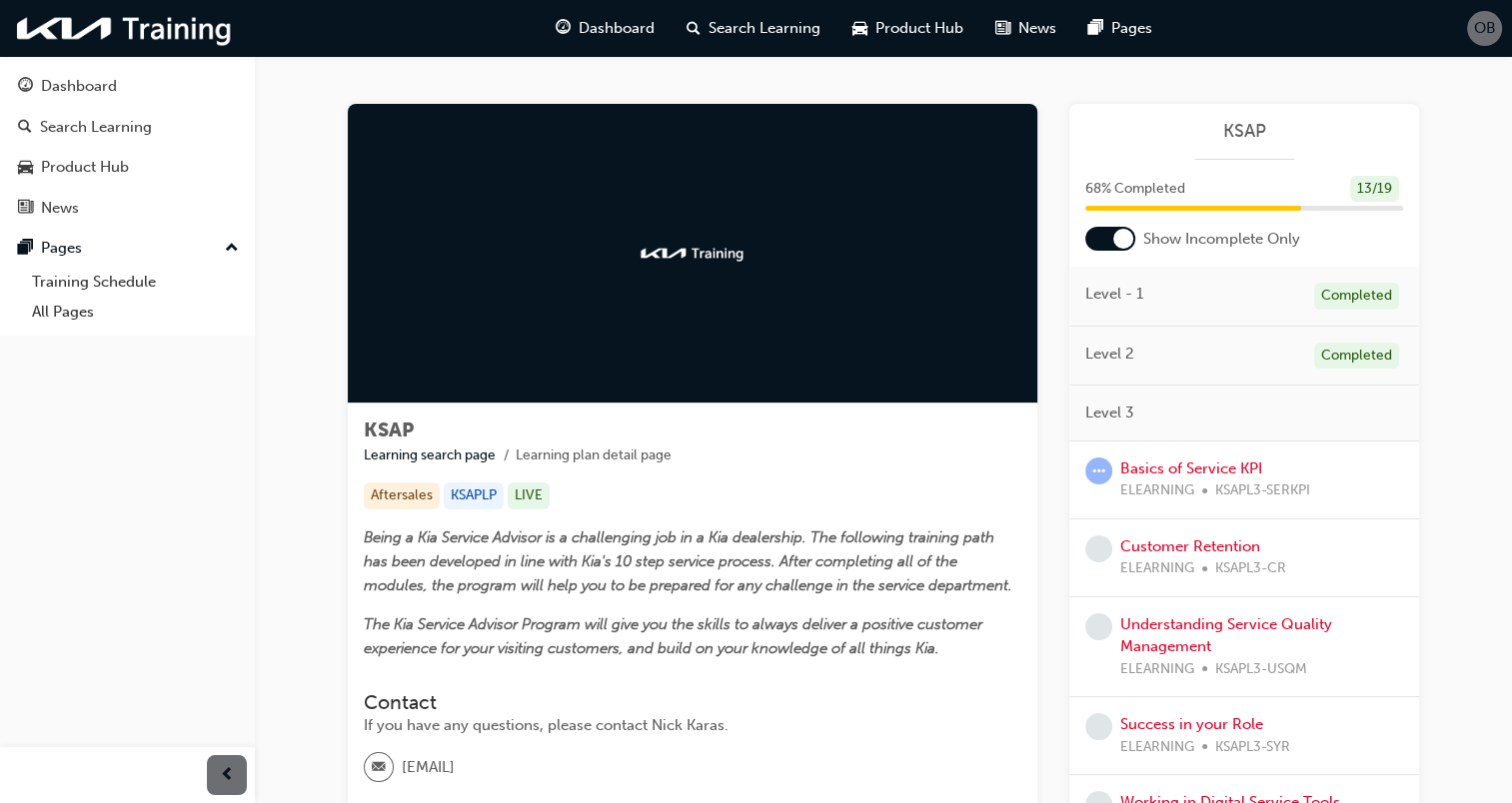 scroll, scrollTop: 48, scrollLeft: 0, axis: vertical 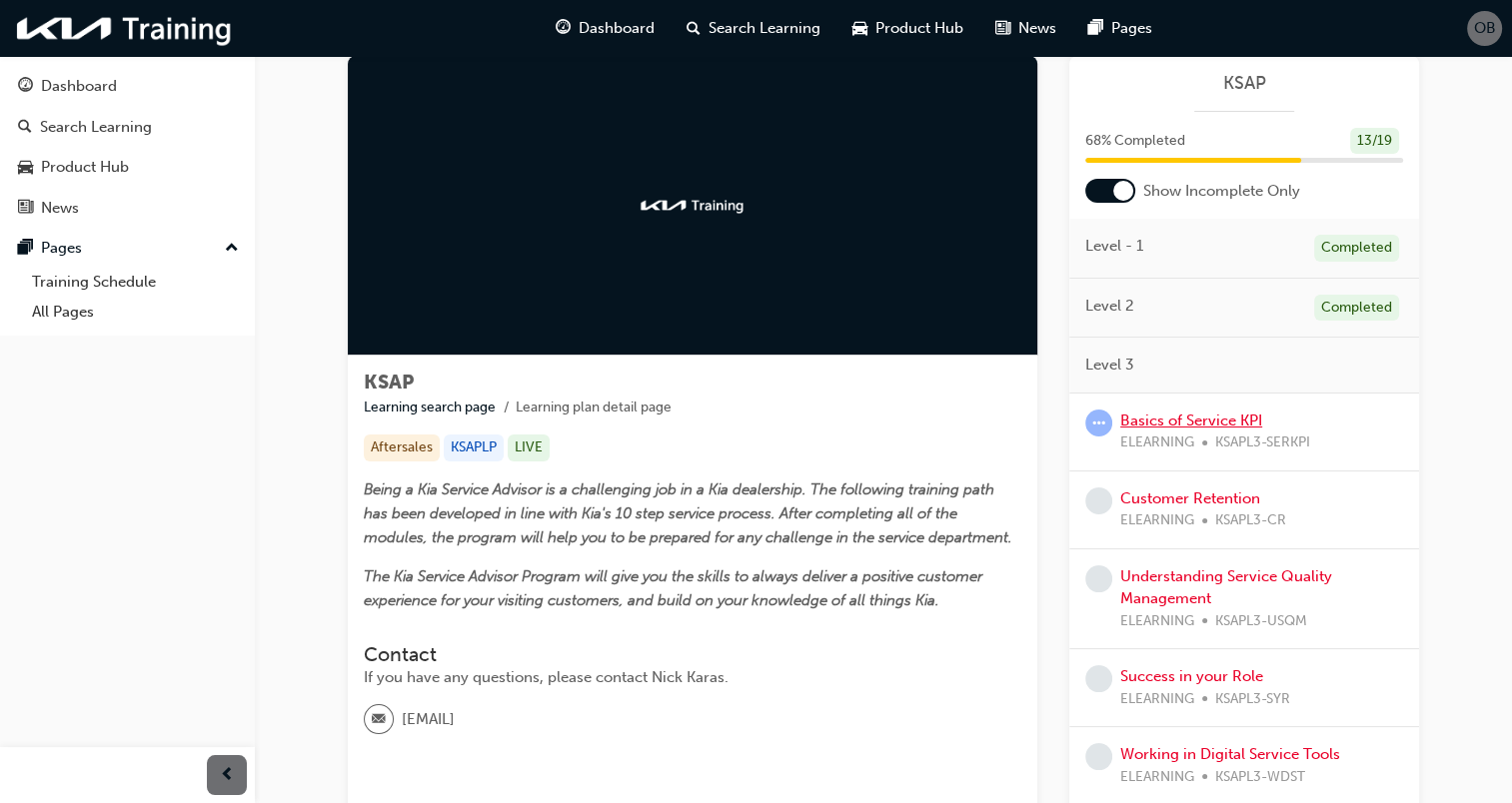 click on "Basics of Service KPI" at bounding box center (1191, 420) 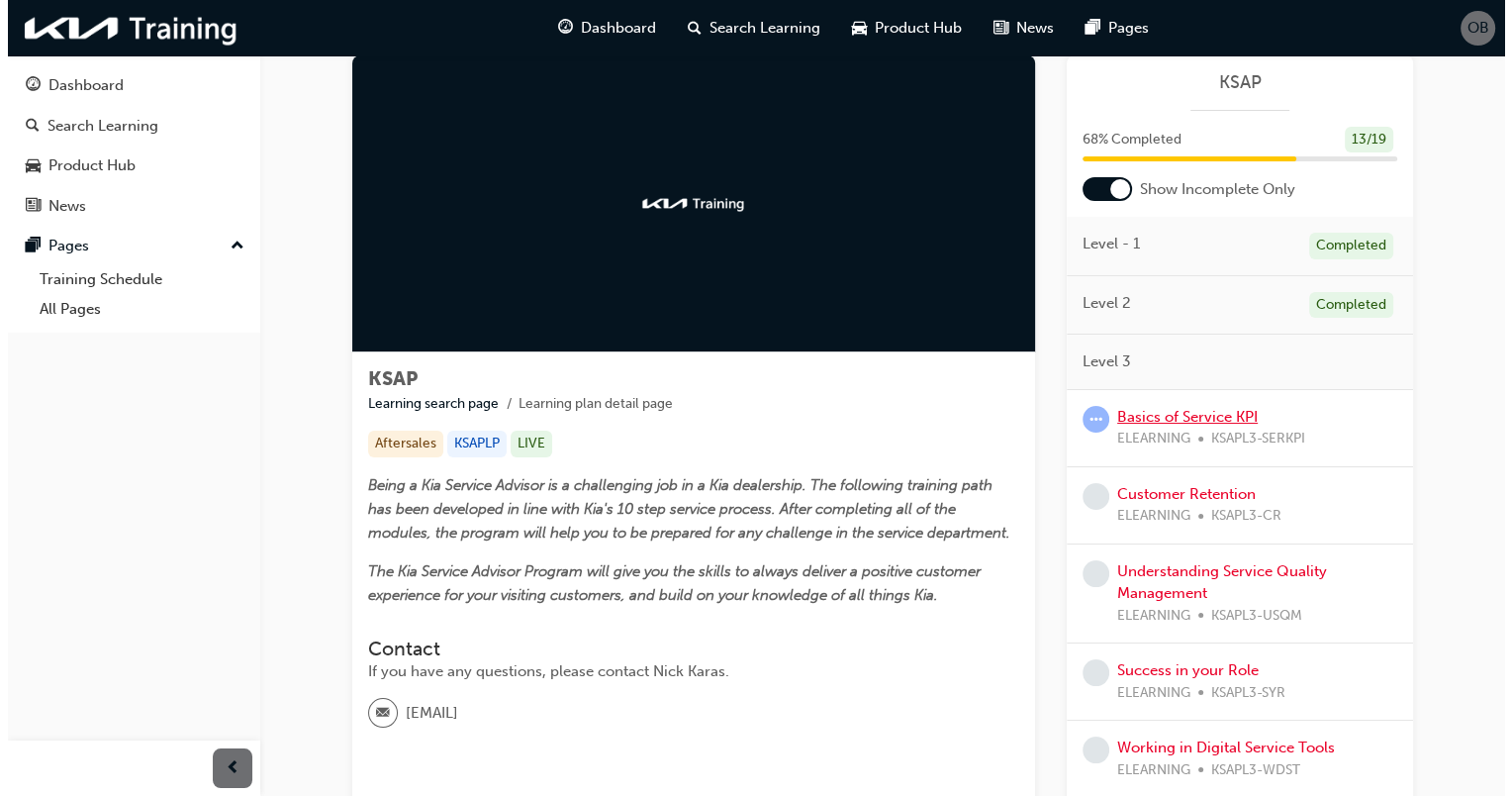 scroll, scrollTop: 0, scrollLeft: 0, axis: both 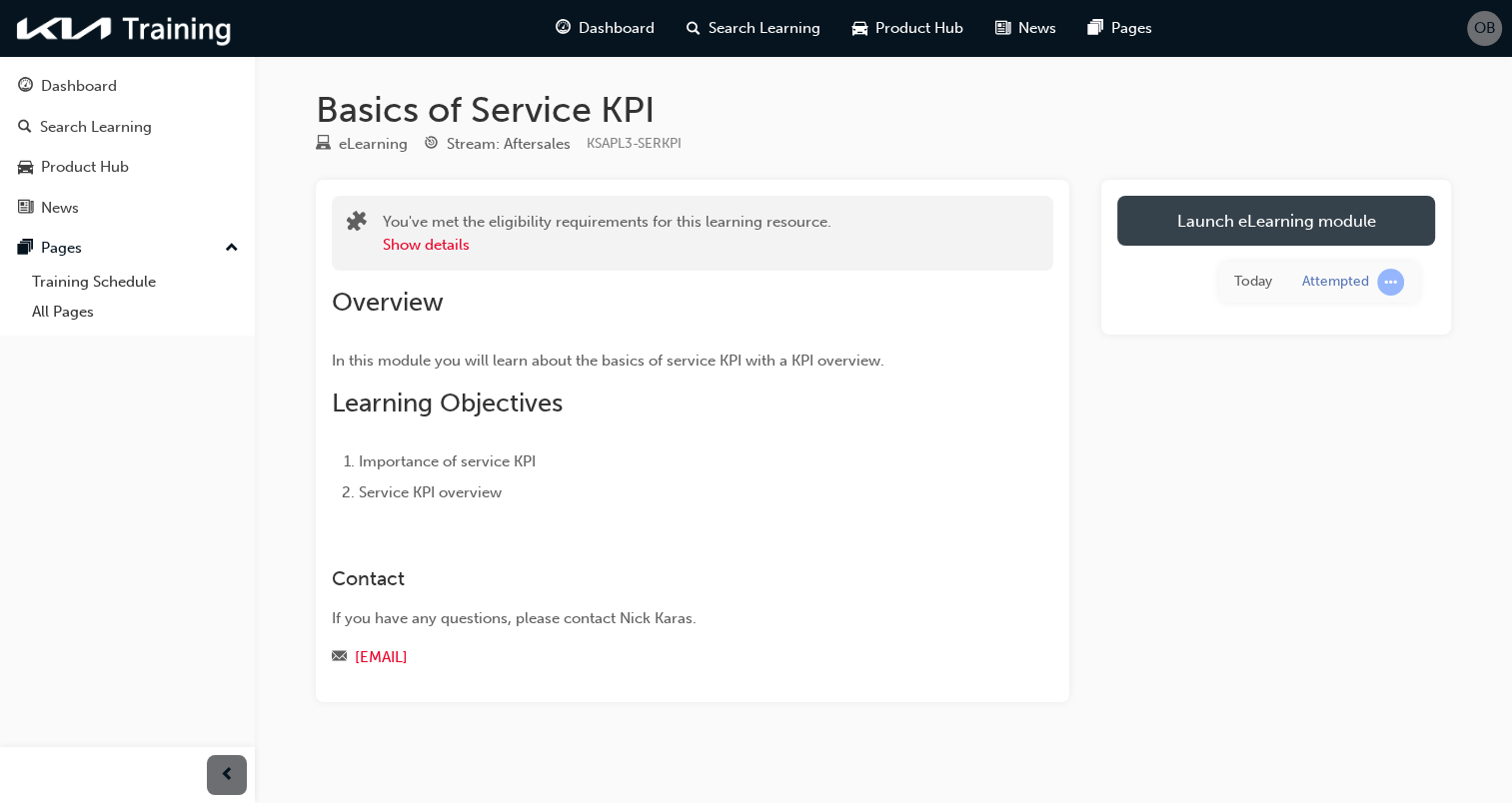 click on "Launch eLearning module" at bounding box center (1276, 221) 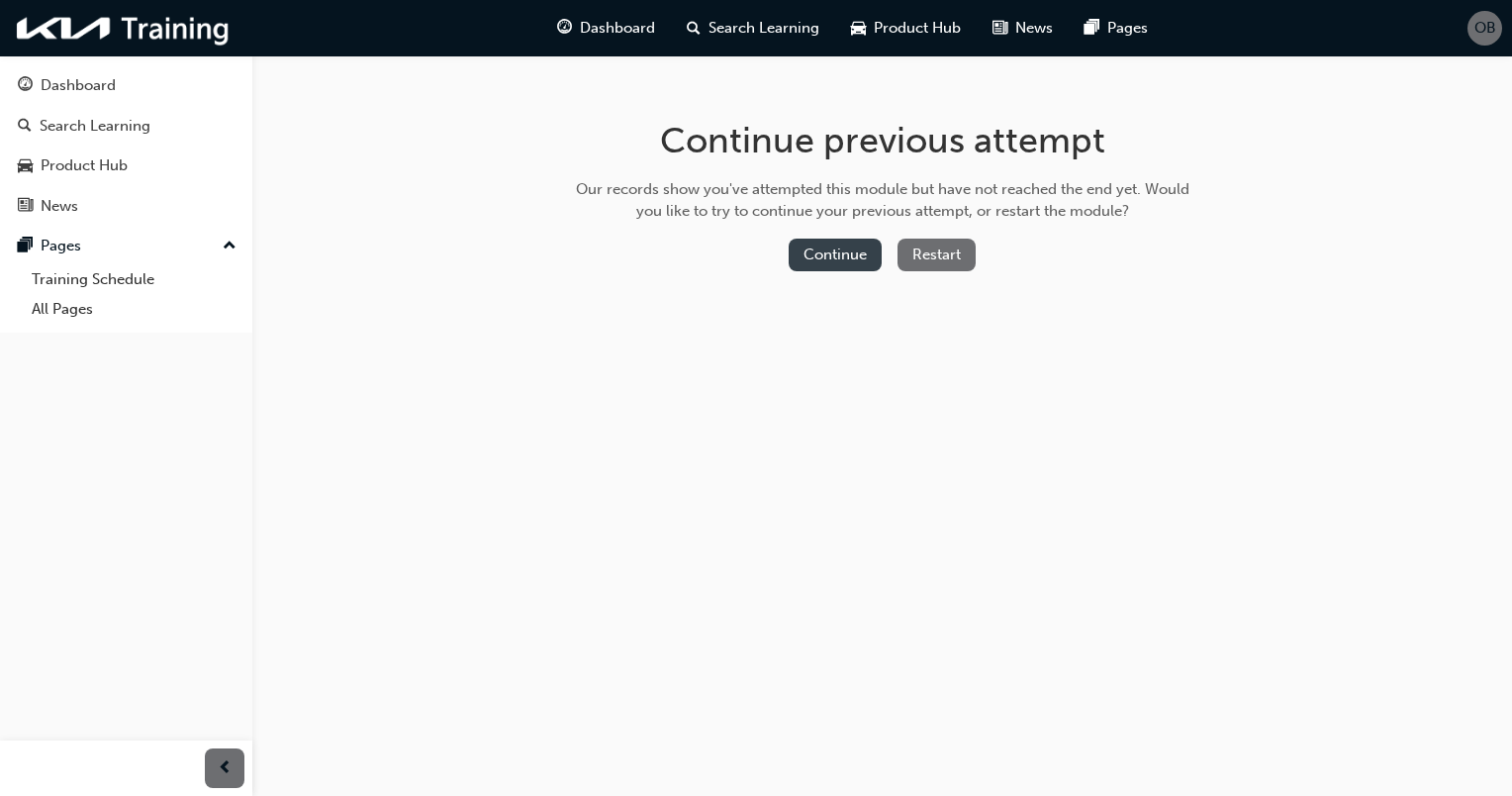 click on "Continue" at bounding box center [835, 254] 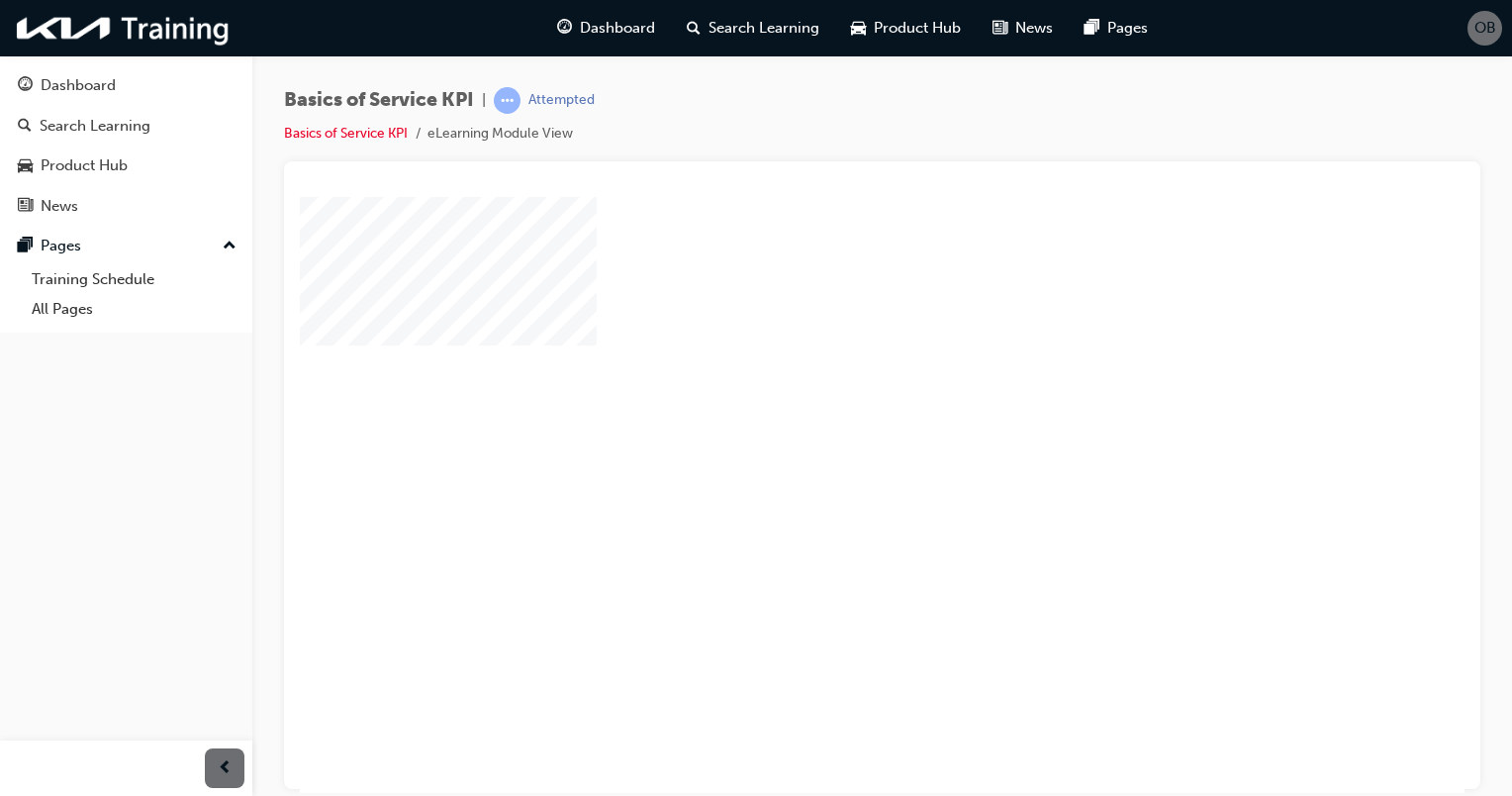 scroll, scrollTop: 0, scrollLeft: 0, axis: both 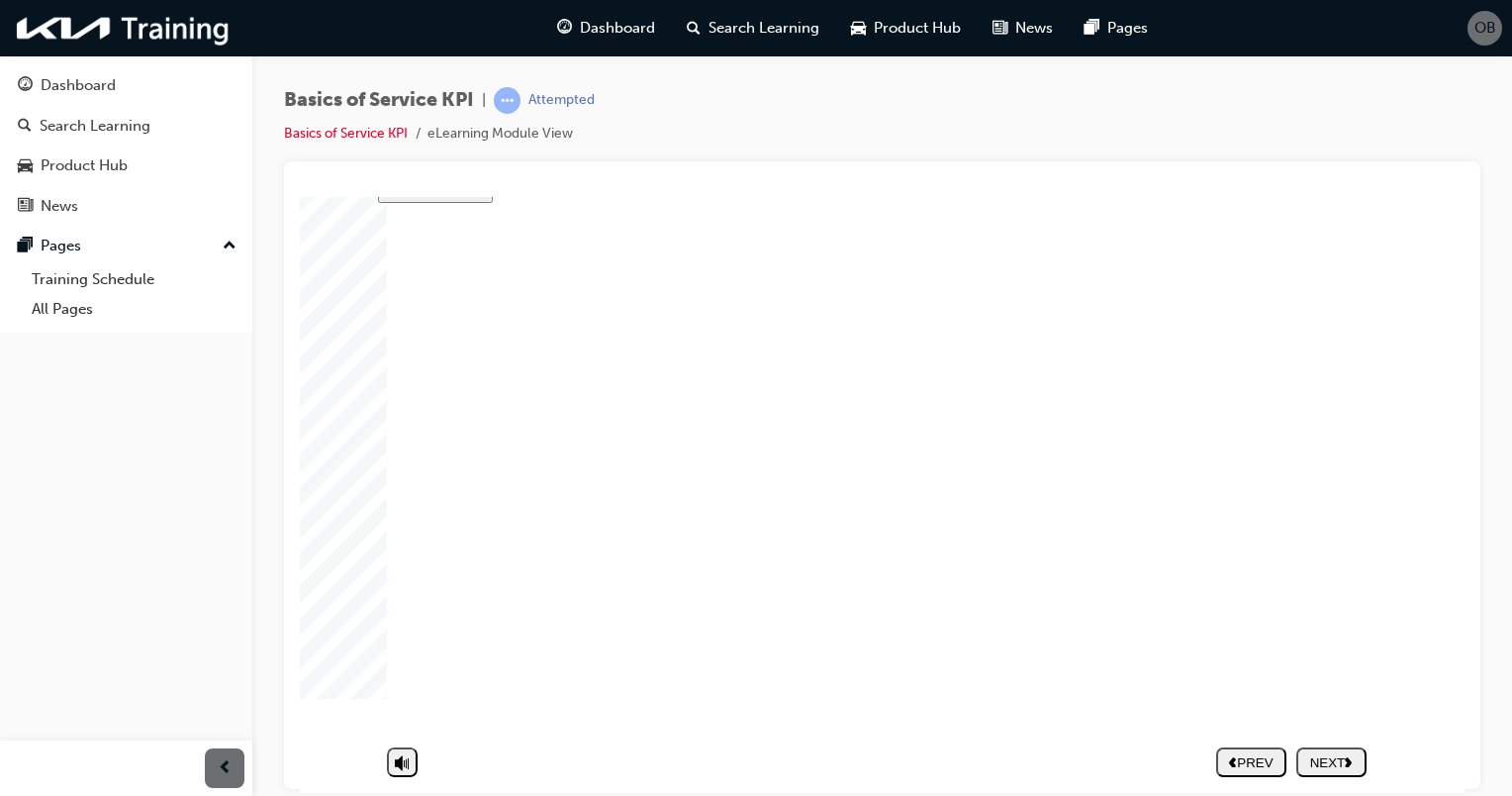 click on "NEXT" at bounding box center (1331, 761) 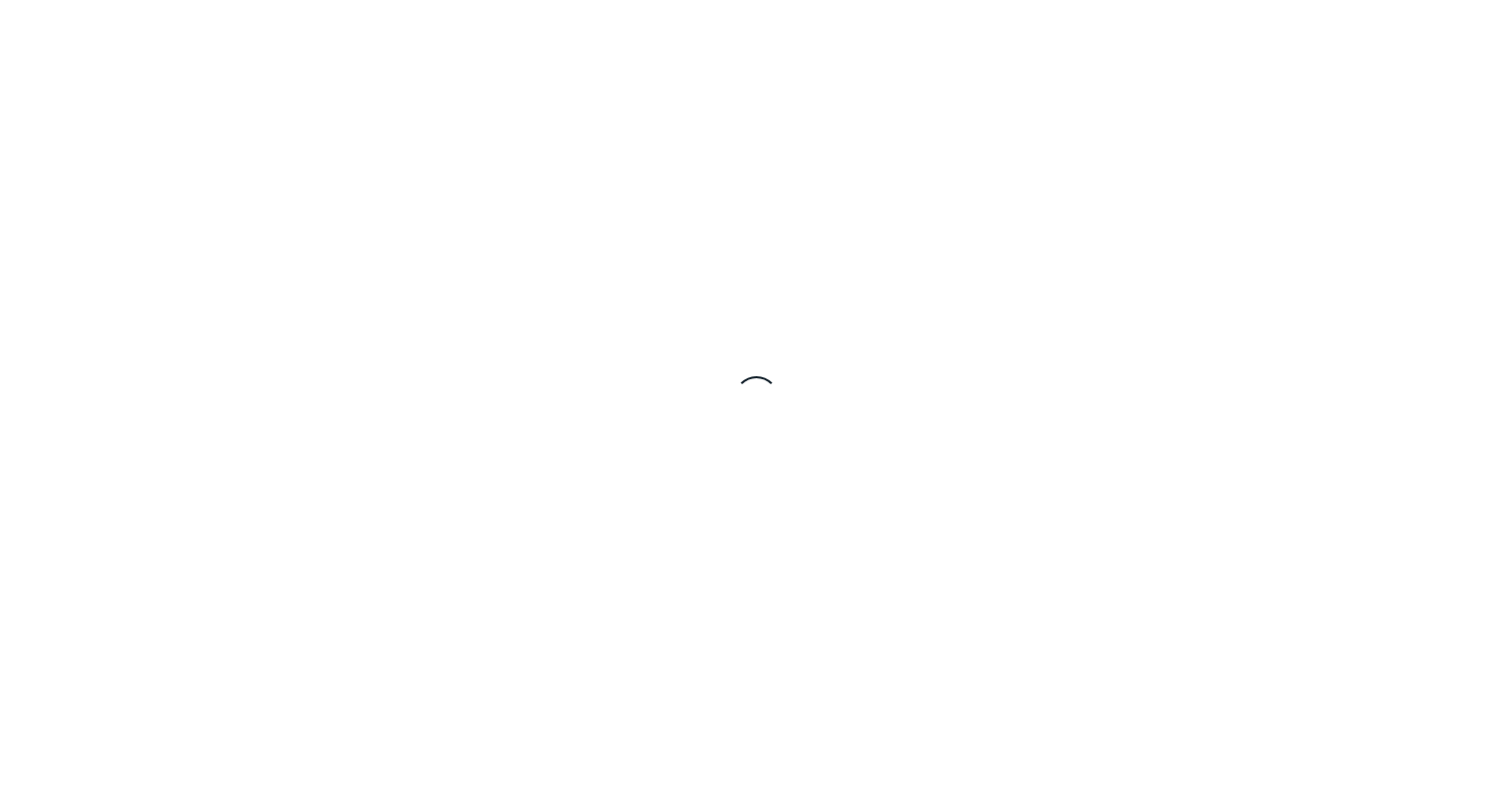 scroll, scrollTop: 0, scrollLeft: 0, axis: both 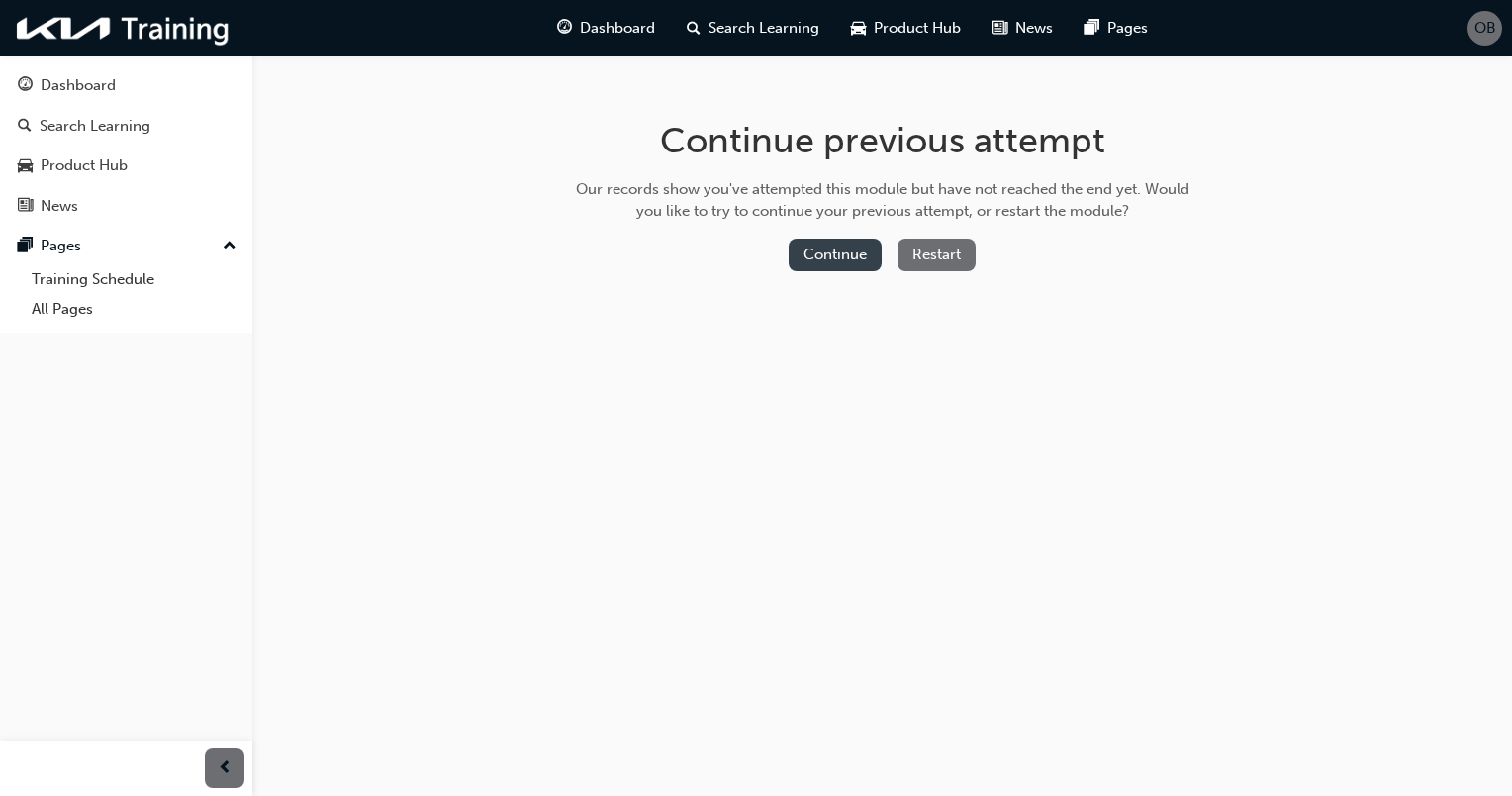 click on "Continue" at bounding box center (835, 254) 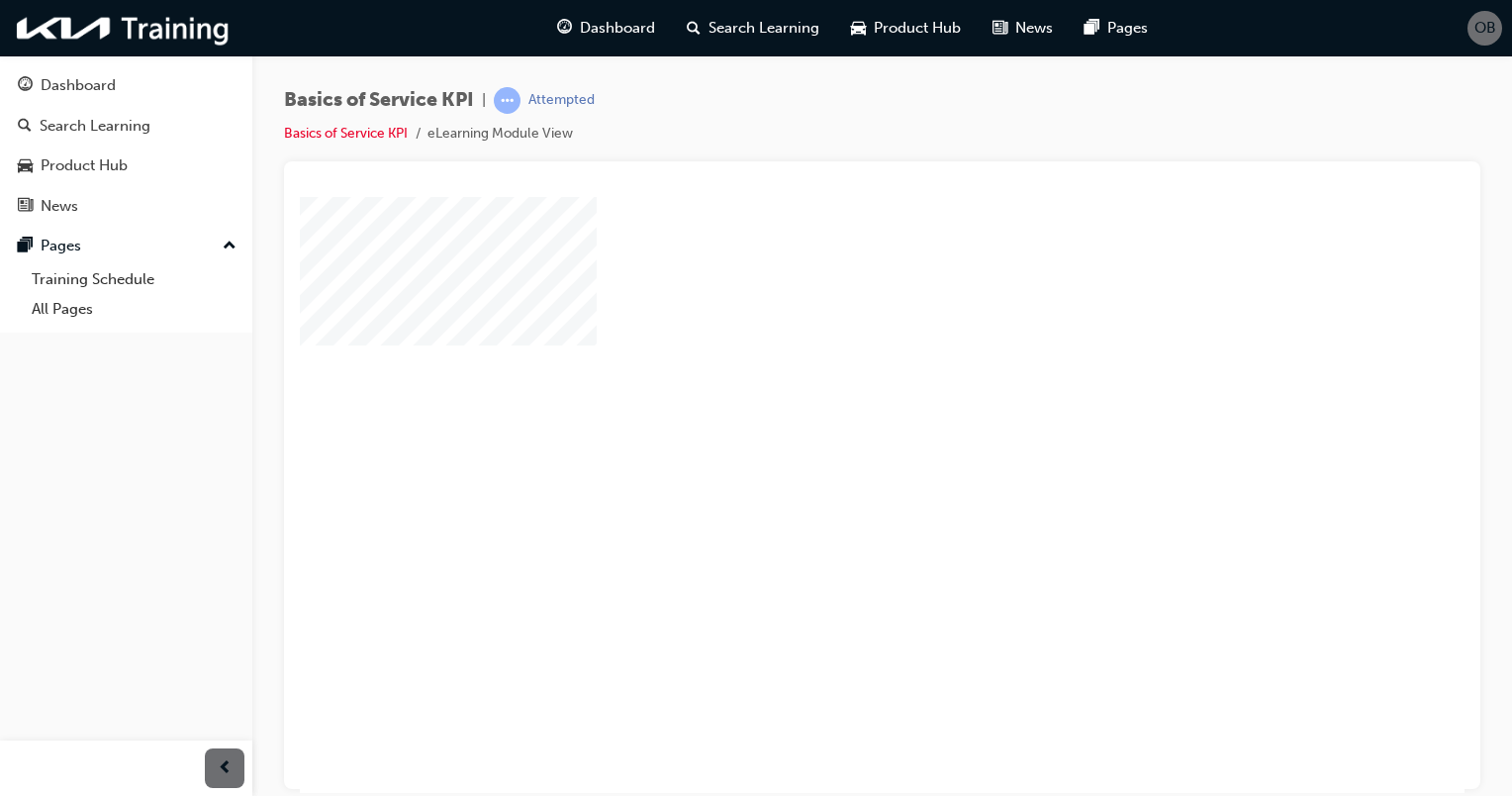 scroll, scrollTop: 0, scrollLeft: 0, axis: both 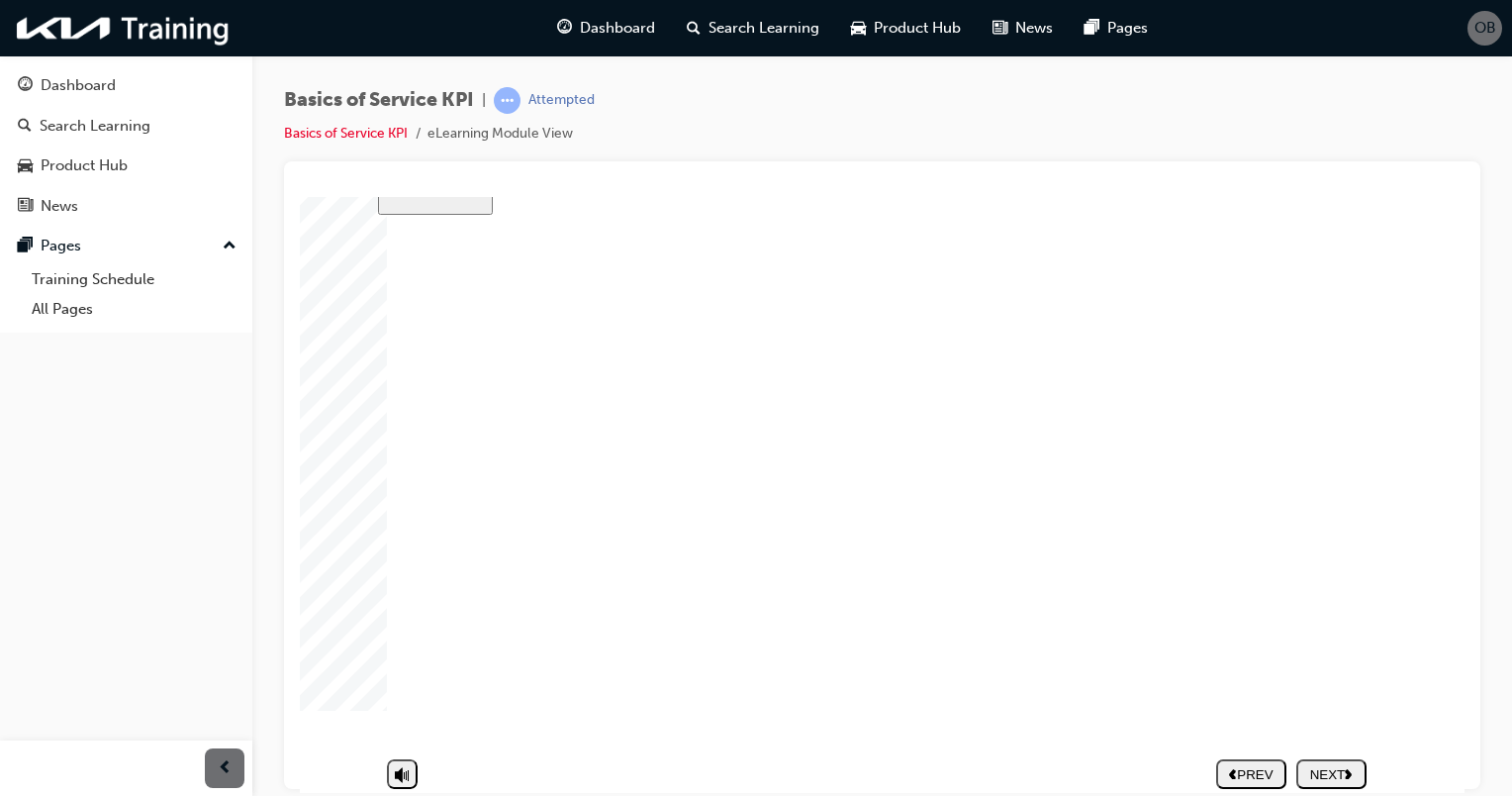 click 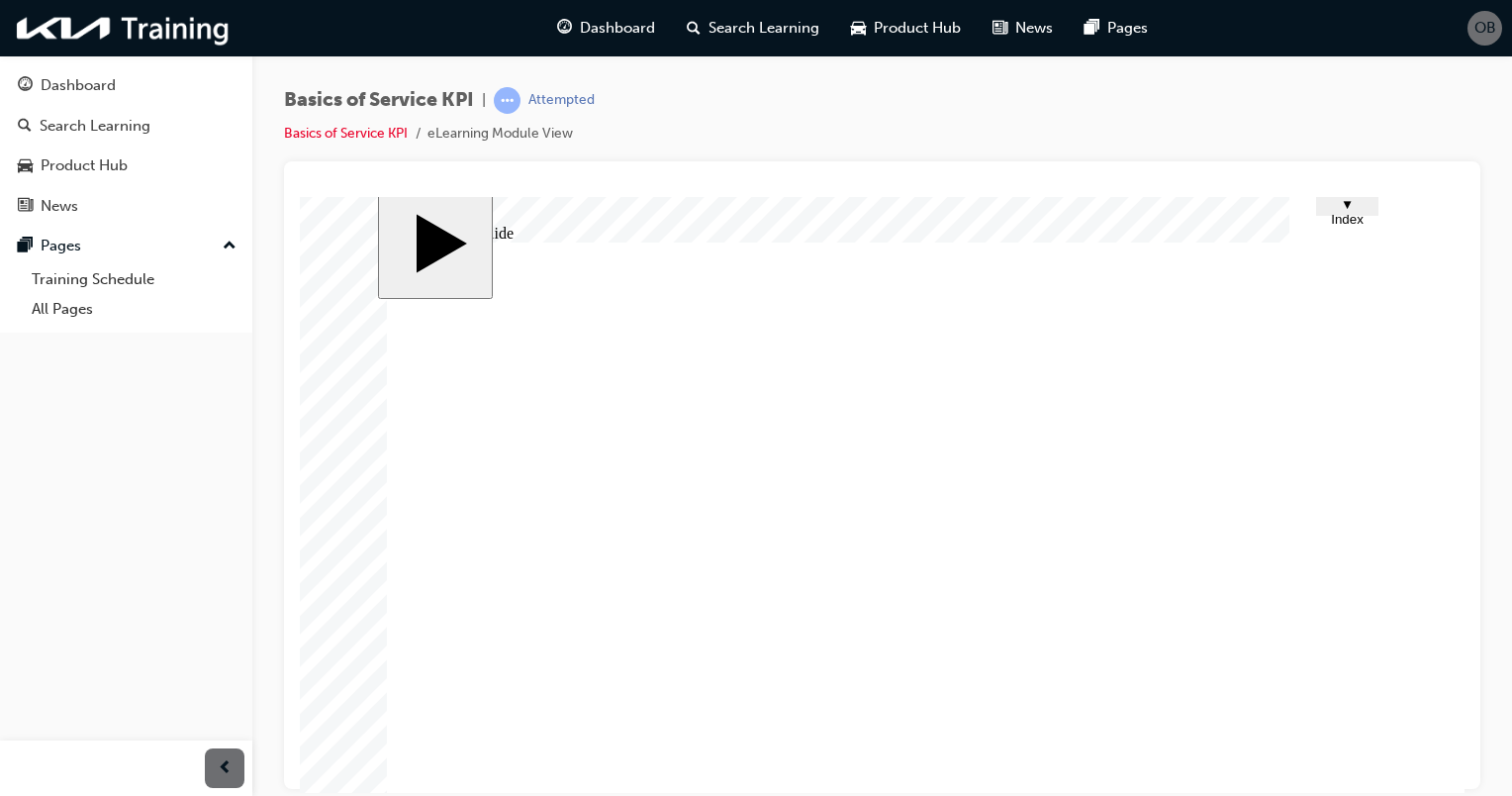 scroll, scrollTop: 0, scrollLeft: 0, axis: both 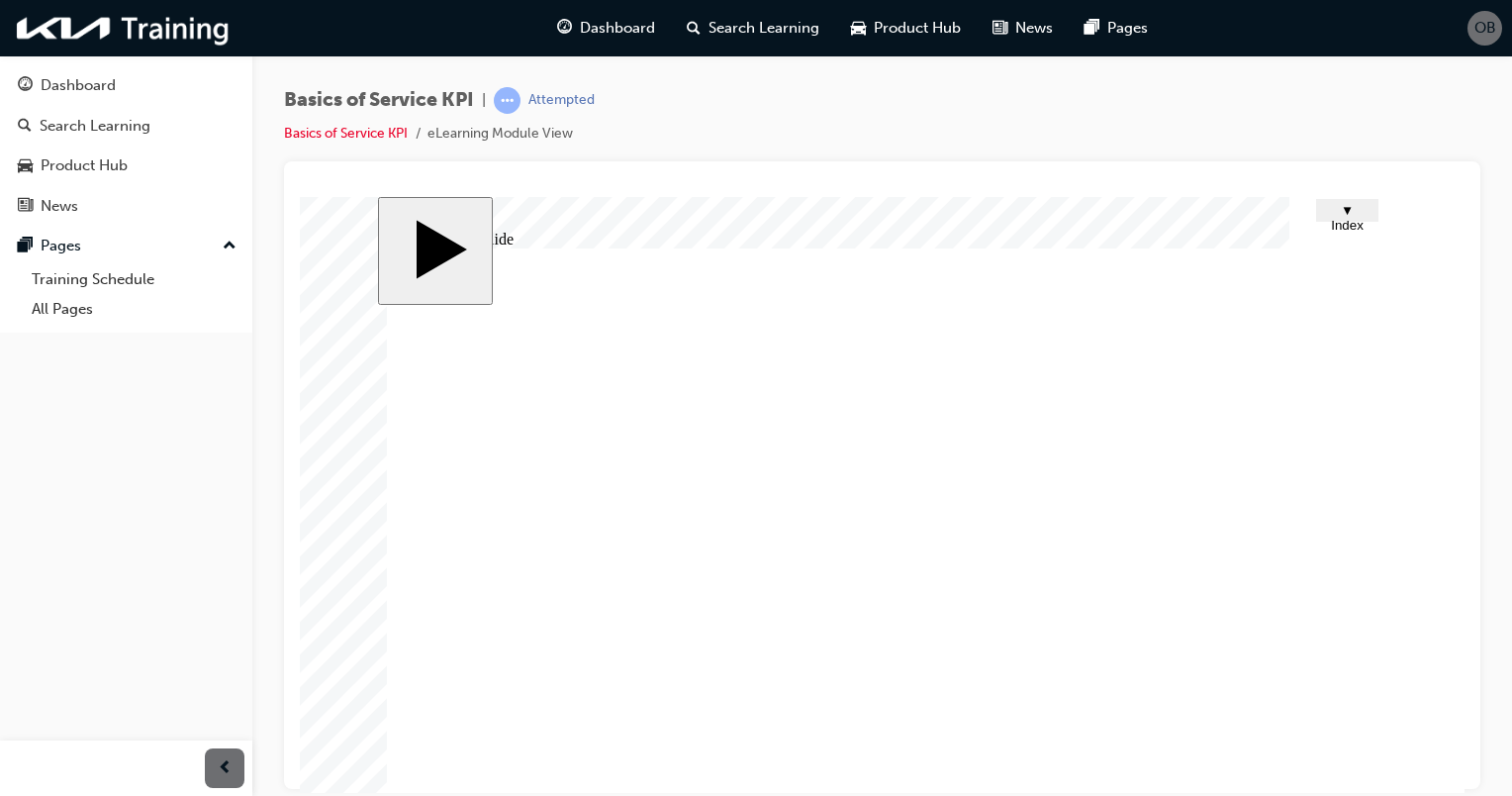 click 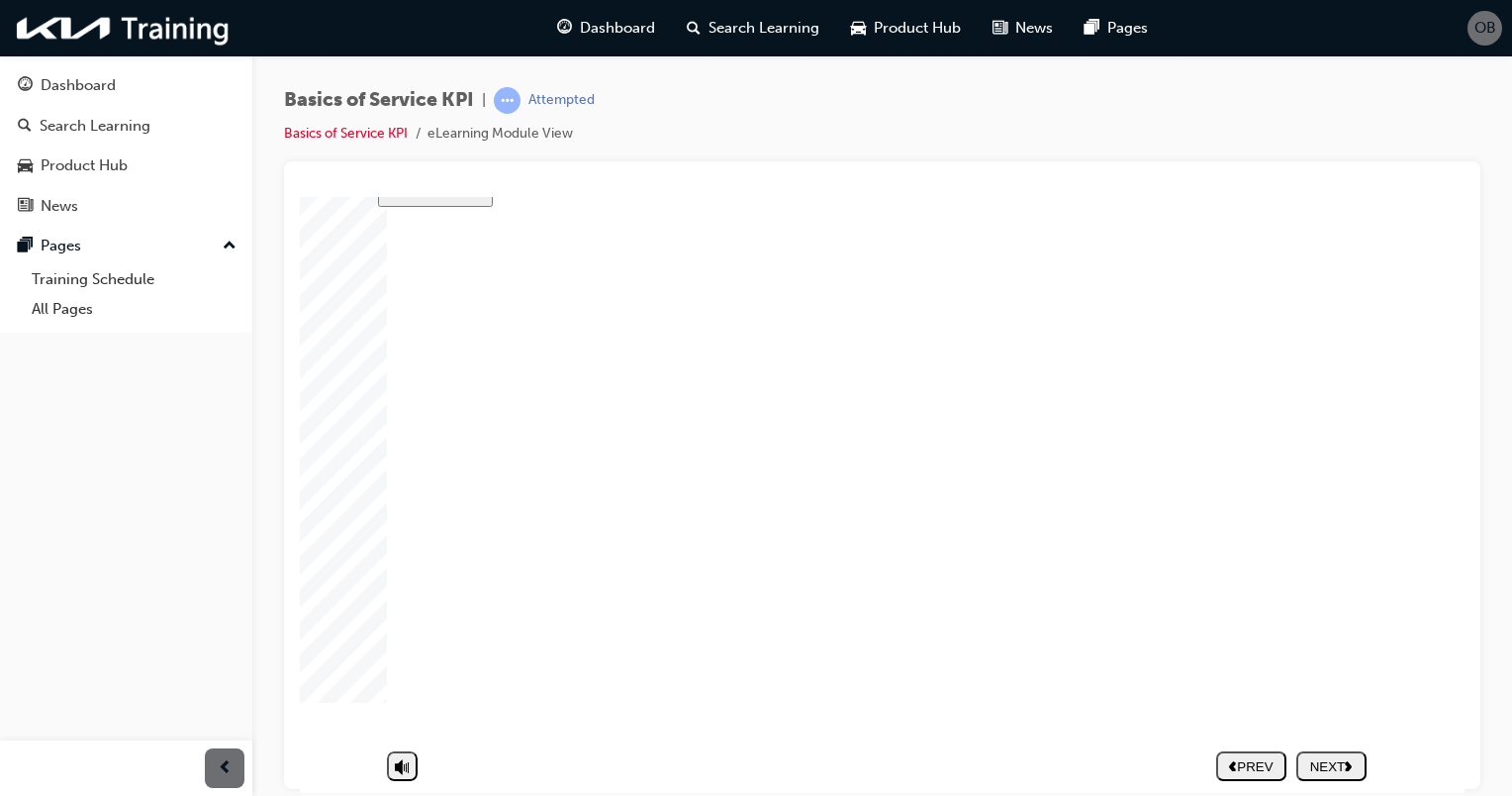 scroll, scrollTop: 99, scrollLeft: 0, axis: vertical 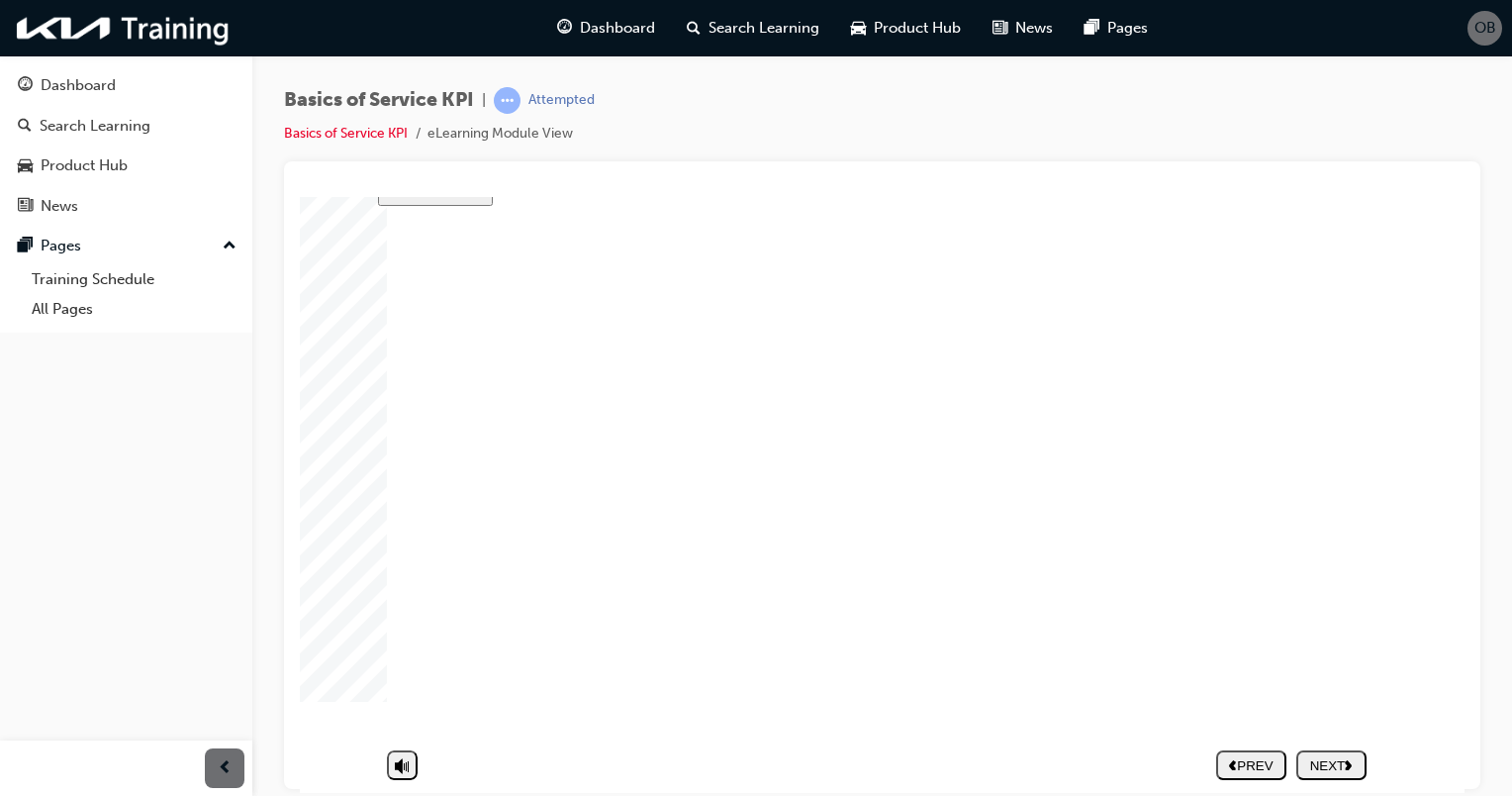 click 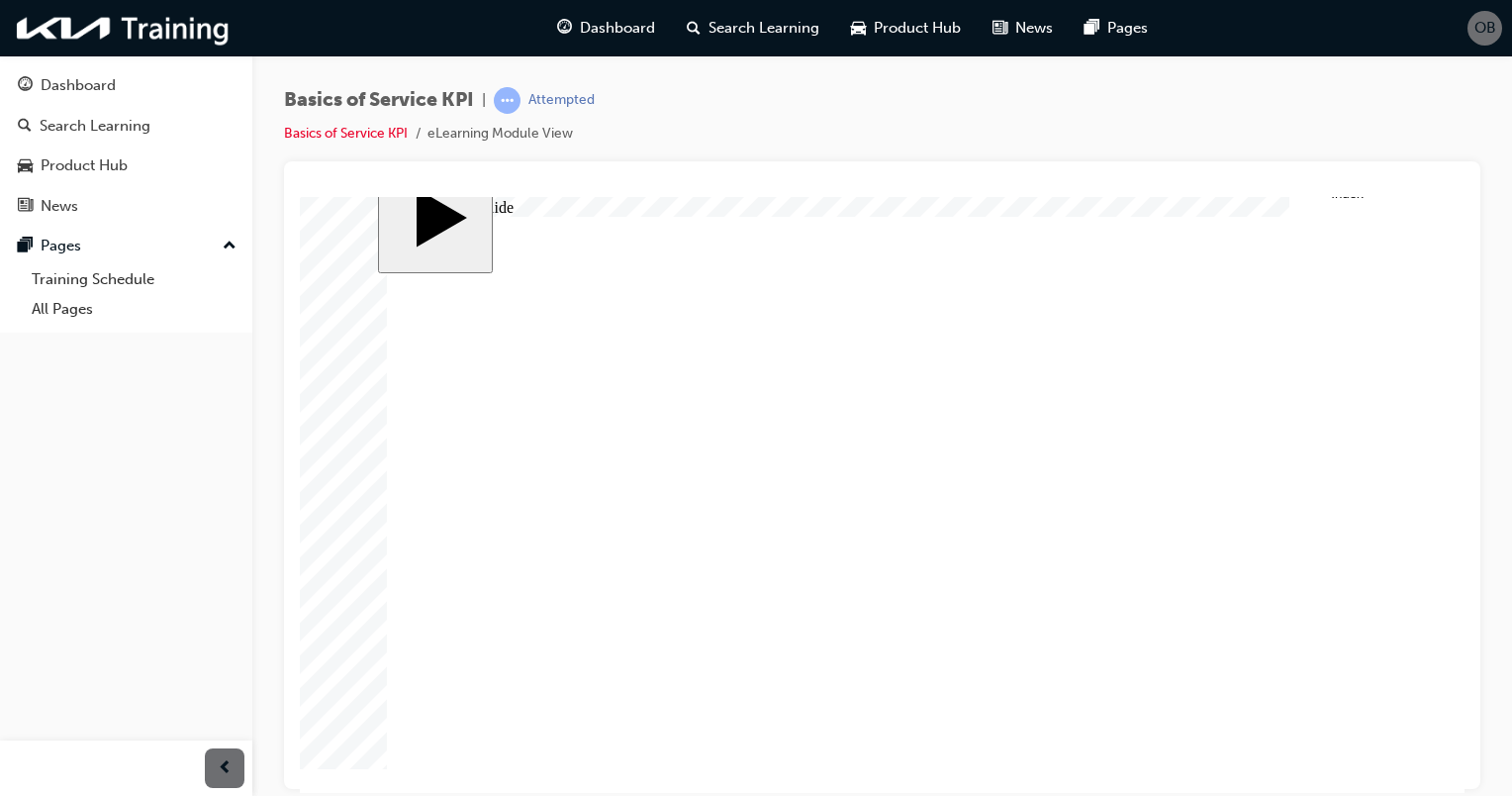 scroll, scrollTop: 32, scrollLeft: 0, axis: vertical 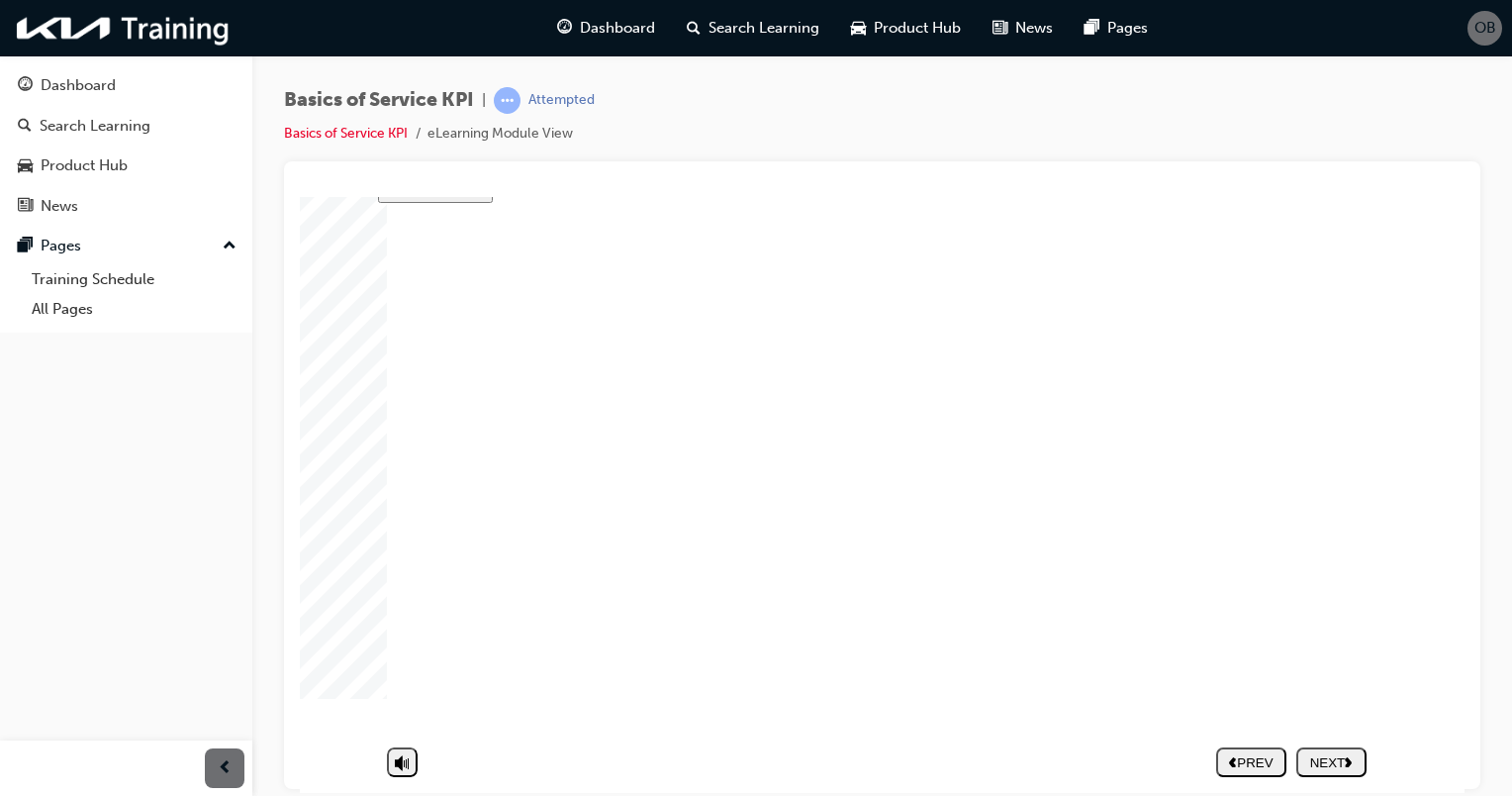 click on "NEXT" at bounding box center [1331, 761] 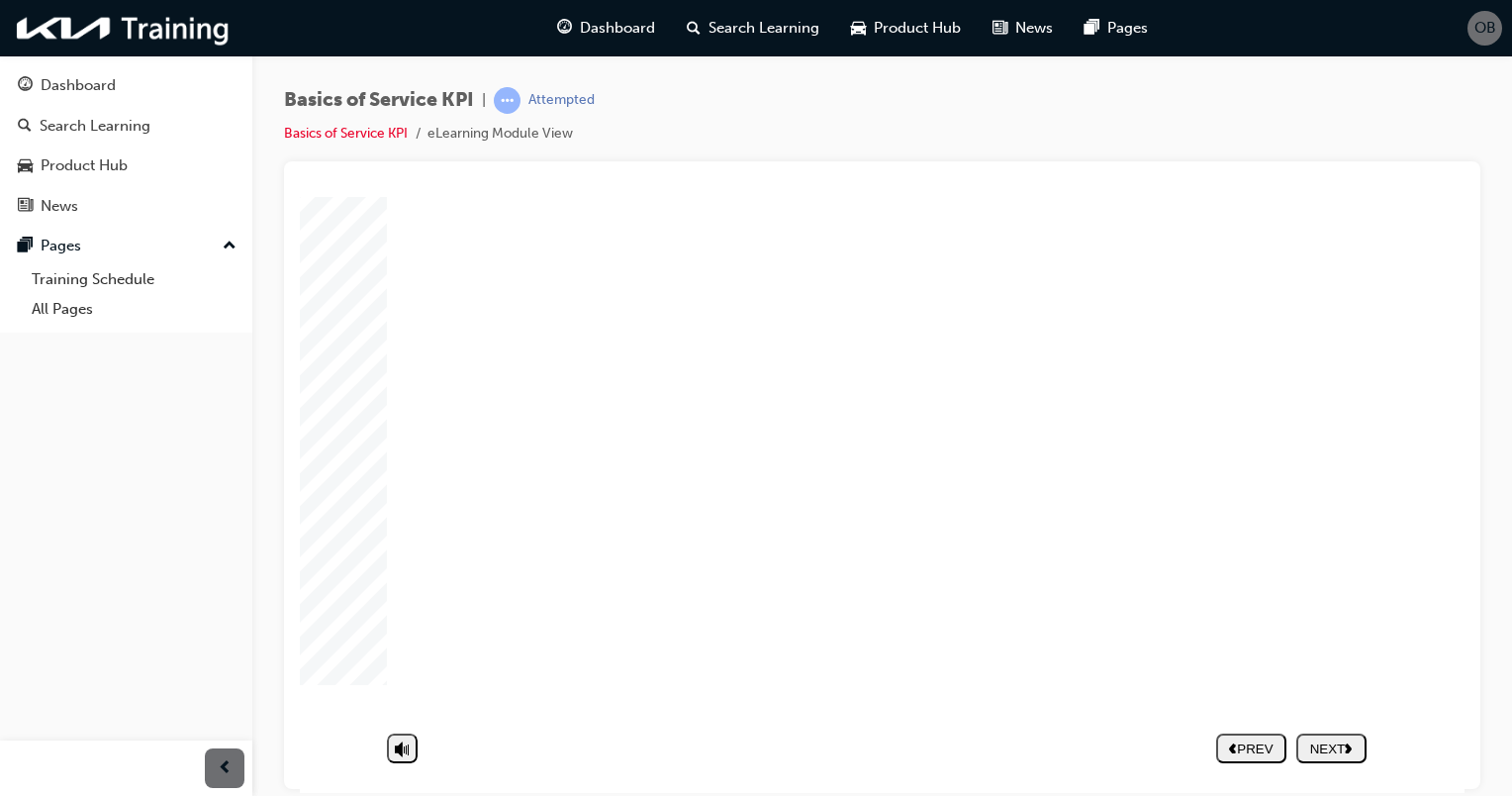 click 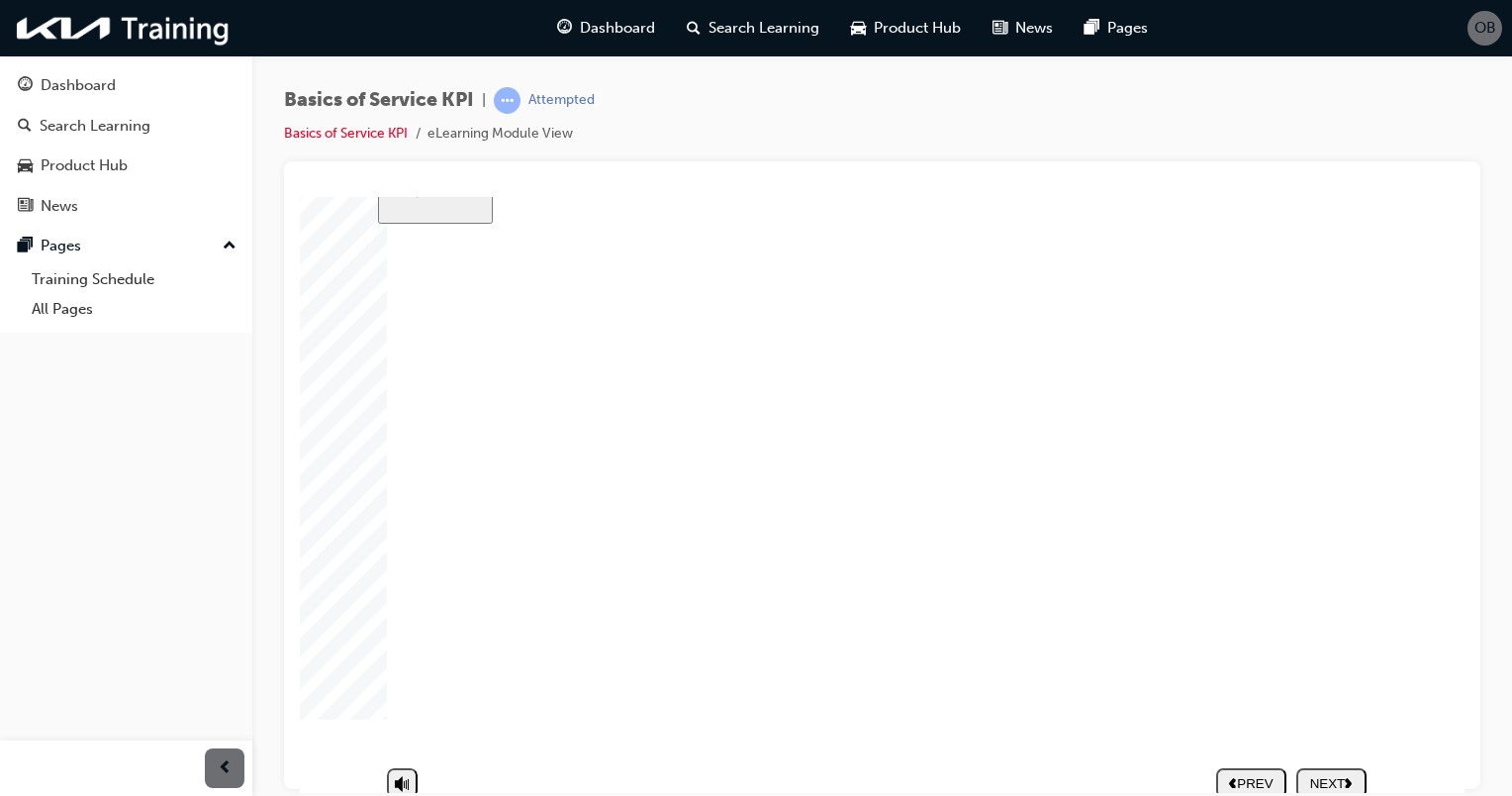 scroll, scrollTop: 77, scrollLeft: 0, axis: vertical 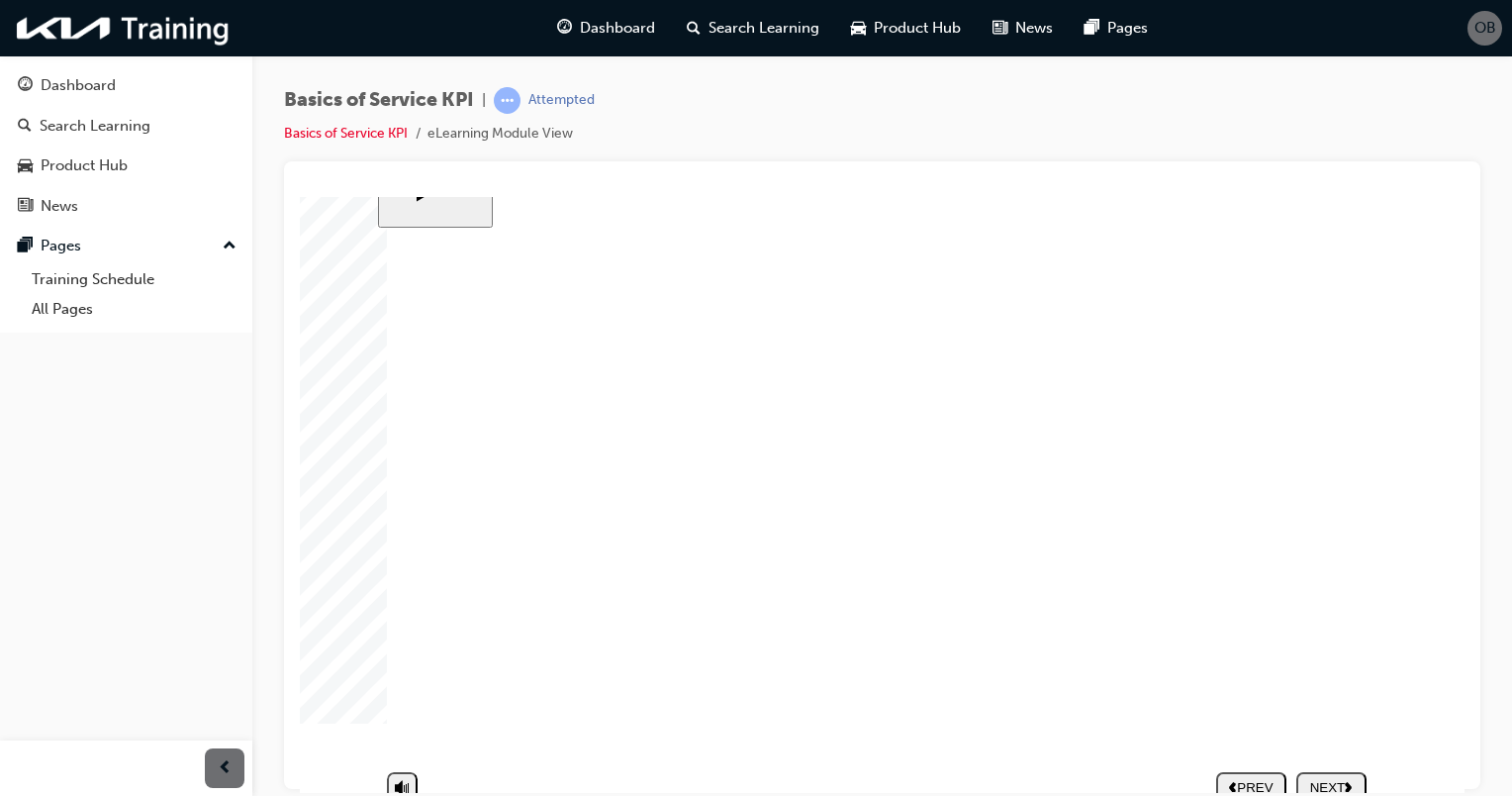 click 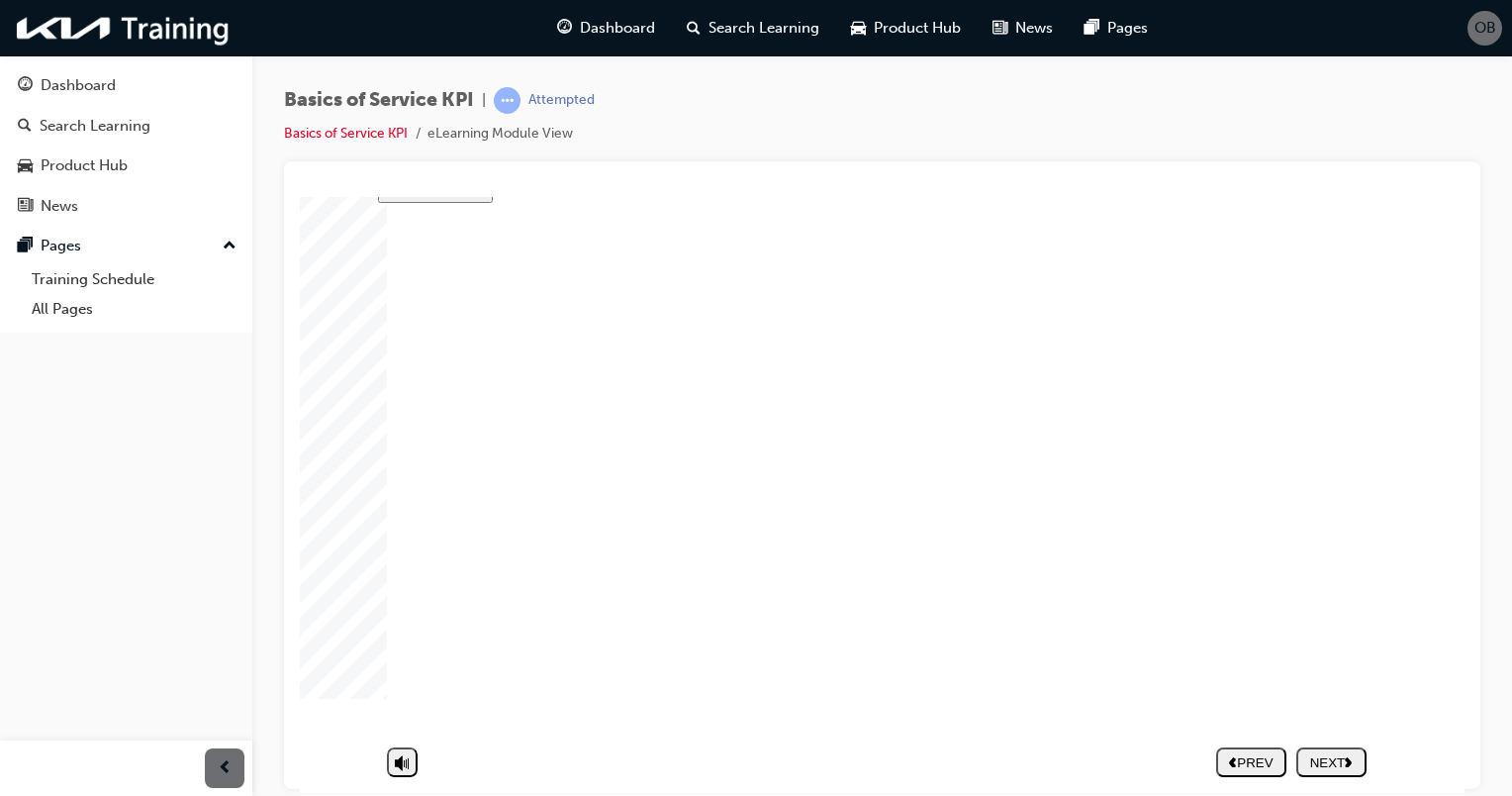 click 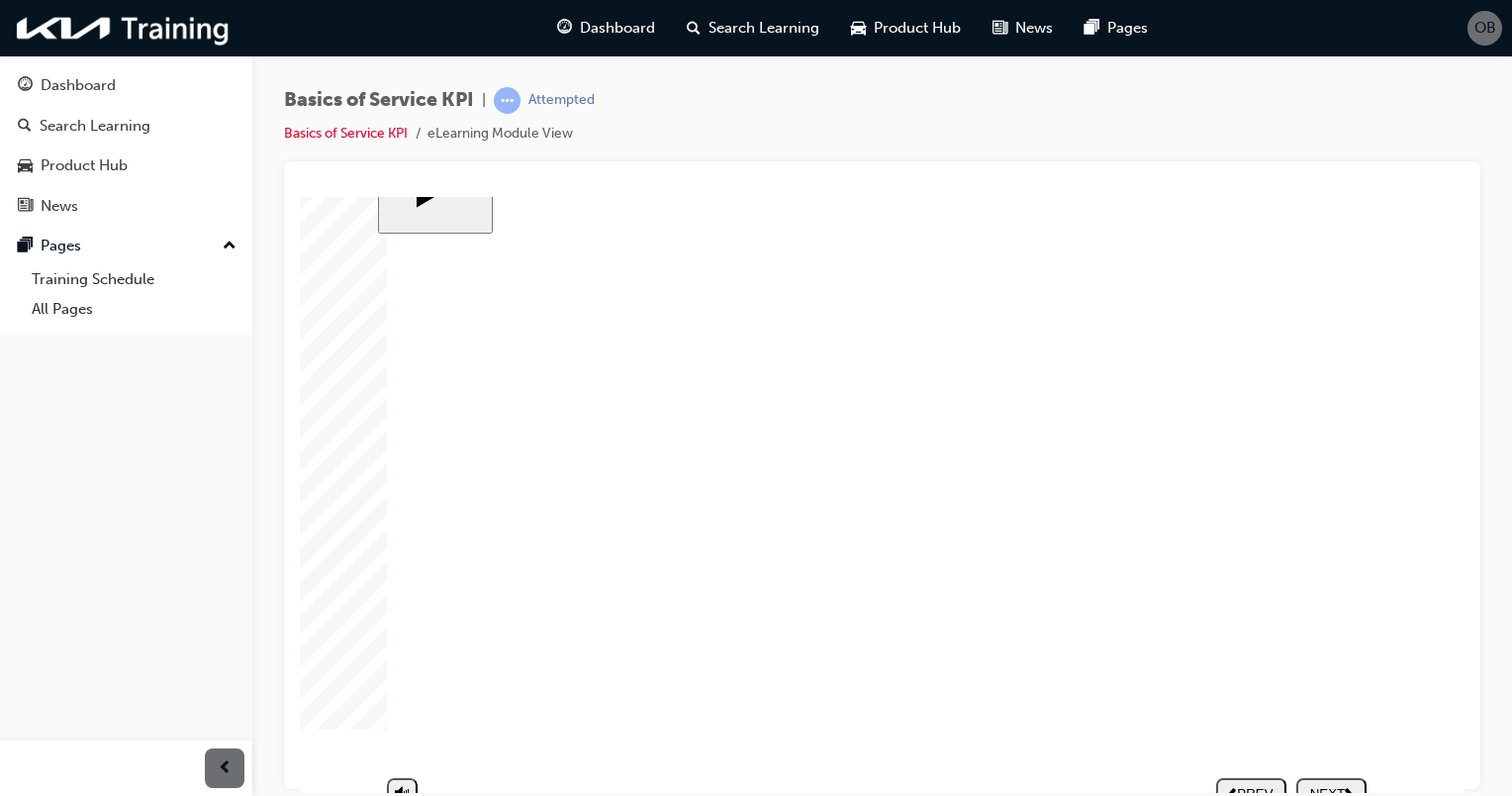scroll, scrollTop: 69, scrollLeft: 0, axis: vertical 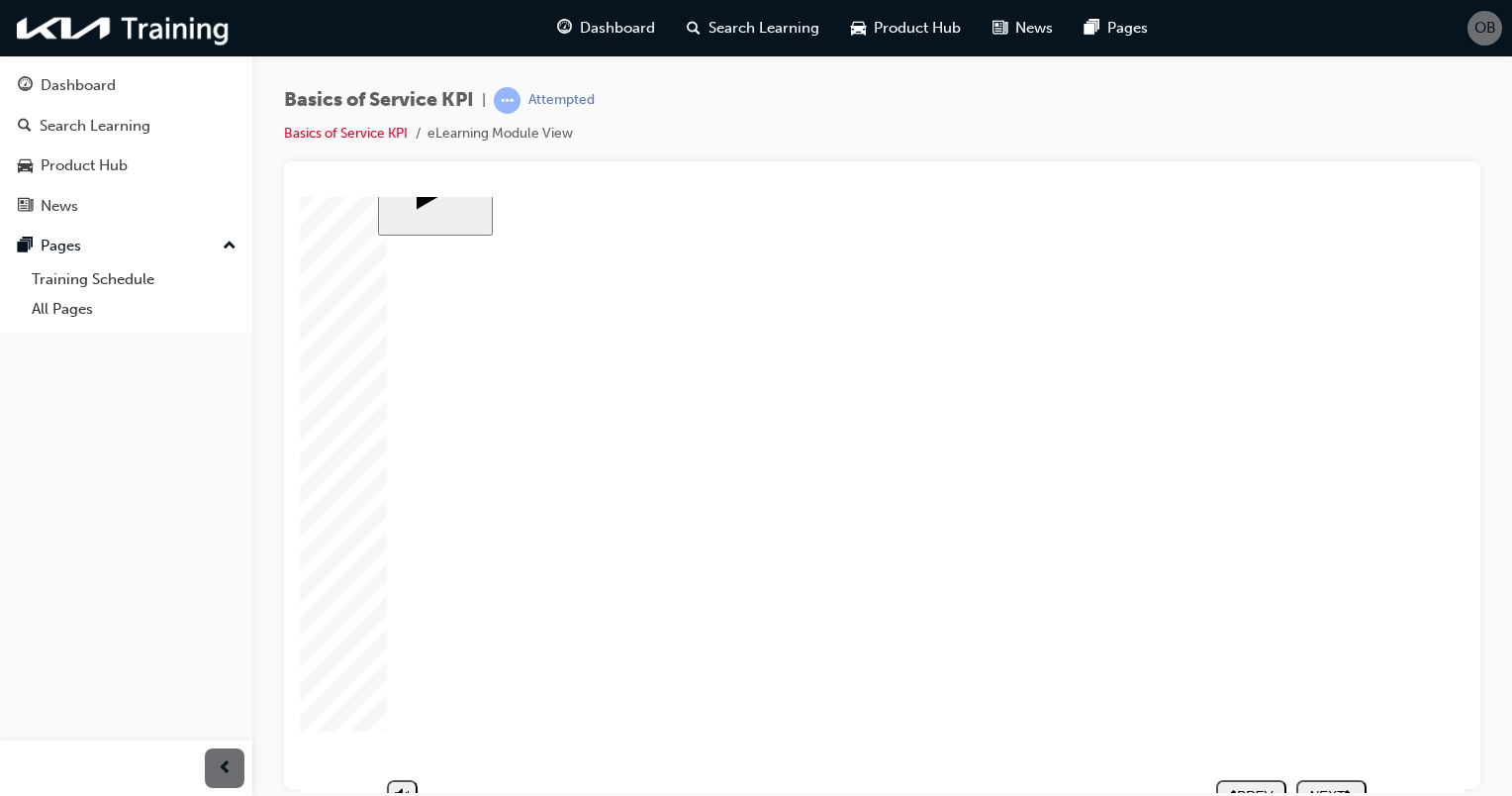 click 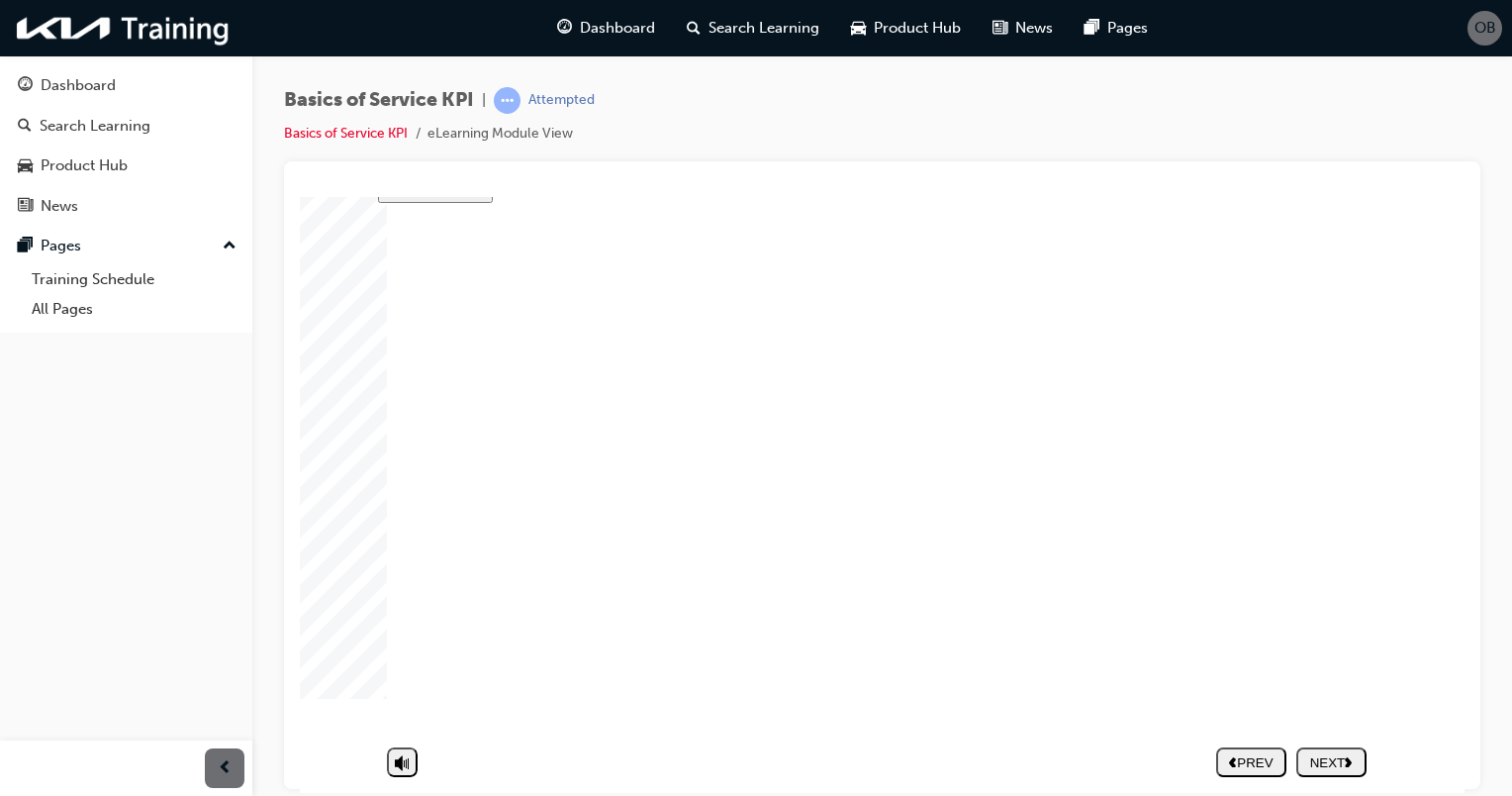 click 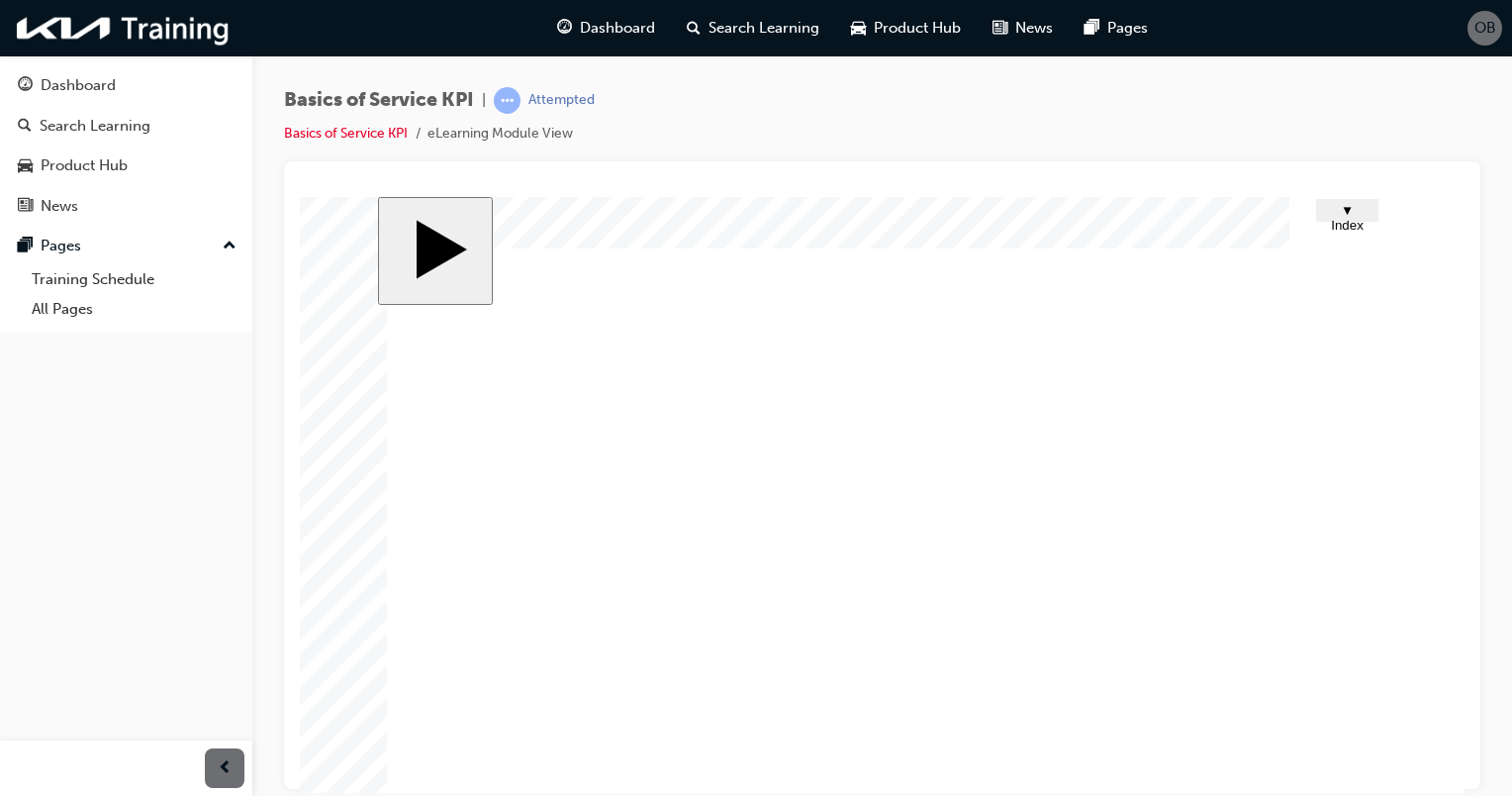 click 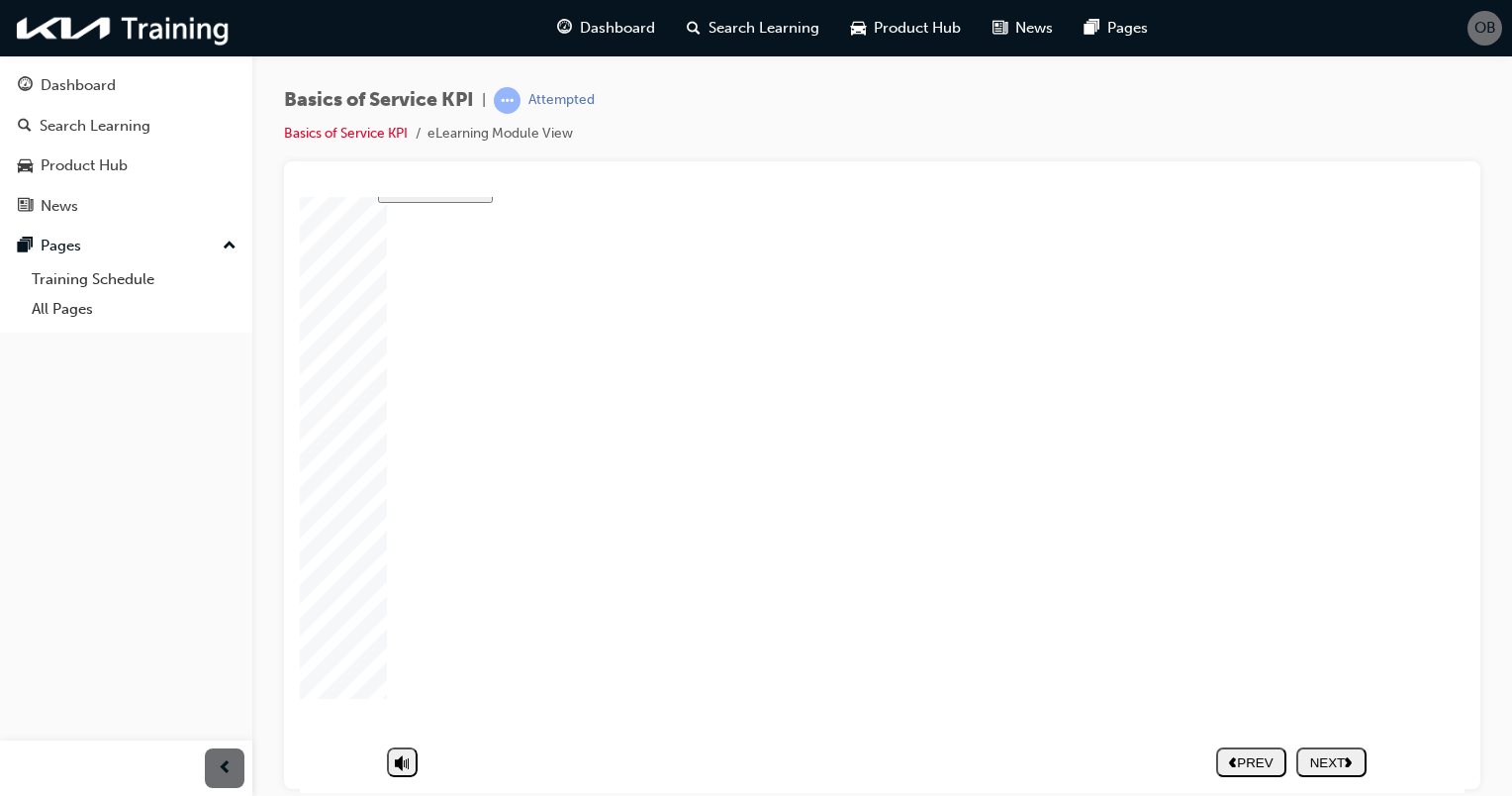 click 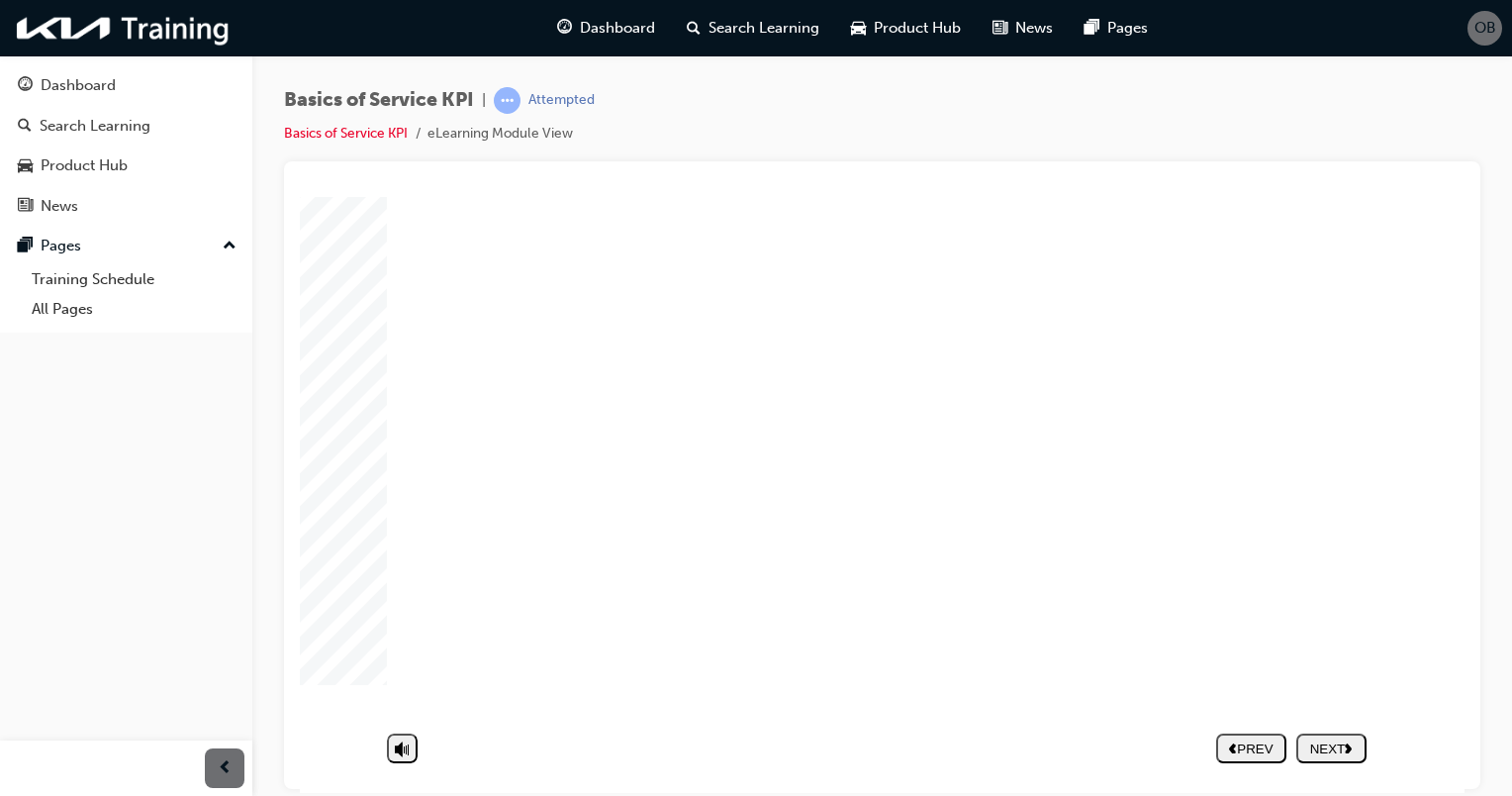 click 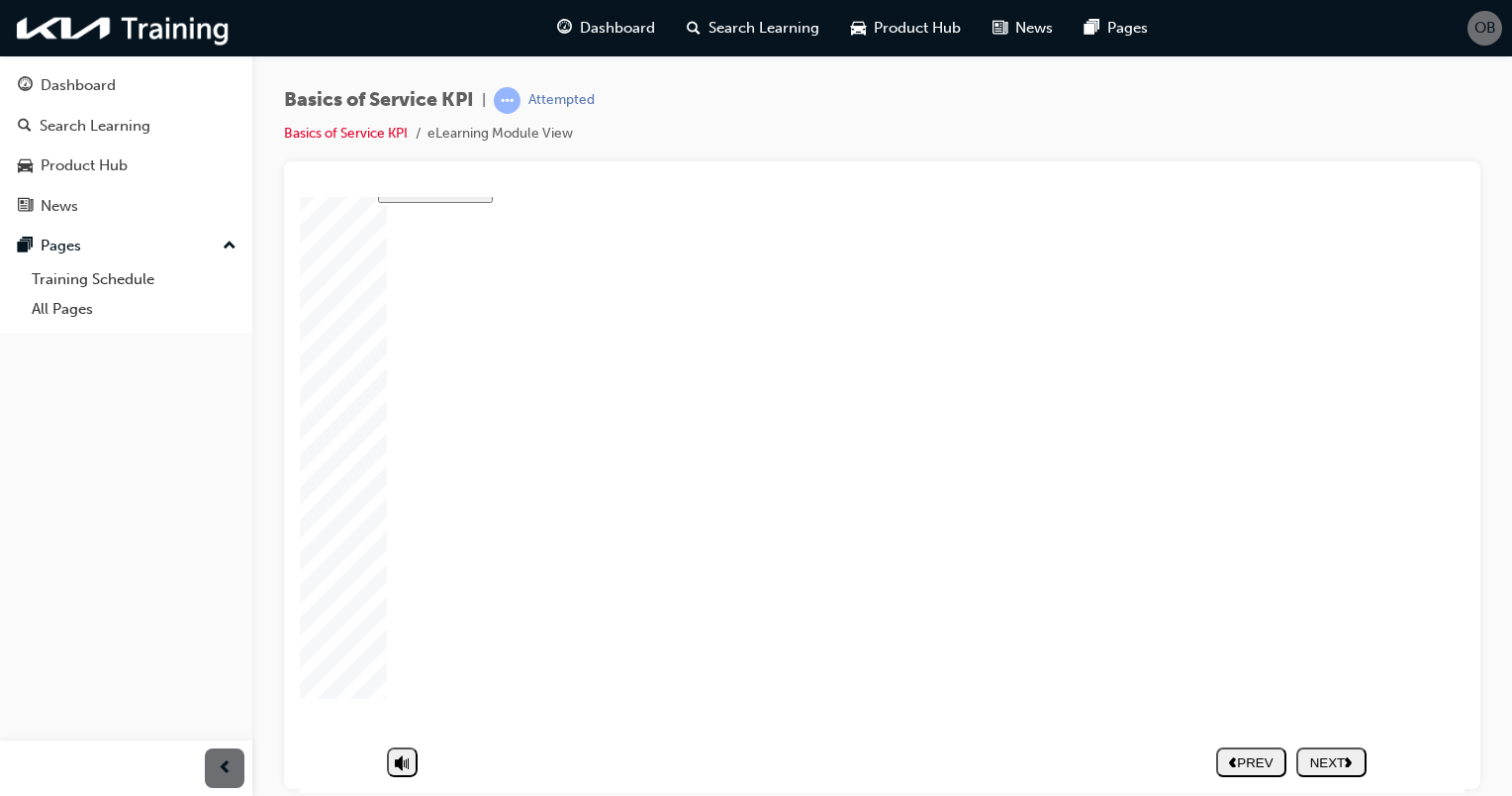 click 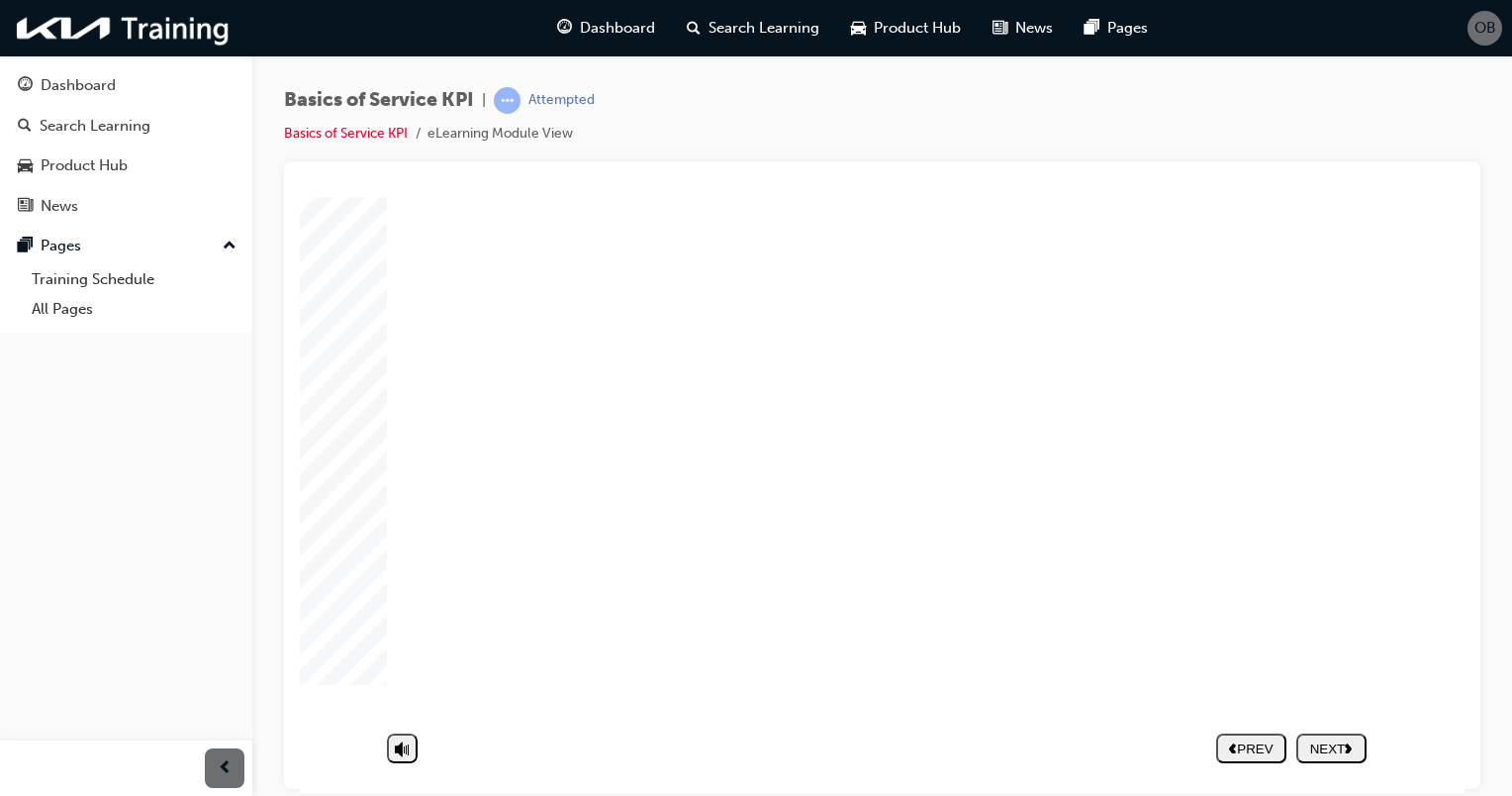 click 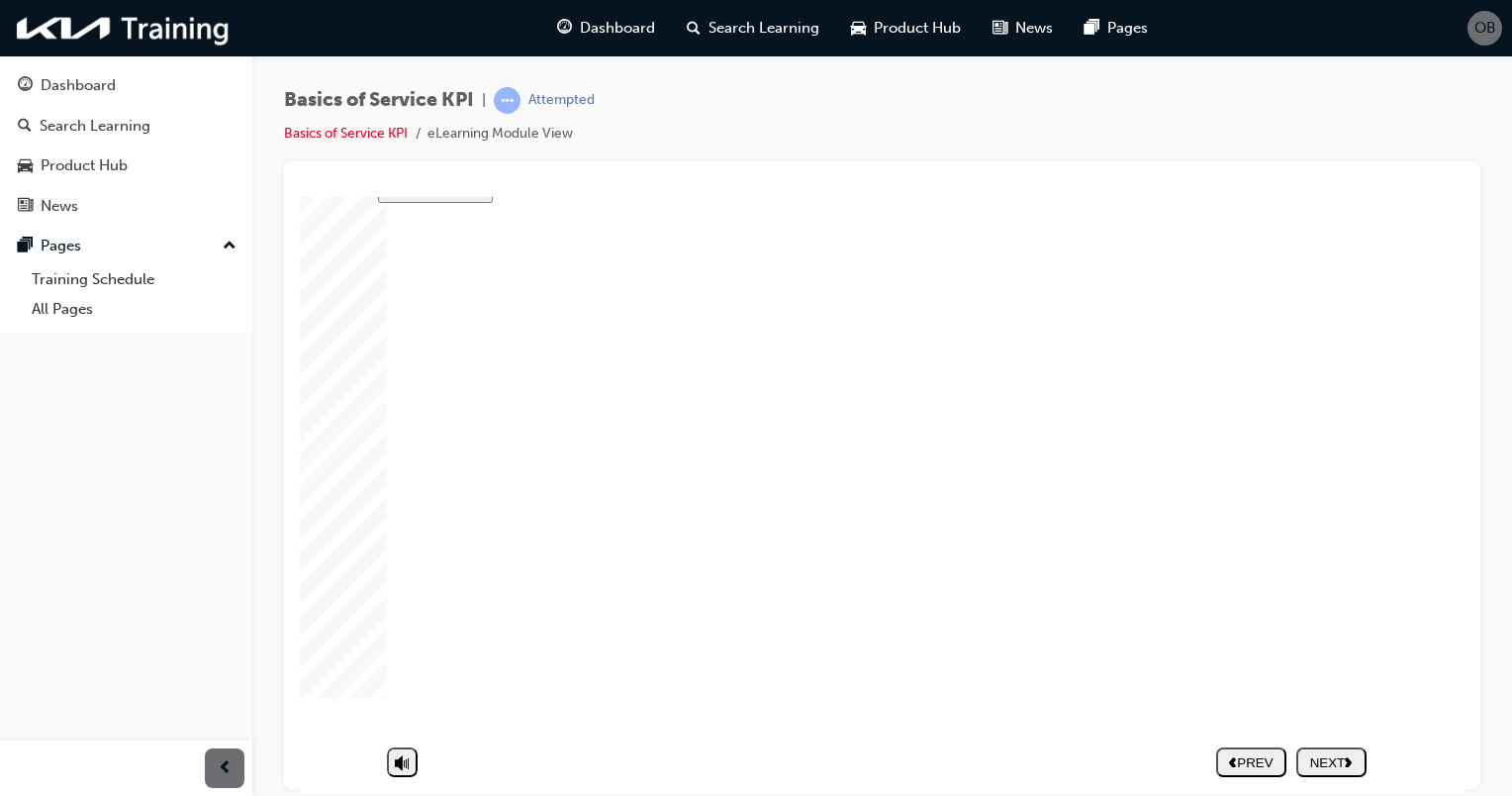 click on "PREV NEXT
SUBMIT" at bounding box center [1291, 761] 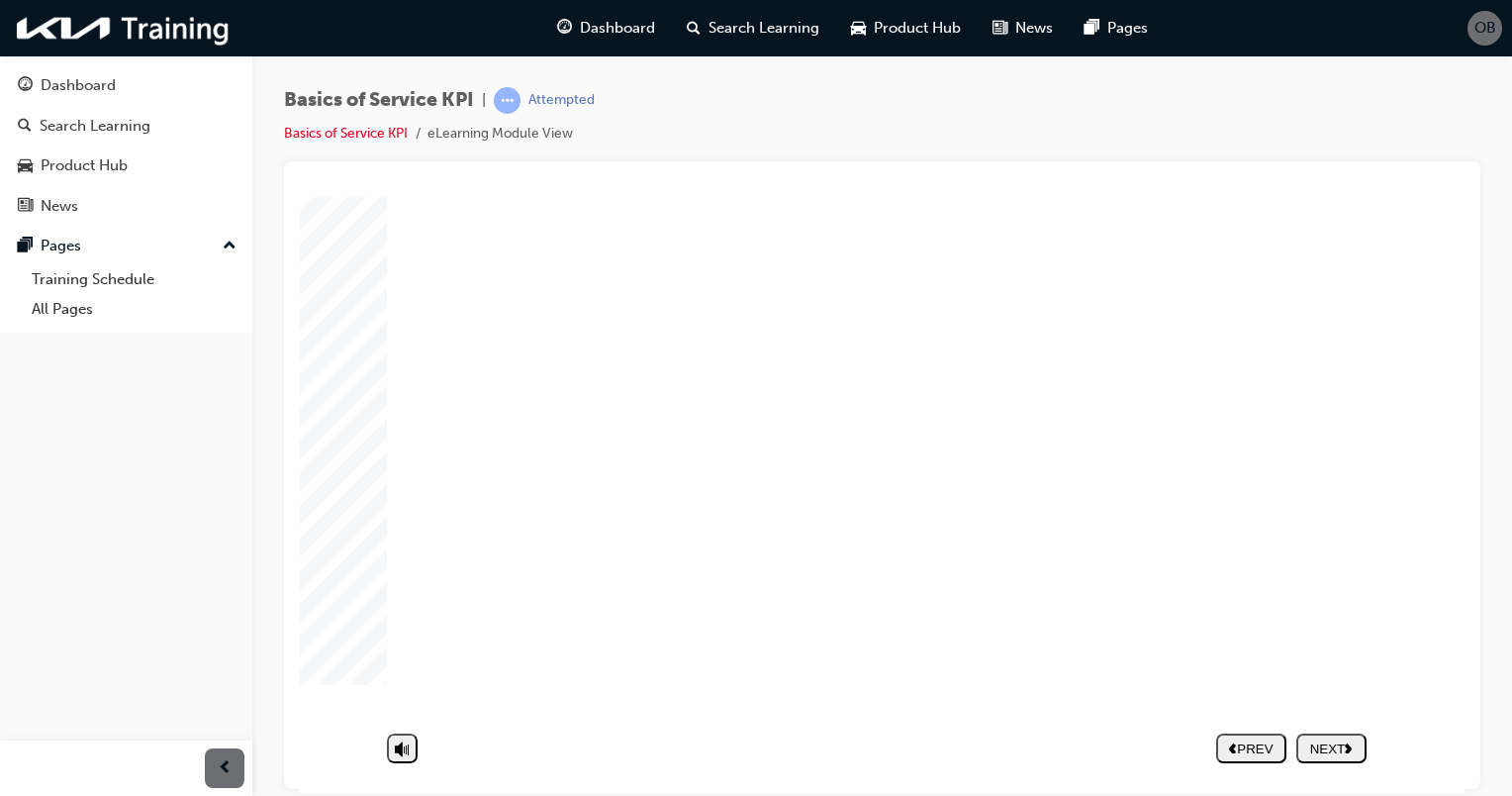 click 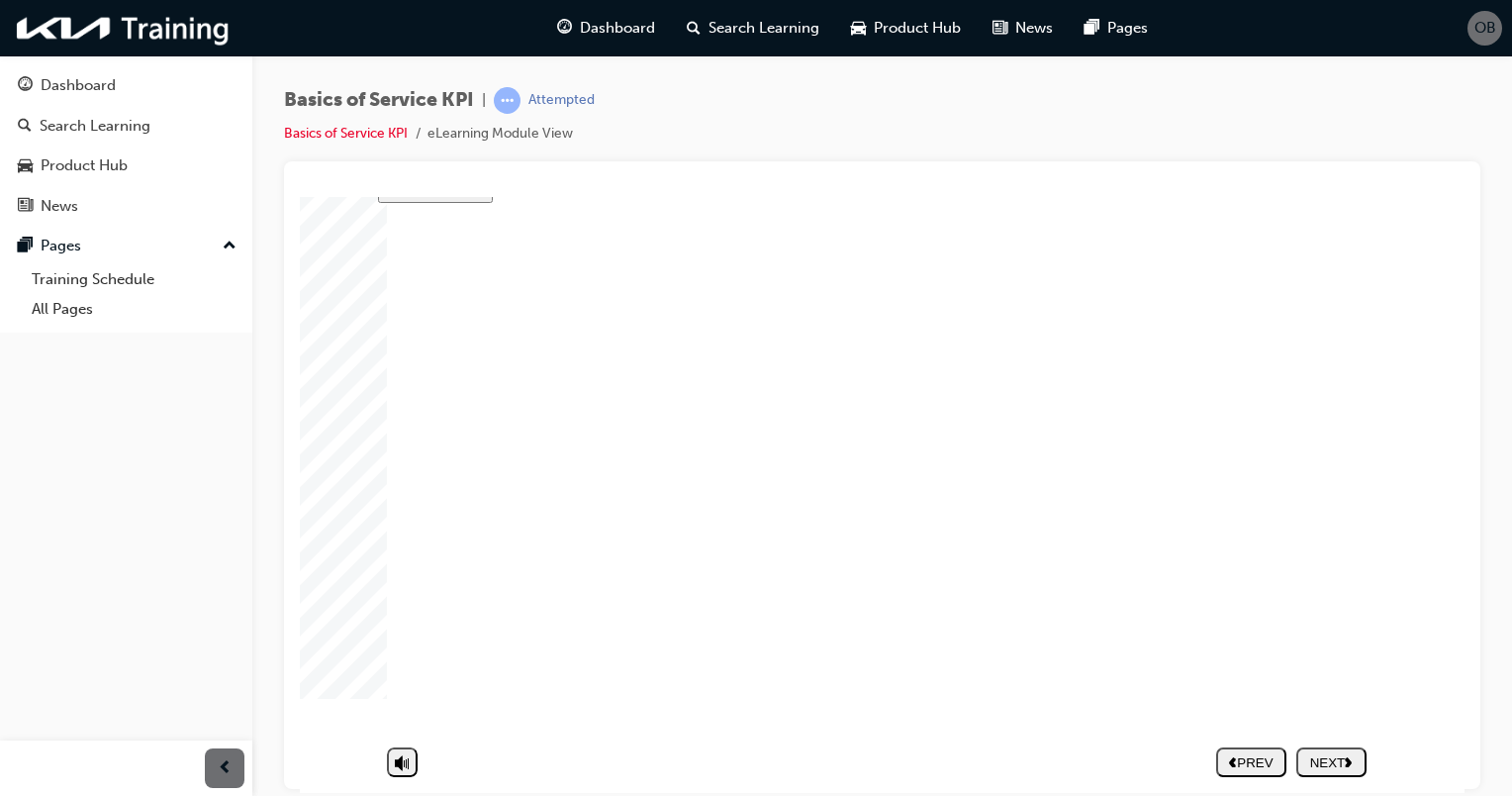 click on "NEXT" at bounding box center [1331, 761] 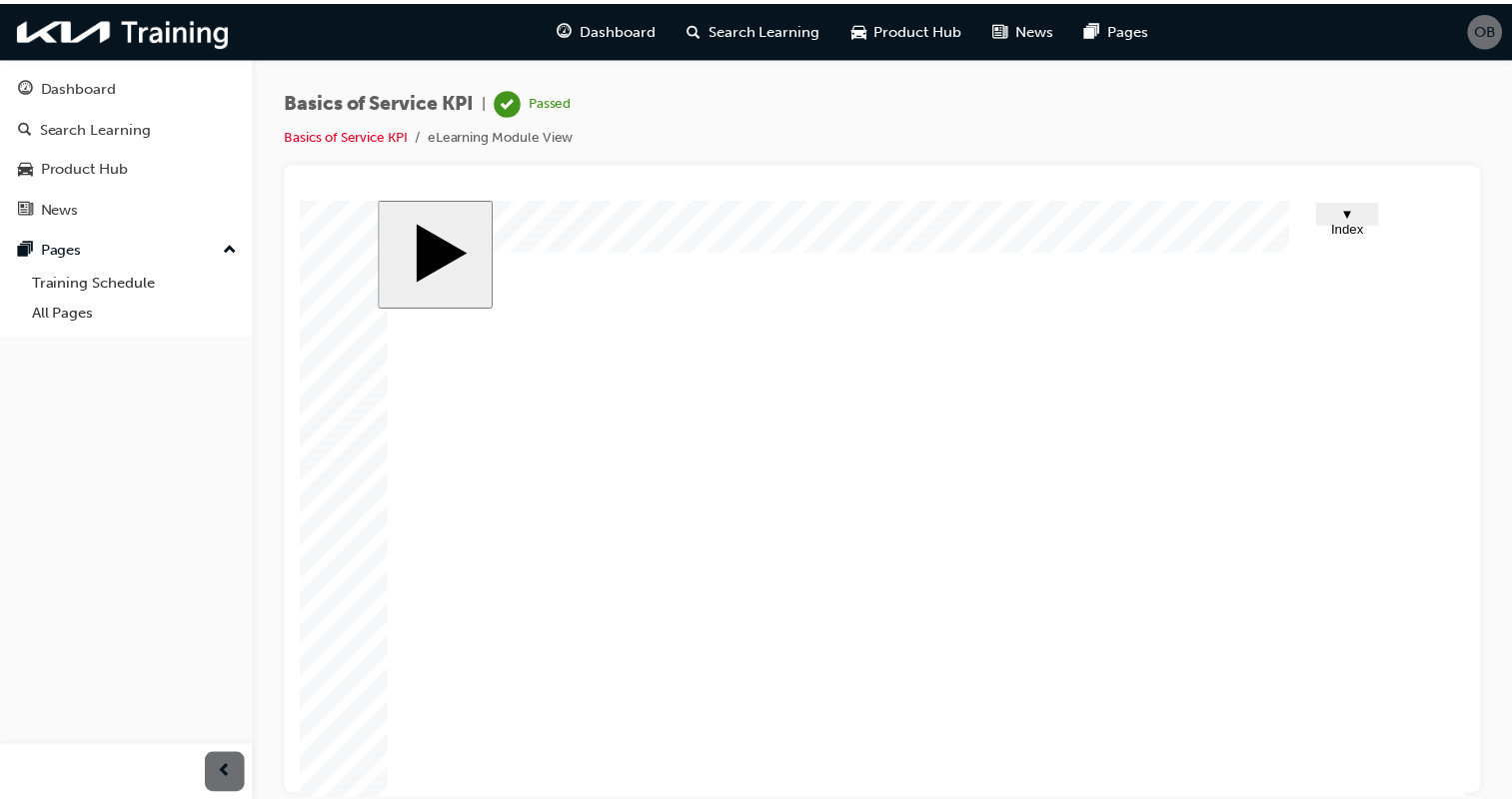 scroll, scrollTop: 117, scrollLeft: 0, axis: vertical 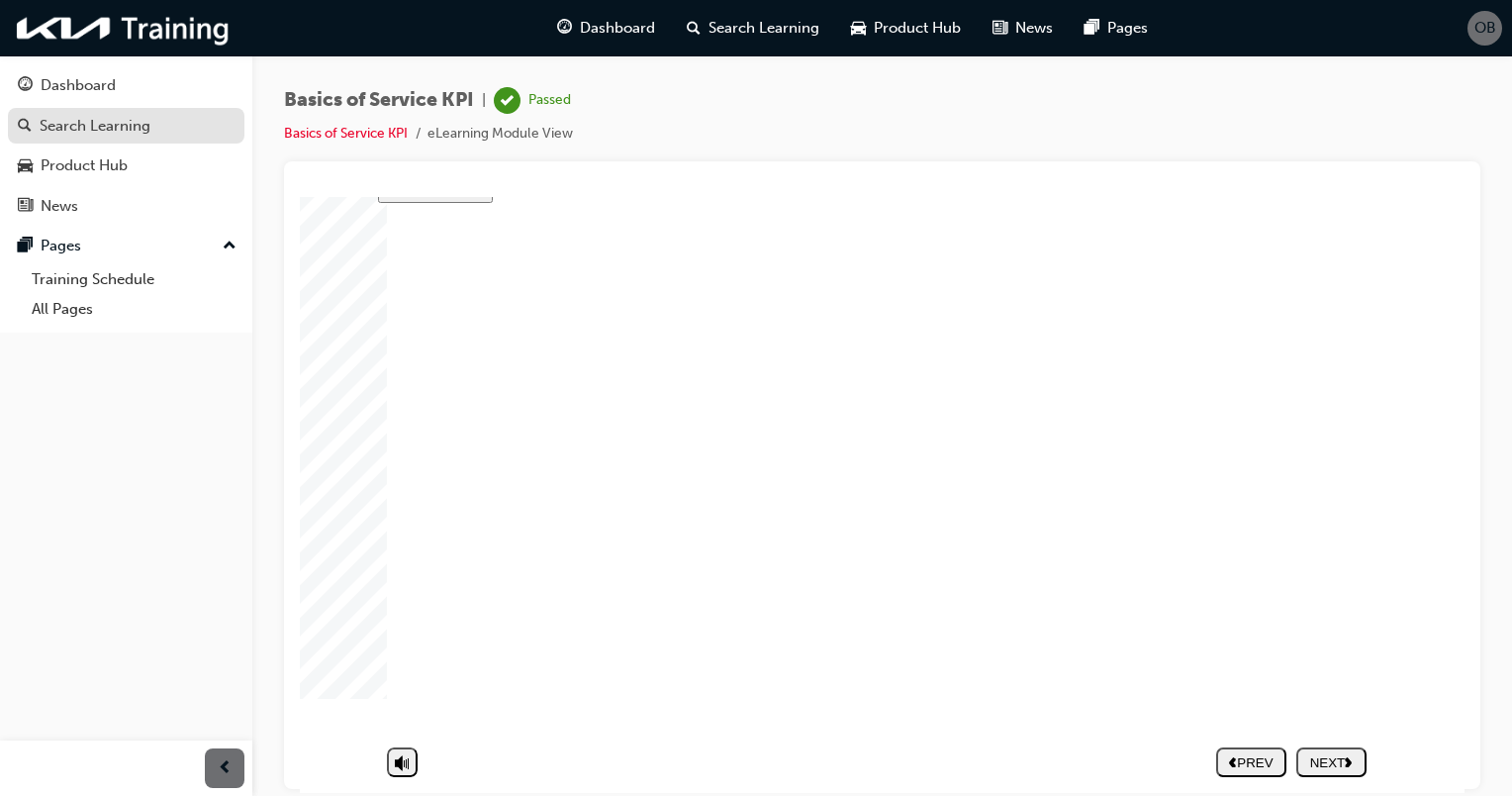 click on "Search Learning" at bounding box center (95, 126) 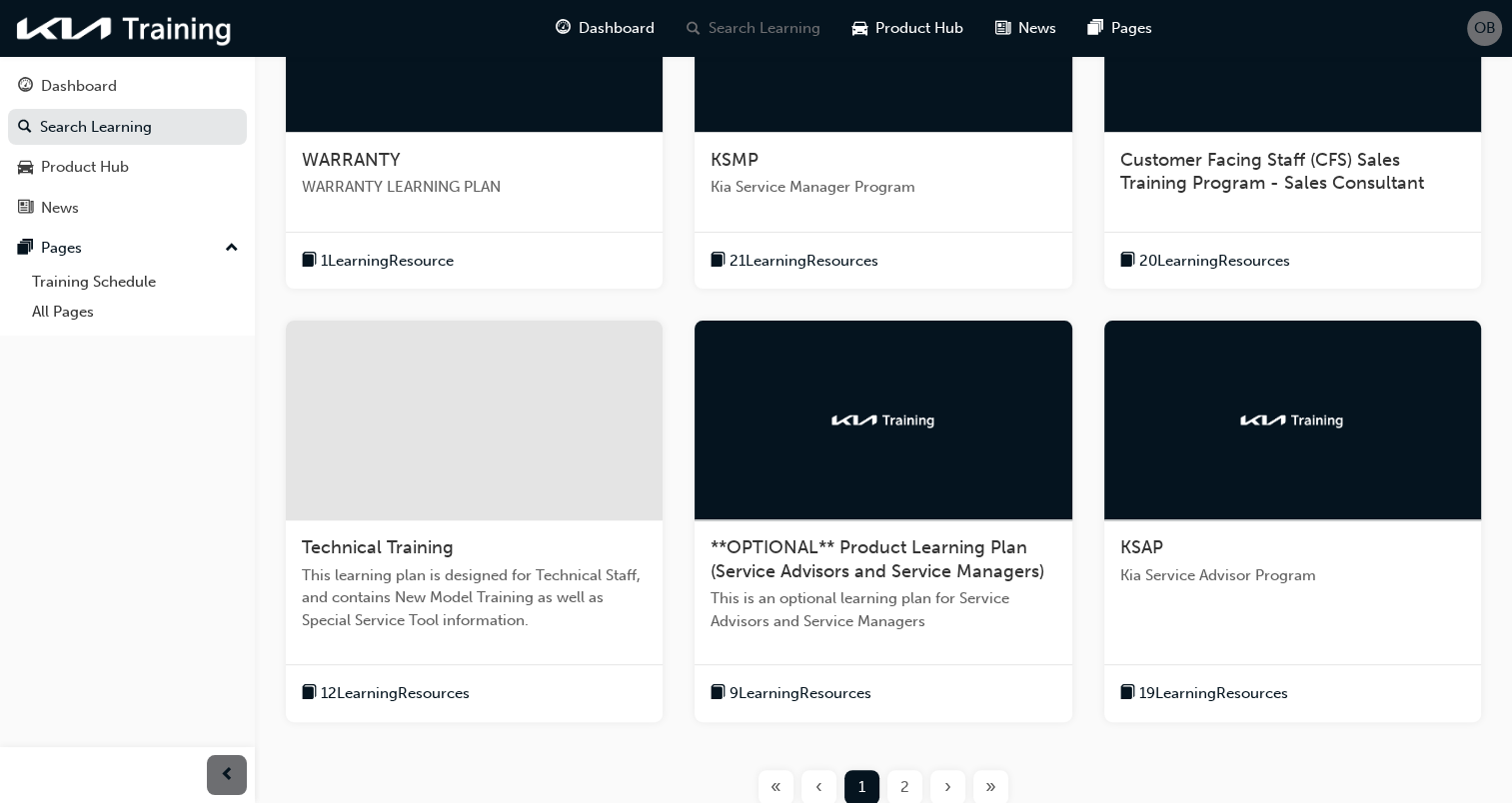 scroll, scrollTop: 530, scrollLeft: 0, axis: vertical 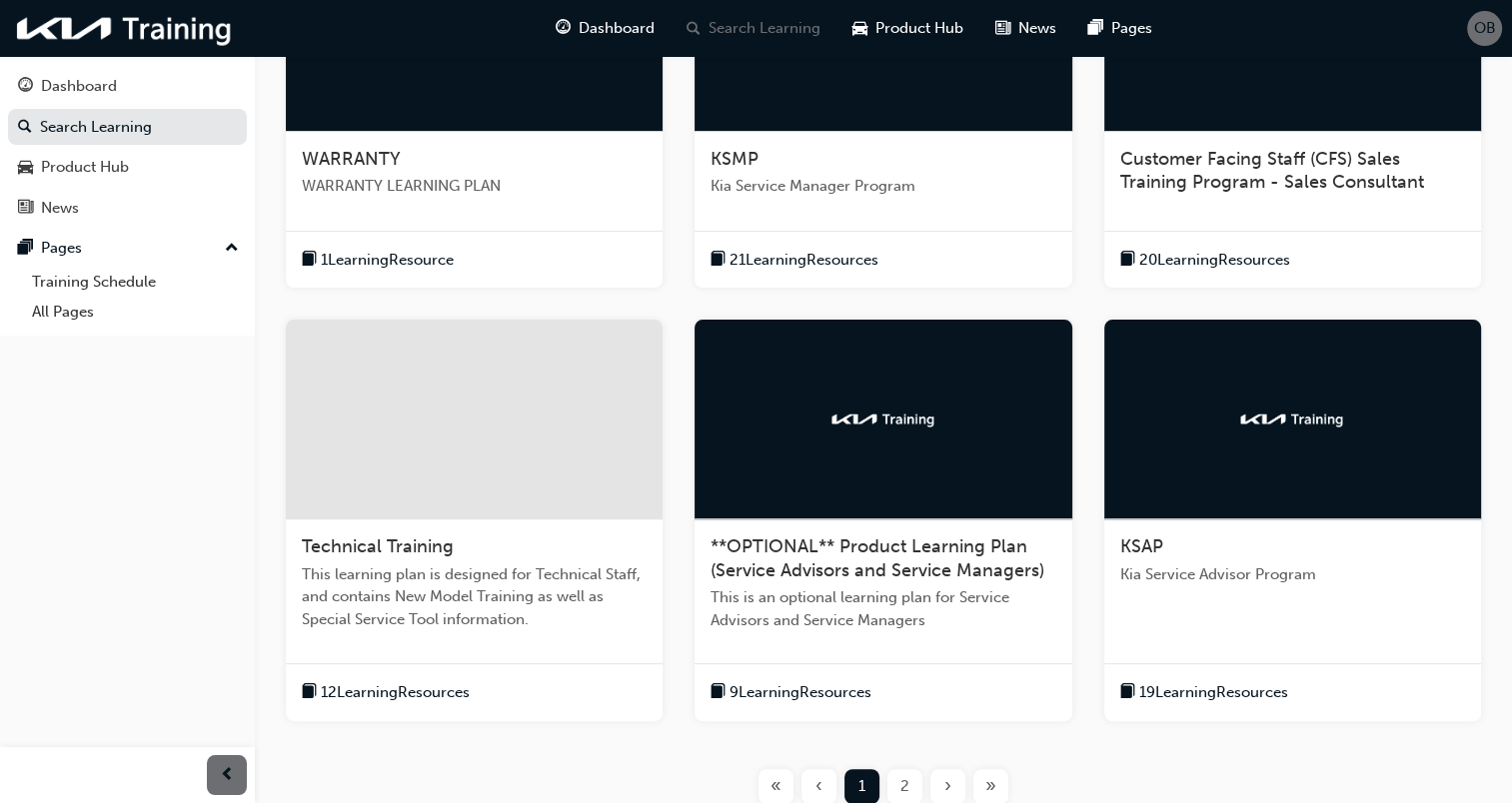 click on "Kia Service Advisor Program" at bounding box center [1292, 574] 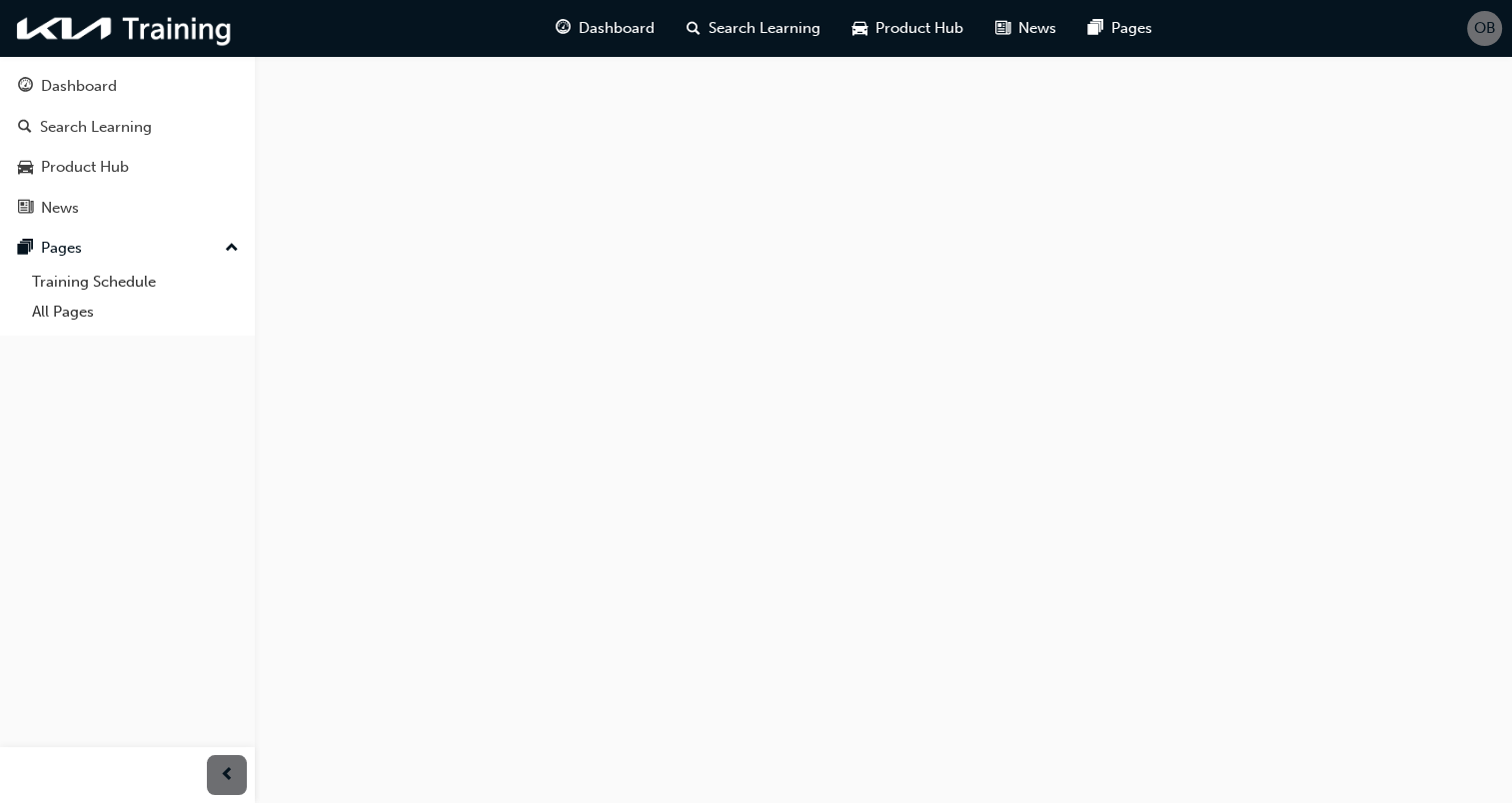 scroll, scrollTop: 0, scrollLeft: 0, axis: both 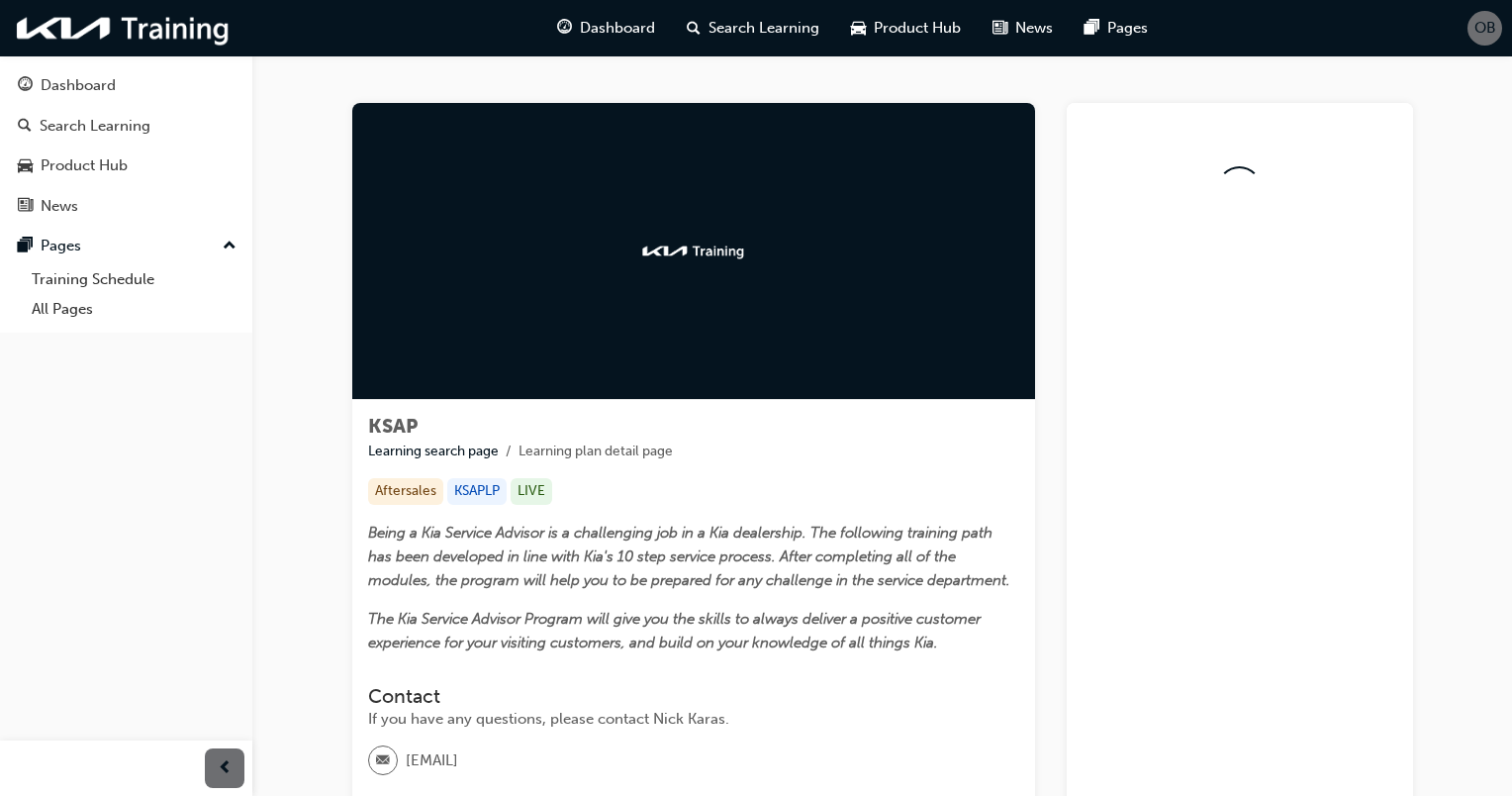 click on "KSAP   Learning search page Learning plan detail page KSAP   Learning search page Learning plan detail page Aftersales KSAPLP LIVE Being a Kia Service Advisor is a challenging job in a Kia dealership. The following training path has been developed in line with Kia's 10 step service process. After completing all of the modules, the program will help you to be prepared for any challenge in the service department. The Kia Service Advisor Program will give you the skills to always deliver a positive customer experience for your visiting customers, and build on your knowledge of all things Kia. Contact If you have any questions, please contact Nick Karas. nkaras@kia.com.au Learning Plan KSAP Level - 1 Completed Level 2 Completed Level 3 Basics of Service KPI ELEARNING KSAPL3-SERKPI Learning resource not found Learning resource not found Learning resource not found Learning resource not found Learning resource not found" at bounding box center [756, 528] 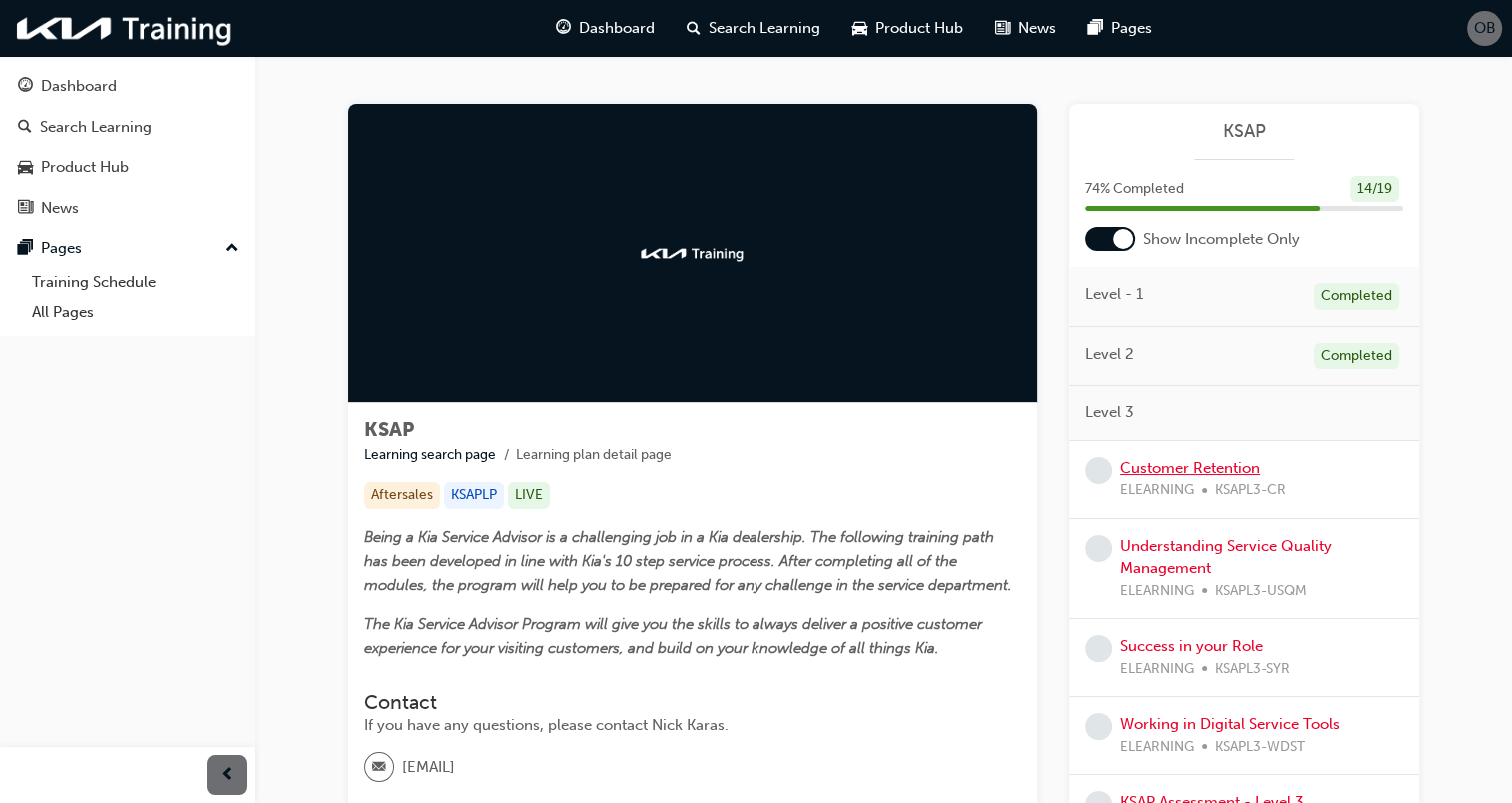 click on "Customer Retention" at bounding box center (1190, 468) 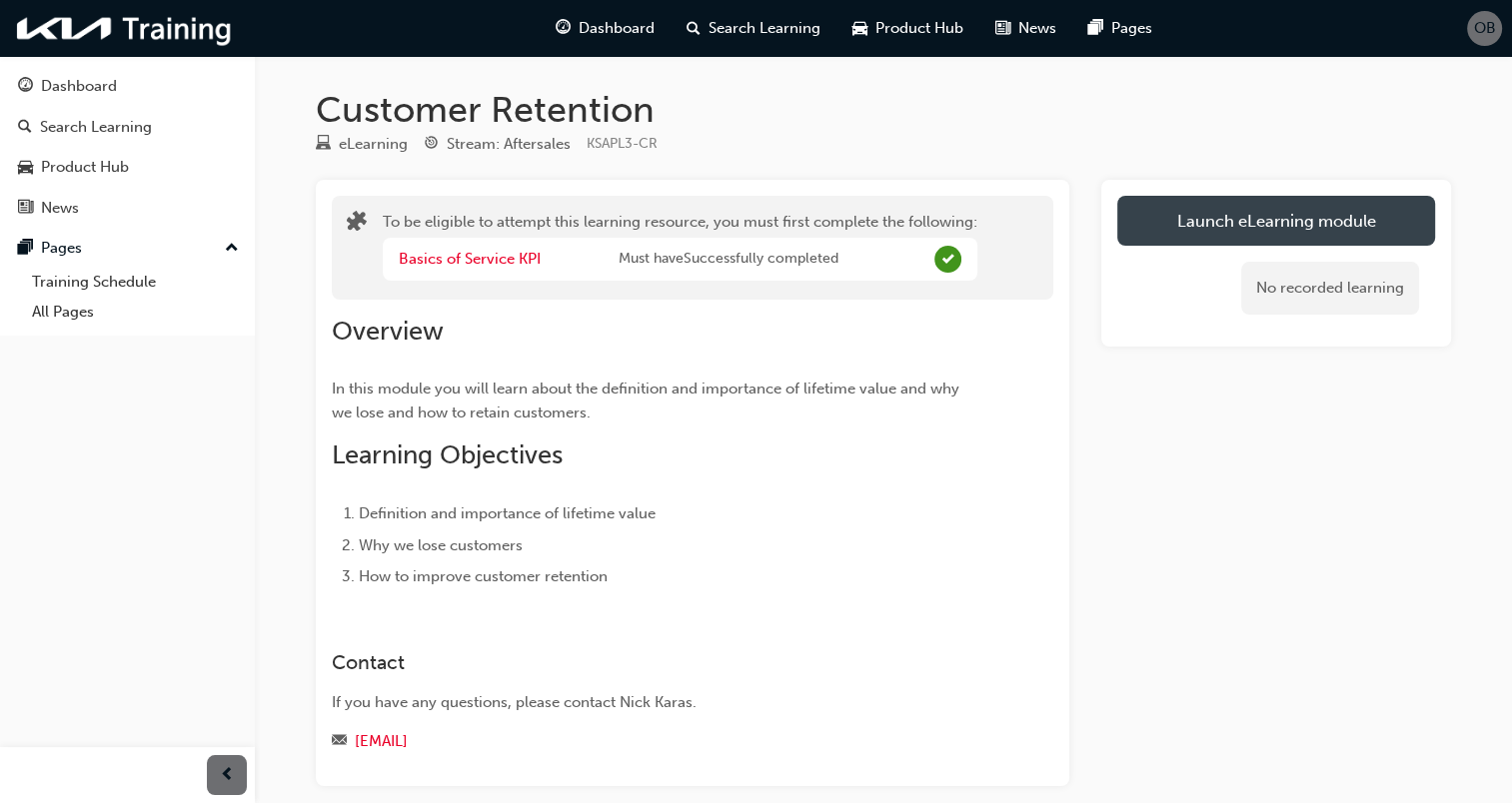 click on "Launch eLearning module" at bounding box center (1276, 221) 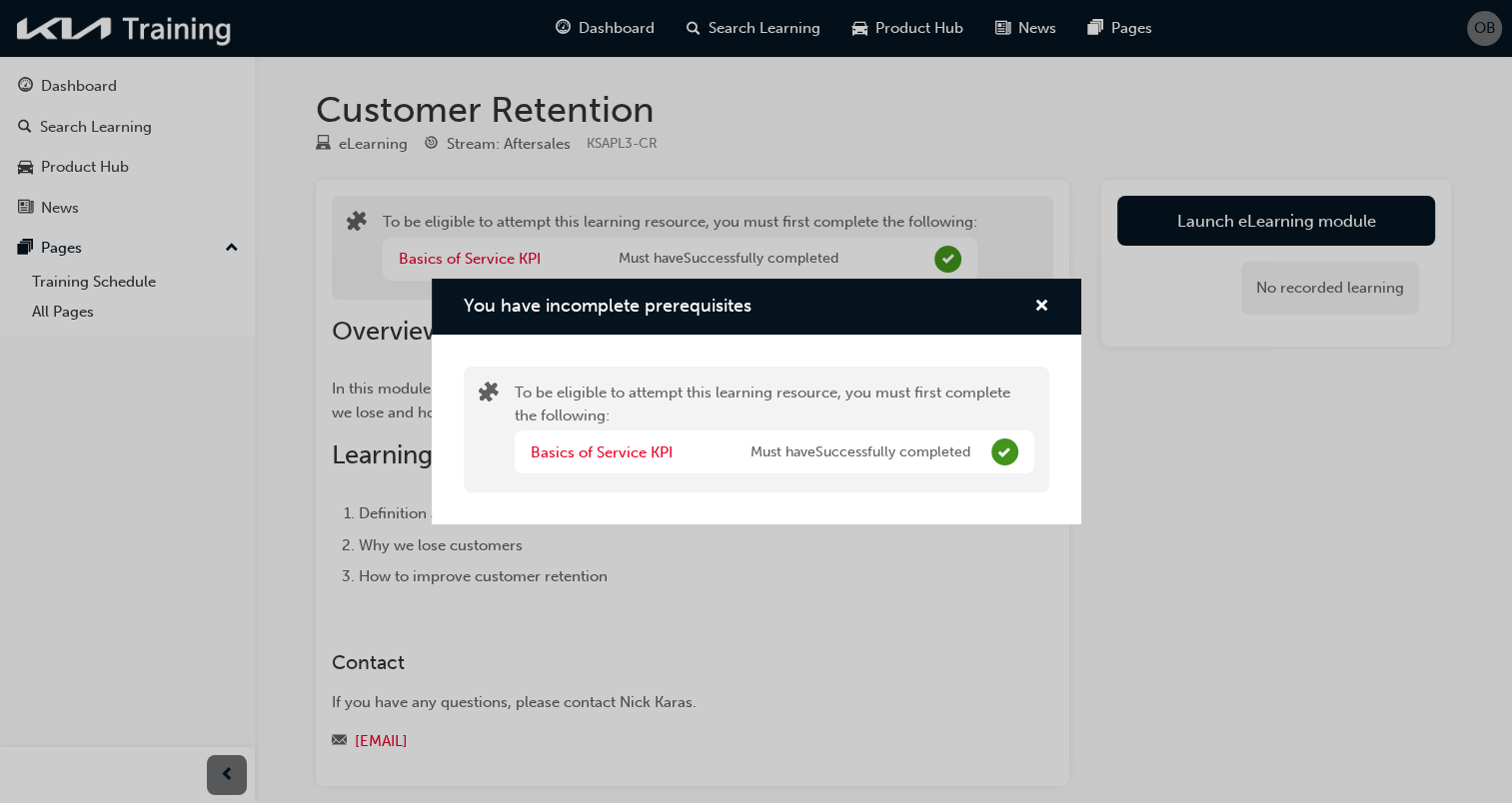 click on "You have incomplete prerequisites" at bounding box center [756, 307] 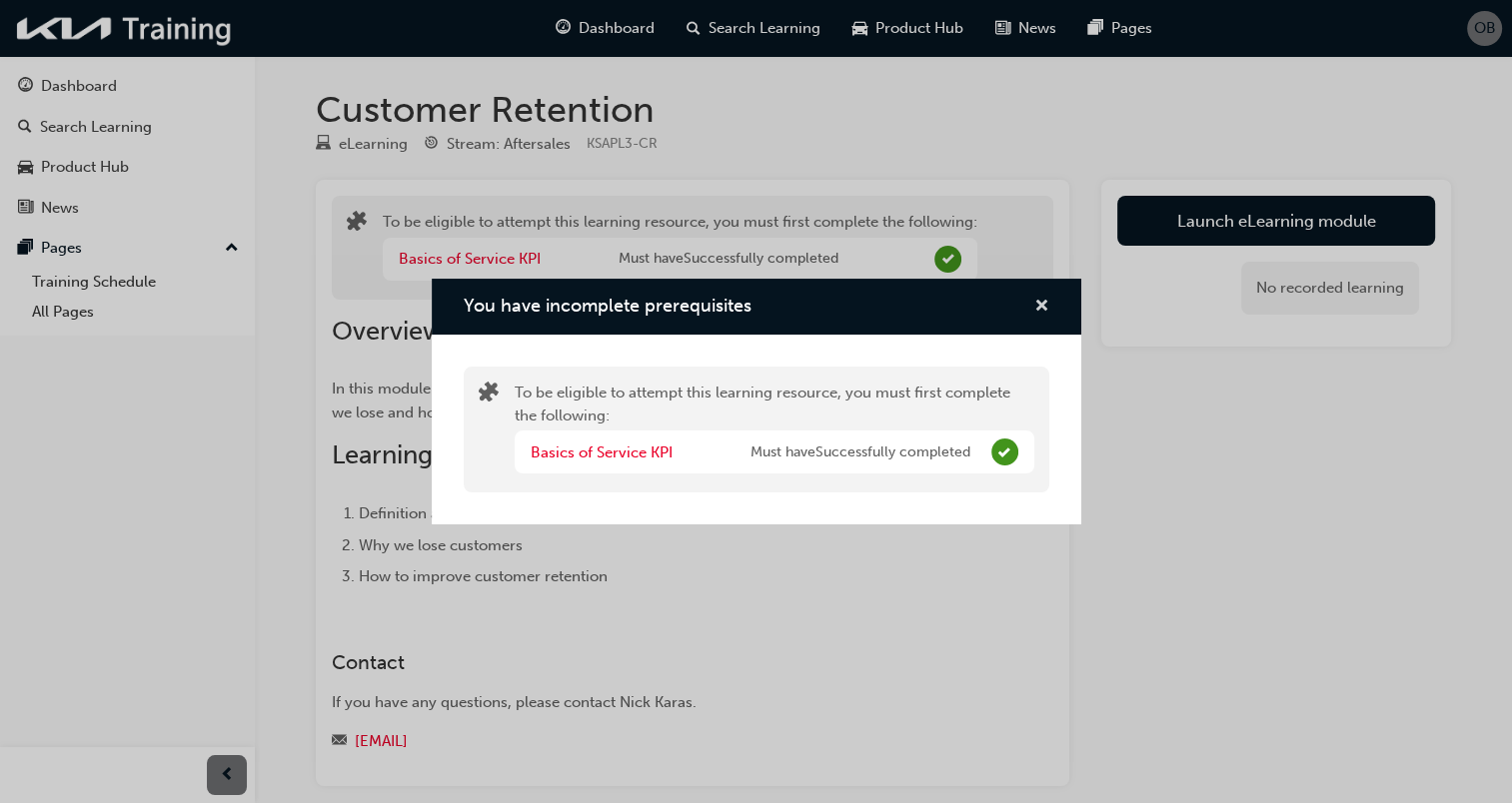 click at bounding box center (1041, 308) 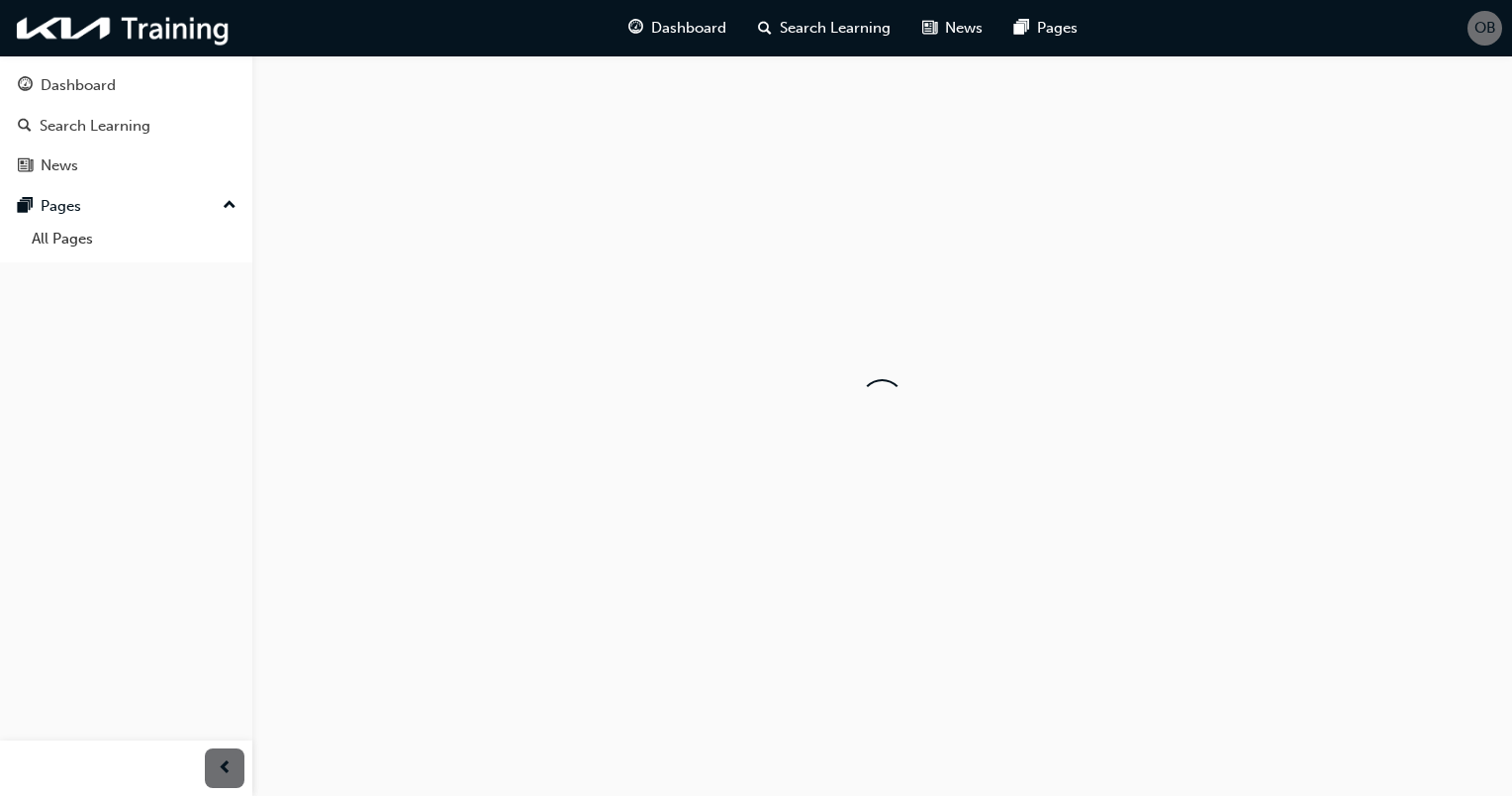 scroll, scrollTop: 0, scrollLeft: 0, axis: both 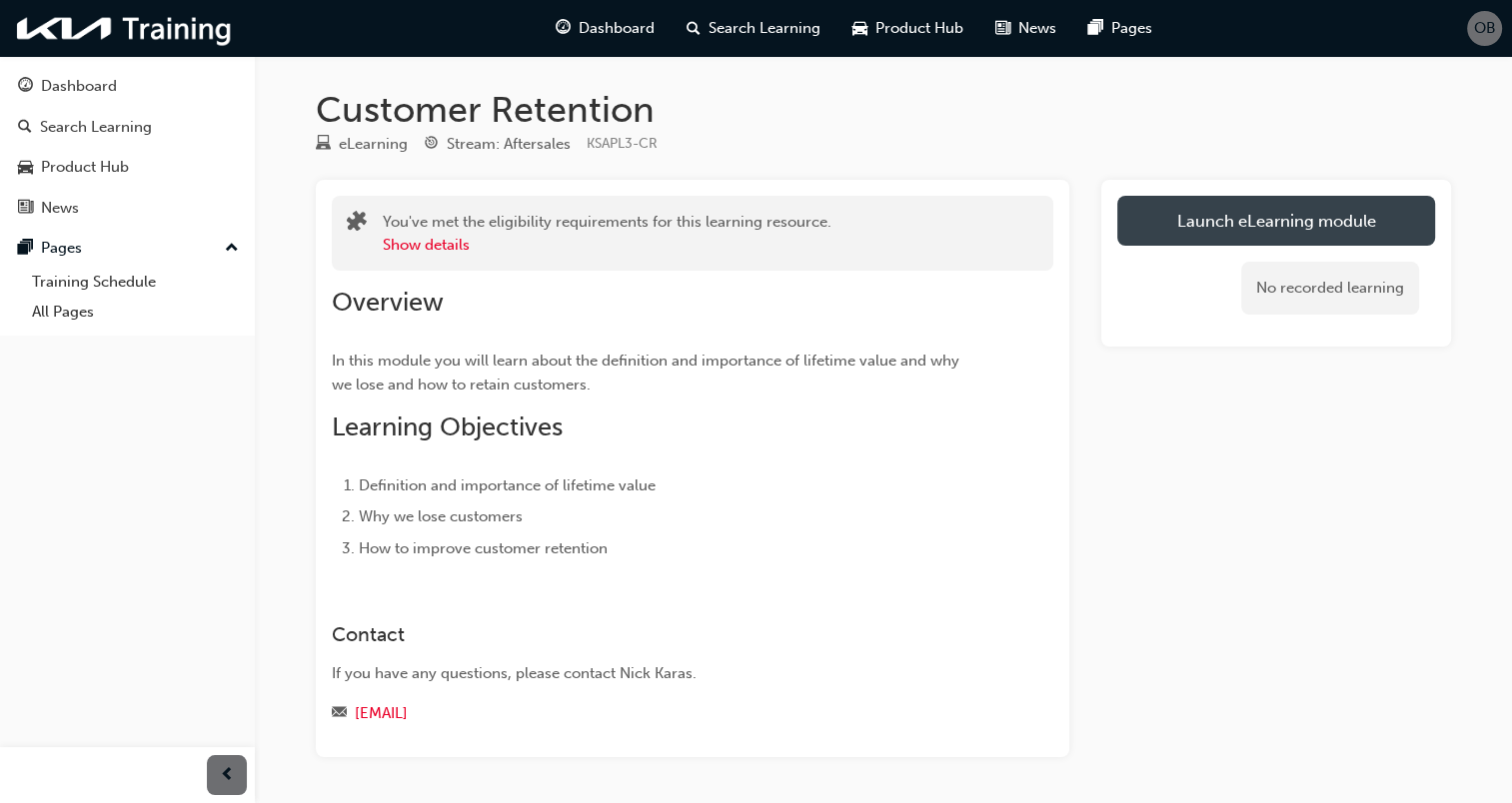 click on "Launch eLearning module" at bounding box center [1276, 221] 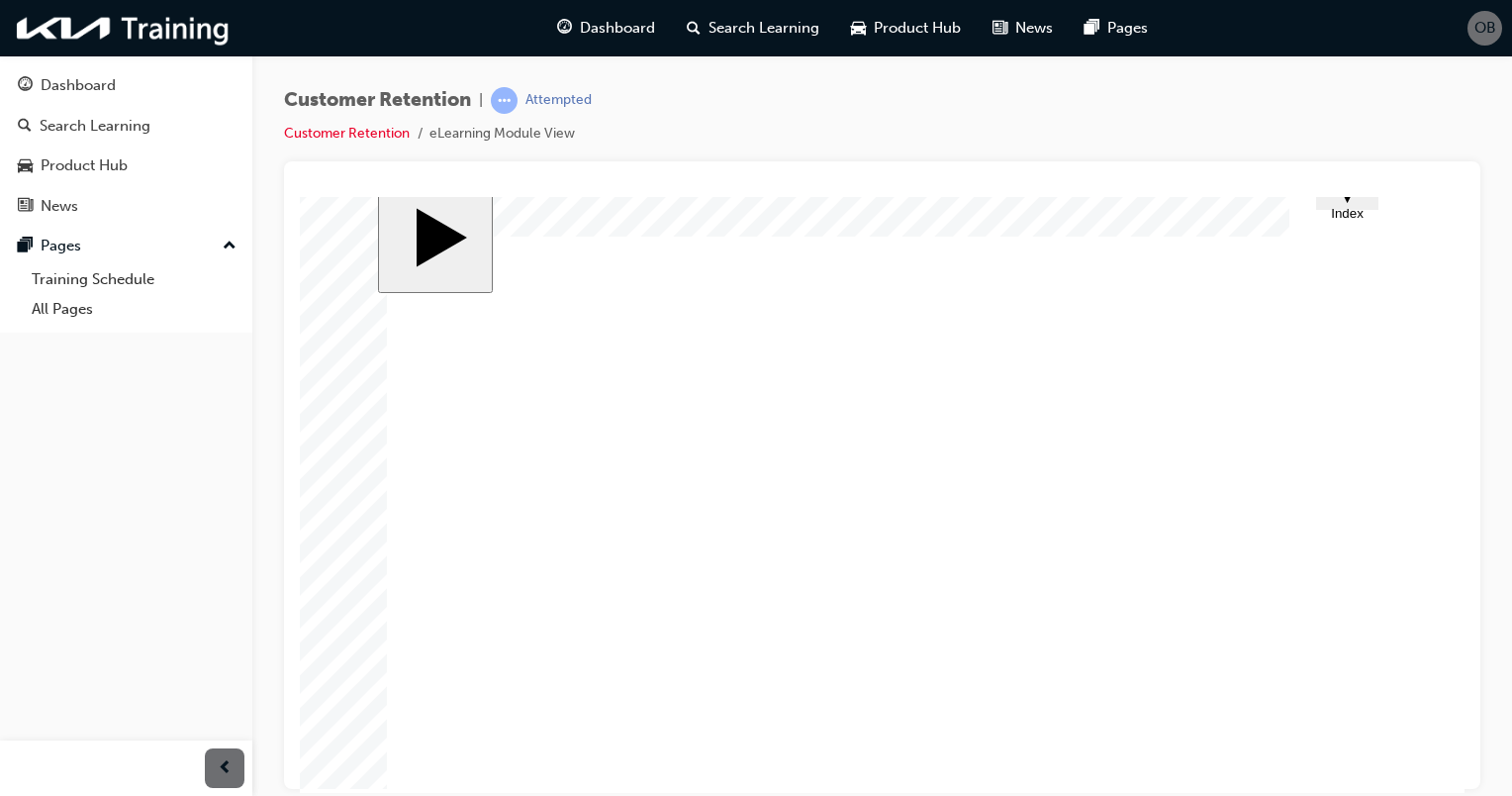scroll, scrollTop: 116, scrollLeft: 0, axis: vertical 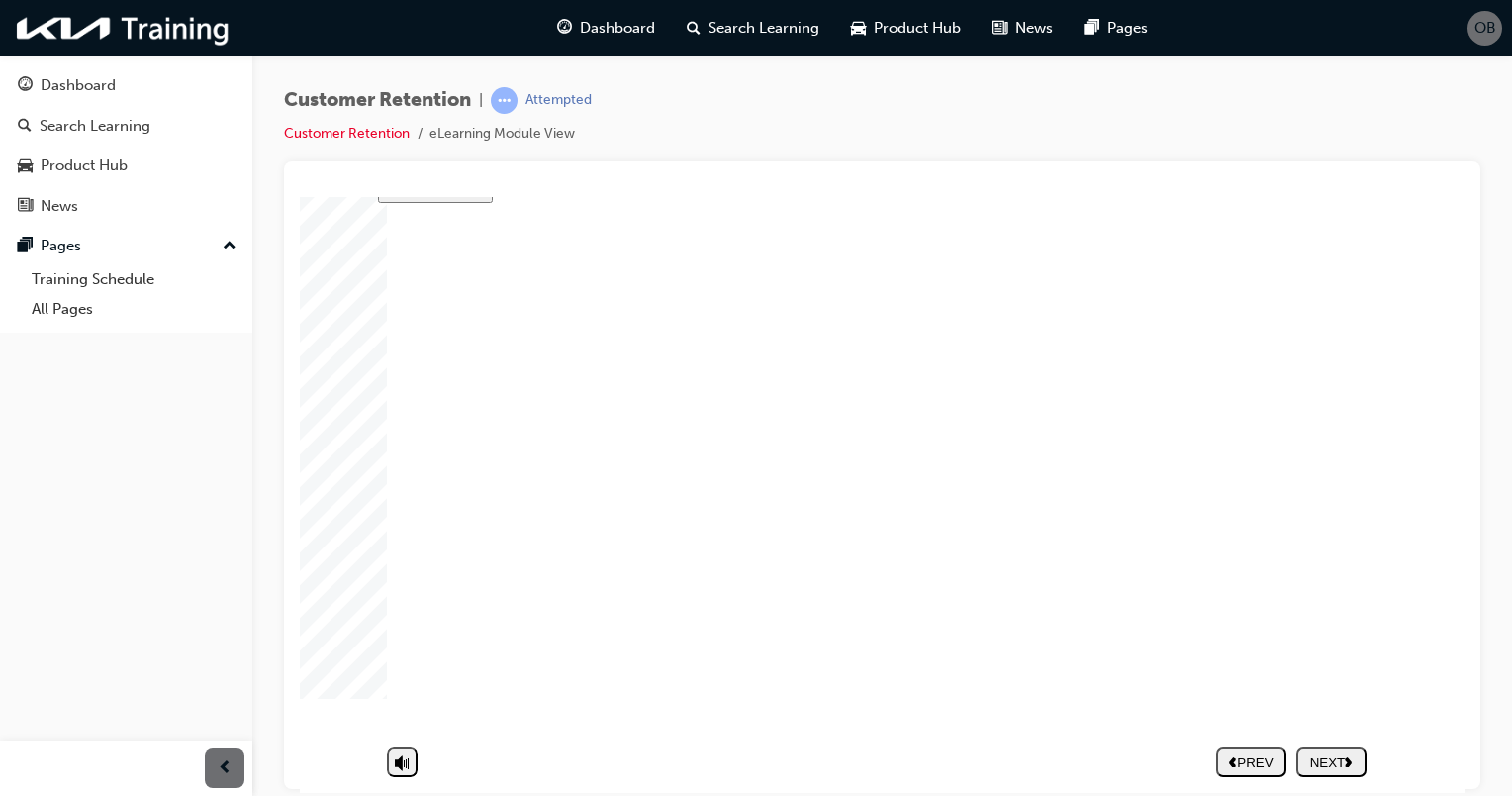 click on "PREV NEXT
SUBMIT" at bounding box center (1291, 761) 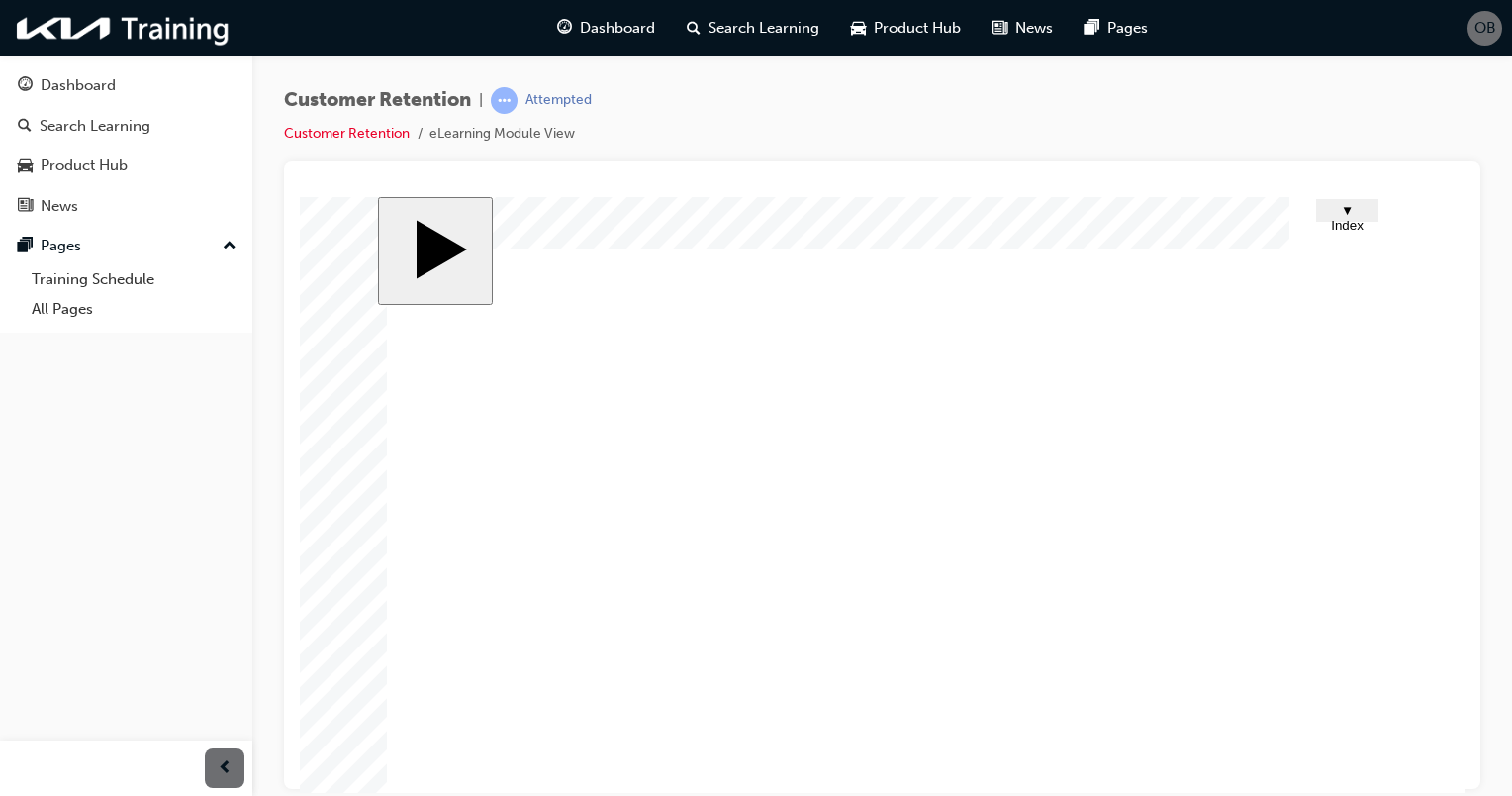 scroll, scrollTop: 116, scrollLeft: 0, axis: vertical 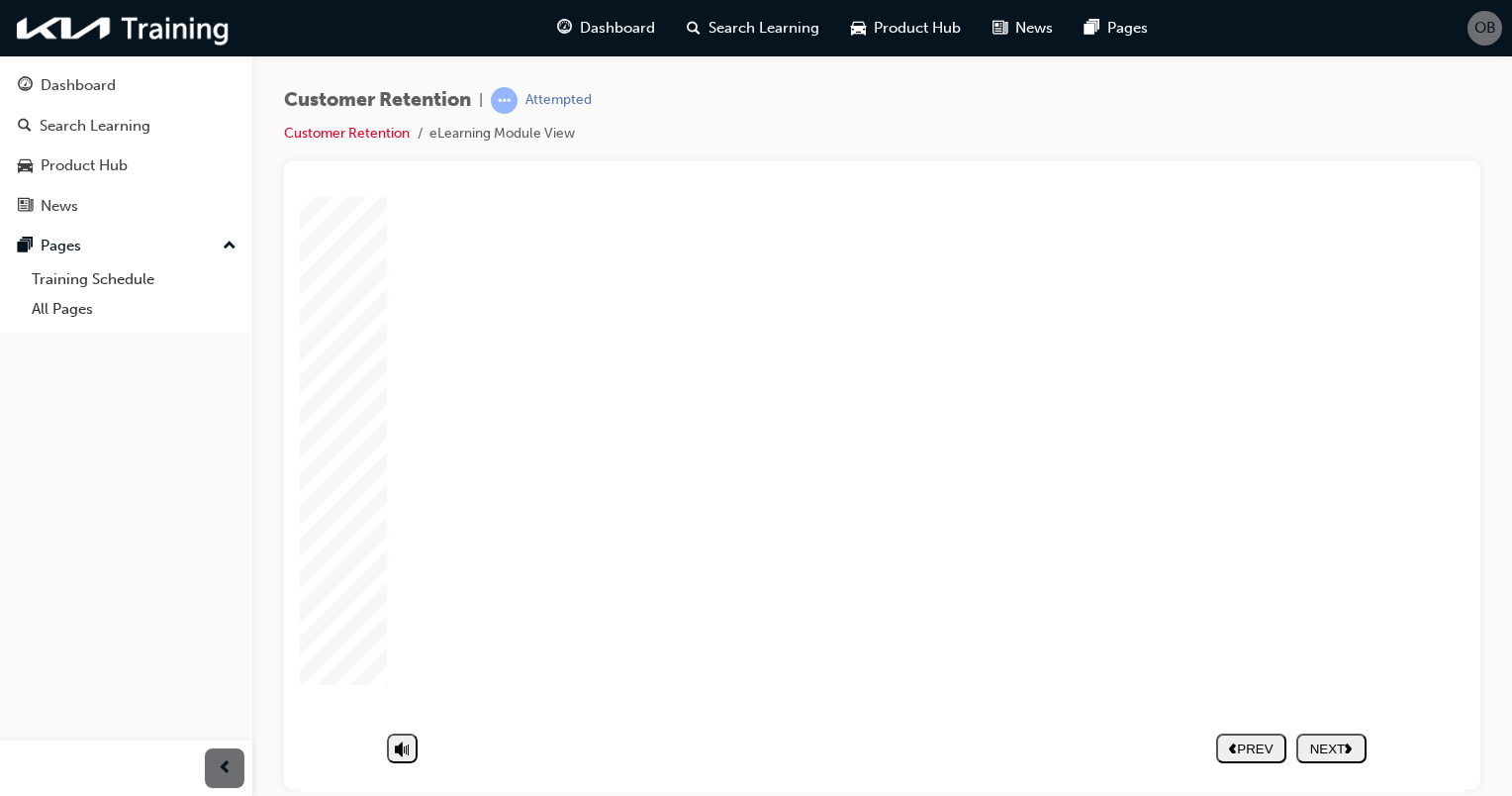 click on "NEXT" at bounding box center [1331, 747] 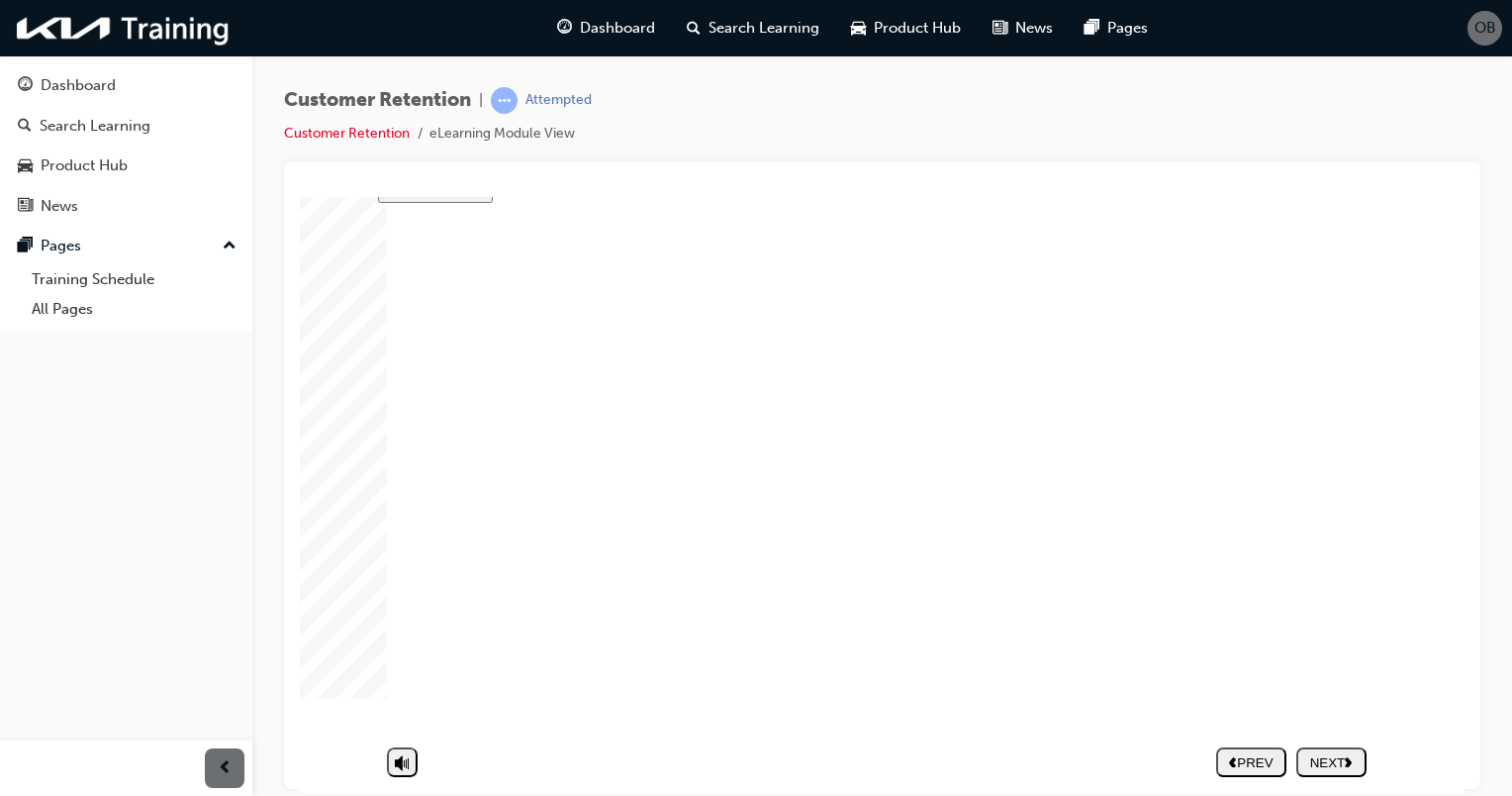 click 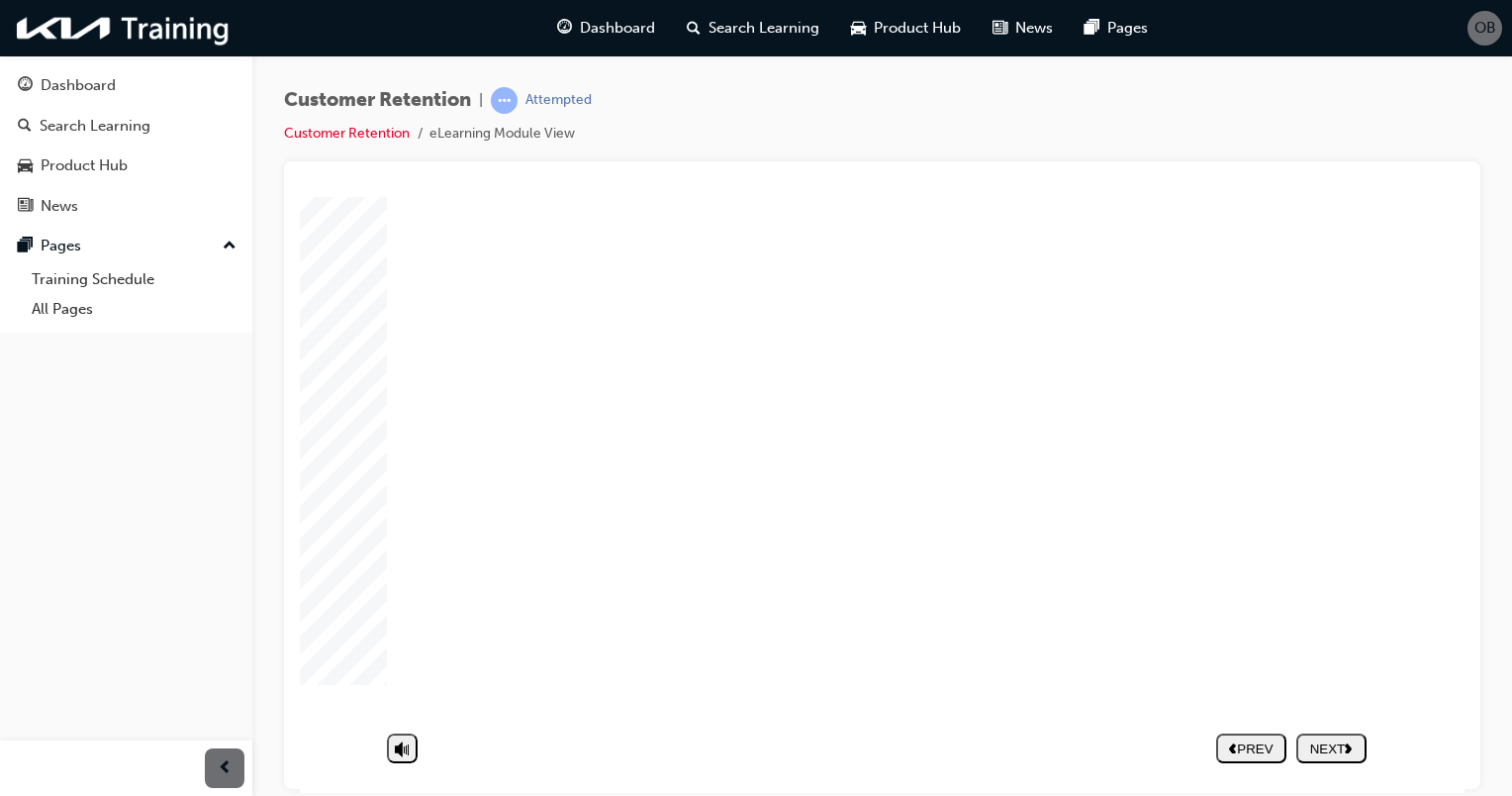 click 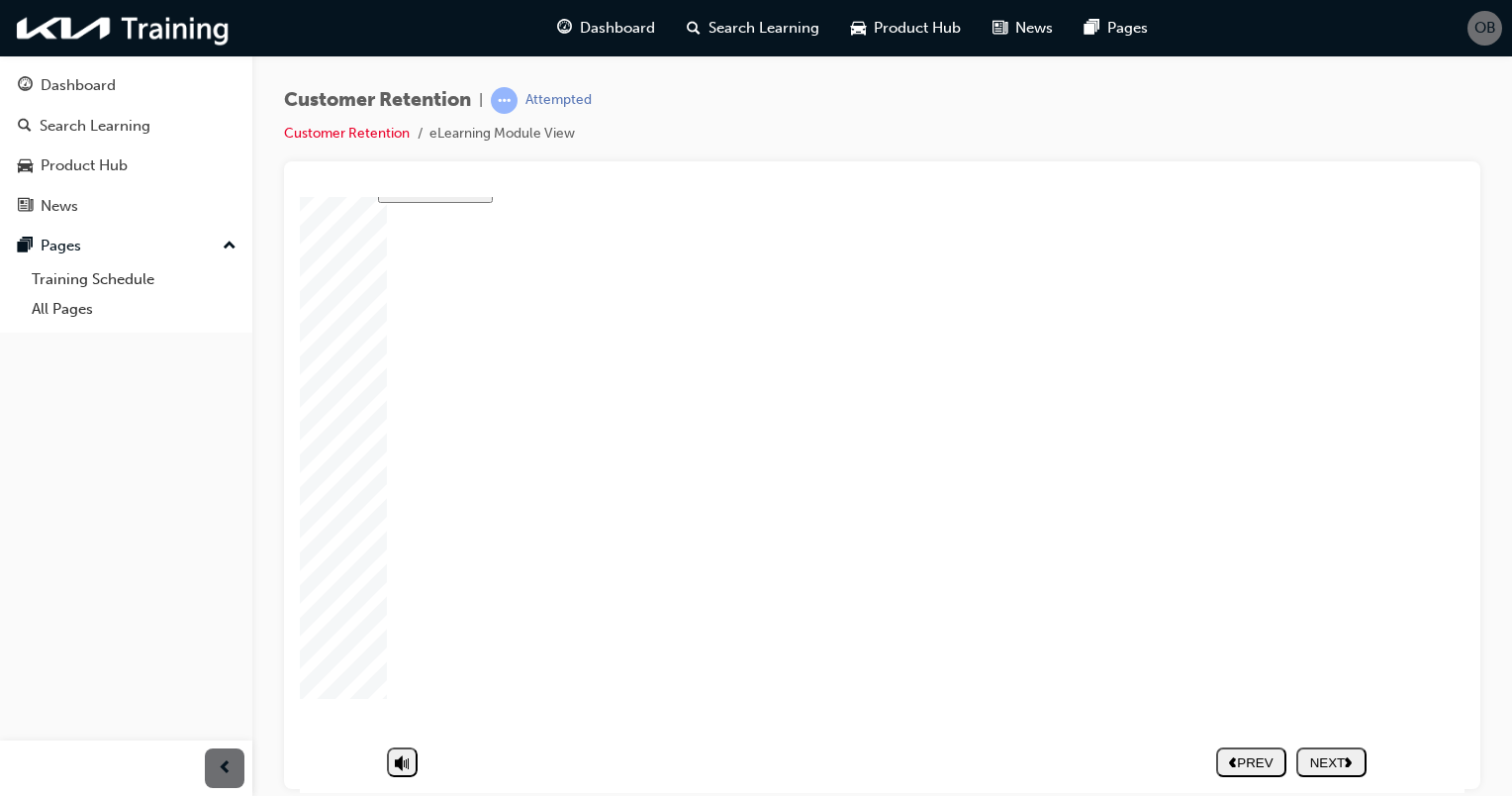 click at bounding box center [1074, 3961] 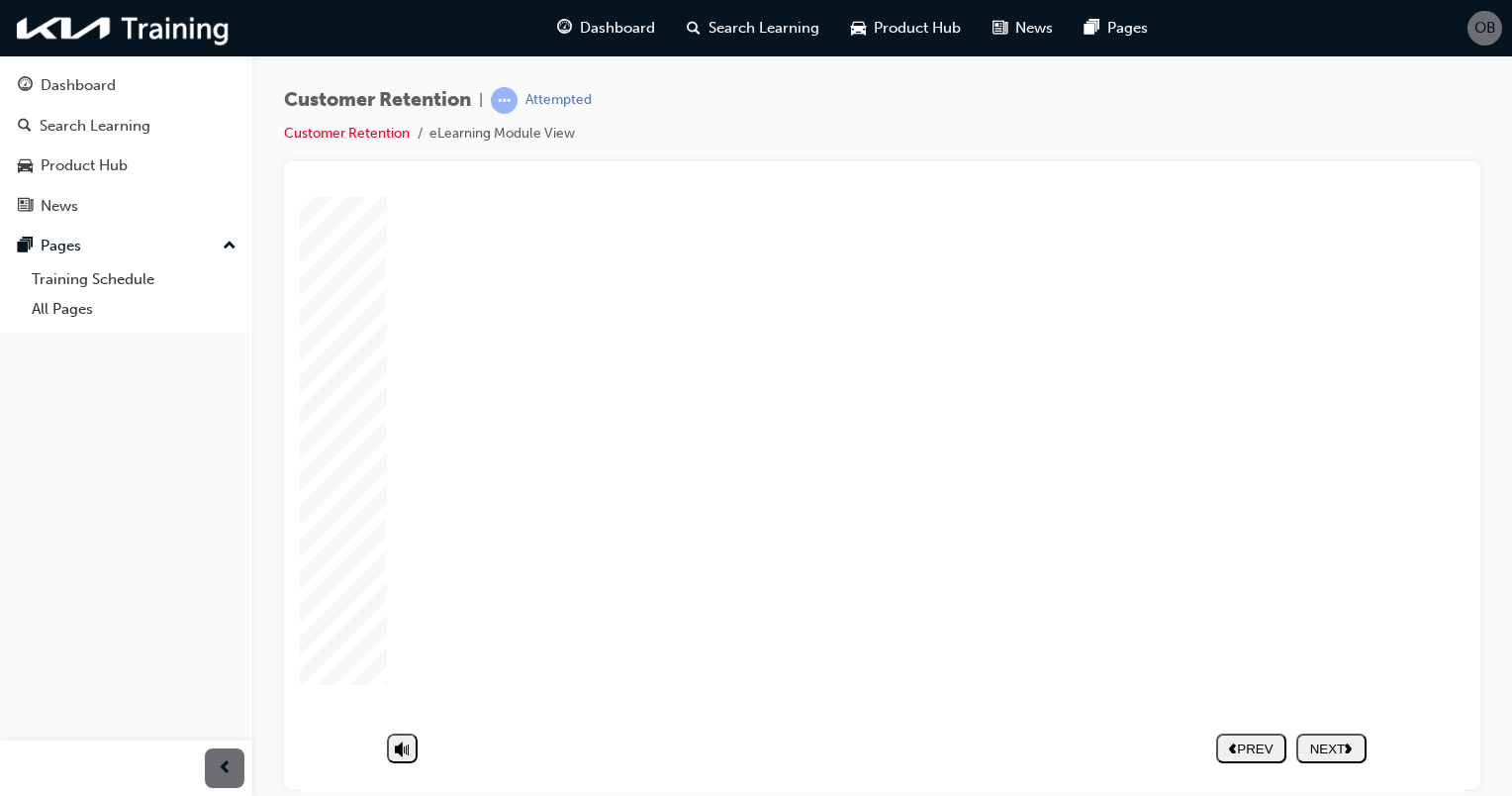 click on "PREV NEXT
SUBMIT" at bounding box center (1291, 747) 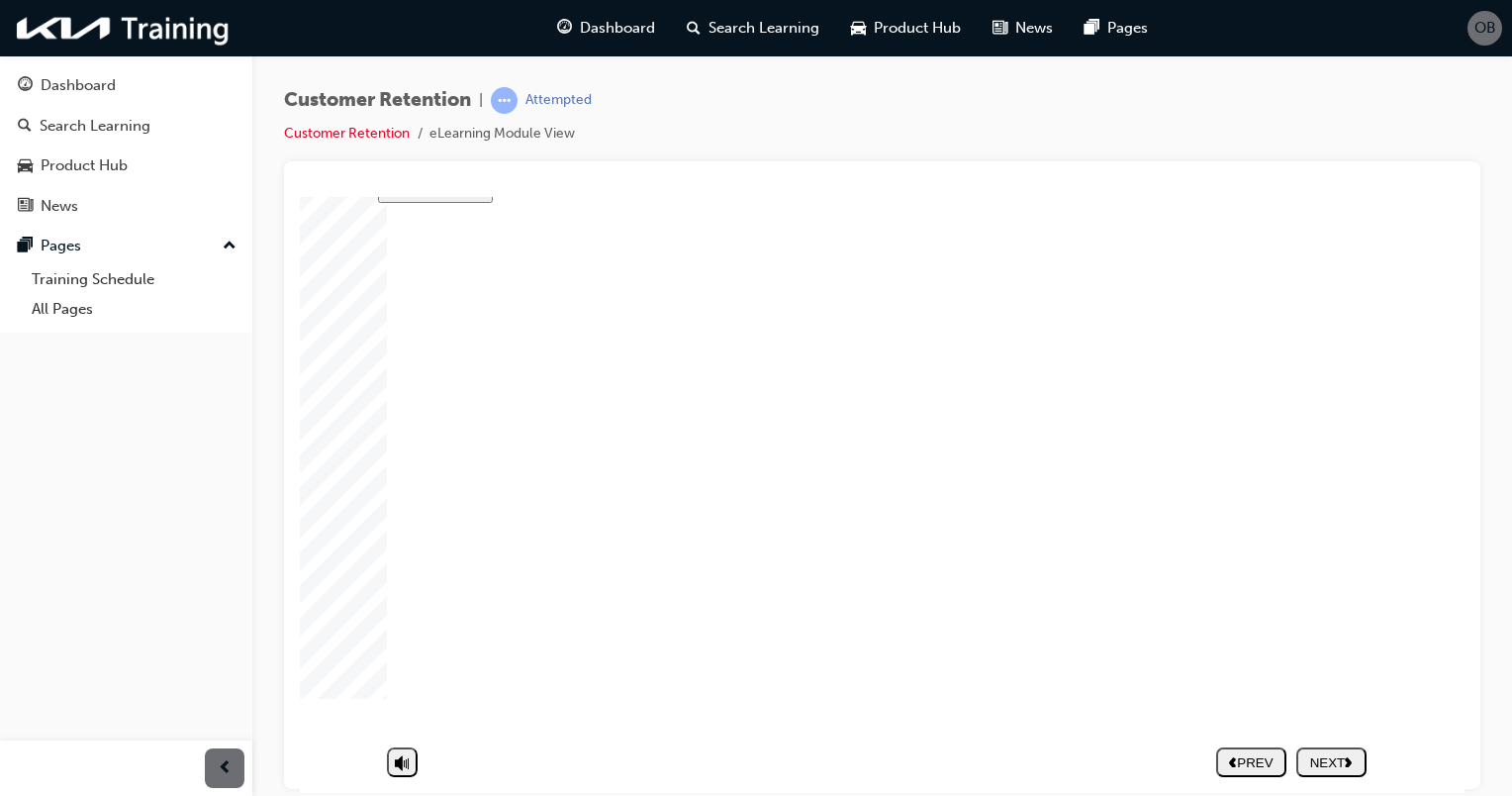 click 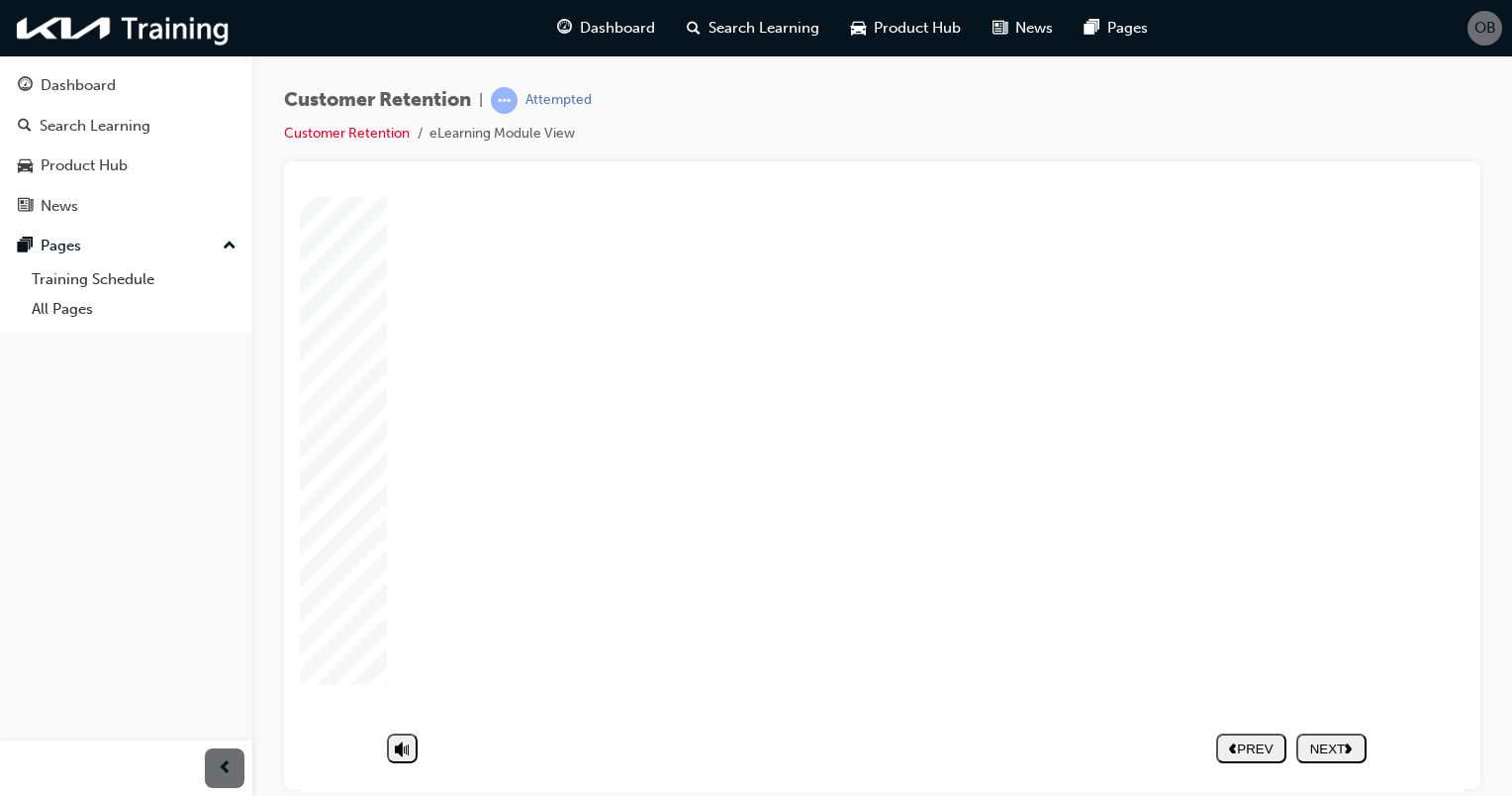 click 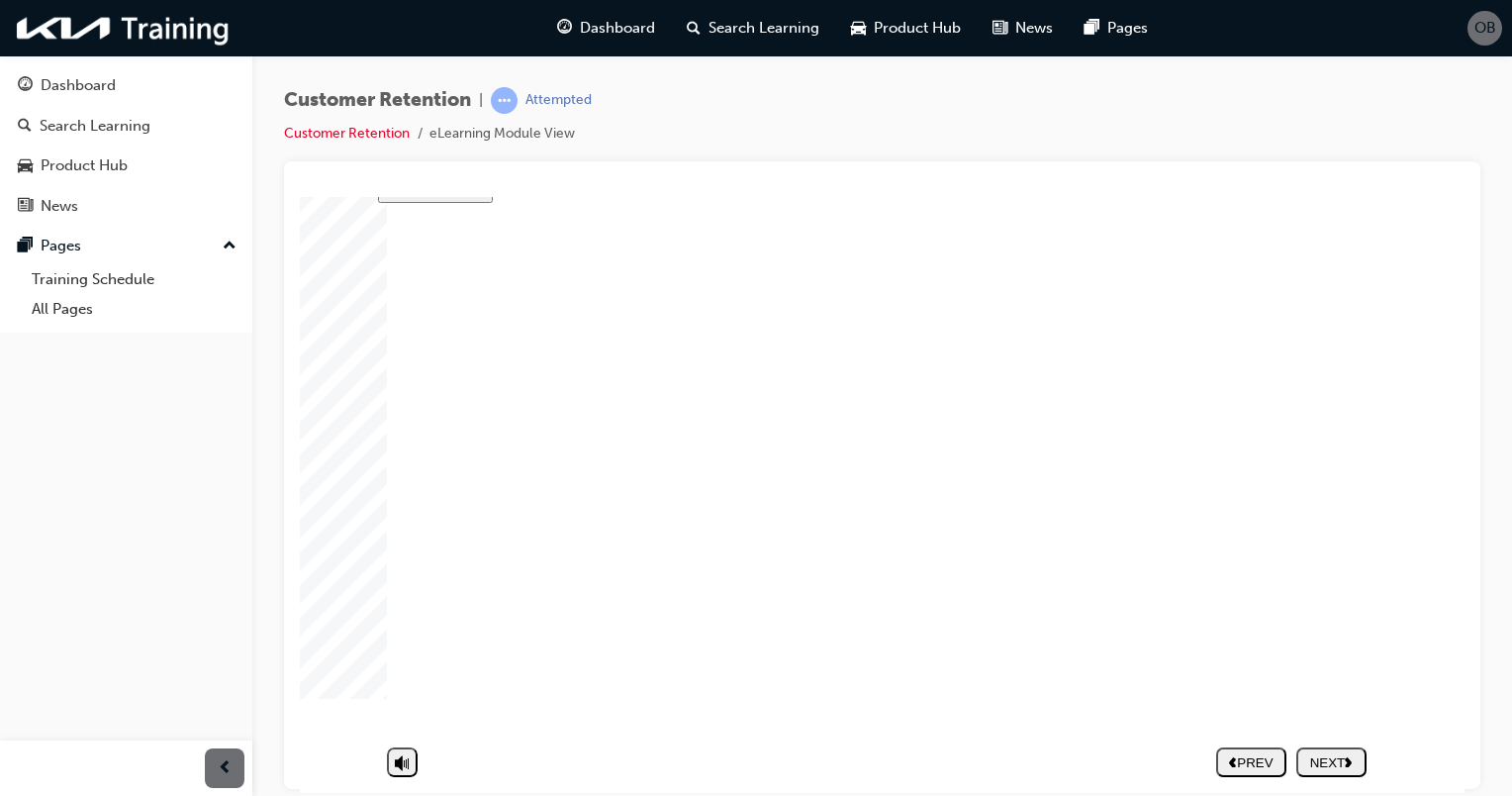 click 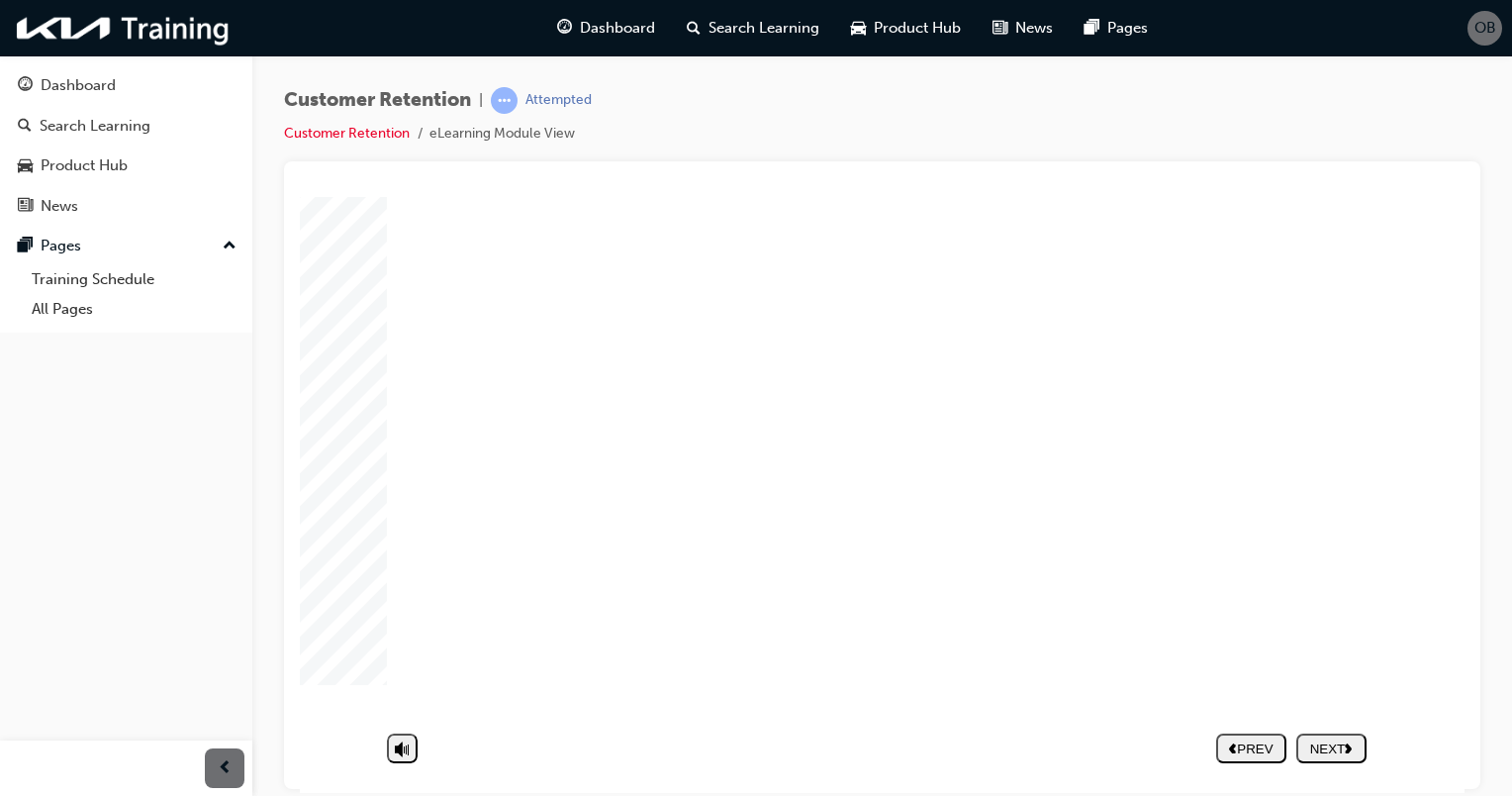 click 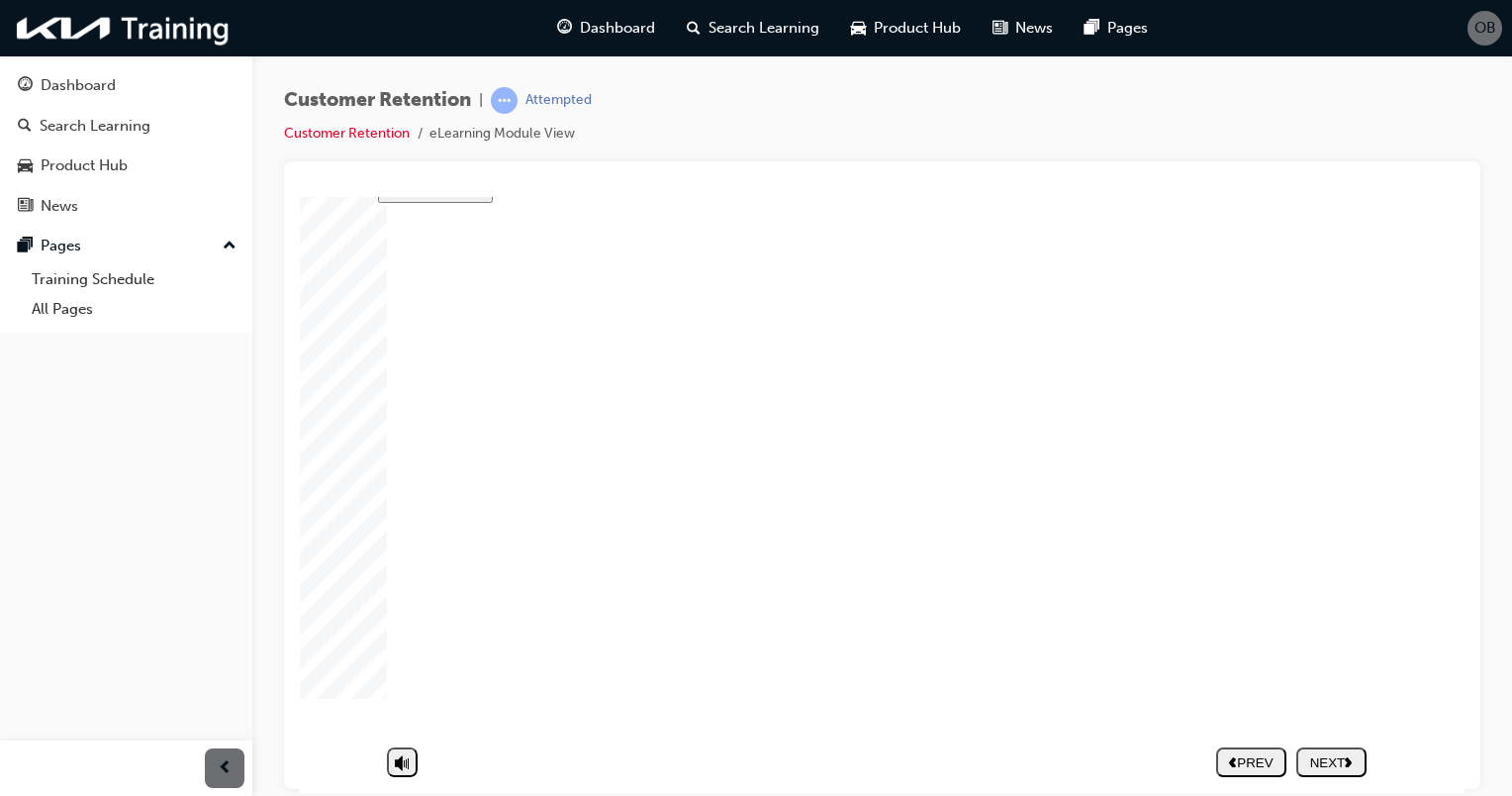 click 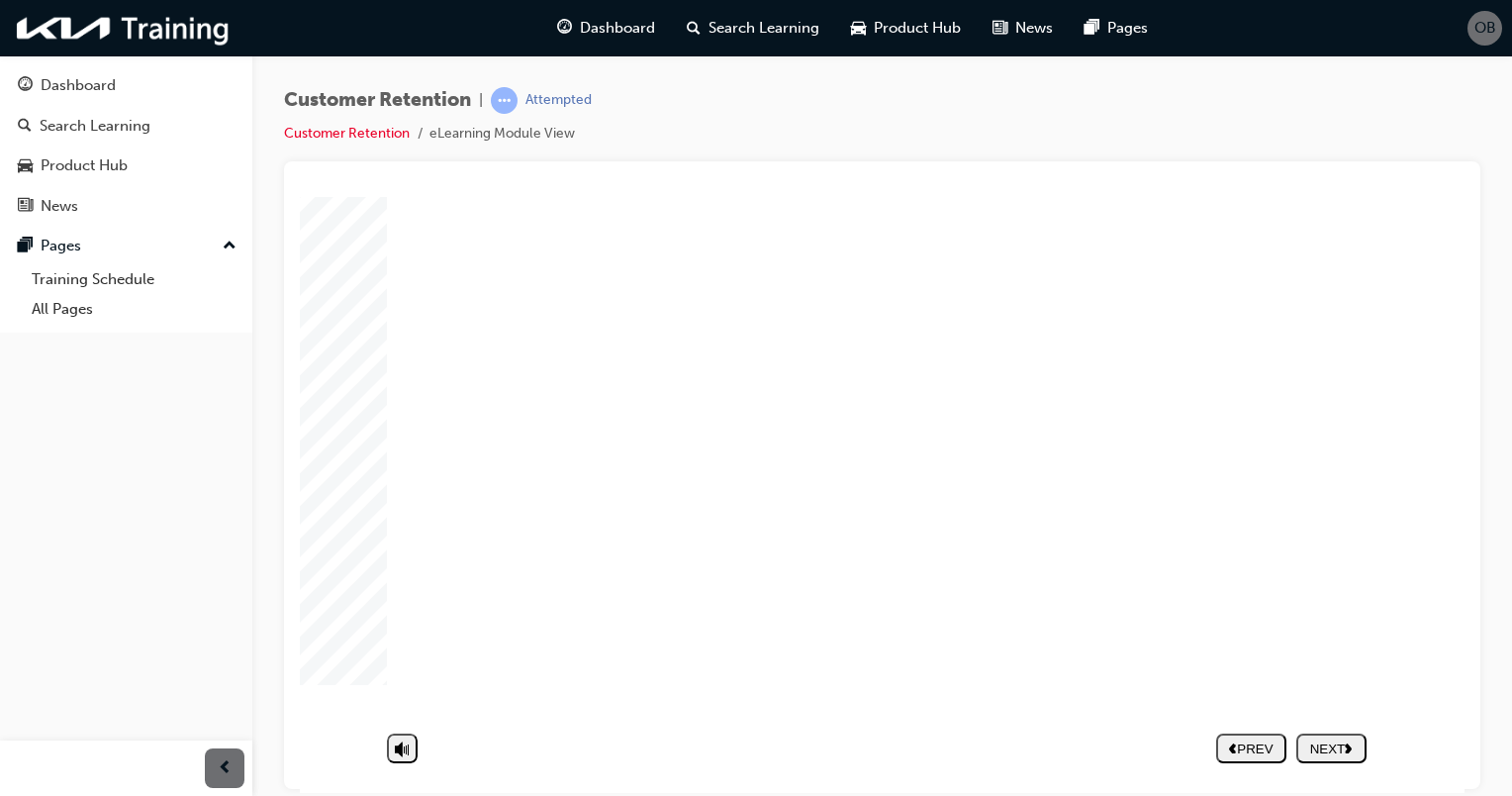 click 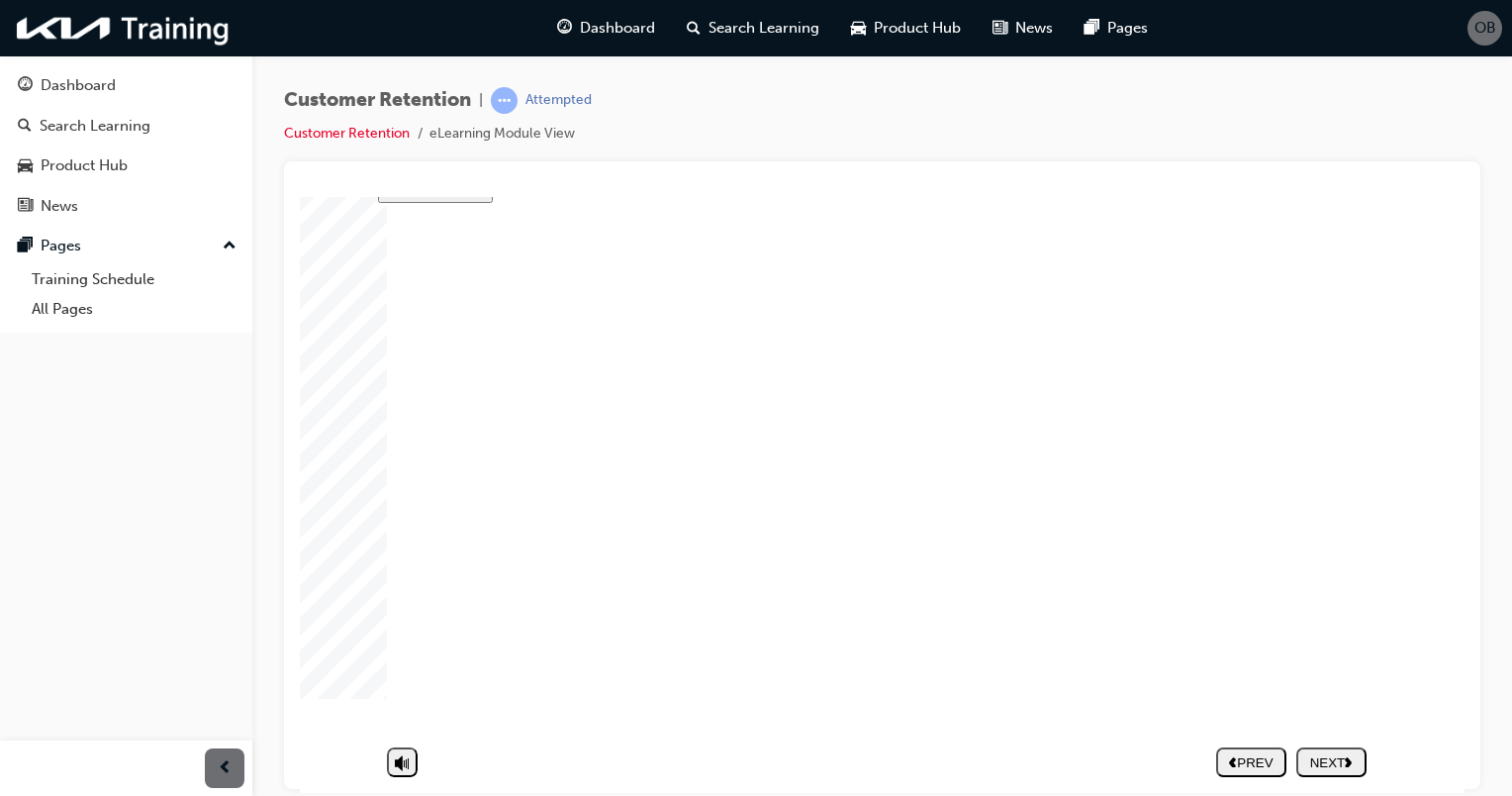 scroll, scrollTop: 0, scrollLeft: 0, axis: both 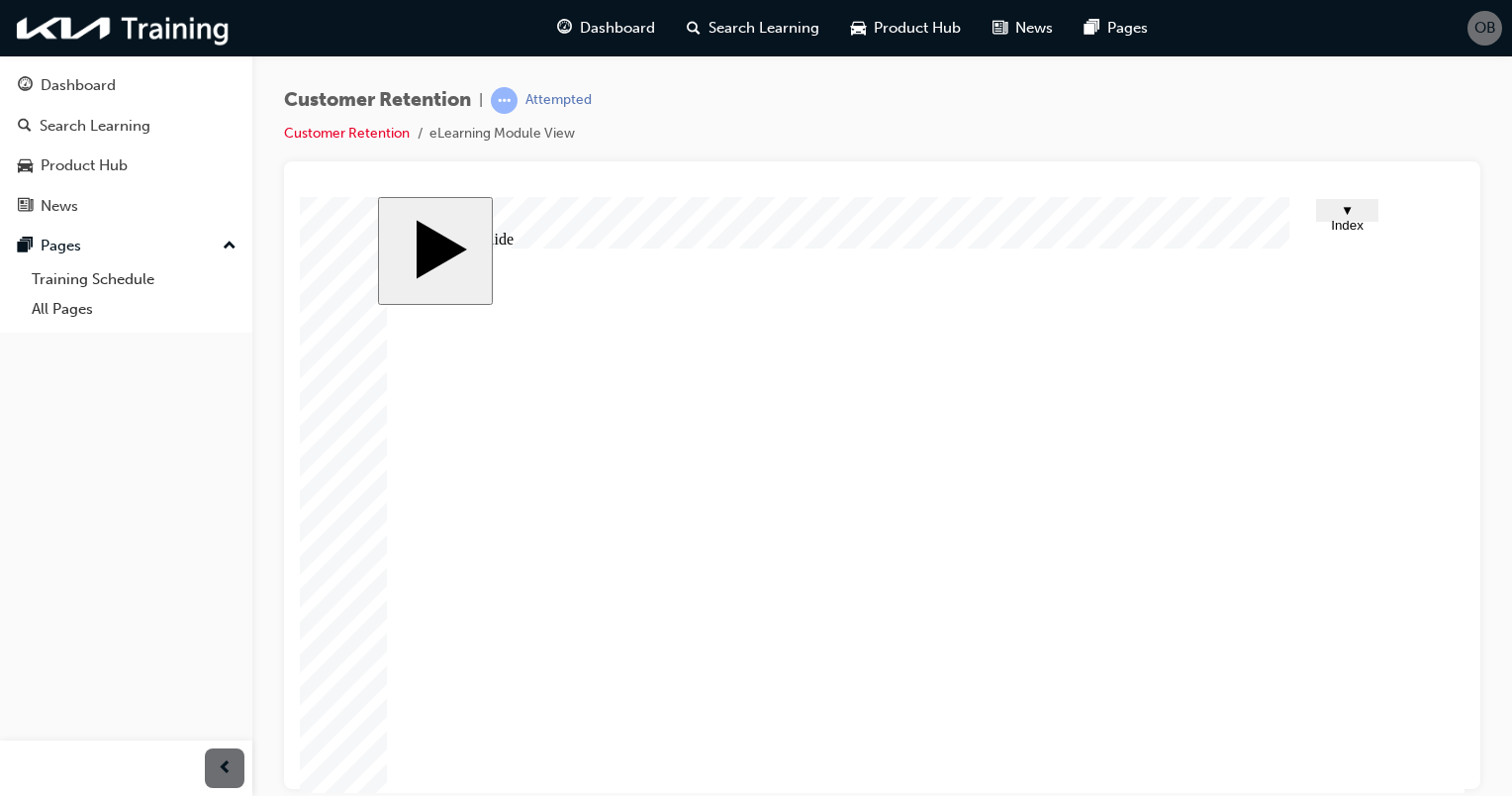 click 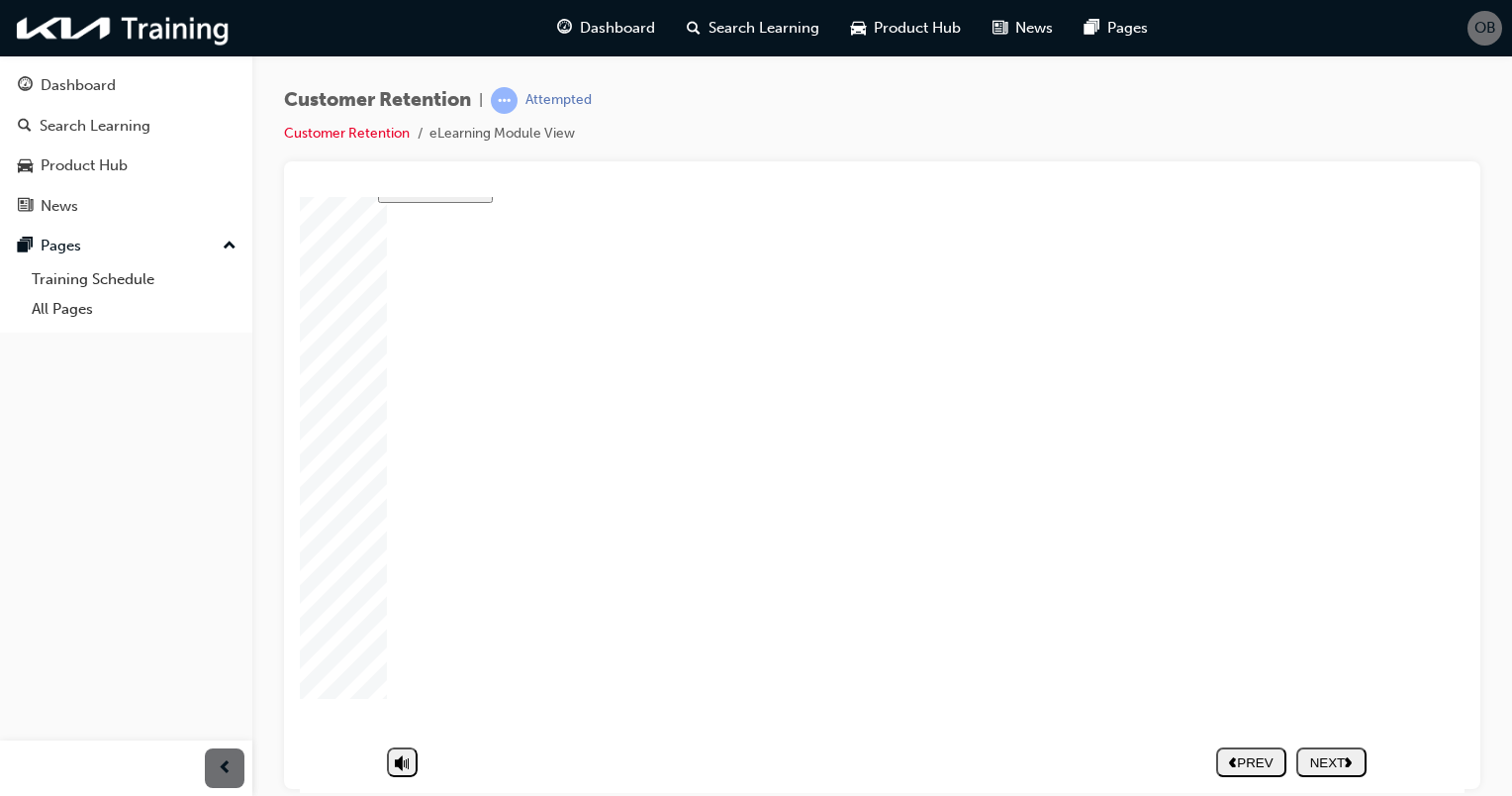 click on "NEXT" at bounding box center [1331, 761] 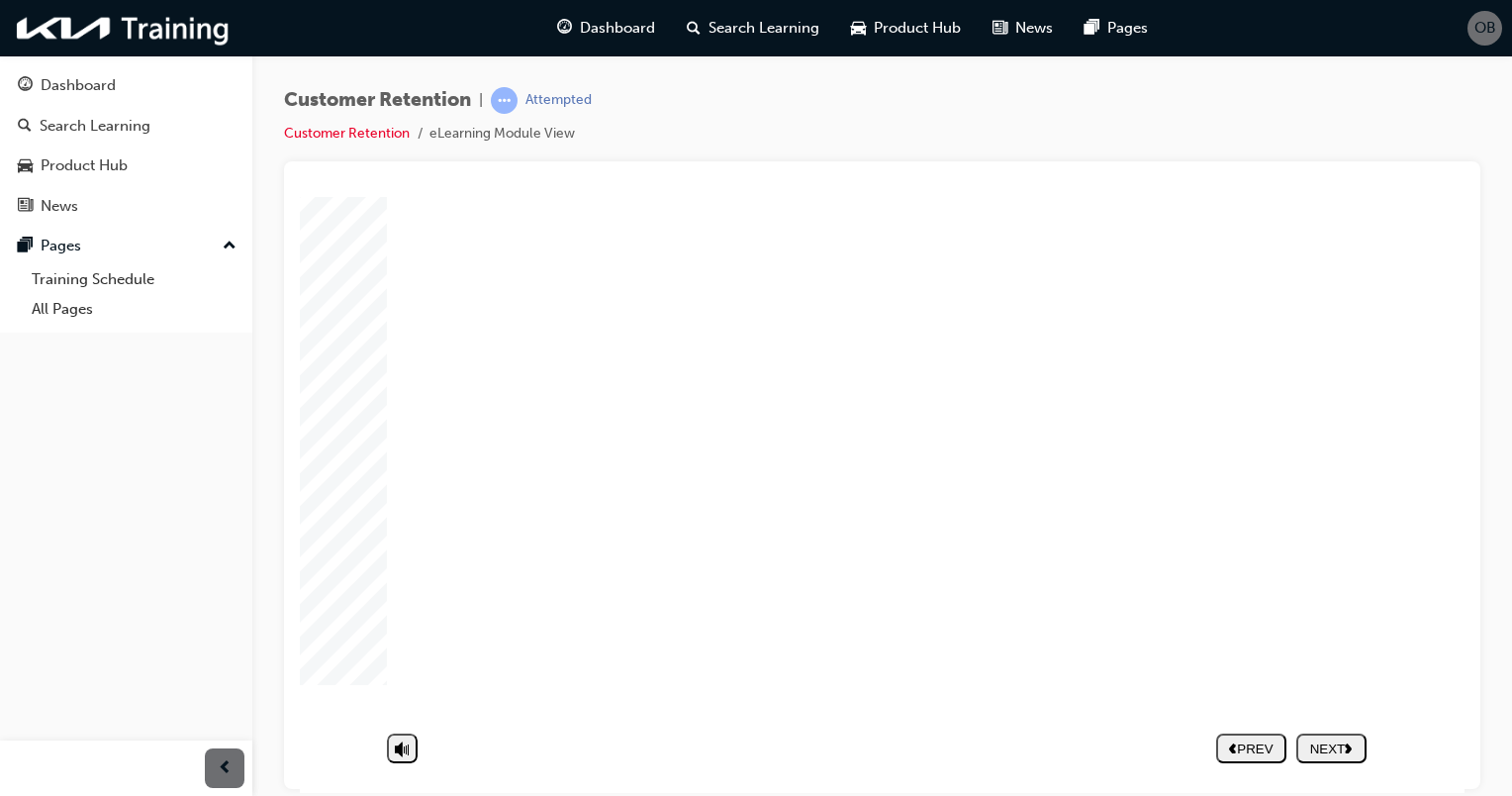 click on "PREV NEXT
SUBMIT" at bounding box center (1291, 747) 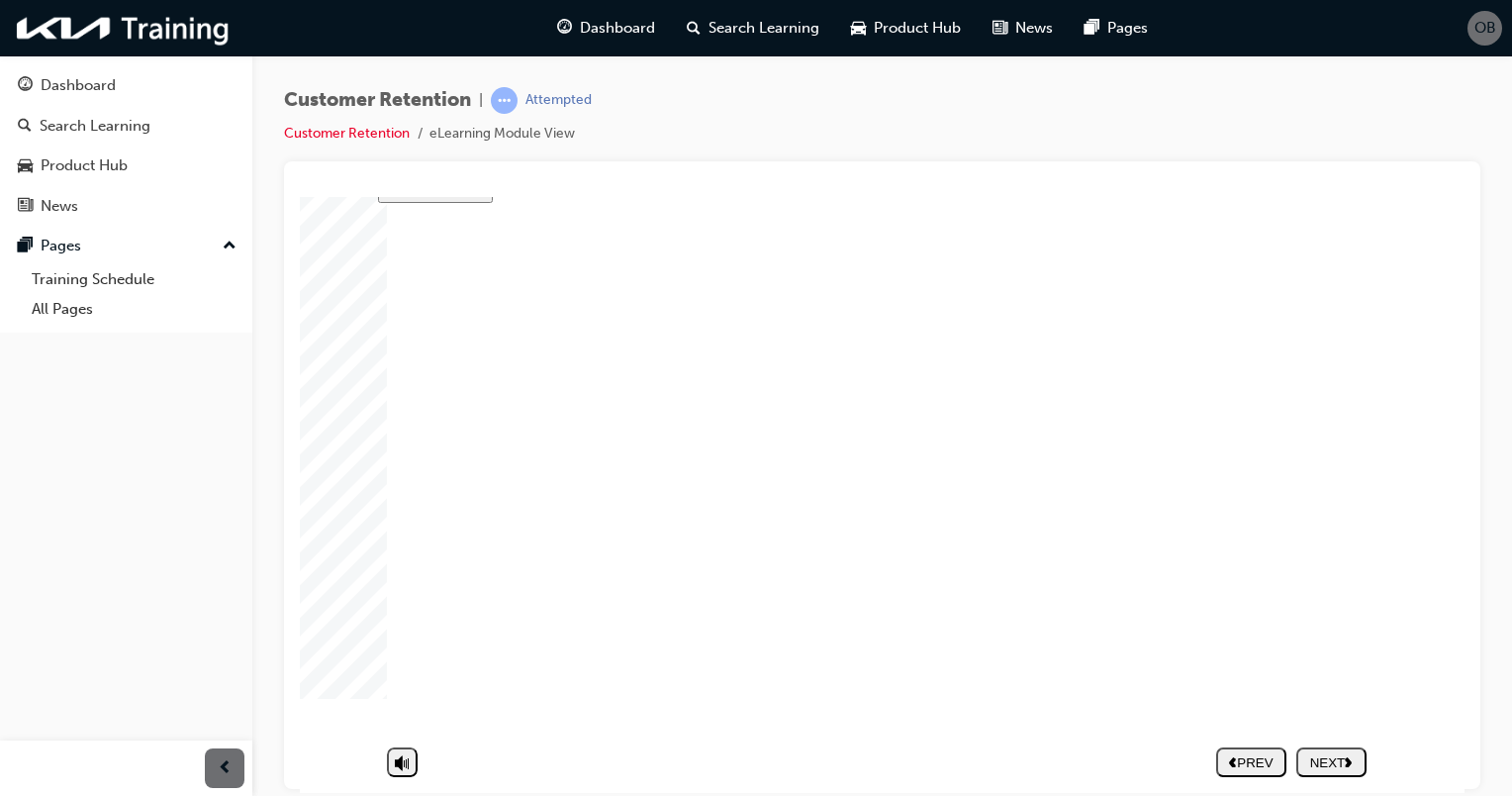 click on "NEXT" at bounding box center (1331, 761) 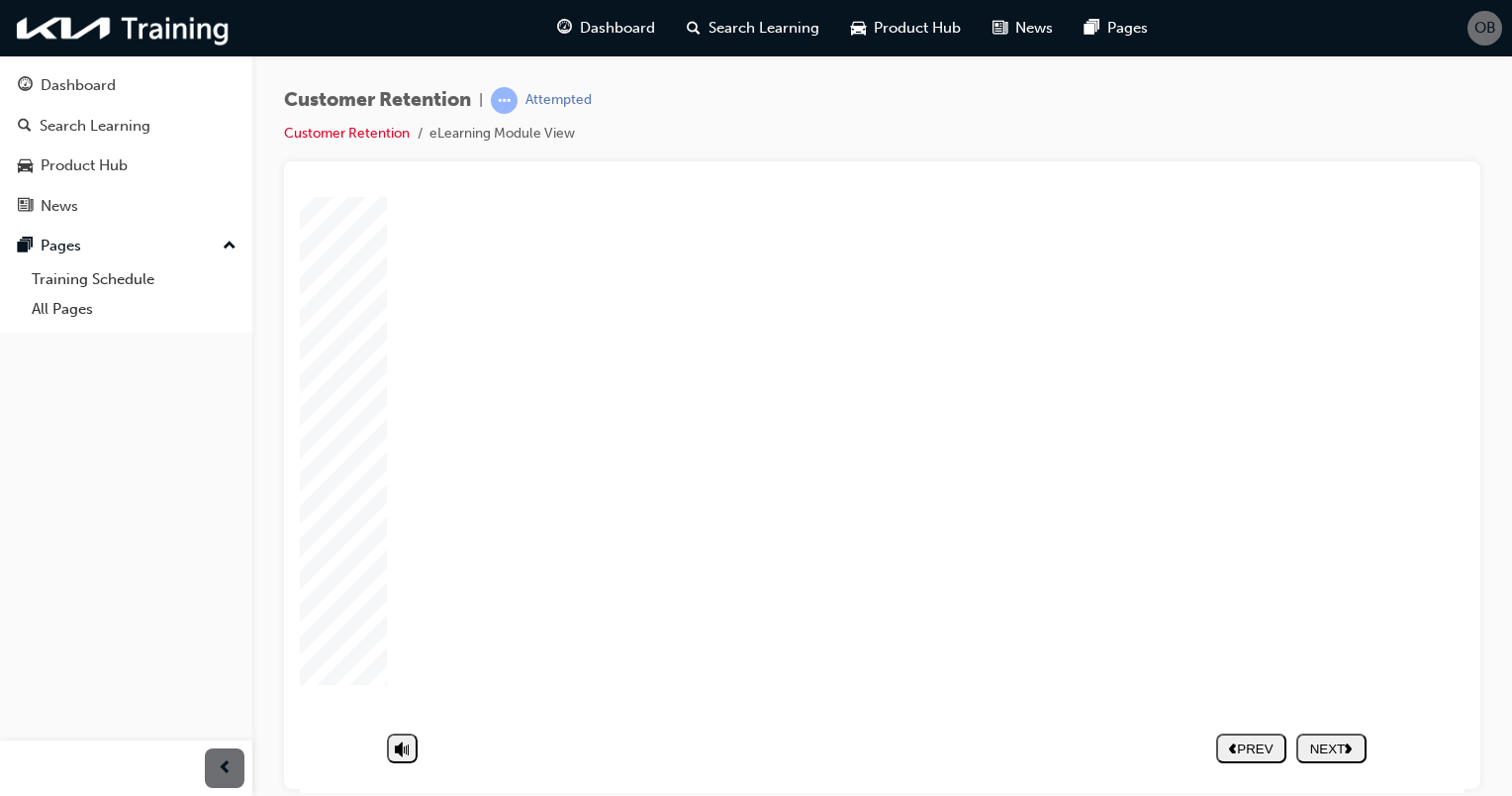 click 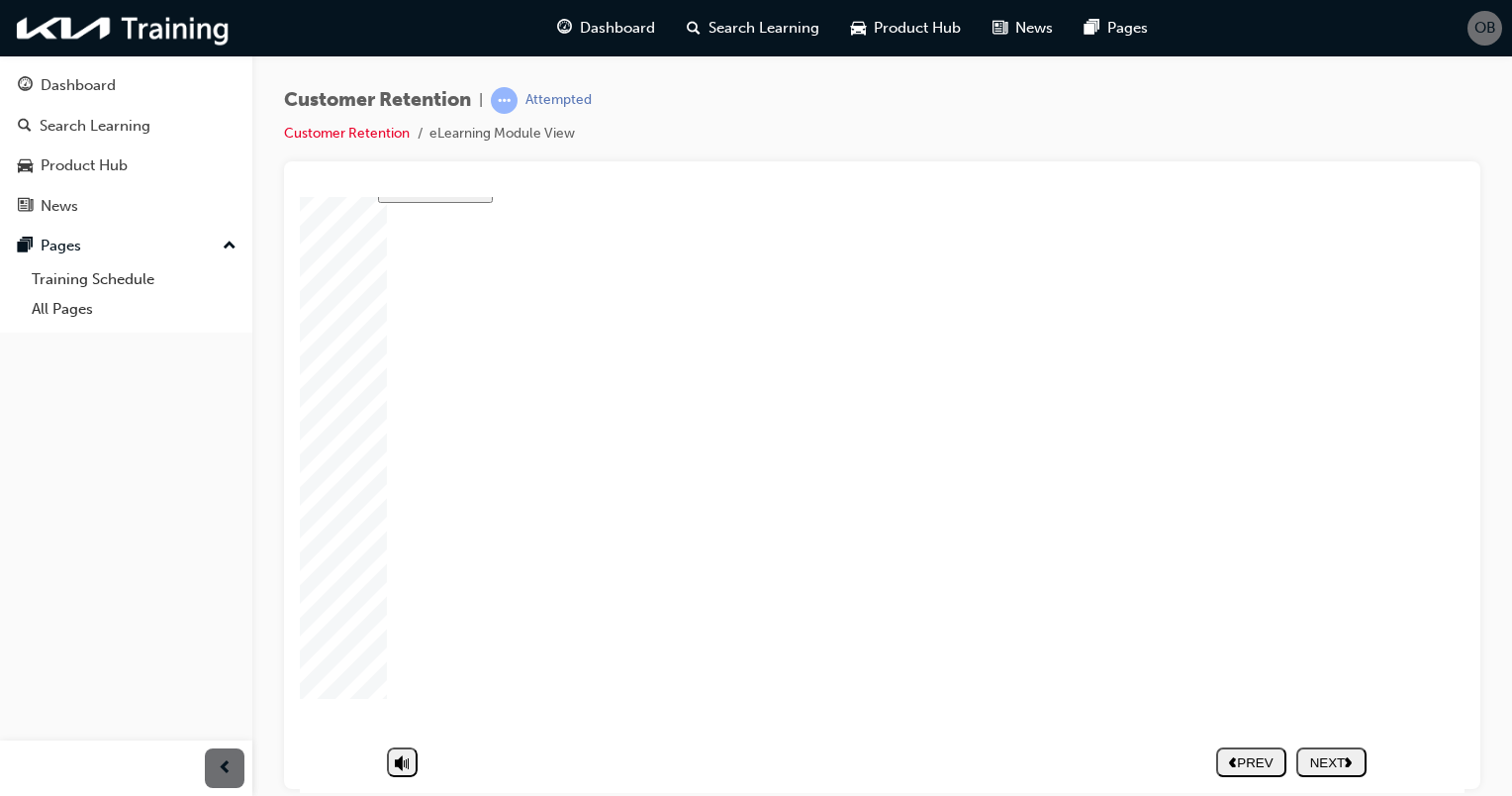 click 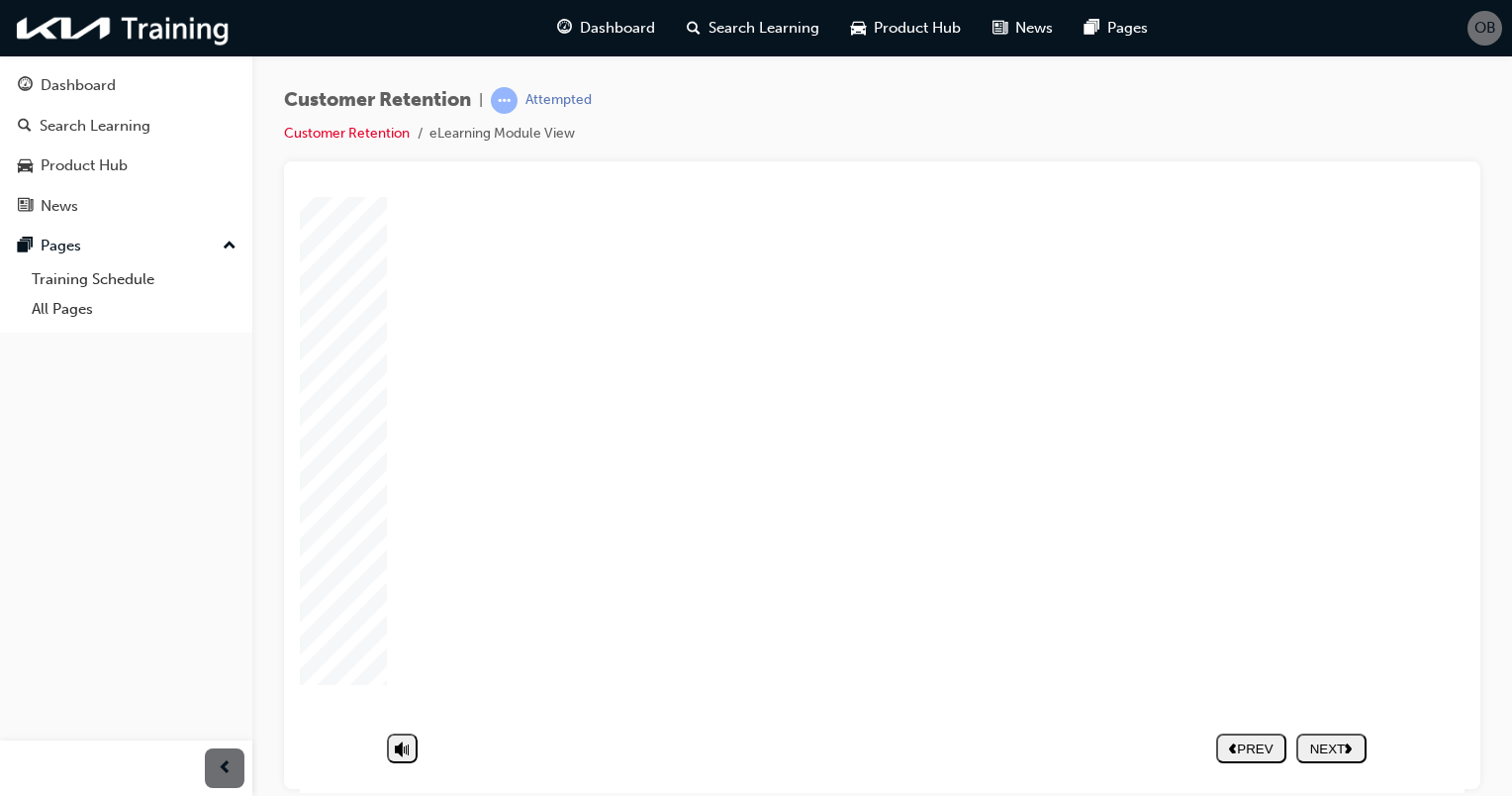click 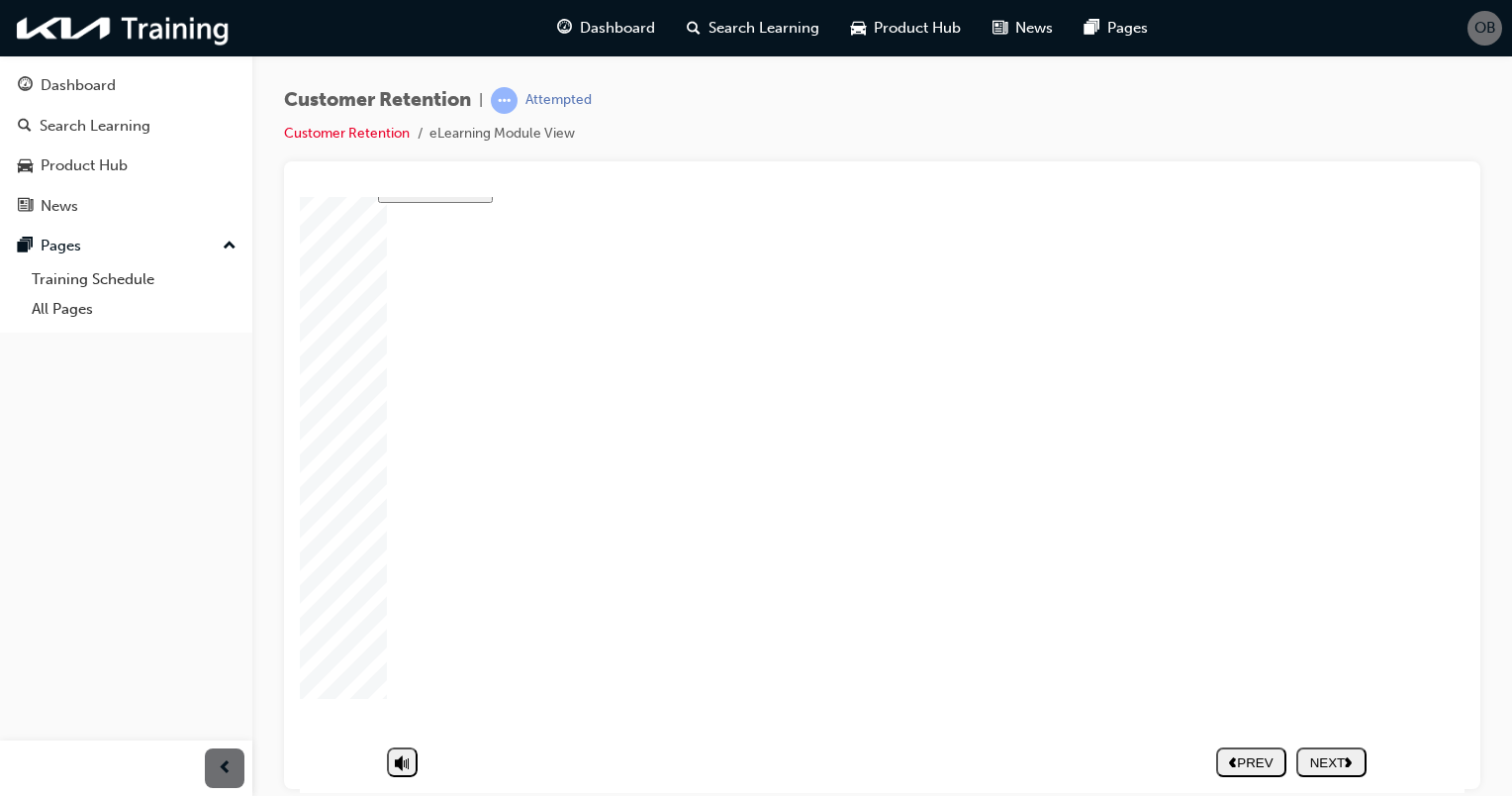 click 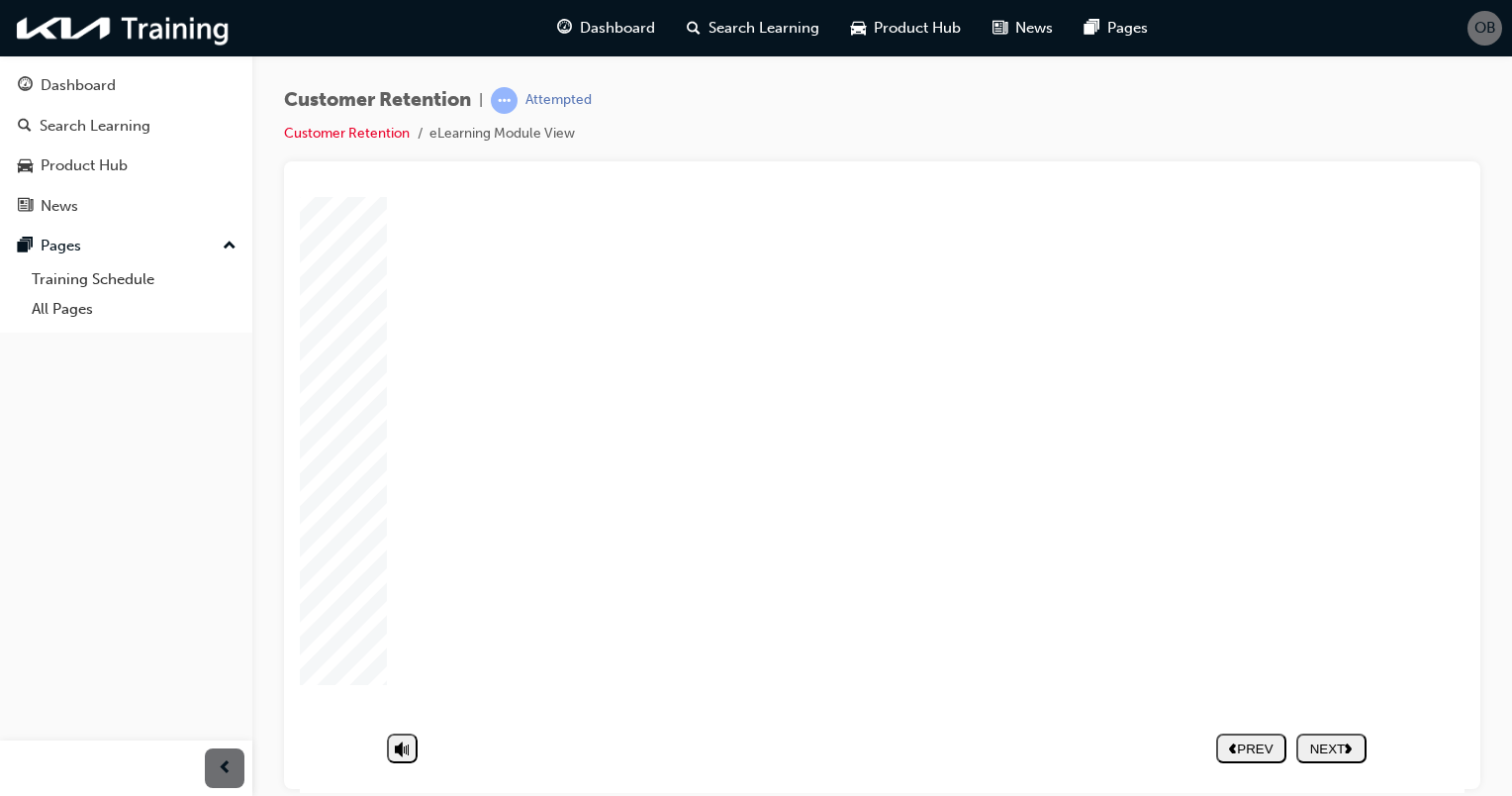 click 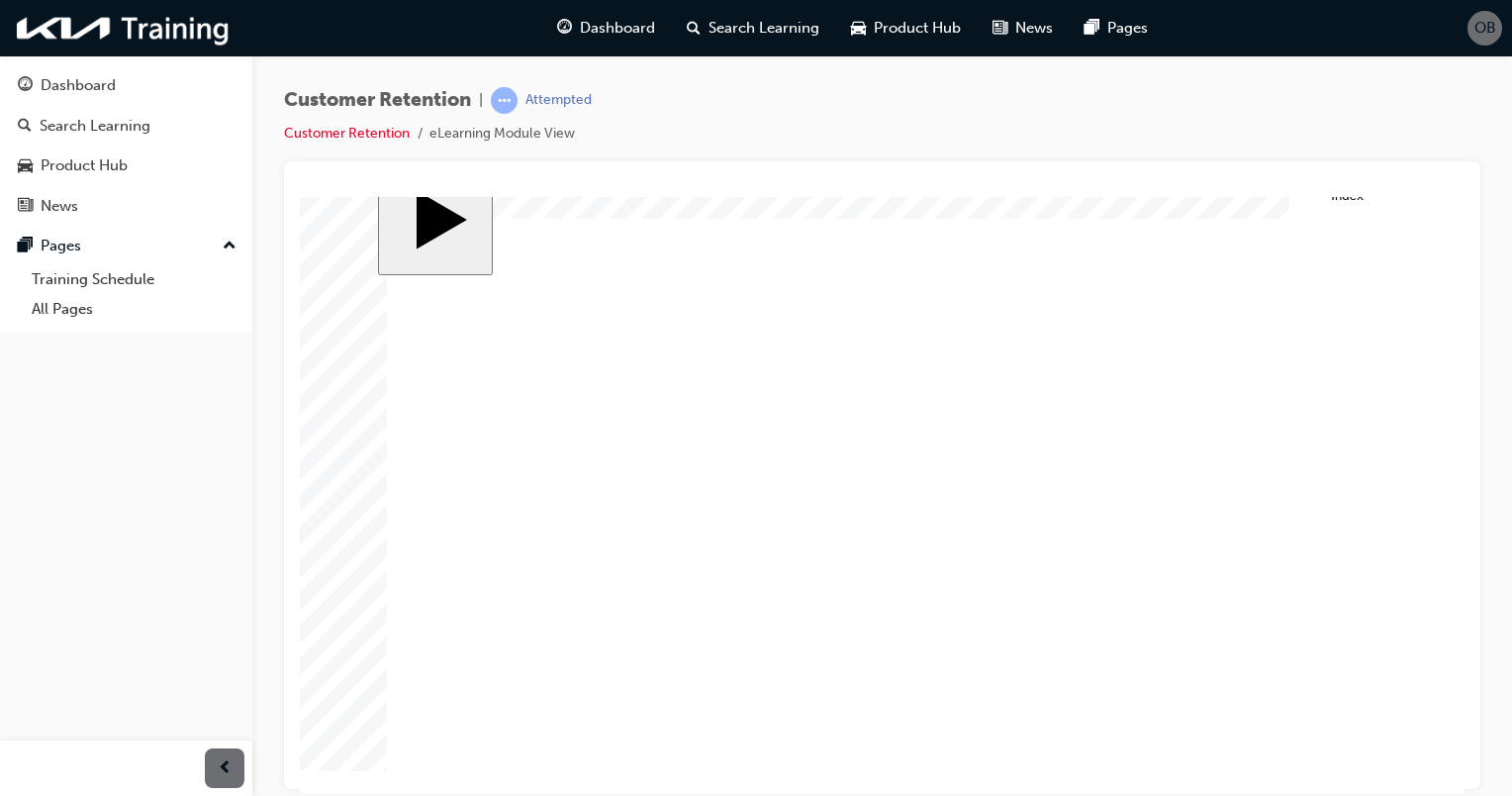 scroll, scrollTop: 25, scrollLeft: 0, axis: vertical 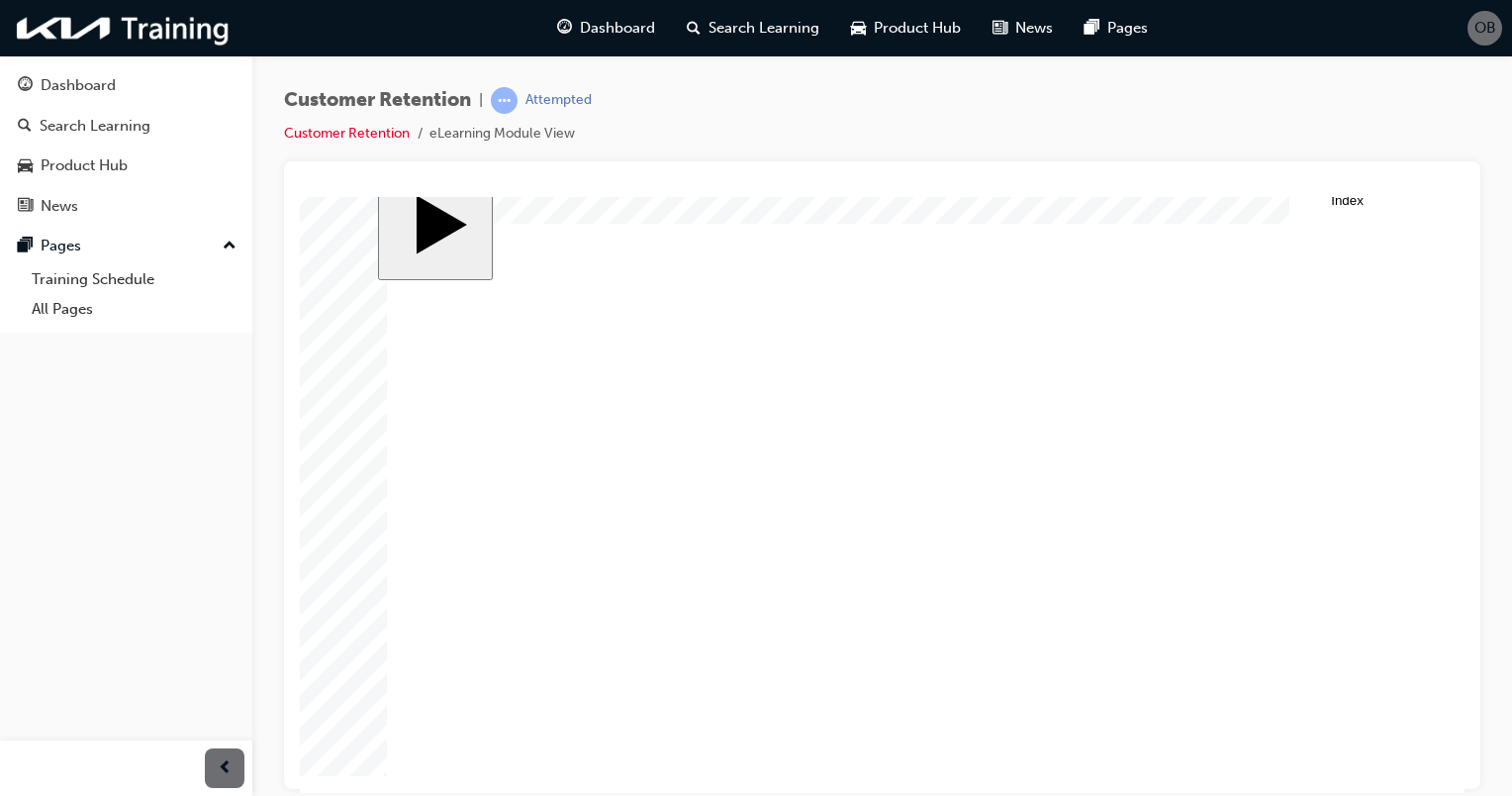 click 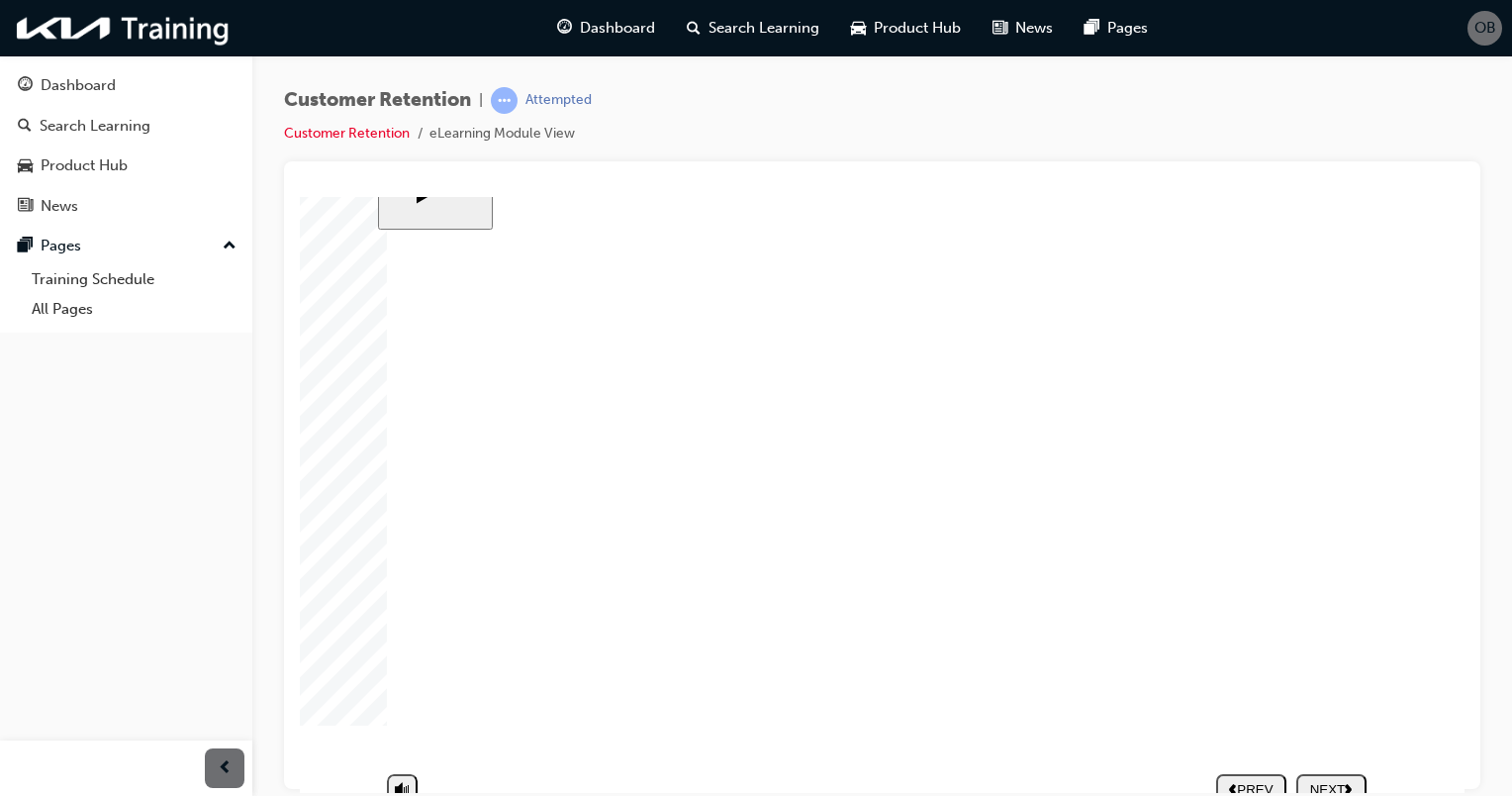 click 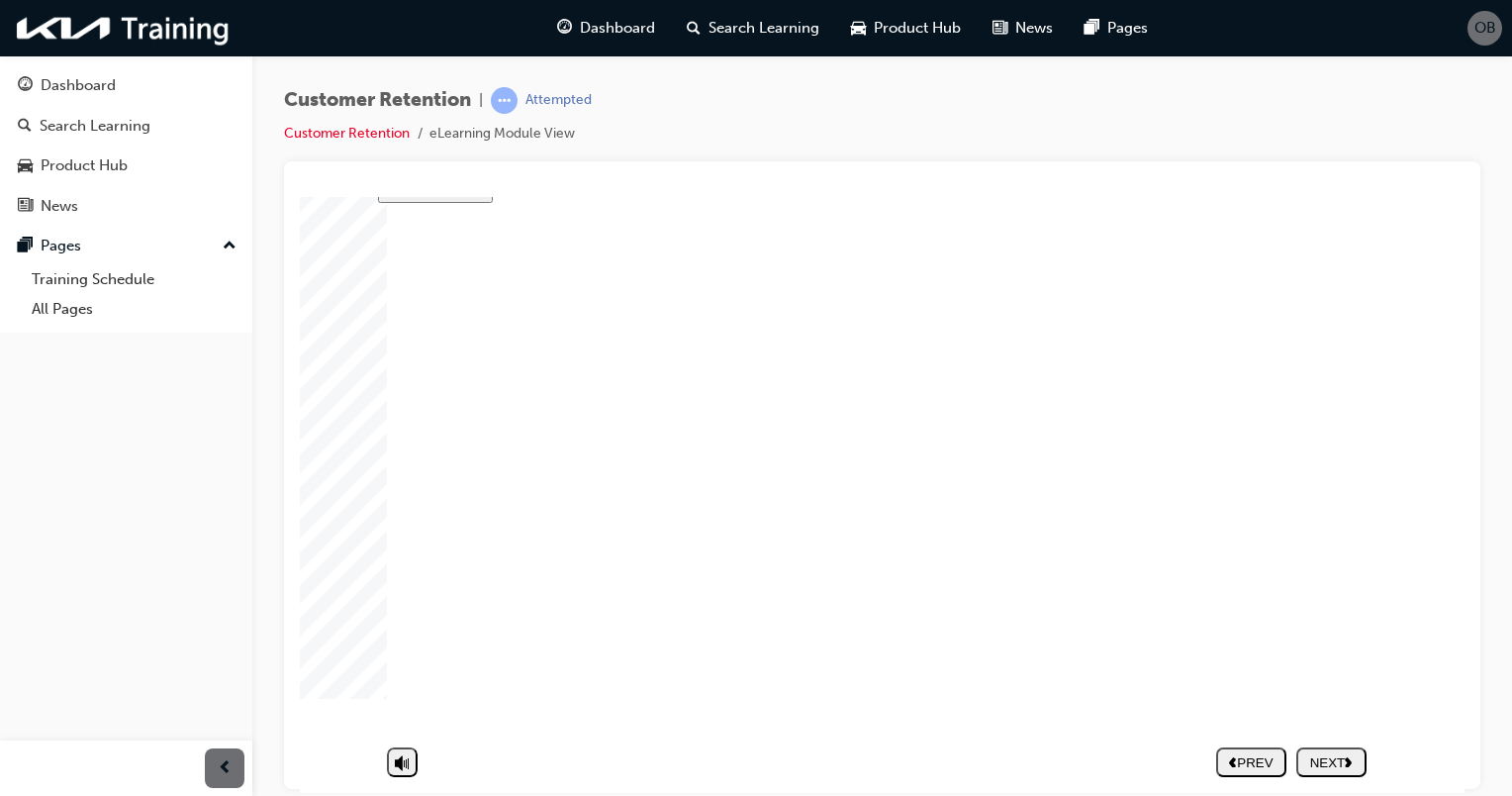scroll, scrollTop: 101, scrollLeft: 0, axis: vertical 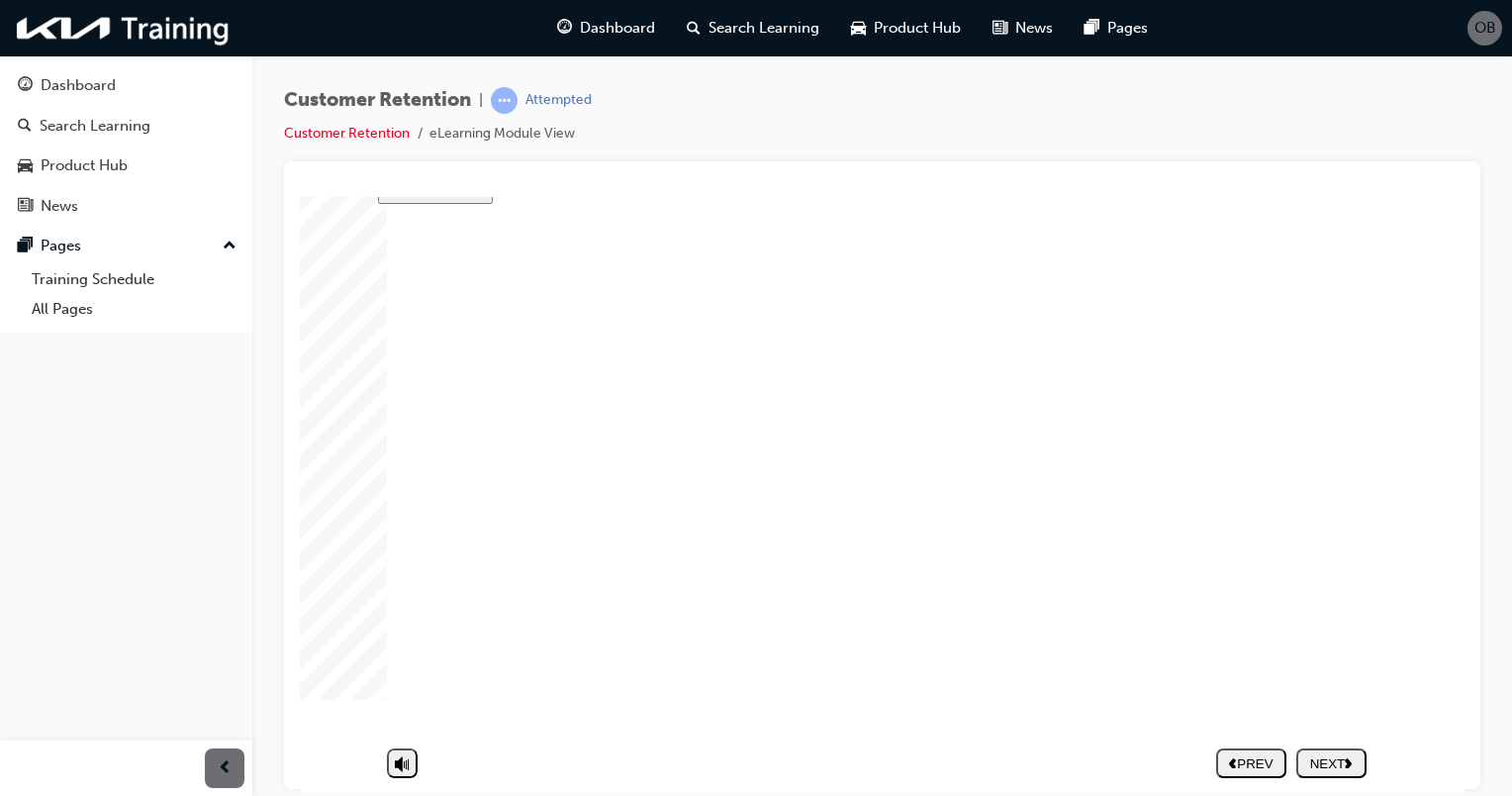 click 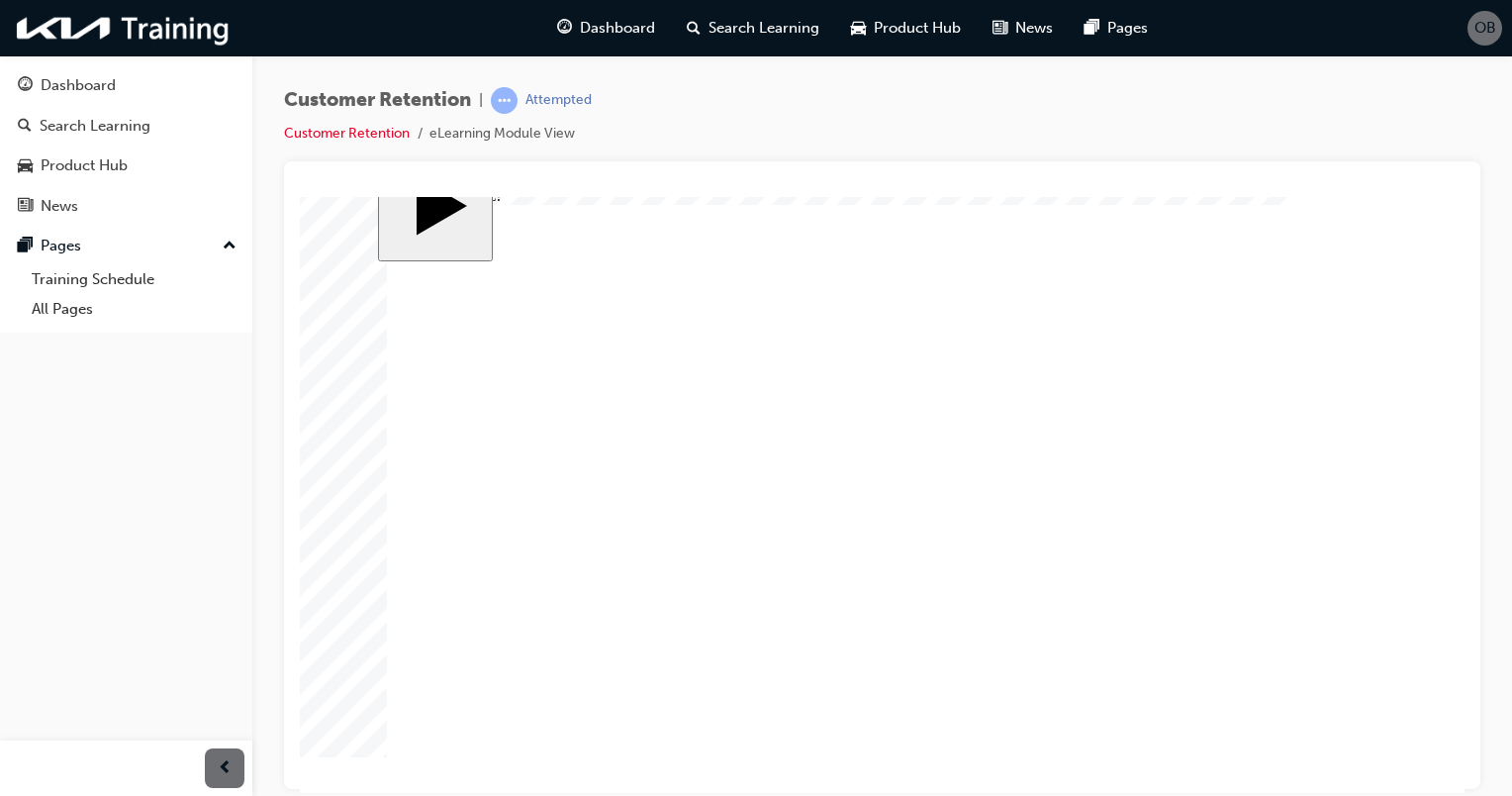 scroll, scrollTop: 41, scrollLeft: 0, axis: vertical 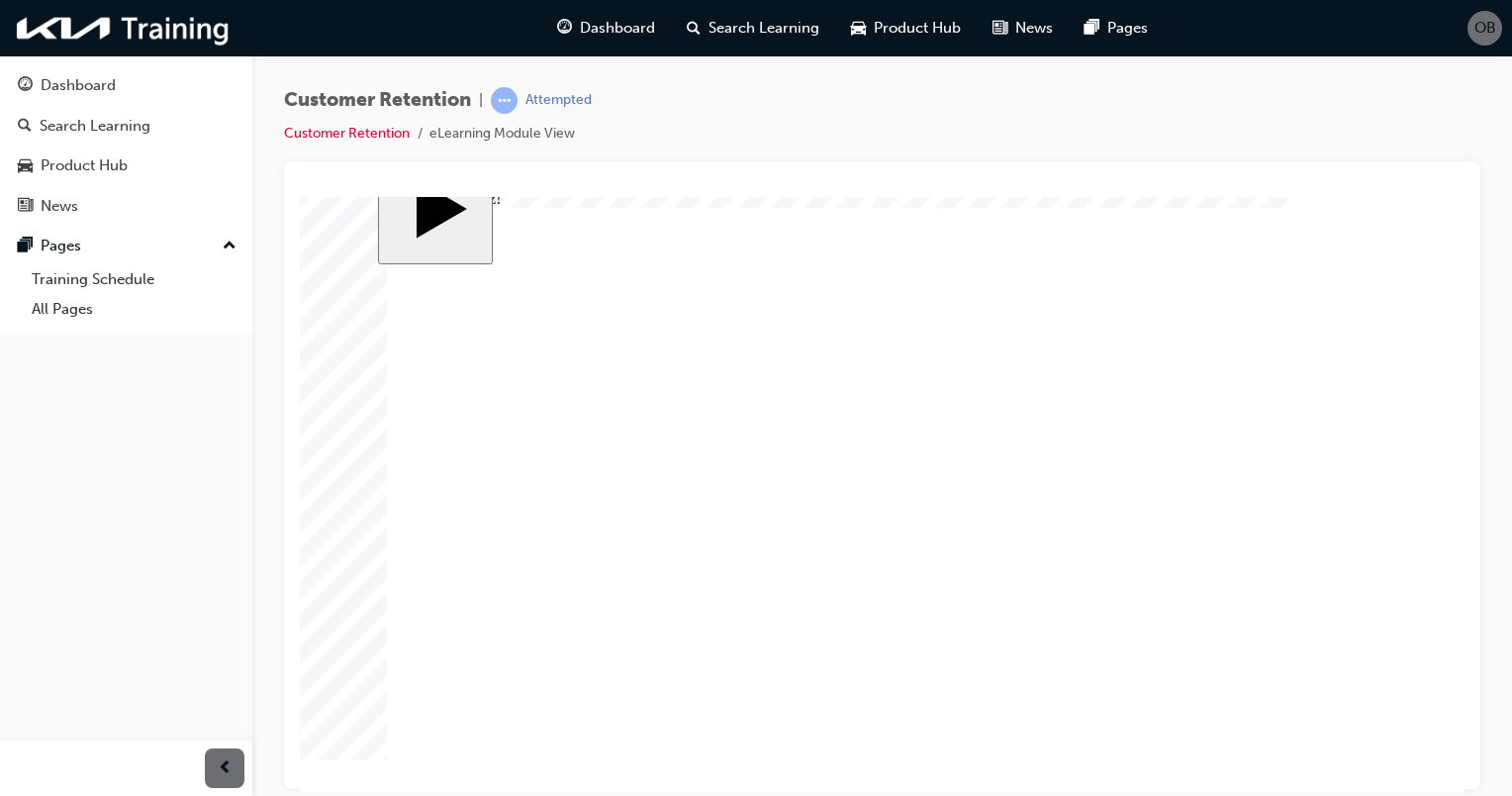 click 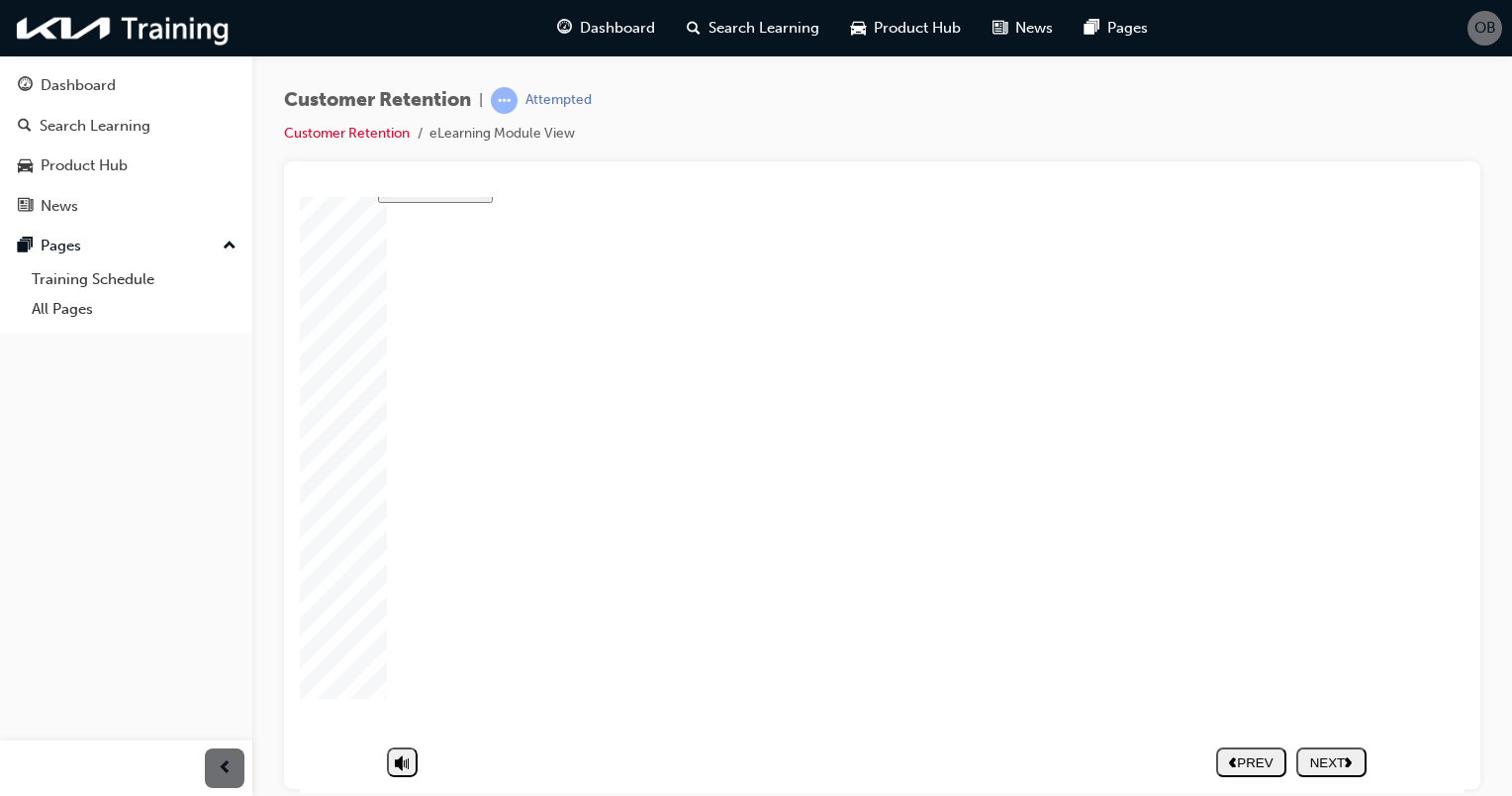 click 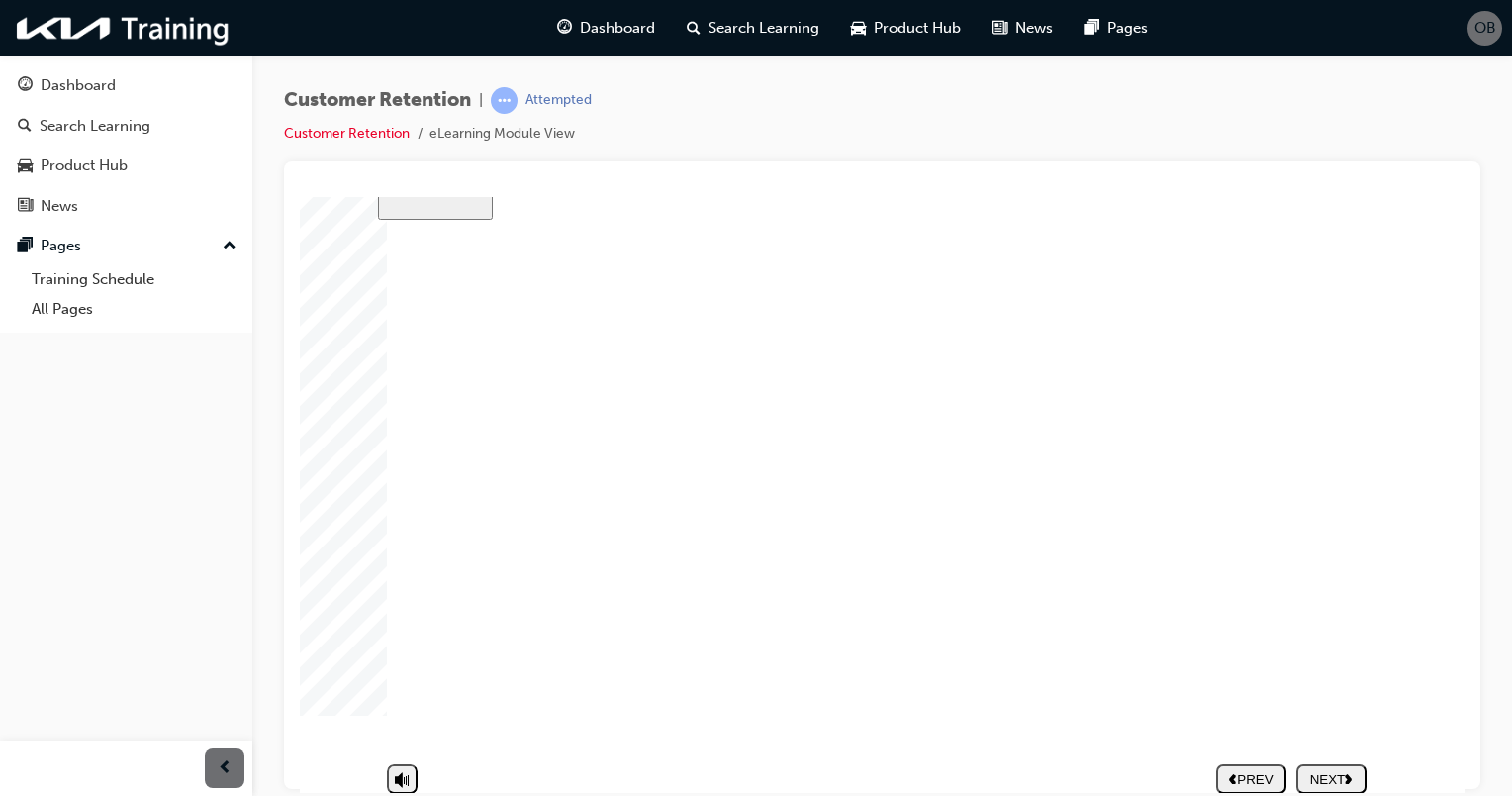 scroll, scrollTop: 83, scrollLeft: 0, axis: vertical 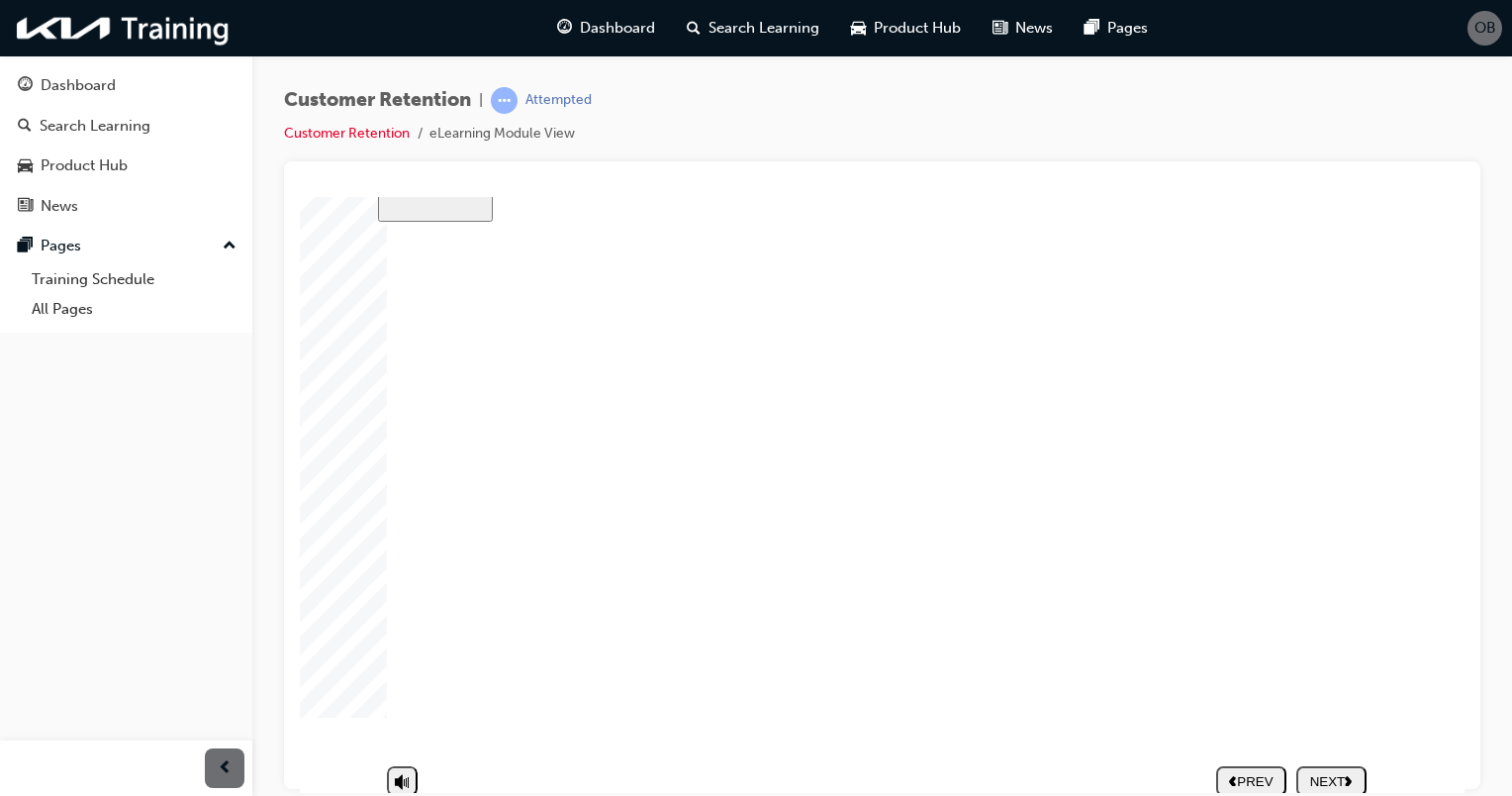 click 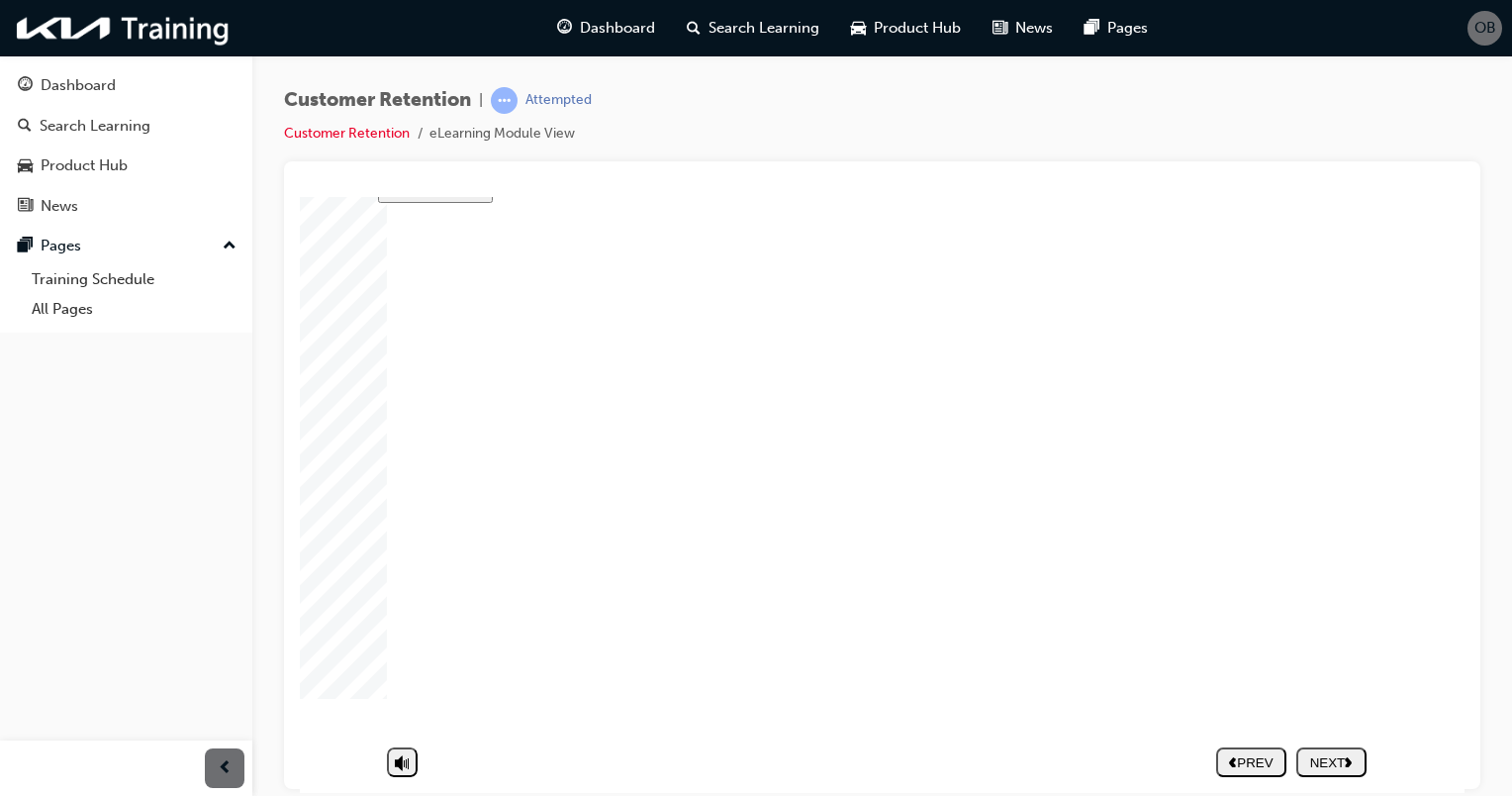 click 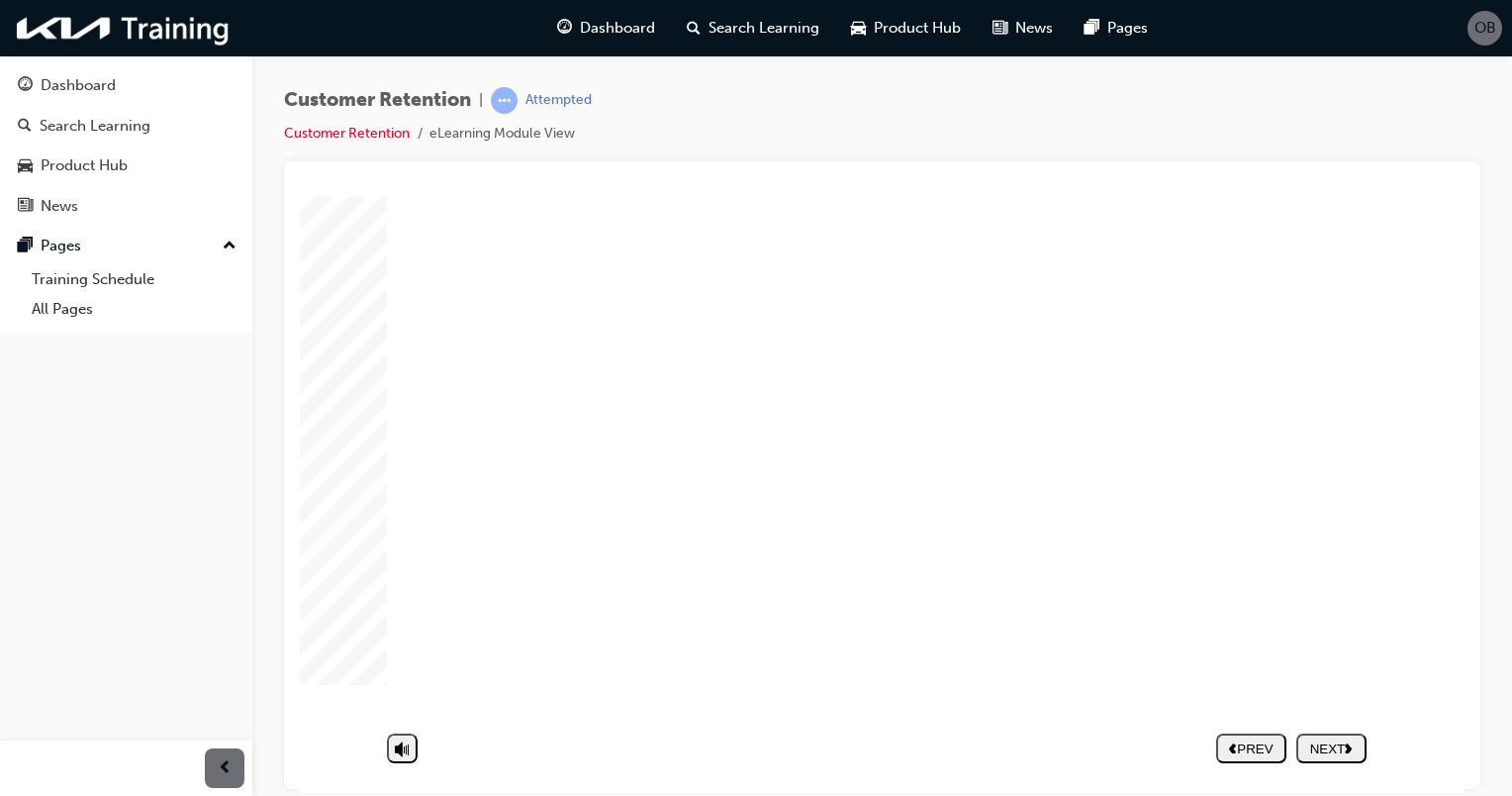 click 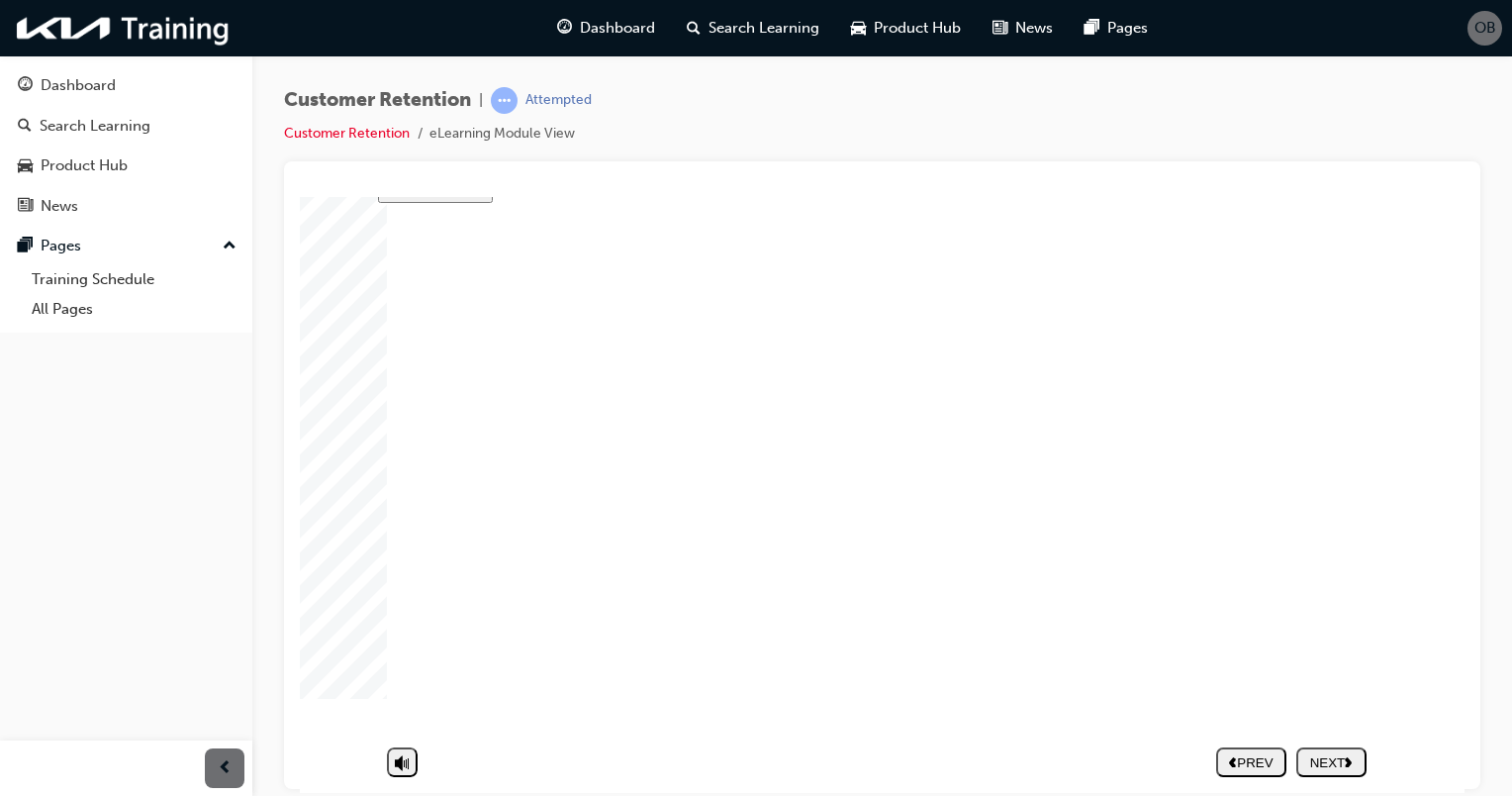 click 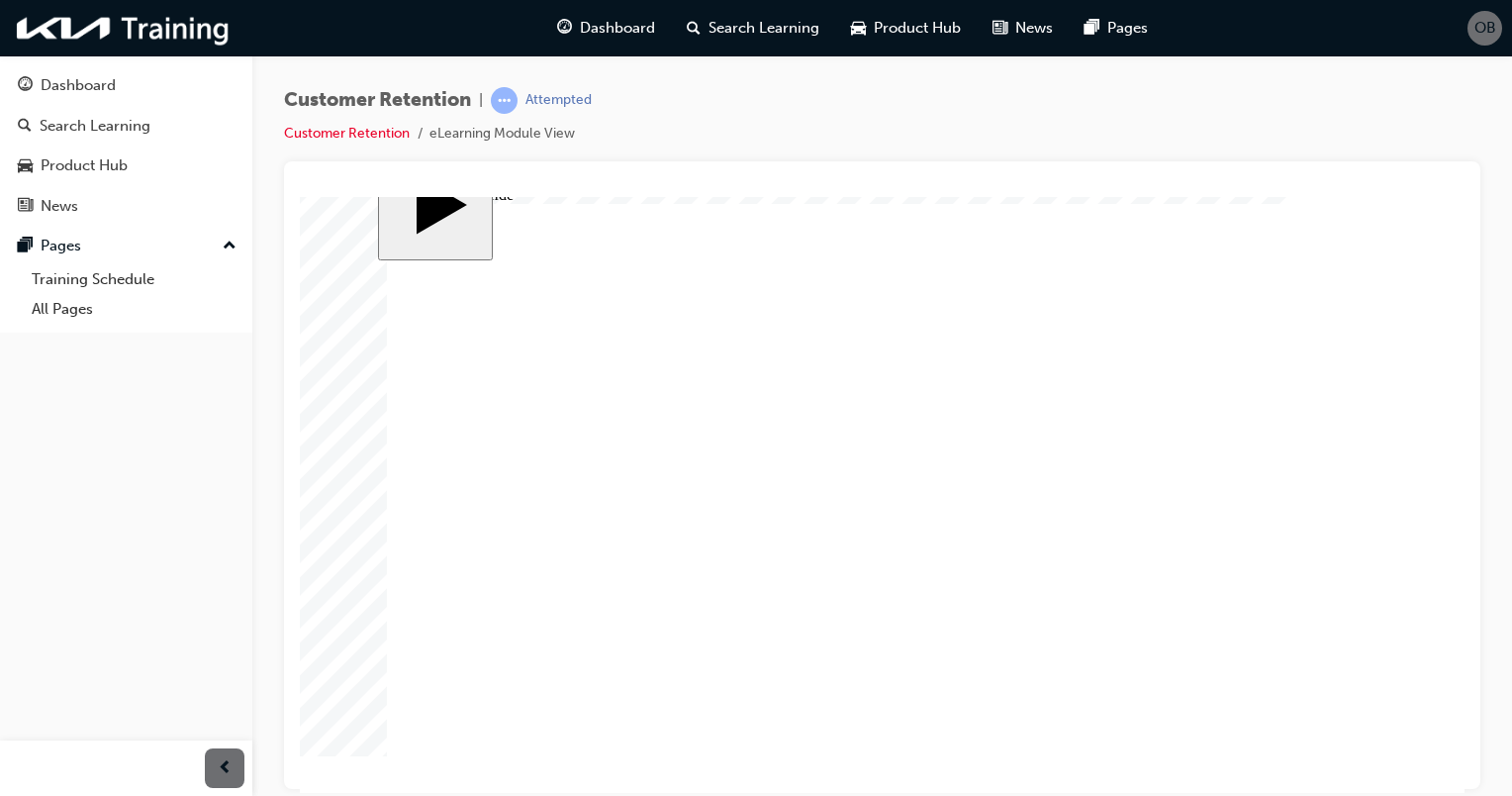 scroll, scrollTop: 116, scrollLeft: 0, axis: vertical 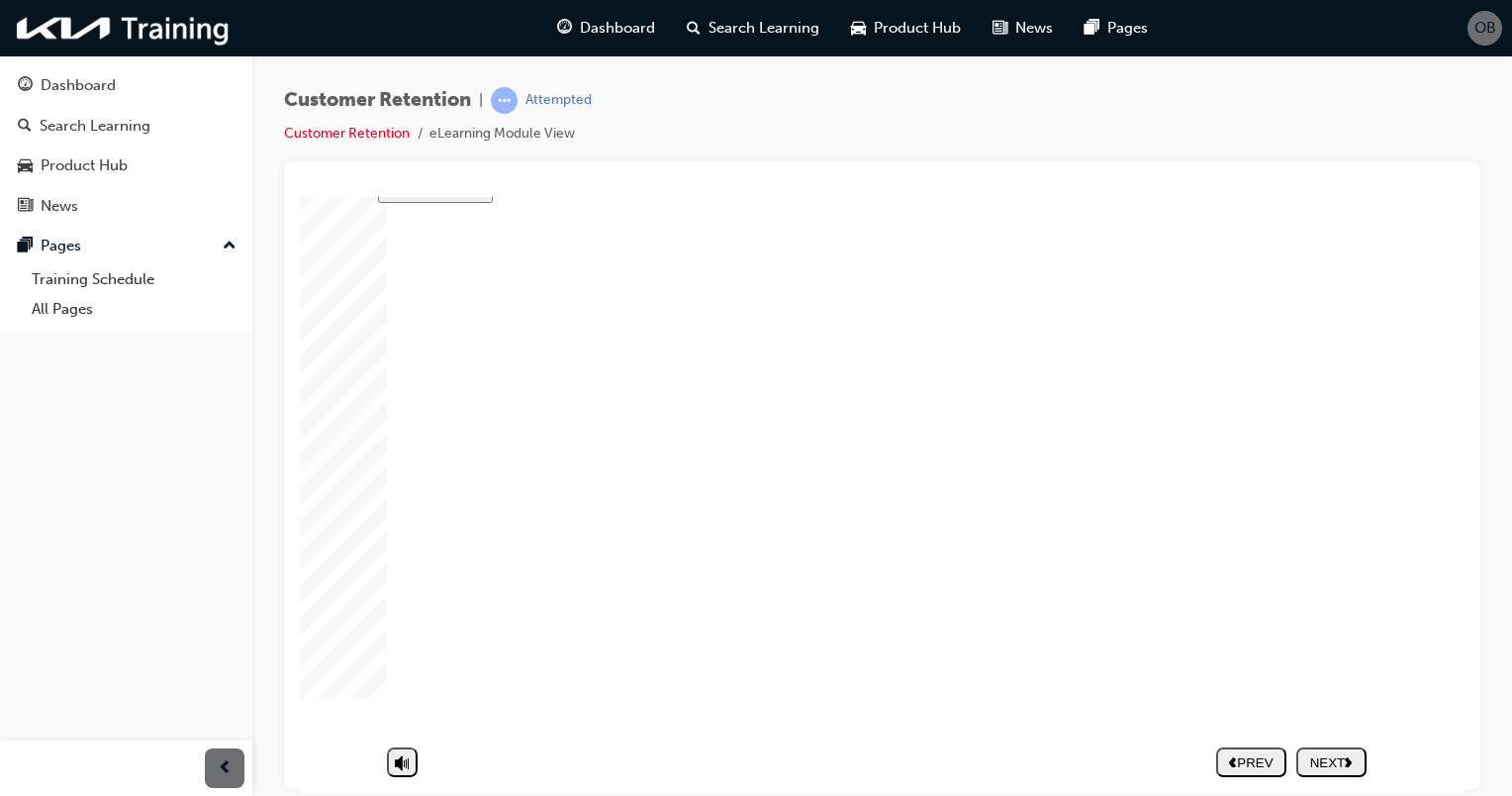 click on "NEXT" at bounding box center (1331, 761) 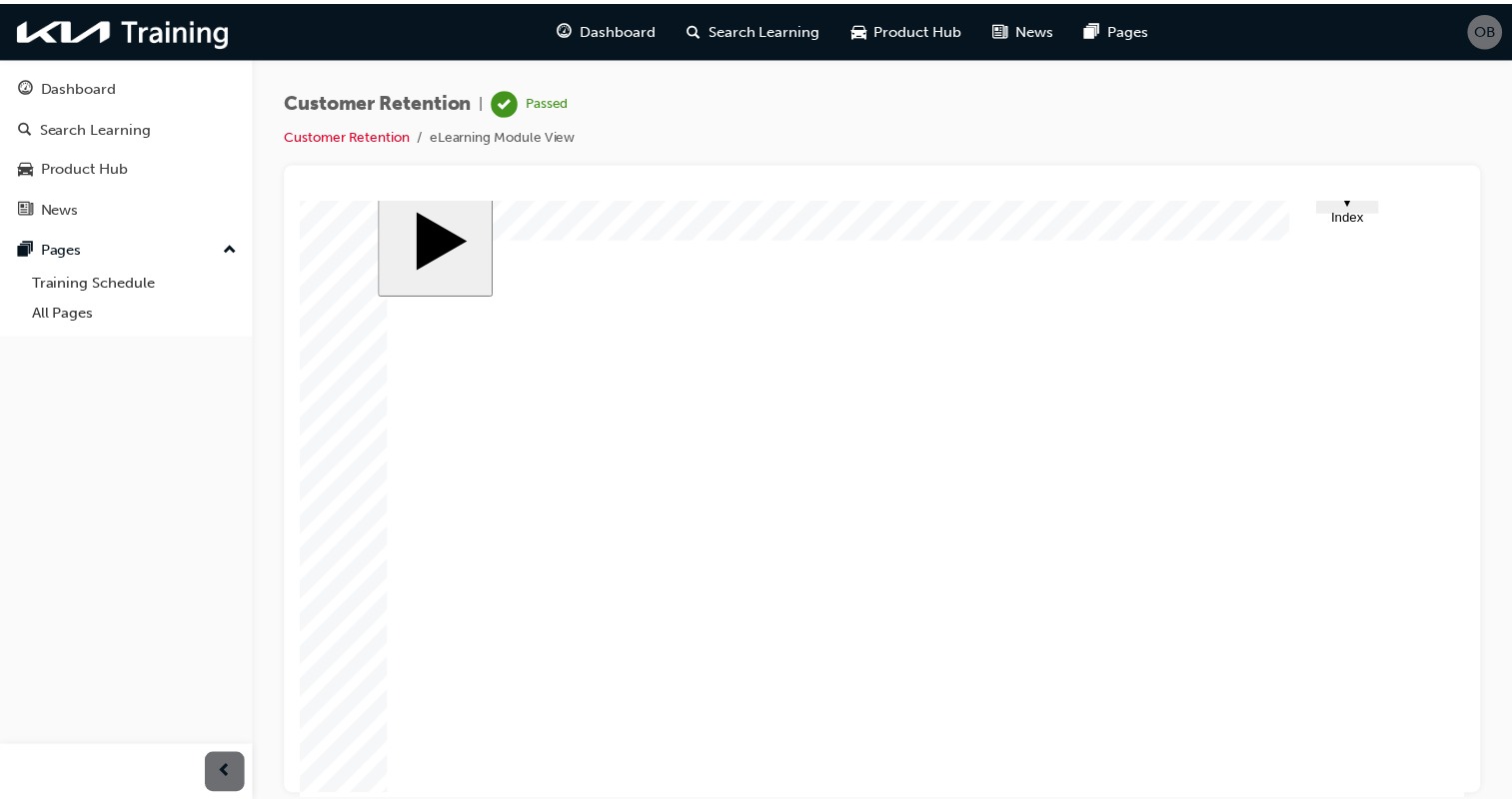 scroll, scrollTop: 9, scrollLeft: 0, axis: vertical 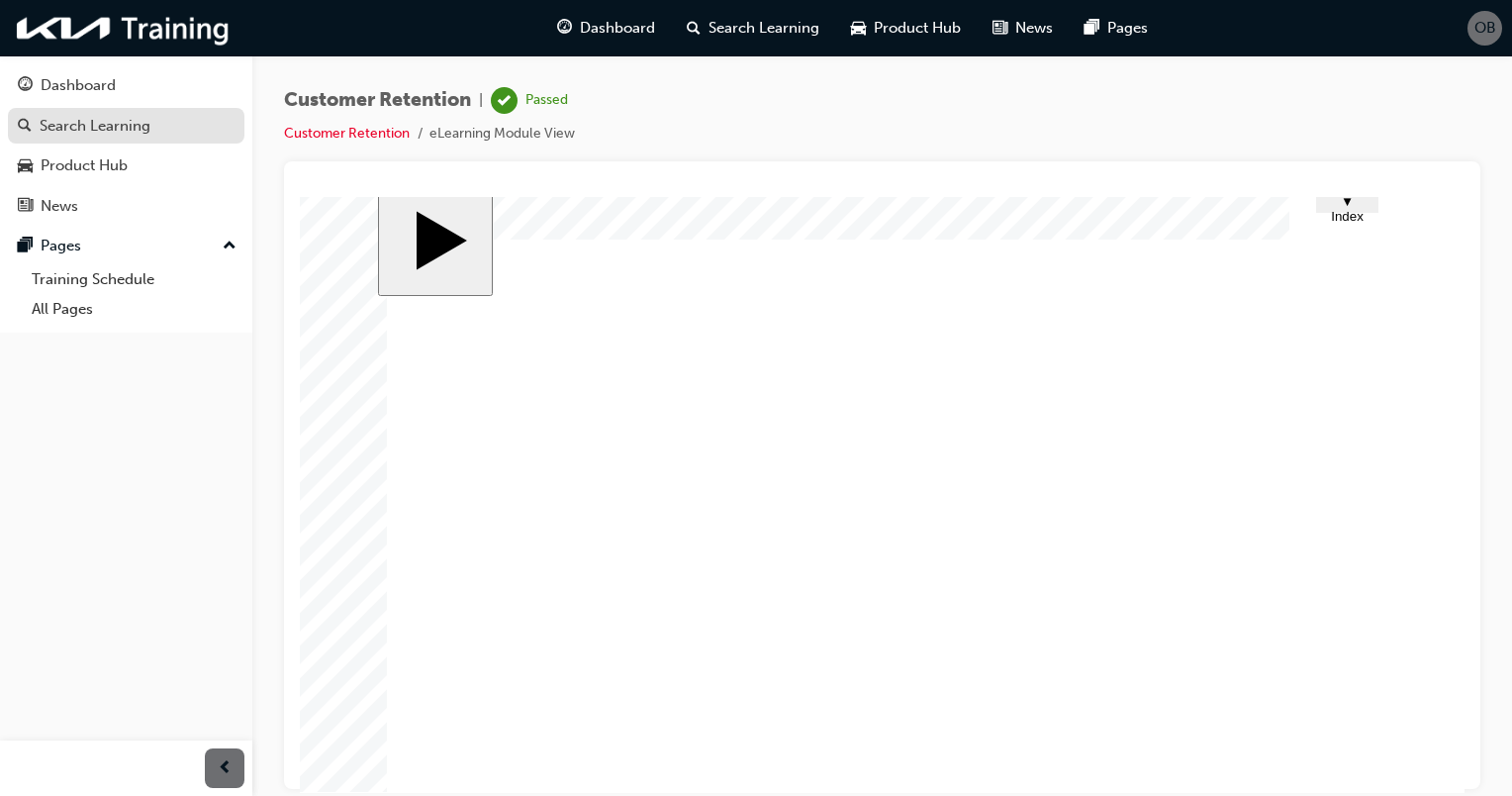 click on "Search Learning" at bounding box center [126, 126] 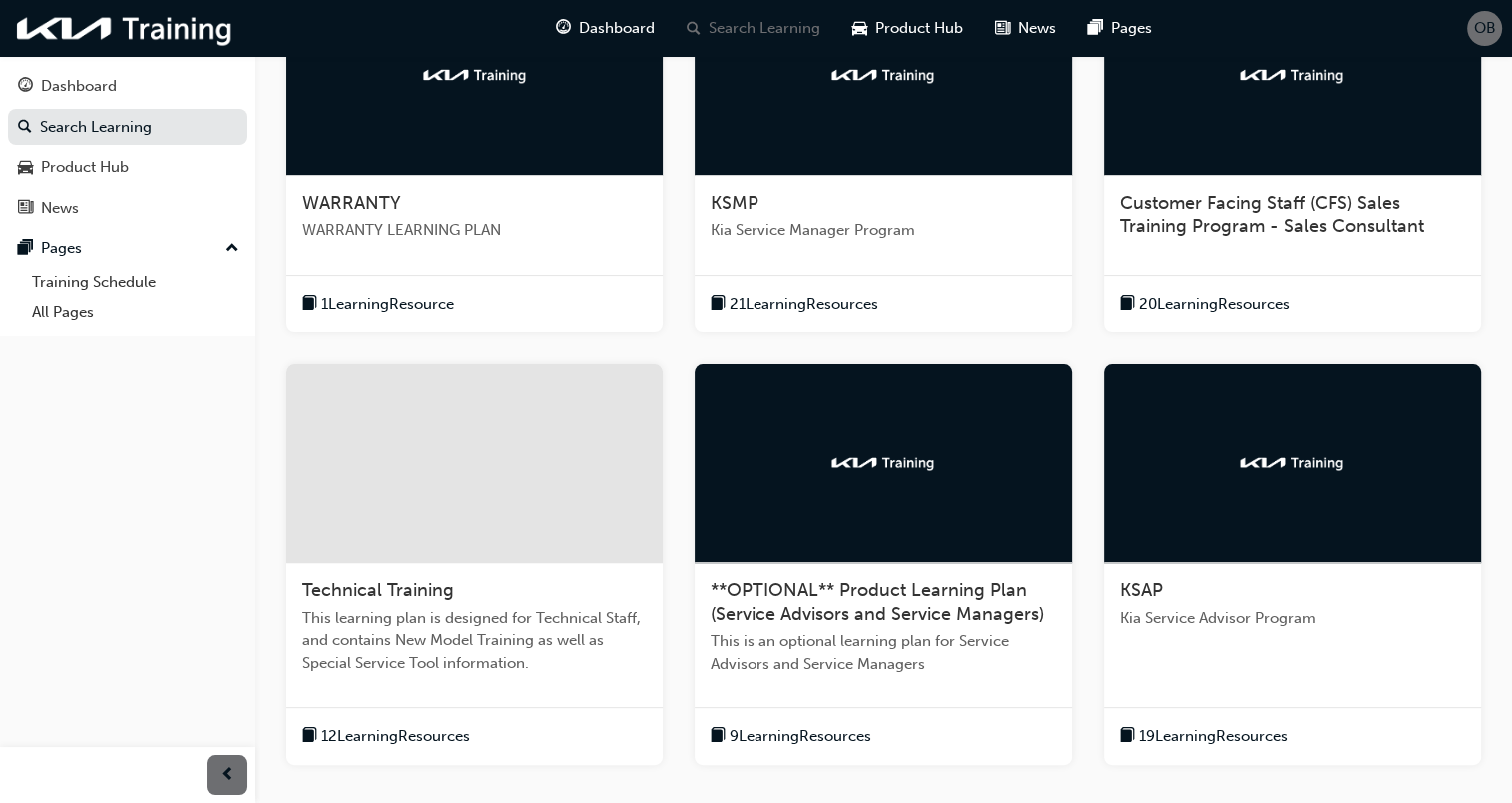 scroll, scrollTop: 575, scrollLeft: 0, axis: vertical 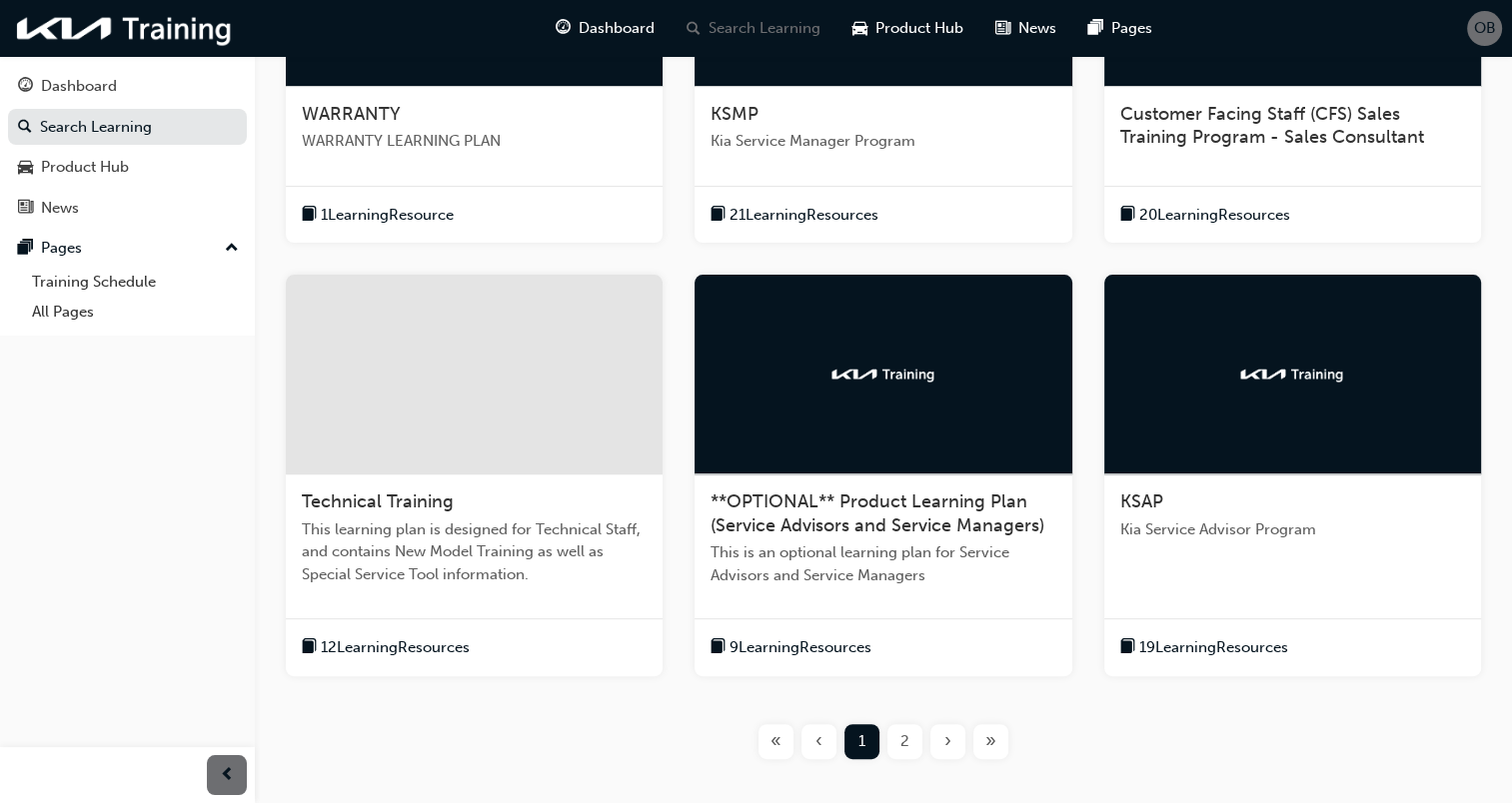 click on "KSAP" at bounding box center [1292, 502] 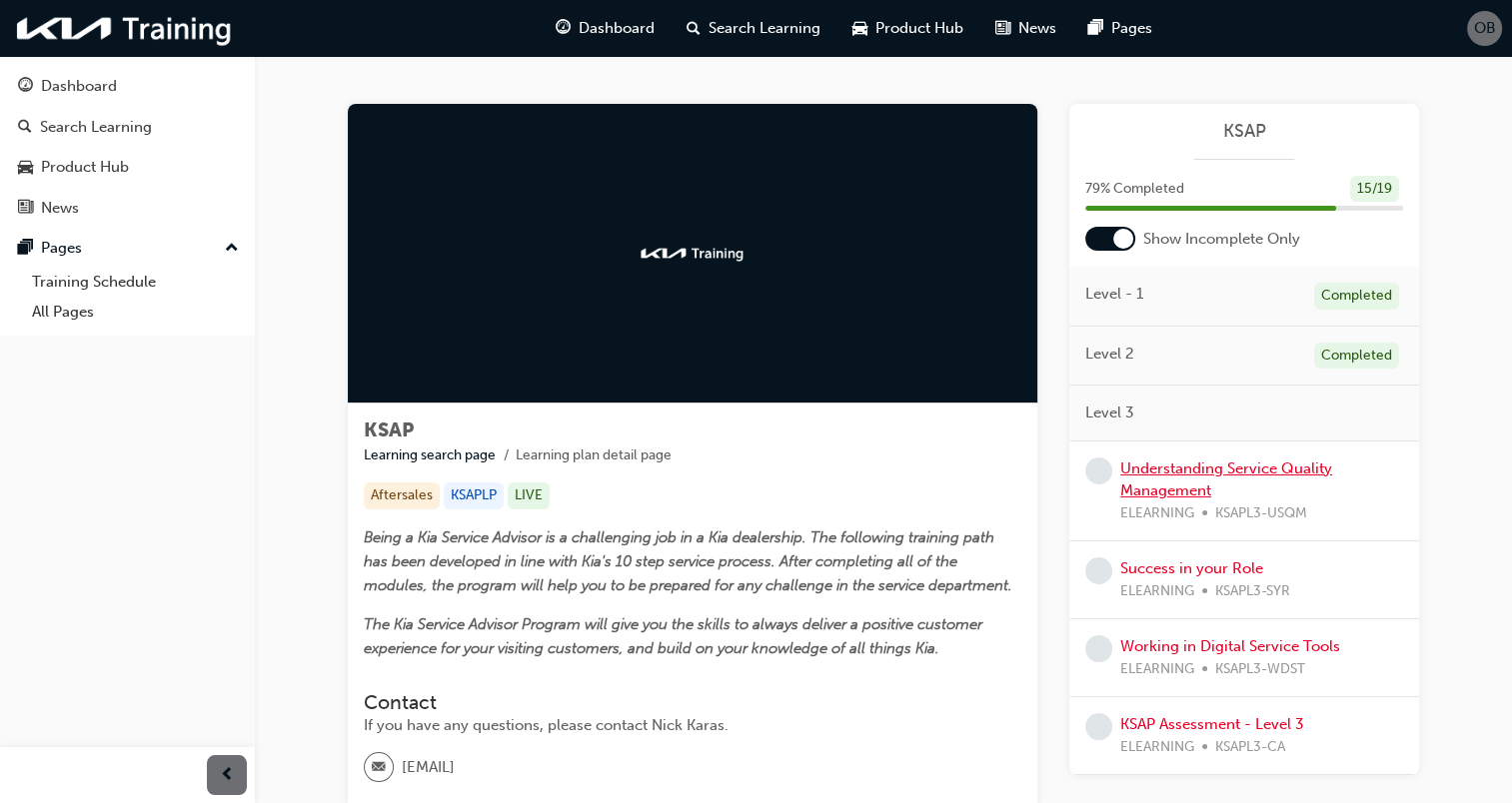 click on "Understanding Service Quality Management" at bounding box center (1226, 479) 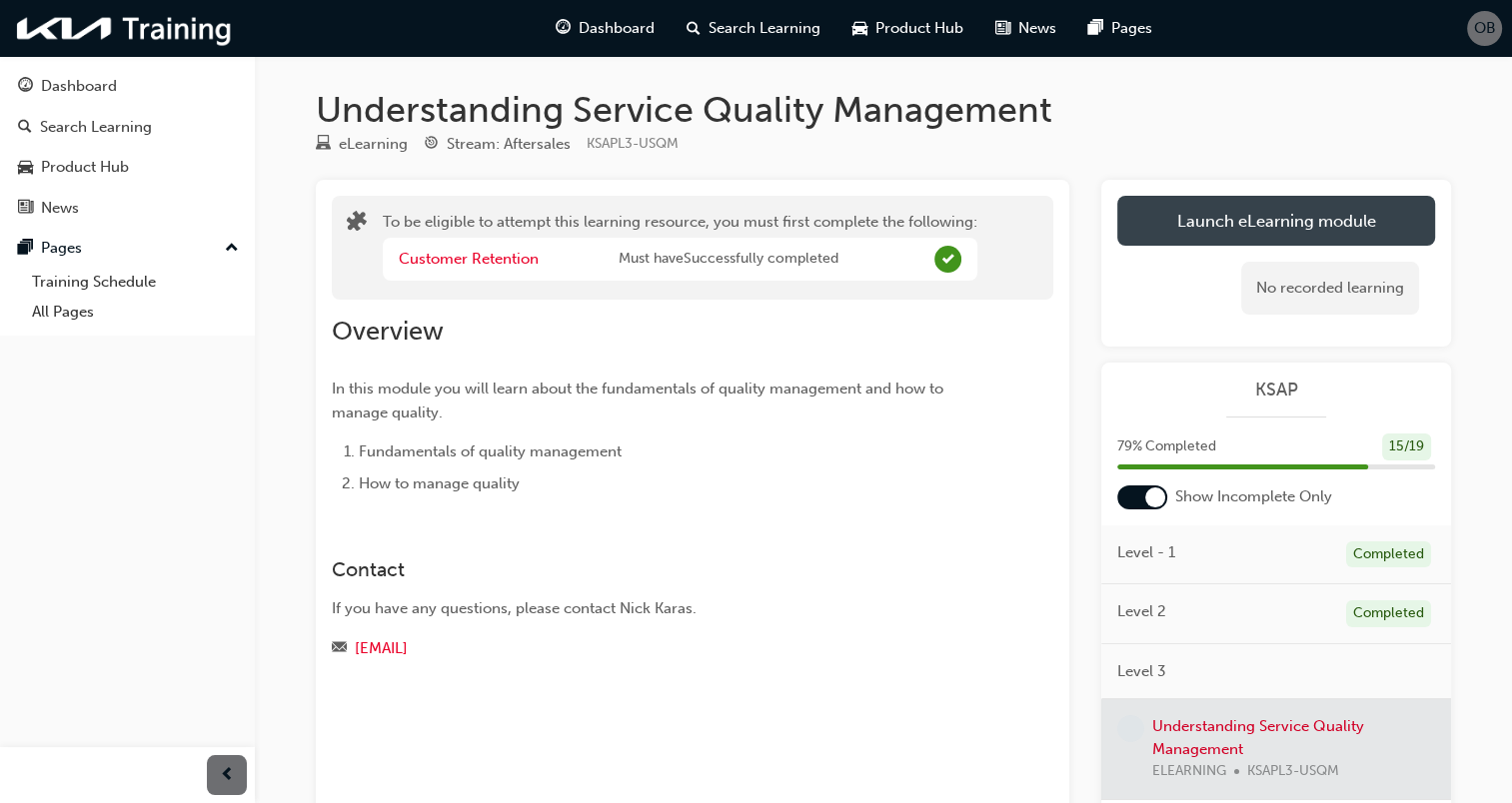click on "Launch eLearning module" at bounding box center [1276, 221] 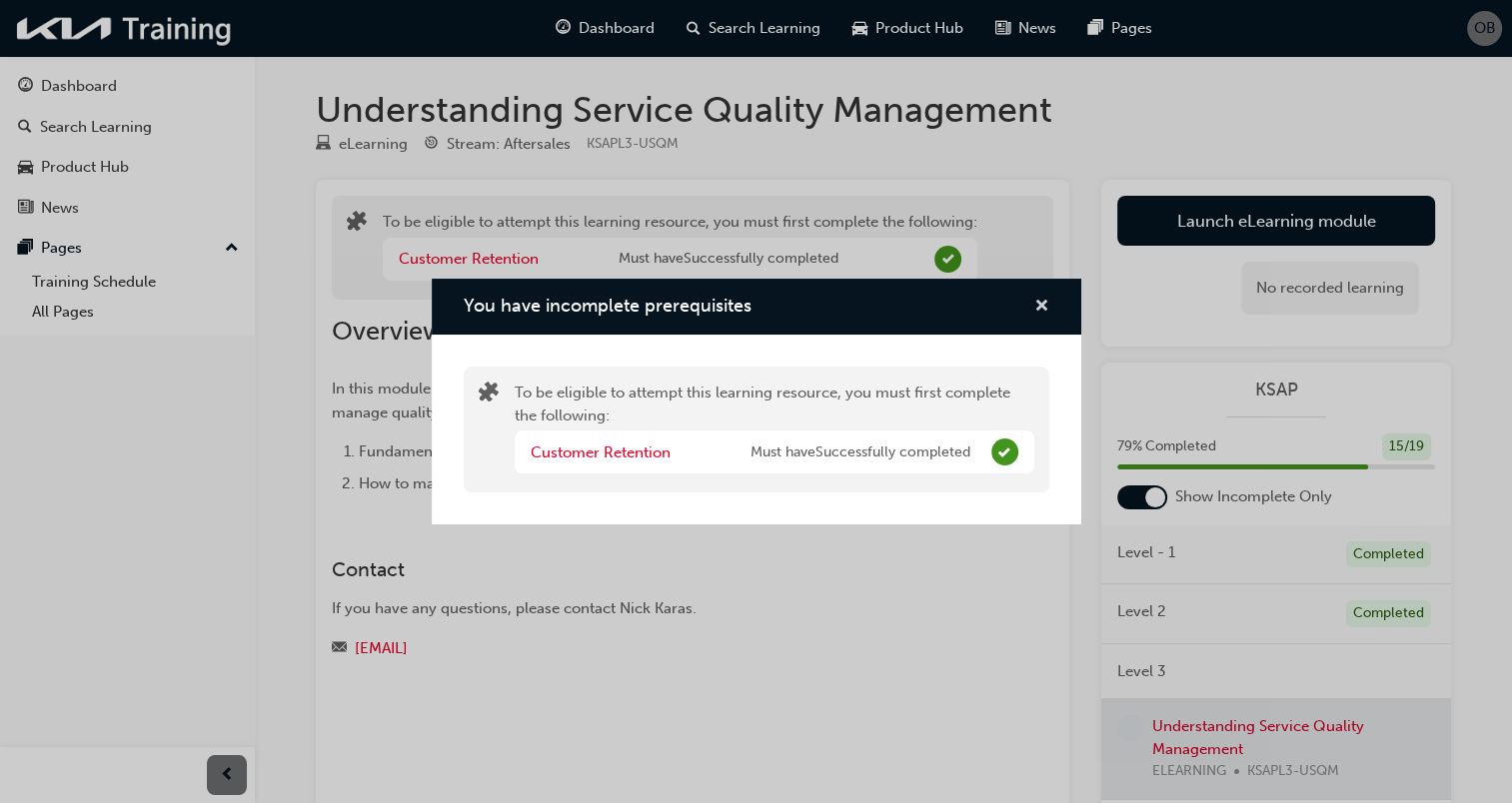 click at bounding box center [1041, 308] 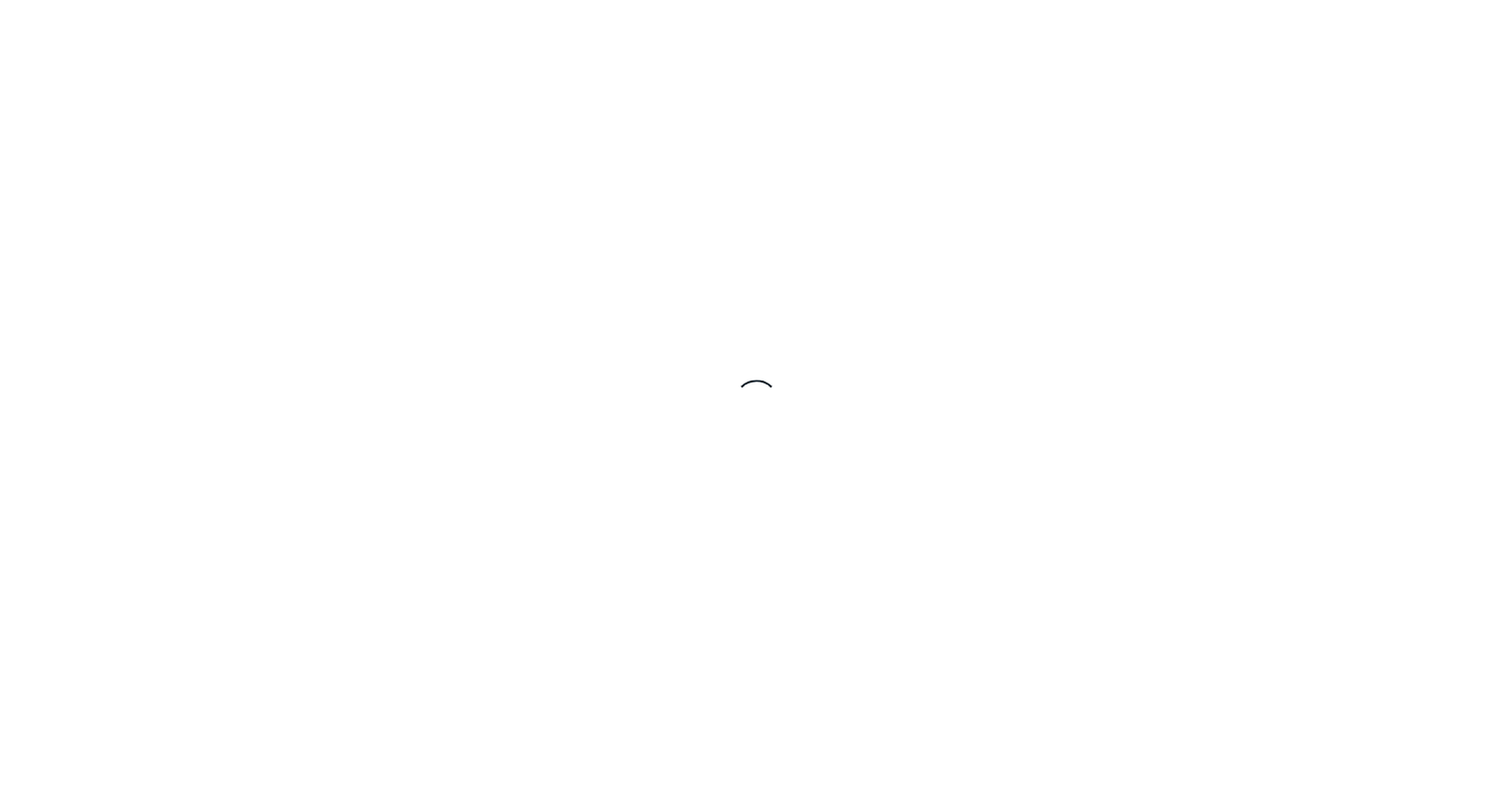 scroll, scrollTop: 0, scrollLeft: 0, axis: both 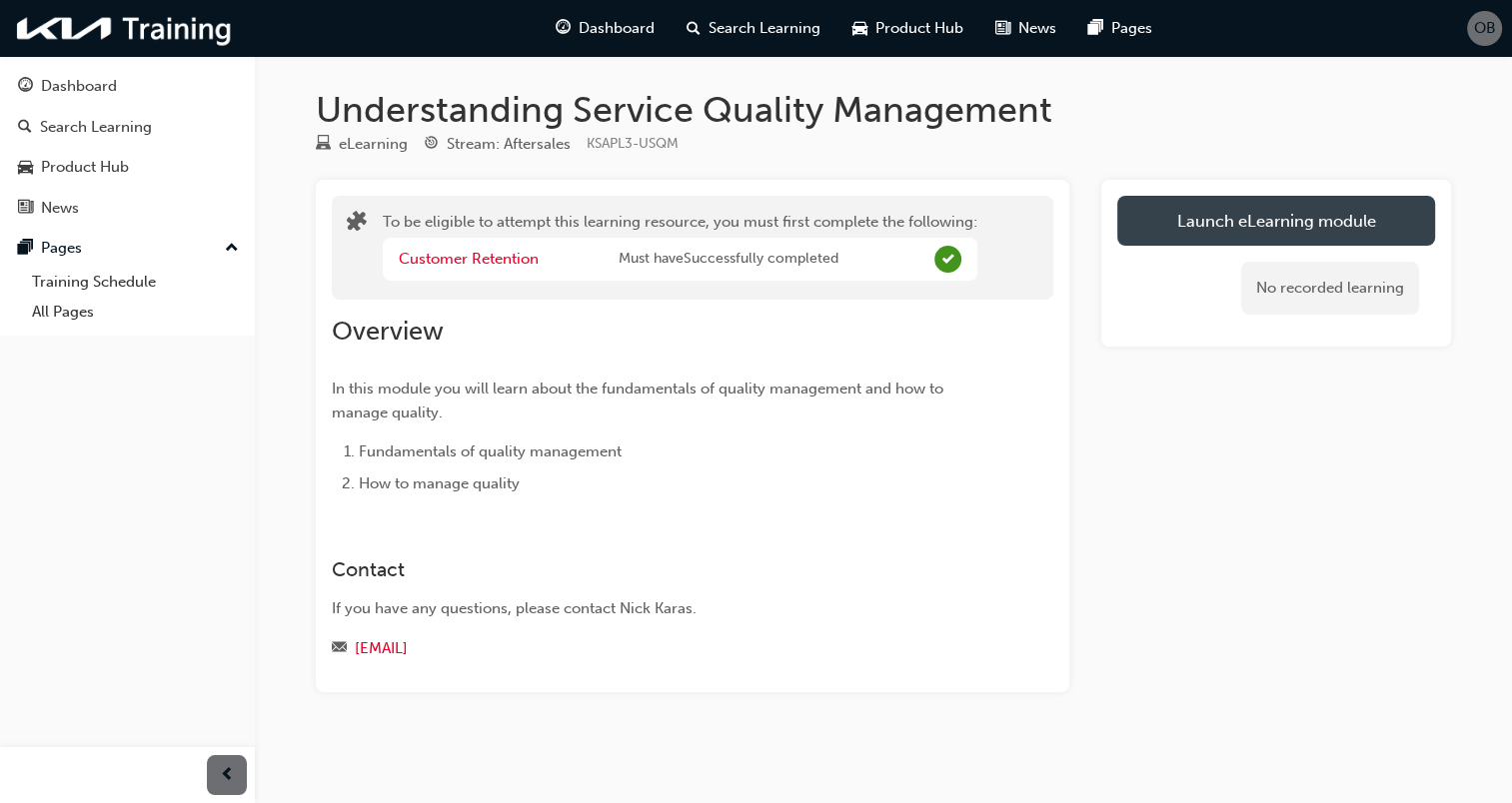 click on "Launch eLearning module" at bounding box center [1276, 221] 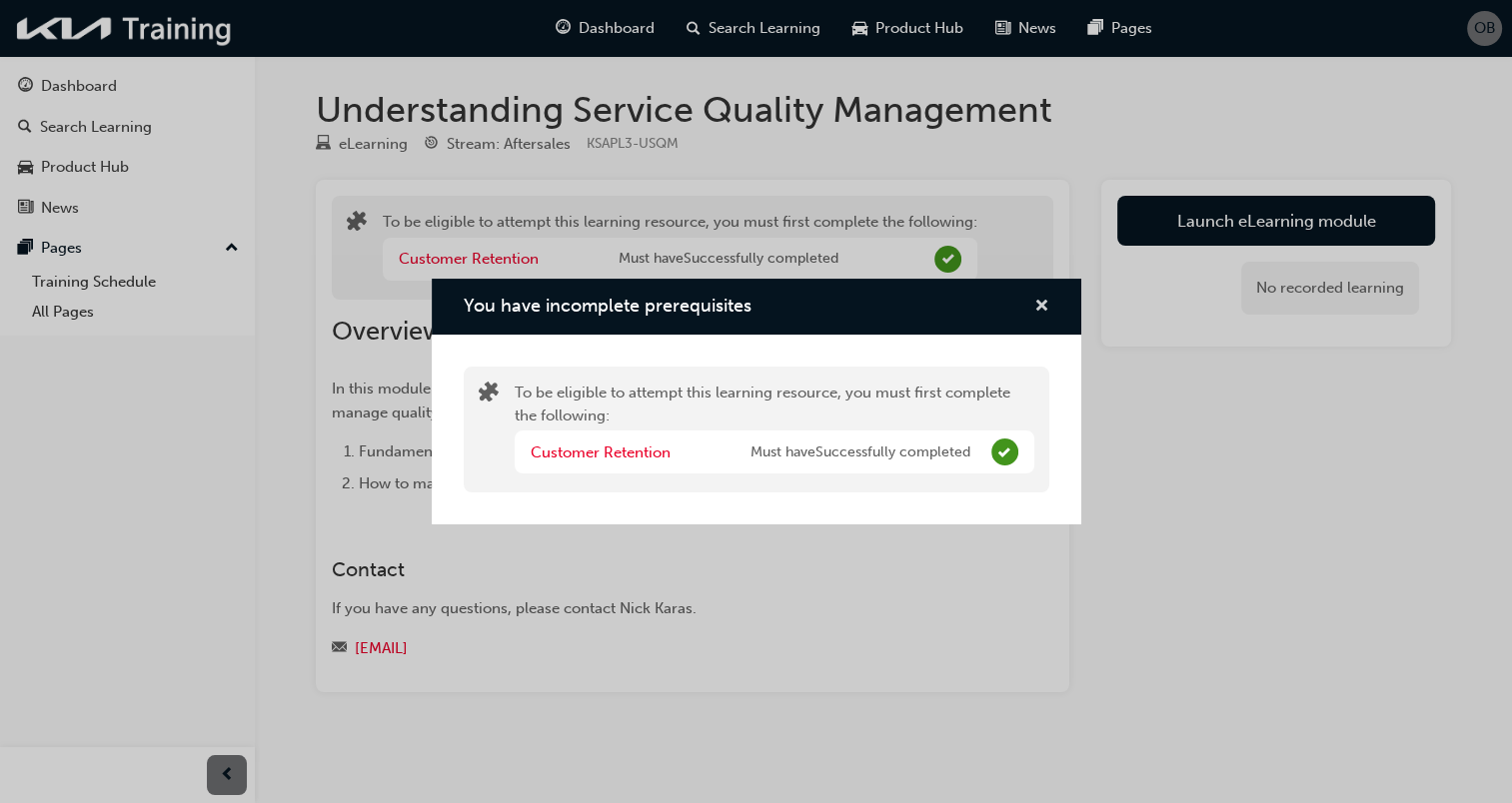click at bounding box center (1041, 308) 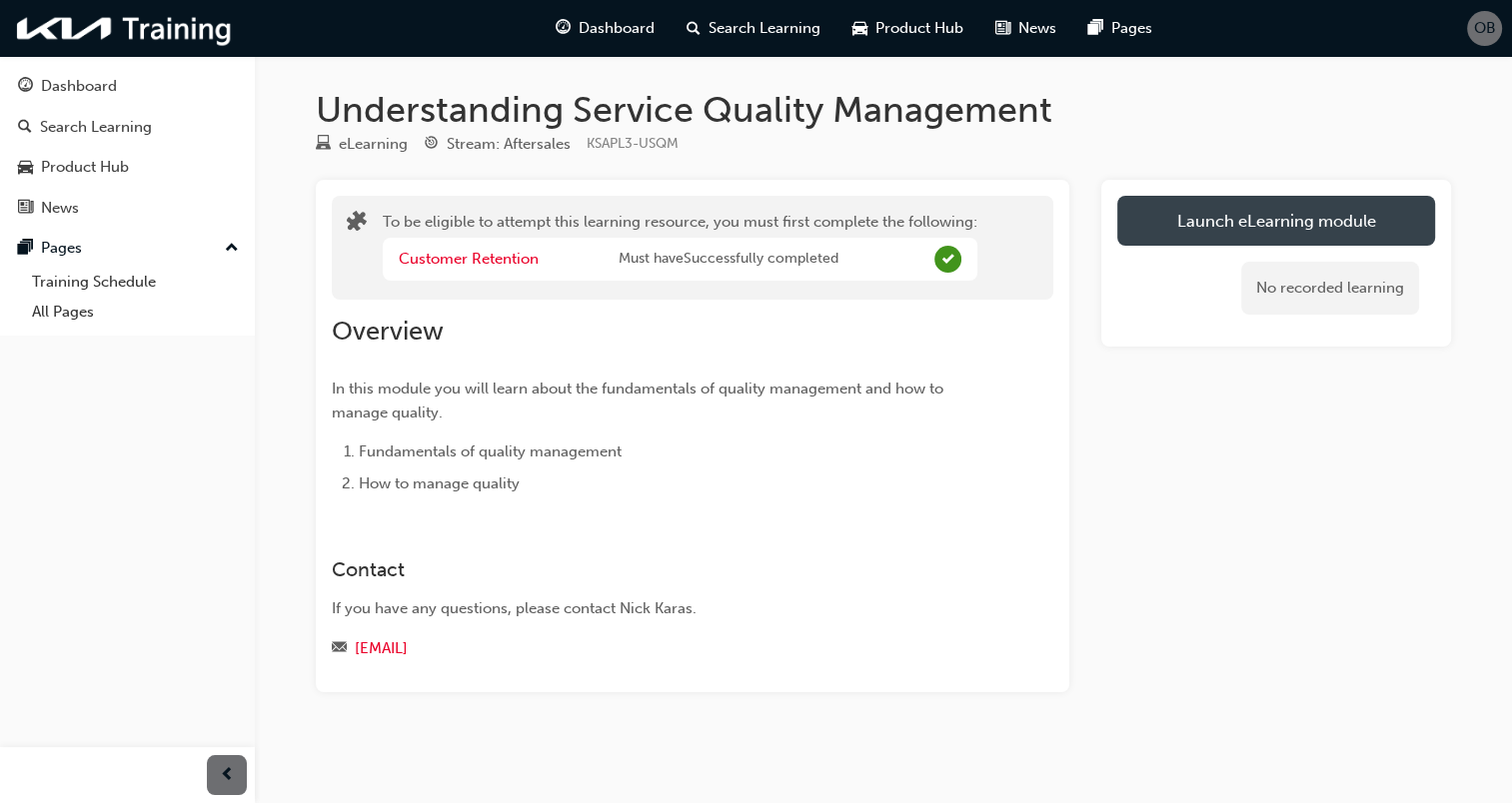 click on "Launch eLearning module" at bounding box center [1276, 221] 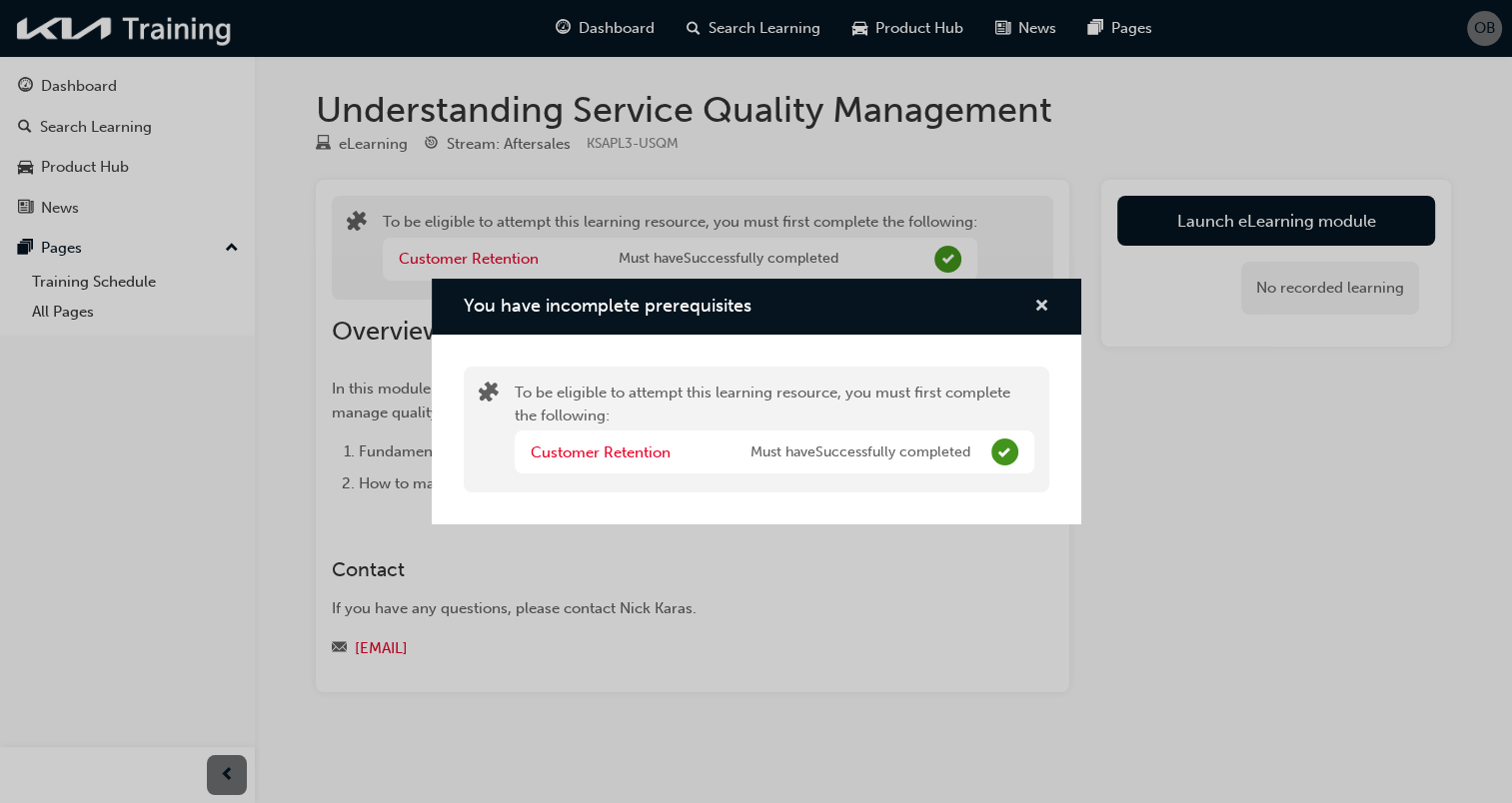 click at bounding box center (1041, 308) 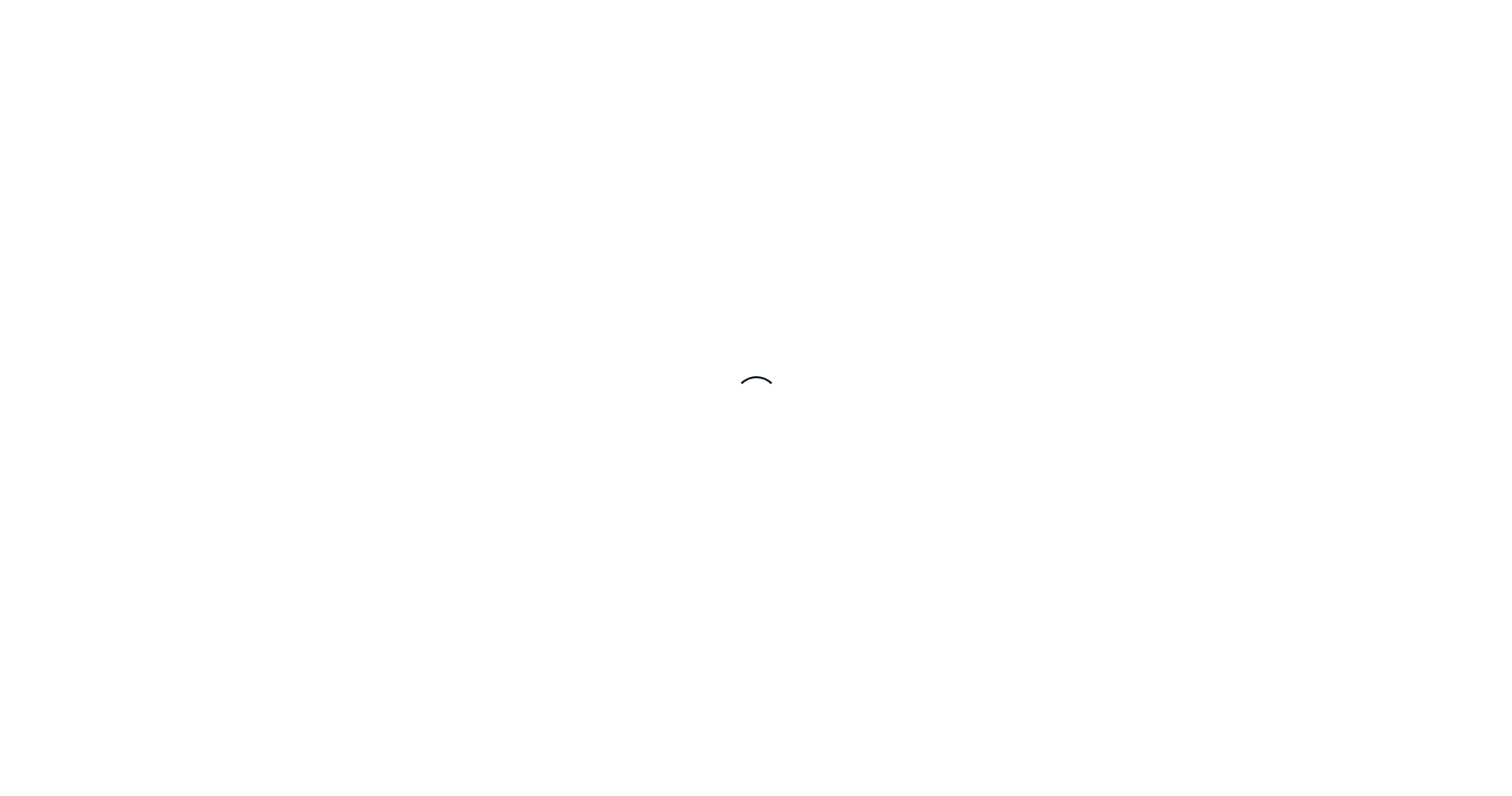 scroll, scrollTop: 0, scrollLeft: 0, axis: both 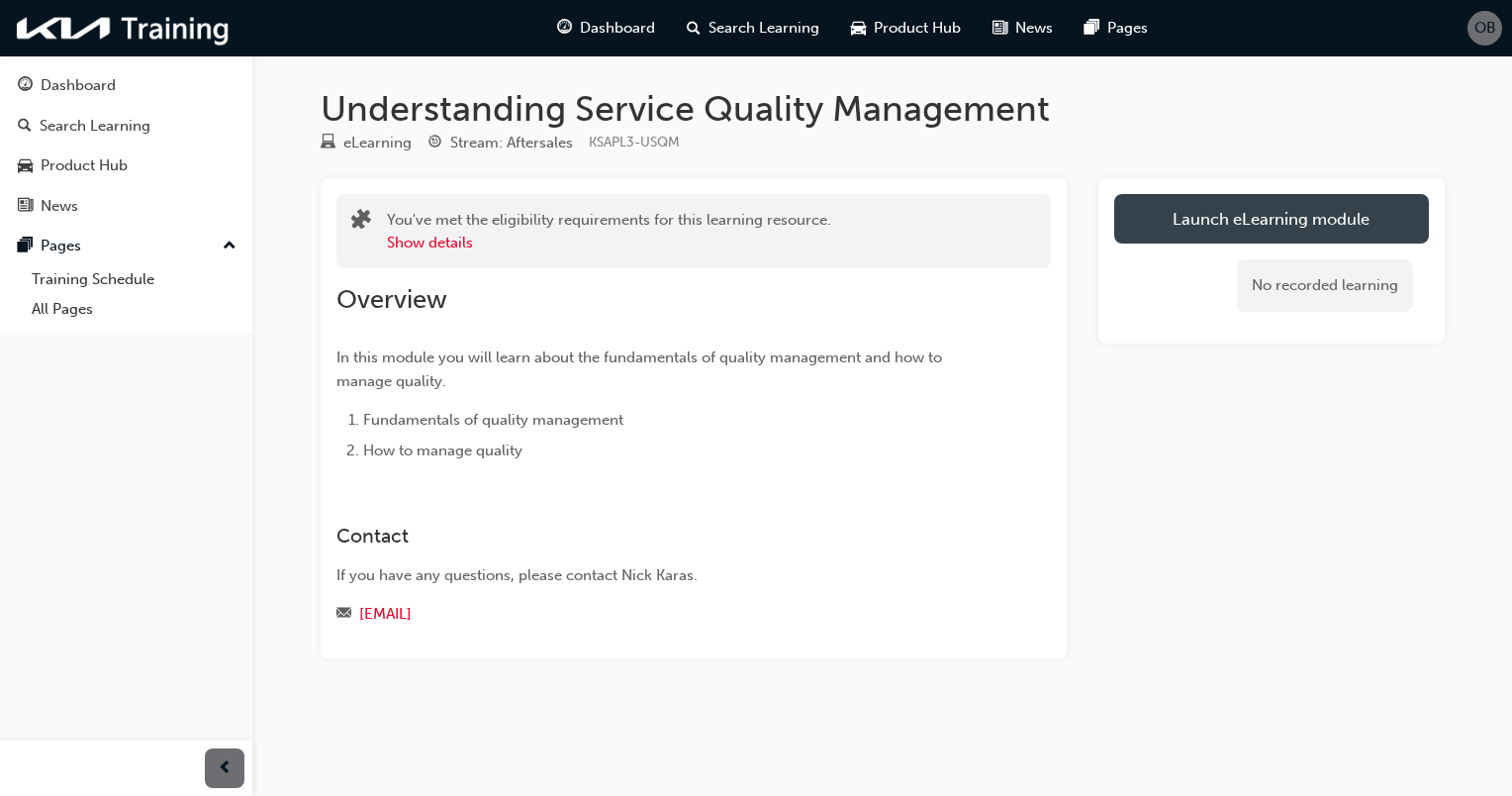 click on "Launch eLearning module" at bounding box center (1272, 219) 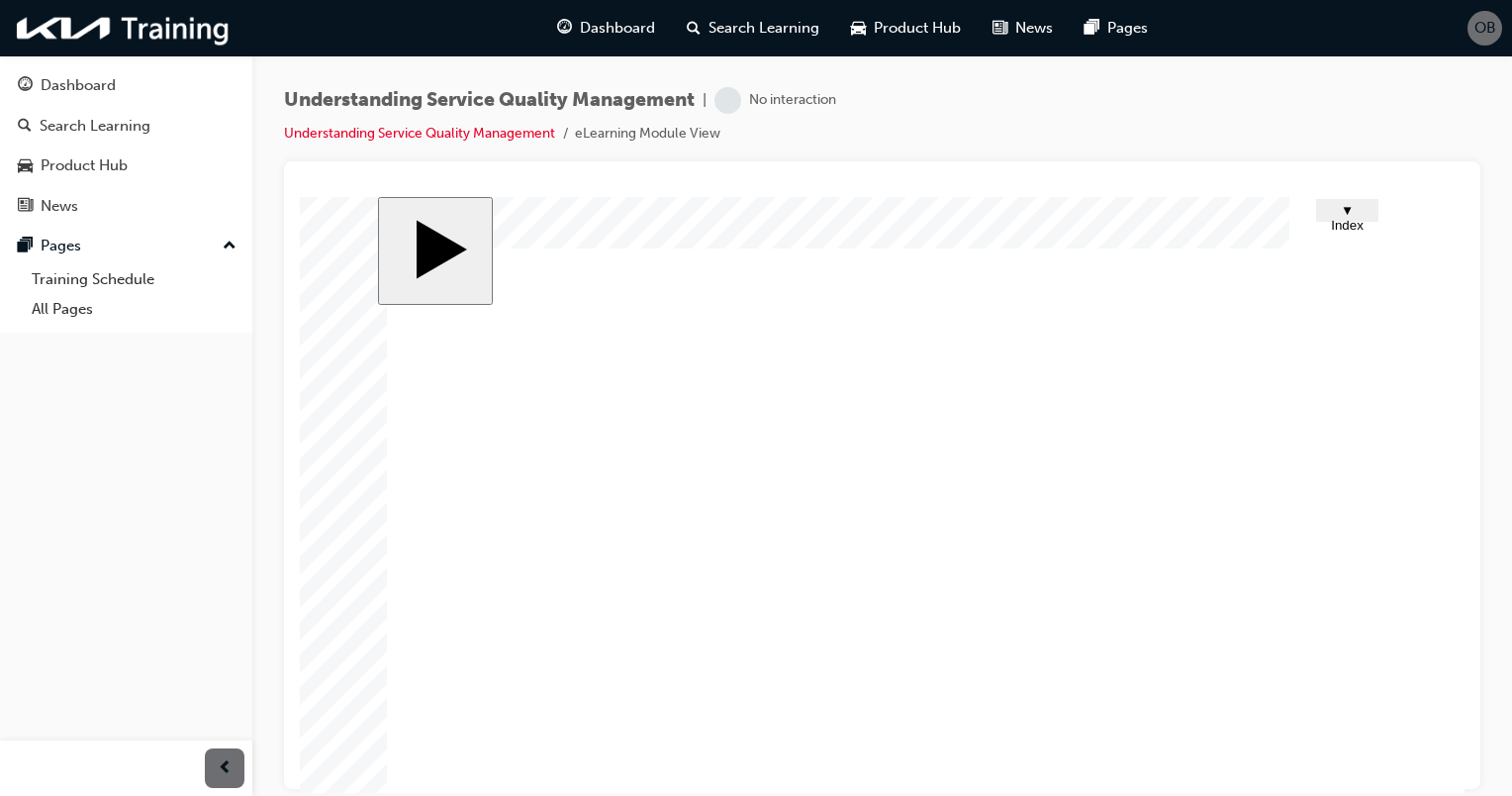 scroll, scrollTop: 46, scrollLeft: 0, axis: vertical 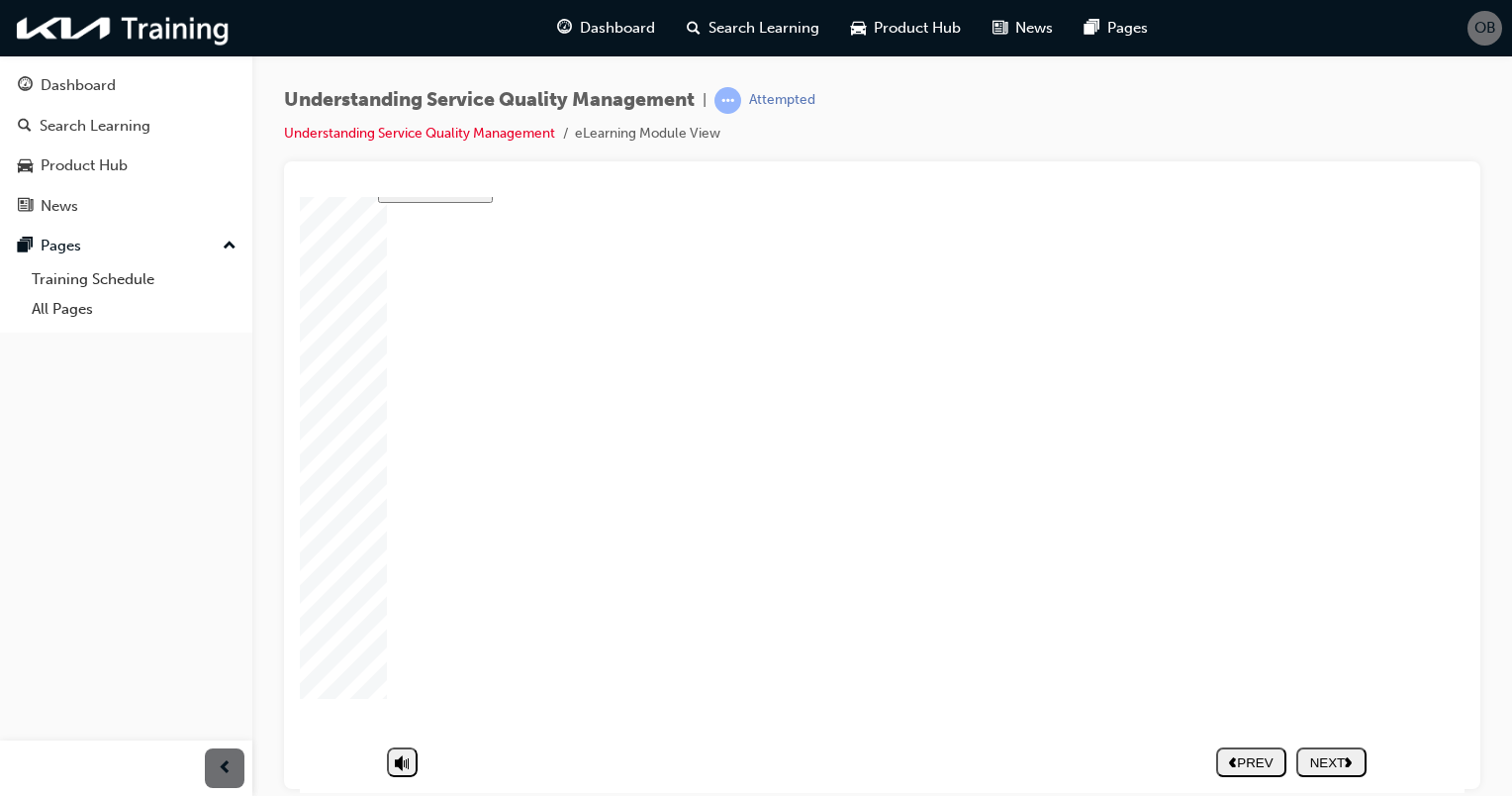 drag, startPoint x: 1315, startPoint y: 741, endPoint x: 1306, endPoint y: 731, distance: 13.453624 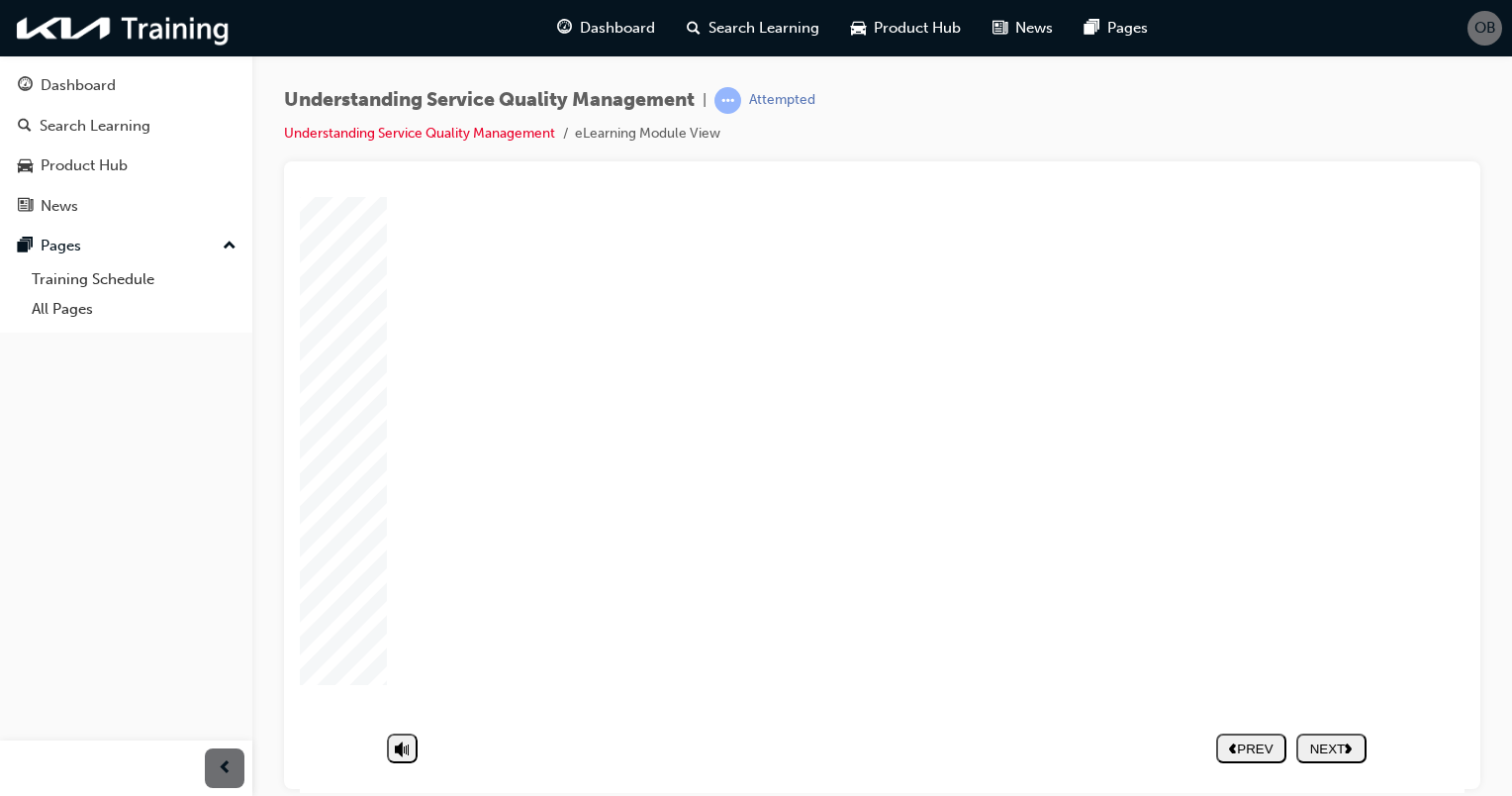 click on "NEXT" at bounding box center [1331, 747] 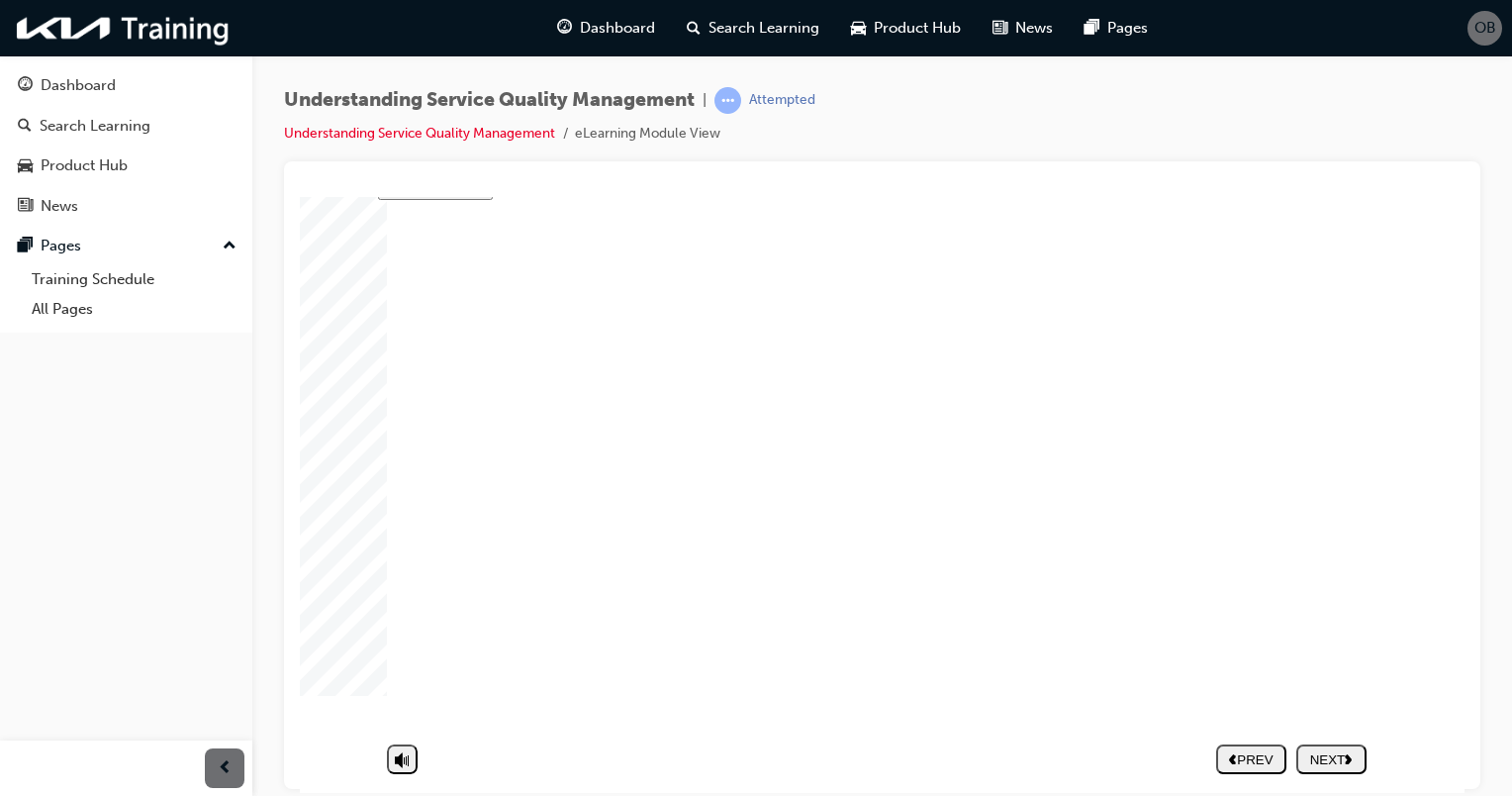 scroll, scrollTop: 104, scrollLeft: 0, axis: vertical 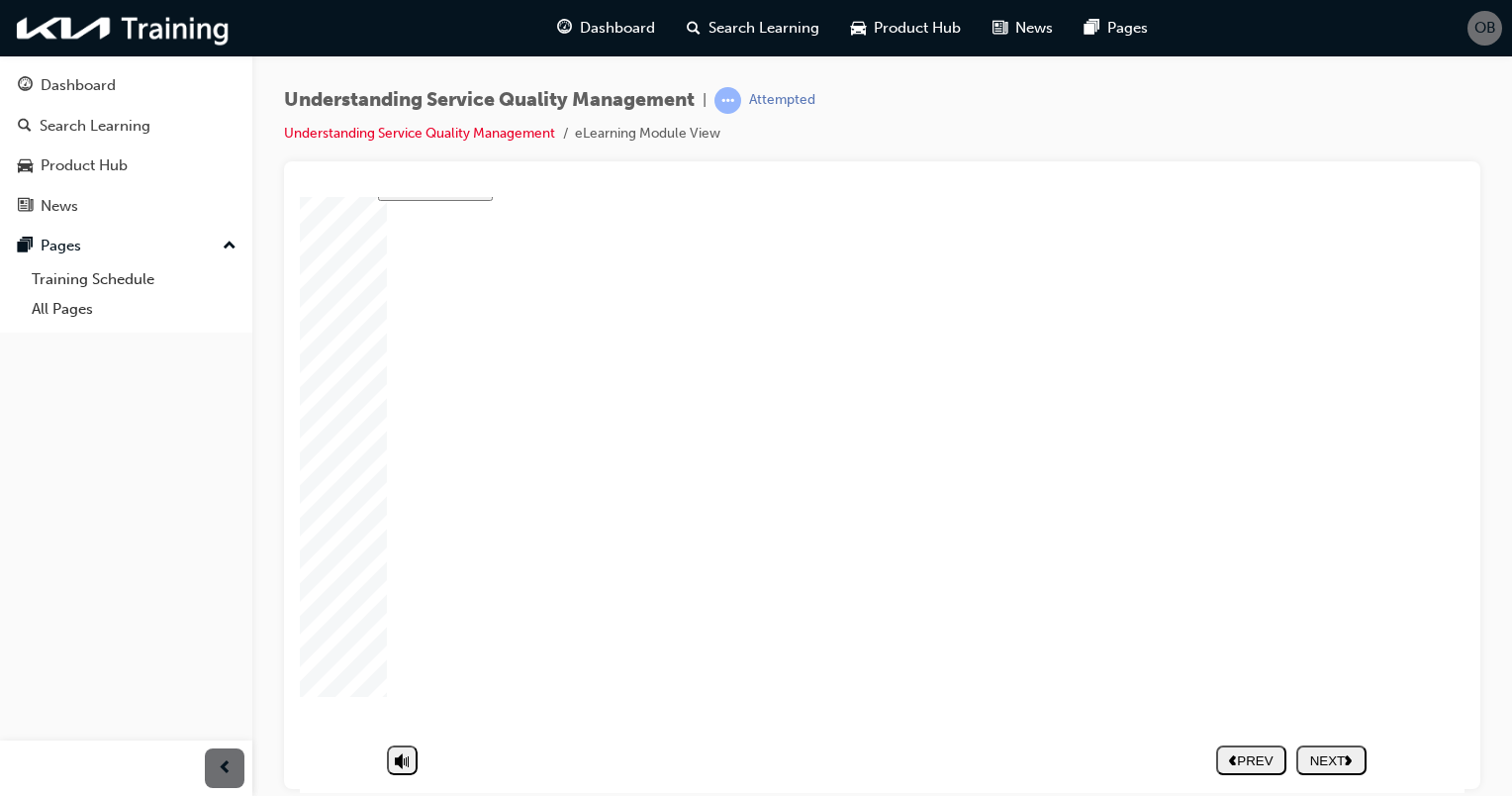 click 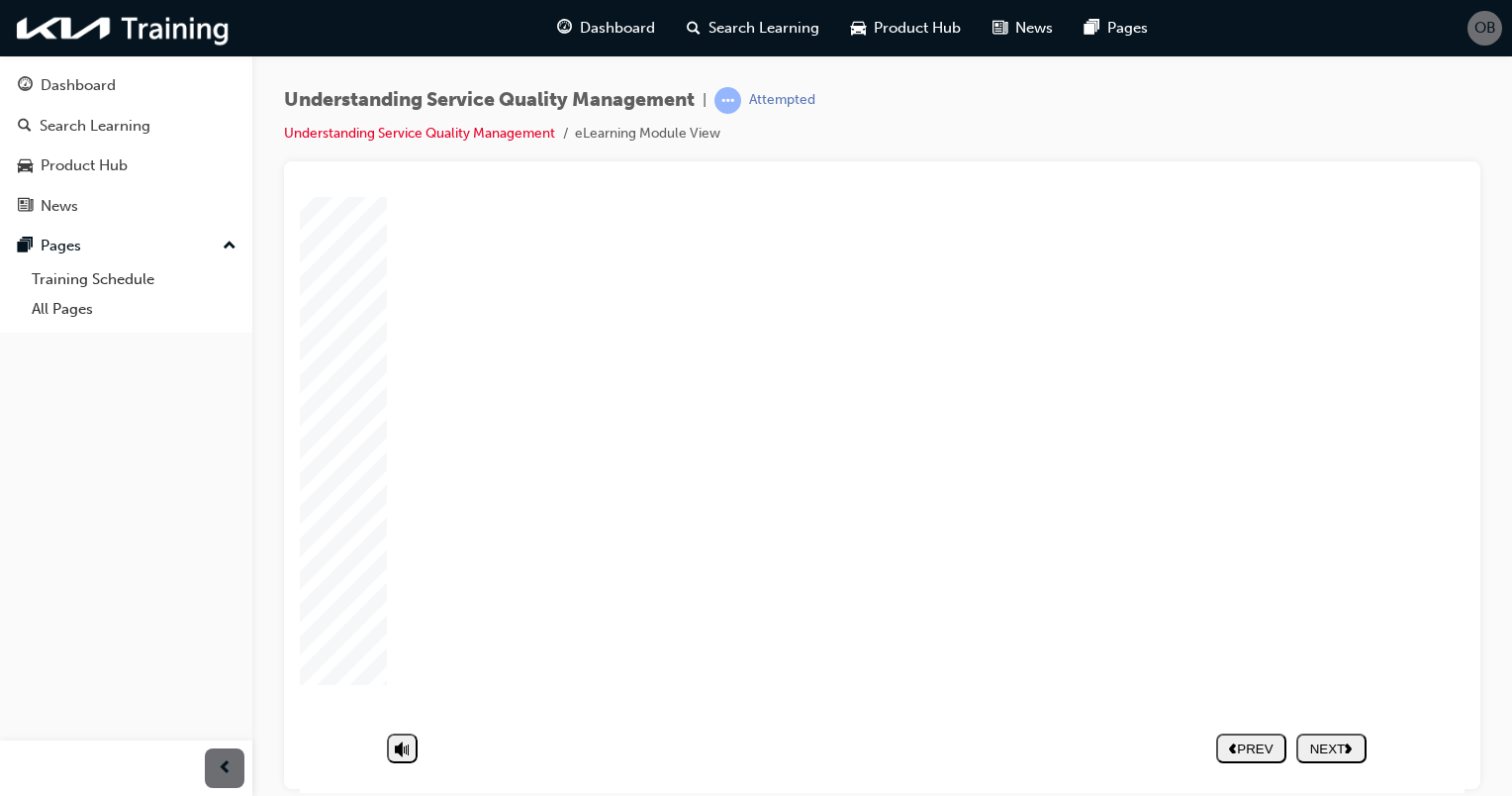 click 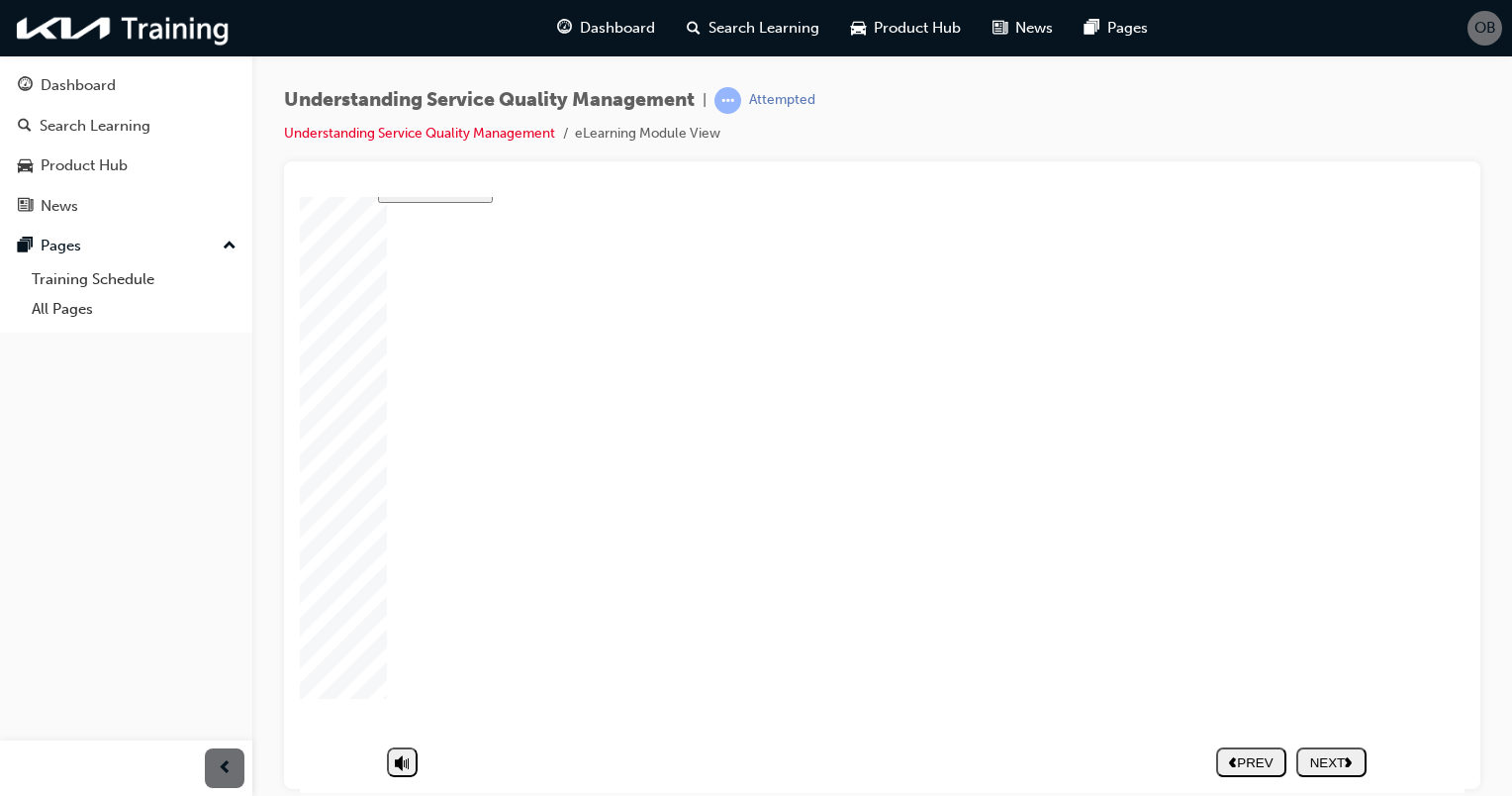 click on "NEXT" at bounding box center [1331, 761] 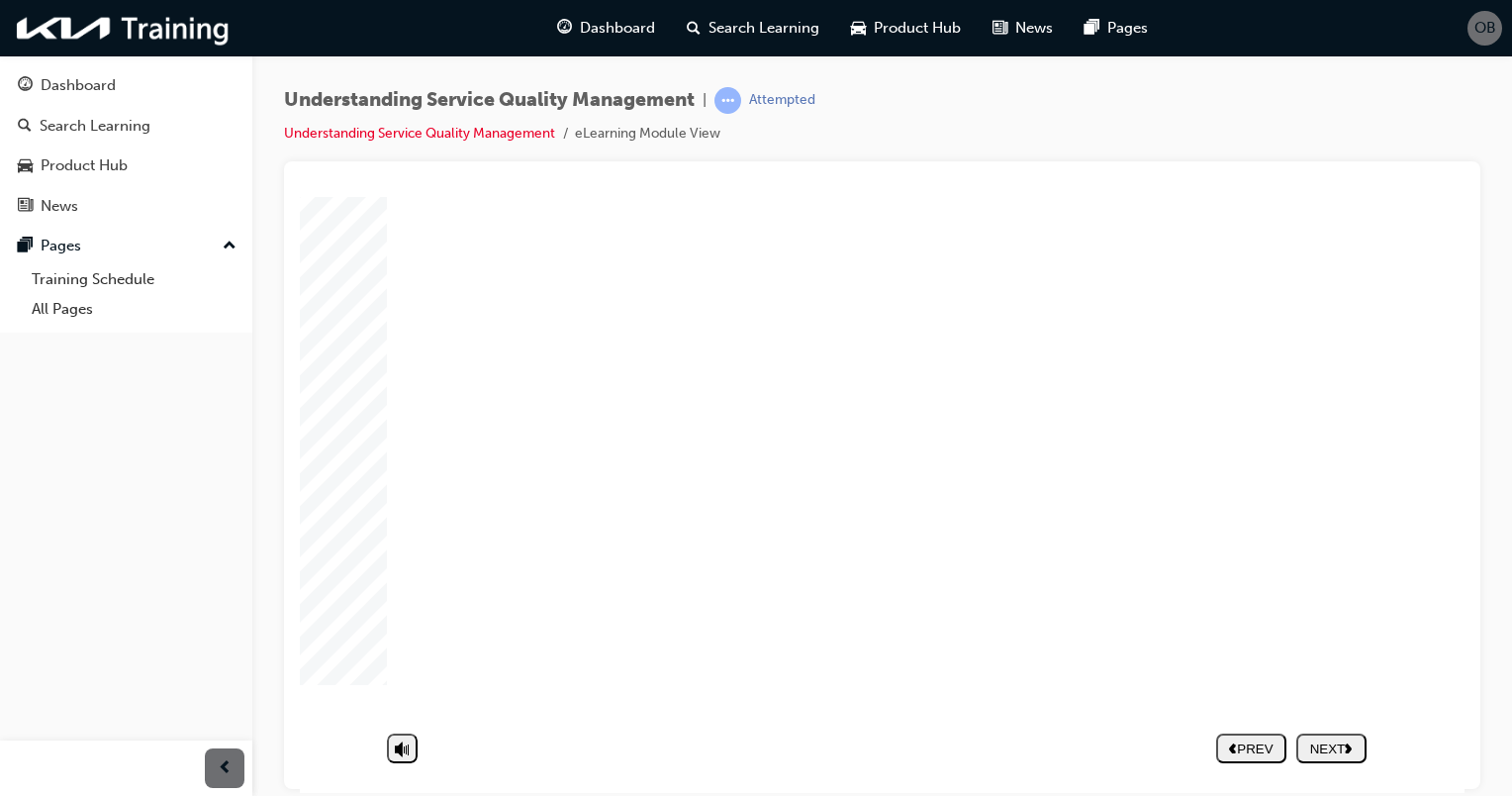 click 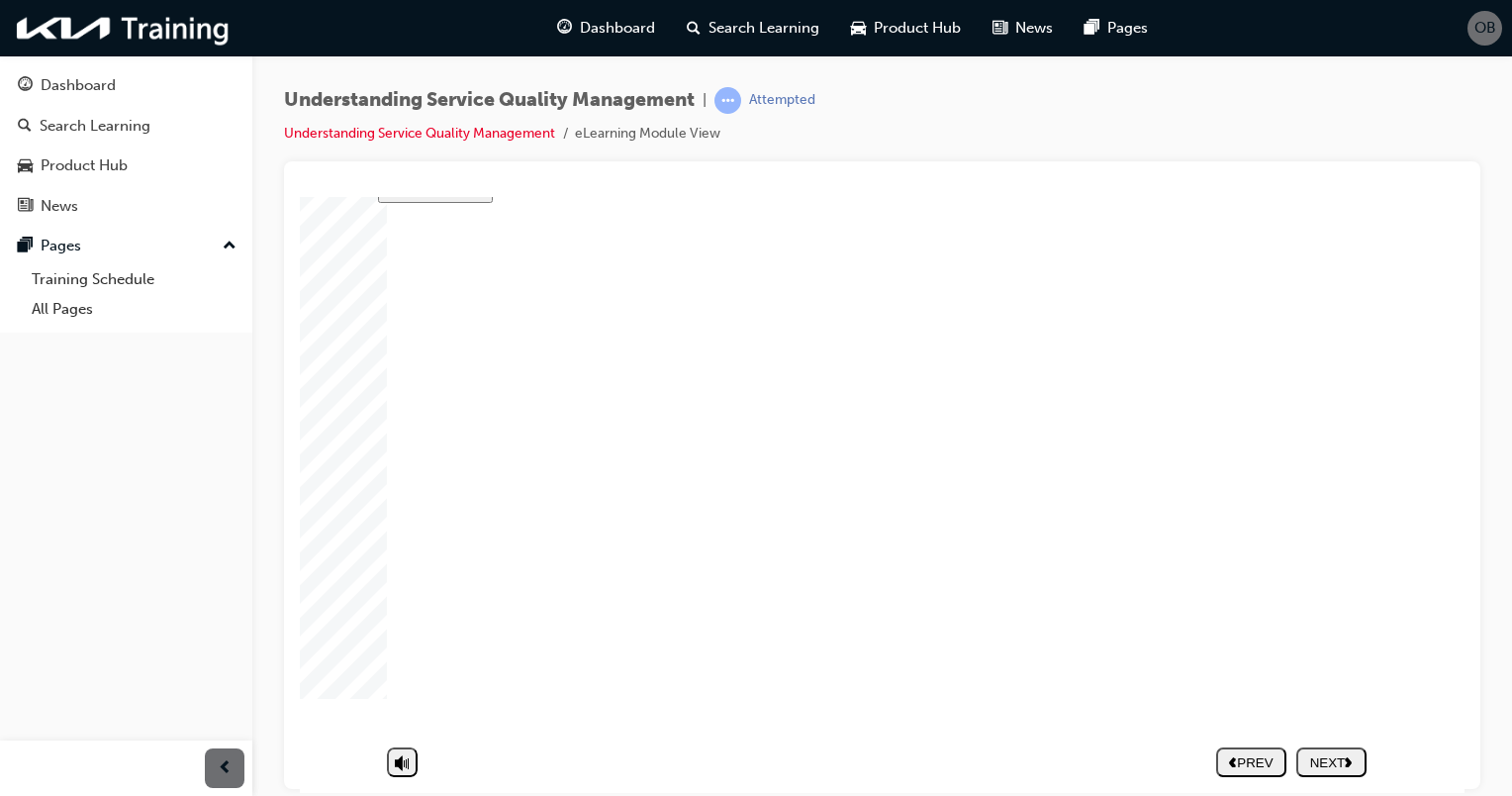 click 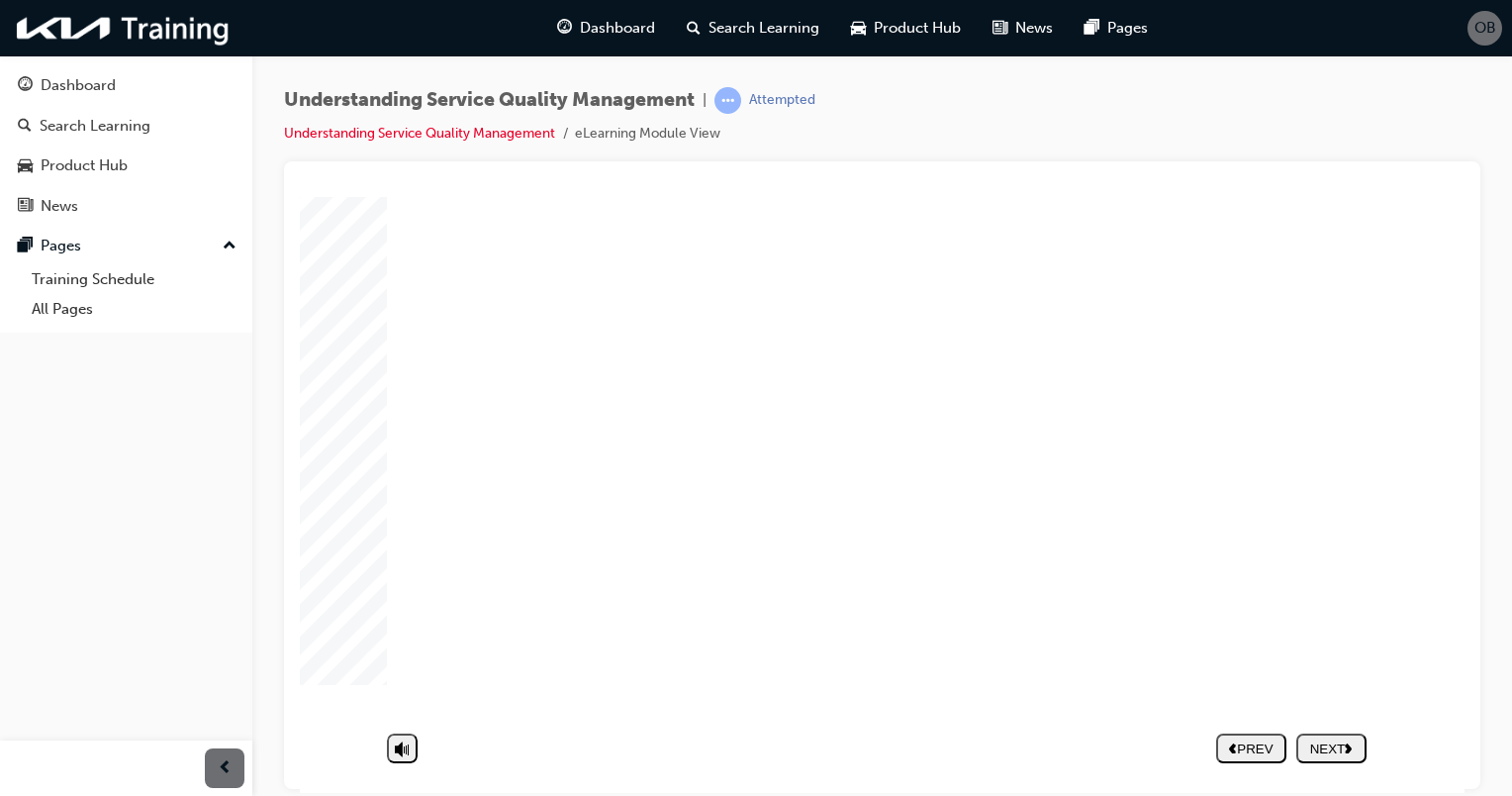 click on "PREV NEXT
SUBMIT" at bounding box center (1291, 747) 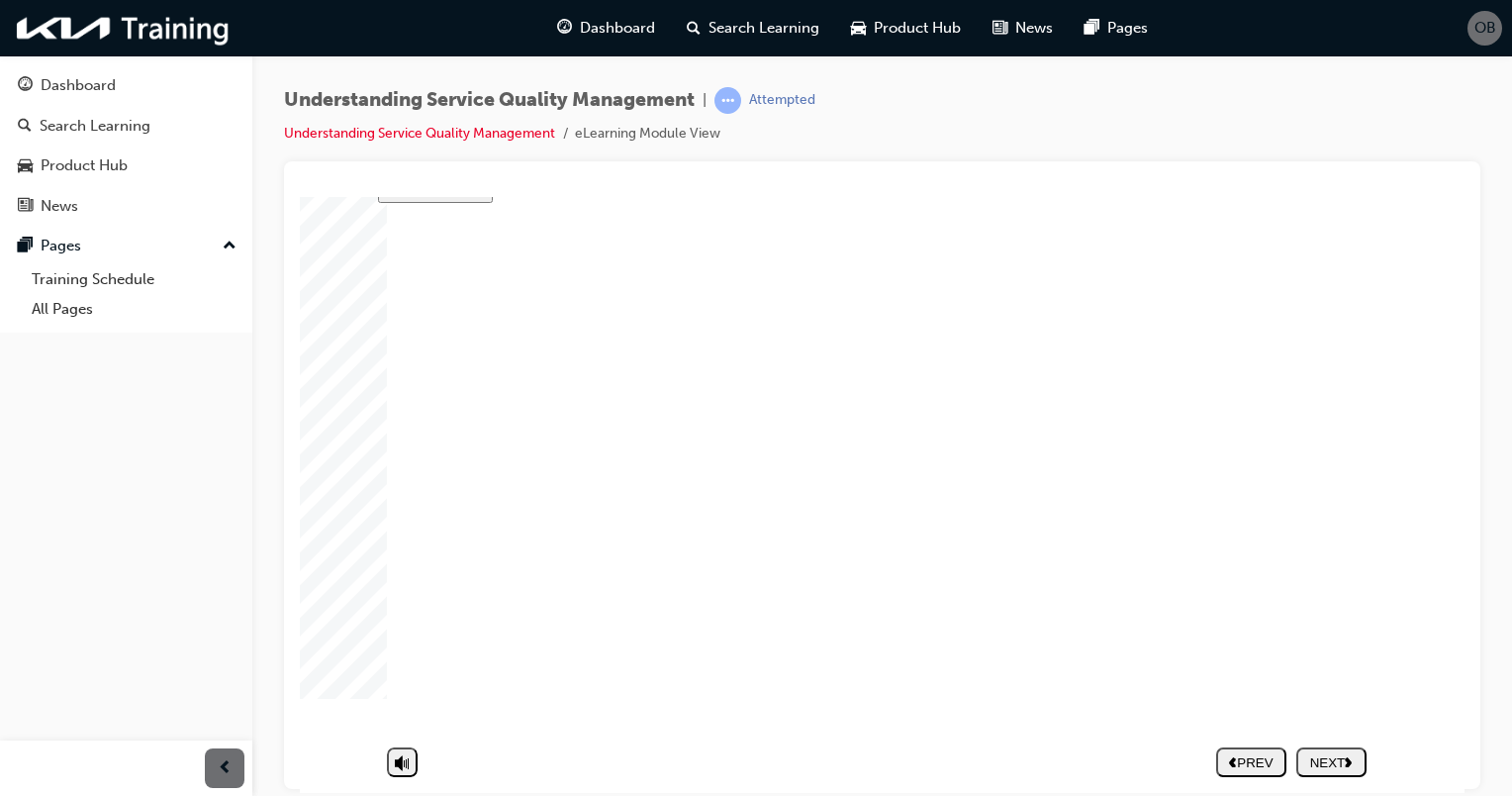 click 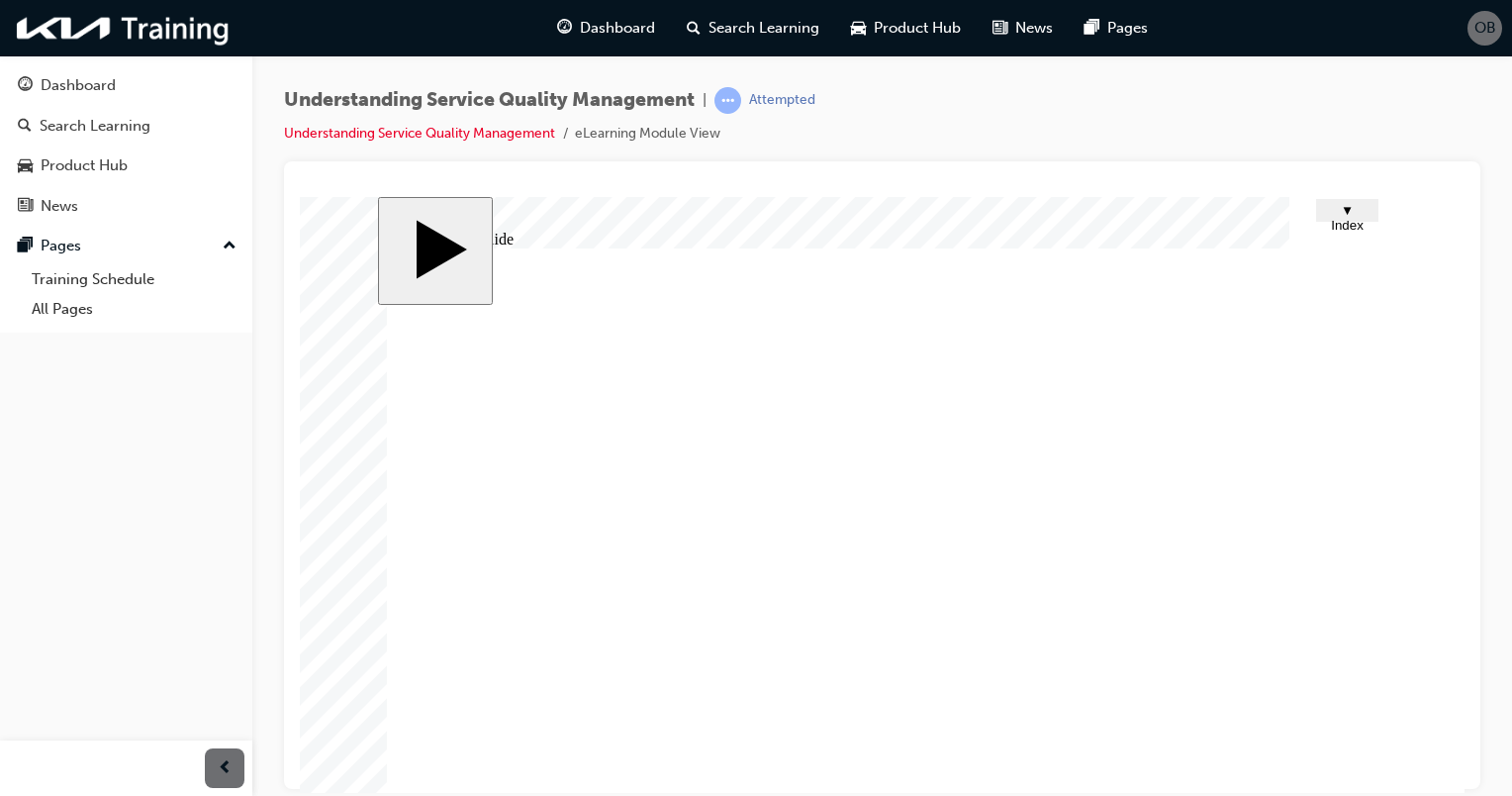 click 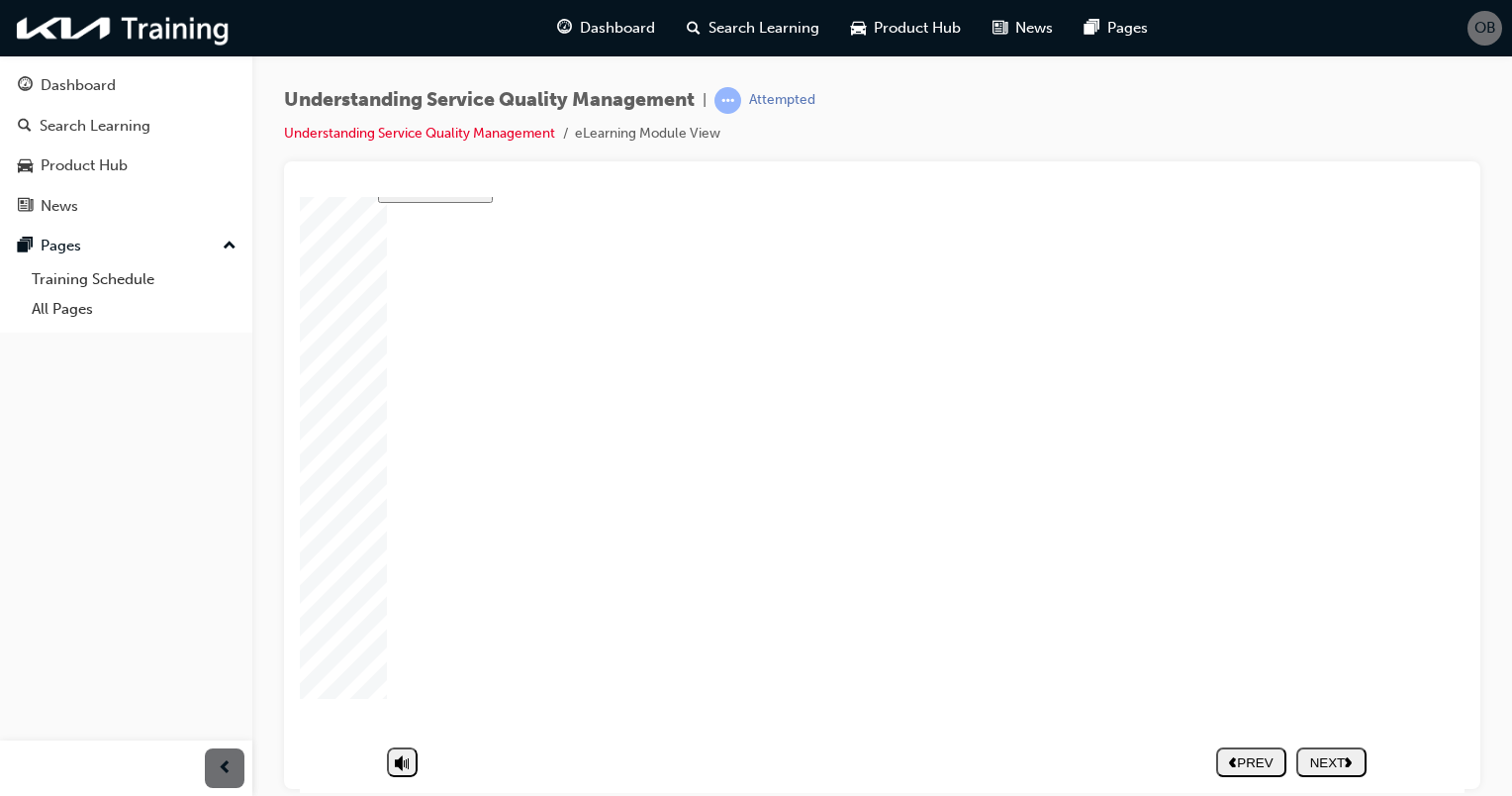 drag, startPoint x: 1232, startPoint y: 444, endPoint x: 1283, endPoint y: 639, distance: 201.55892 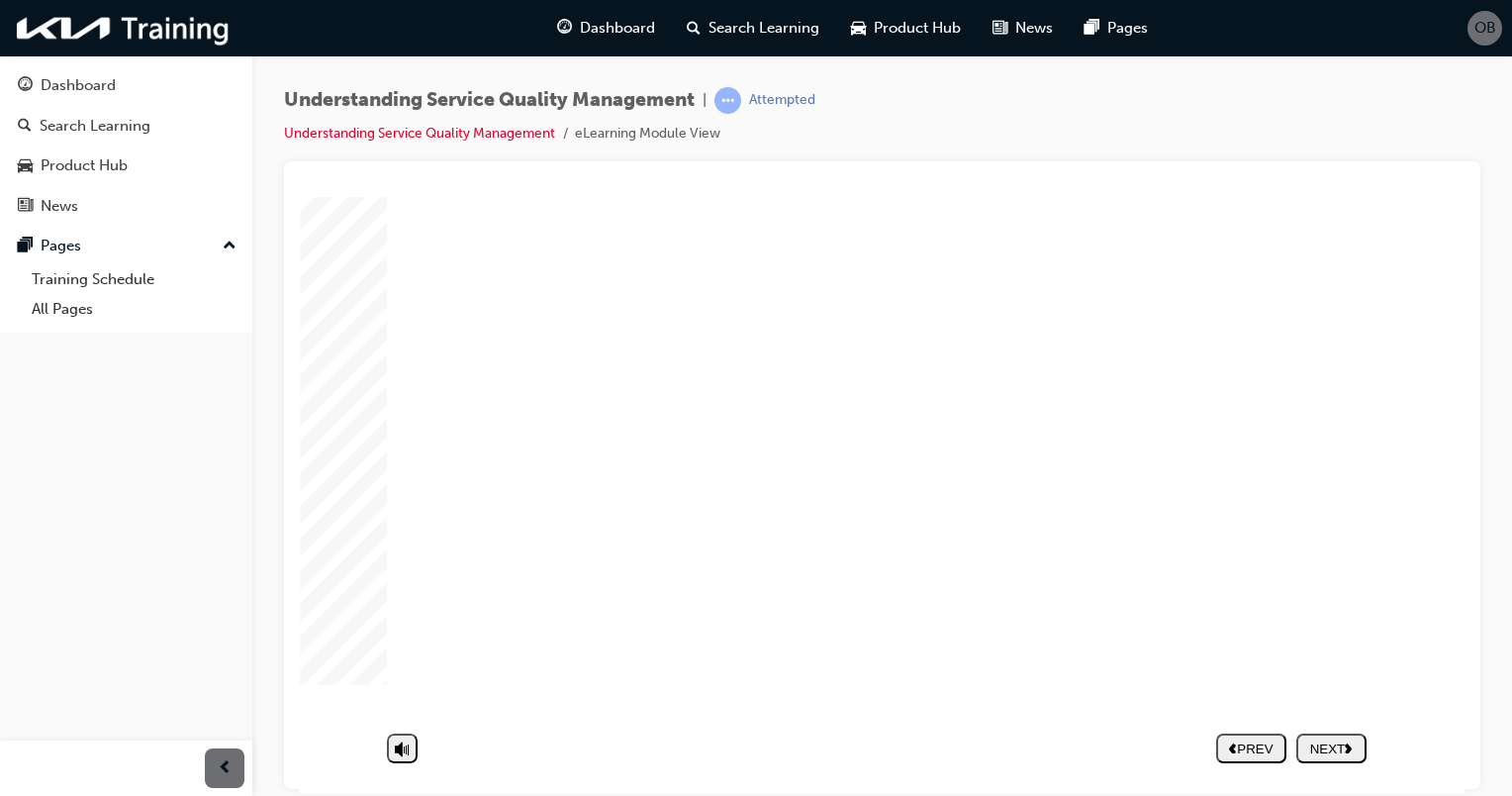 click 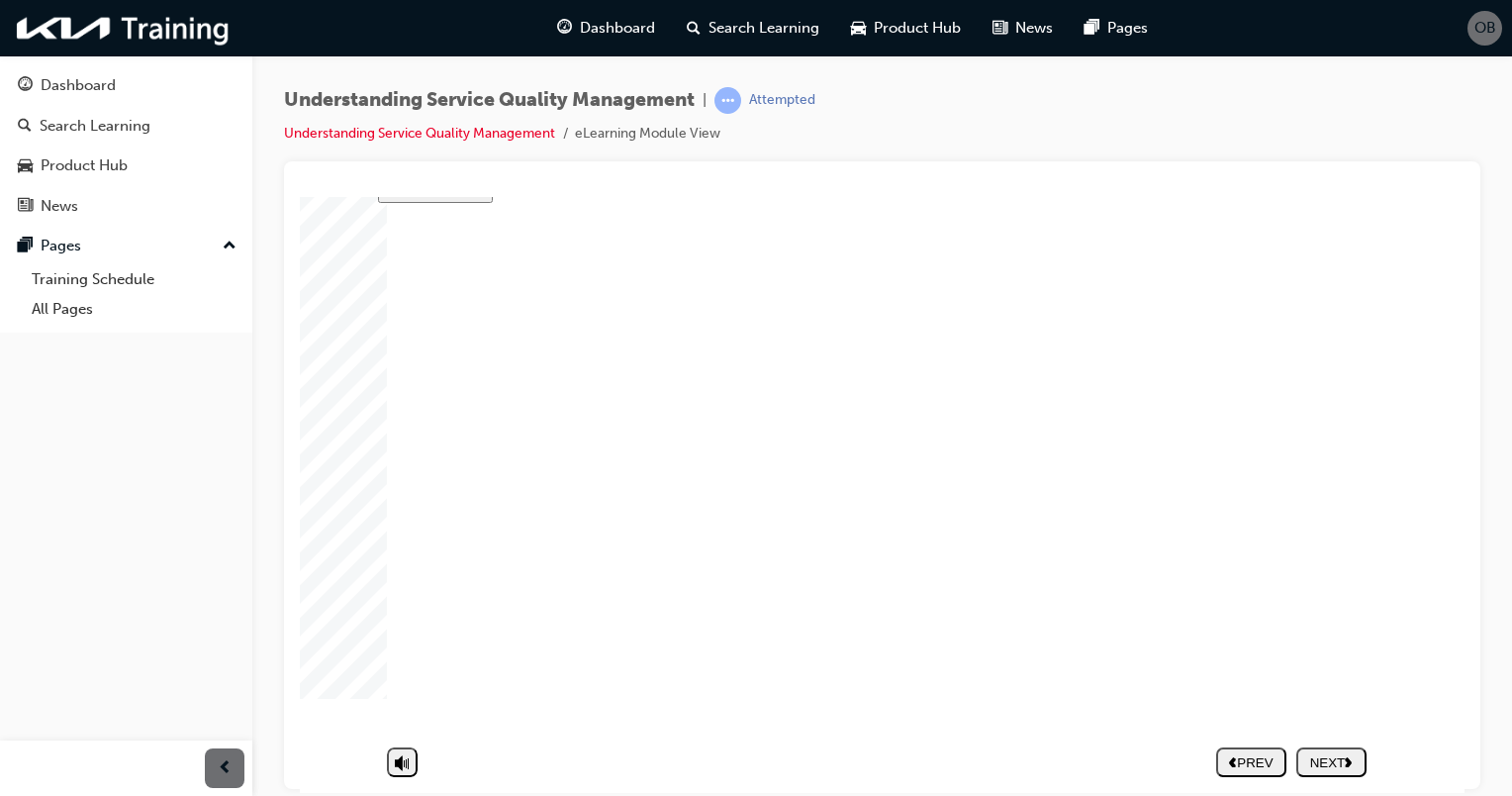 click 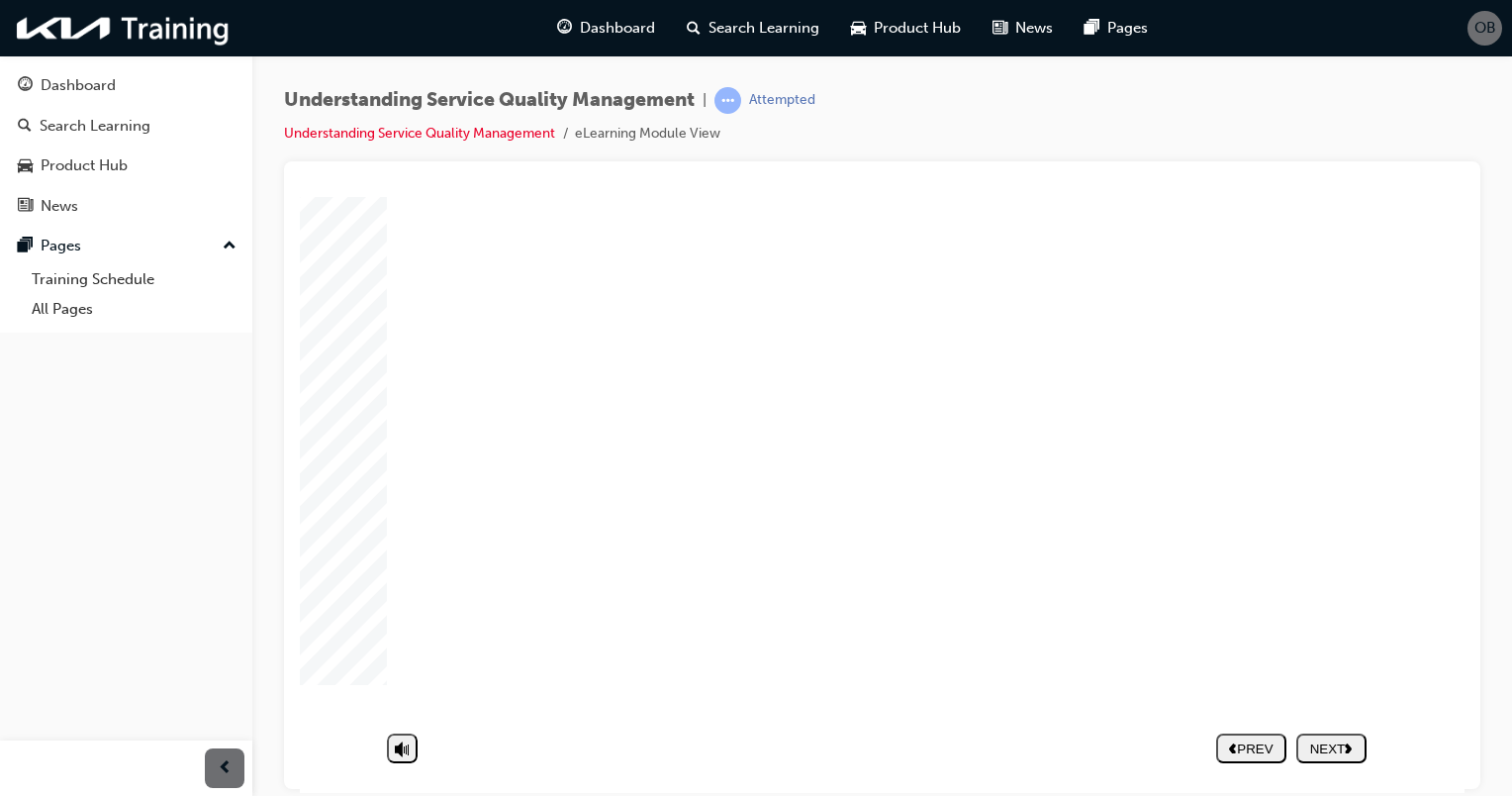 click on "PREV NEXT
SUBMIT" at bounding box center (1291, 747) 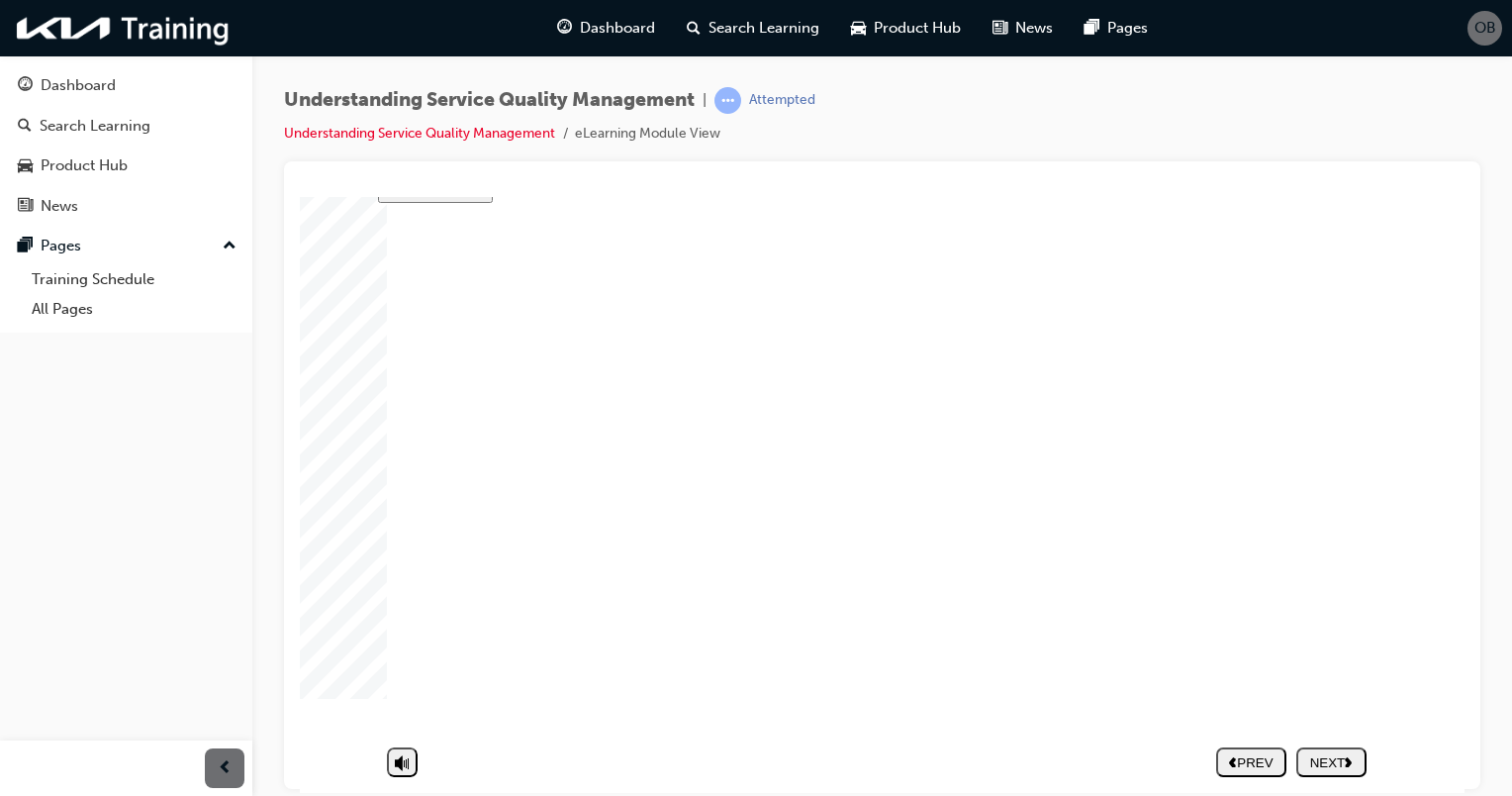 click 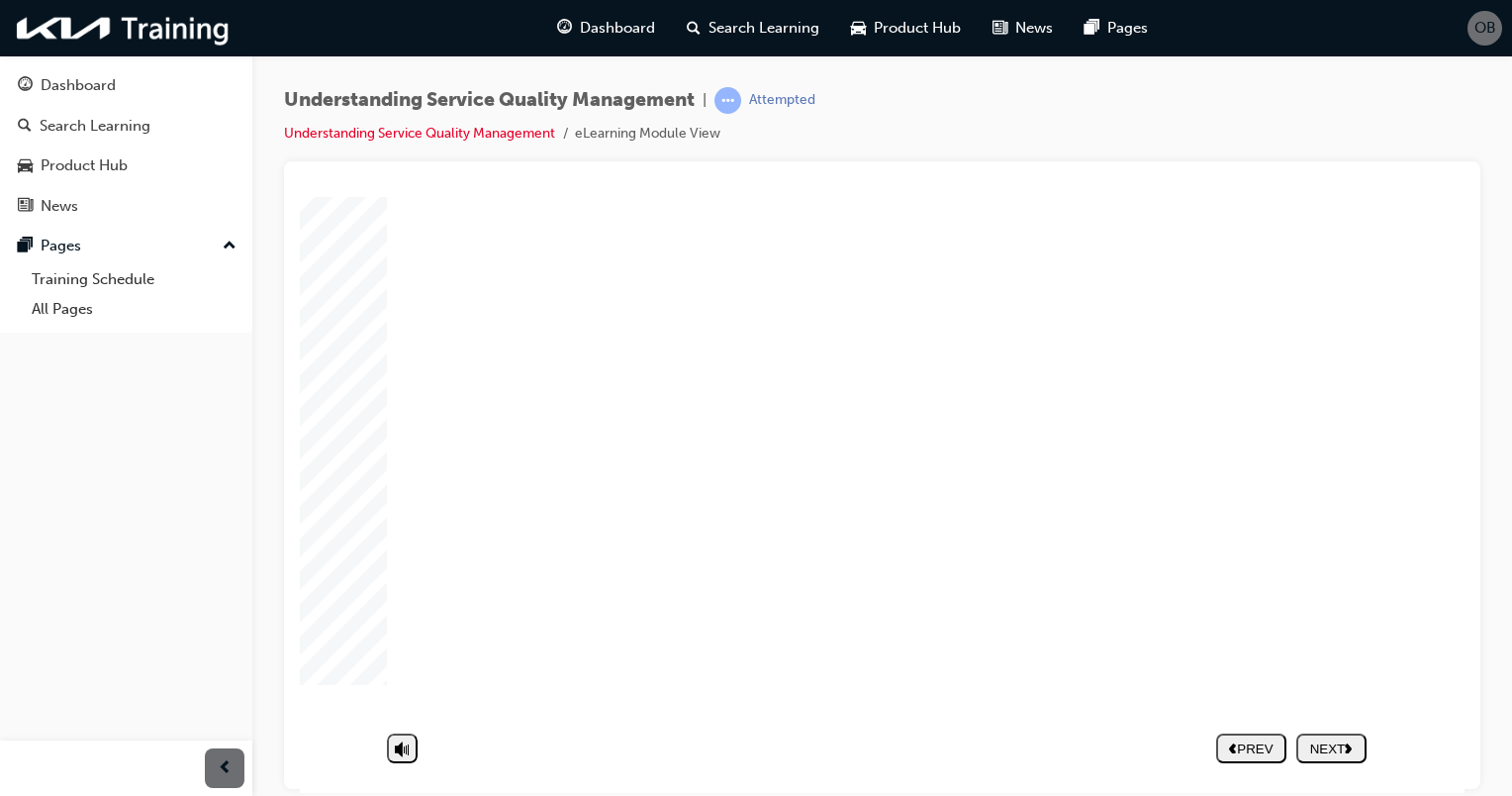 click 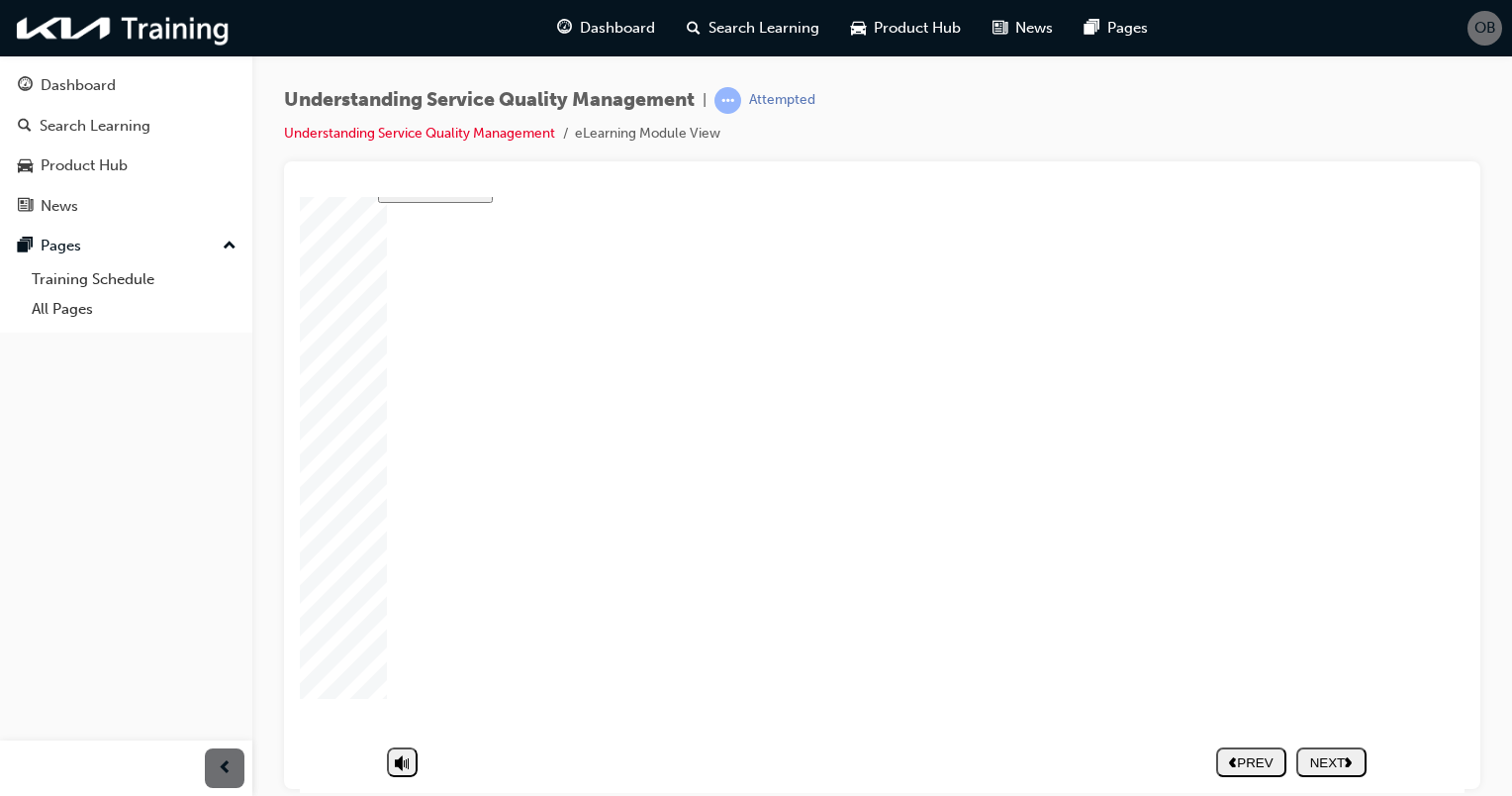 click 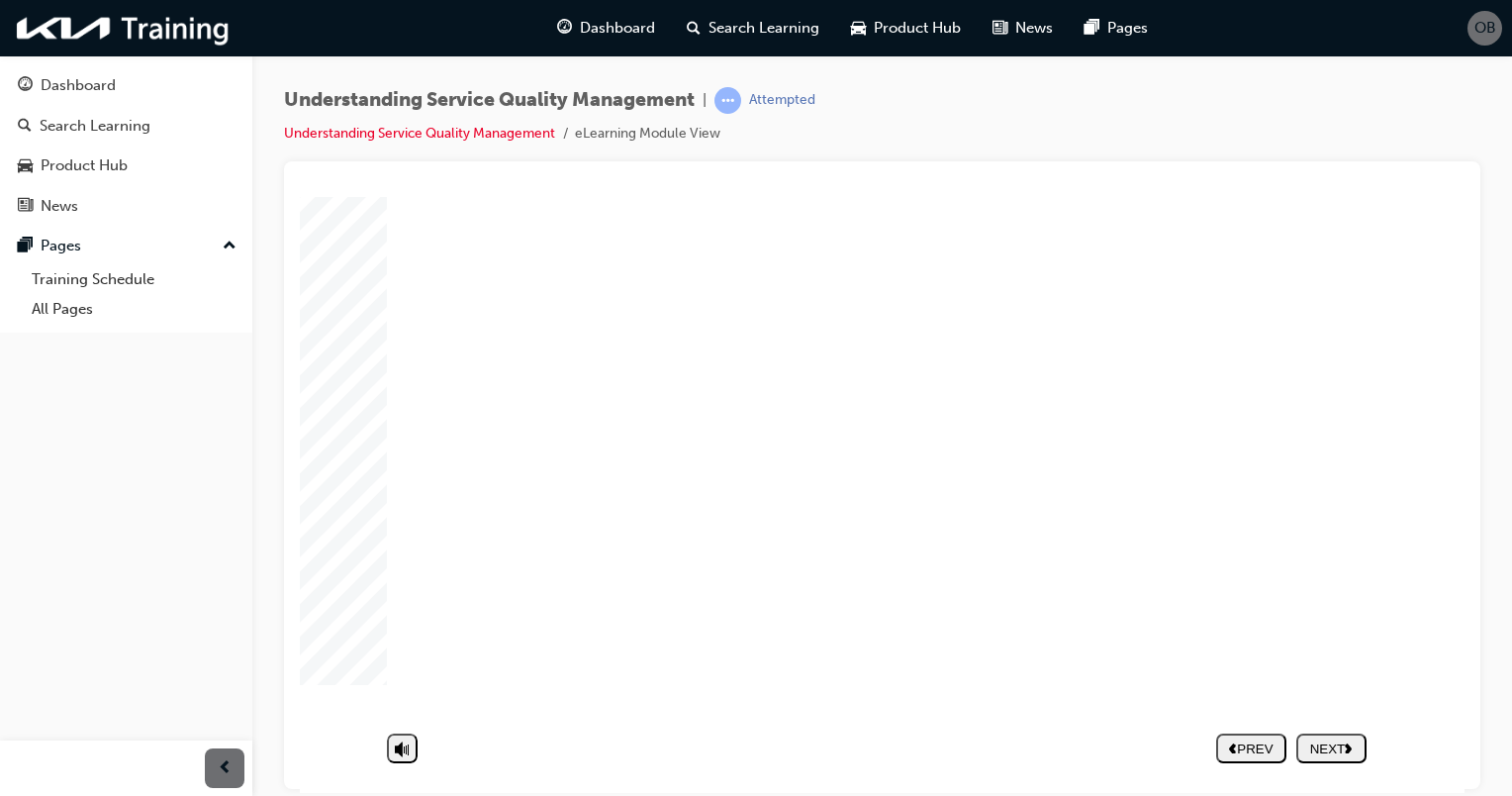 click 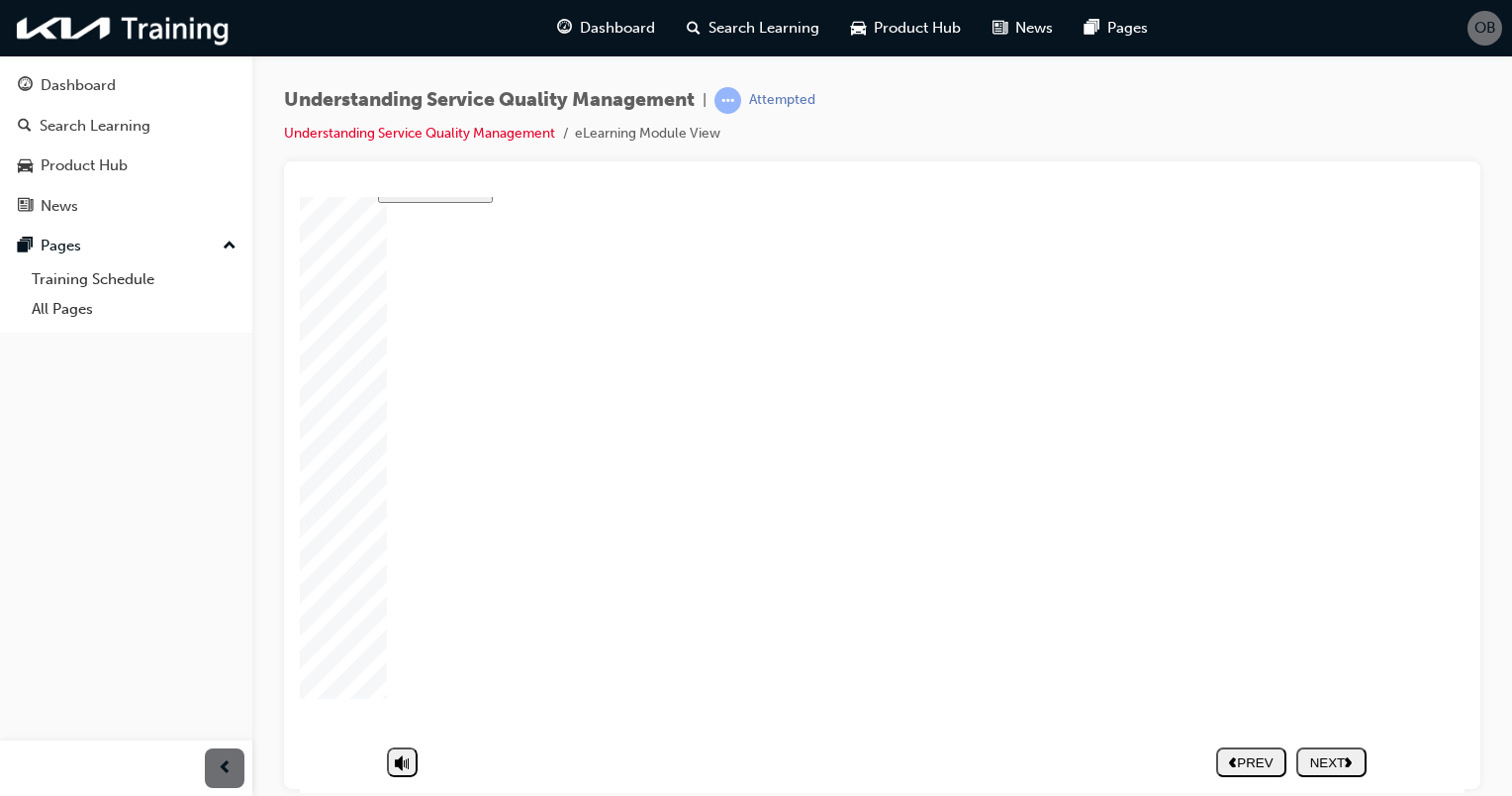 click 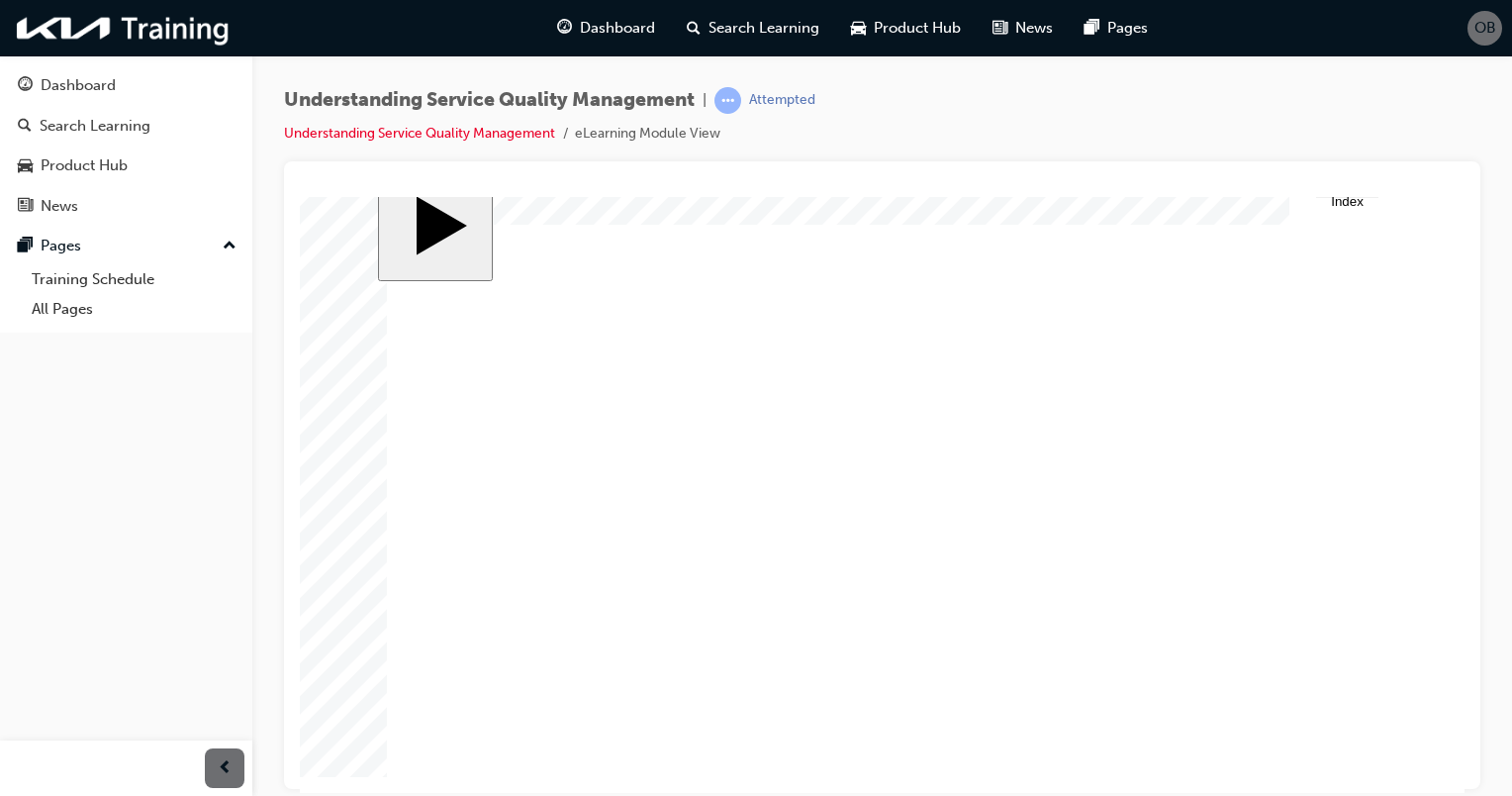 scroll, scrollTop: 24, scrollLeft: 0, axis: vertical 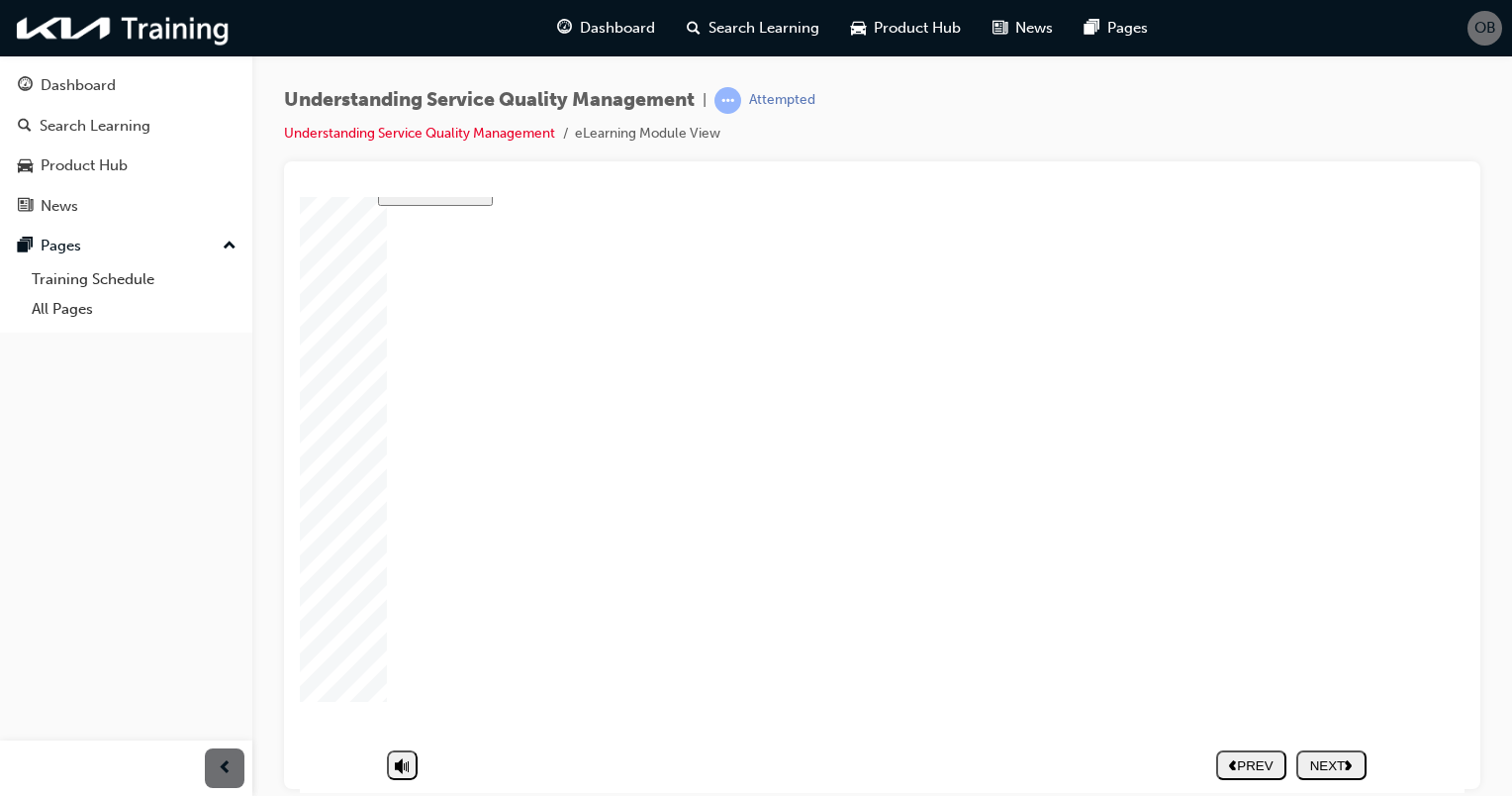 click on "NEXT" at bounding box center (1331, 764) 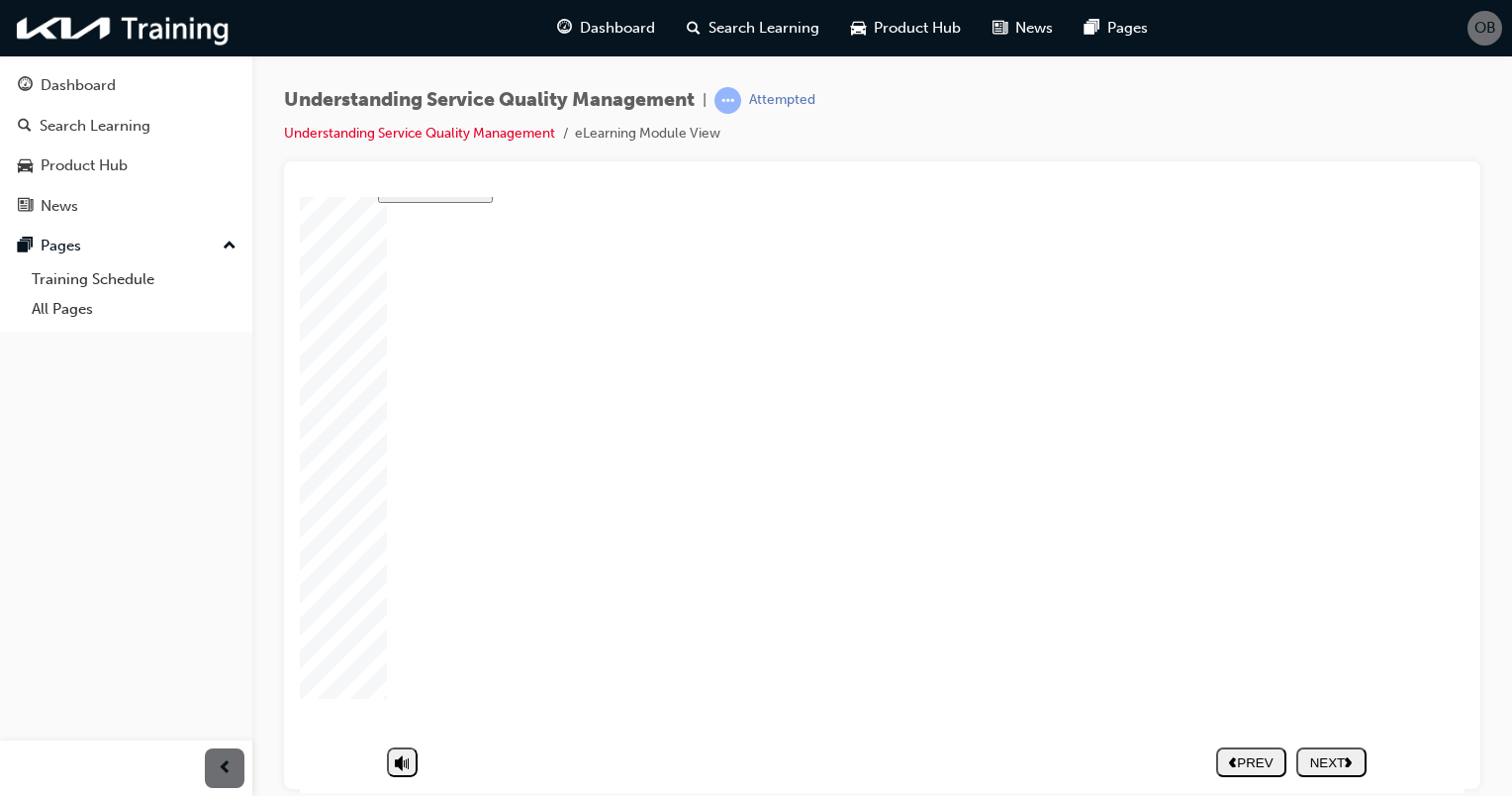 click 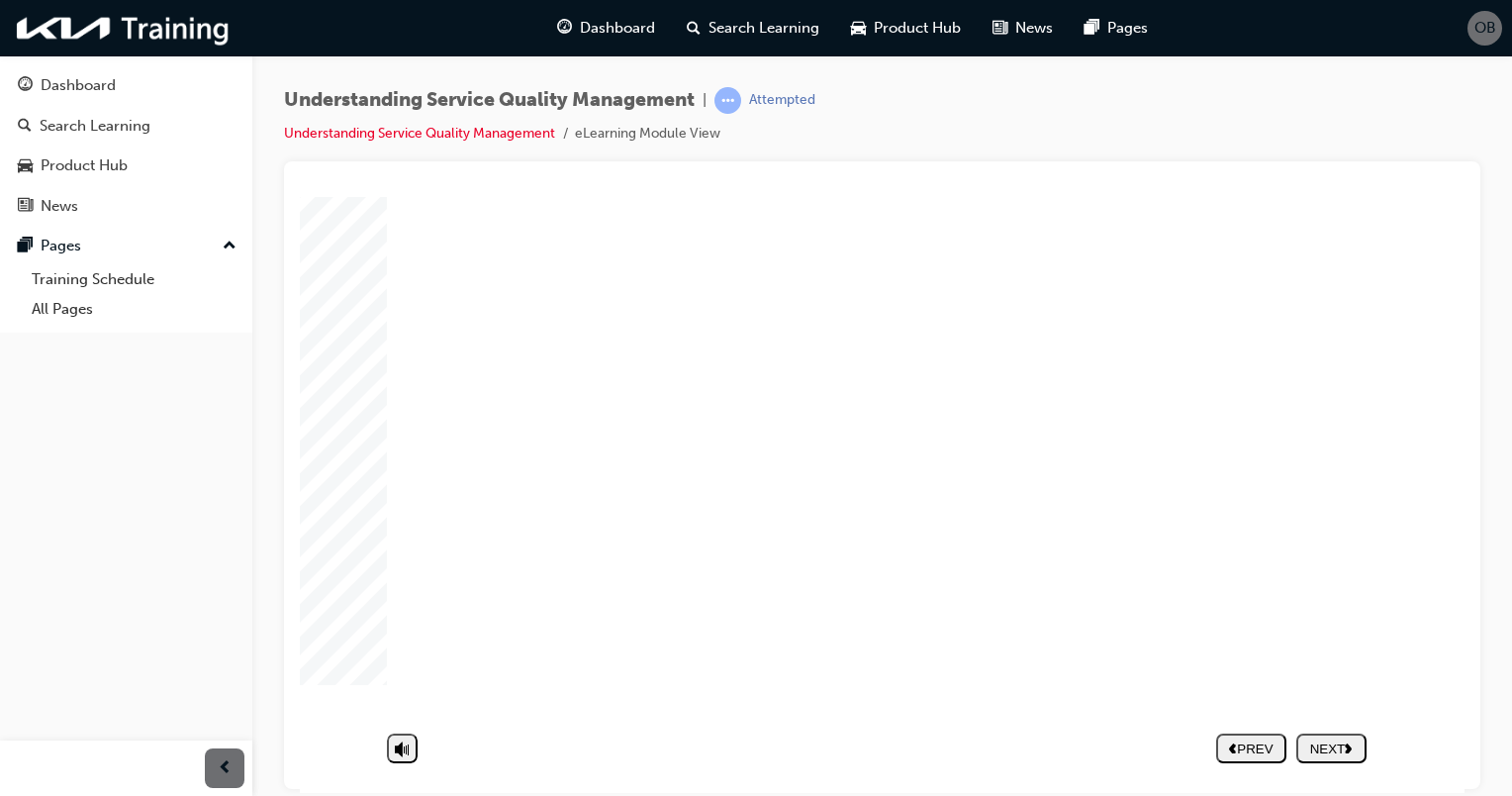 click 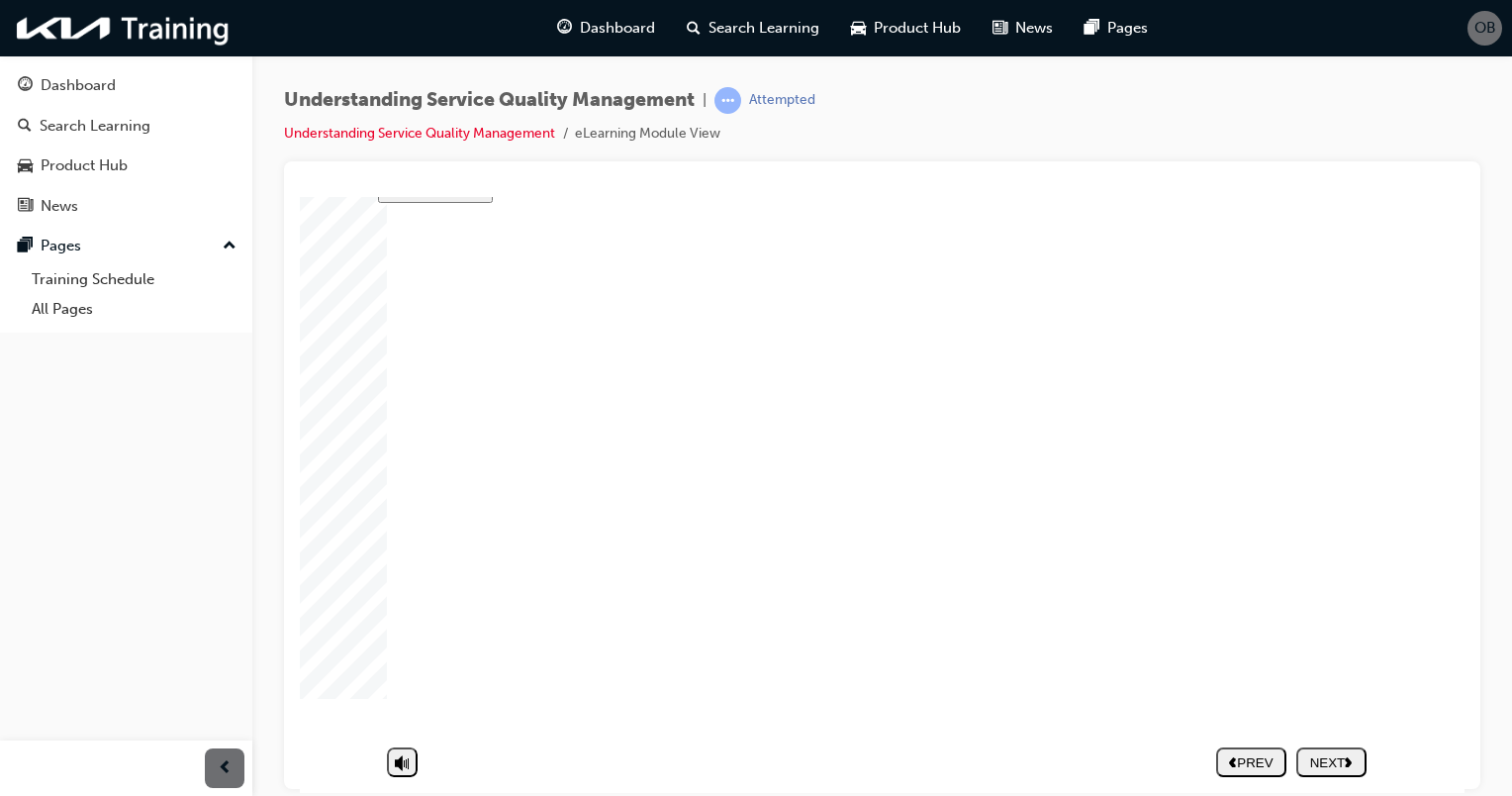 click 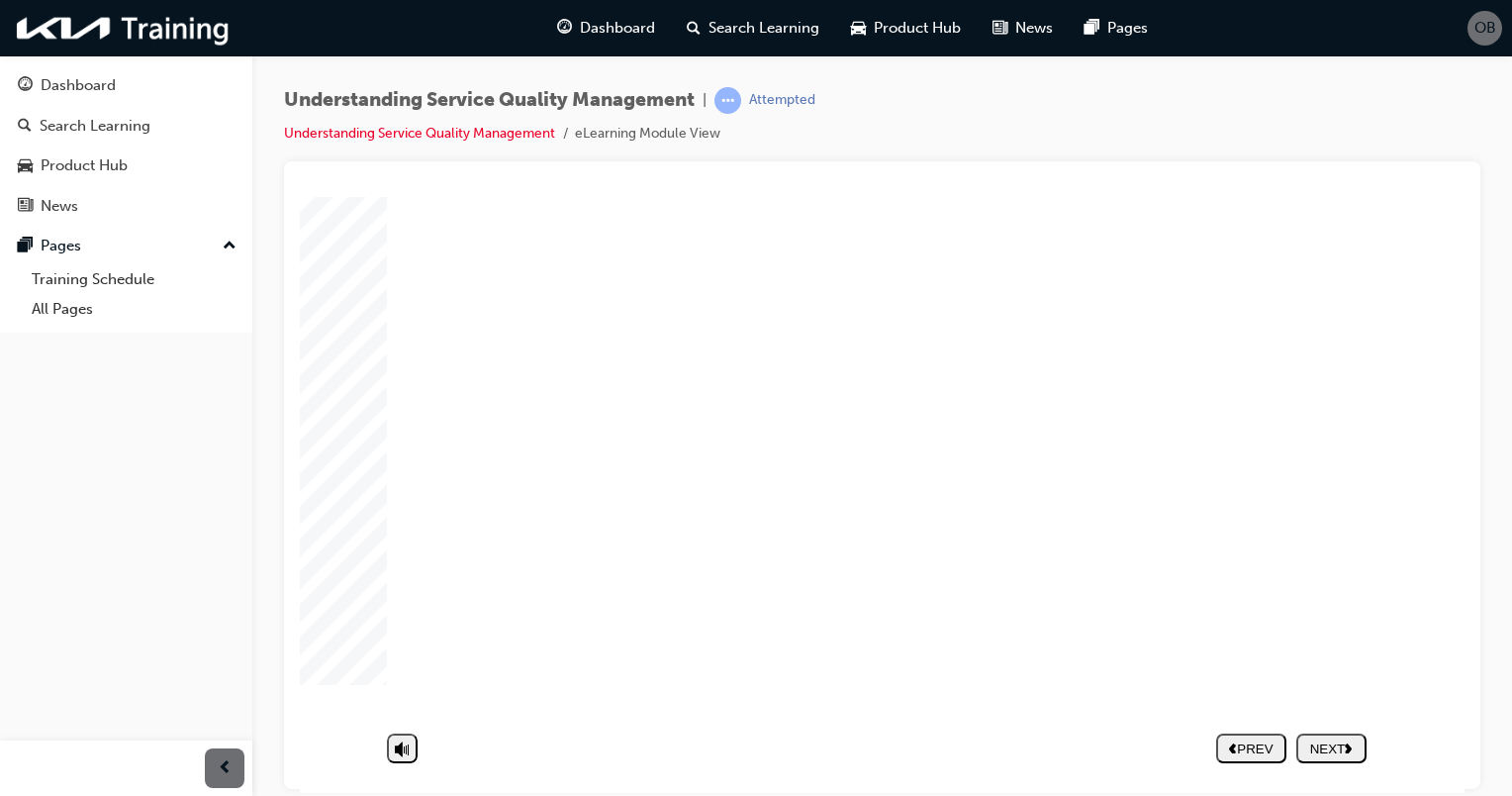 click 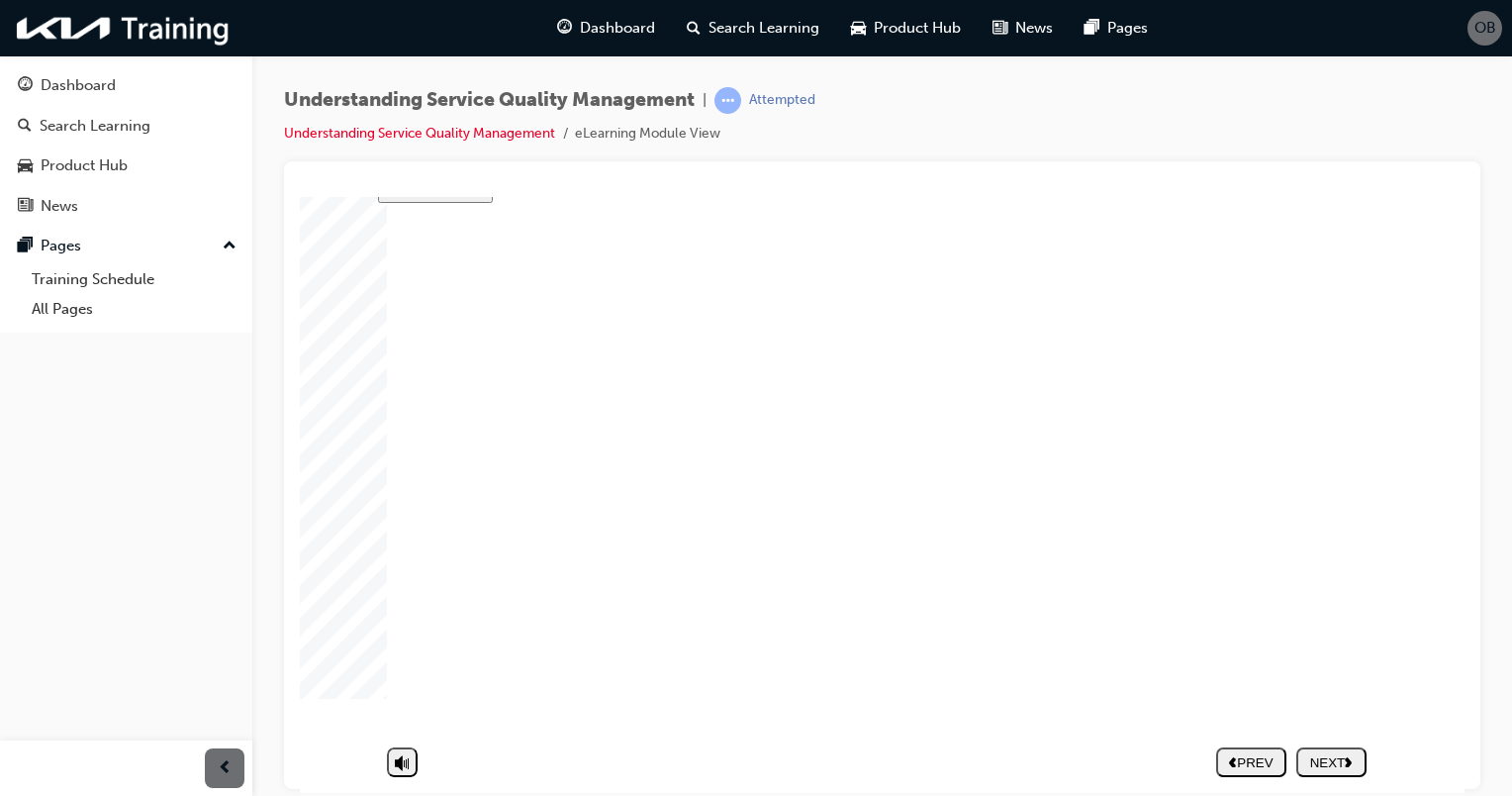 click 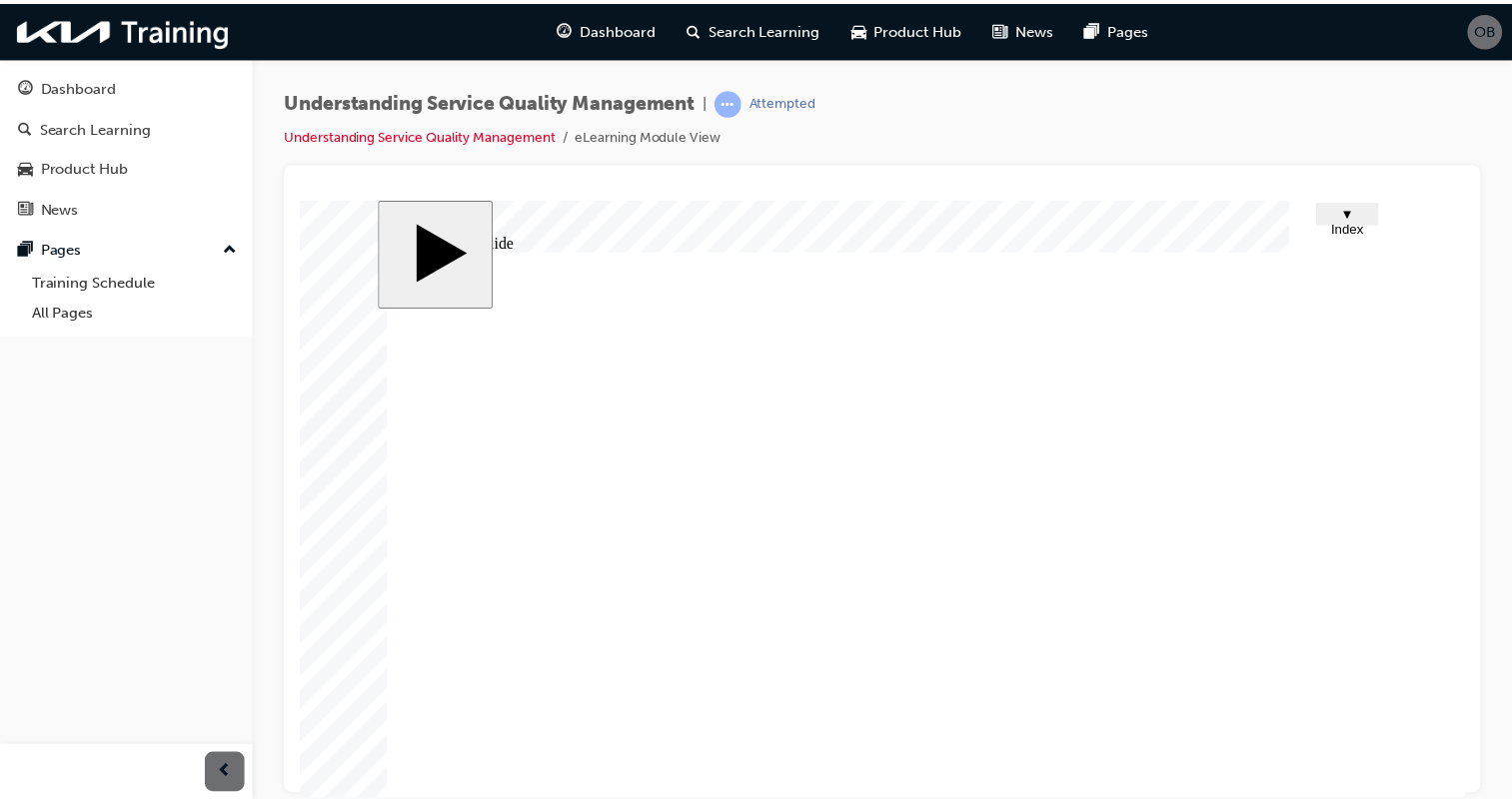 scroll, scrollTop: 117, scrollLeft: 0, axis: vertical 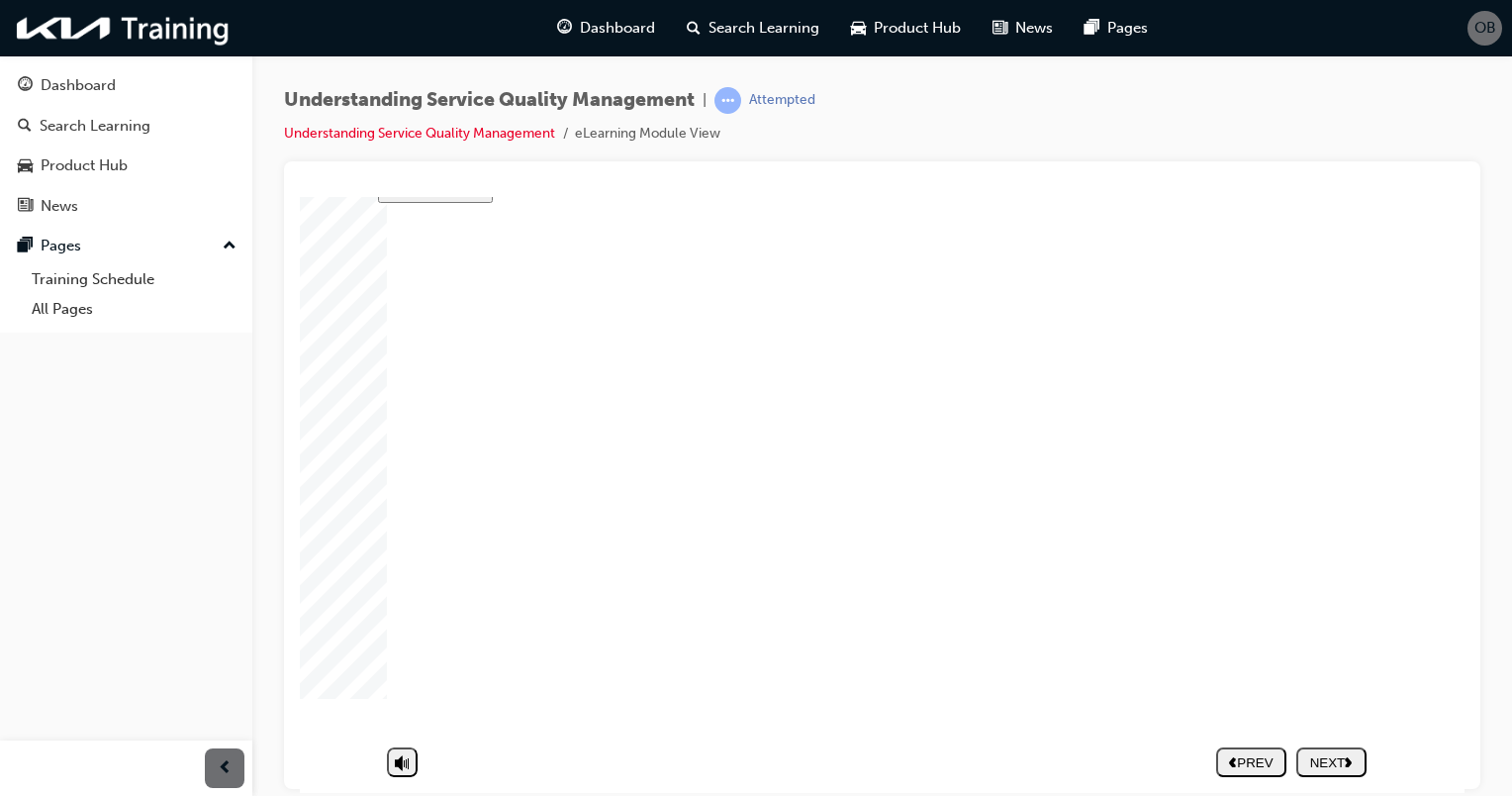 click on "NEXT" at bounding box center [1331, 761] 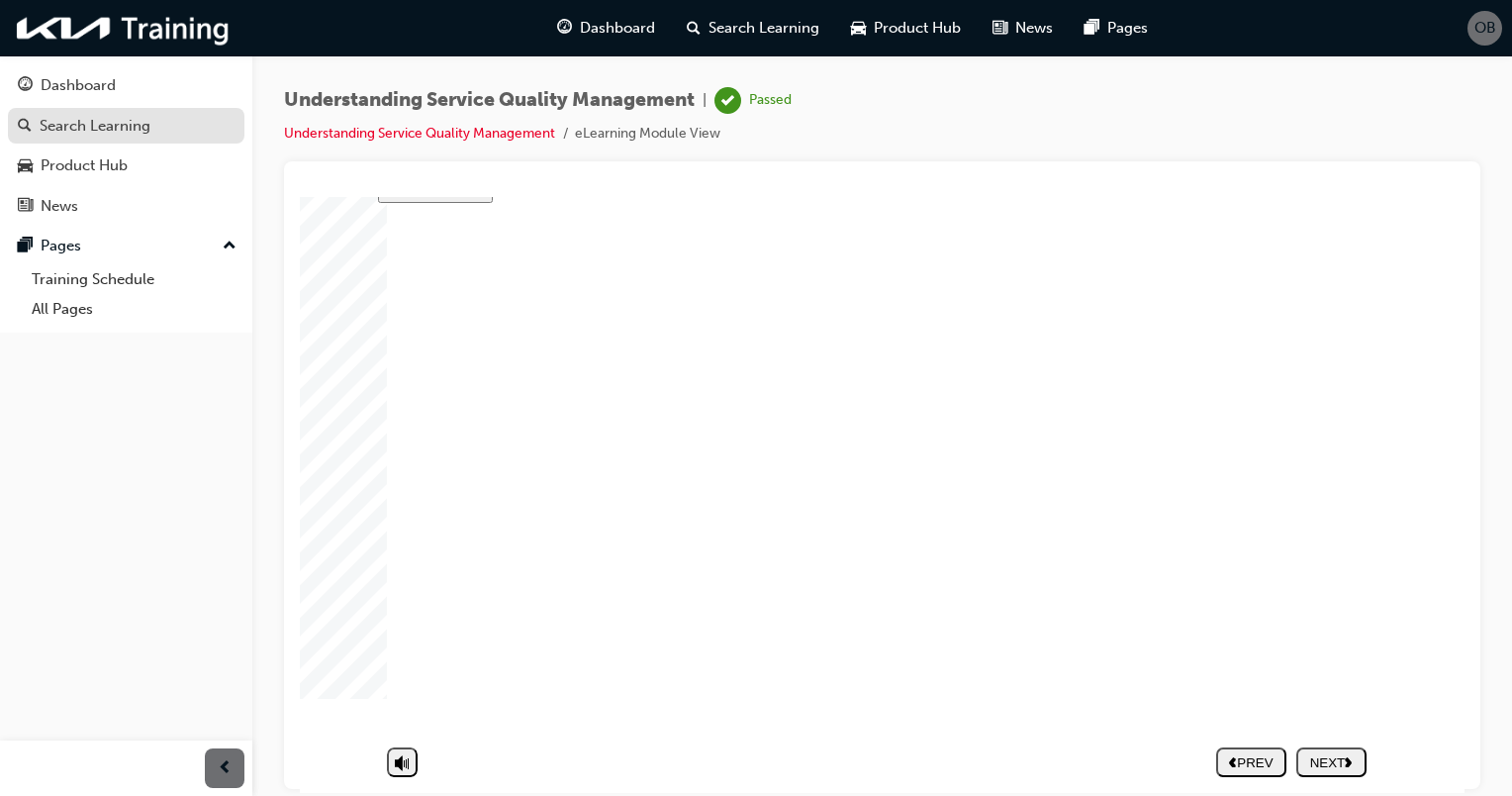 click on "Search Learning" at bounding box center (95, 126) 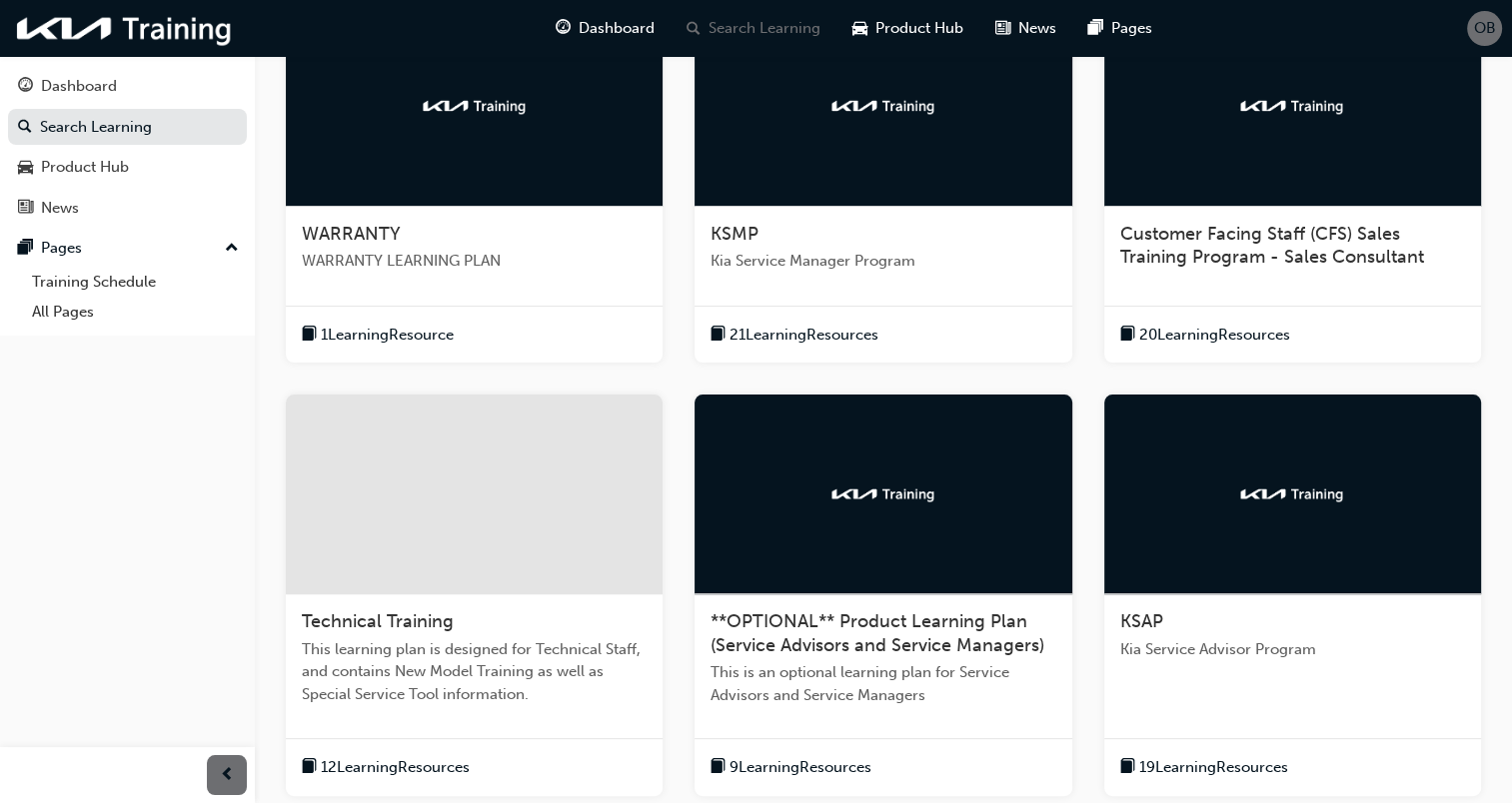 scroll, scrollTop: 457, scrollLeft: 0, axis: vertical 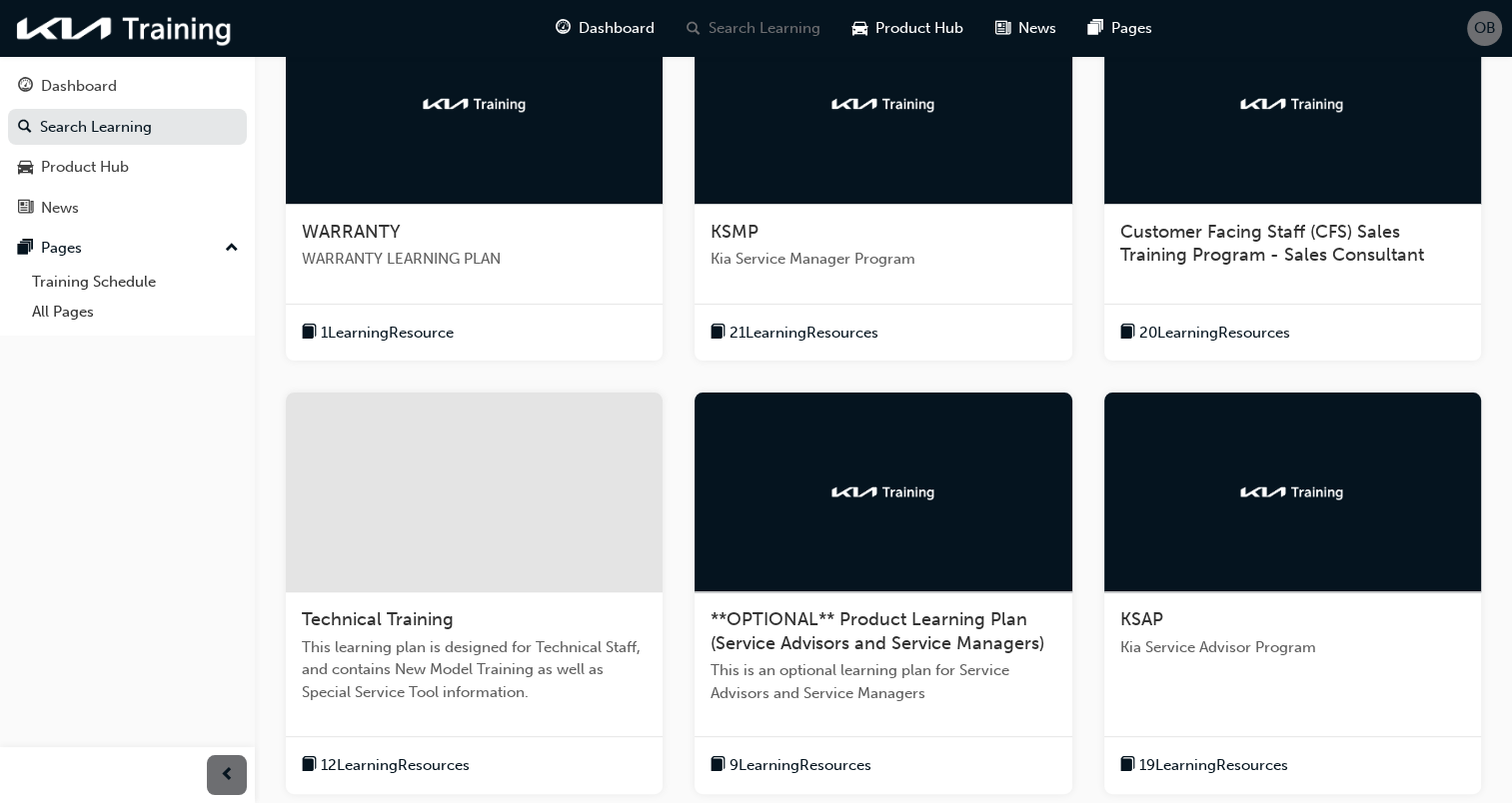 click on "Kia Service Advisor Program" at bounding box center [1292, 647] 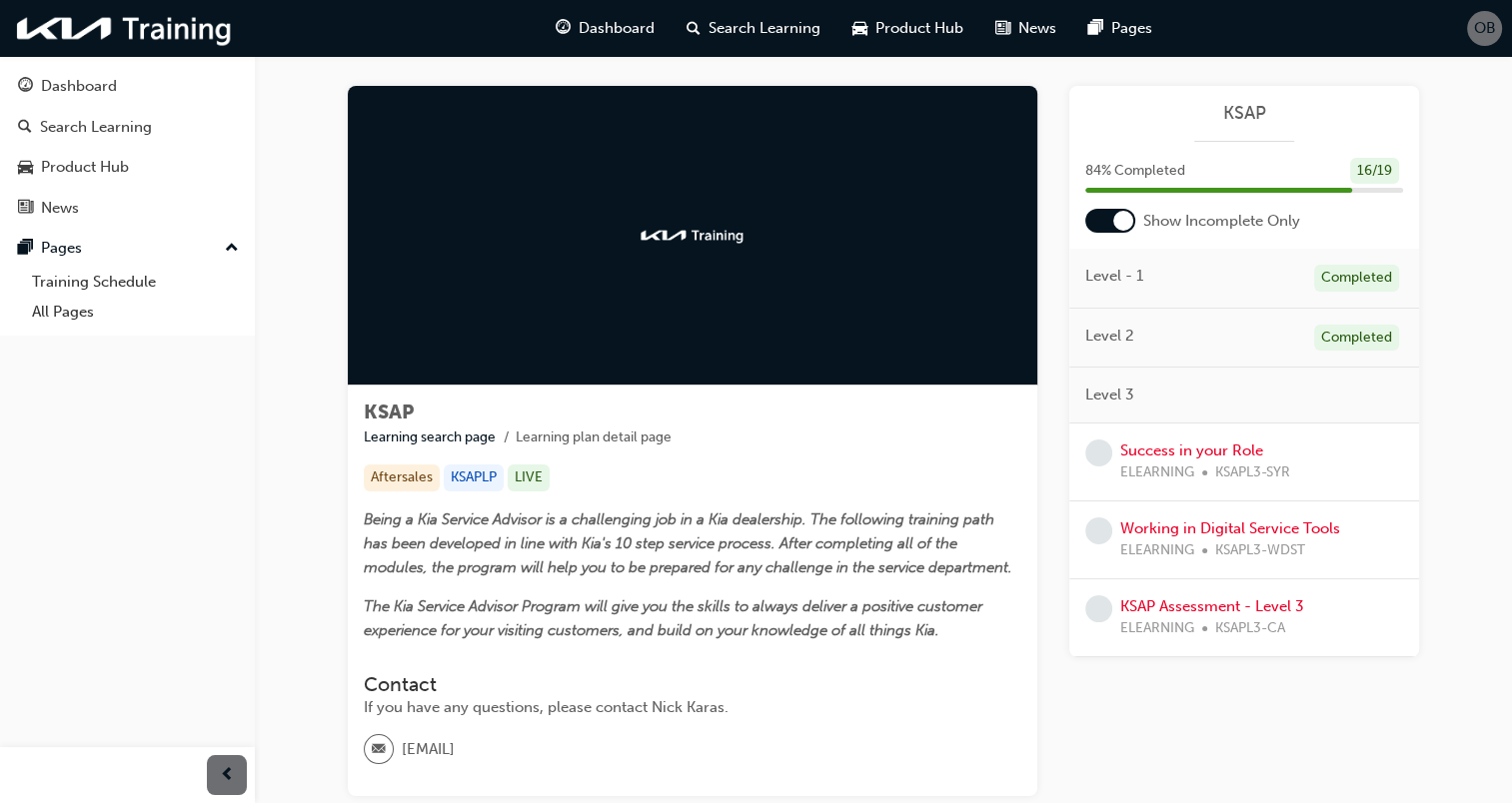 scroll, scrollTop: 19, scrollLeft: 0, axis: vertical 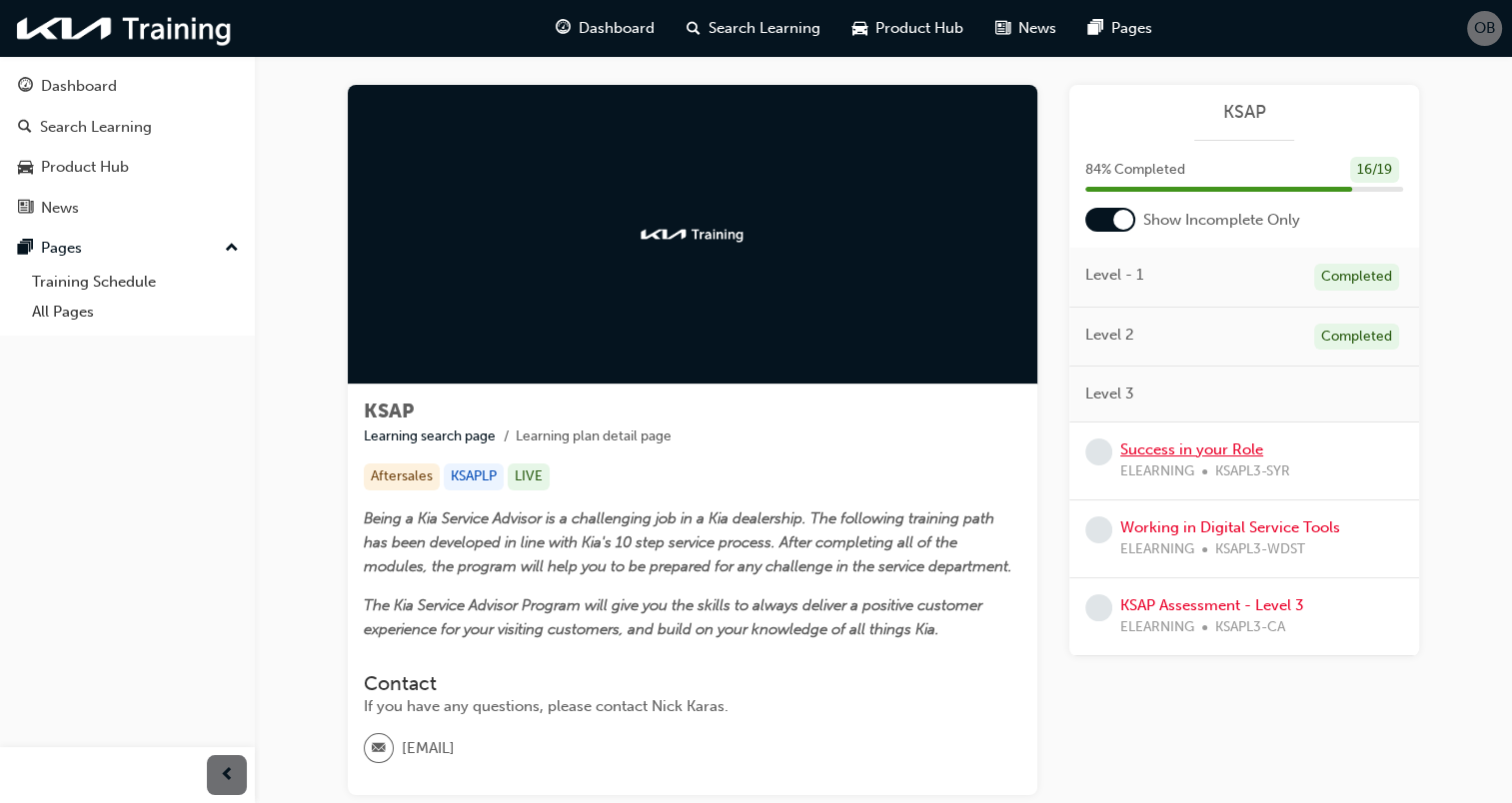 click on "Success in your Role" at bounding box center [1191, 449] 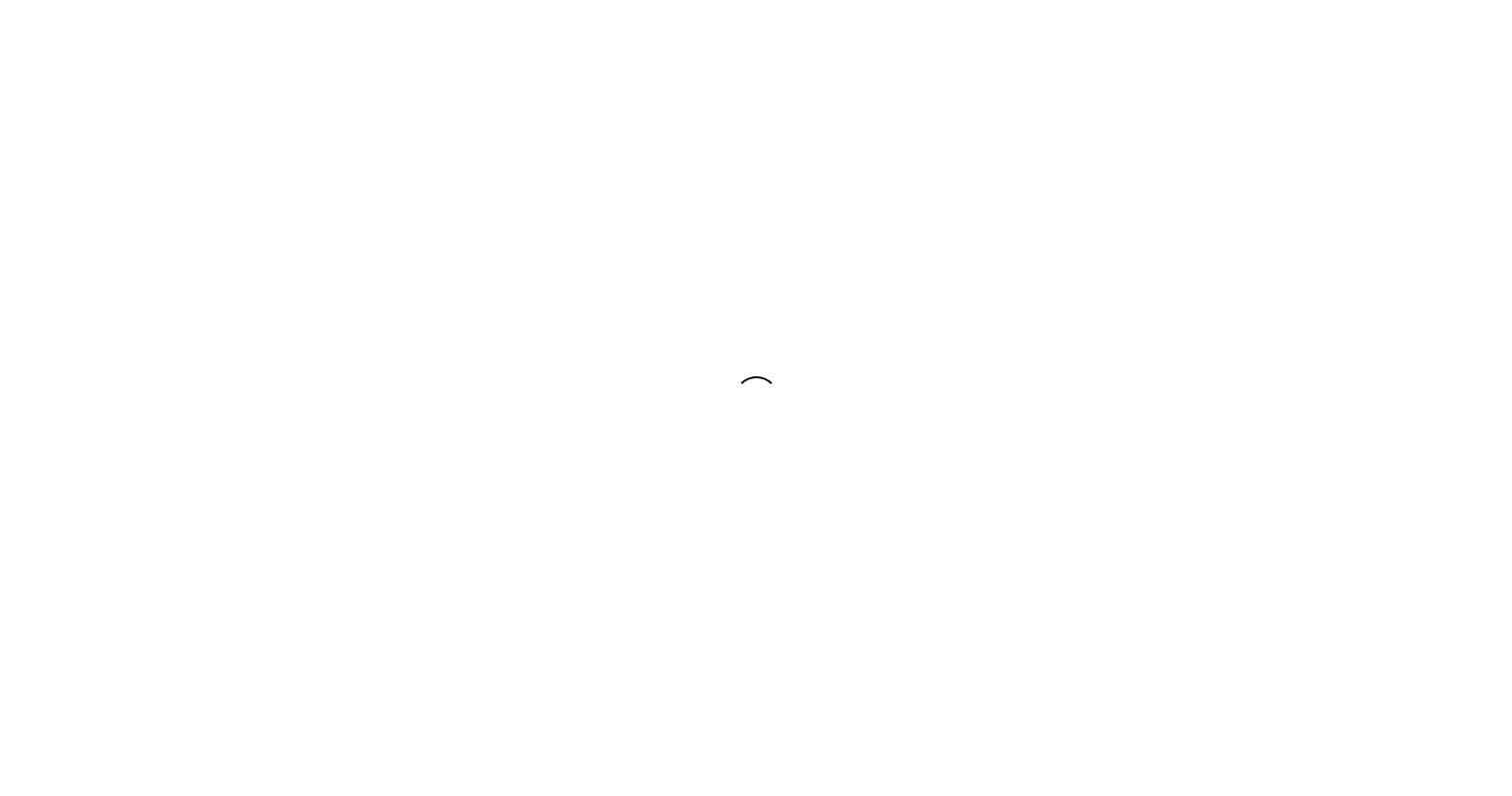 scroll, scrollTop: 0, scrollLeft: 0, axis: both 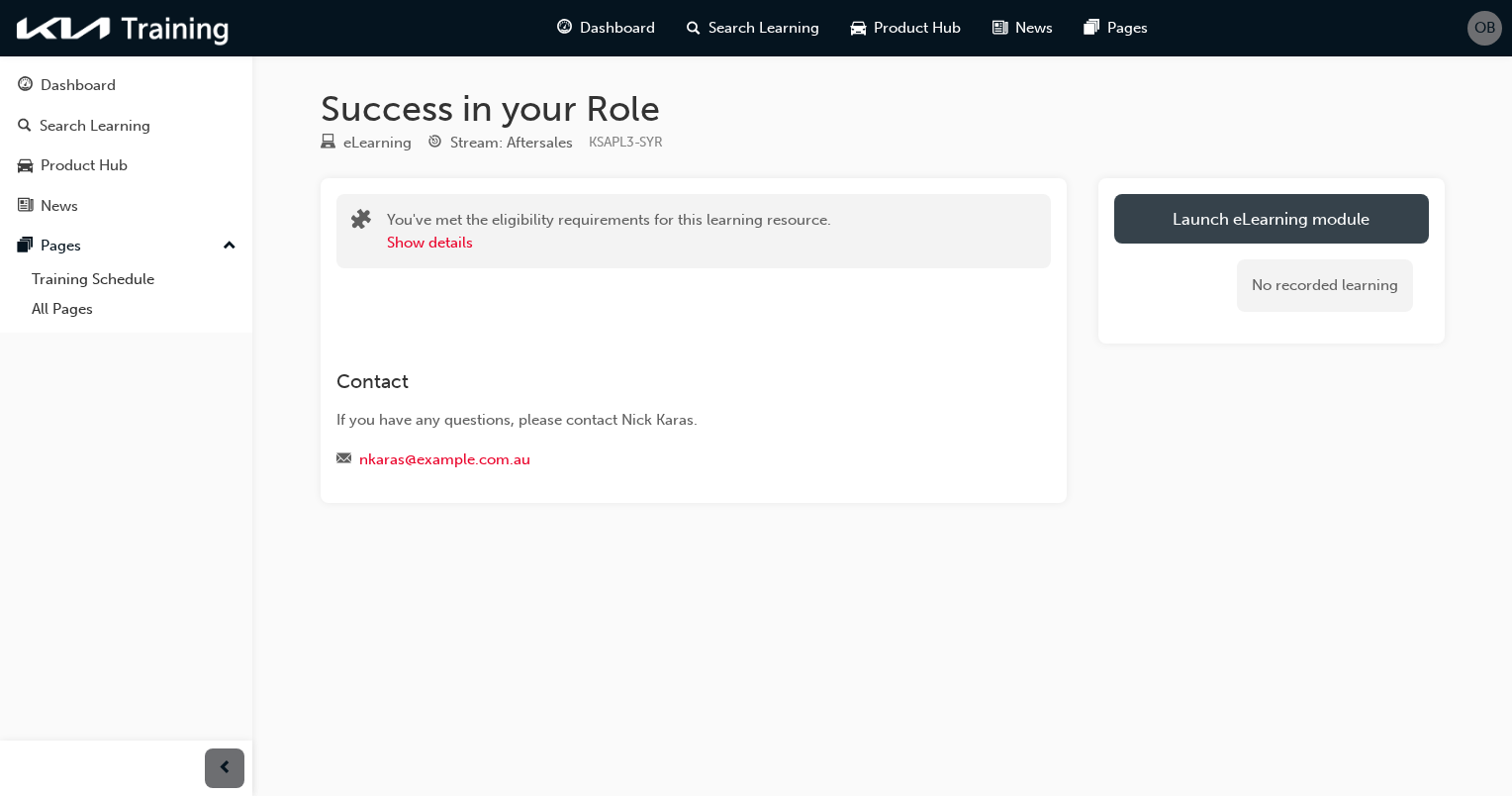 click on "Launch eLearning module" at bounding box center [1272, 219] 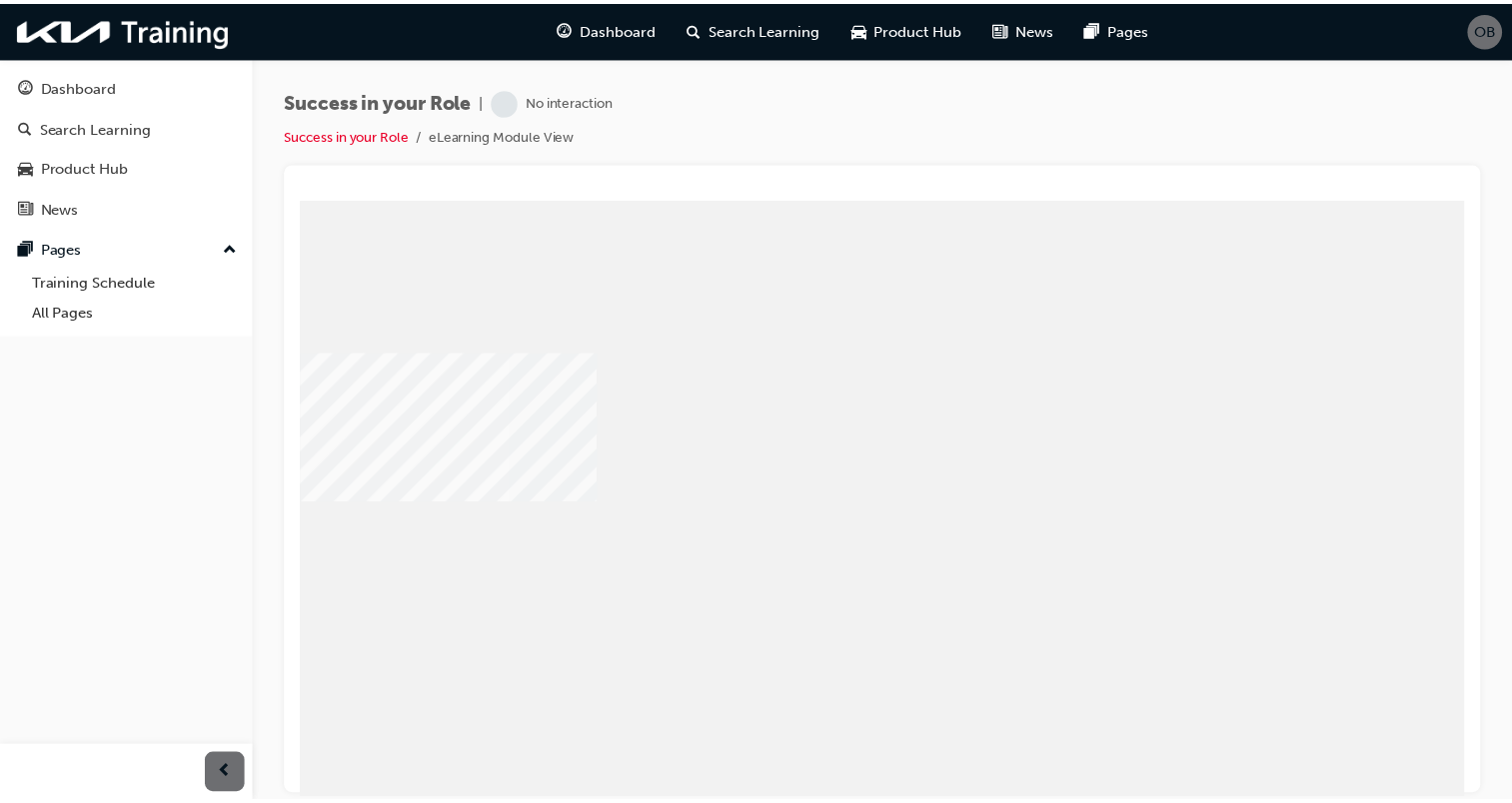 scroll, scrollTop: 0, scrollLeft: 0, axis: both 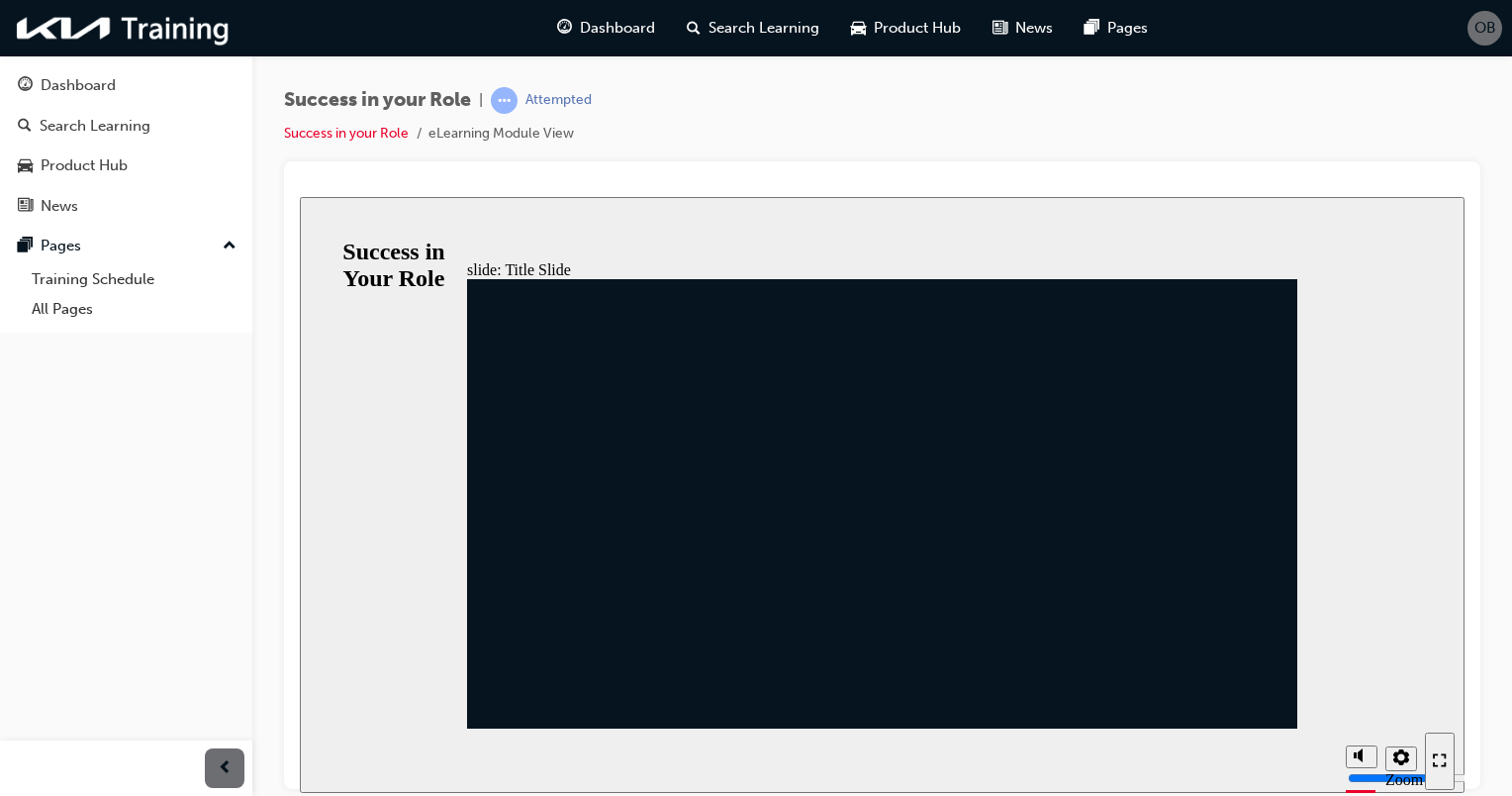 click 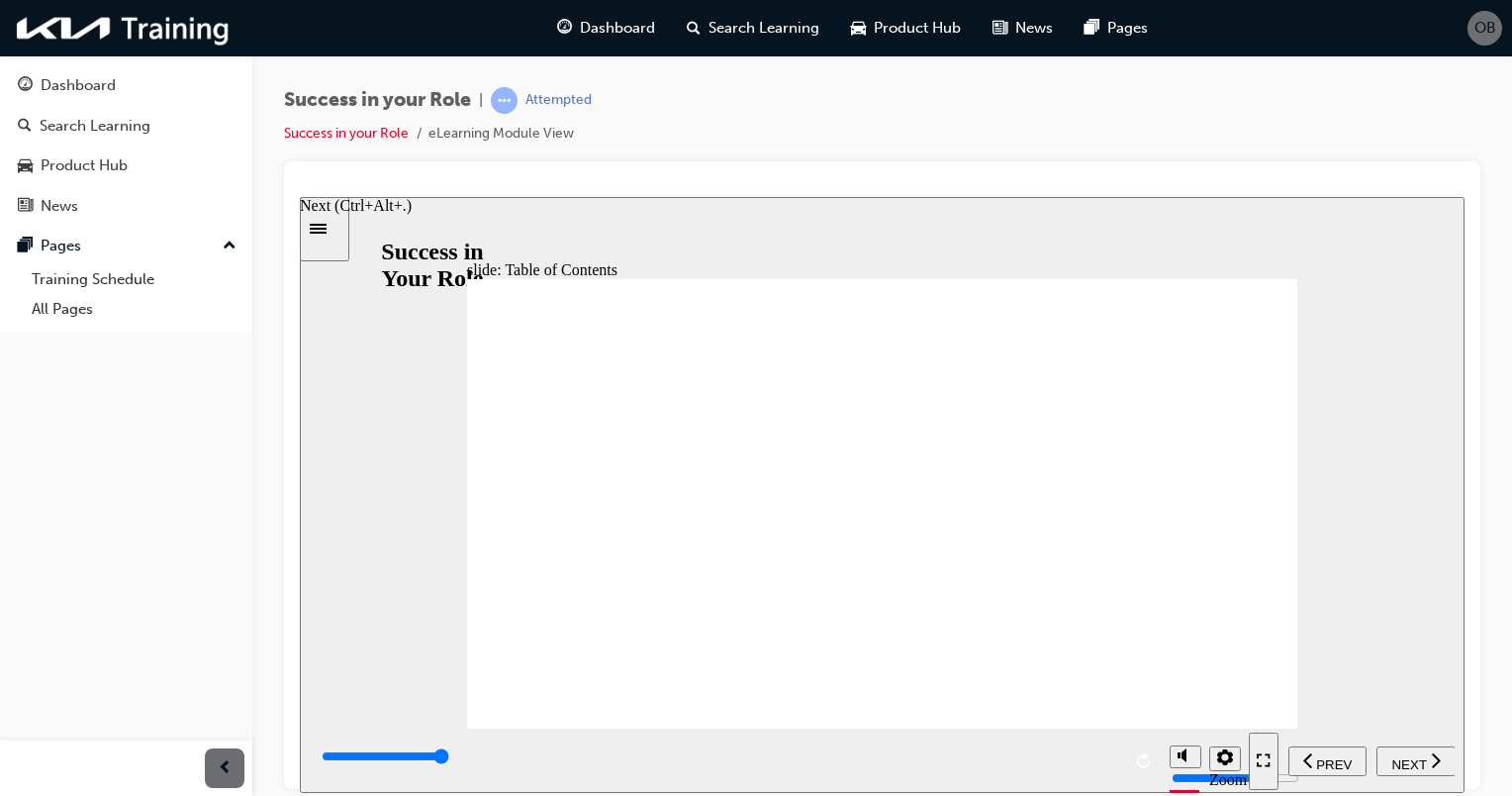 click on "NEXT" at bounding box center [1416, 760] 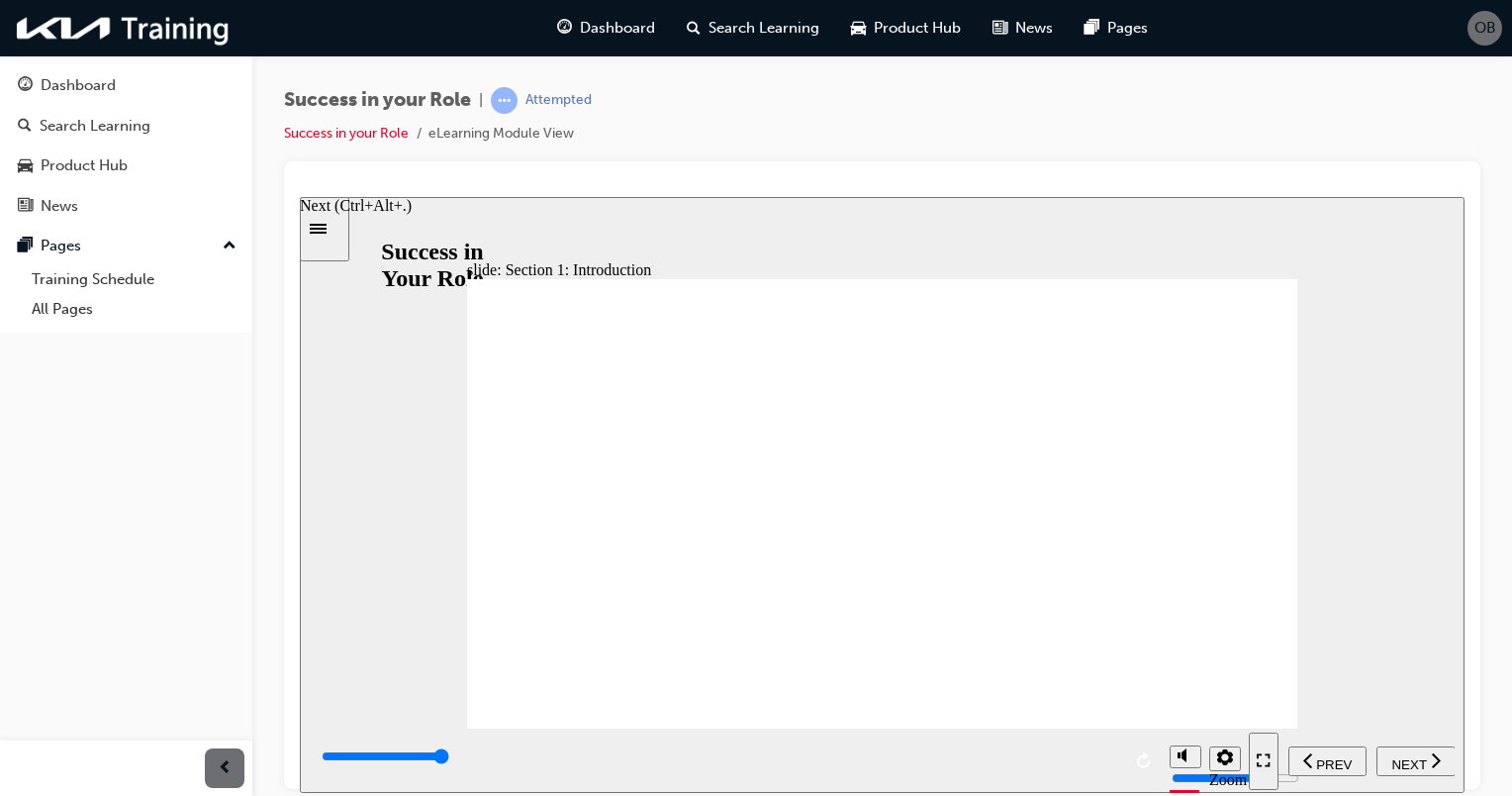 click on "NEXT" at bounding box center [1408, 763] 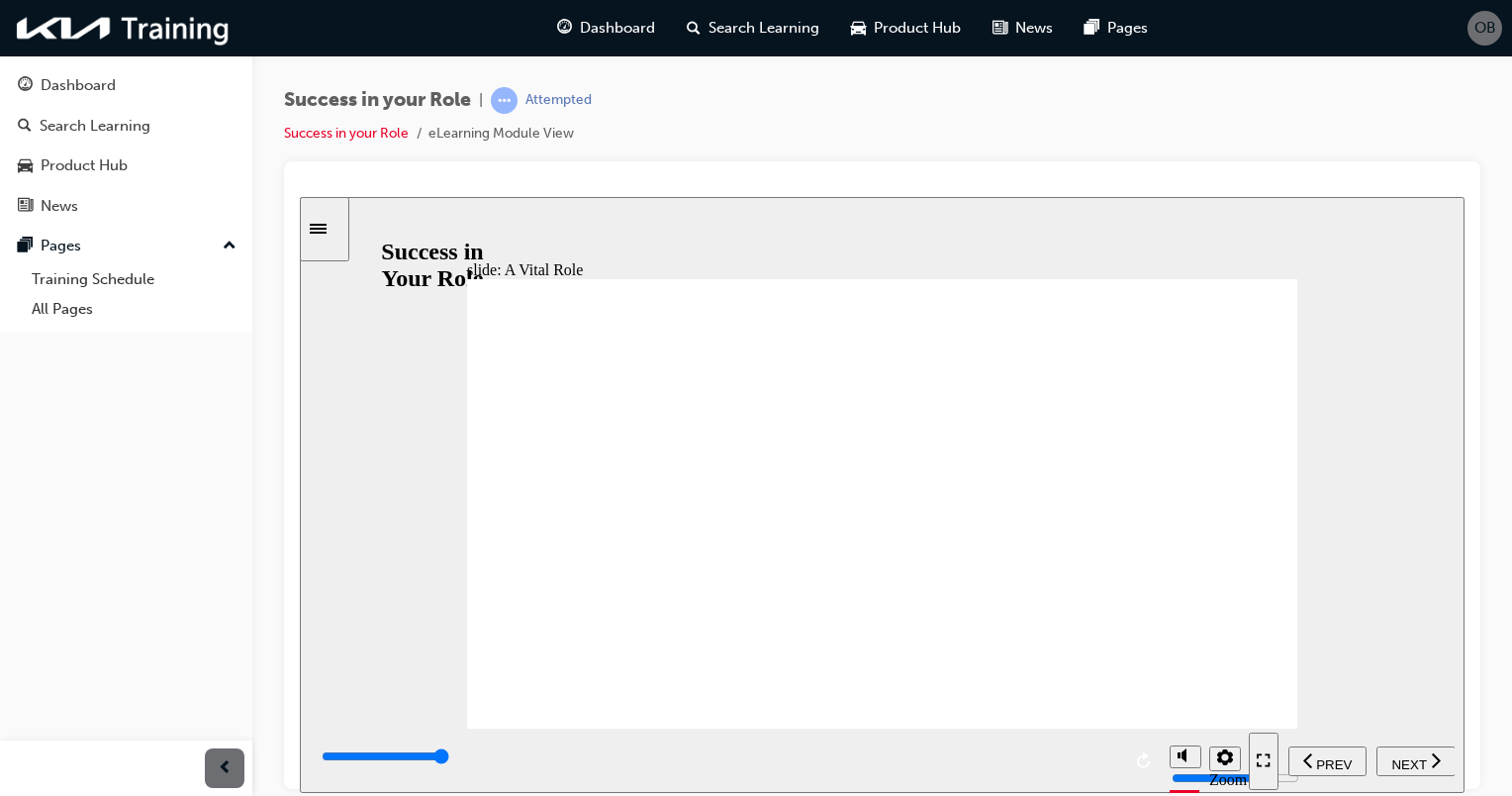 click 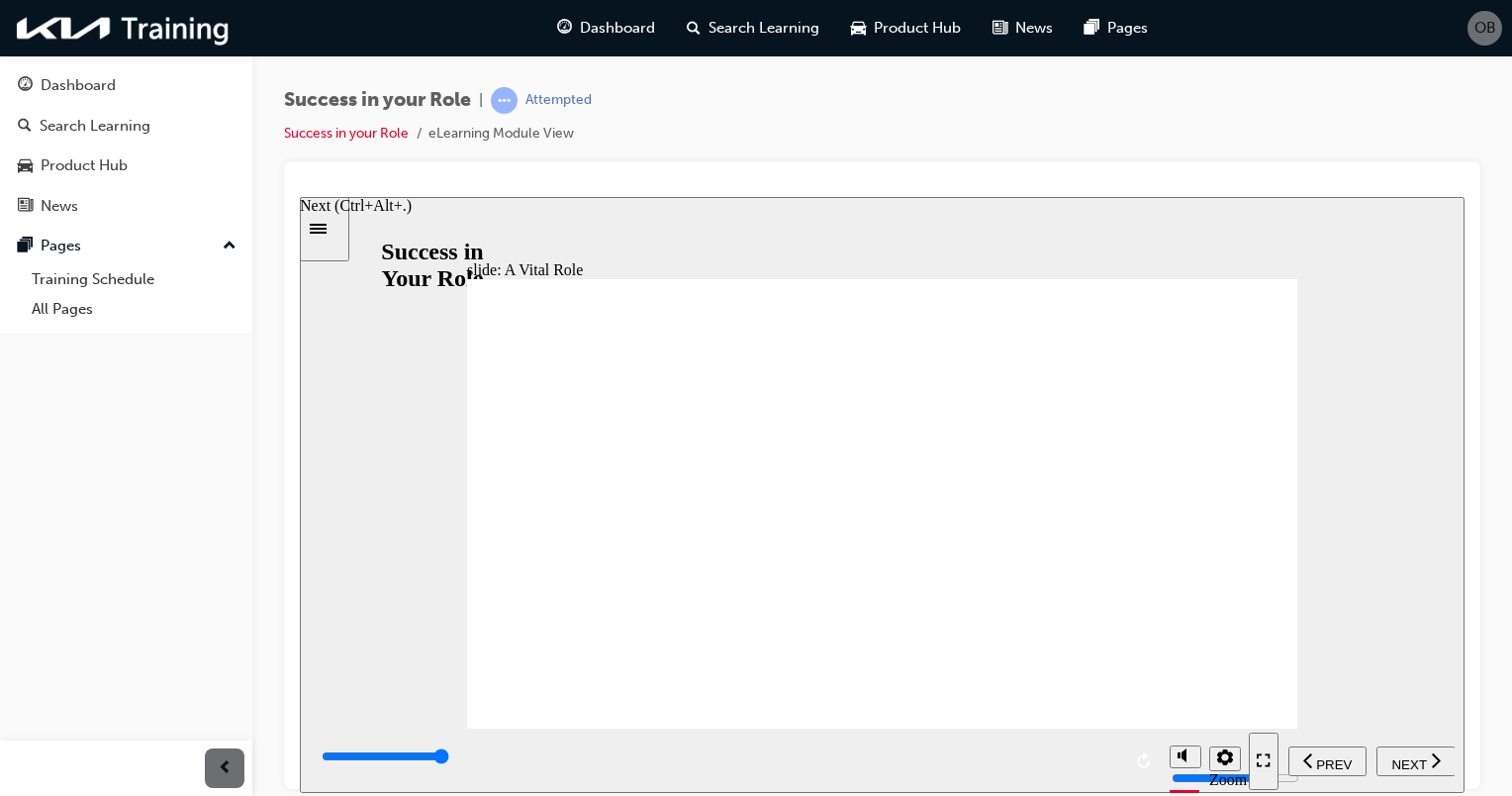 click on "NEXT" at bounding box center (1408, 763) 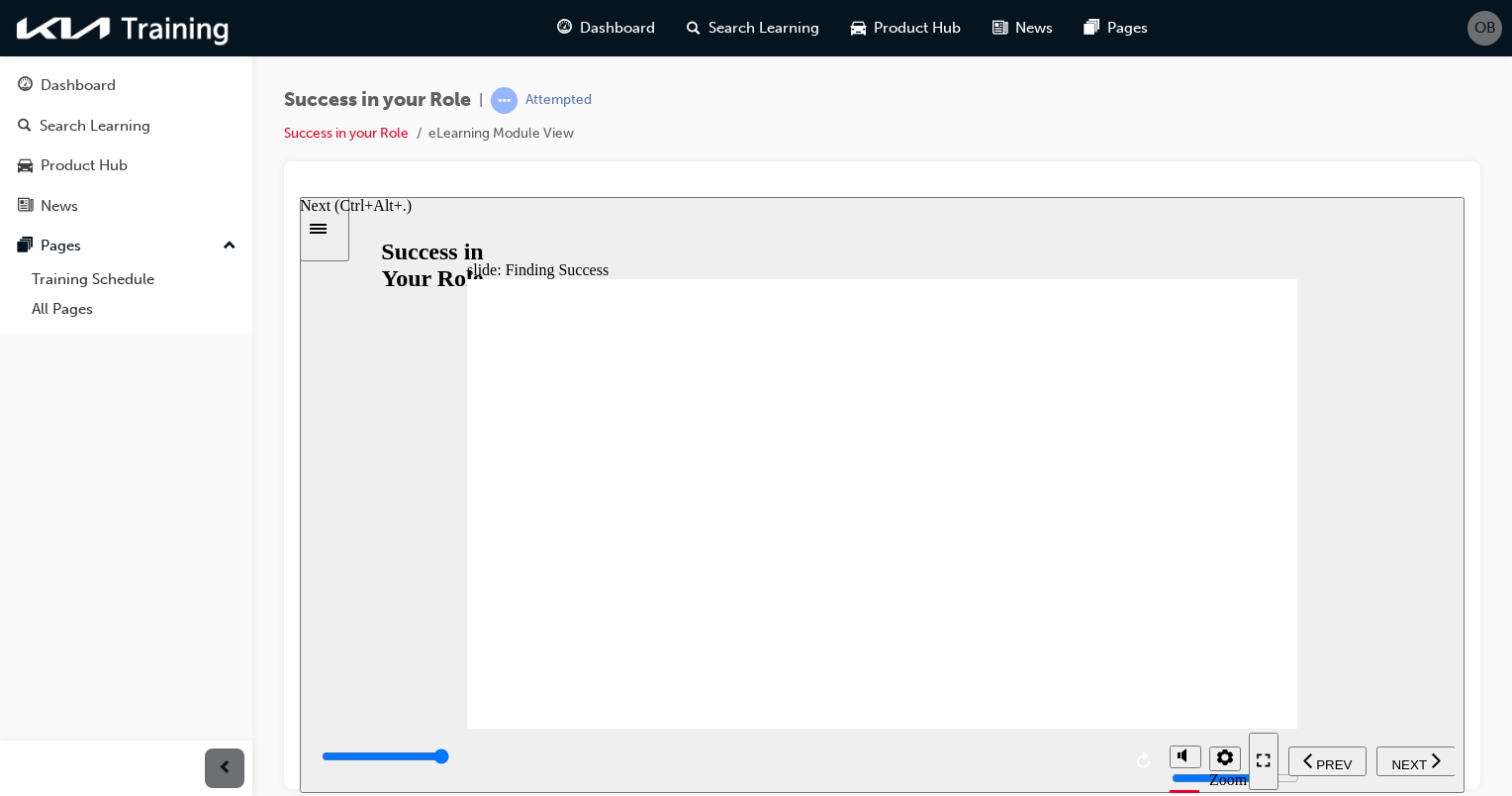 click on "NEXT" at bounding box center (1408, 763) 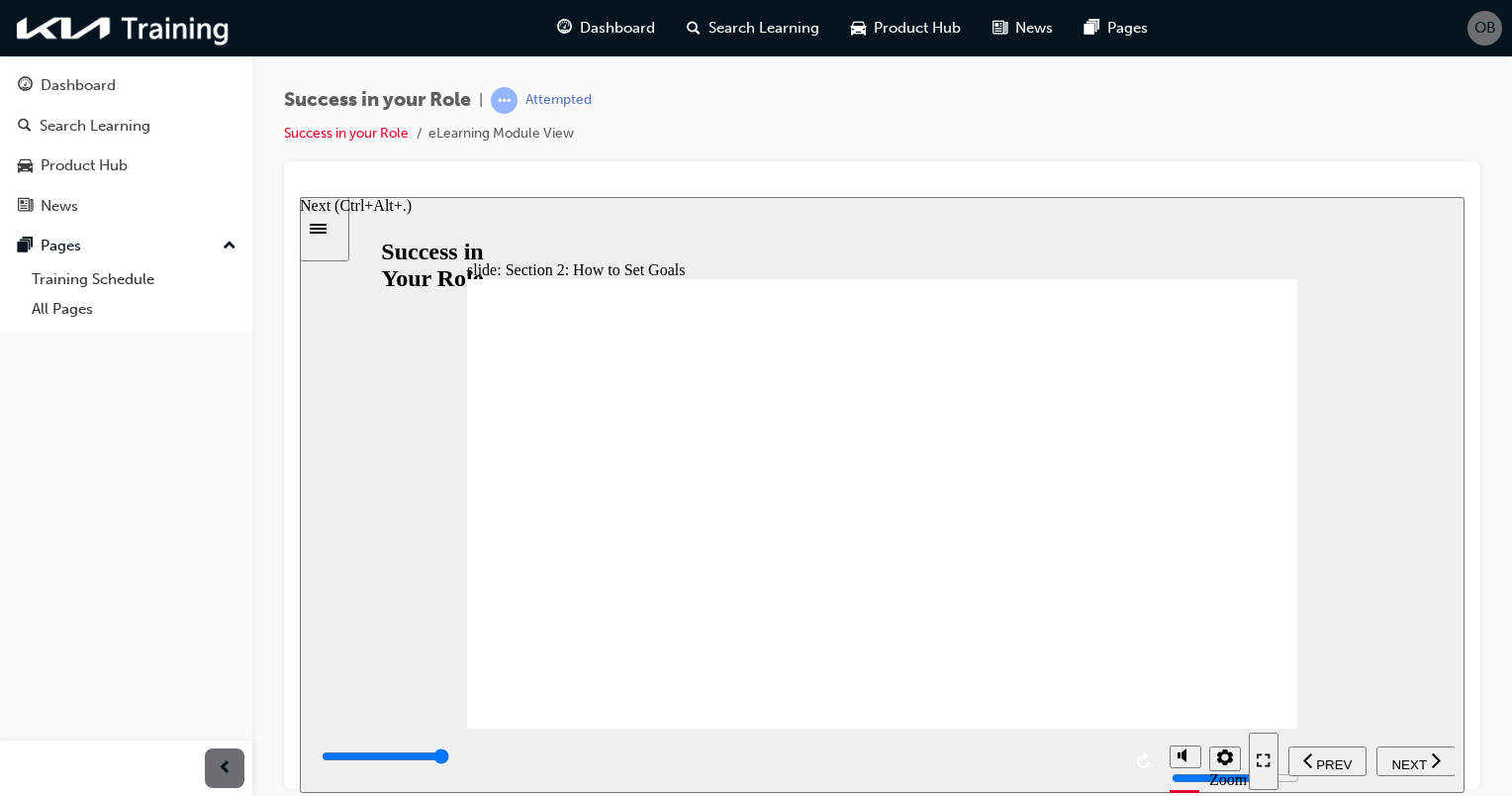 click on "NEXT" at bounding box center [1408, 763] 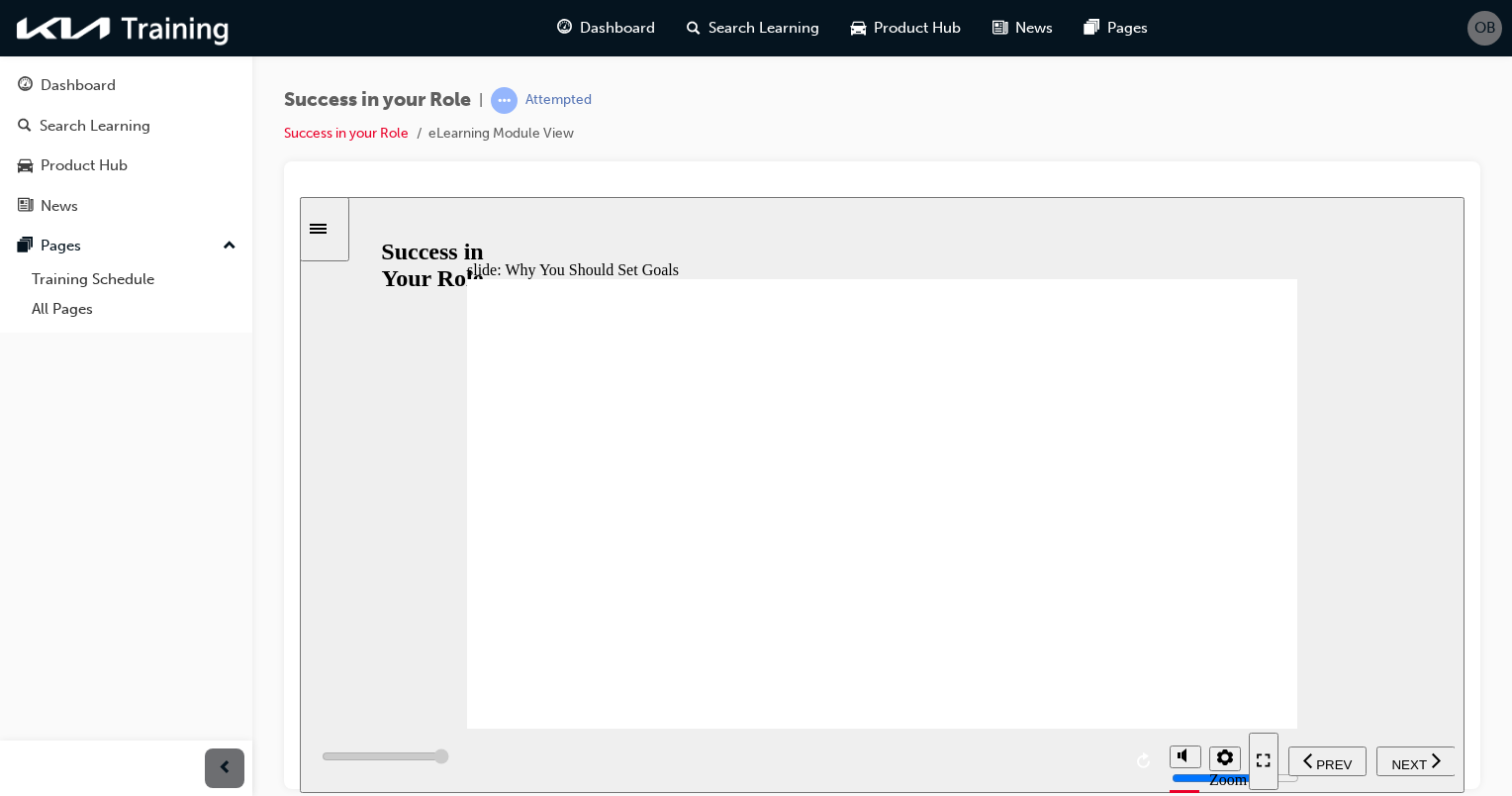click 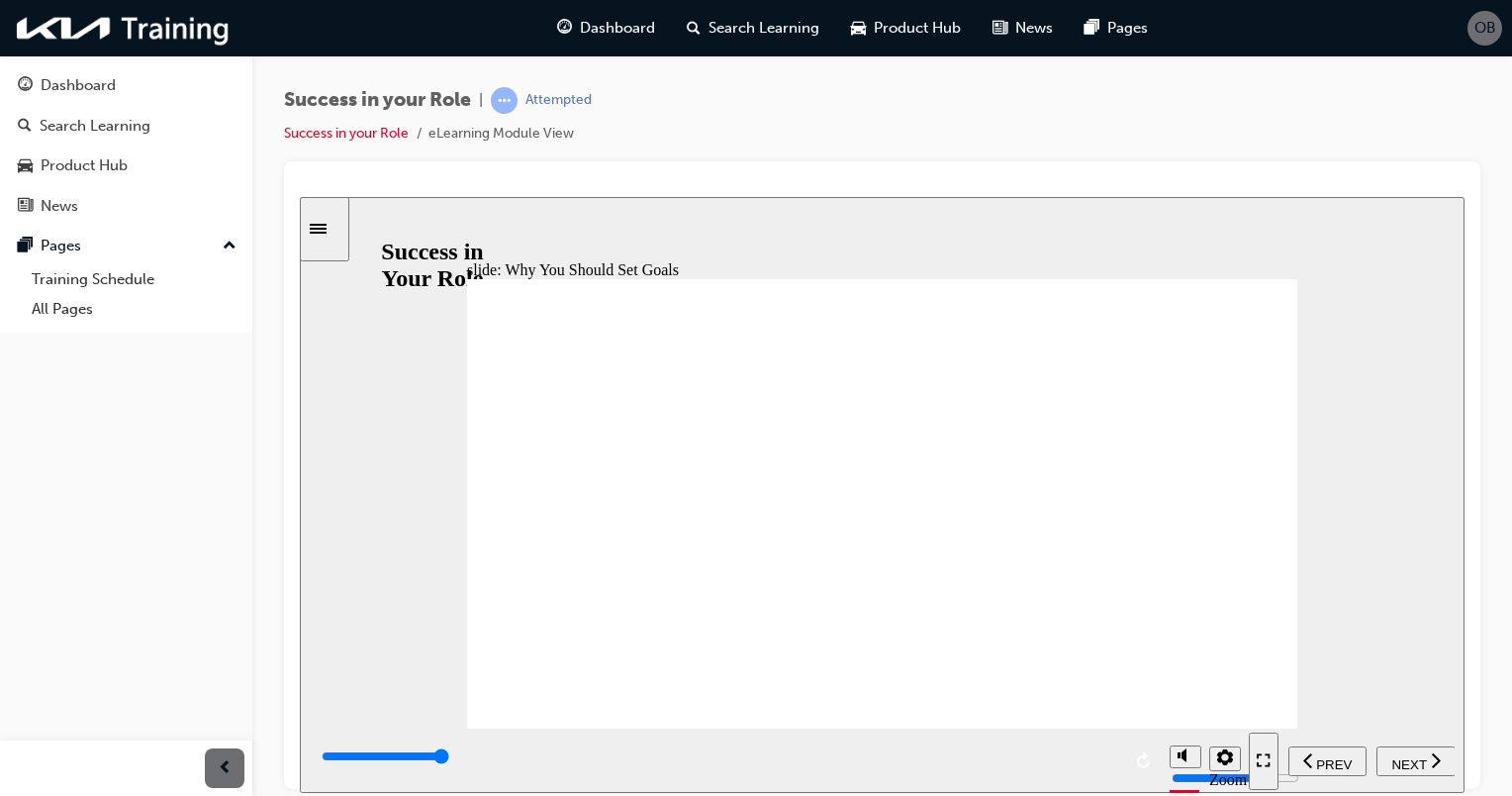 click 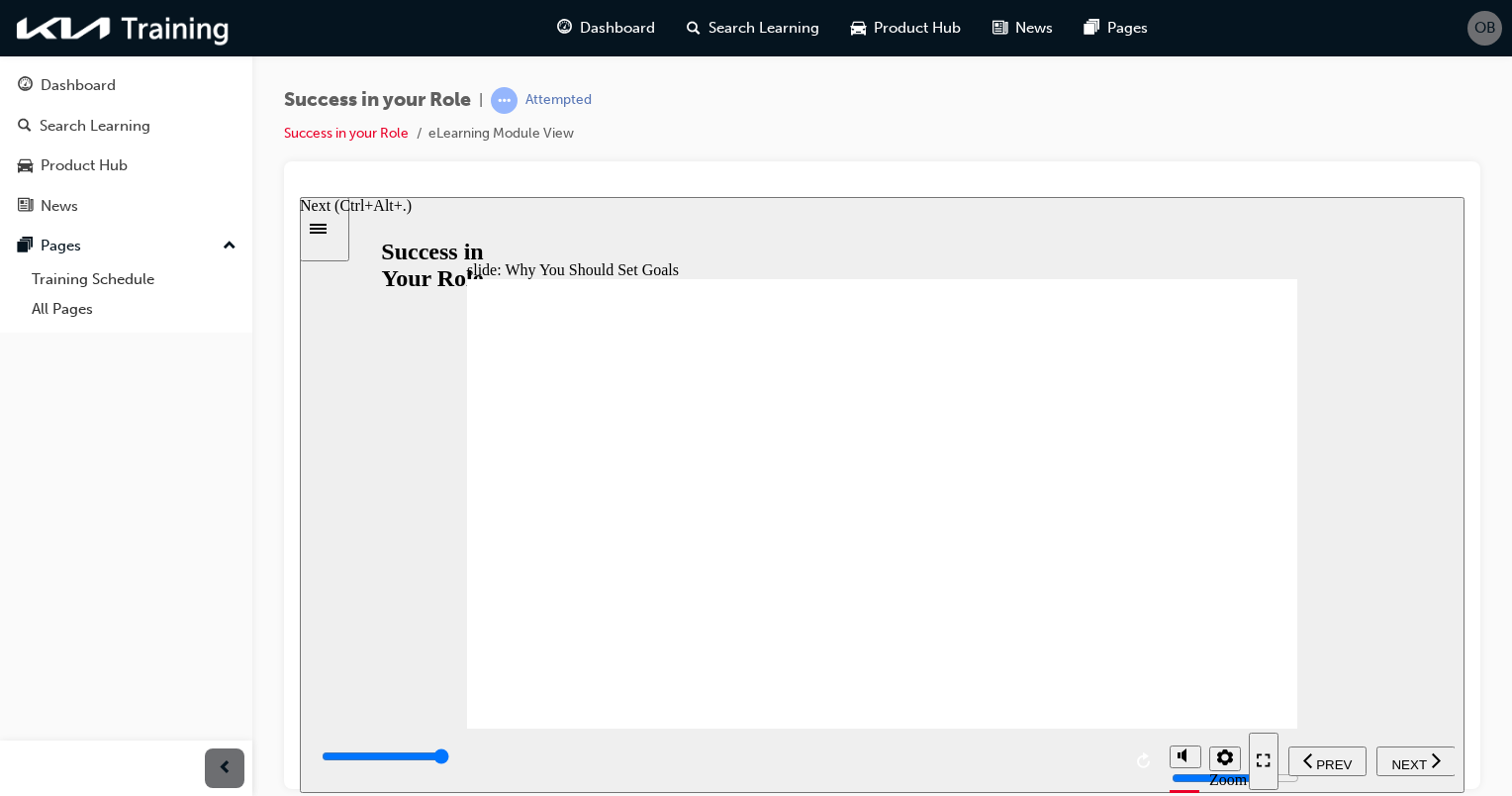 click on "NEXT" at bounding box center [1416, 760] 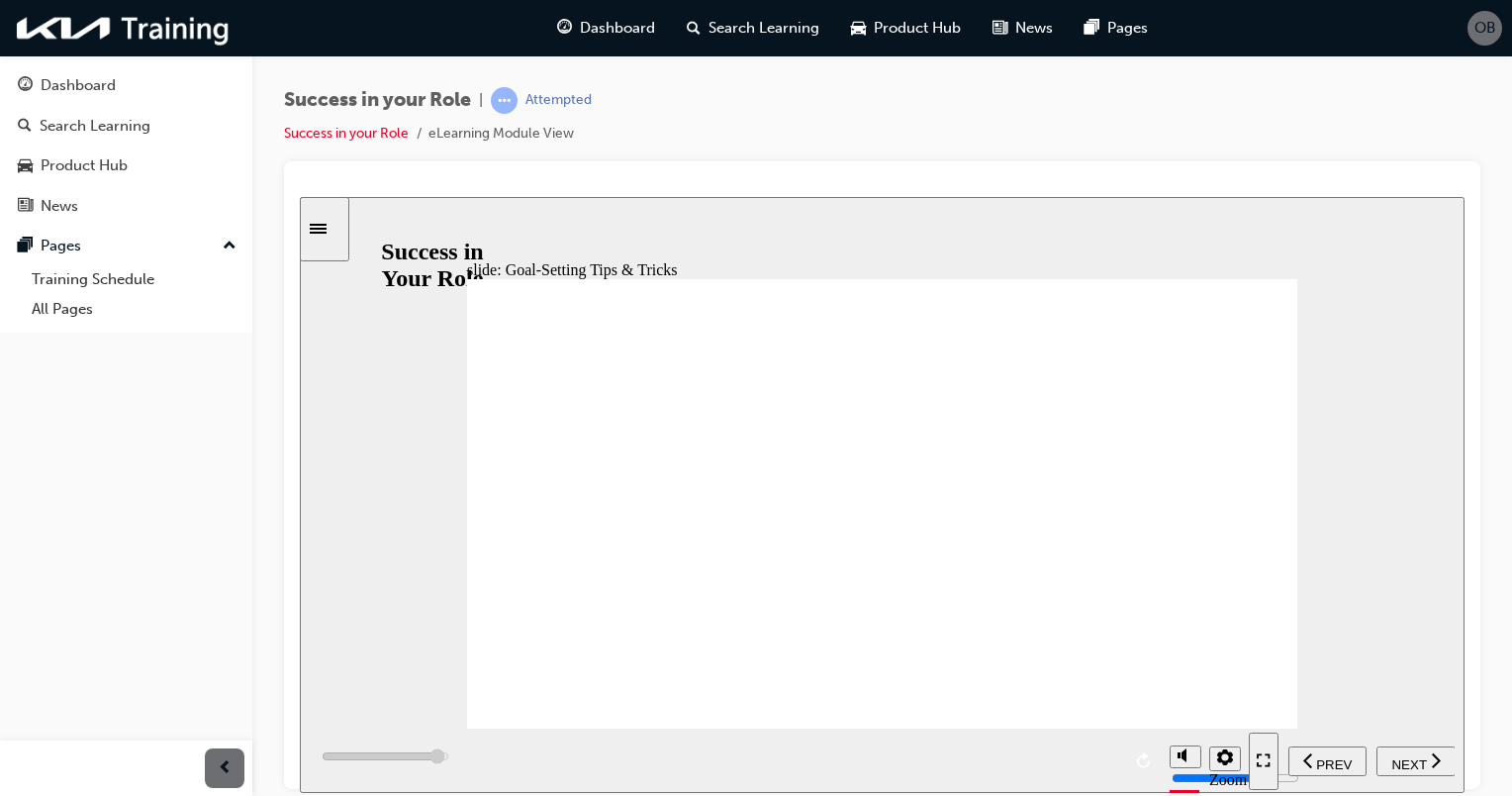 click 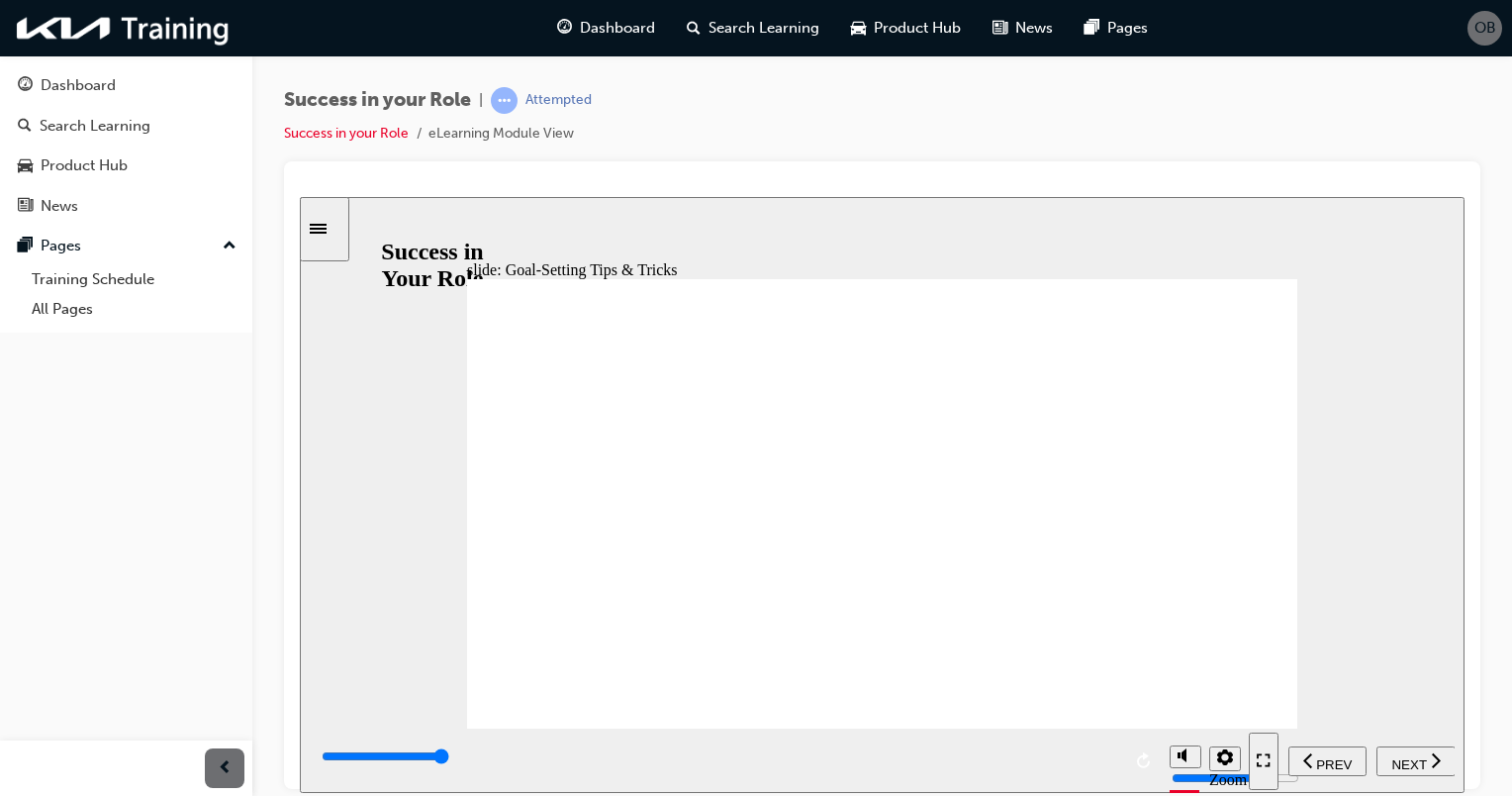 click 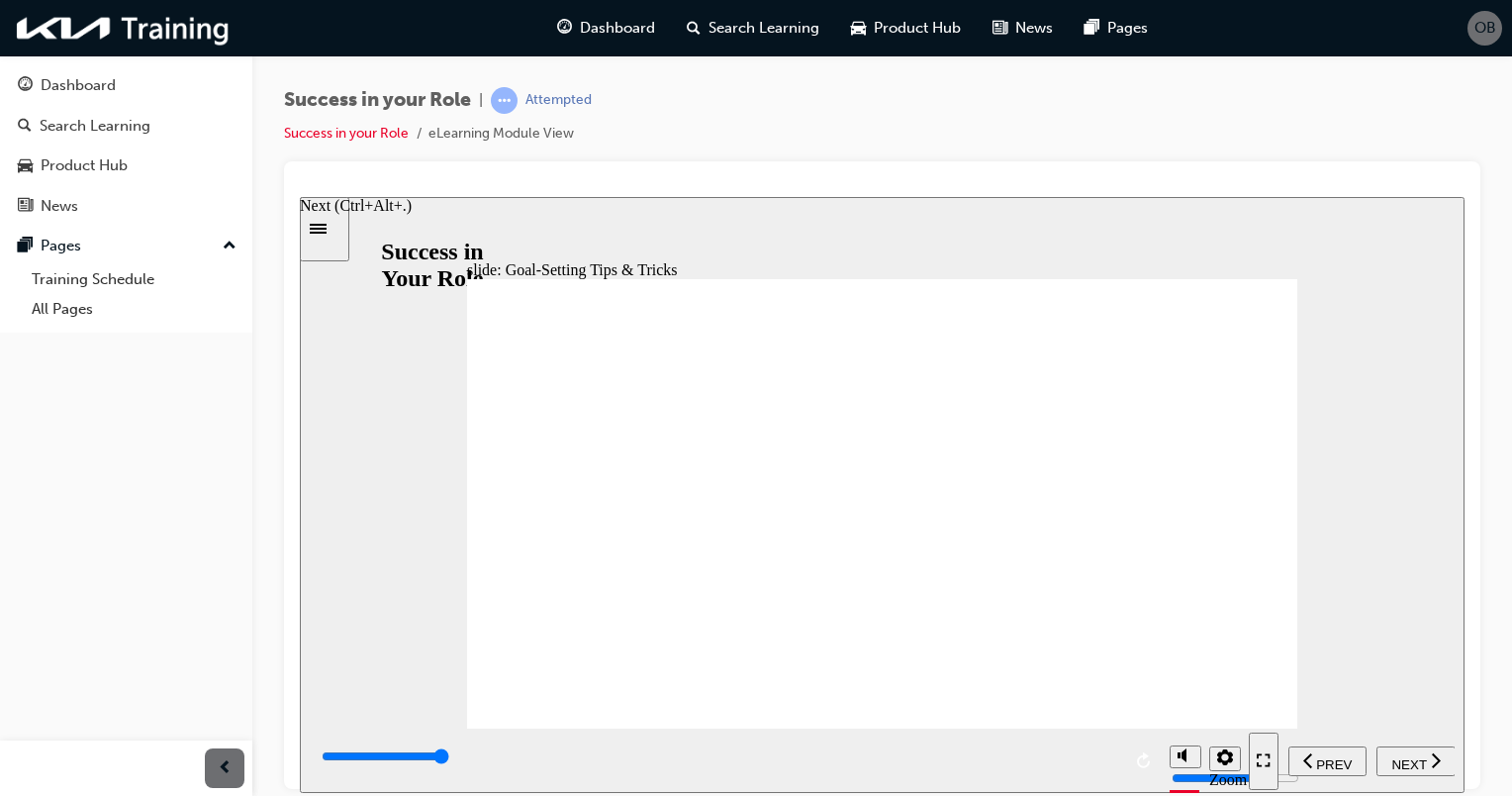 click on "NEXT" at bounding box center (1416, 760) 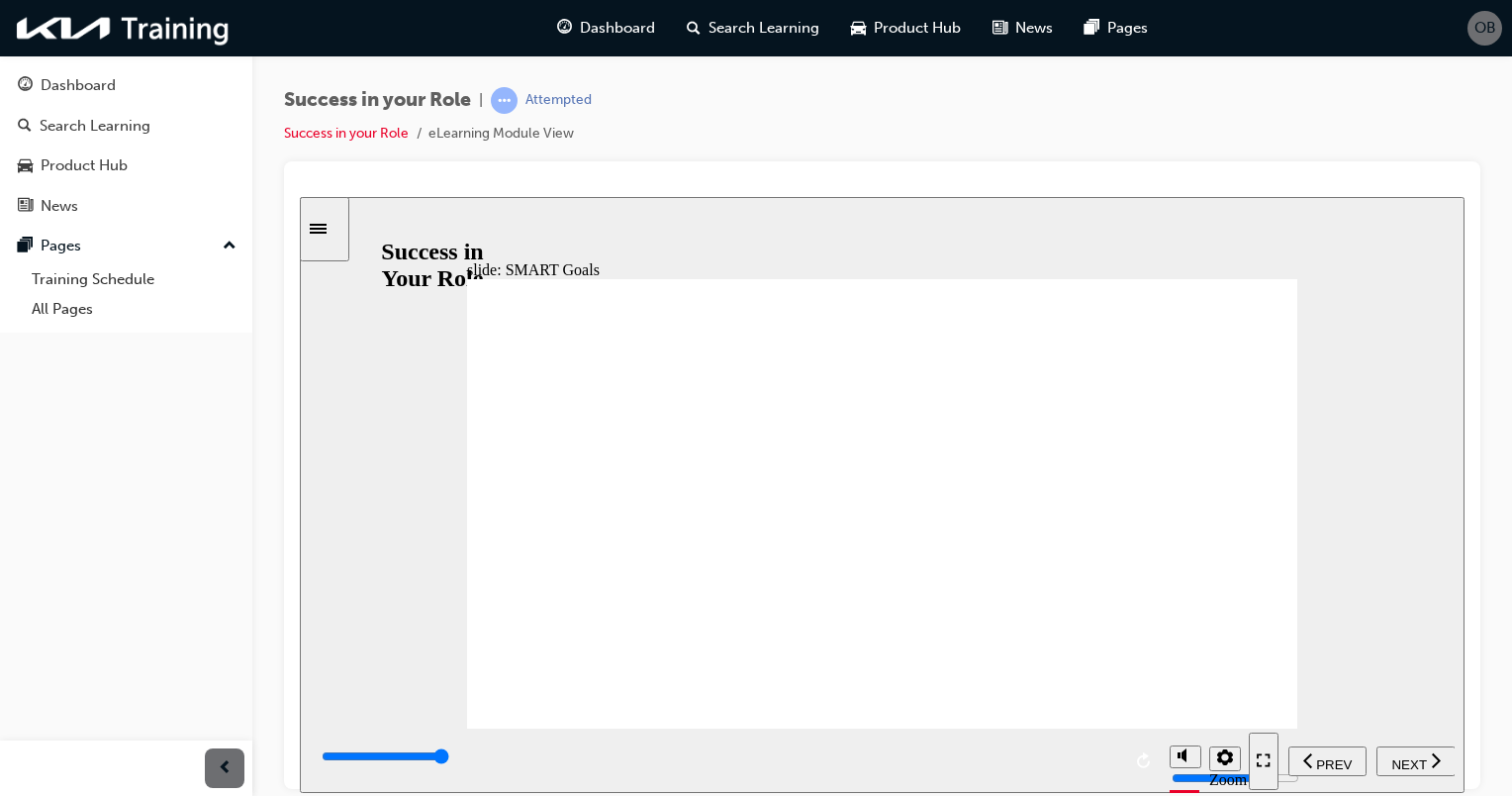 click 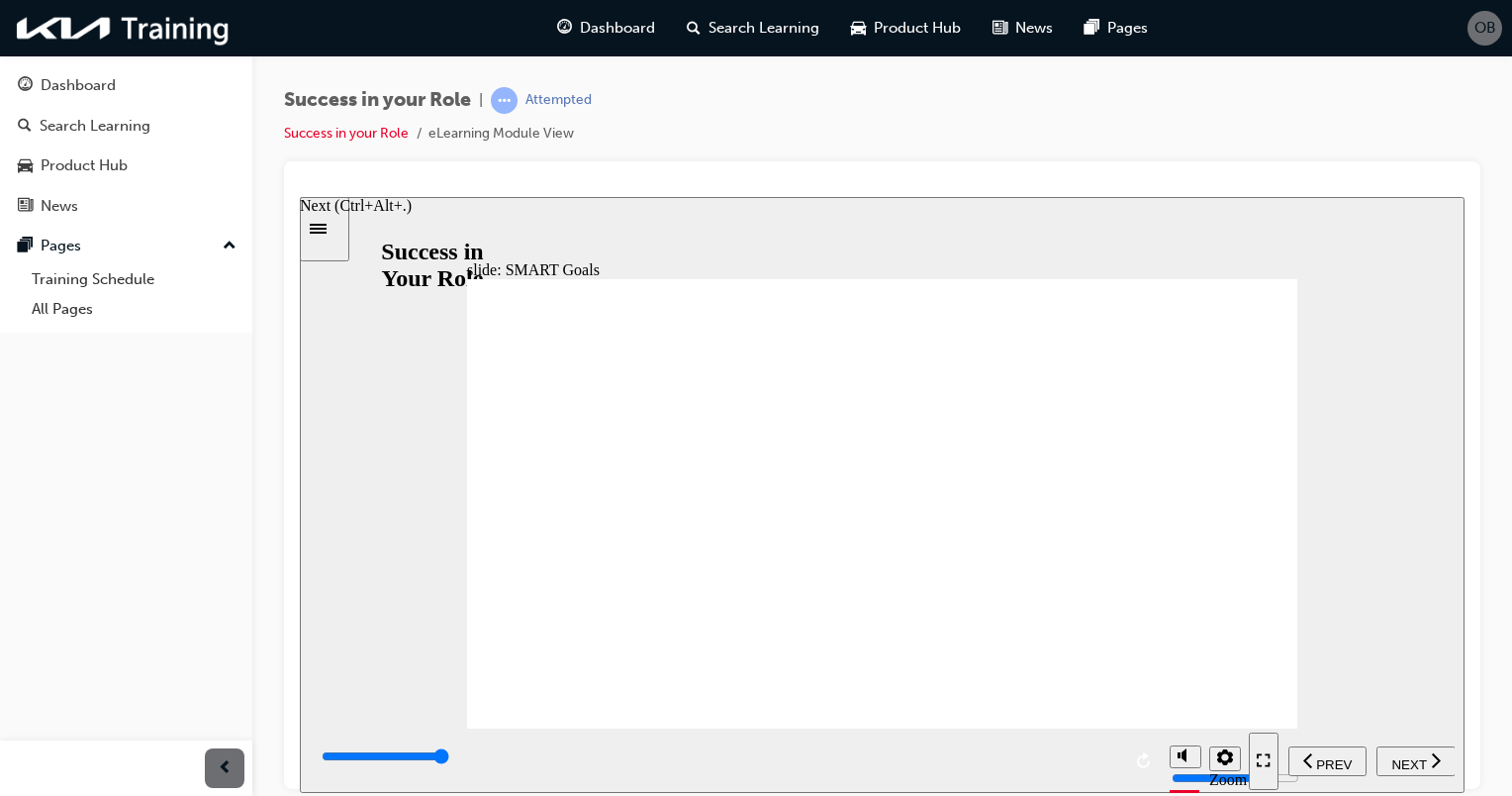 click on "NEXT" at bounding box center (1408, 763) 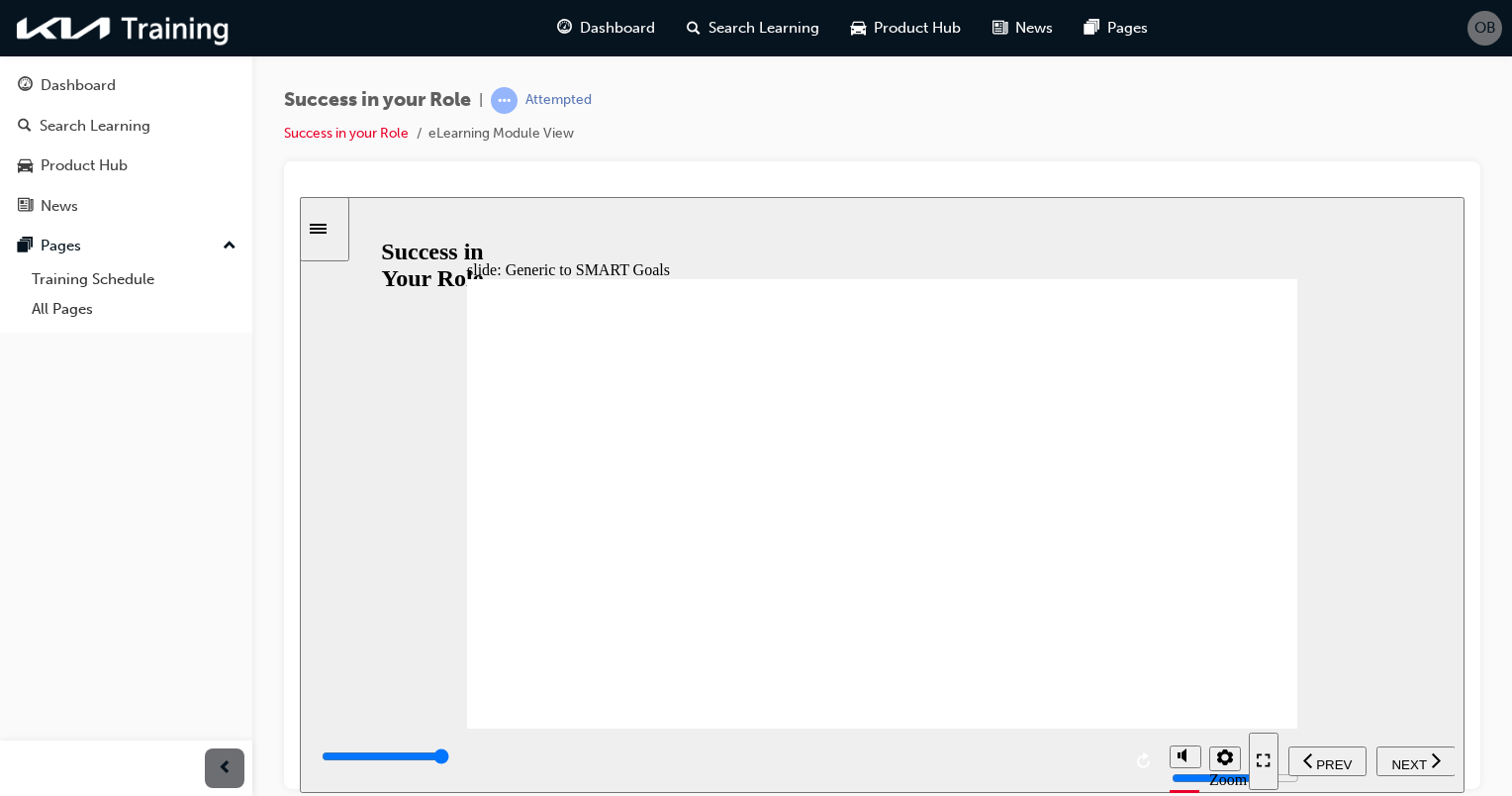 drag, startPoint x: 1425, startPoint y: 761, endPoint x: 1330, endPoint y: 540, distance: 240.55353 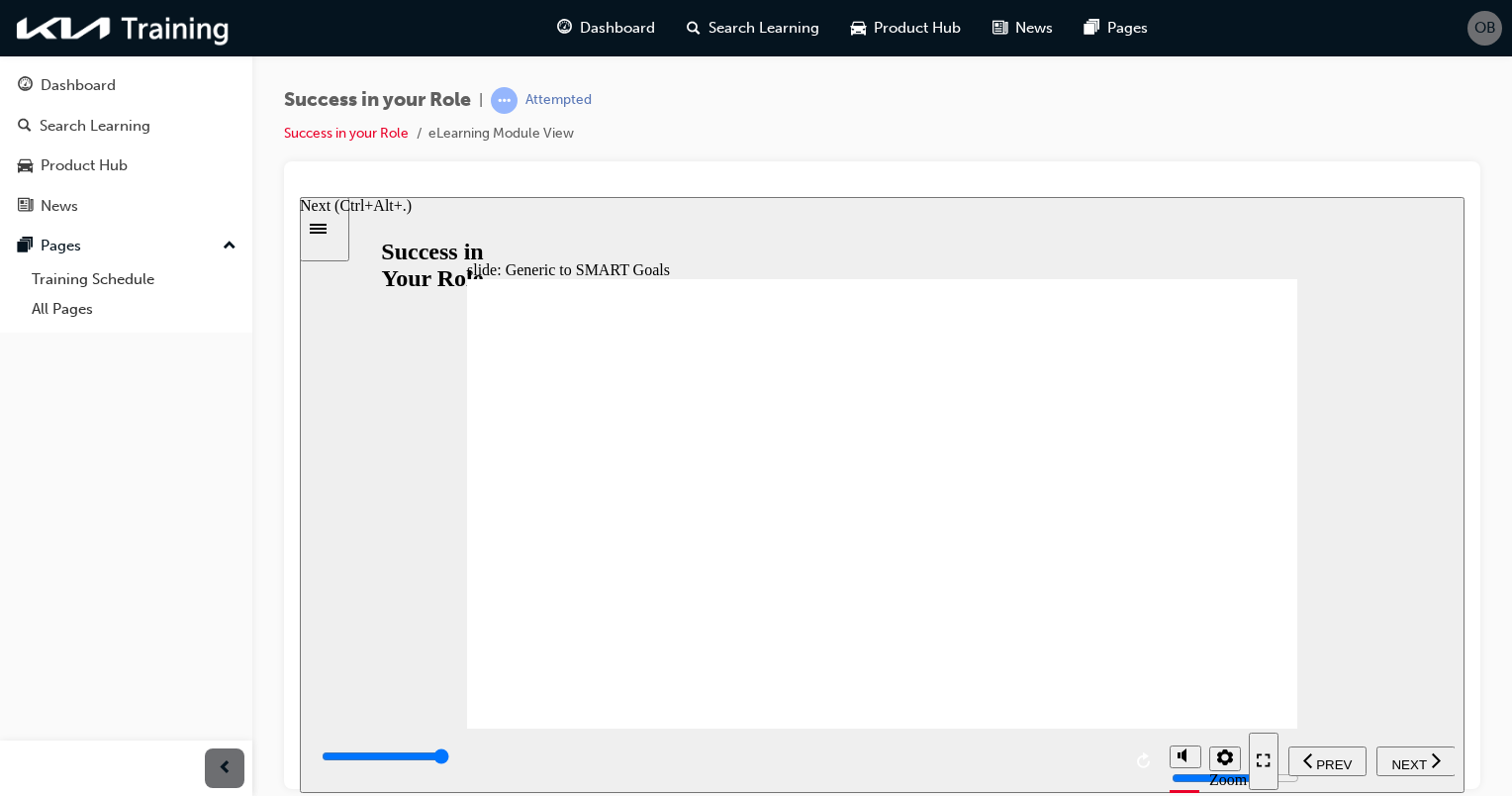 click on "NEXT" at bounding box center [1408, 763] 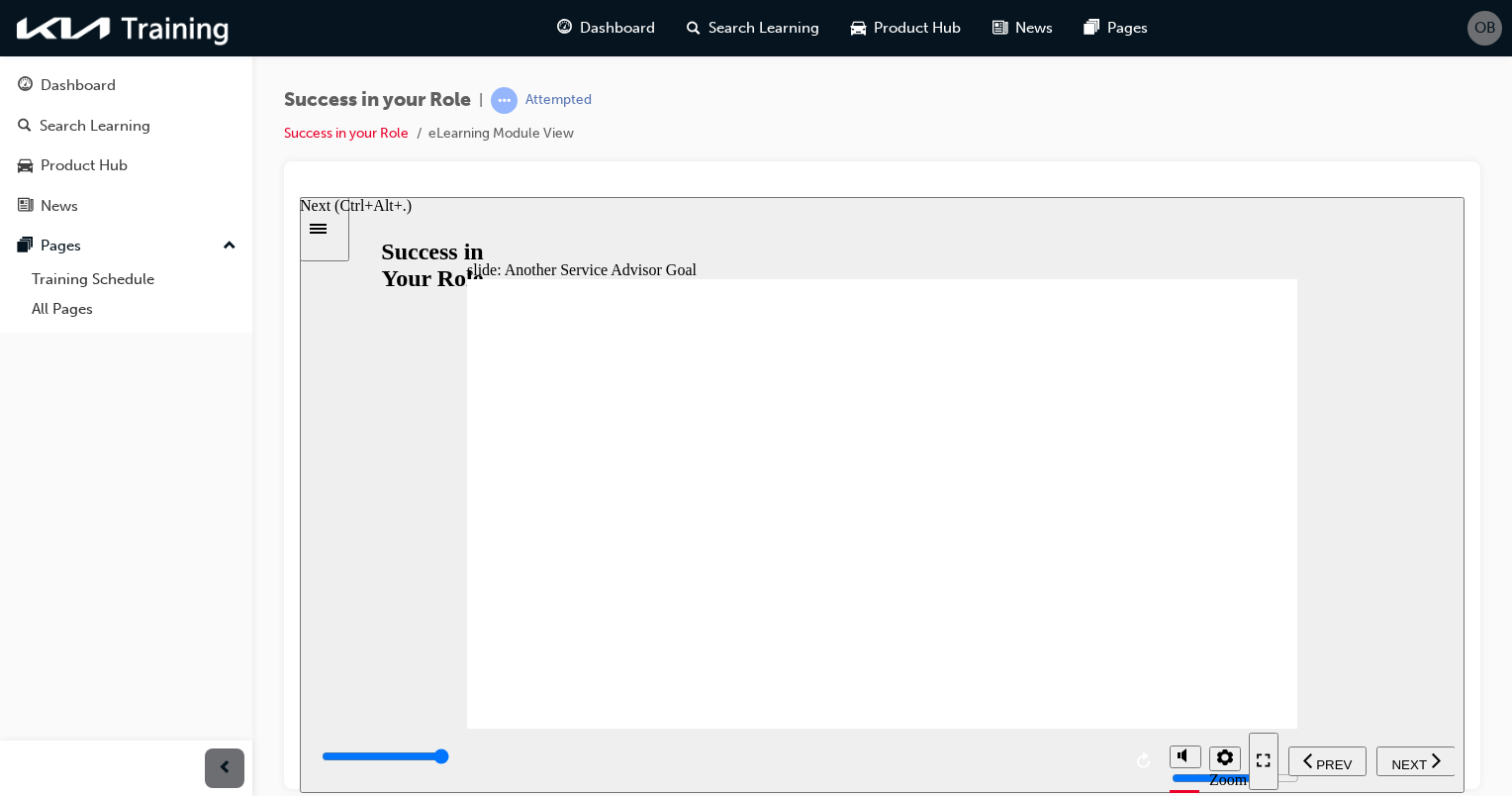 click on "NEXT" at bounding box center (1416, 760) 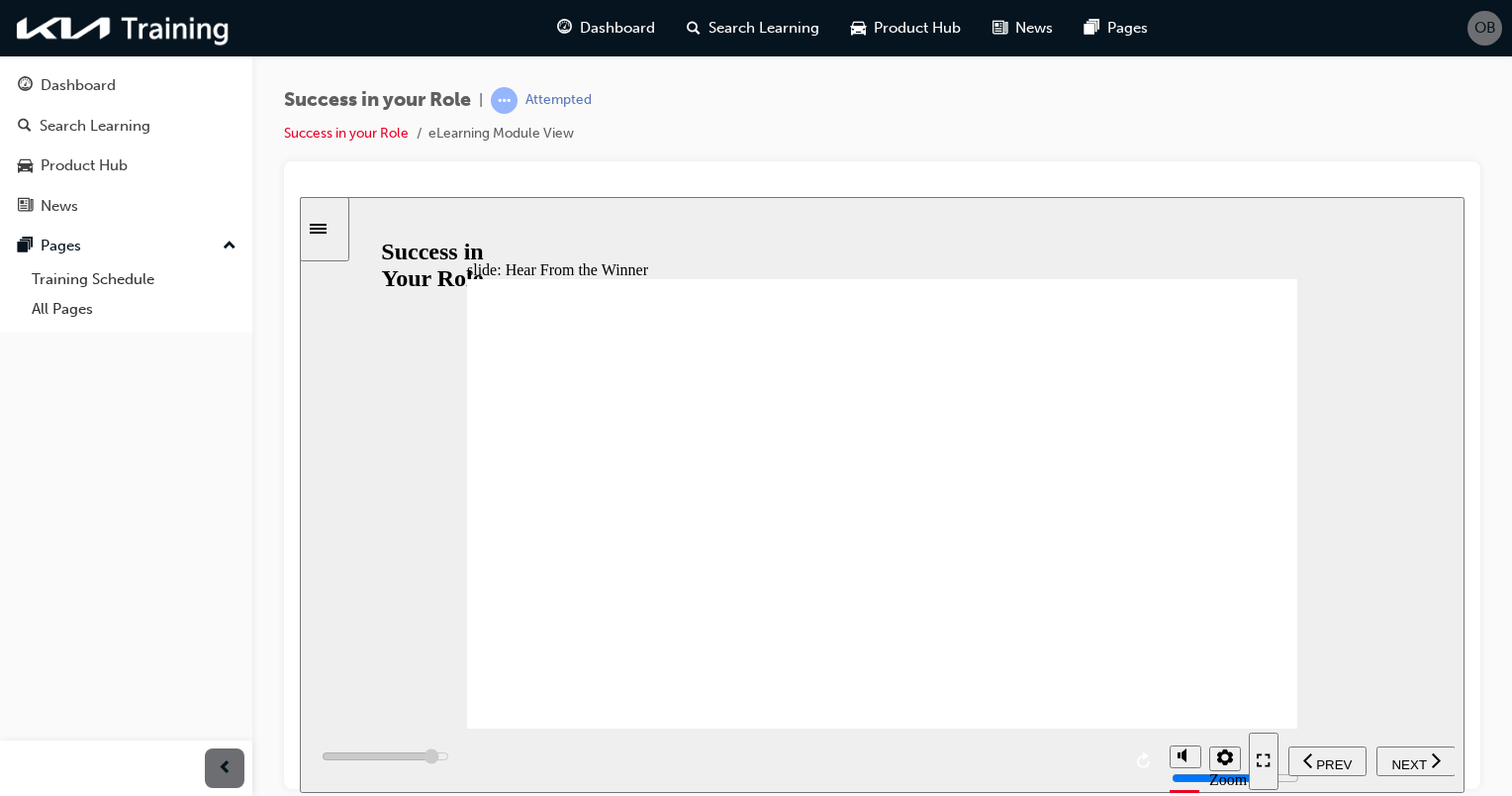 click 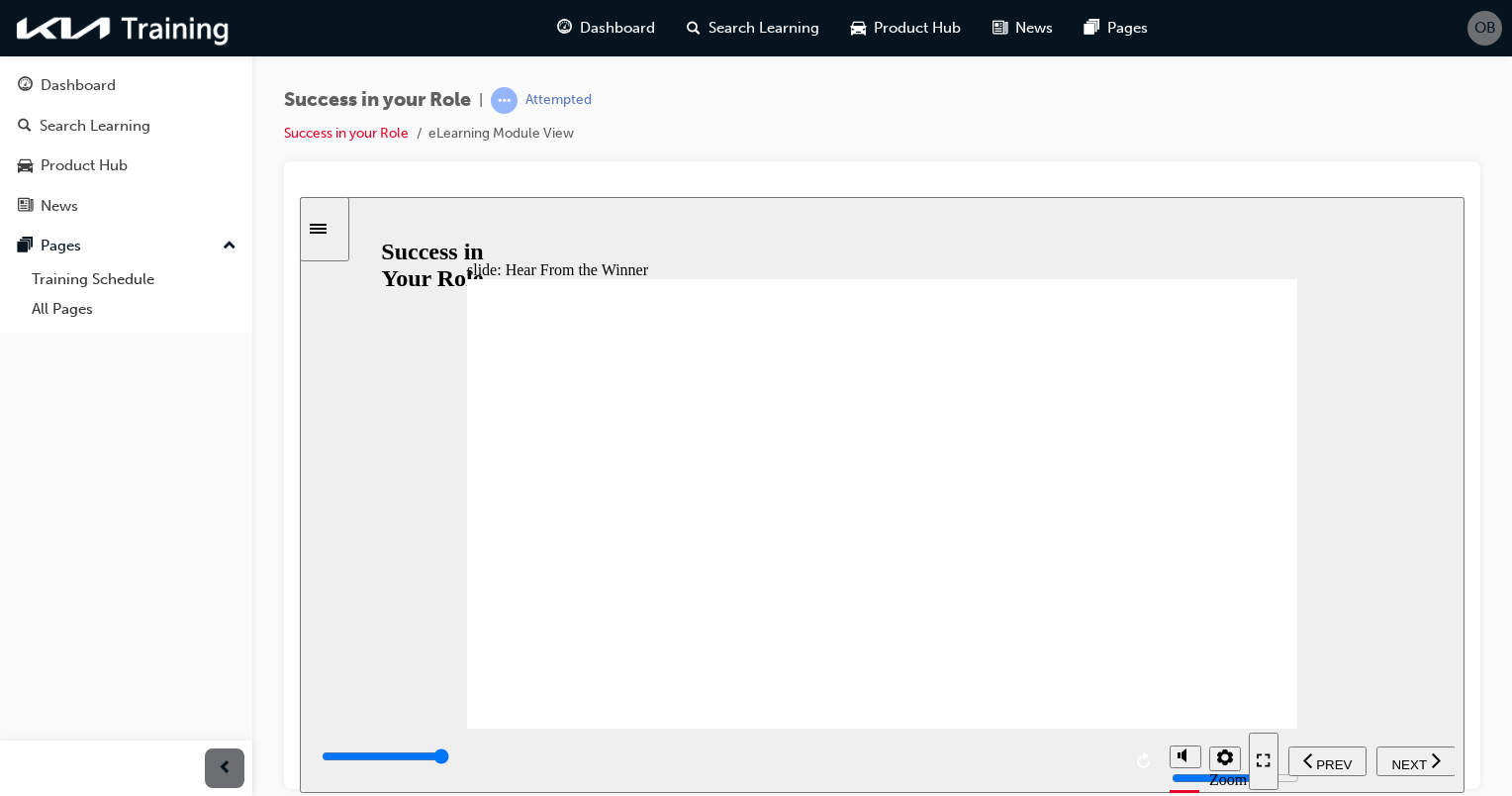 click 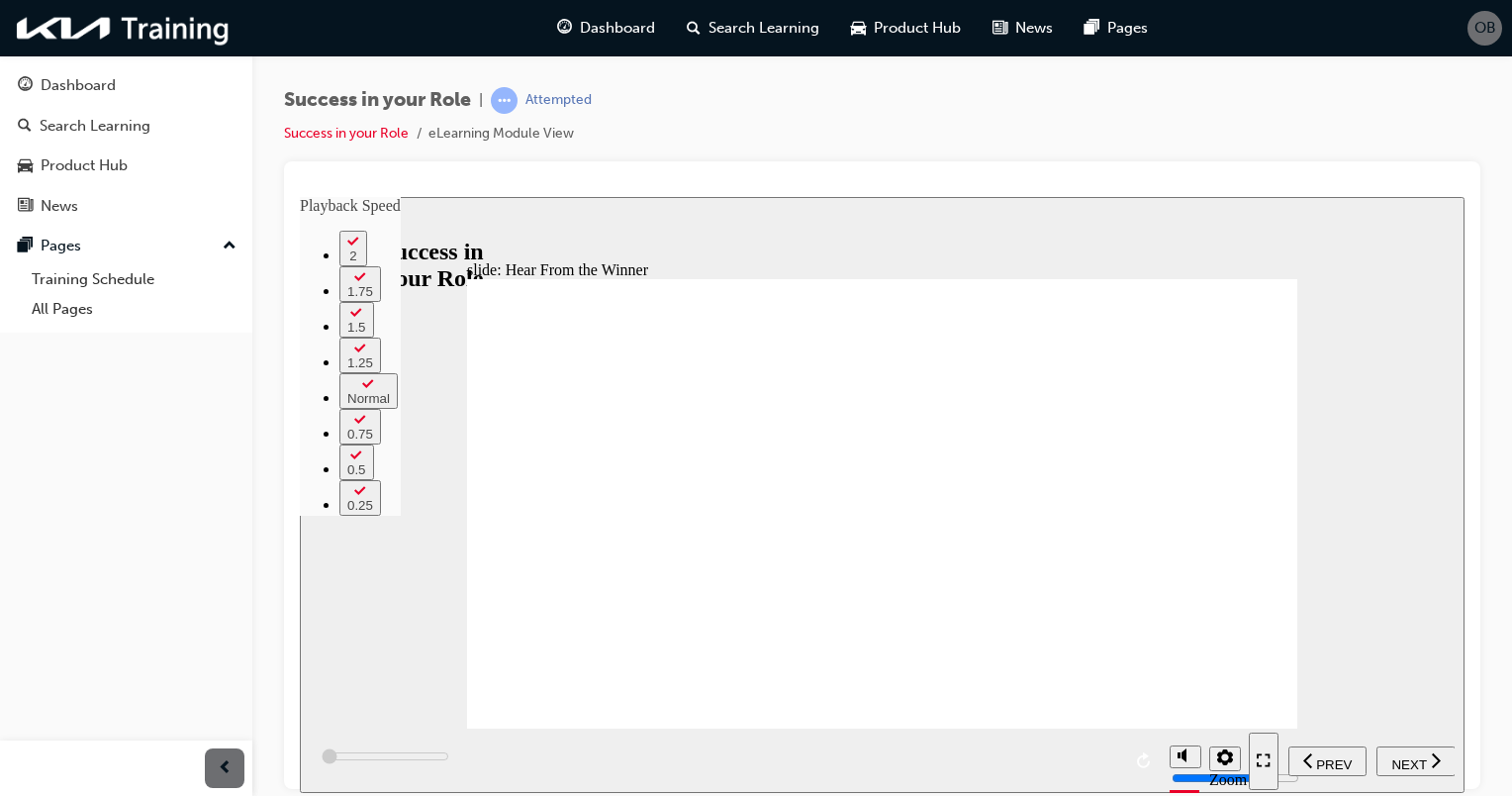 type on "100" 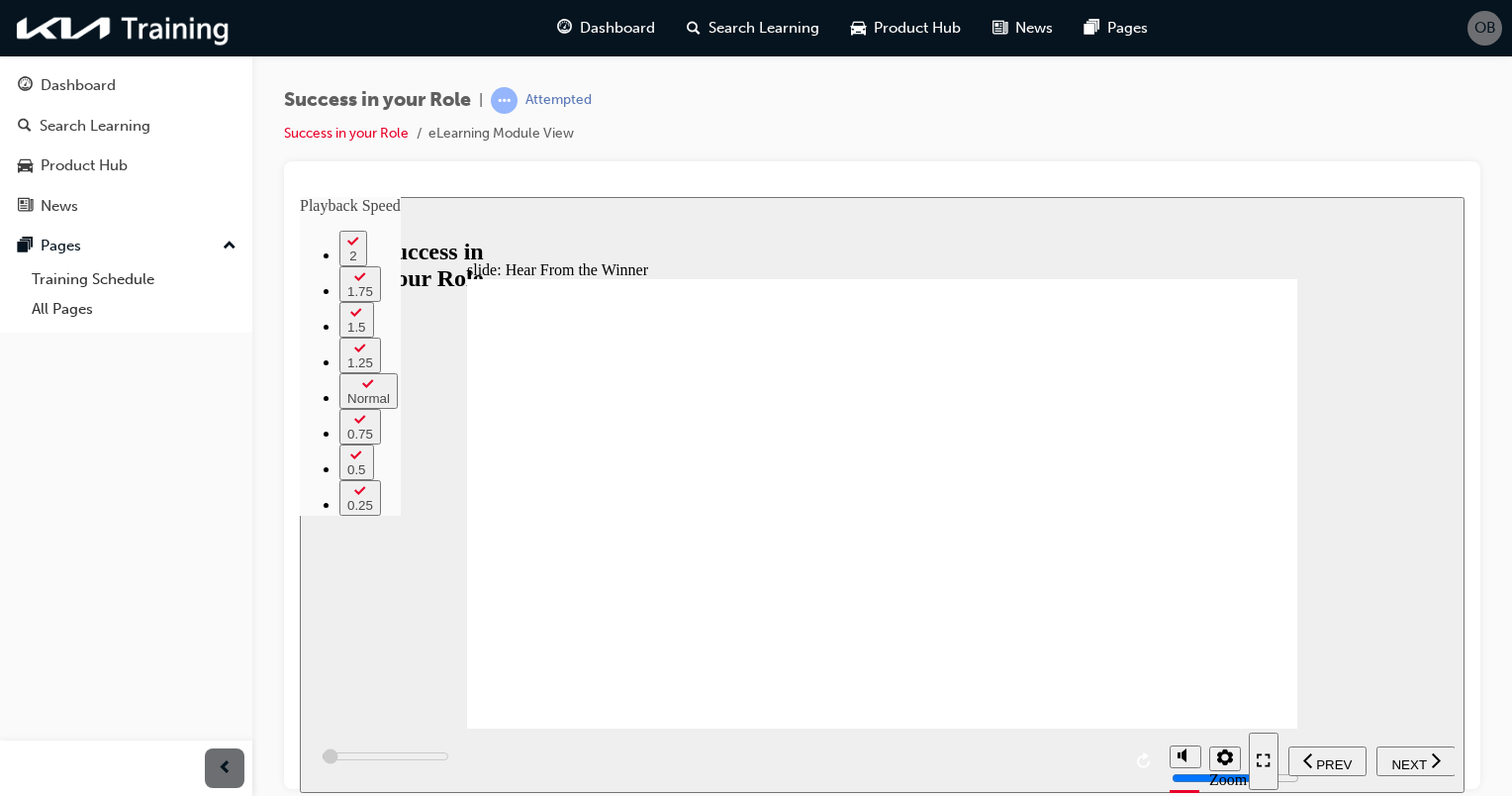 type on "600" 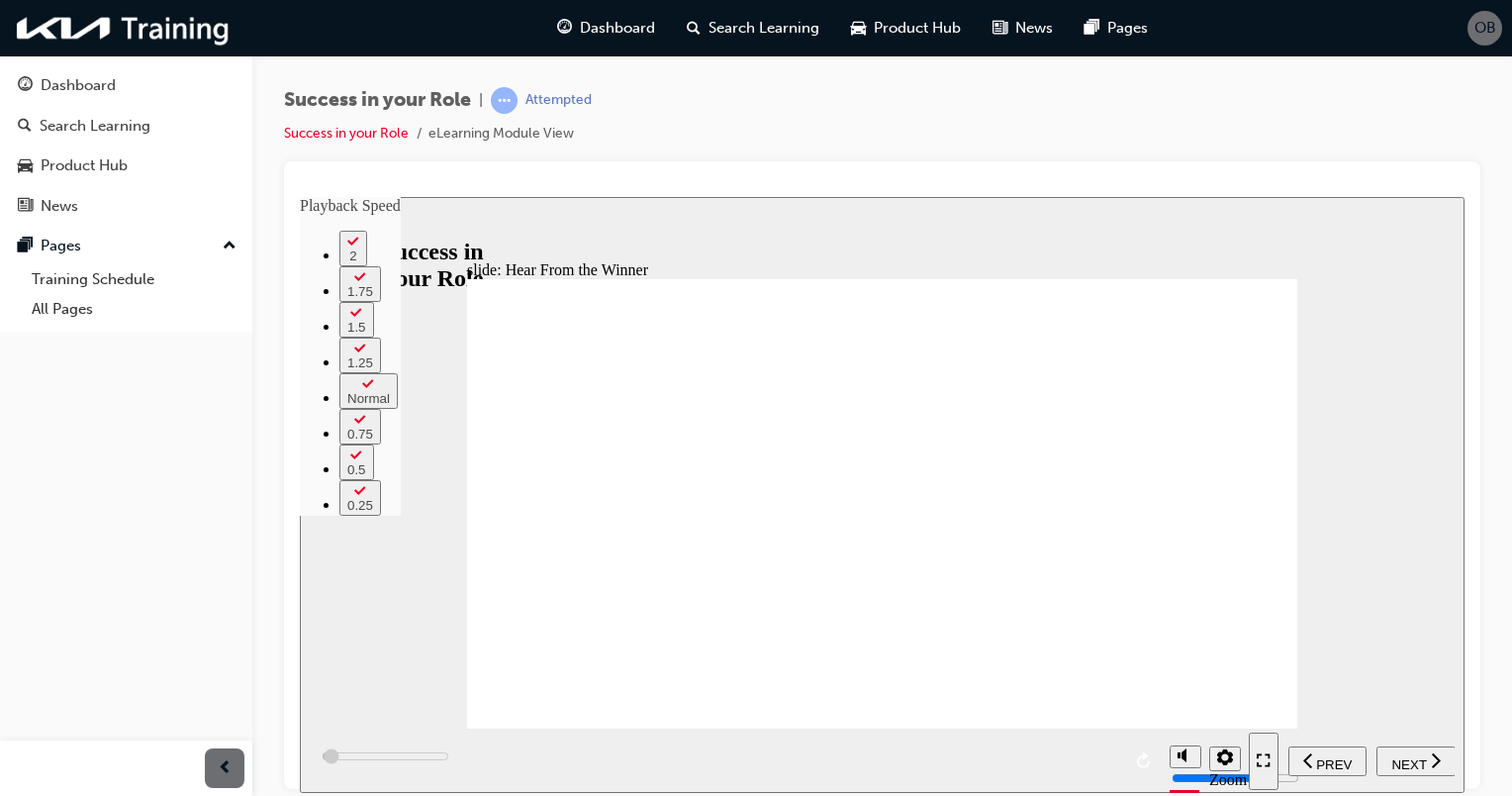 type on "1400" 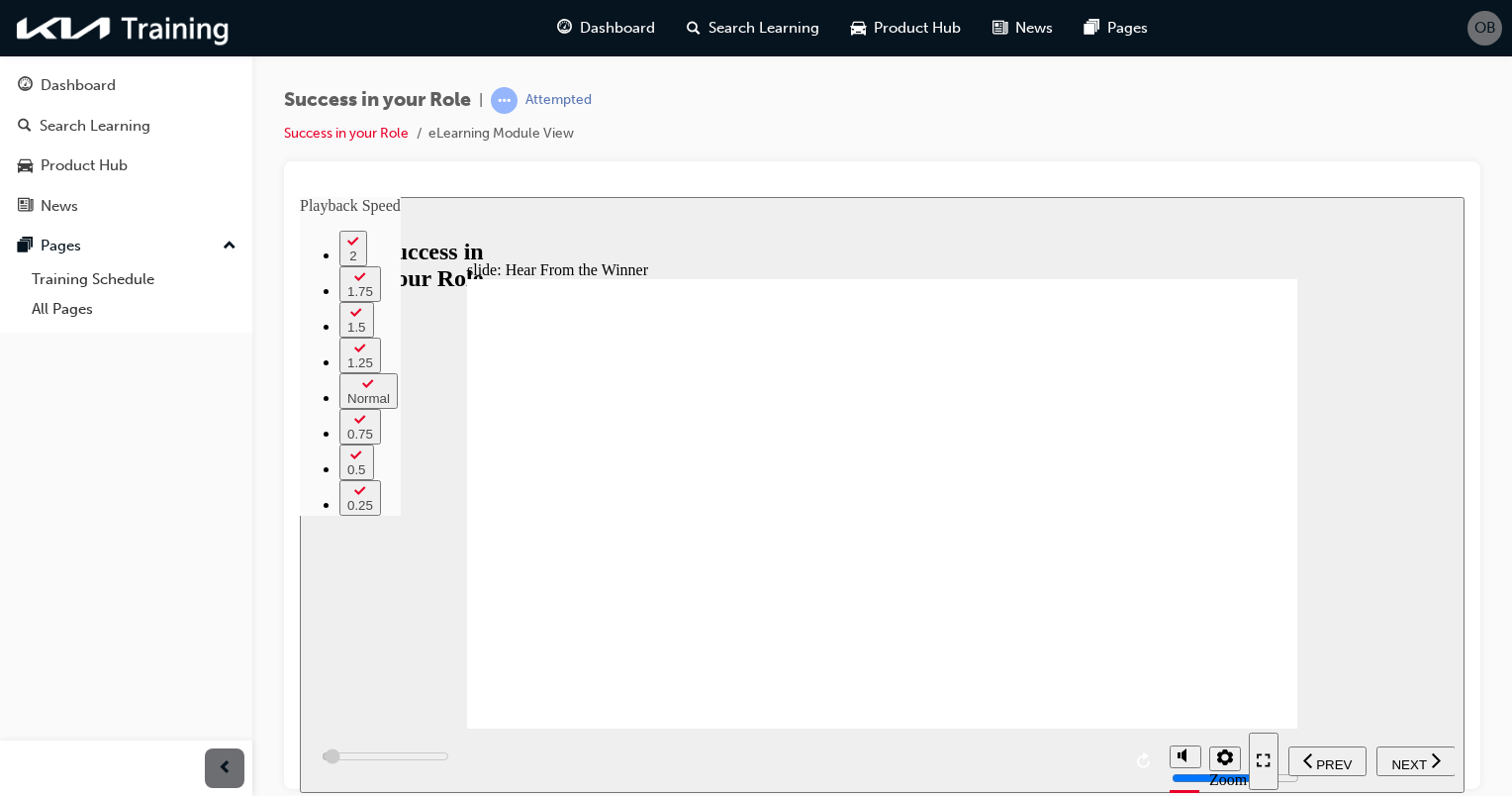 type on "2100" 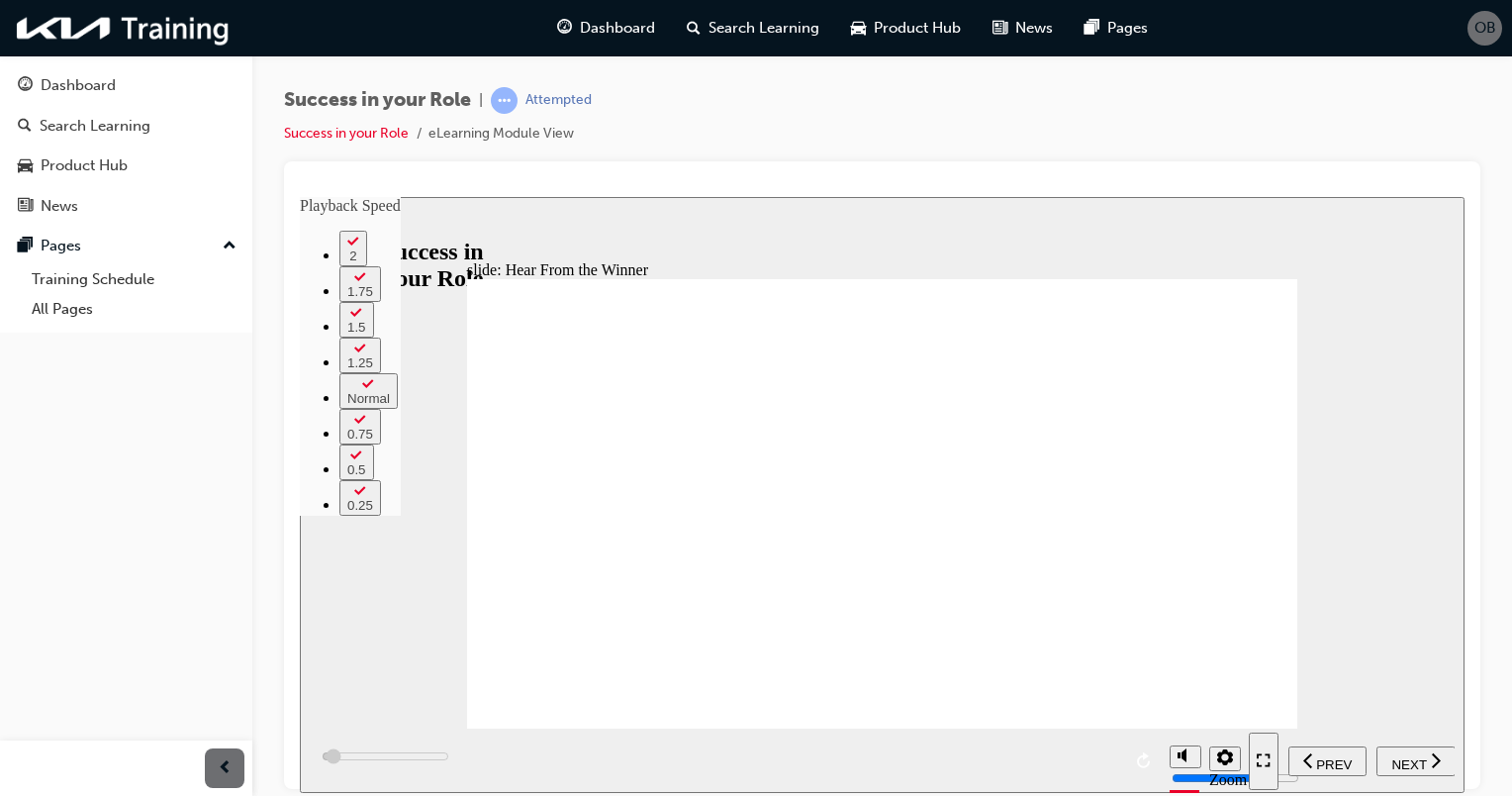 type on "3000" 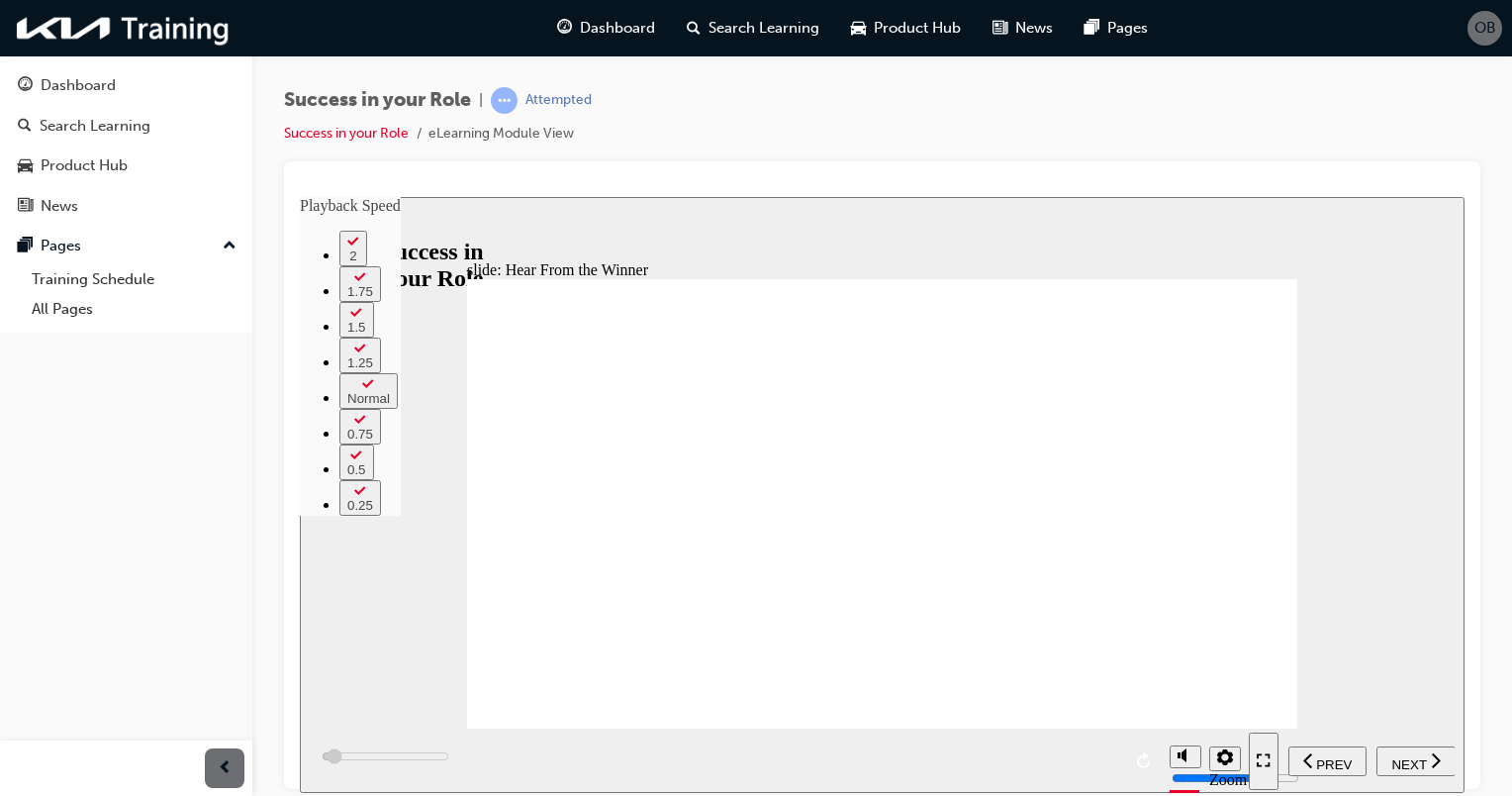 type on "3700" 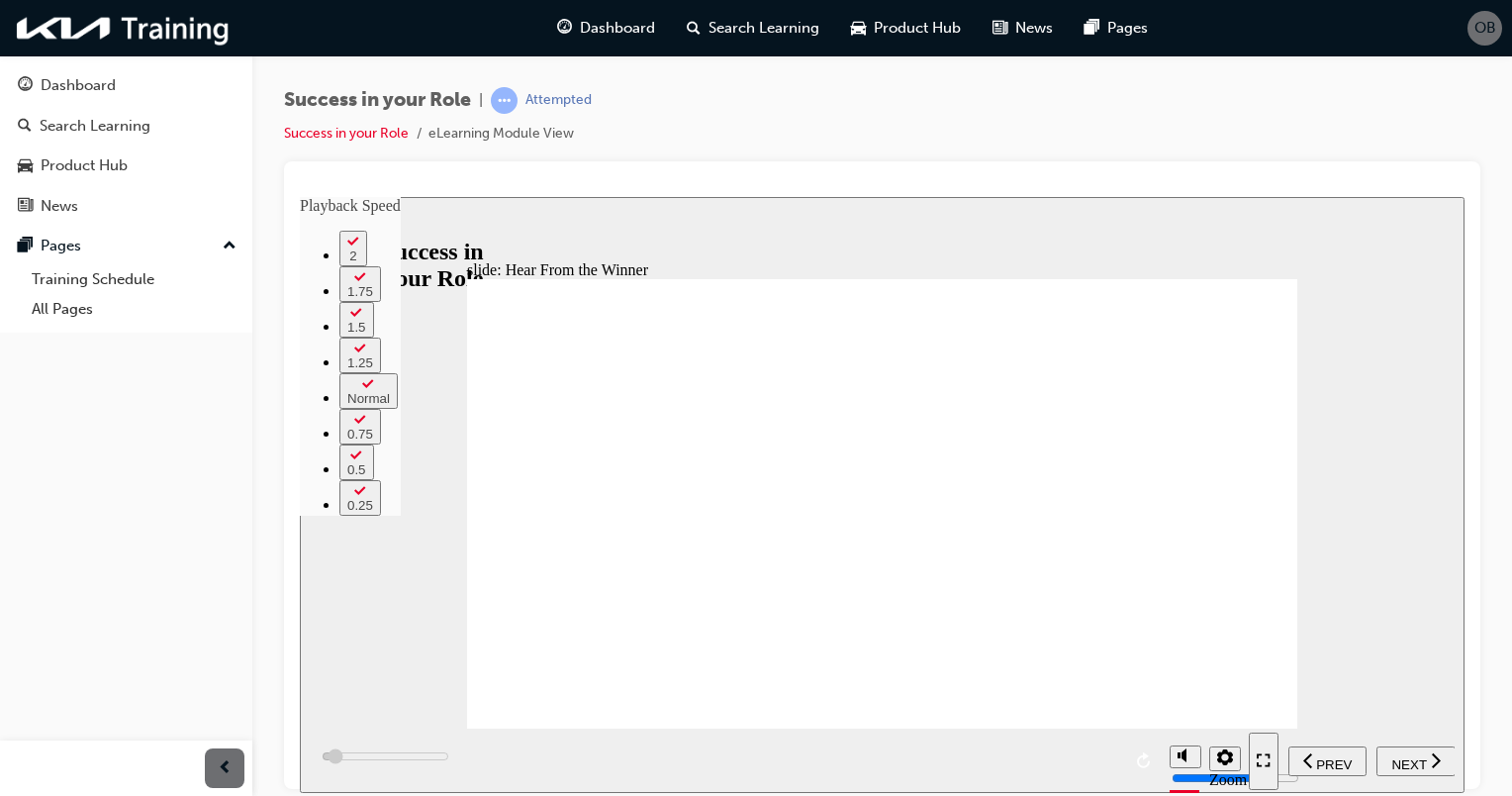 type on "4300" 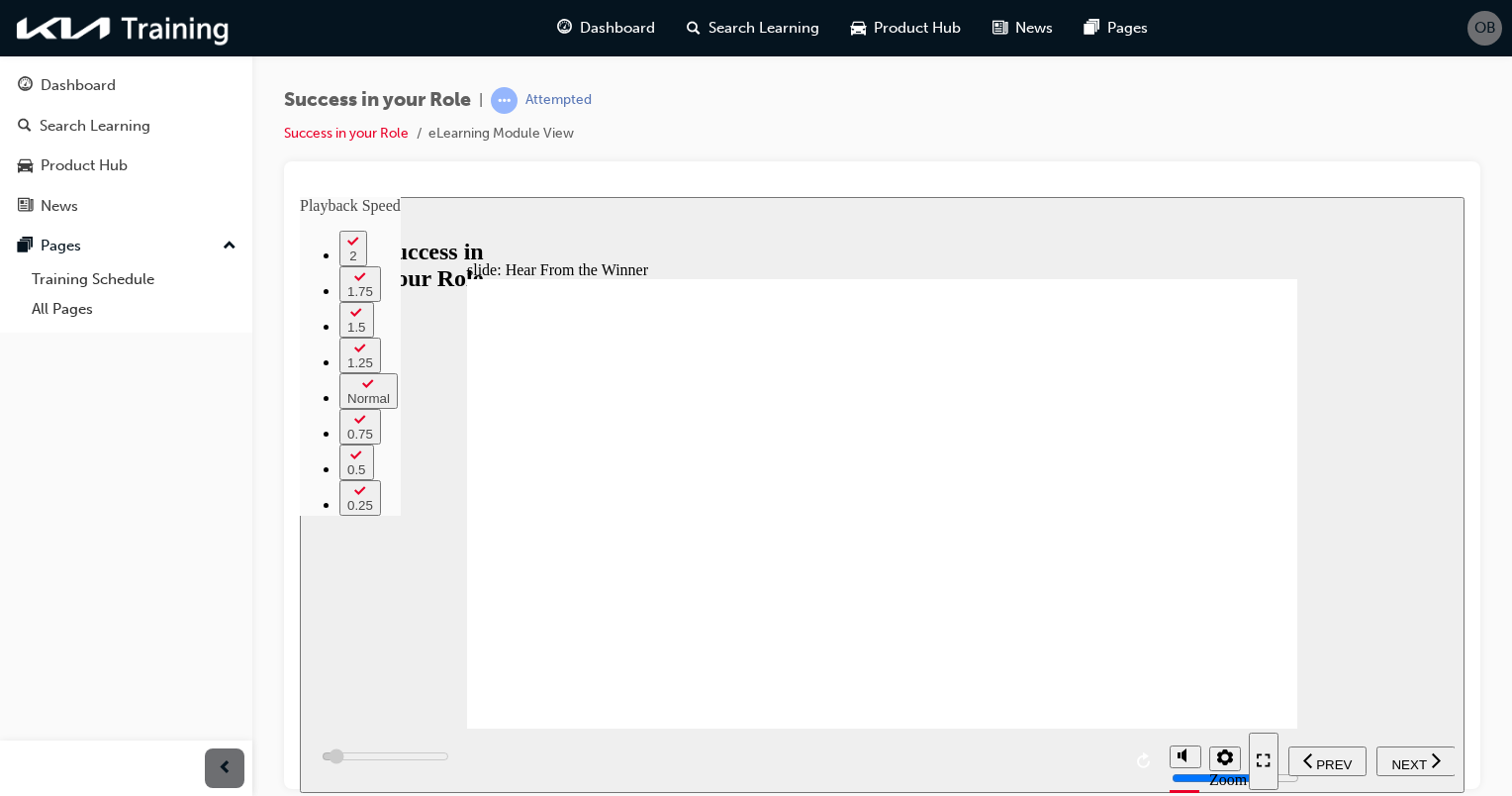 type on "5100" 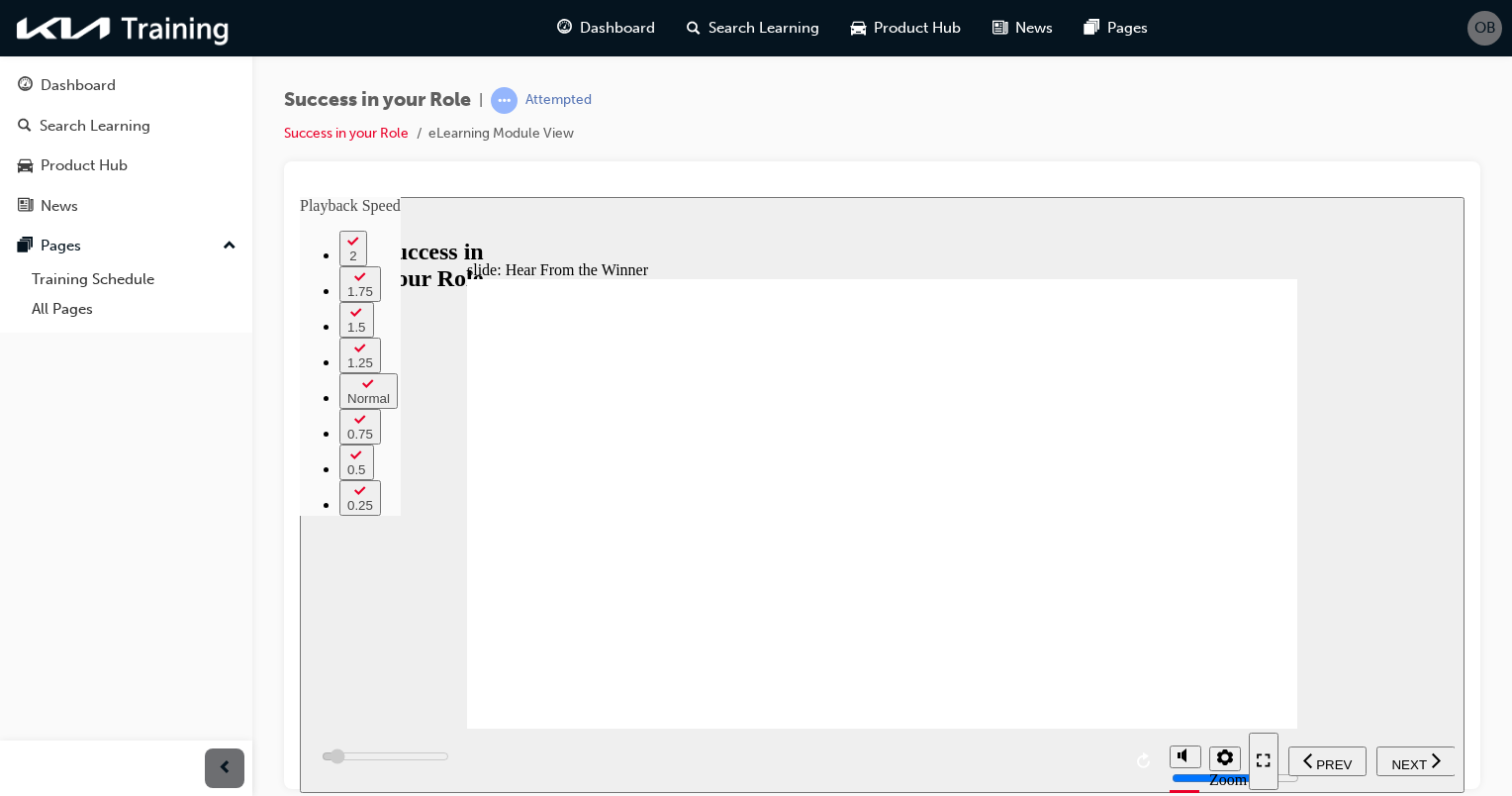 type on "5900" 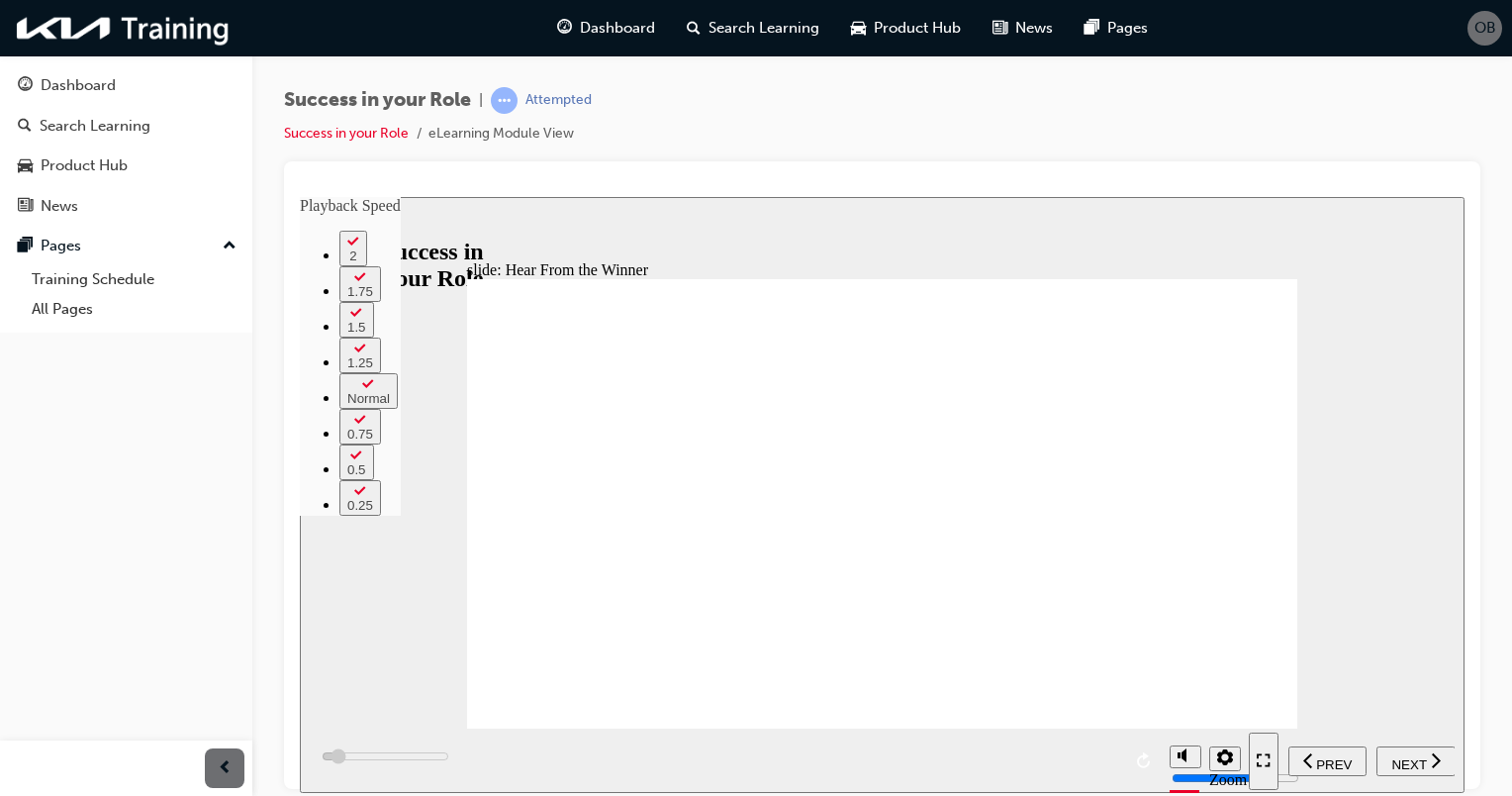 type on "6700" 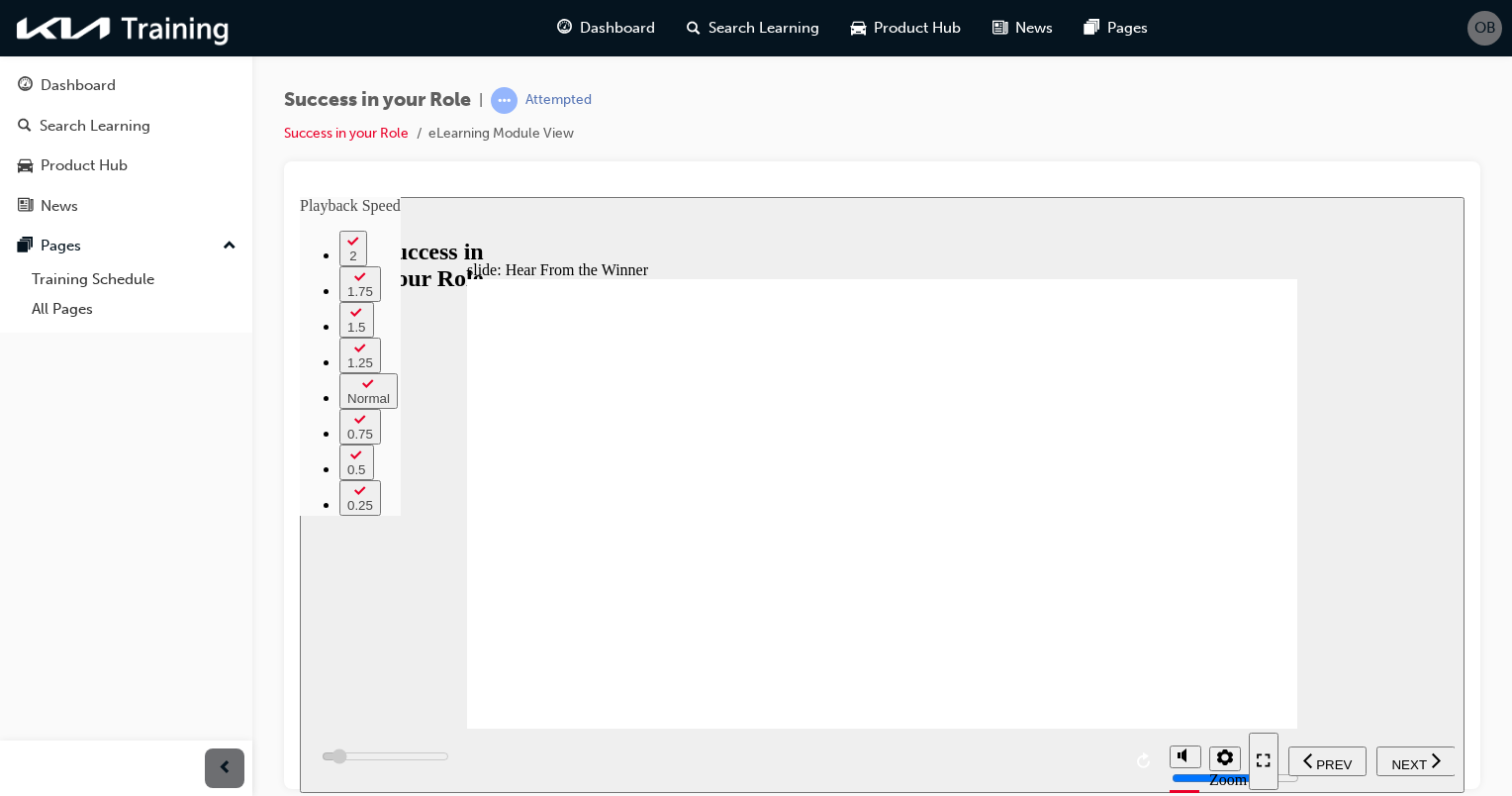 type on "7500" 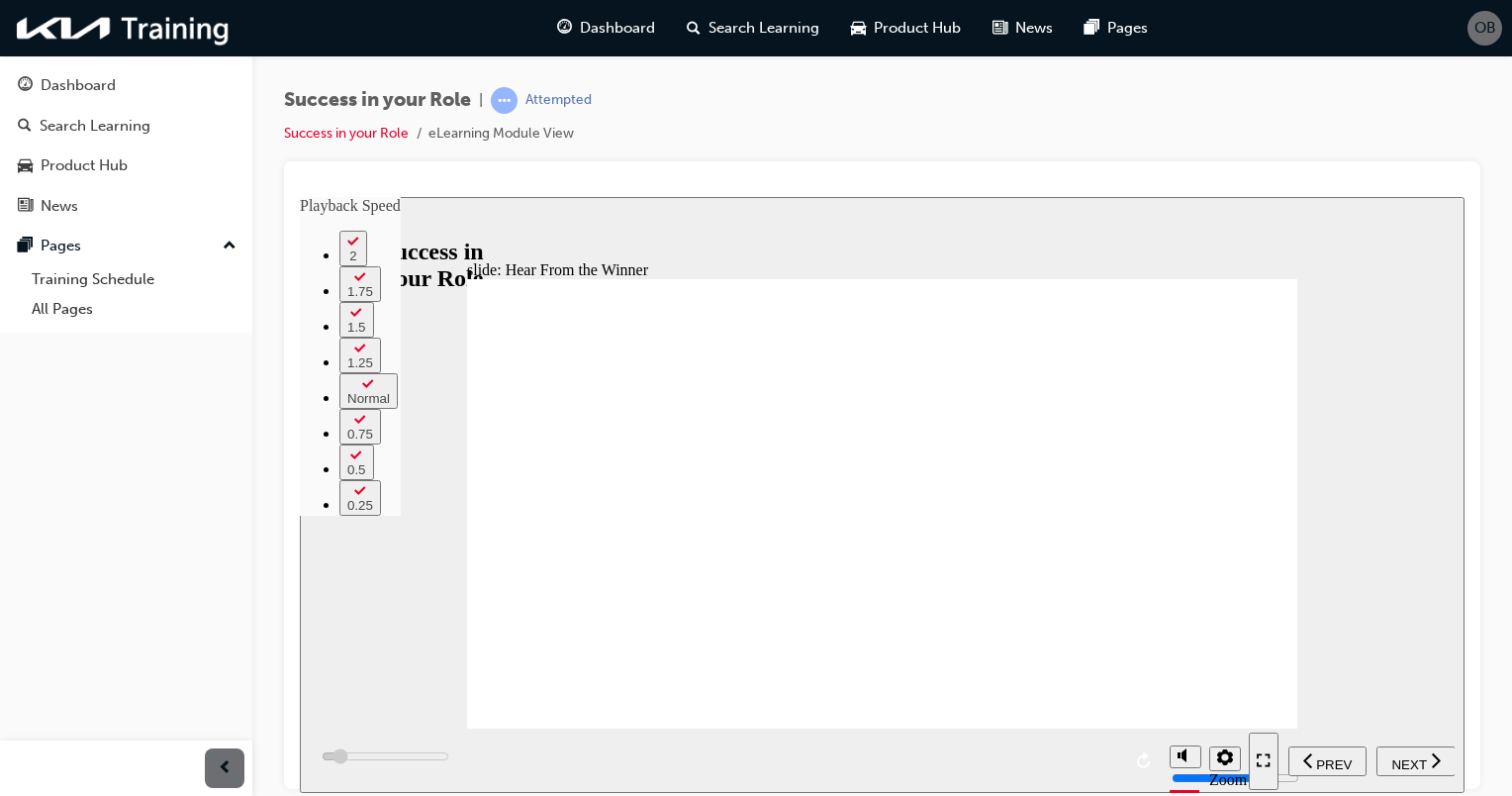 type on "8300" 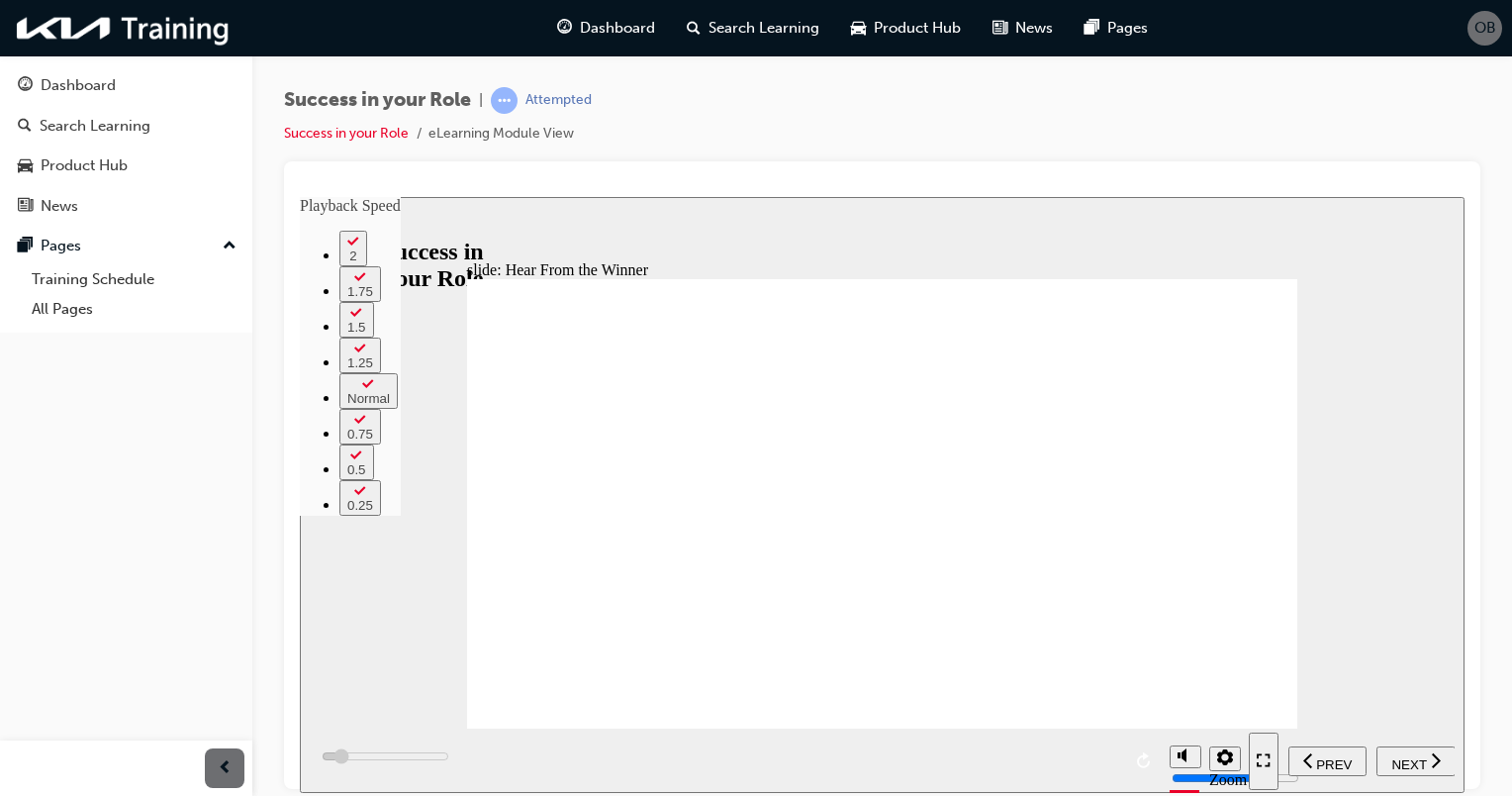 type on "9100" 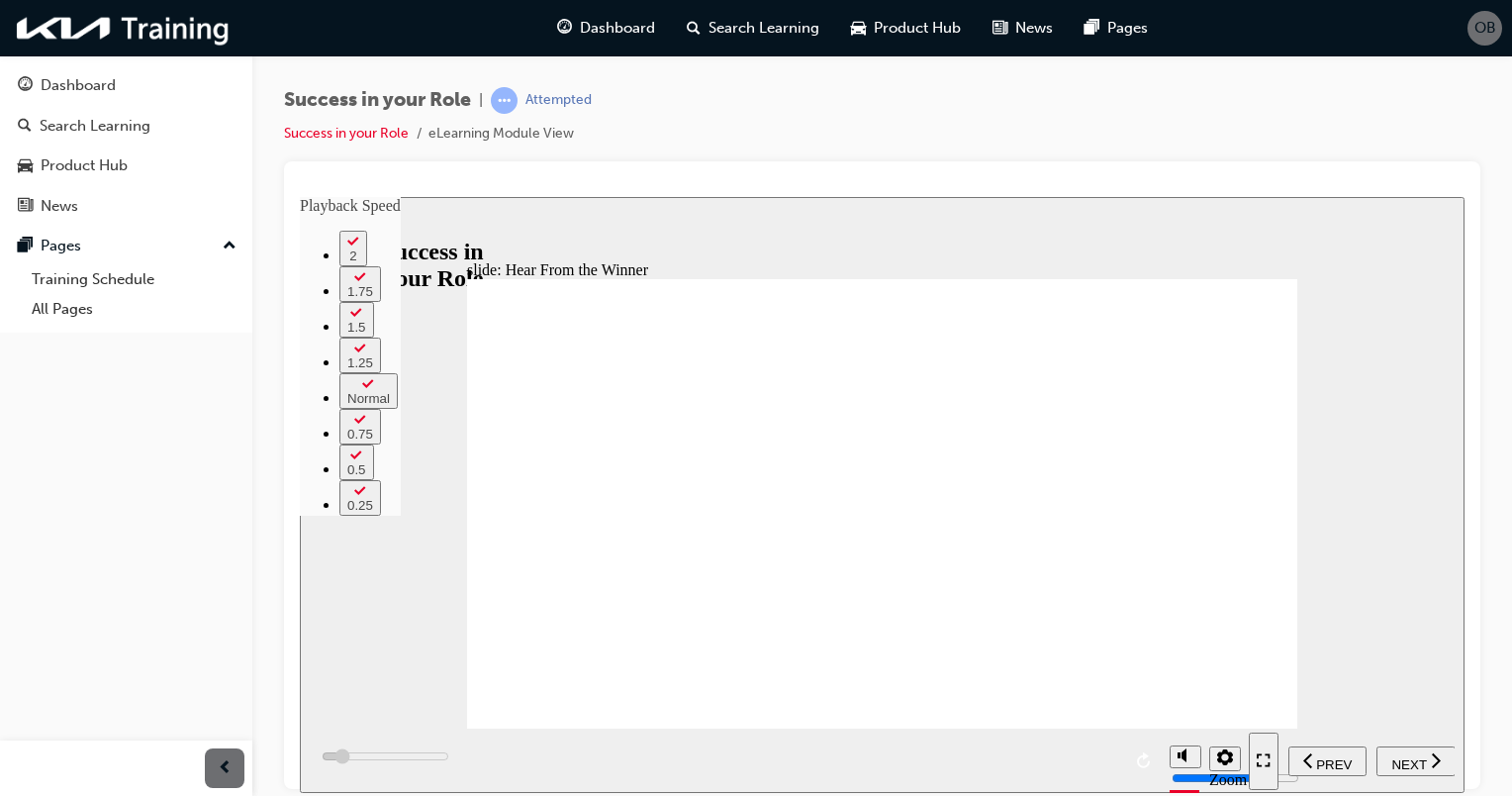 type on "9900" 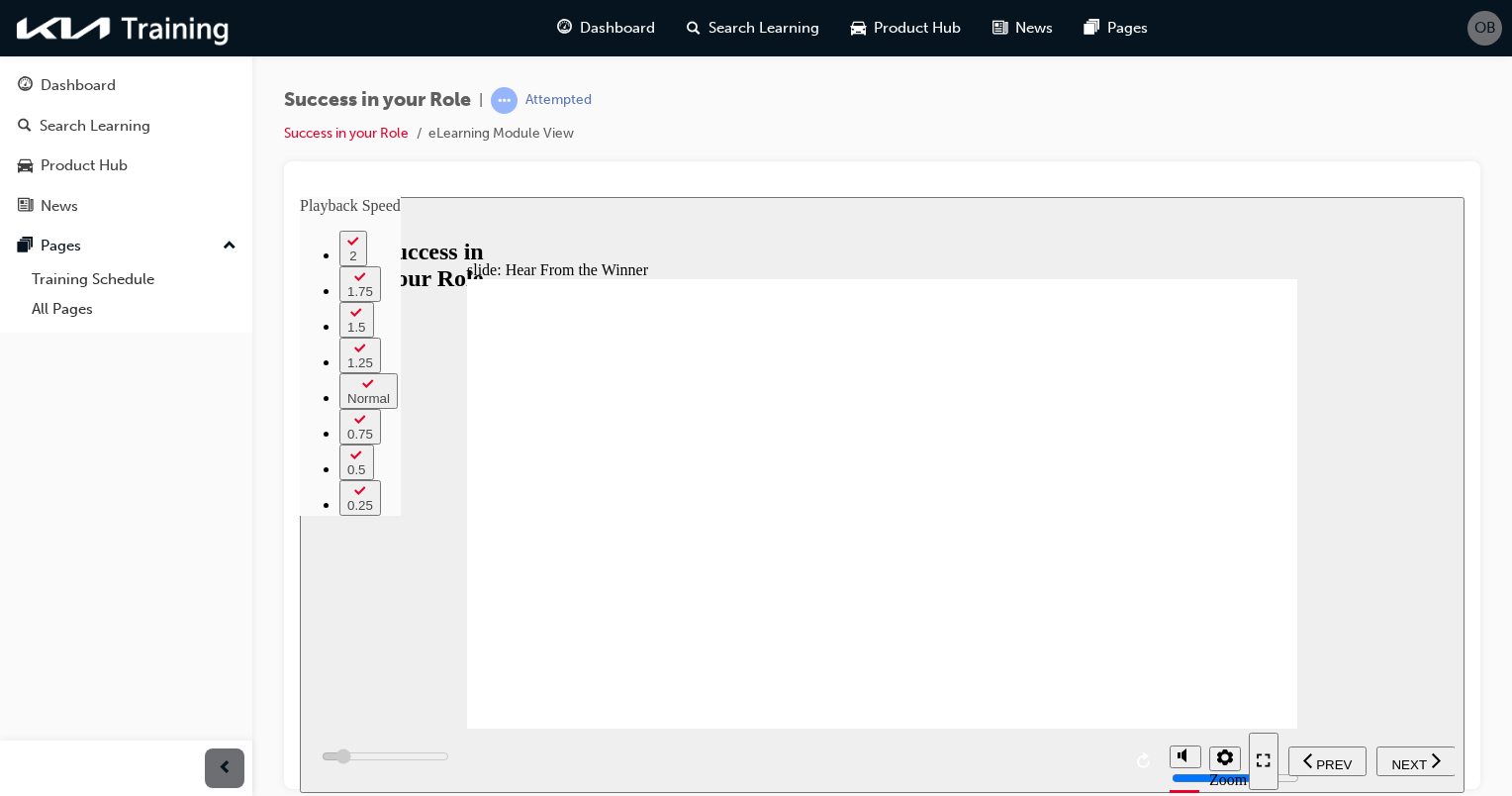 type on "10700" 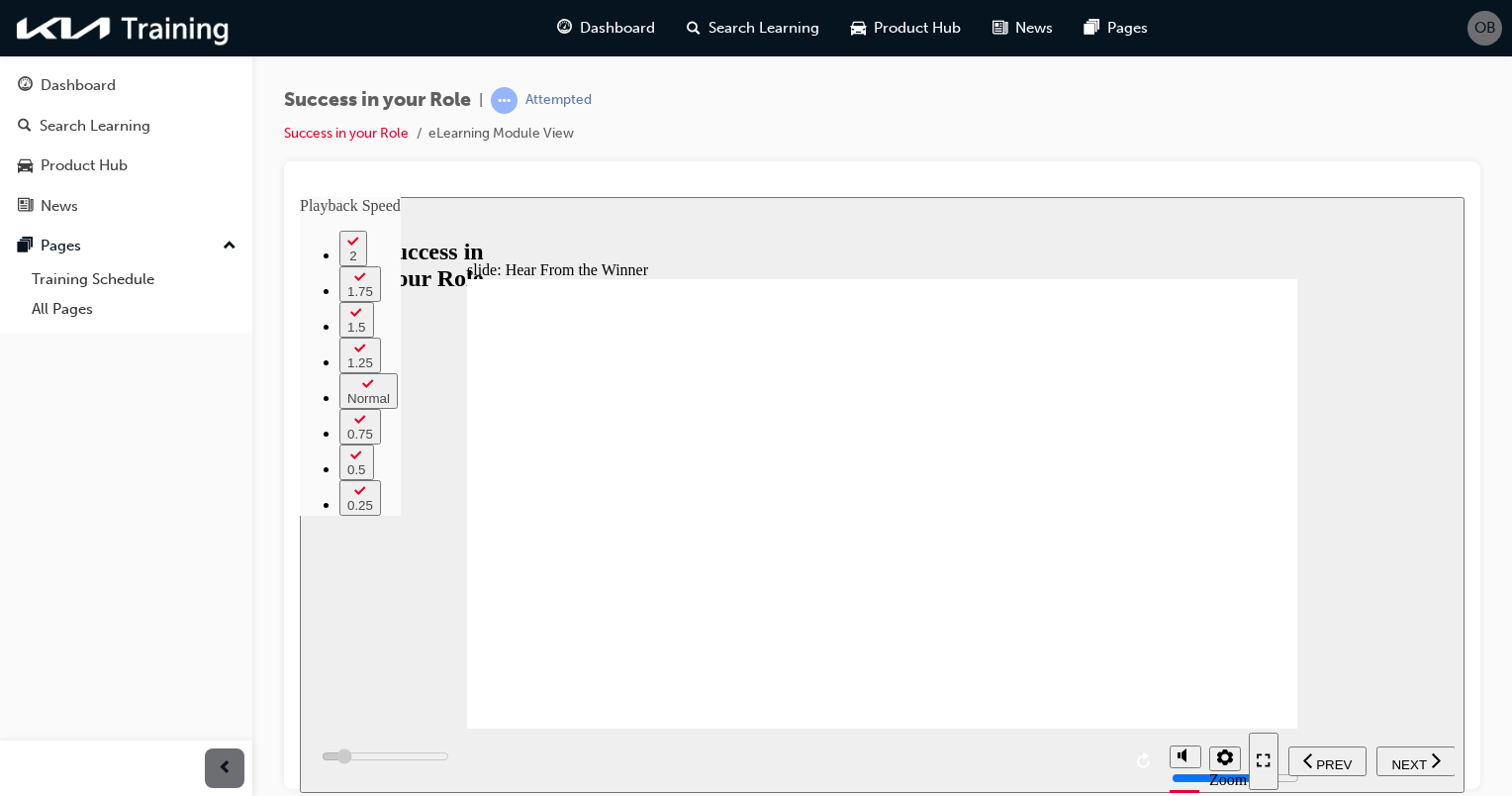 type on "11500" 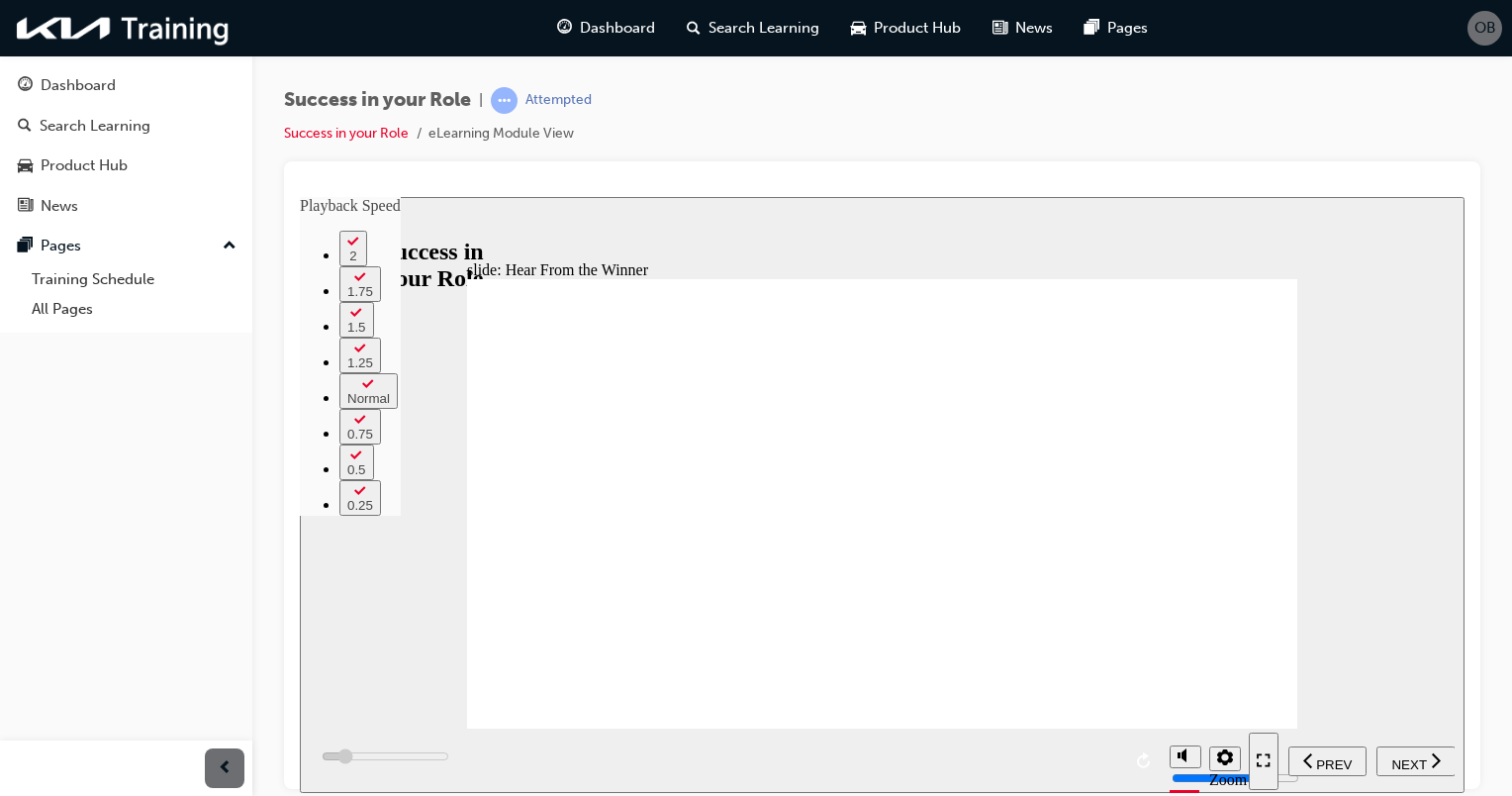 type on "12300" 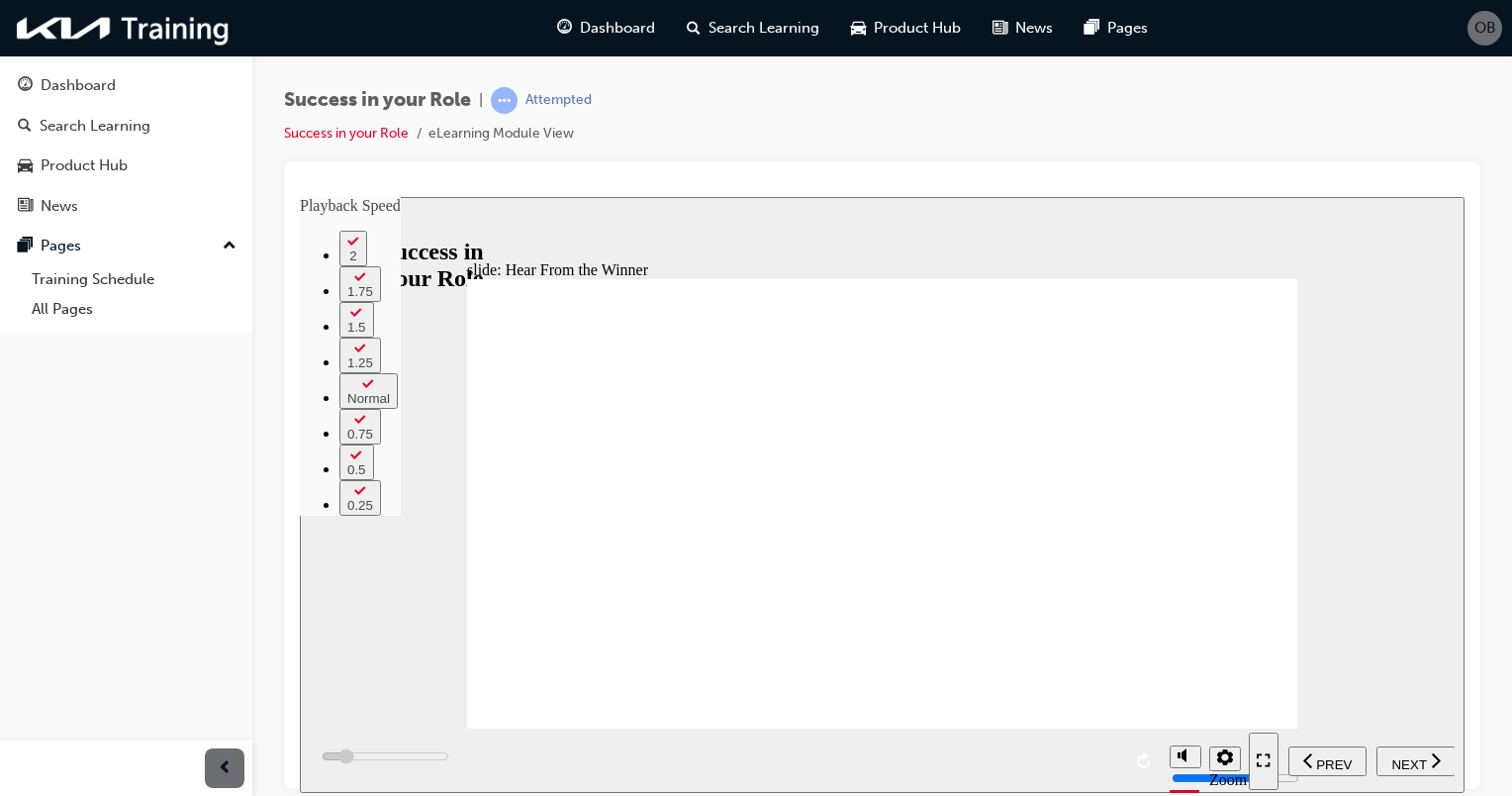 type on "13100" 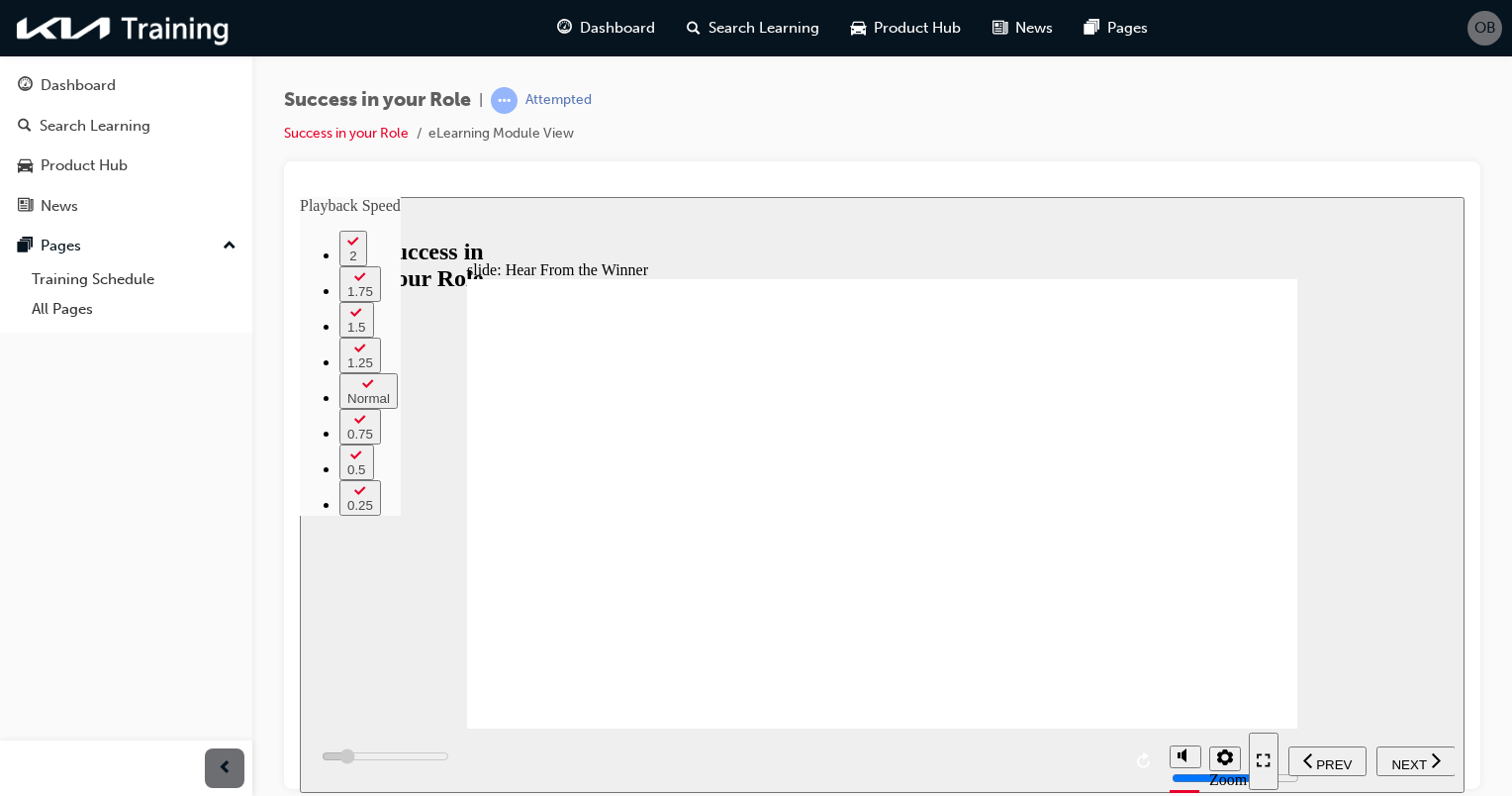 type on "13800" 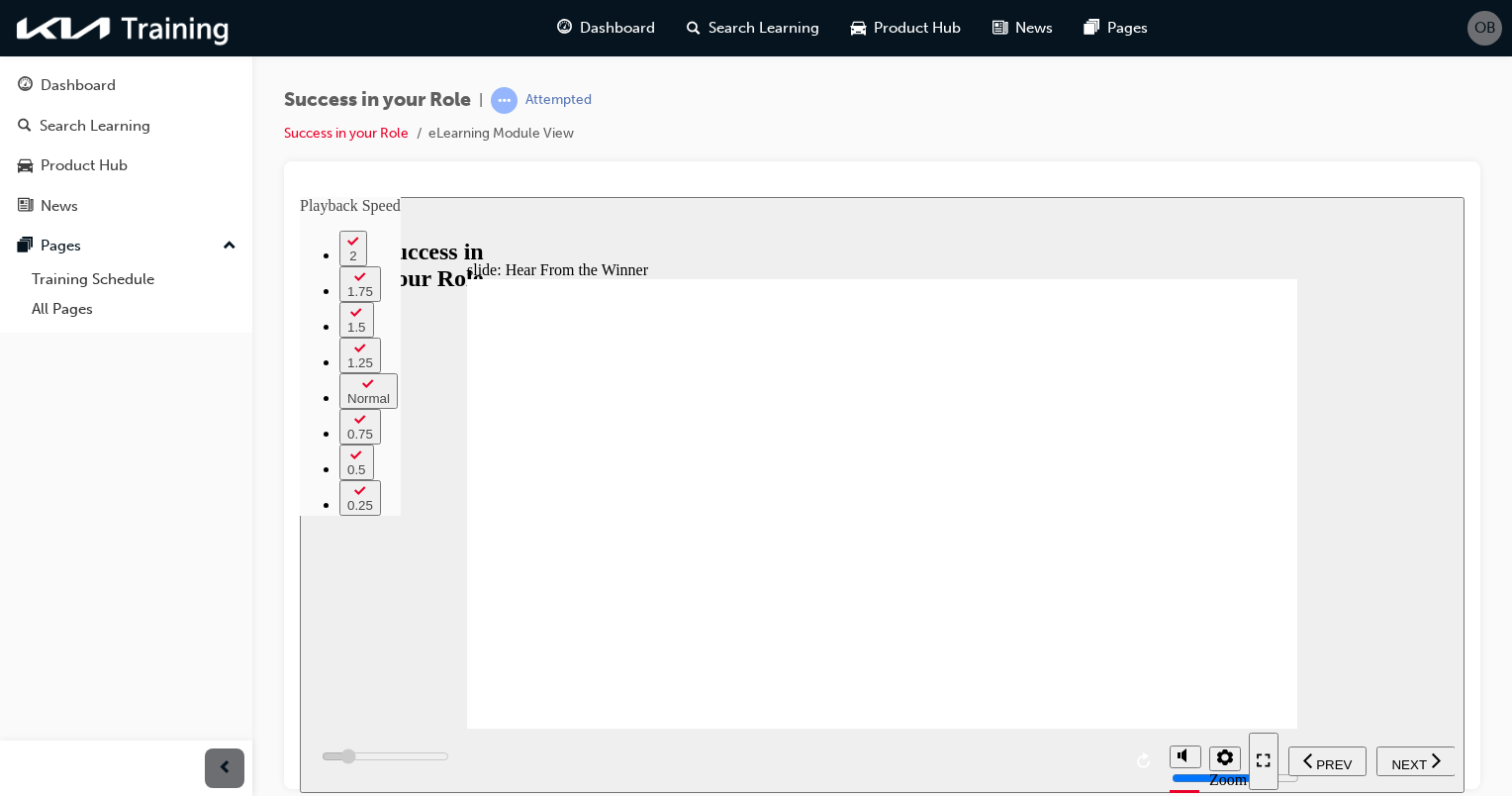 type on "14700" 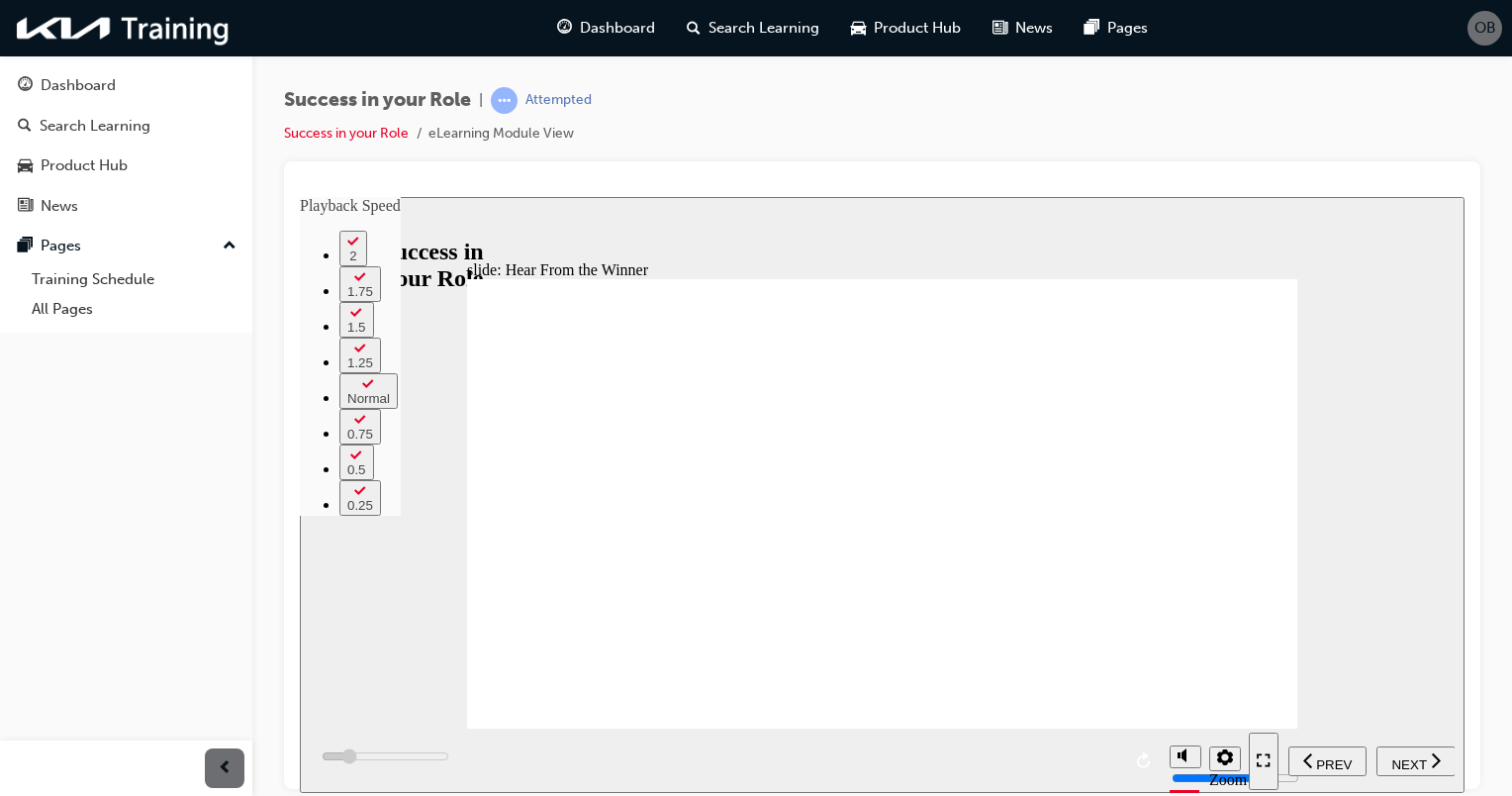 type on "15200" 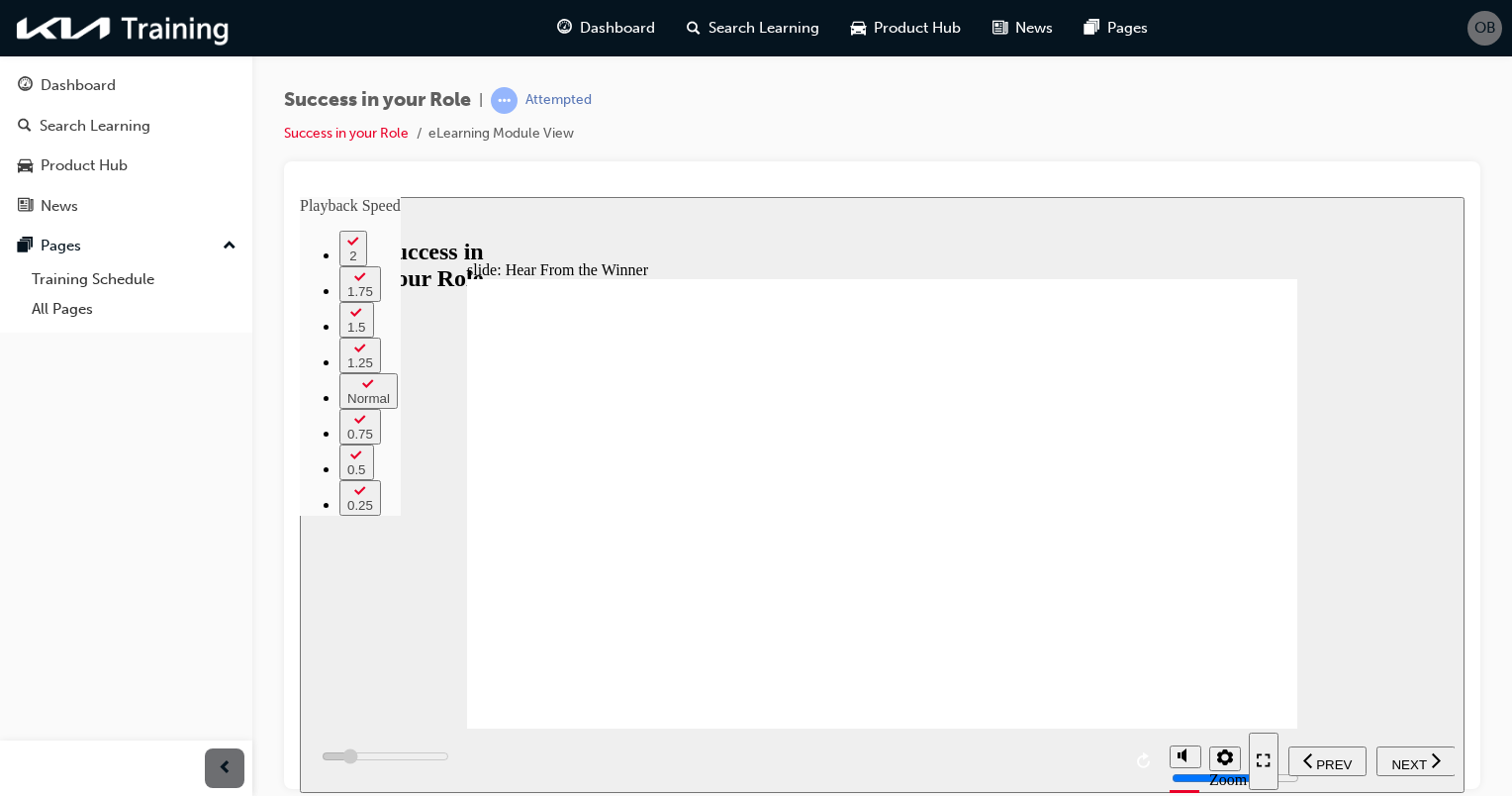 type on "16000" 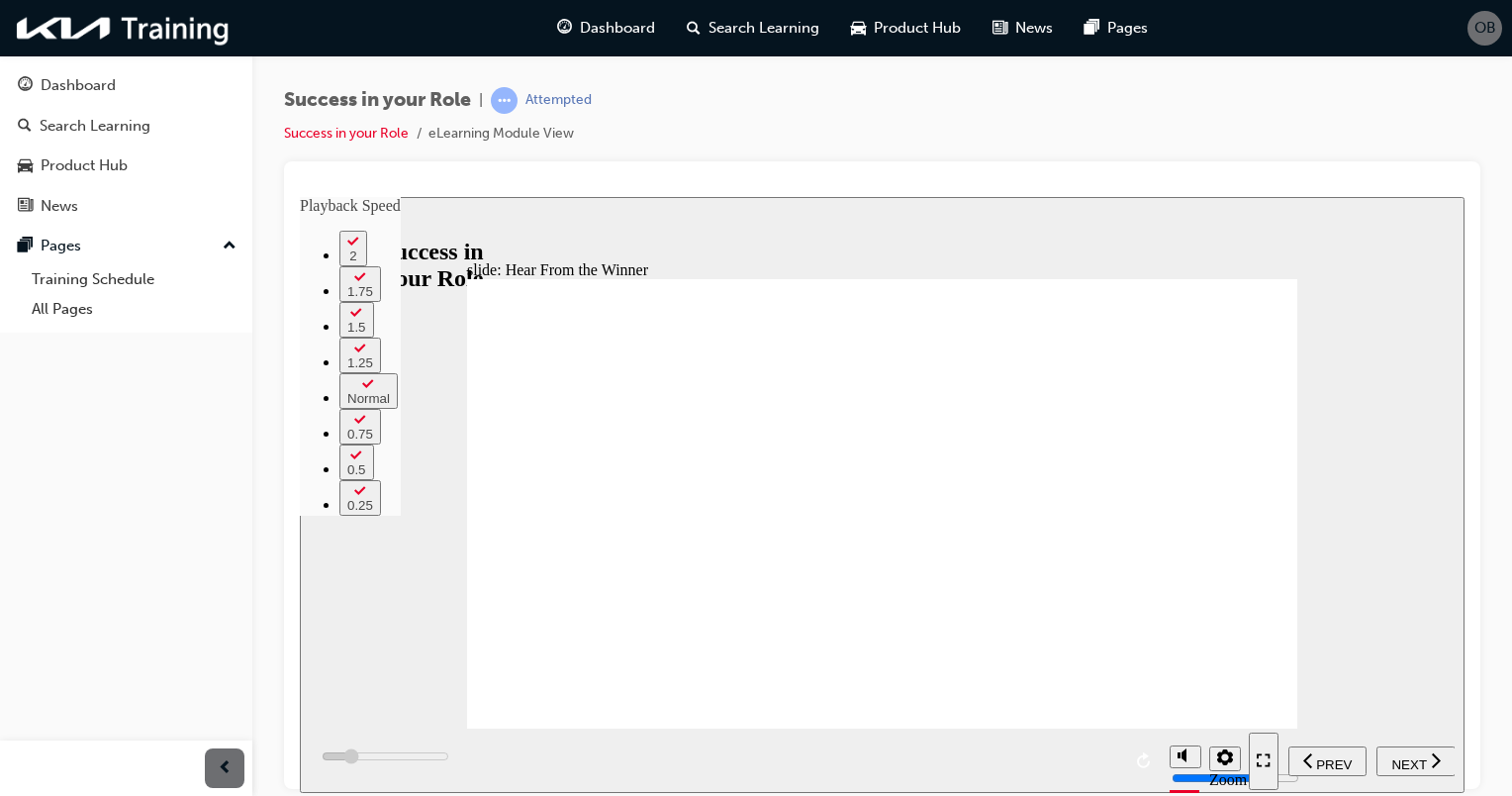 type on "16800" 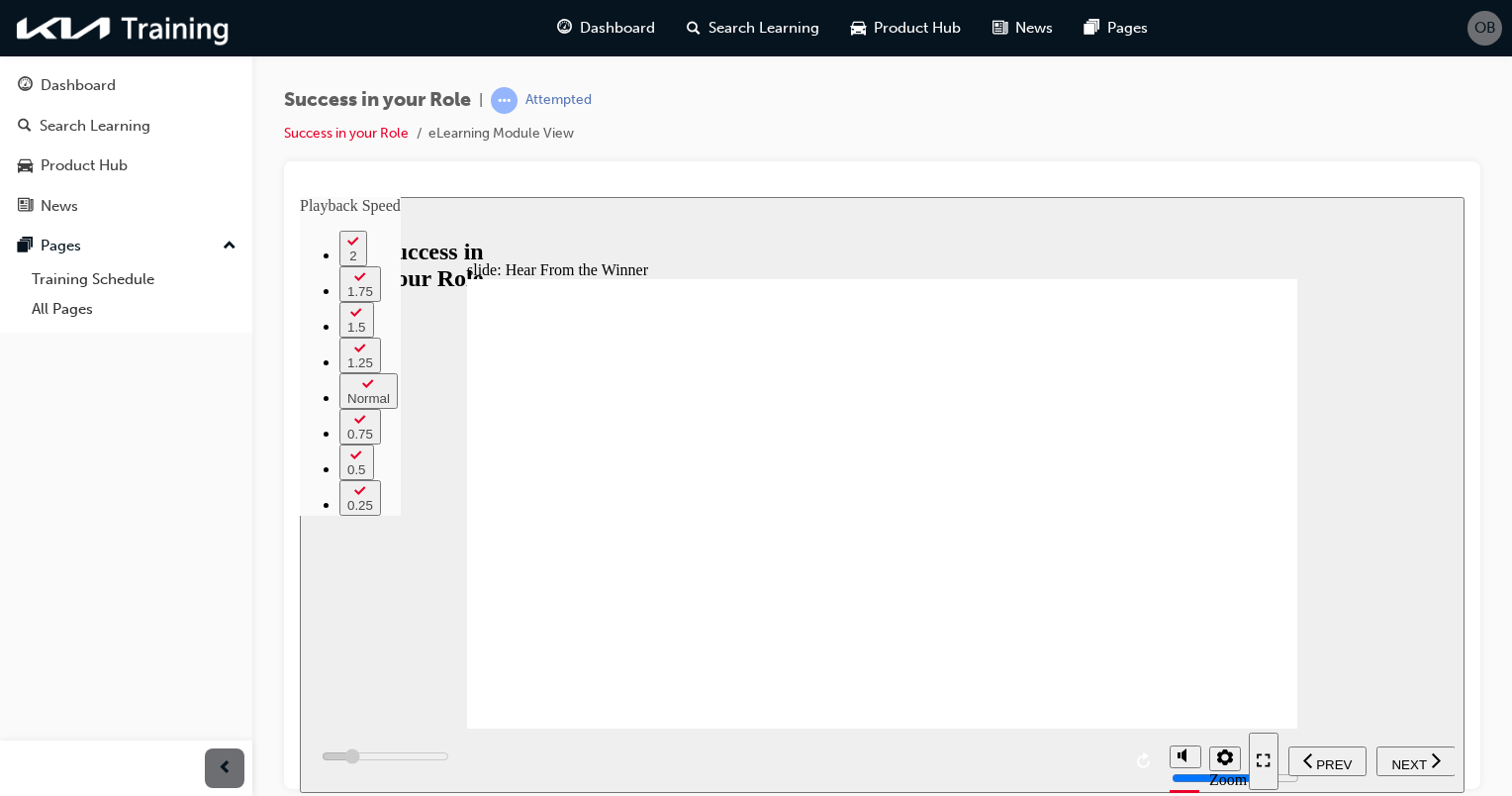 type on "17600" 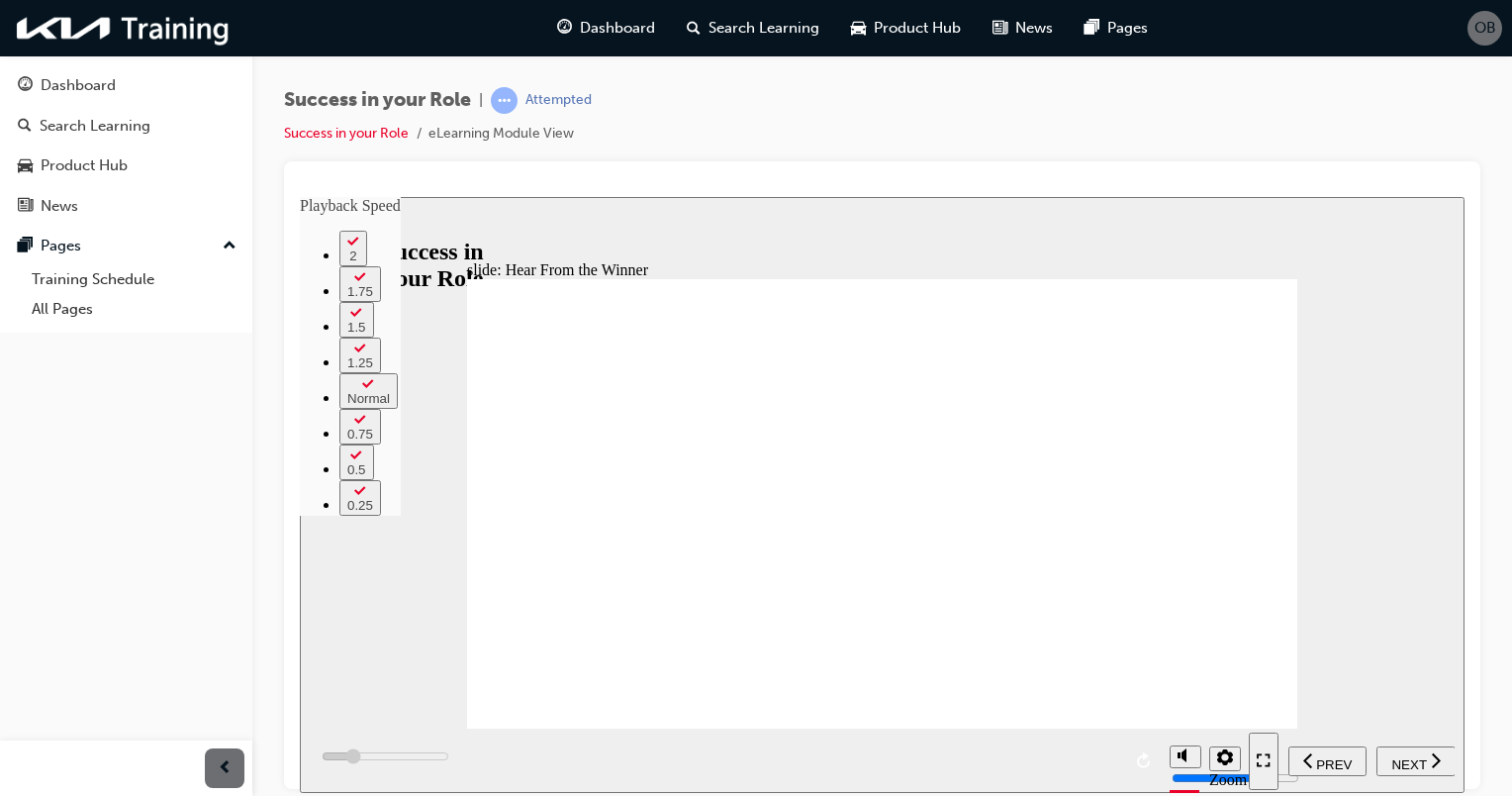 type on "18600" 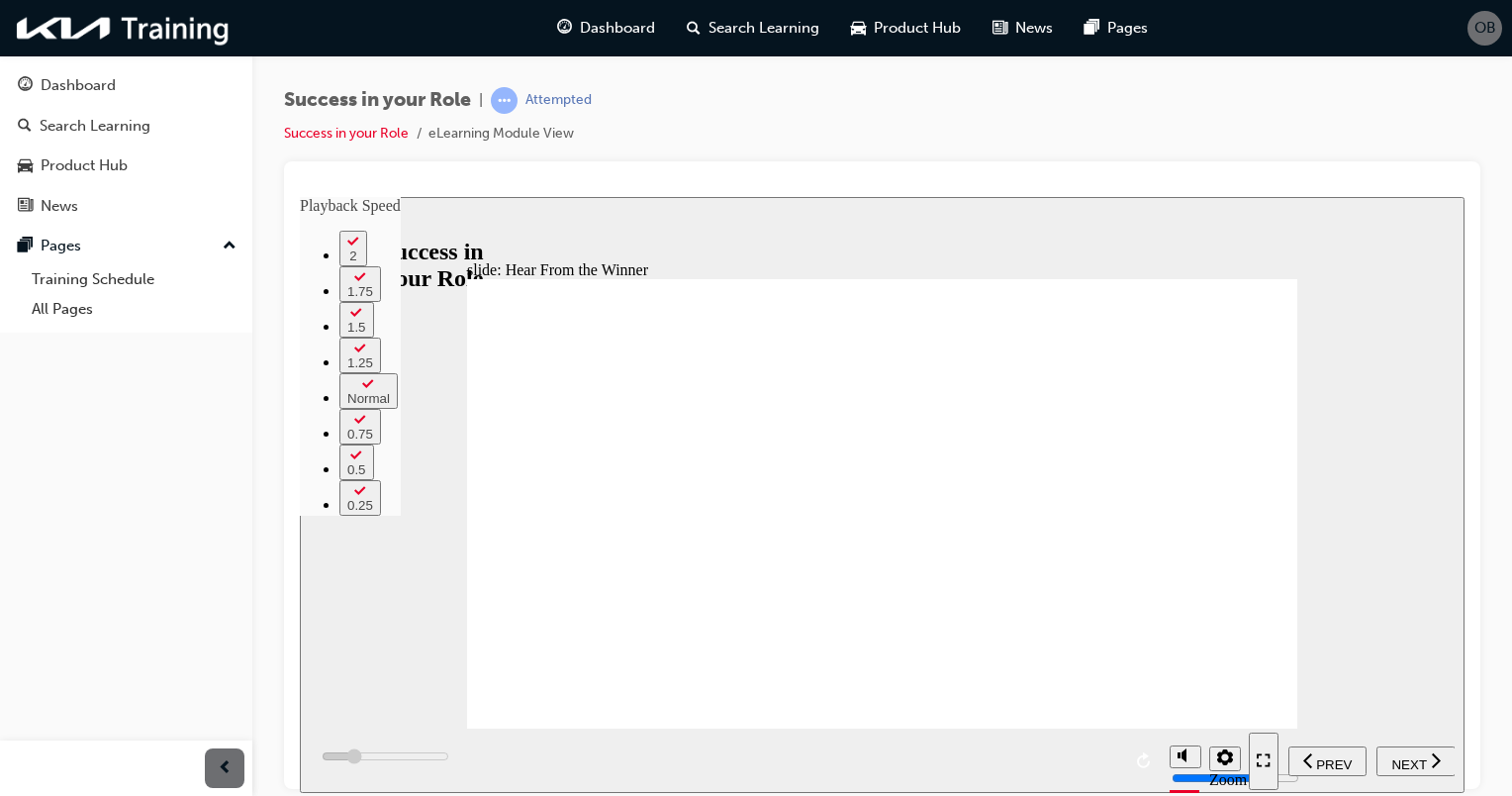 type on "19200" 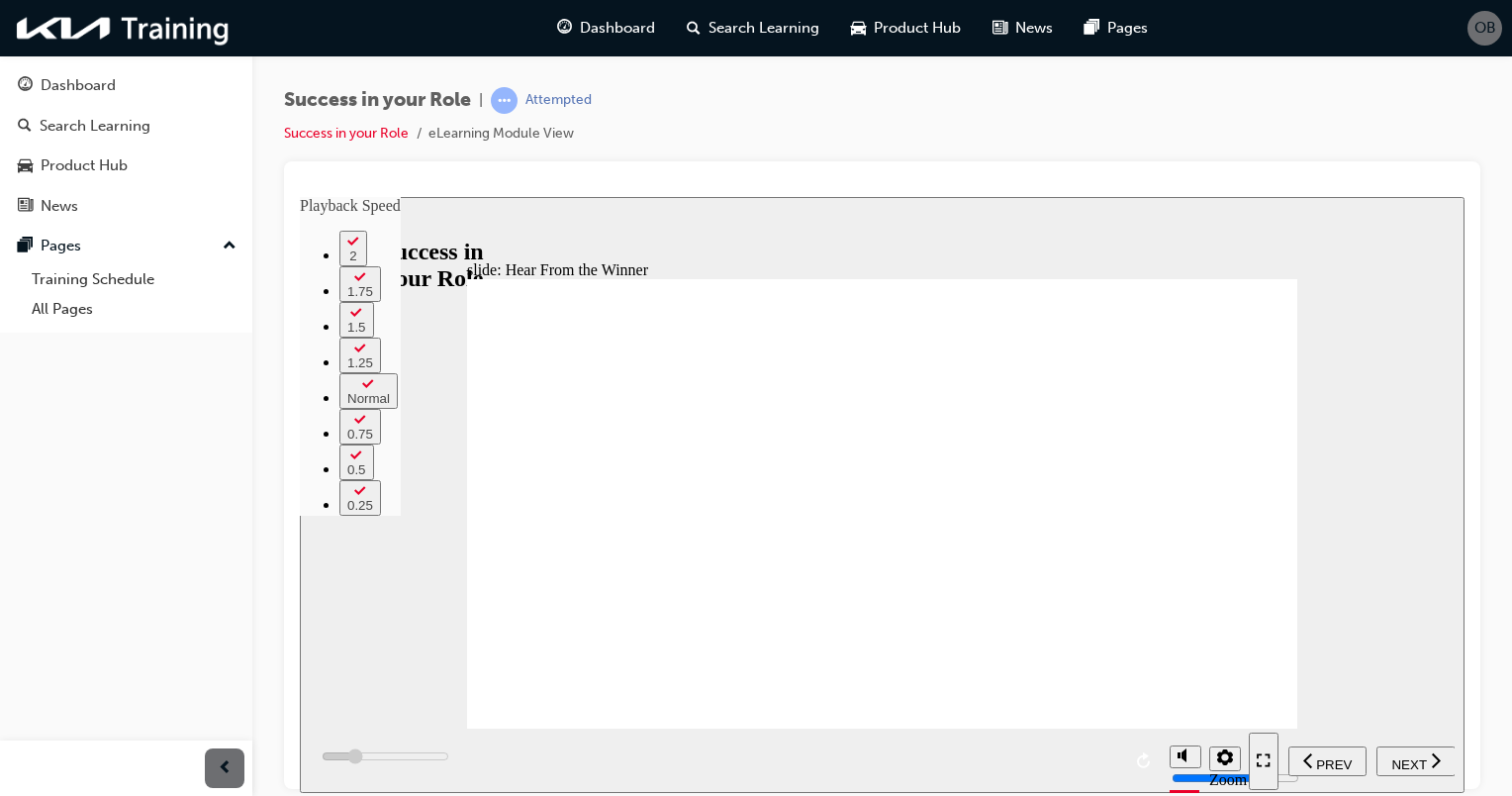 type on "20000" 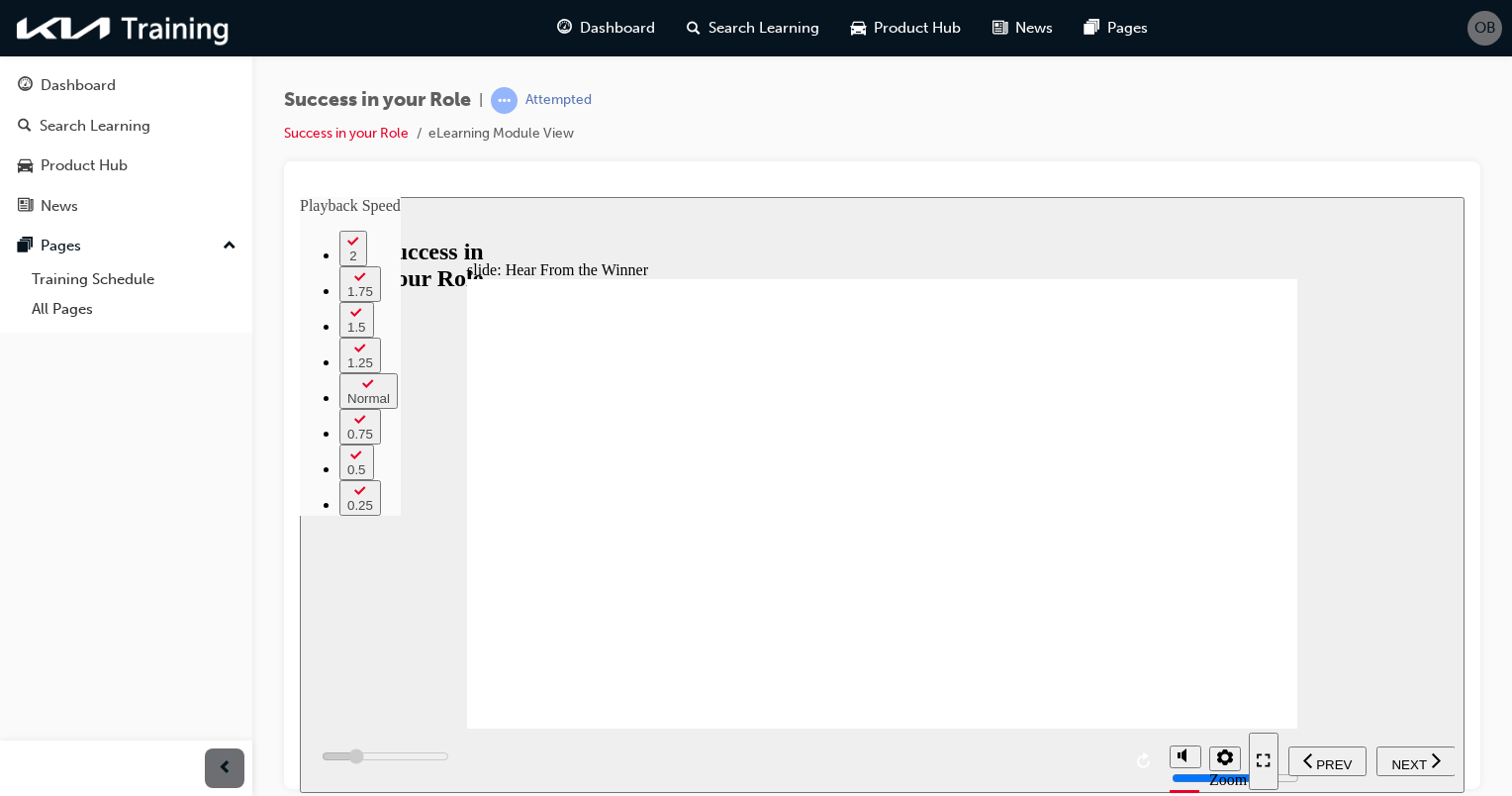 type on "20800" 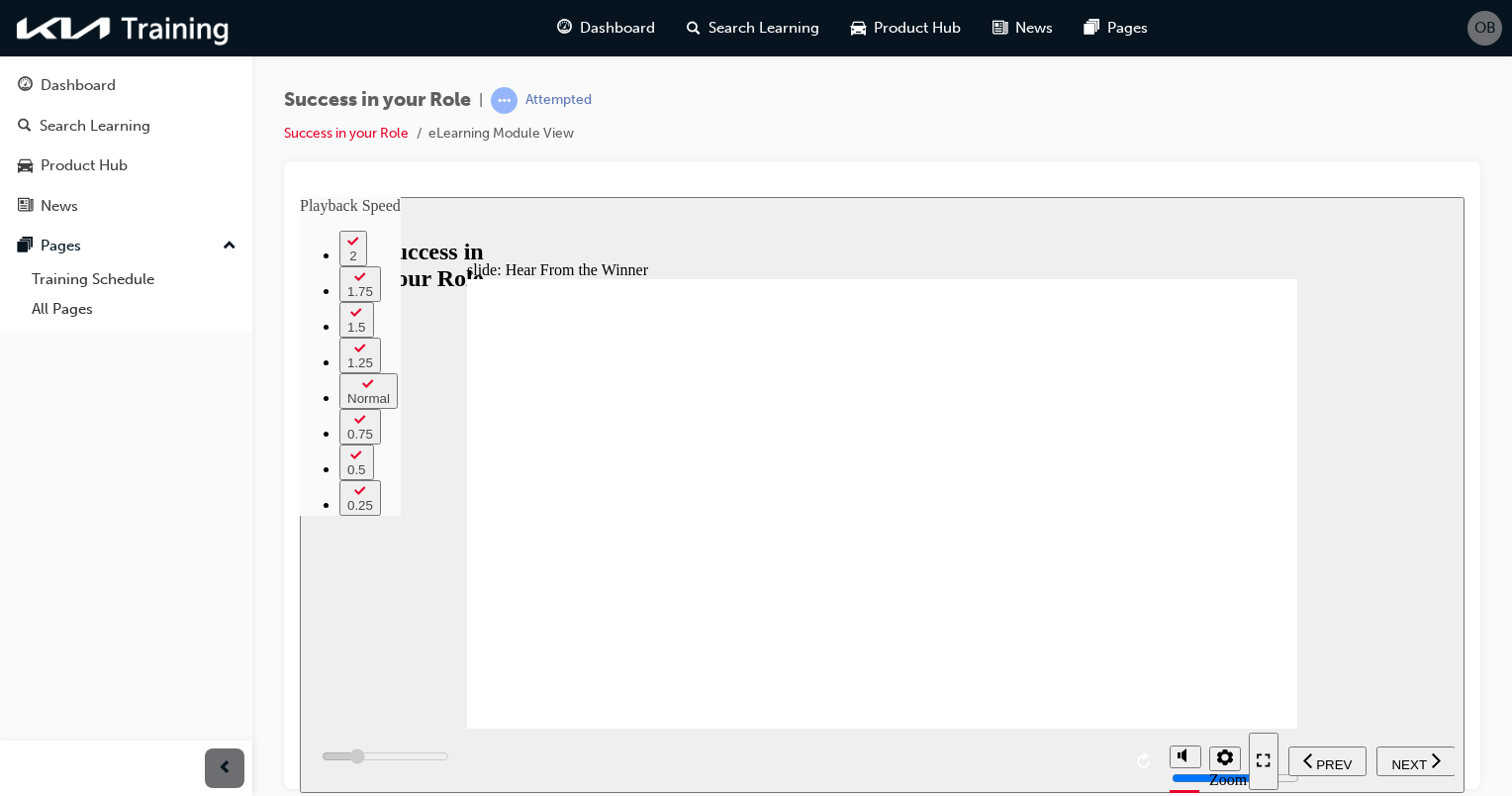 type on "21600" 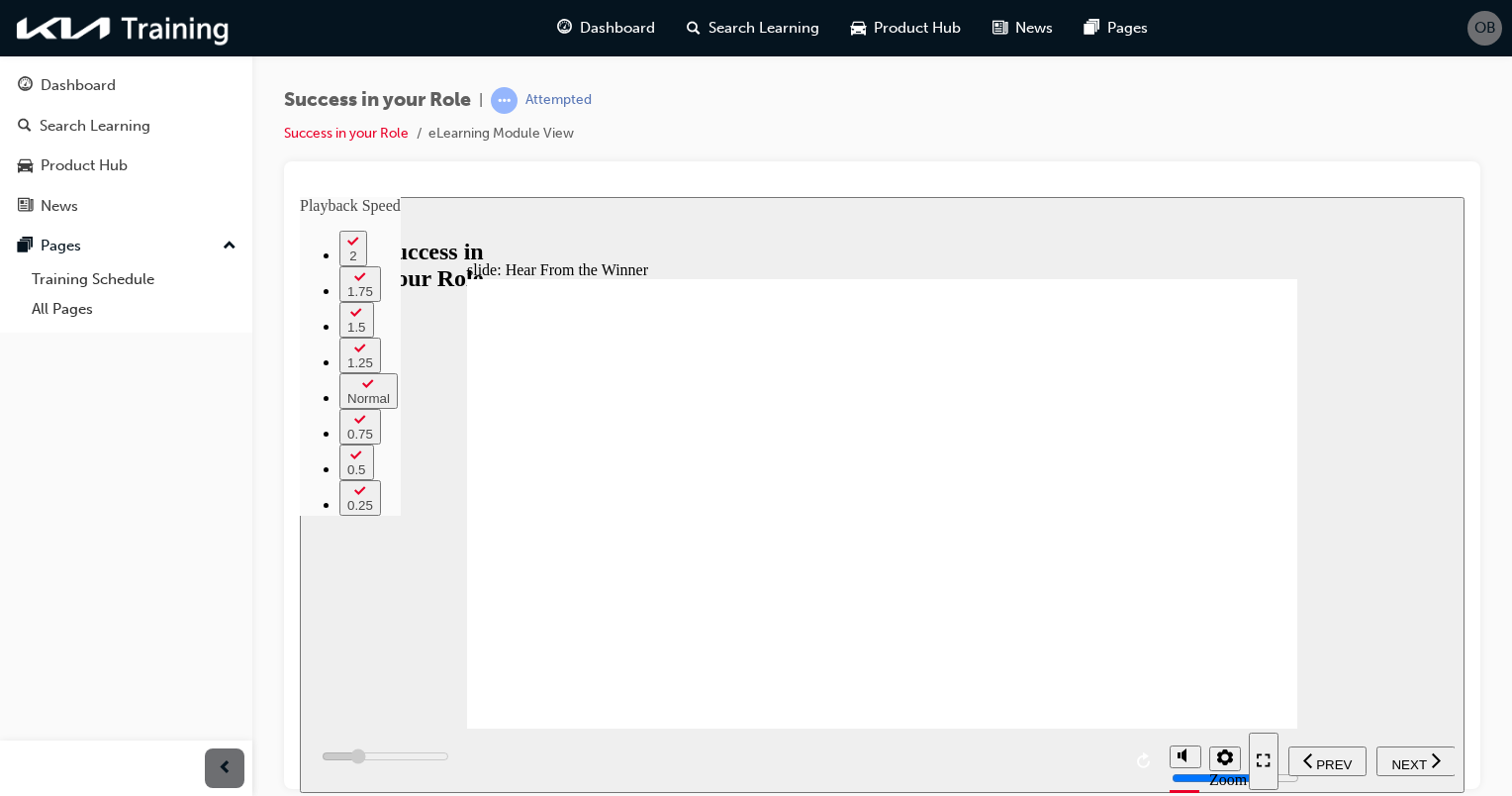 type on "22400" 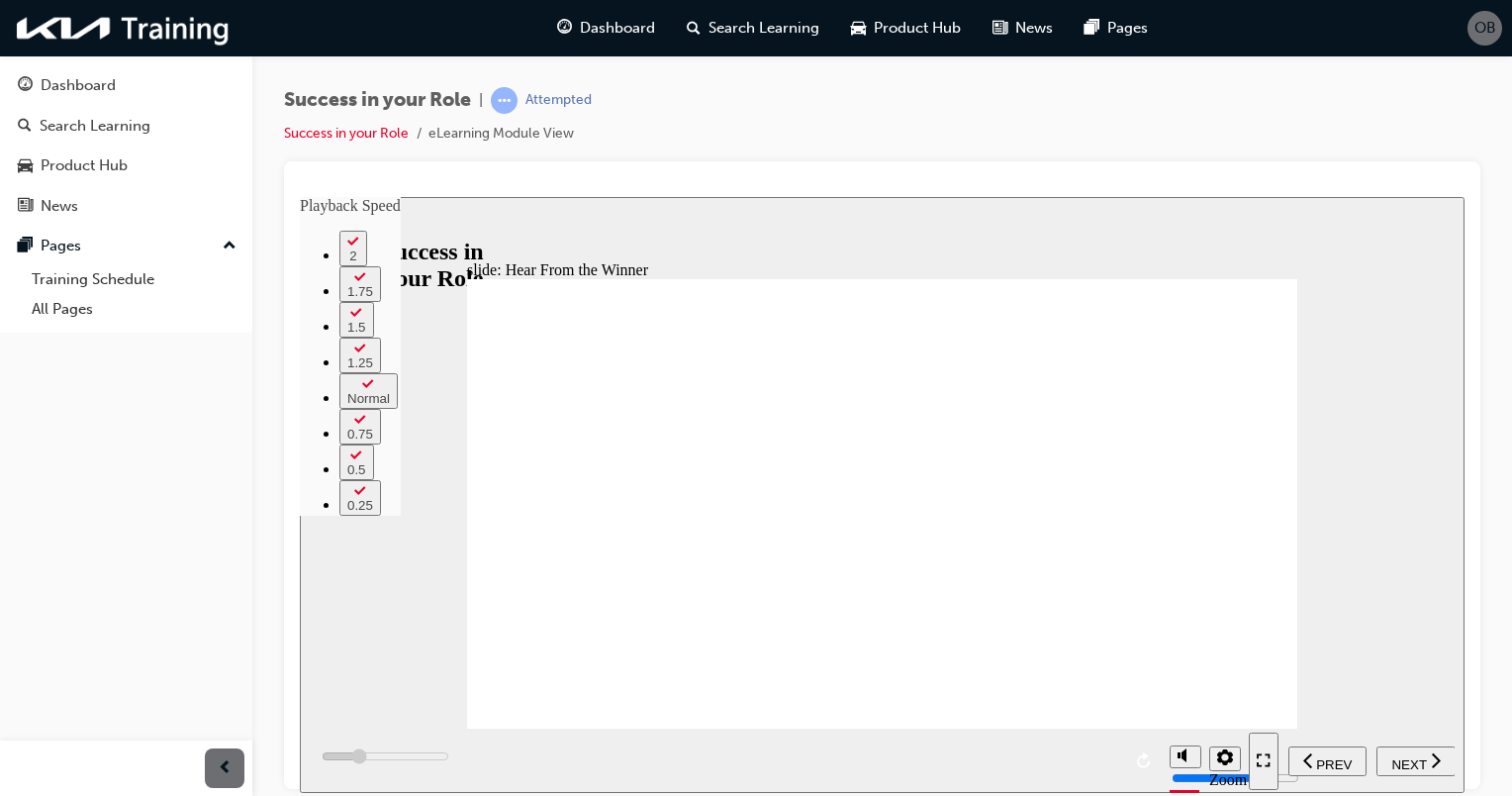 type on "23100" 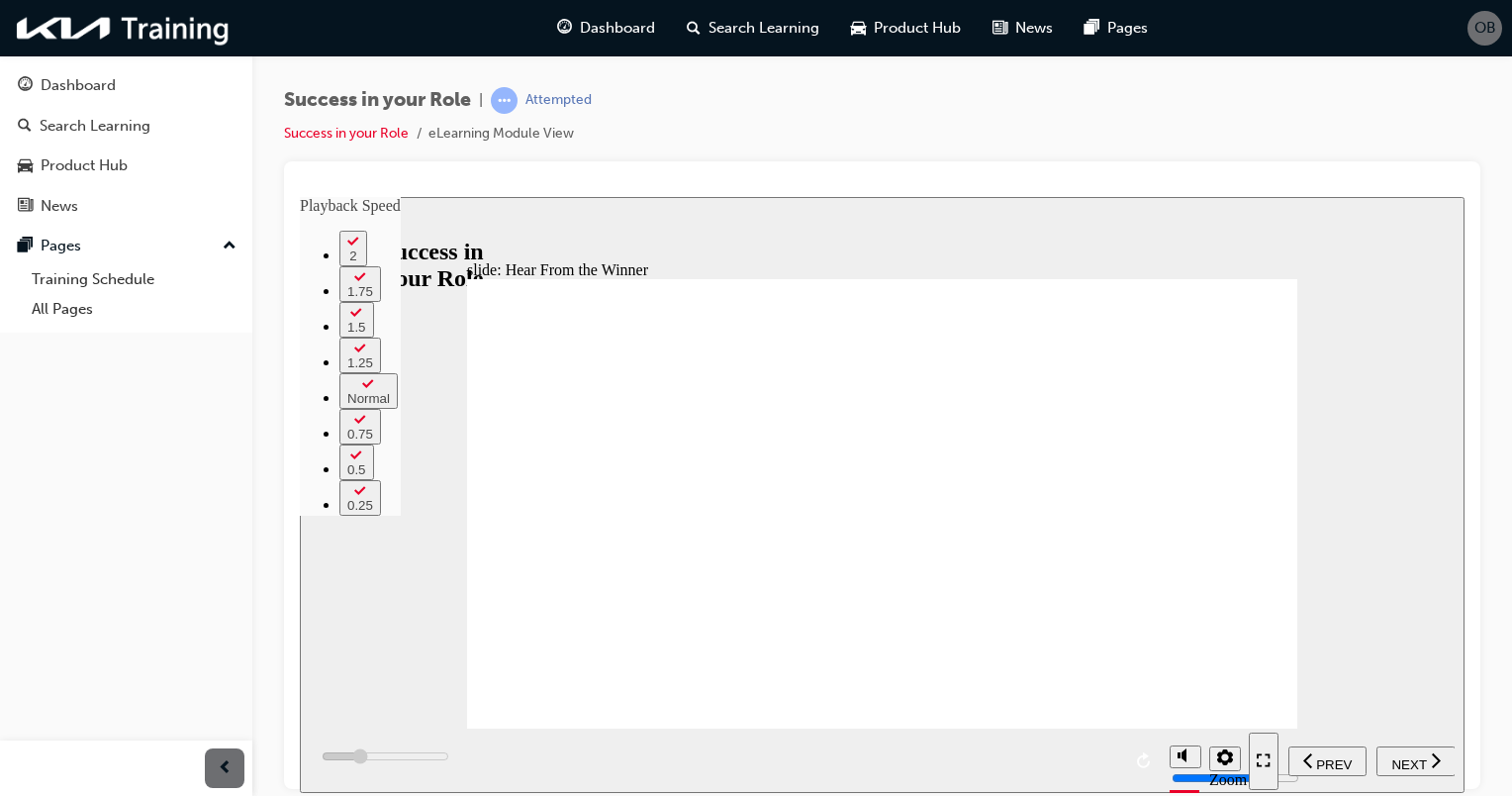 type on "23900" 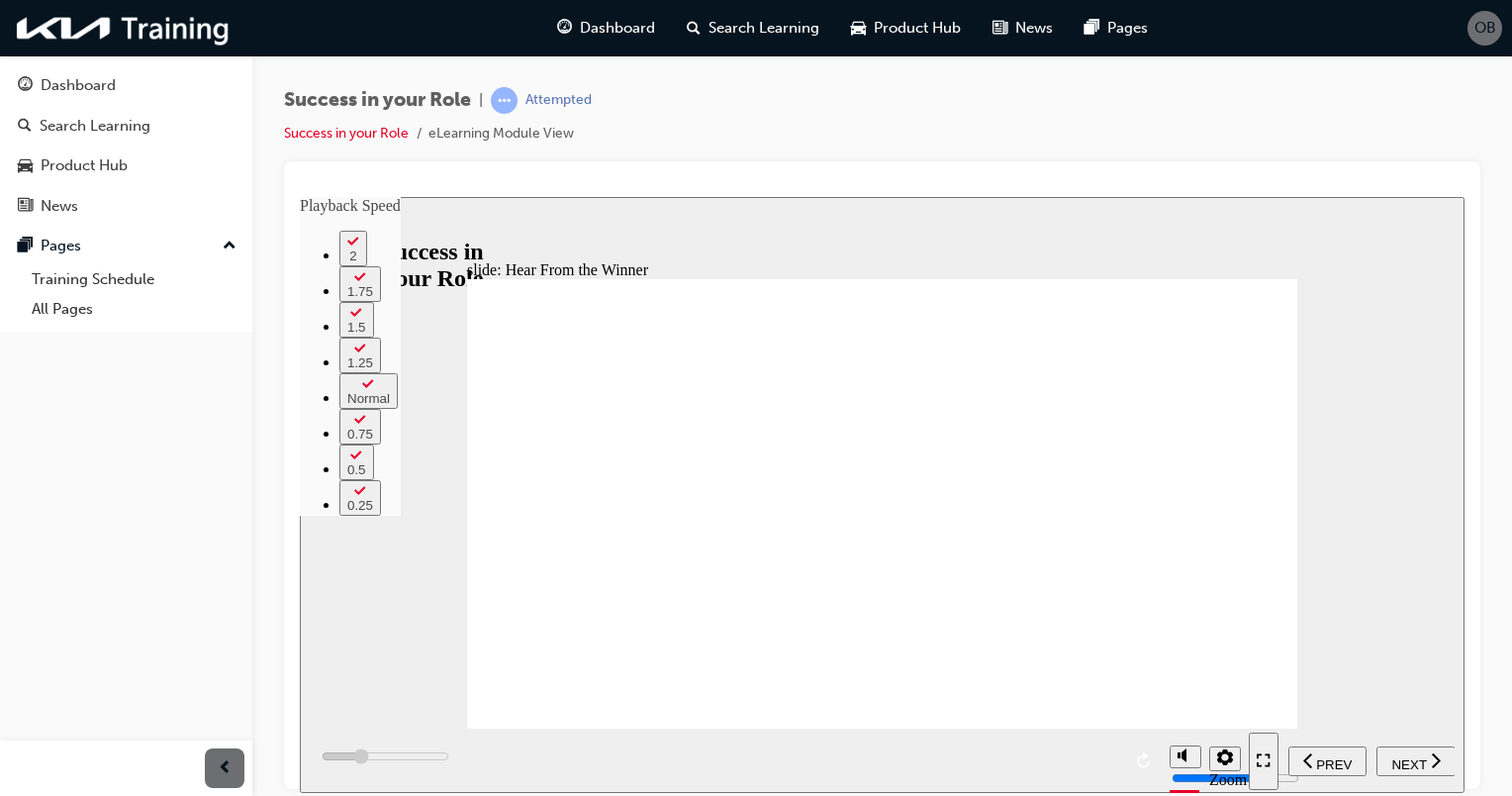 type on "24700" 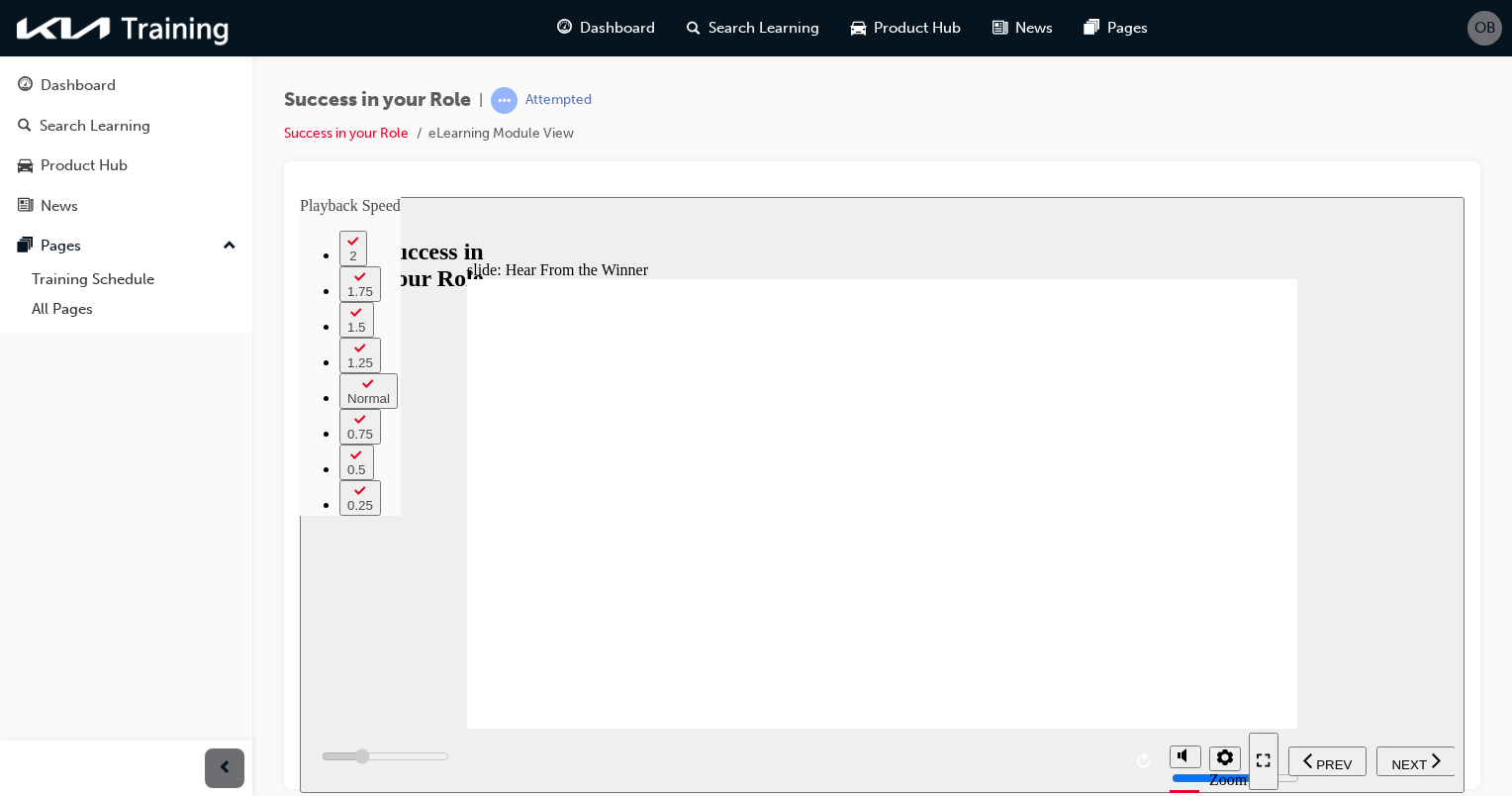 type on "25500" 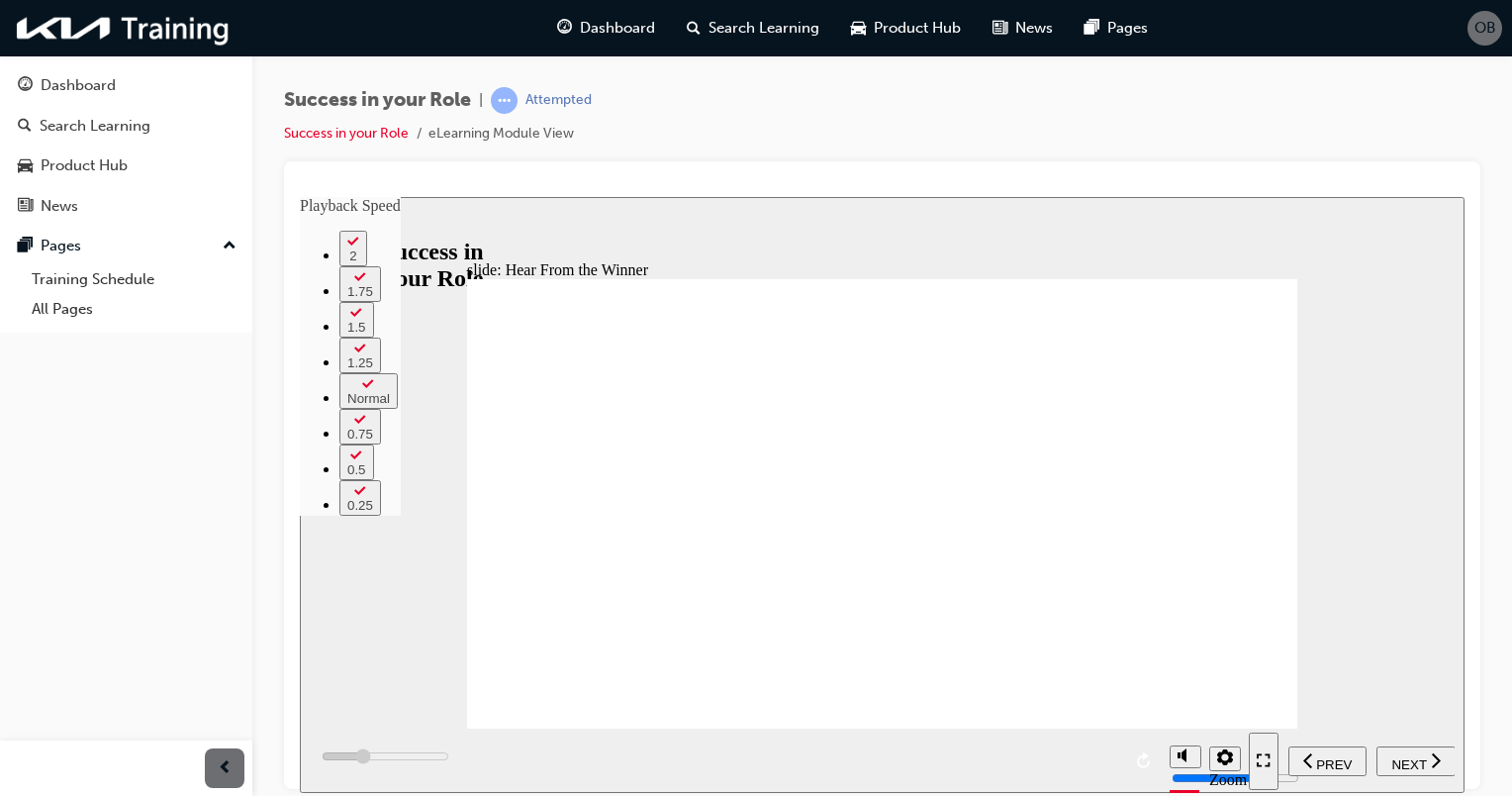 type on "26100" 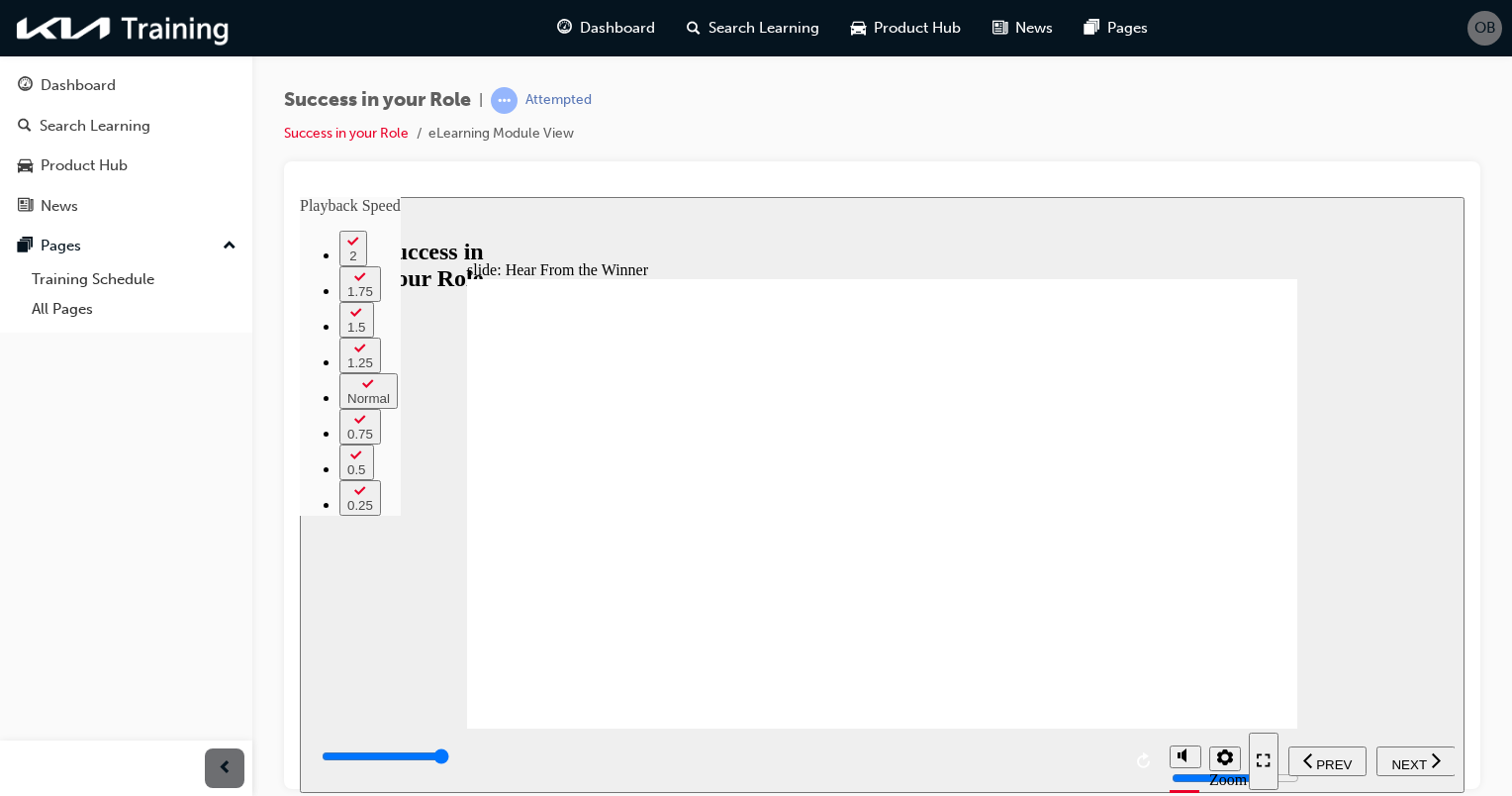 click 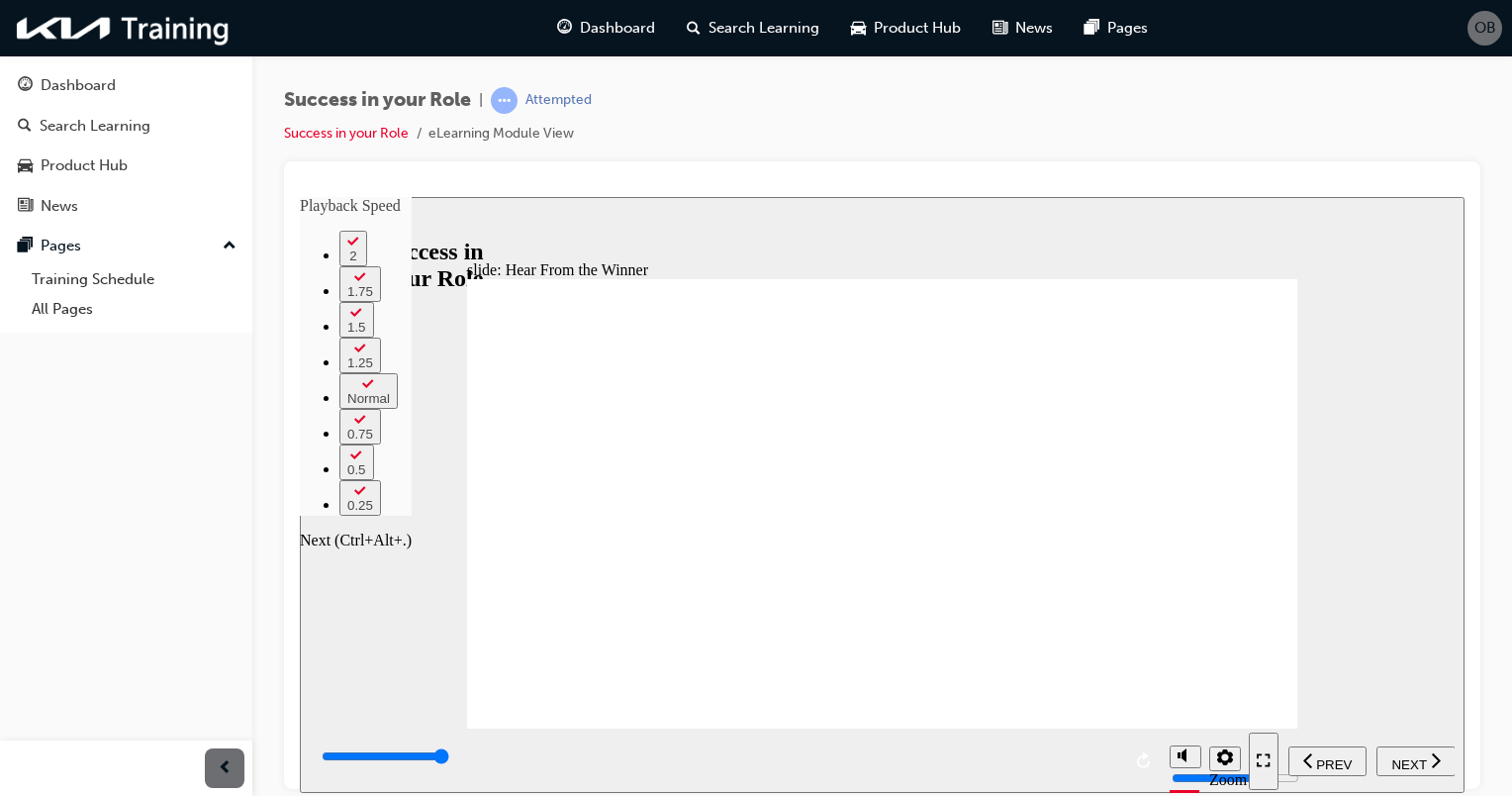 click on "NEXT" at bounding box center (1408, 763) 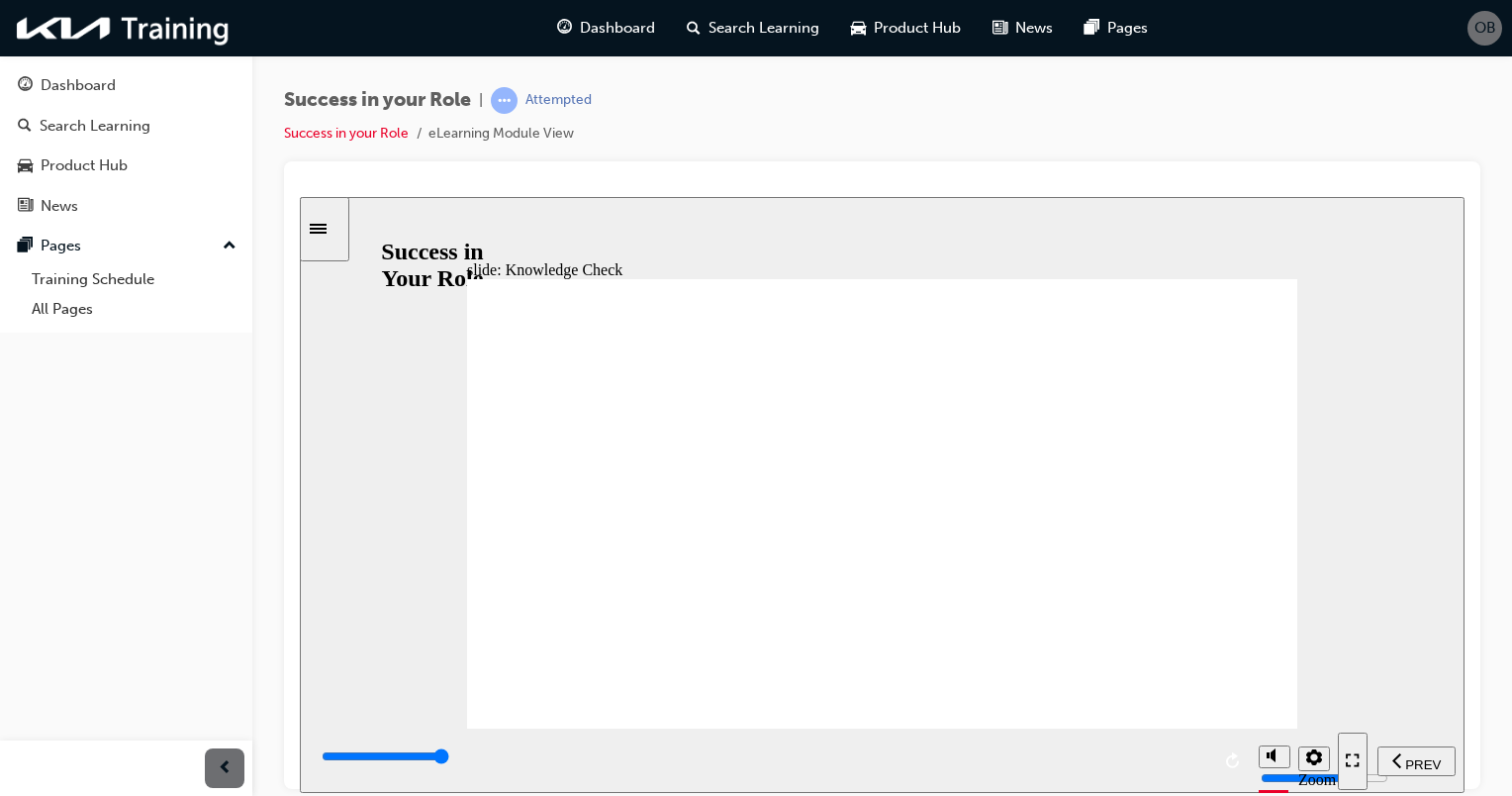 click 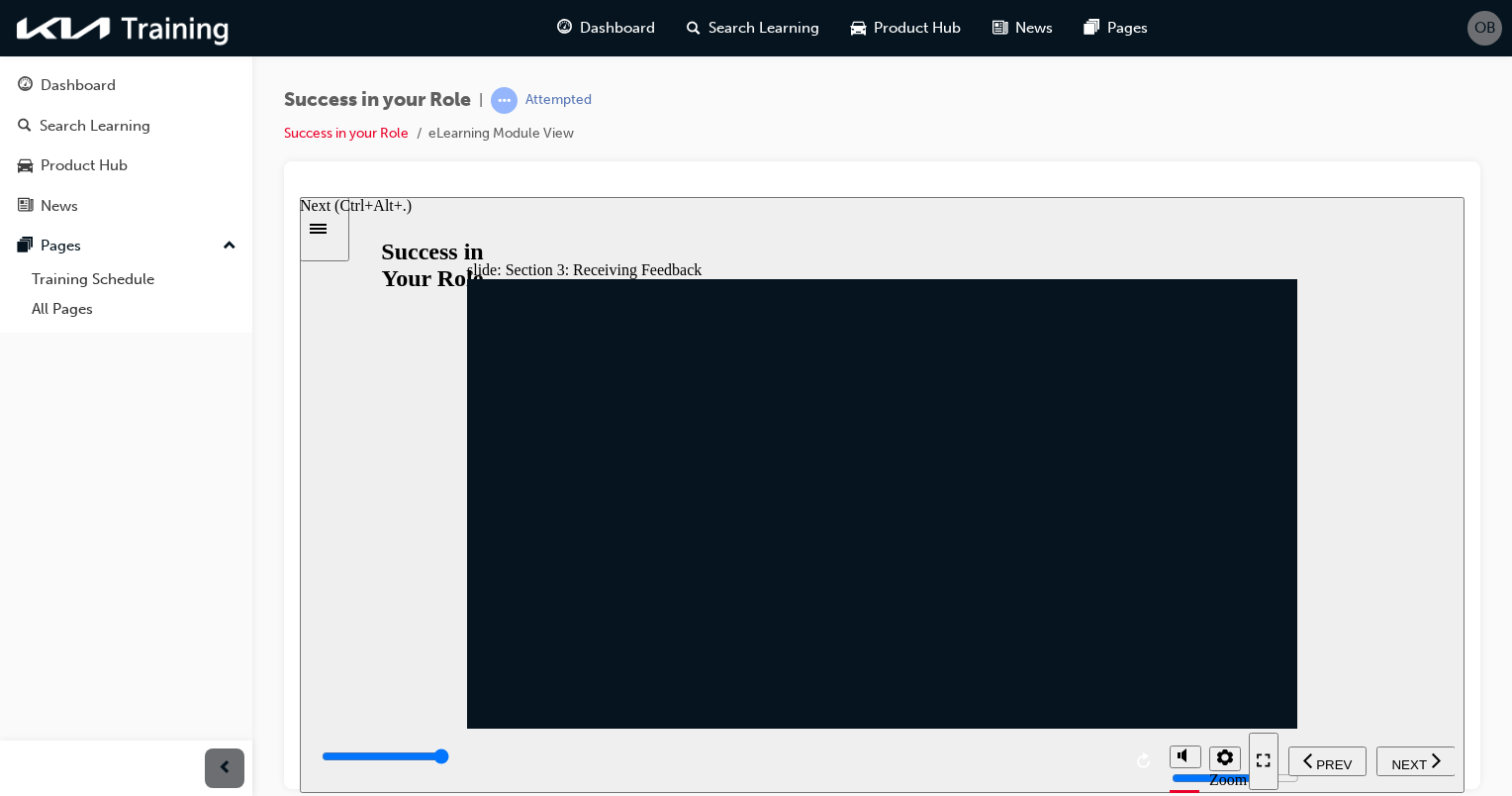 click on "NEXT" at bounding box center [1408, 763] 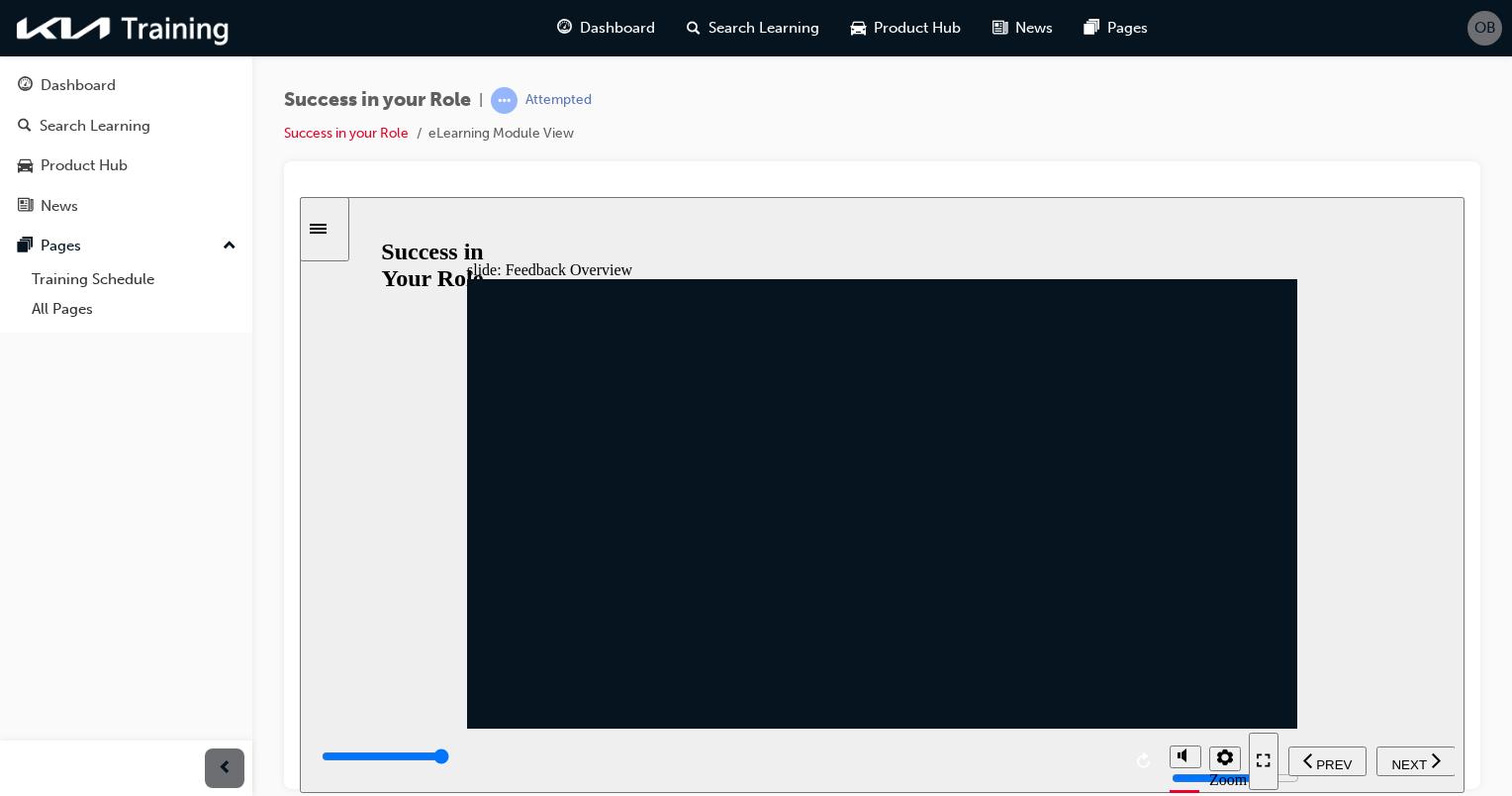 click 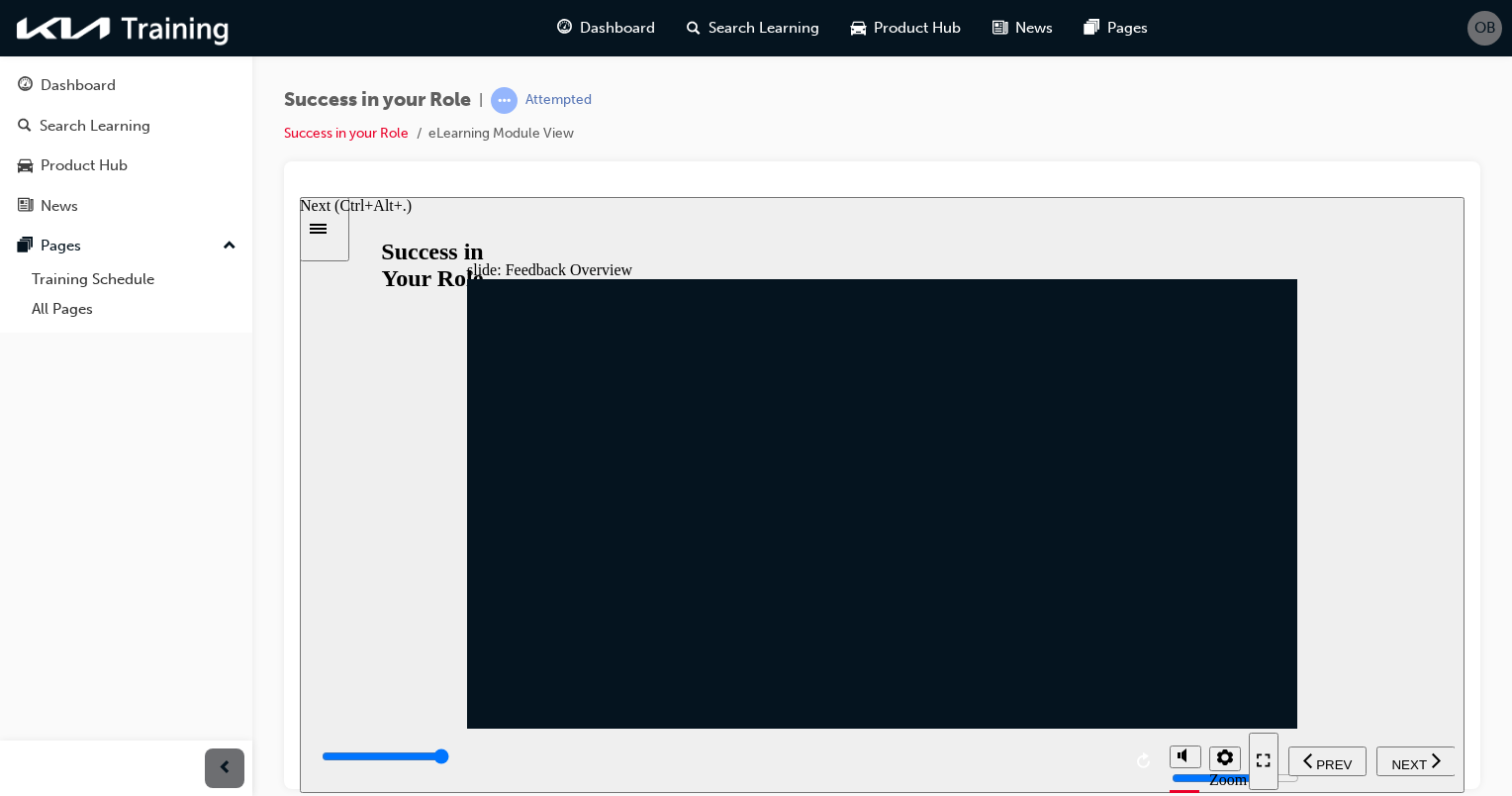 click on "NEXT" at bounding box center [1416, 760] 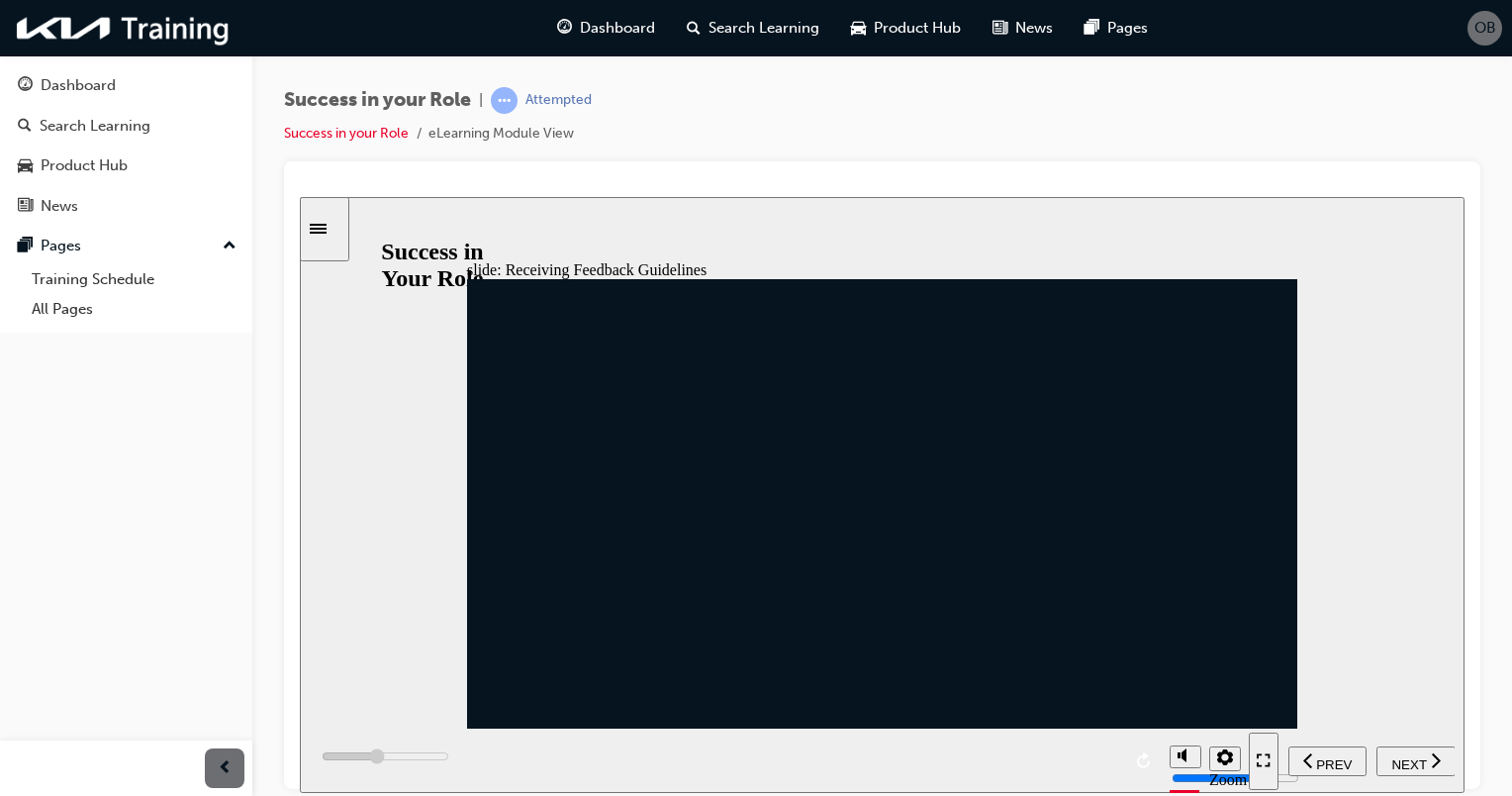 click 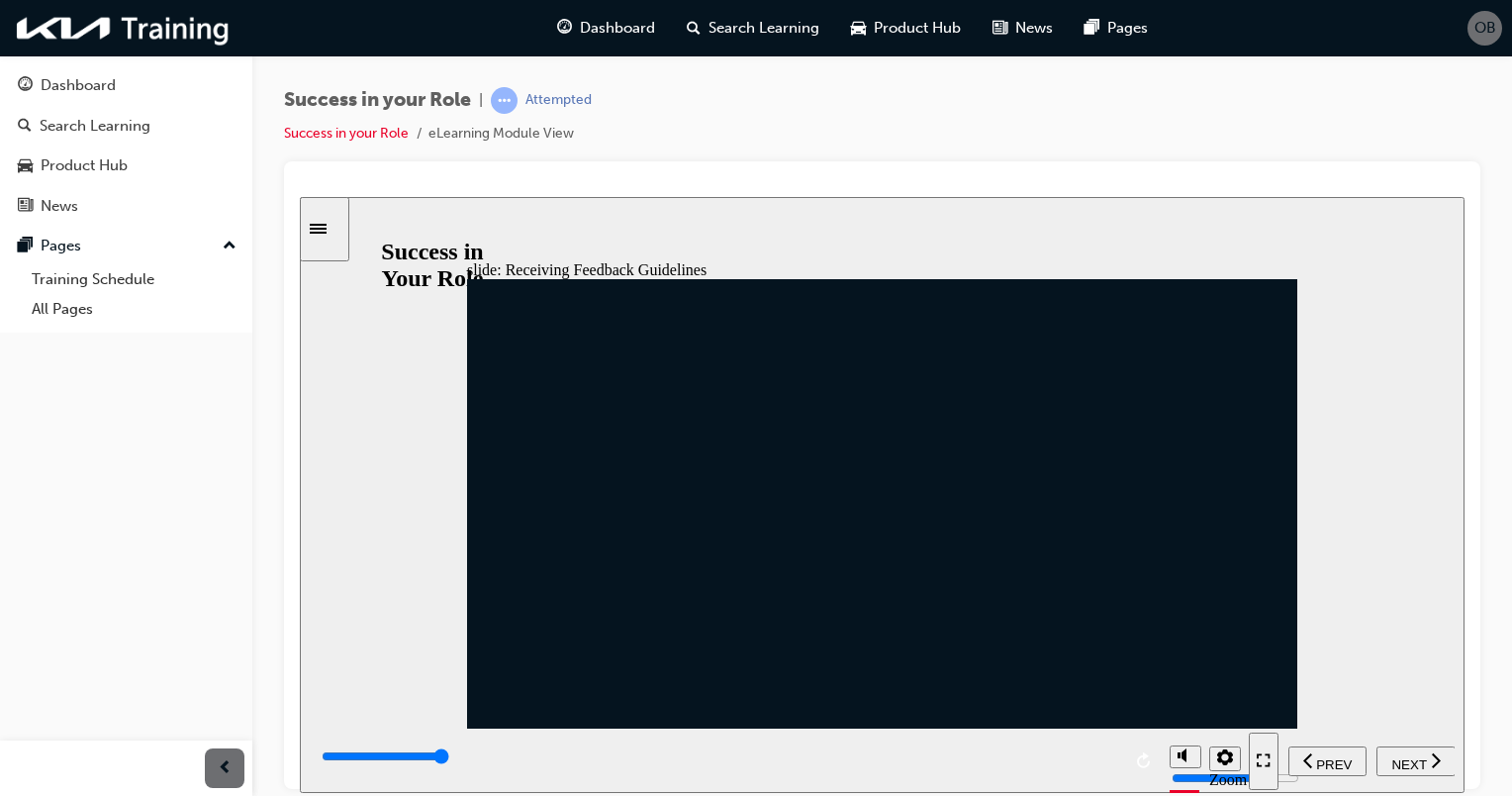 click 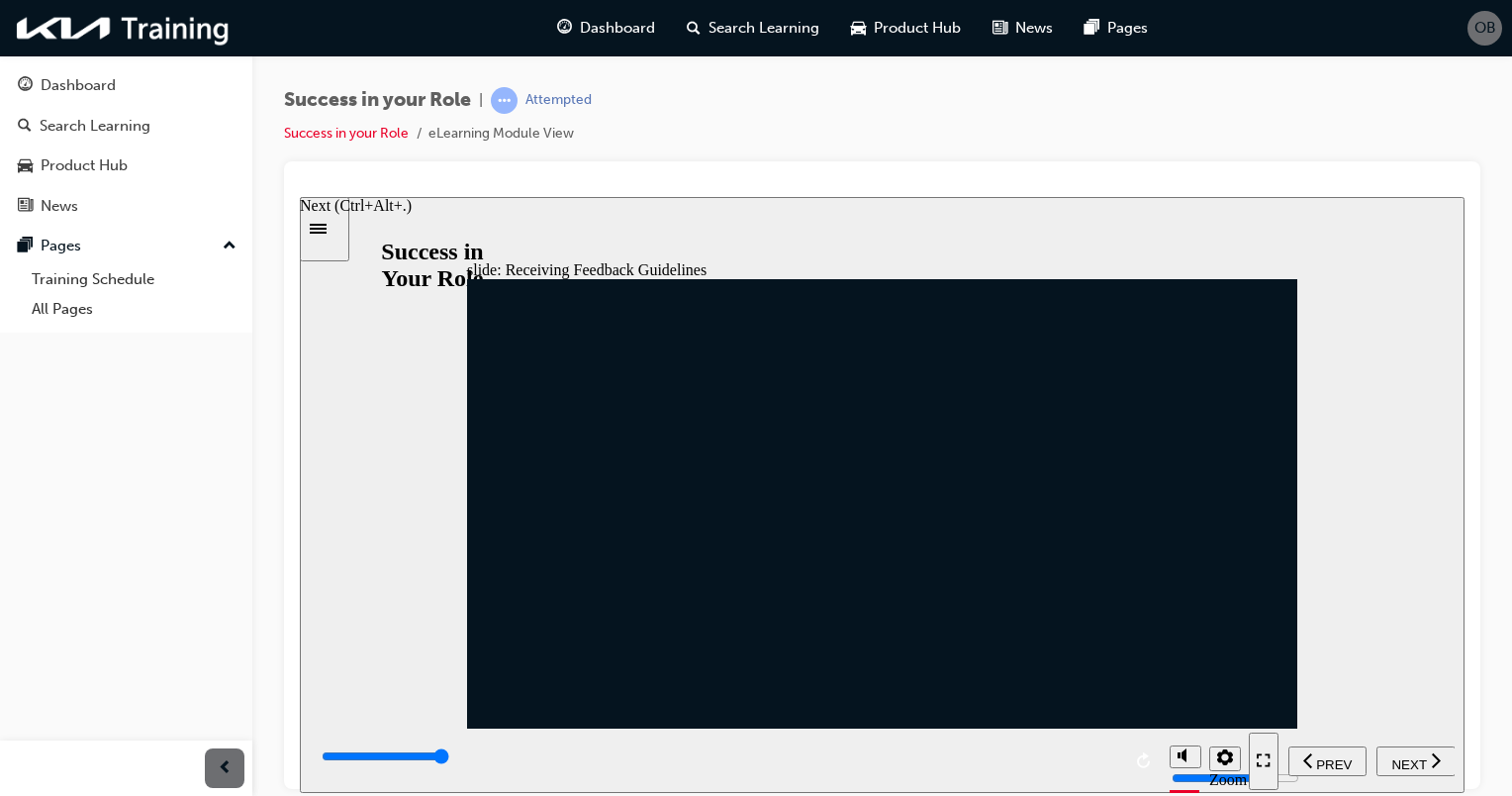 click on "NEXT" at bounding box center [1408, 763] 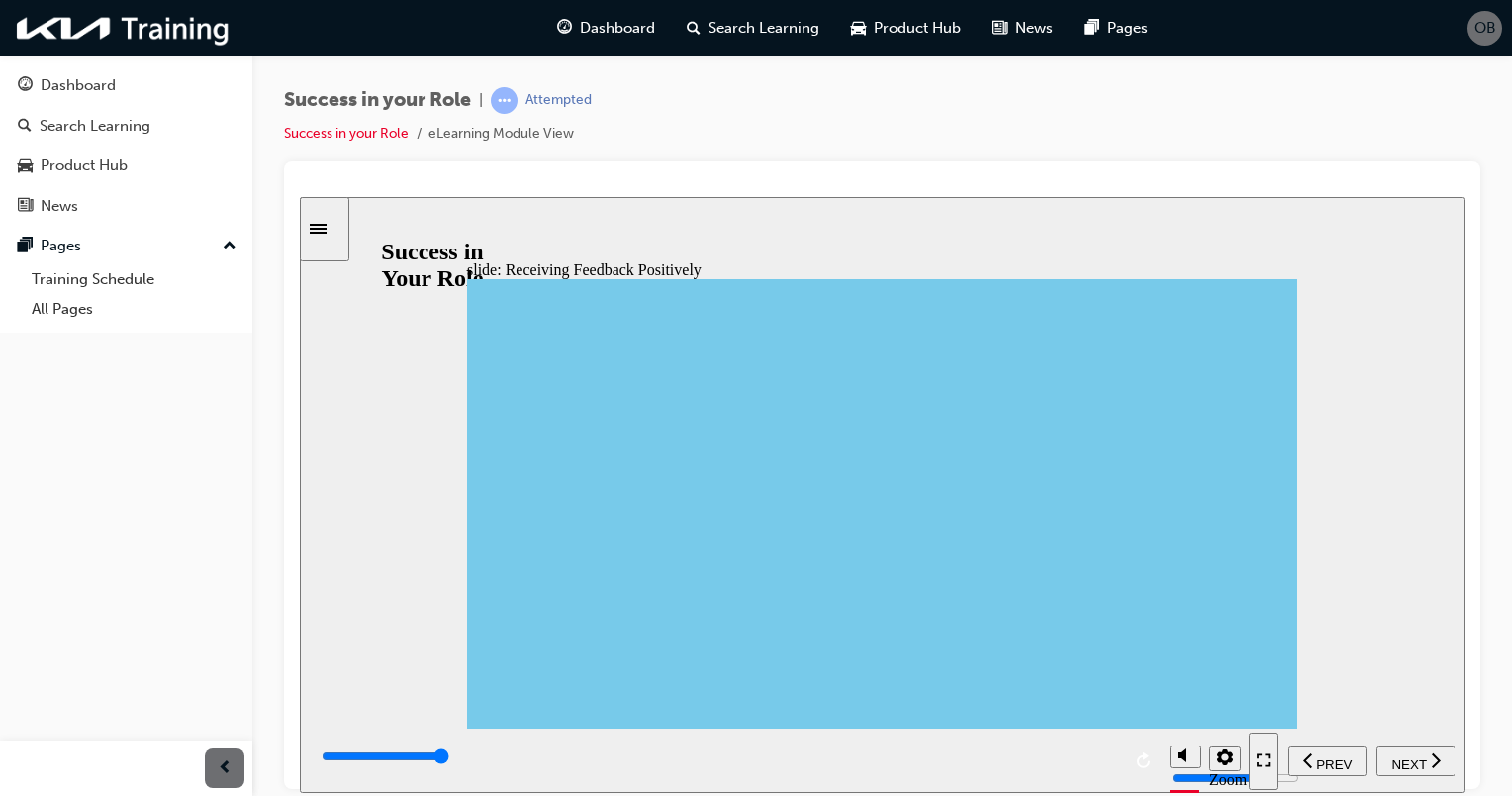 click 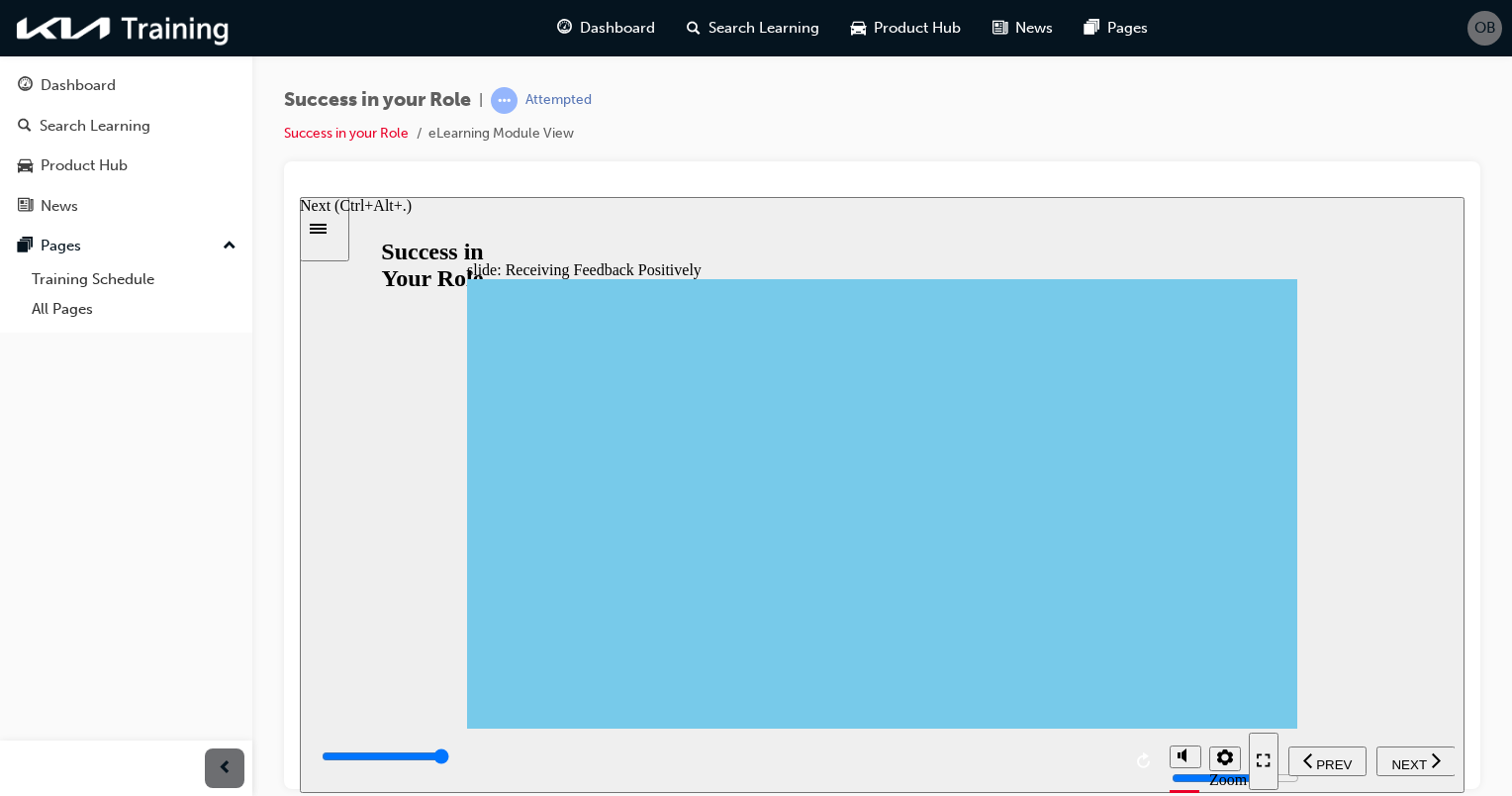 click on "NEXT" at bounding box center [1416, 760] 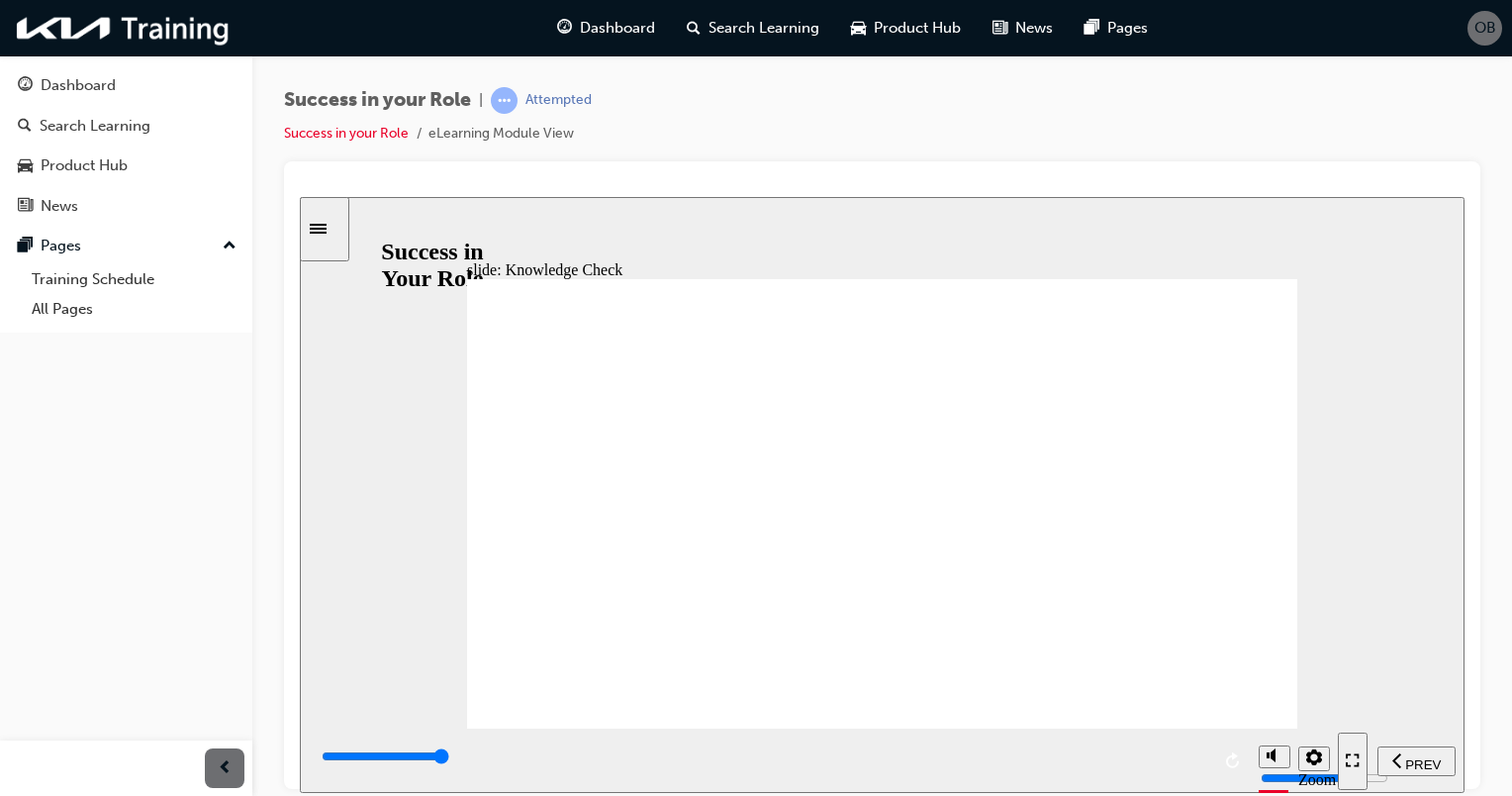 drag, startPoint x: 659, startPoint y: 592, endPoint x: 649, endPoint y: 521, distance: 71.700767 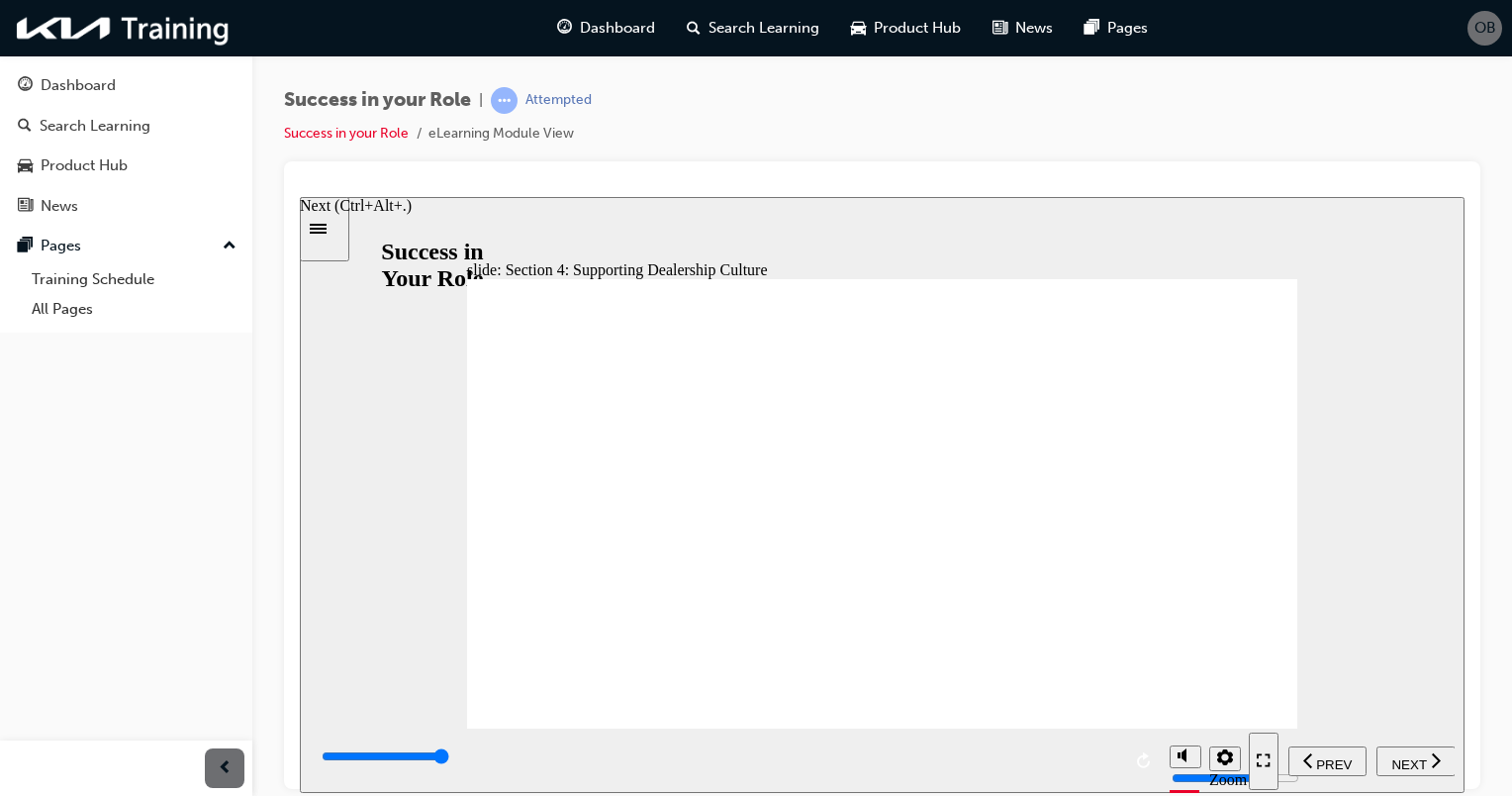 click on "NEXT" at bounding box center (1408, 763) 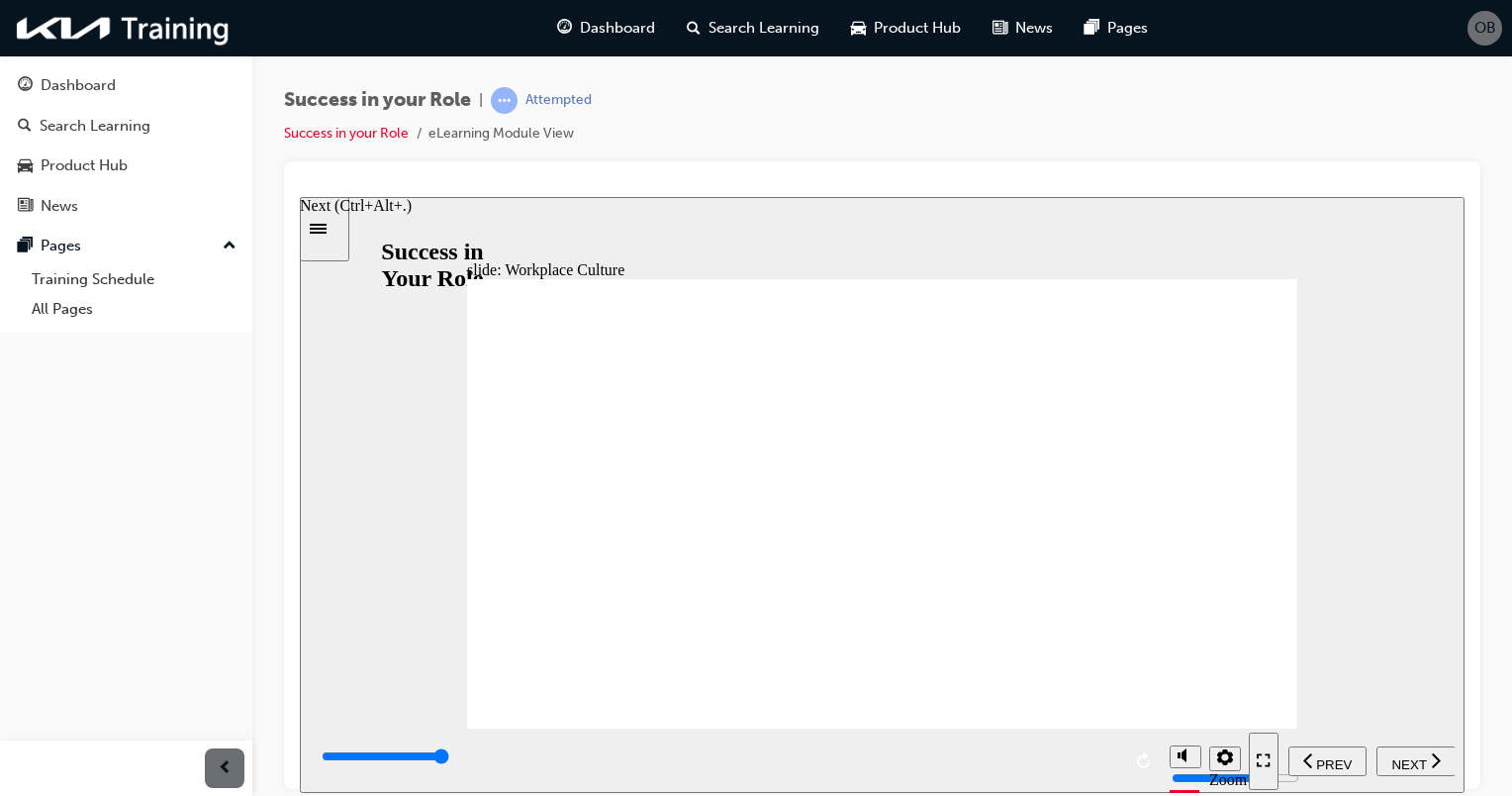 click on "NEXT" at bounding box center [1408, 763] 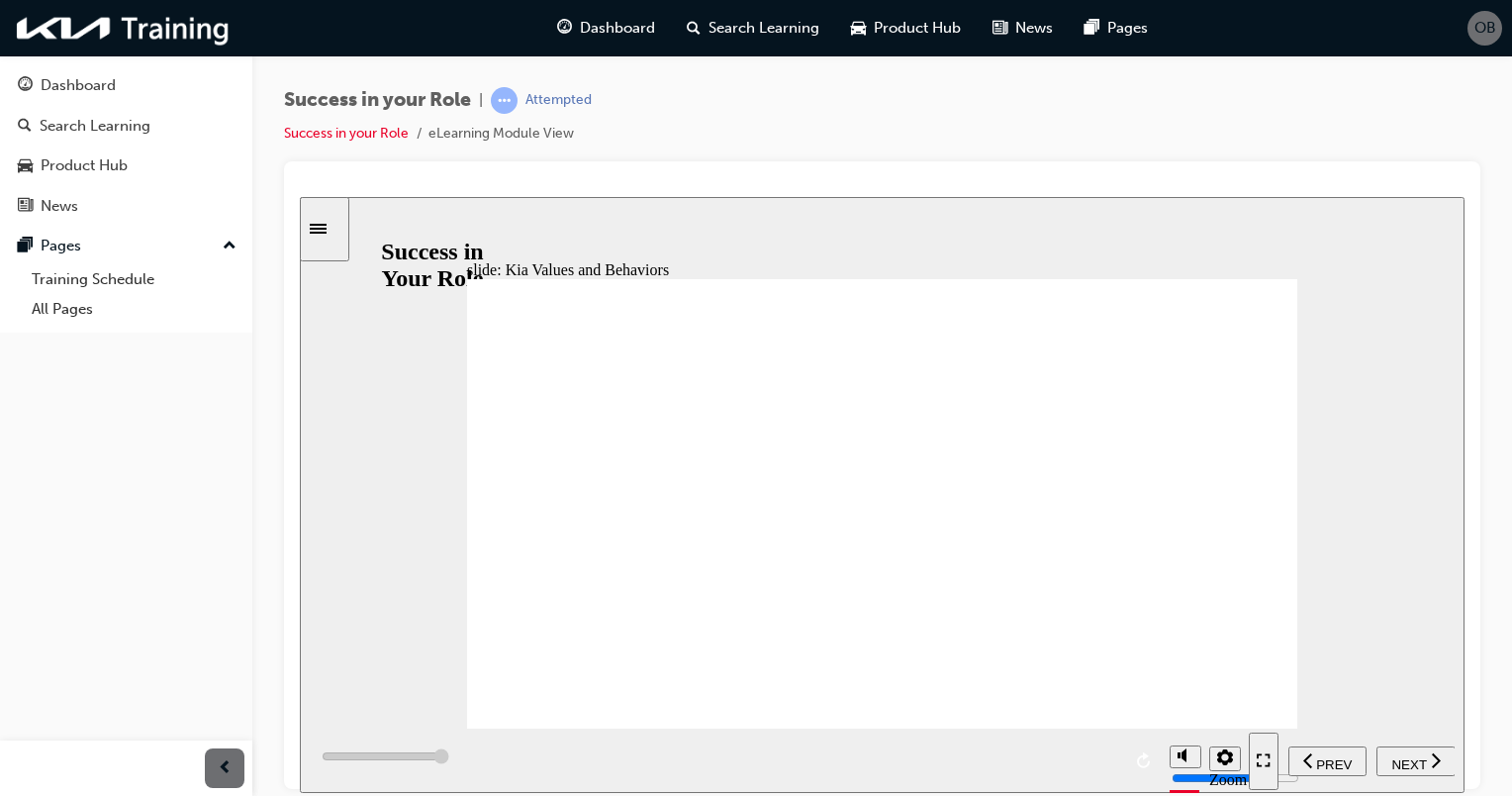 click 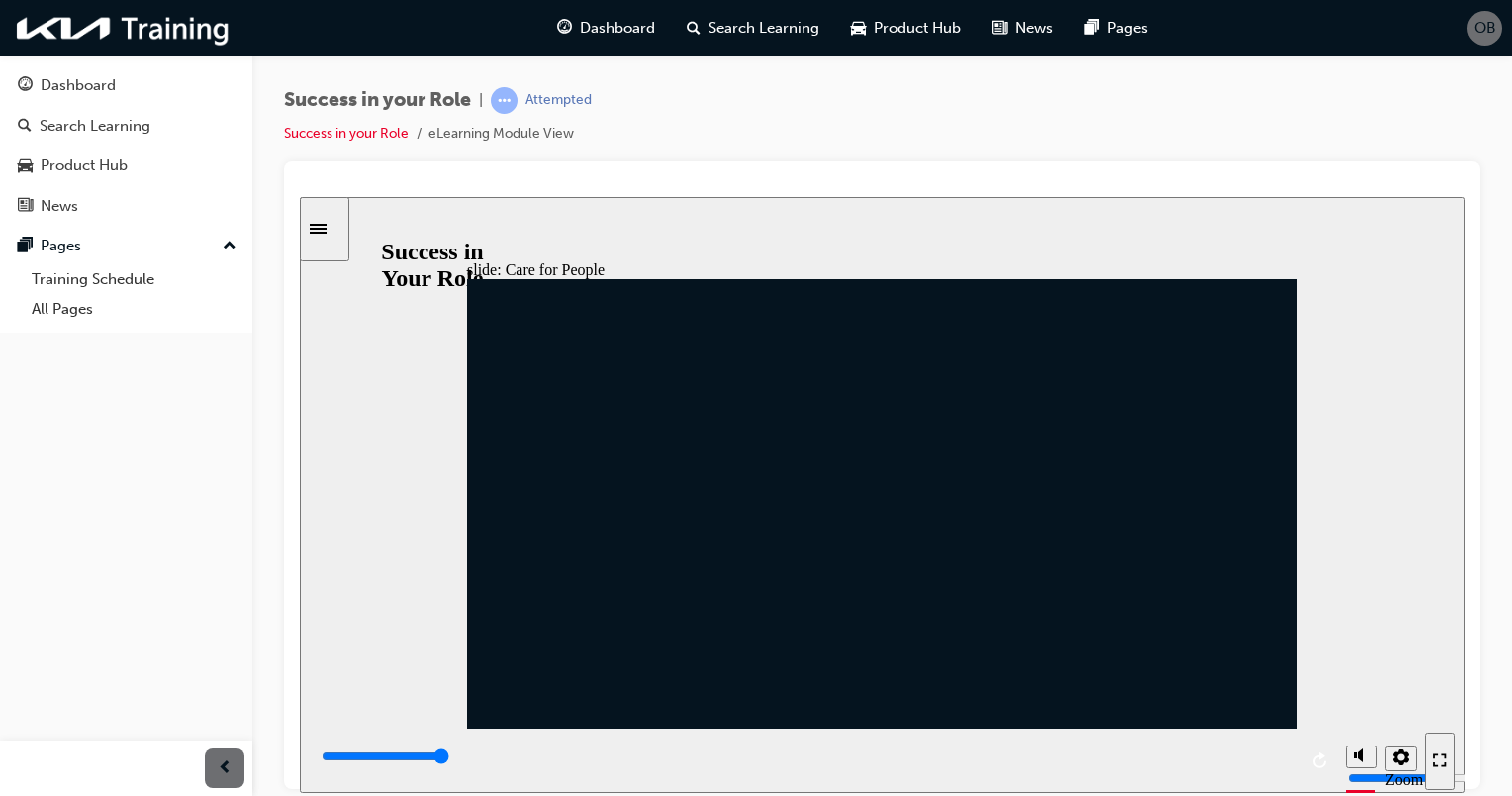 click 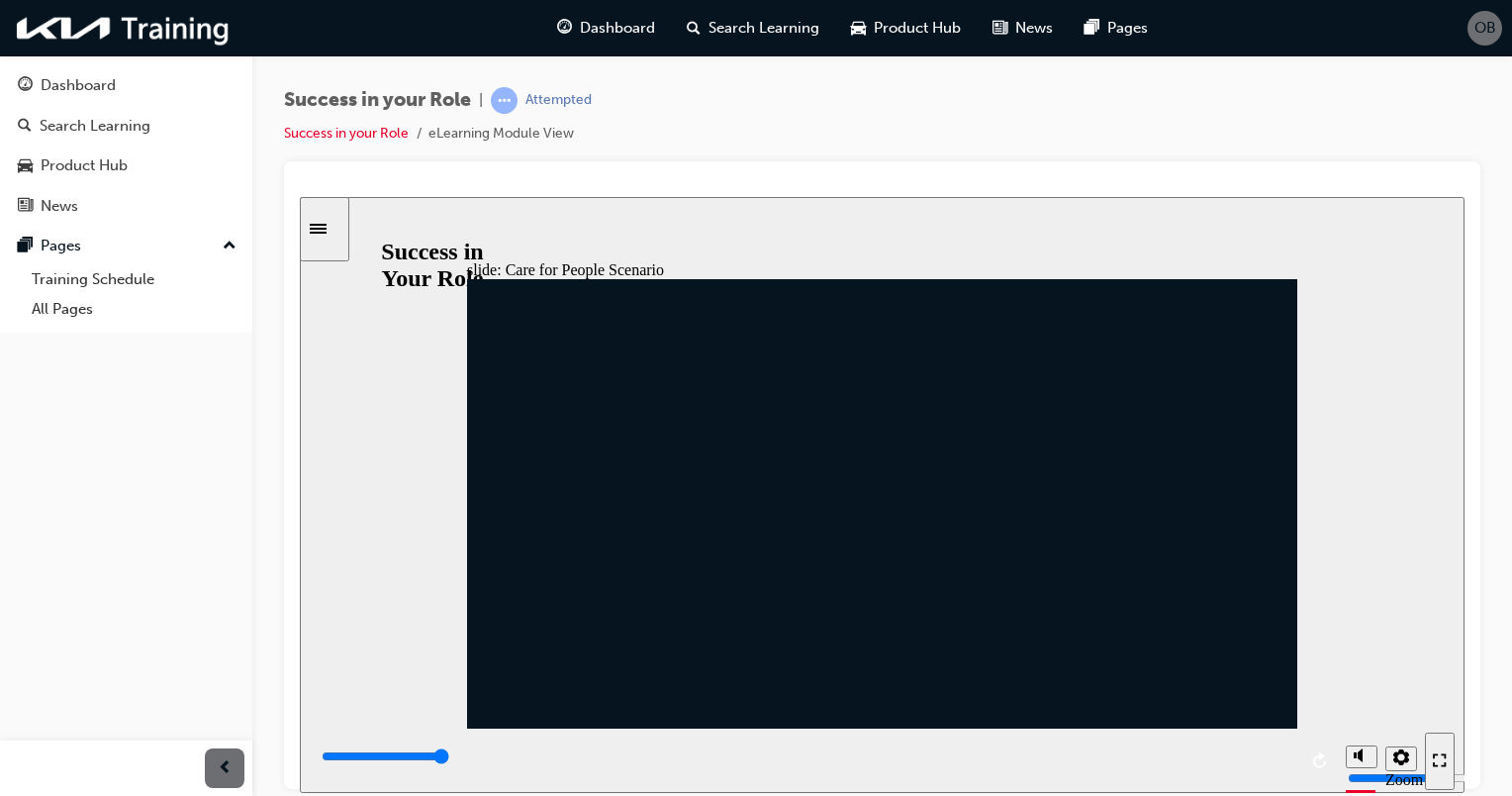 click 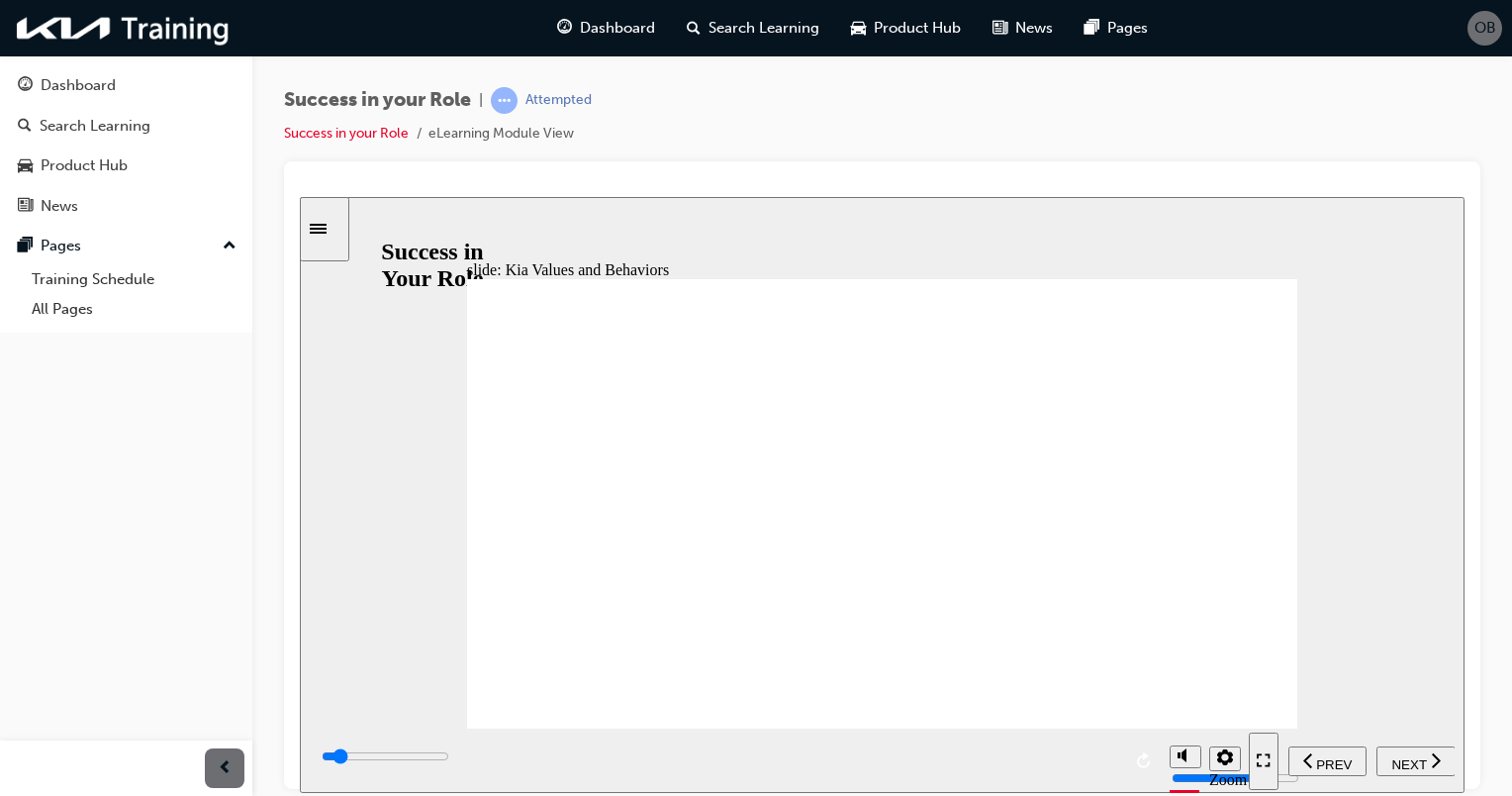 click 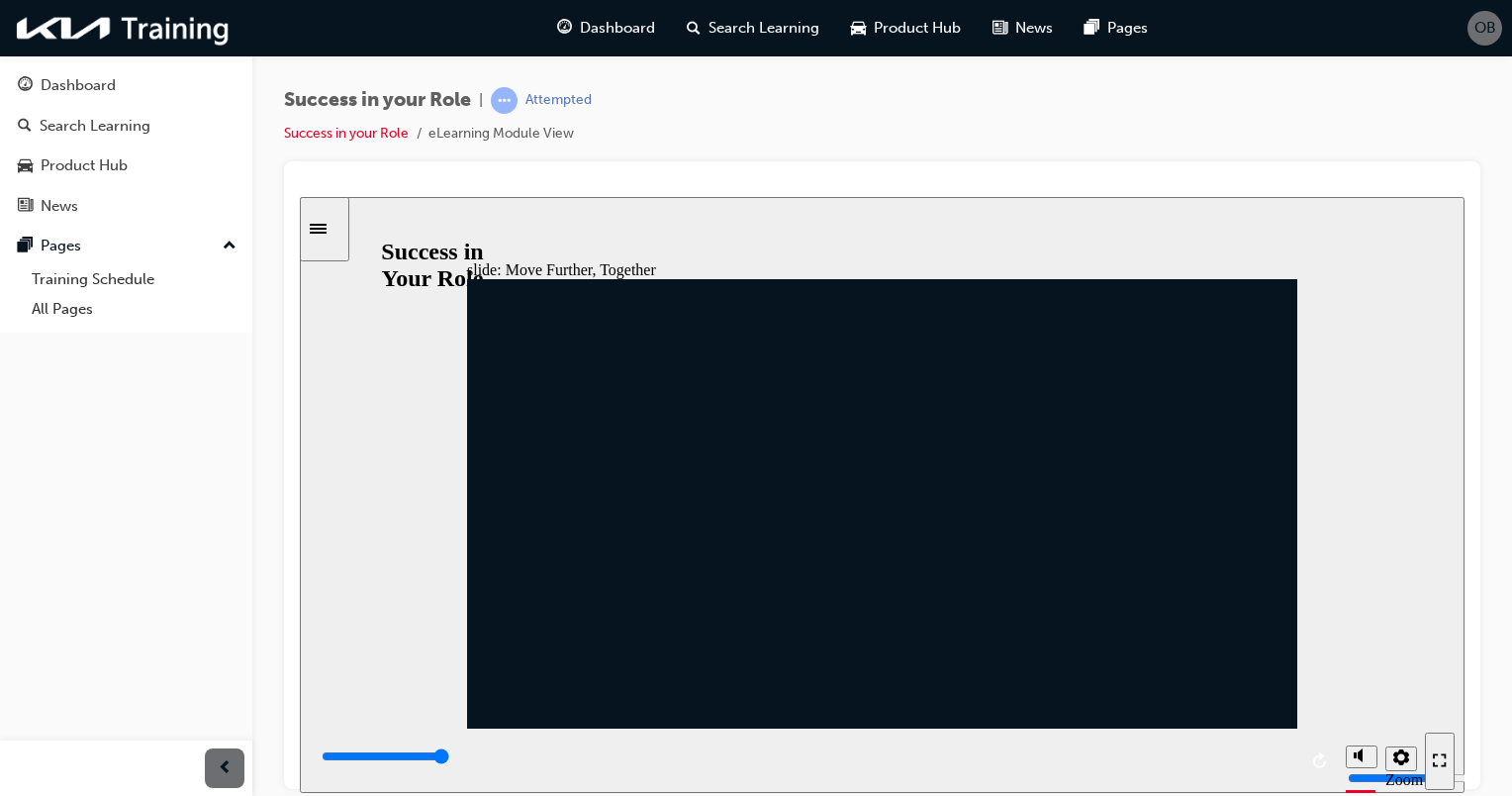 click 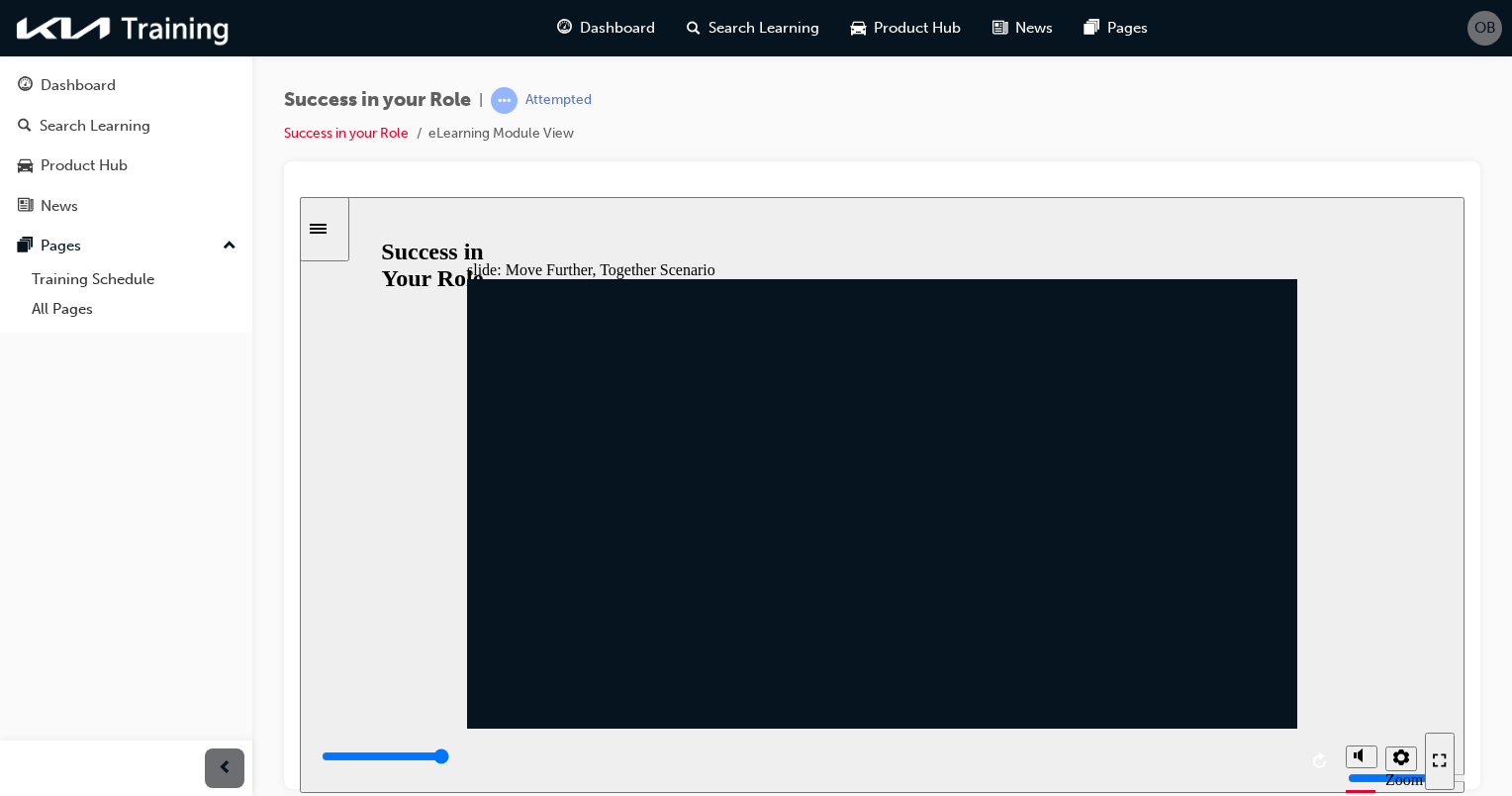 click 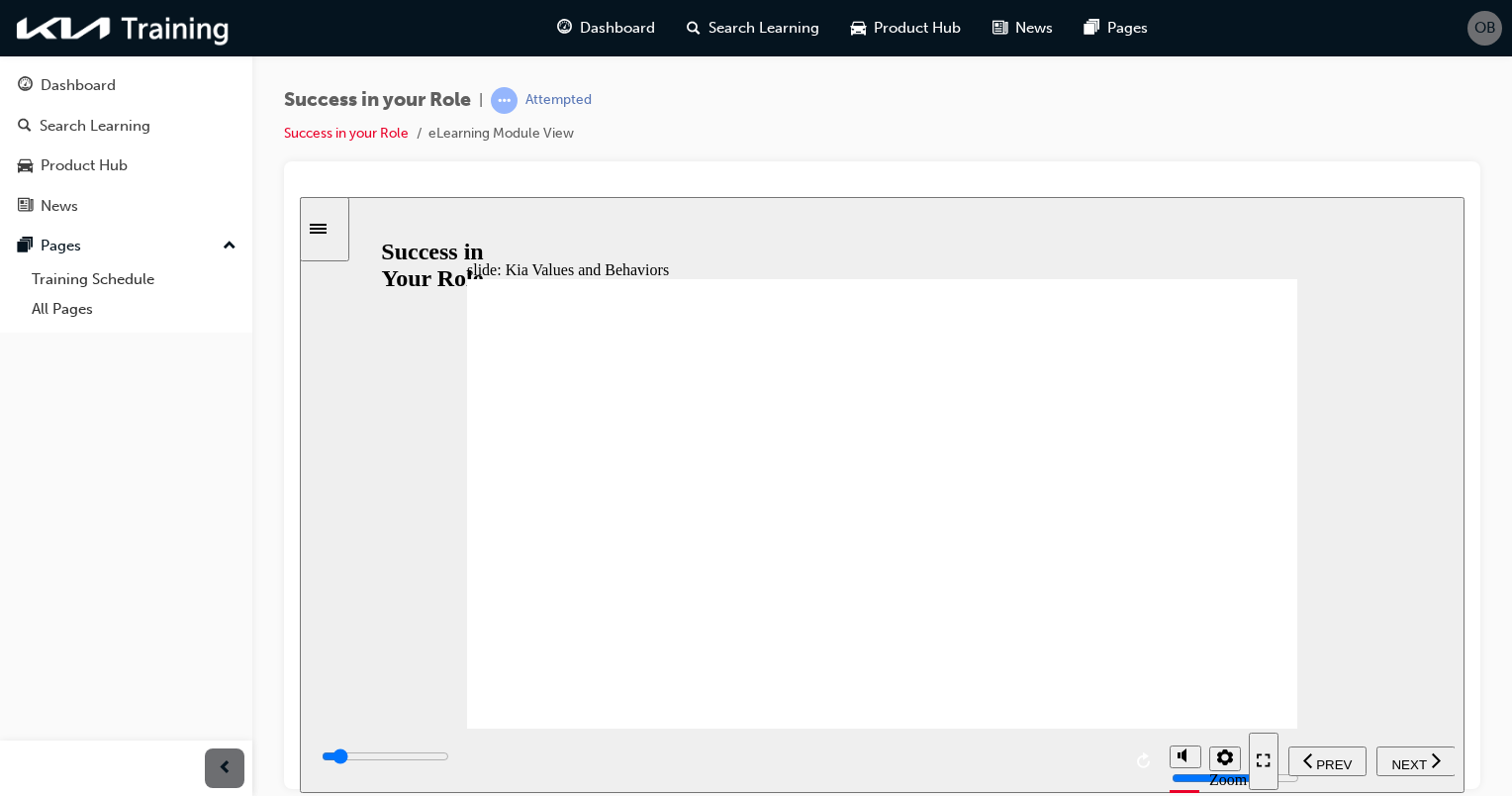 click 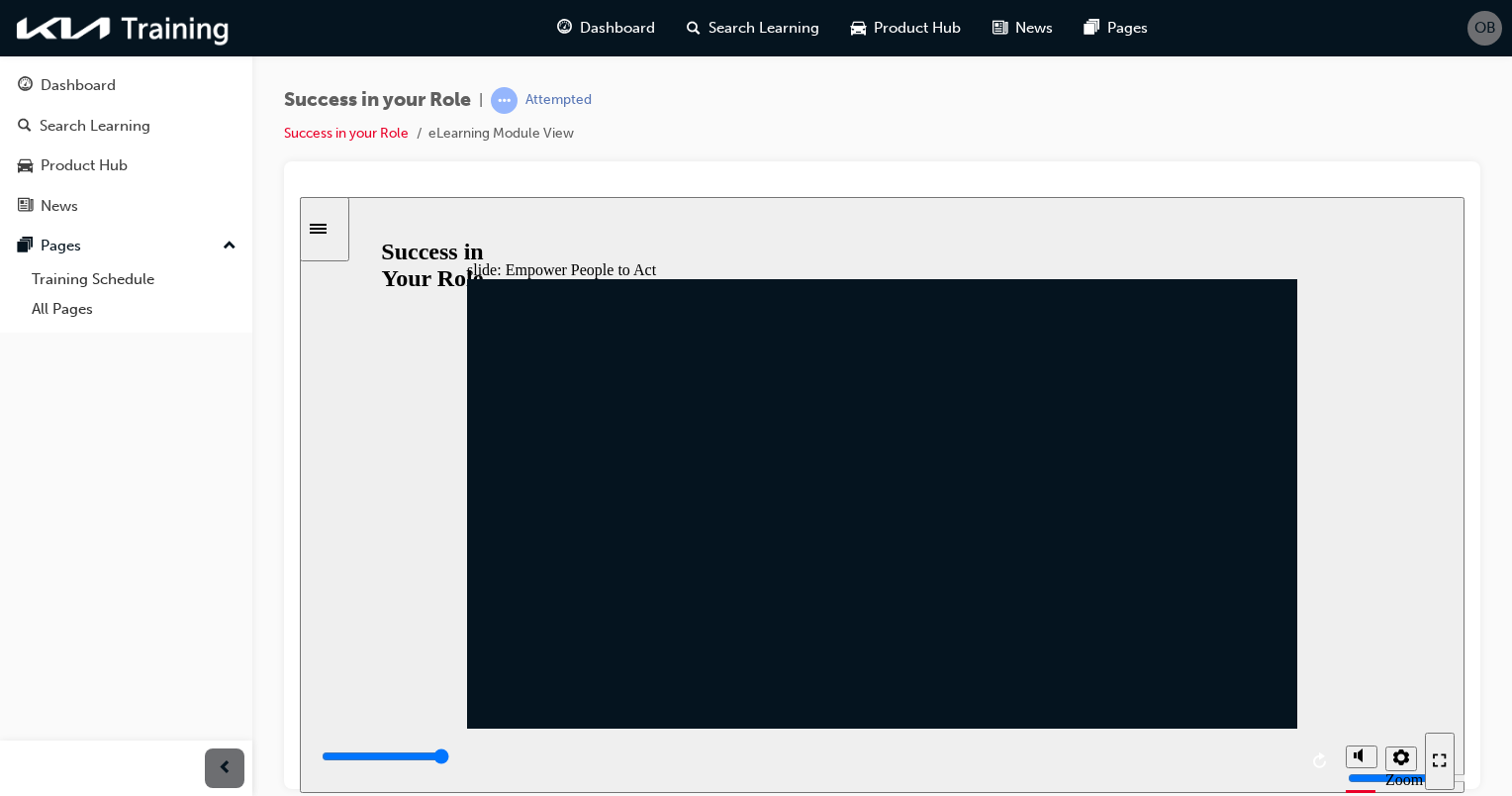click 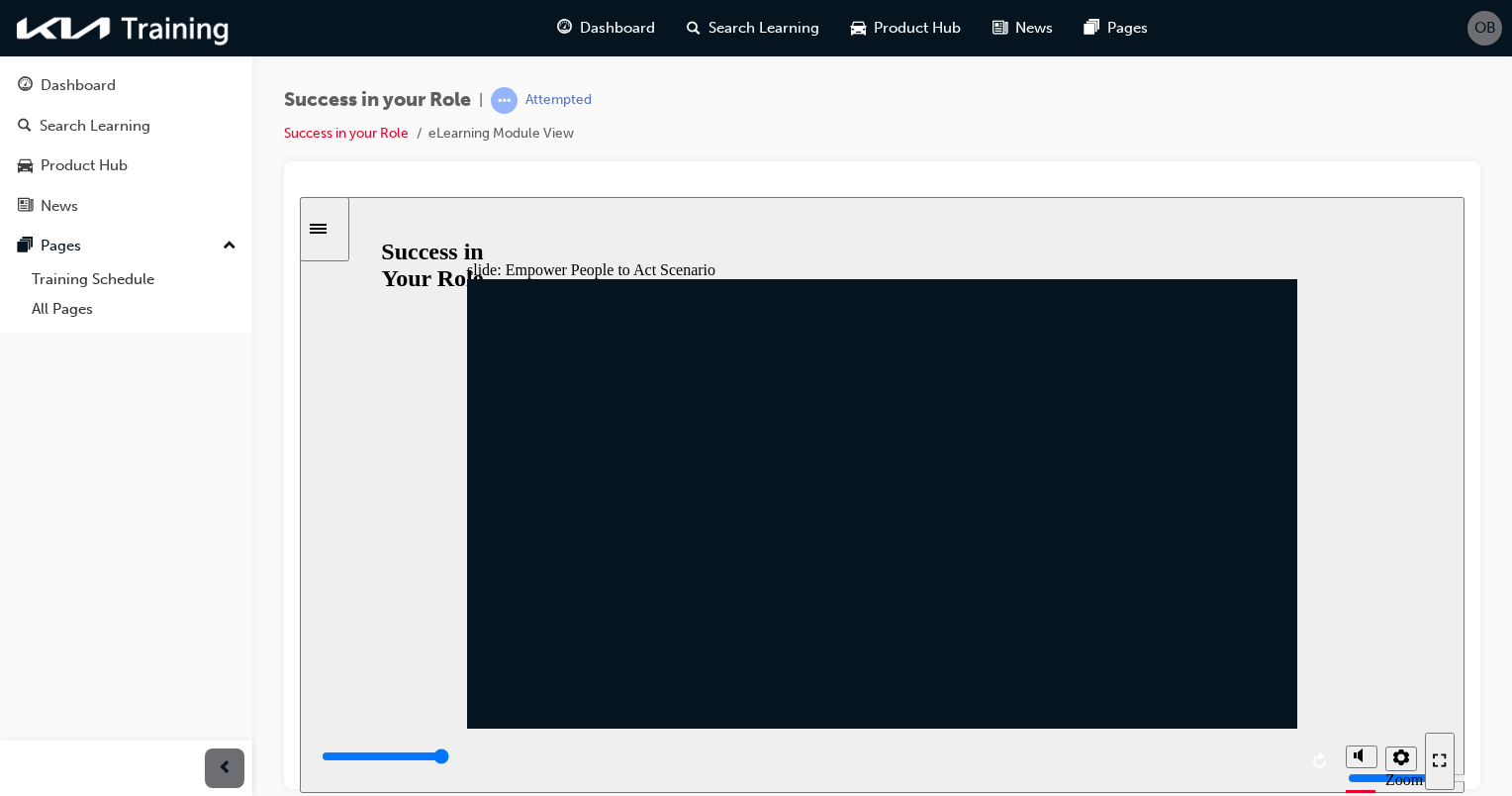 click 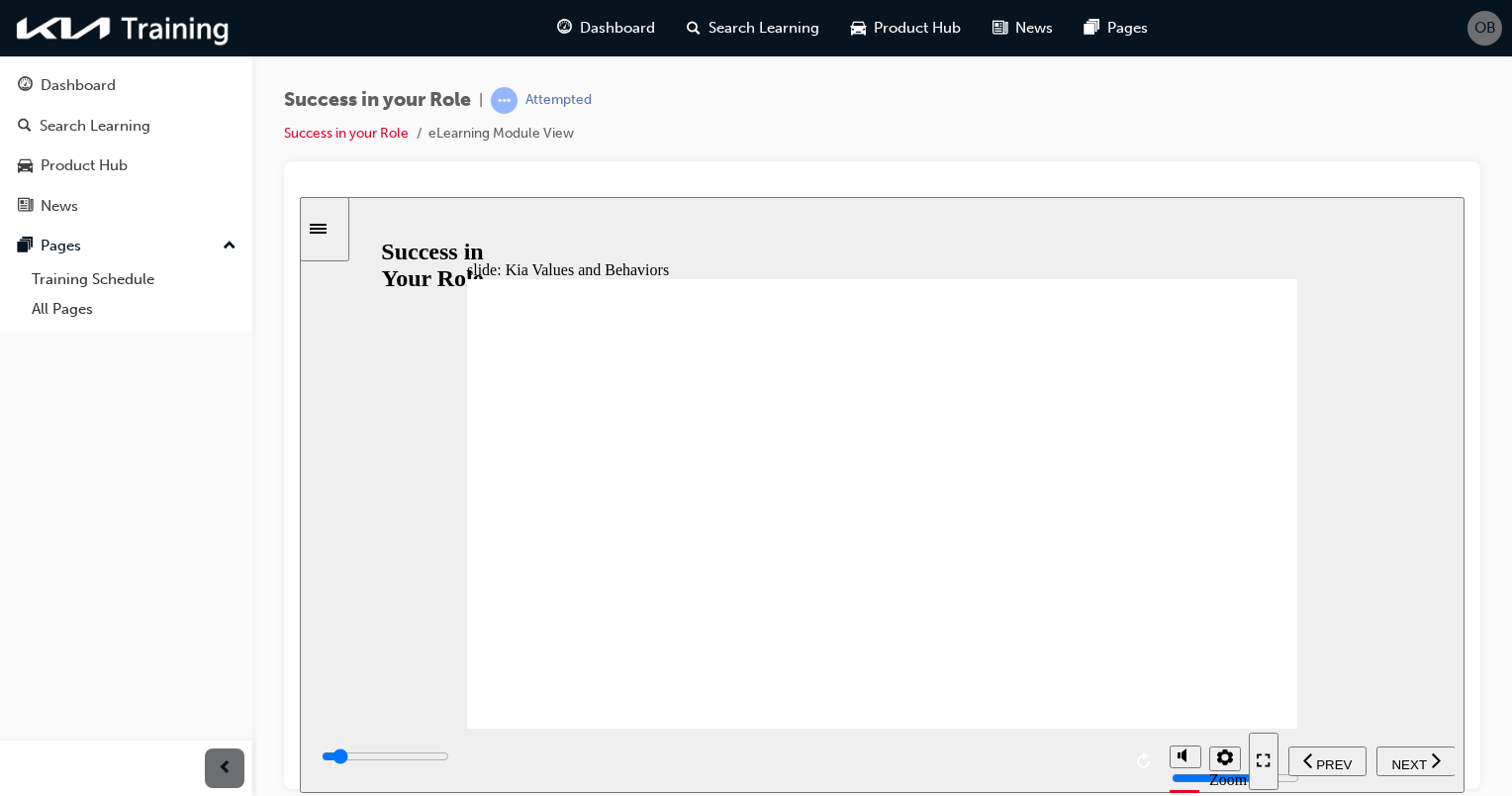 click 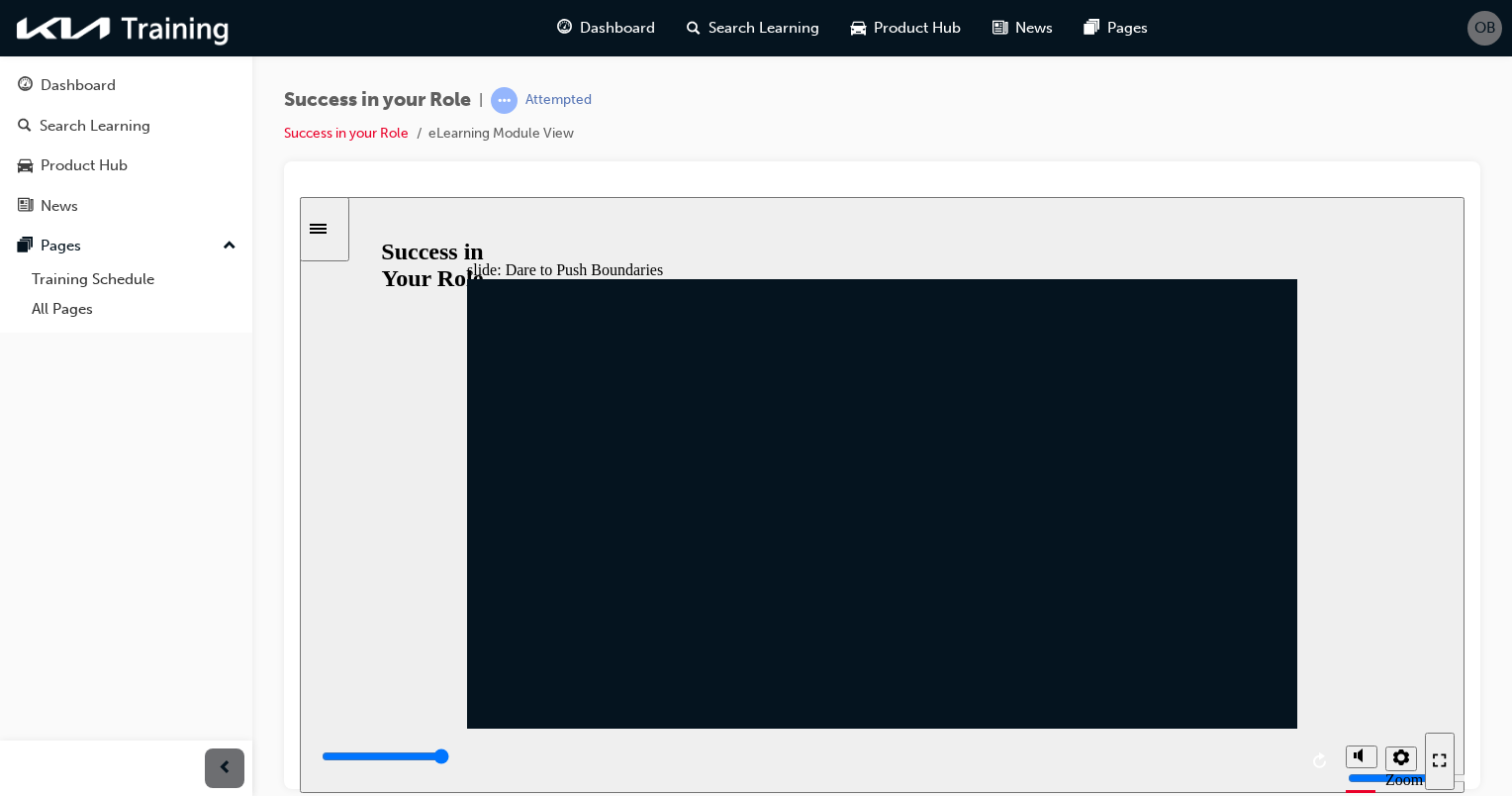 click 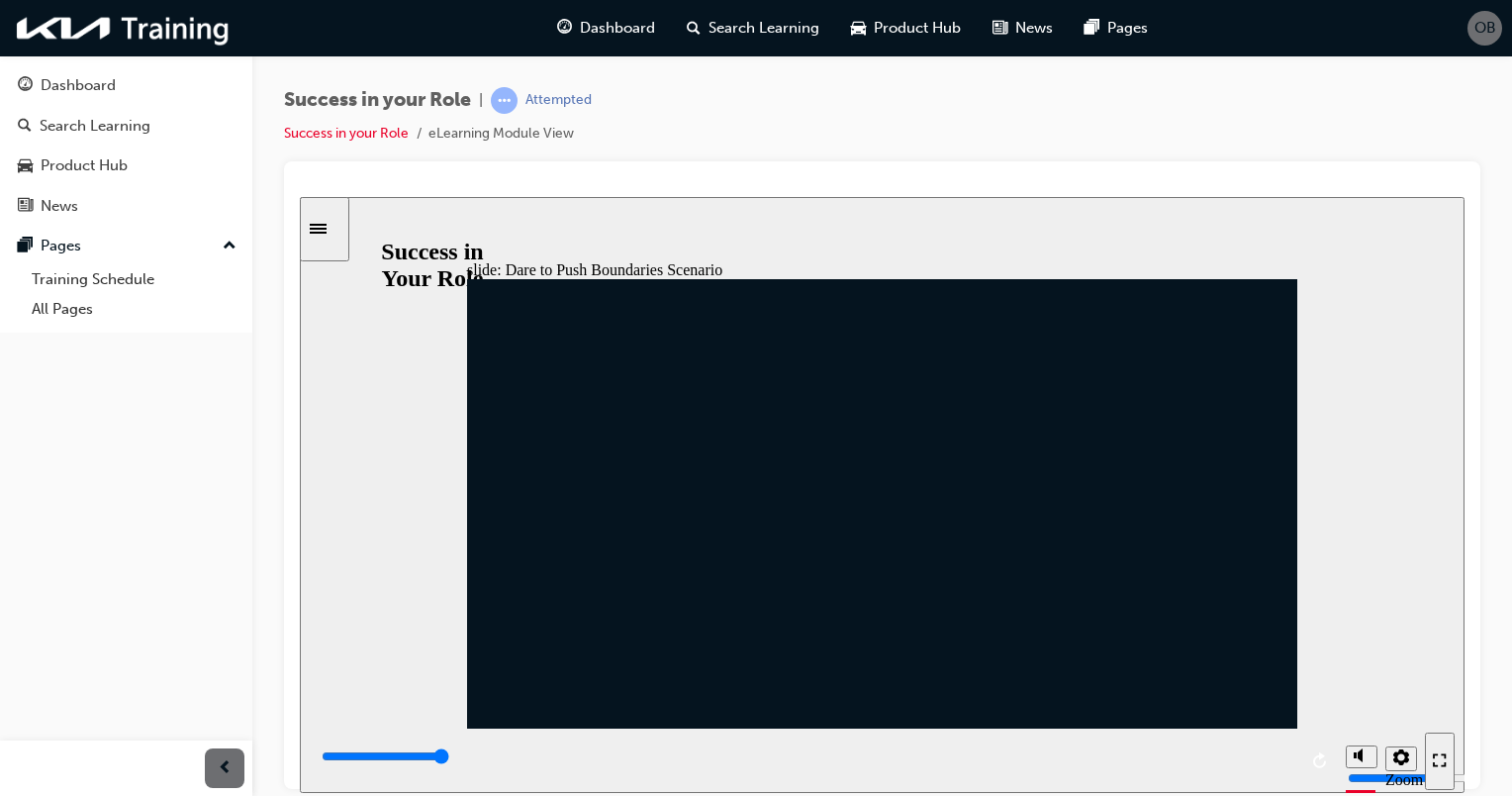 click 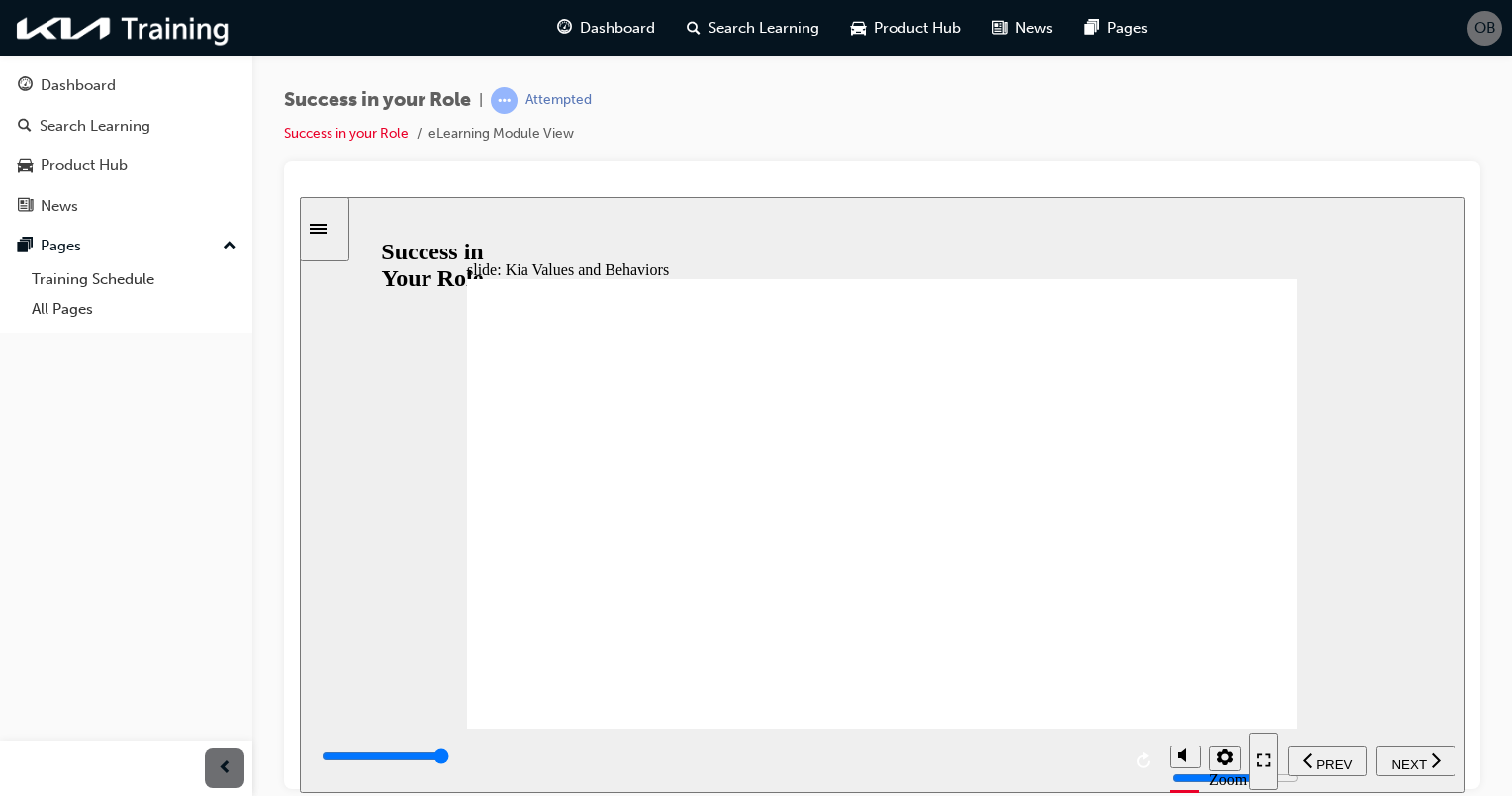 click 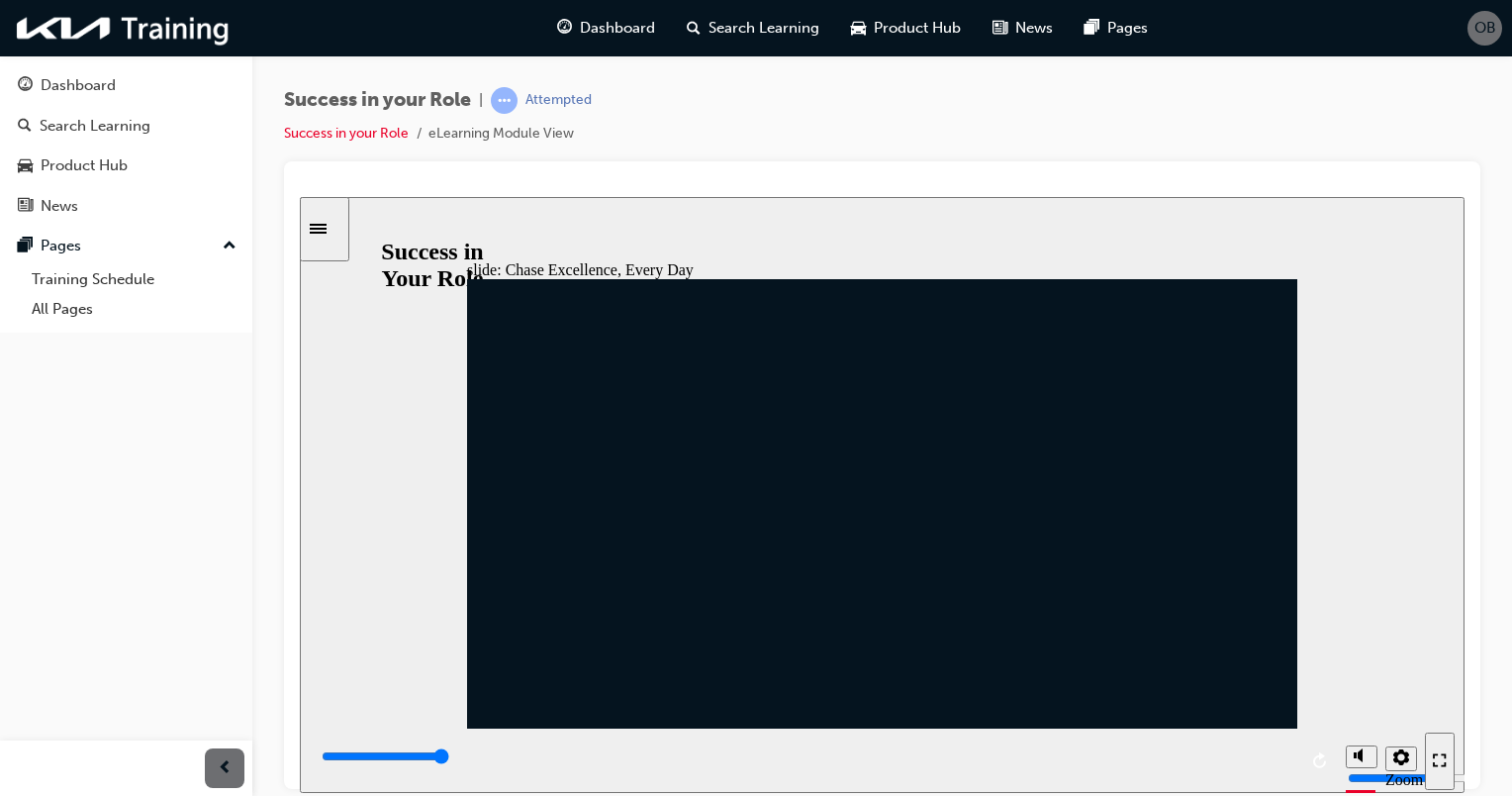 click 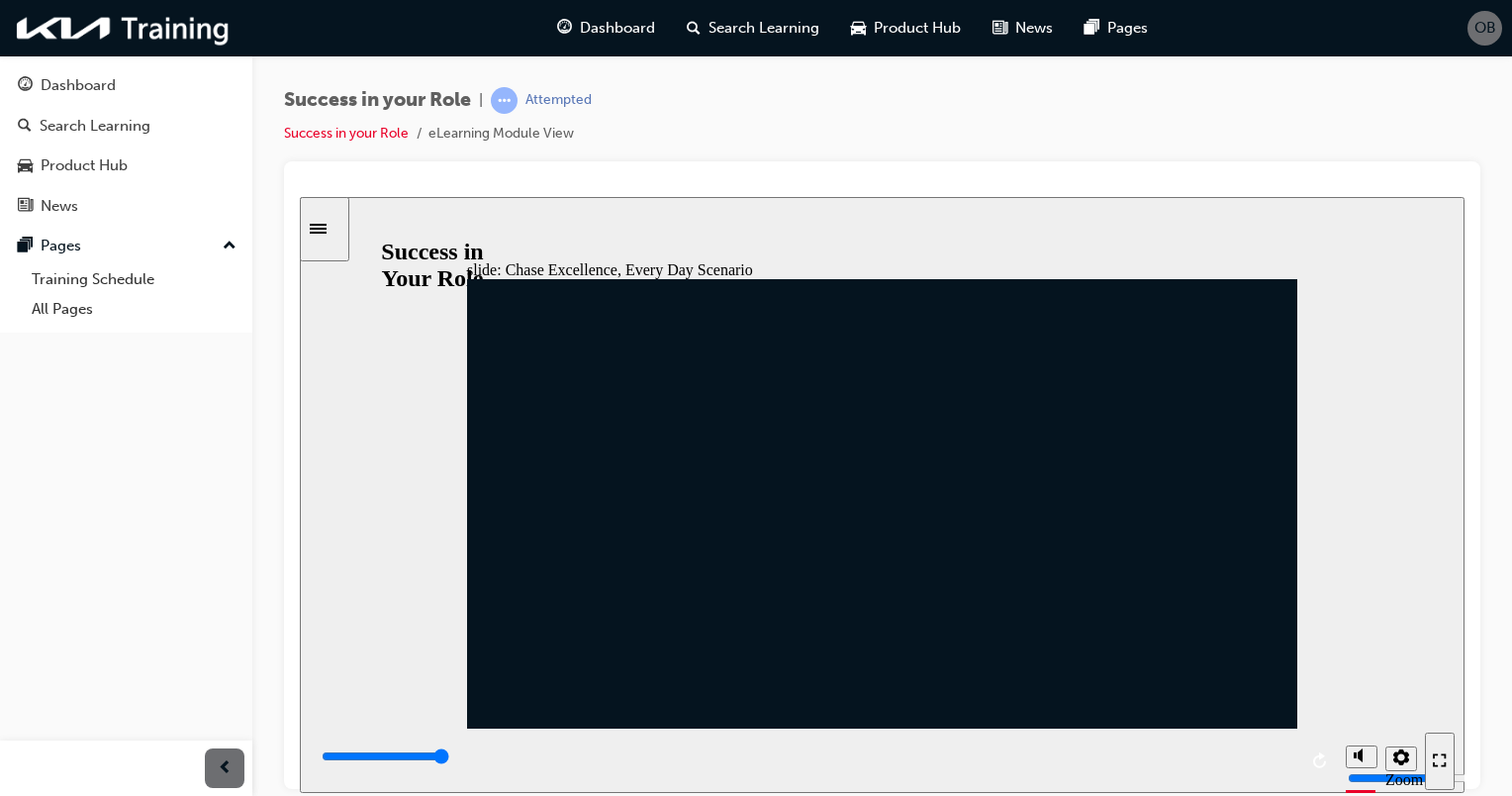 click 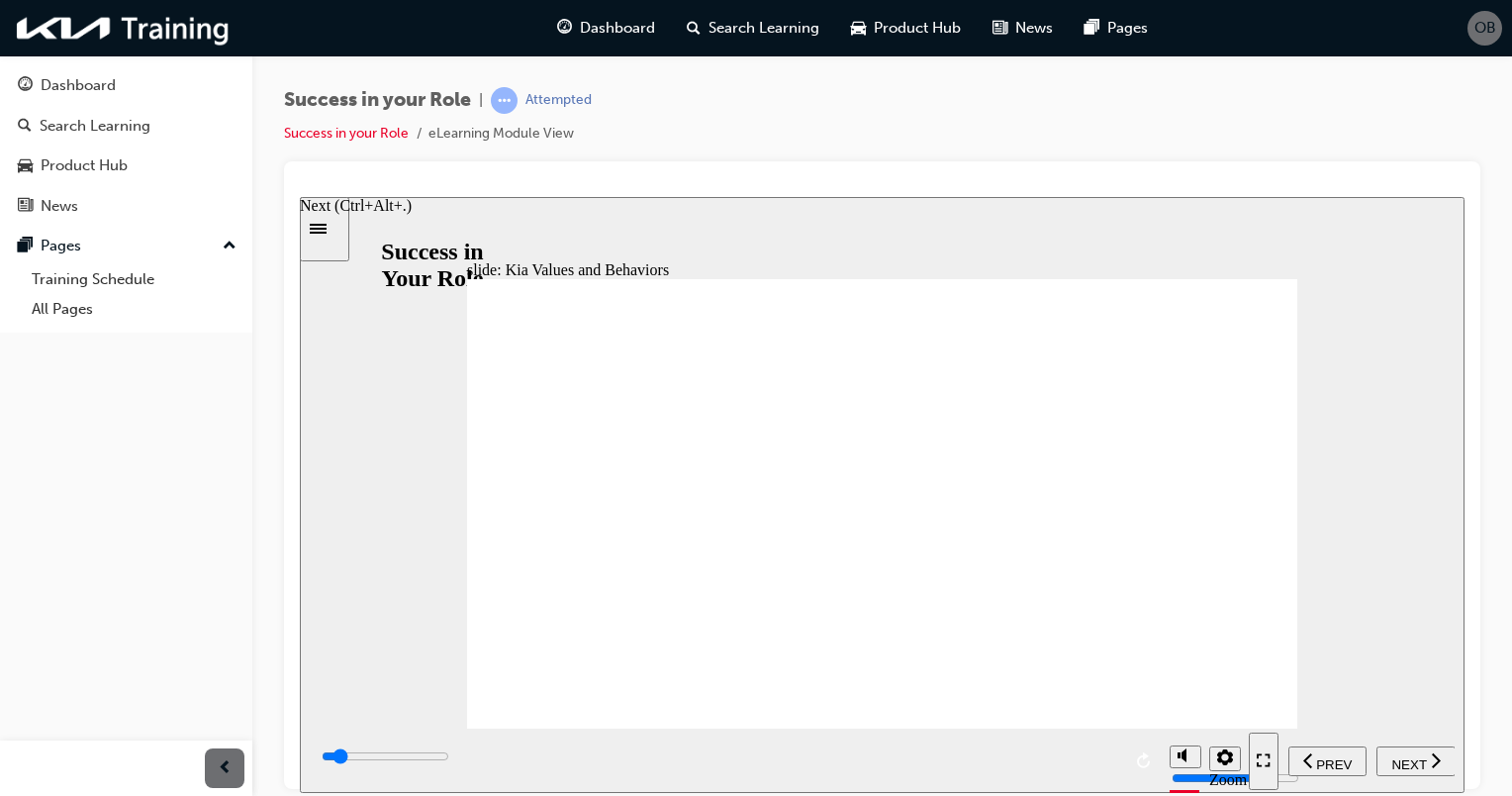 click on "NEXT" at bounding box center [1416, 760] 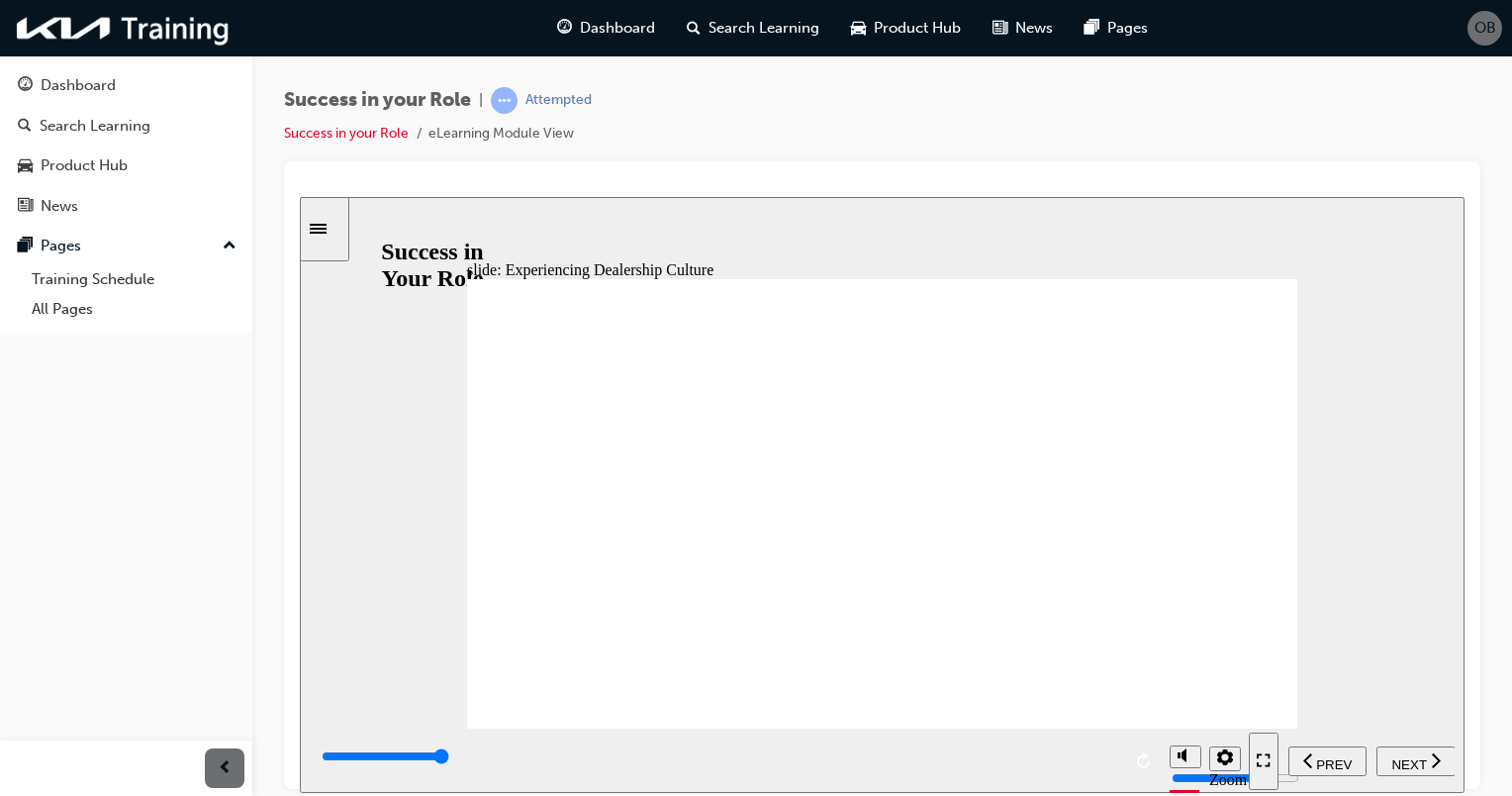 click 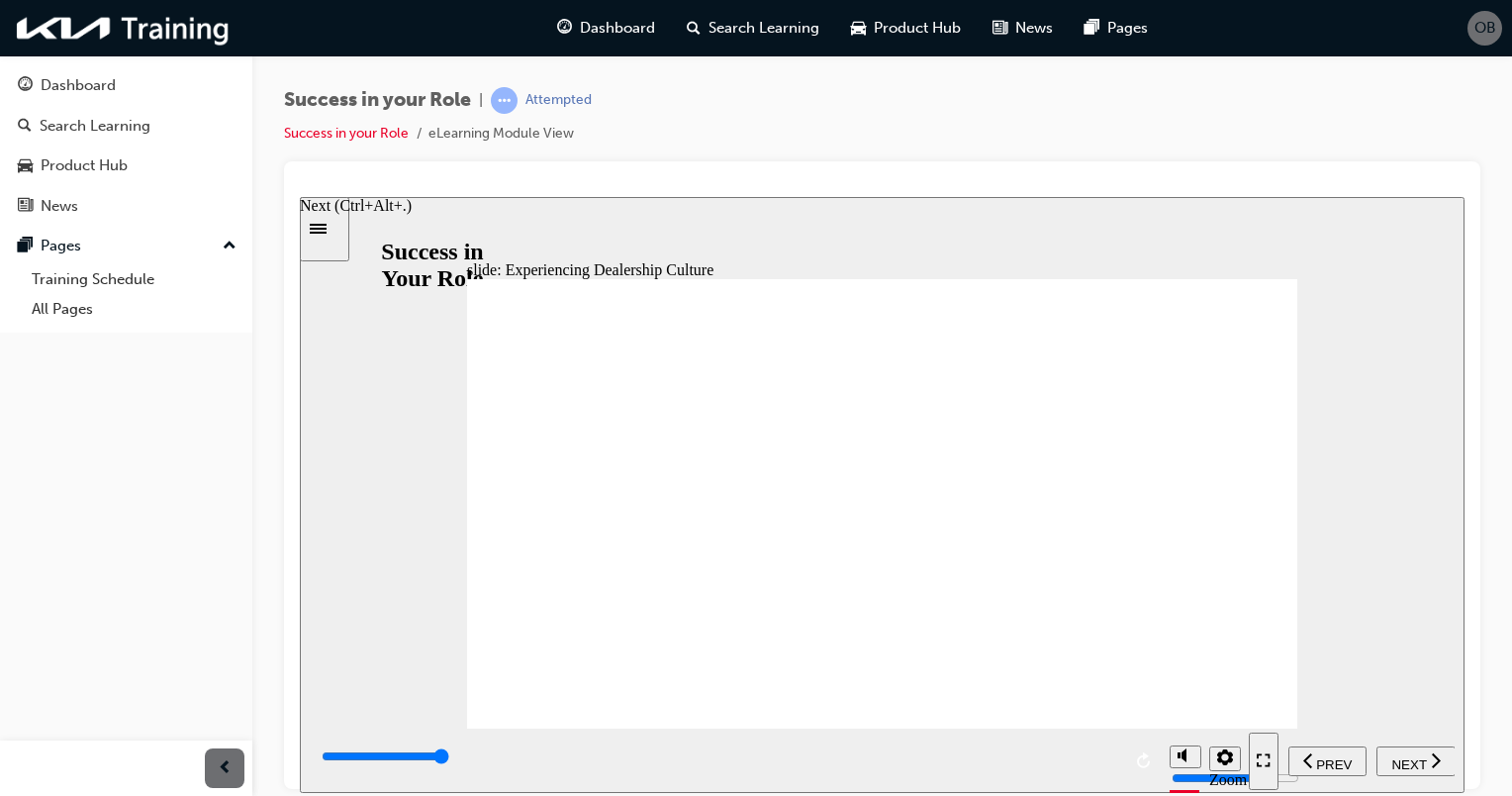 click on "NEXT" at bounding box center [1408, 763] 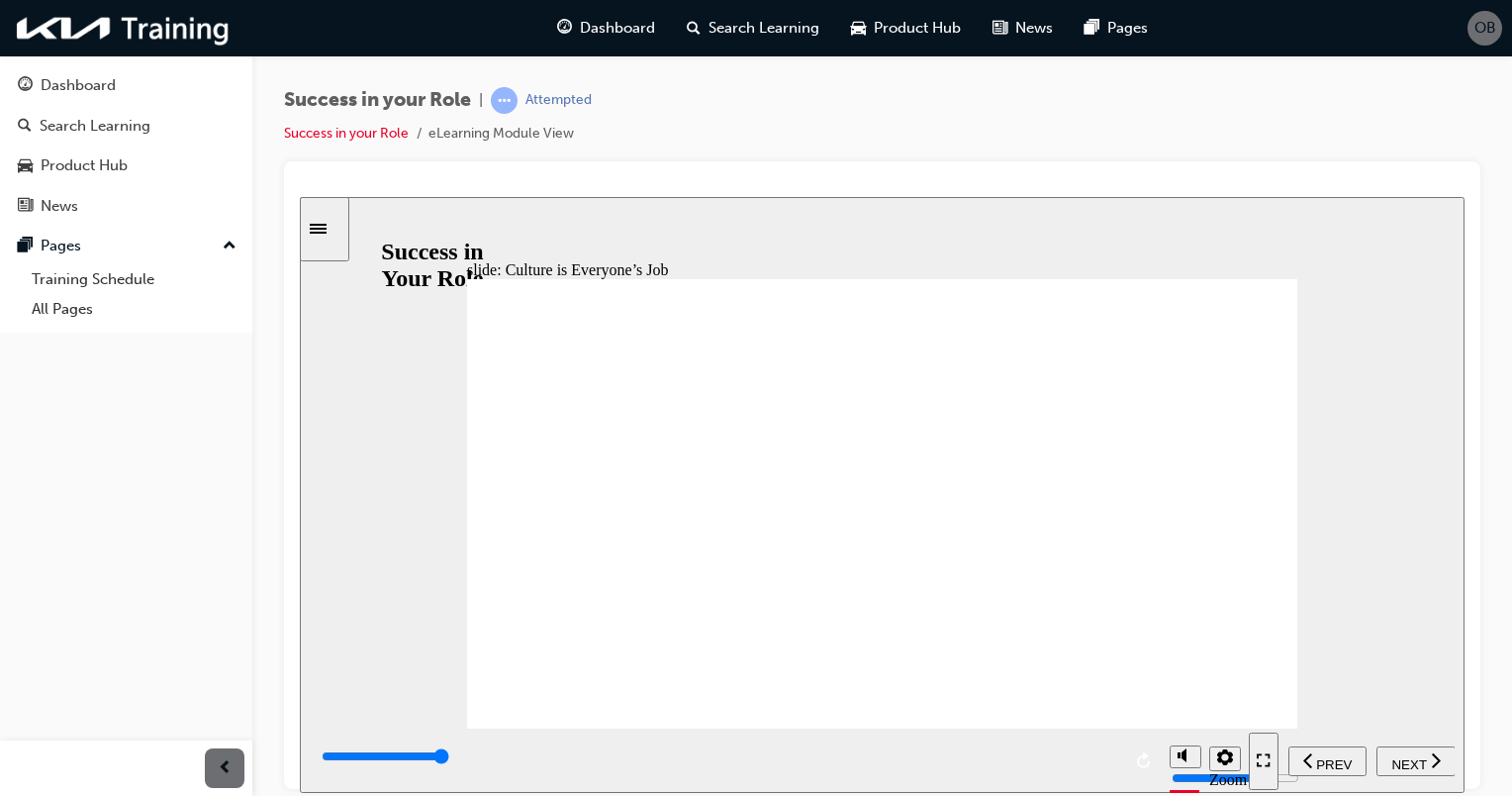 click 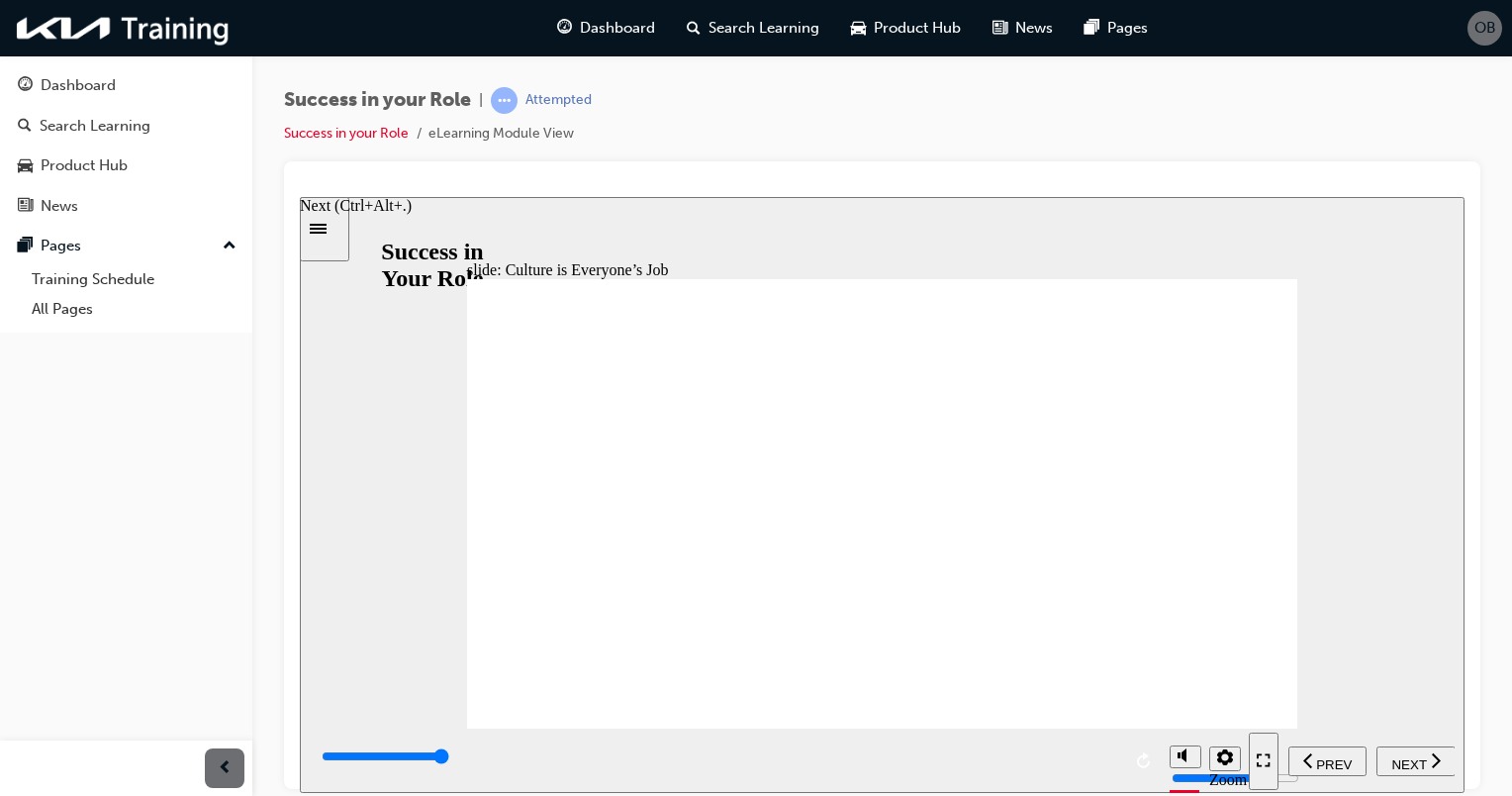 click on "NEXT" at bounding box center (1408, 763) 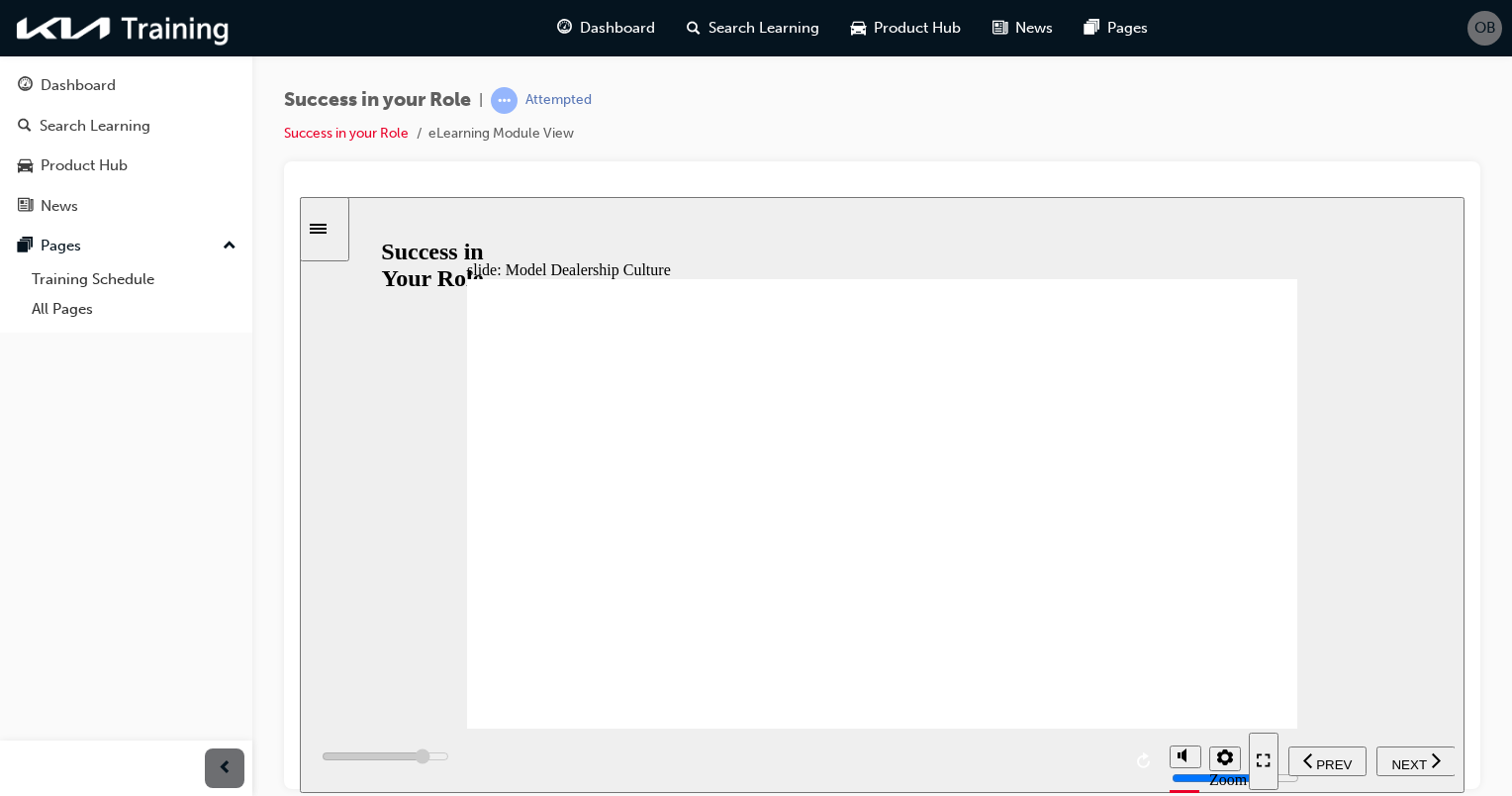 click 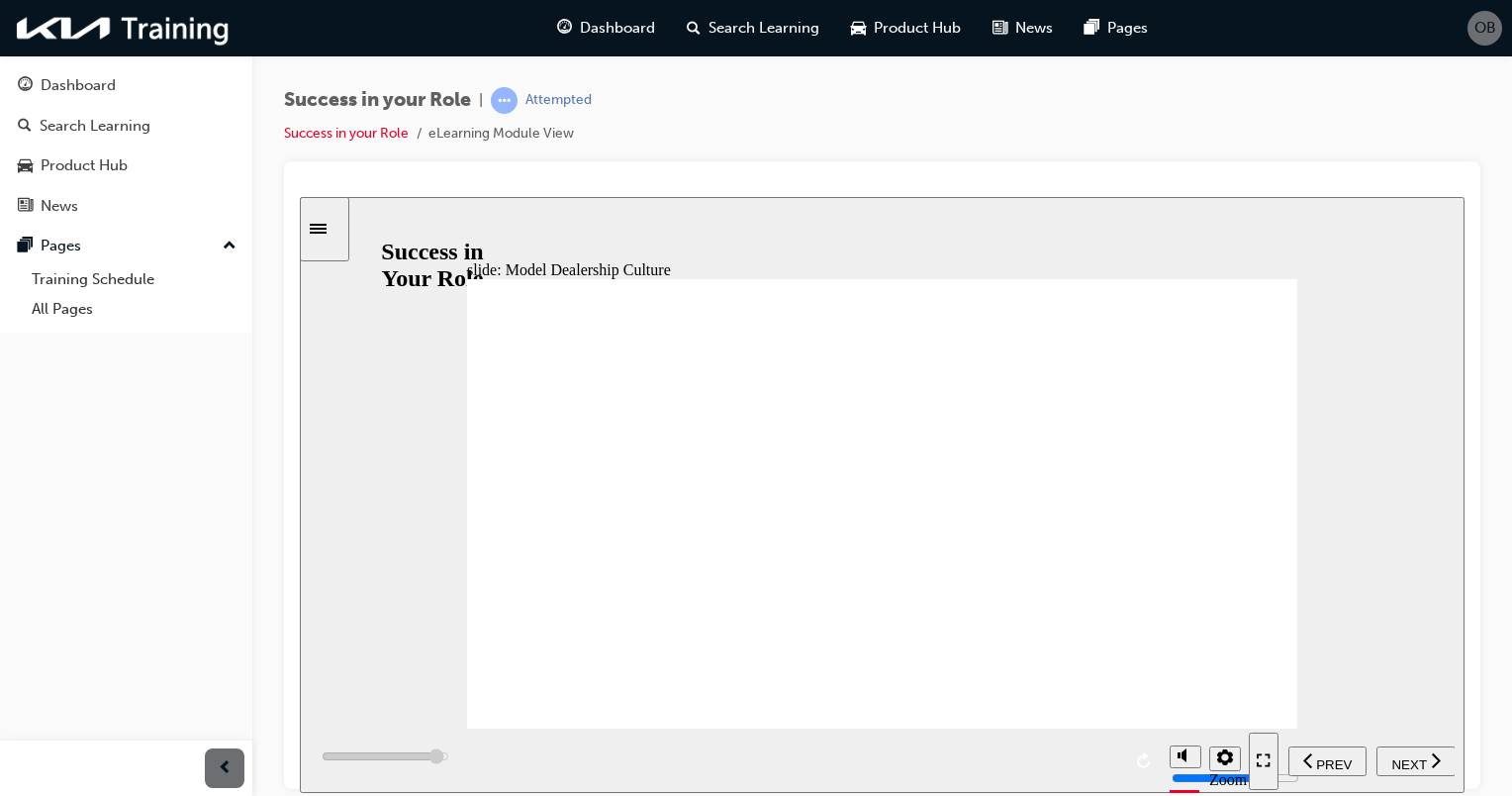 click 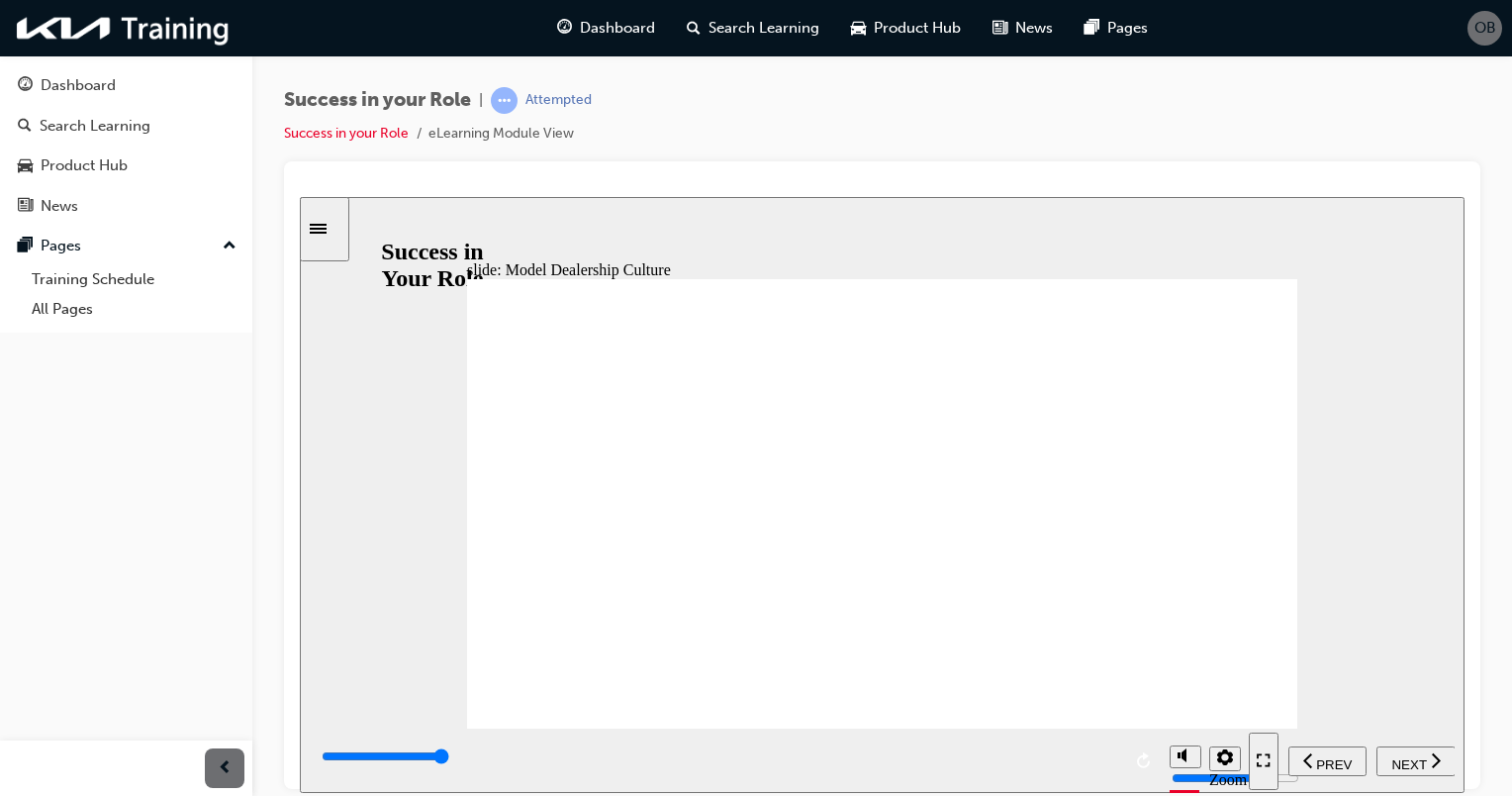 click 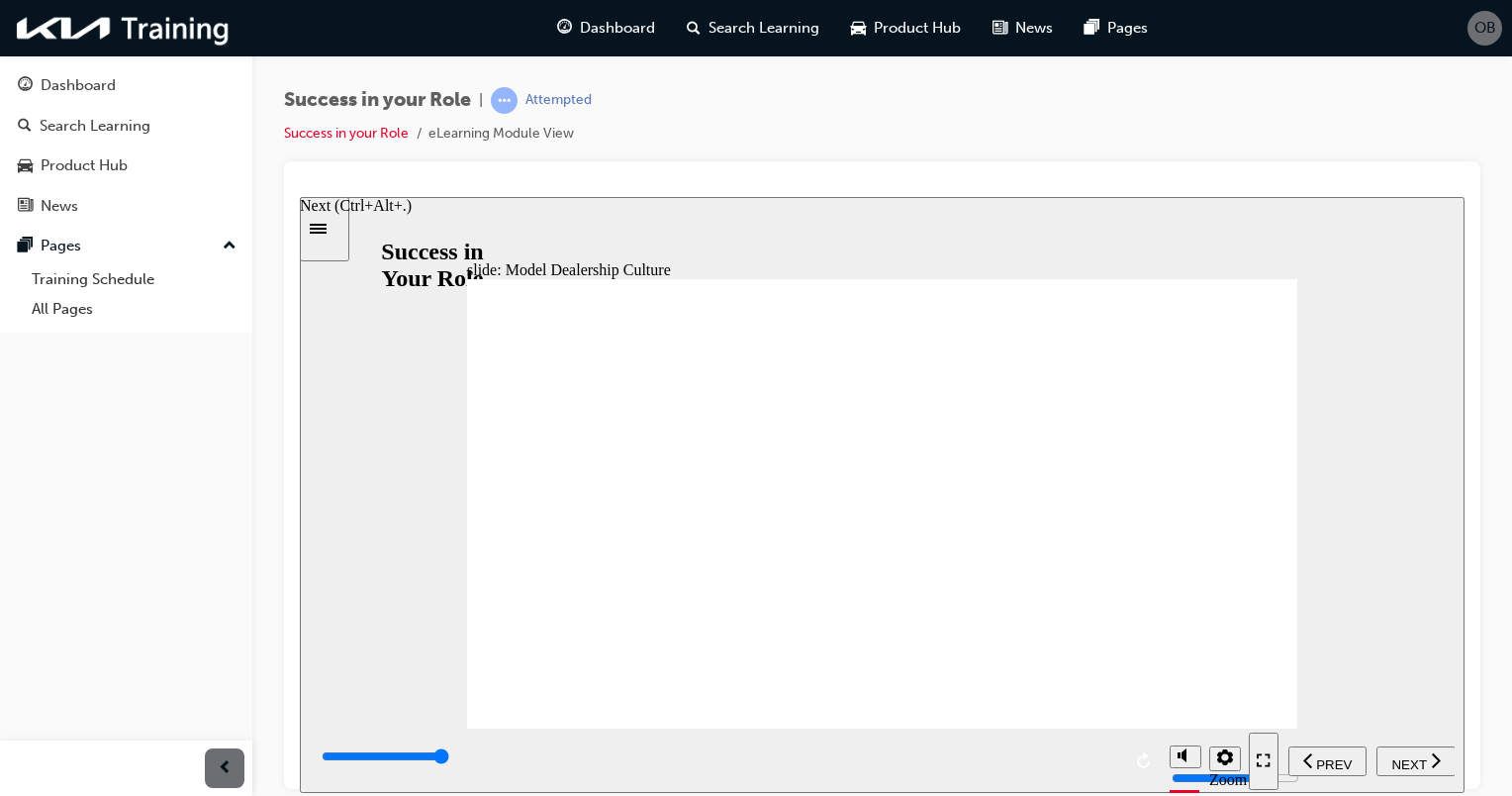 click on "NEXT" at bounding box center [1416, 760] 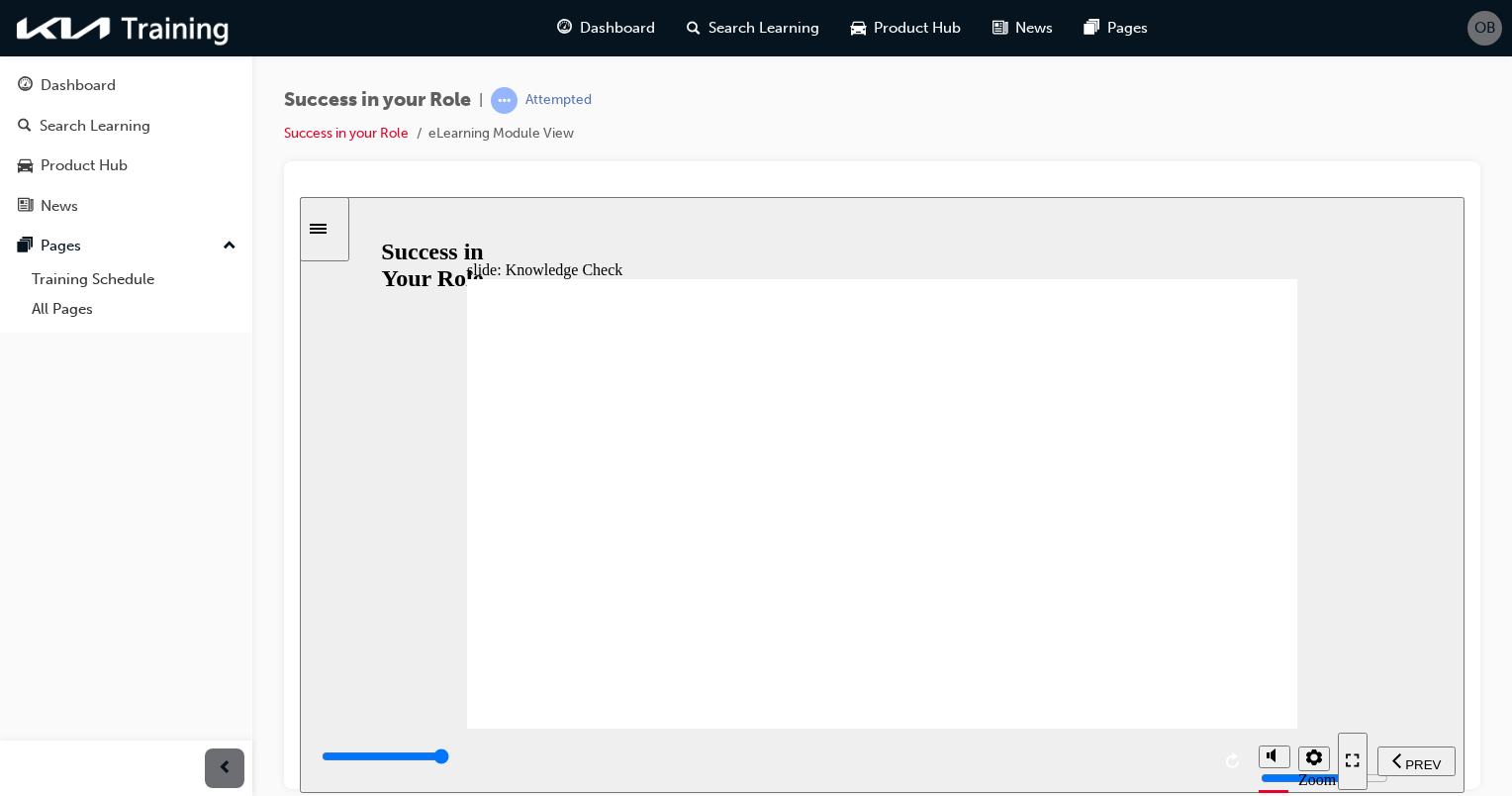 click 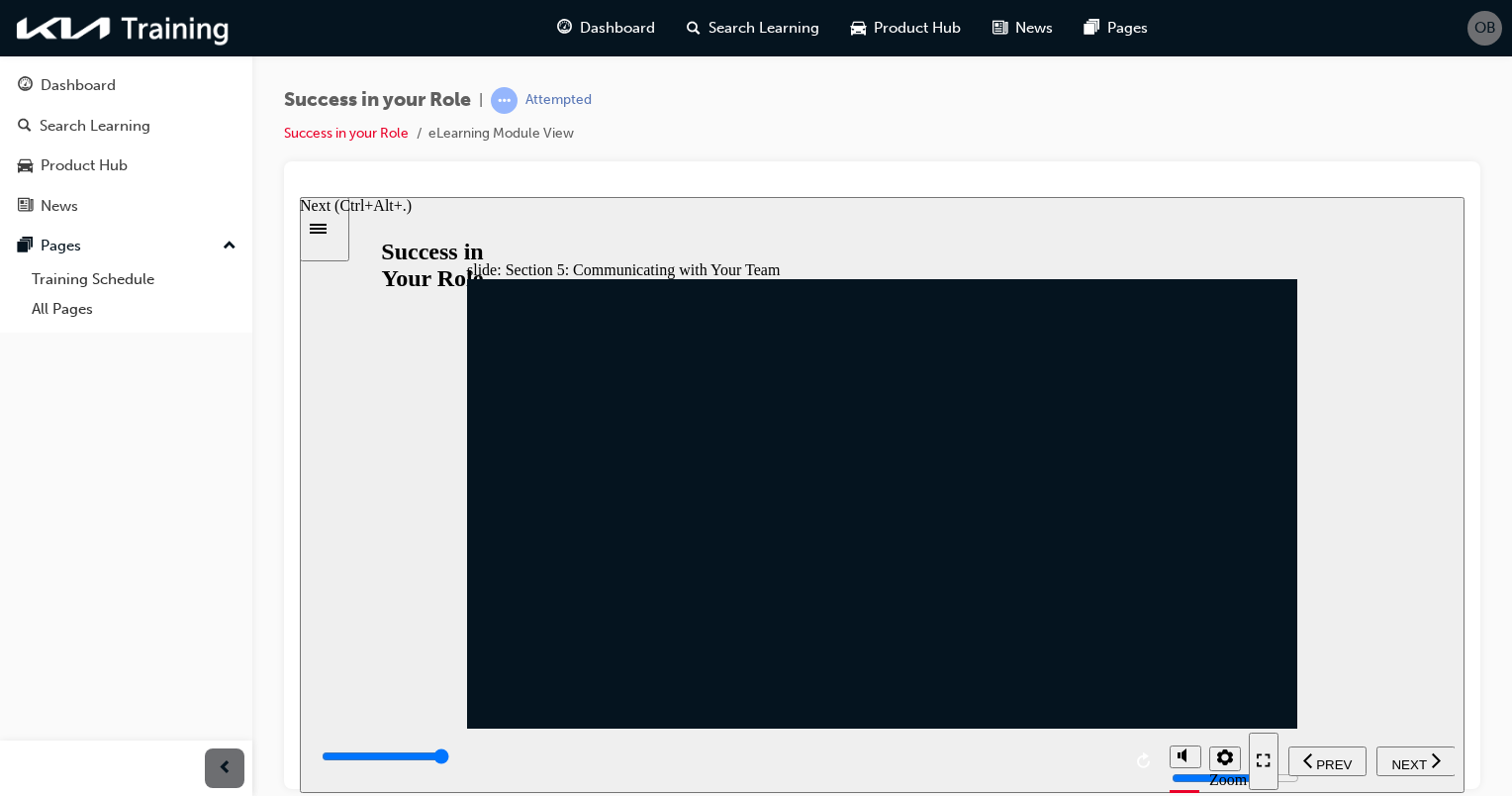 click on "NEXT" at bounding box center (1408, 763) 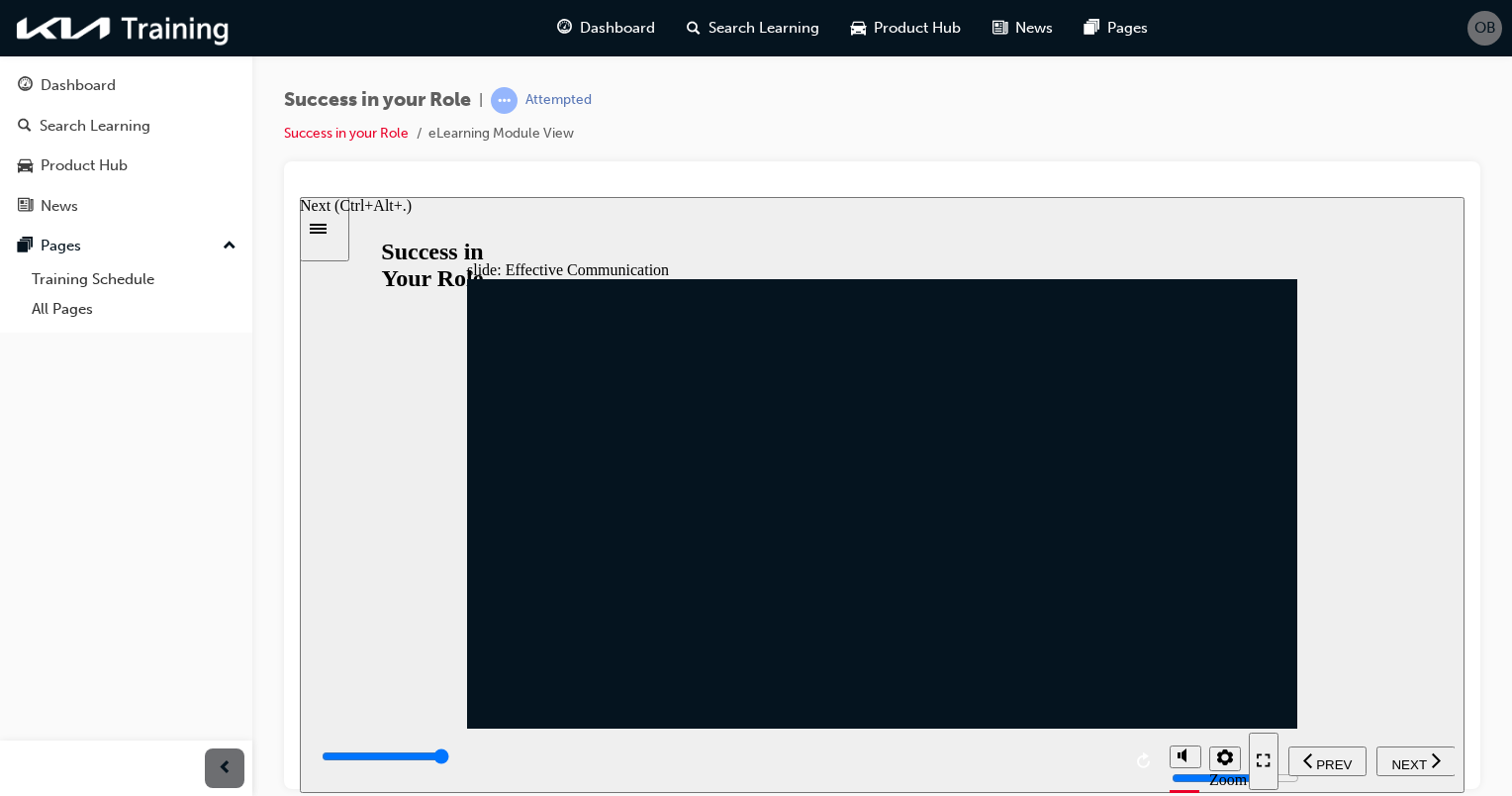 click on "NEXT" at bounding box center (1416, 760) 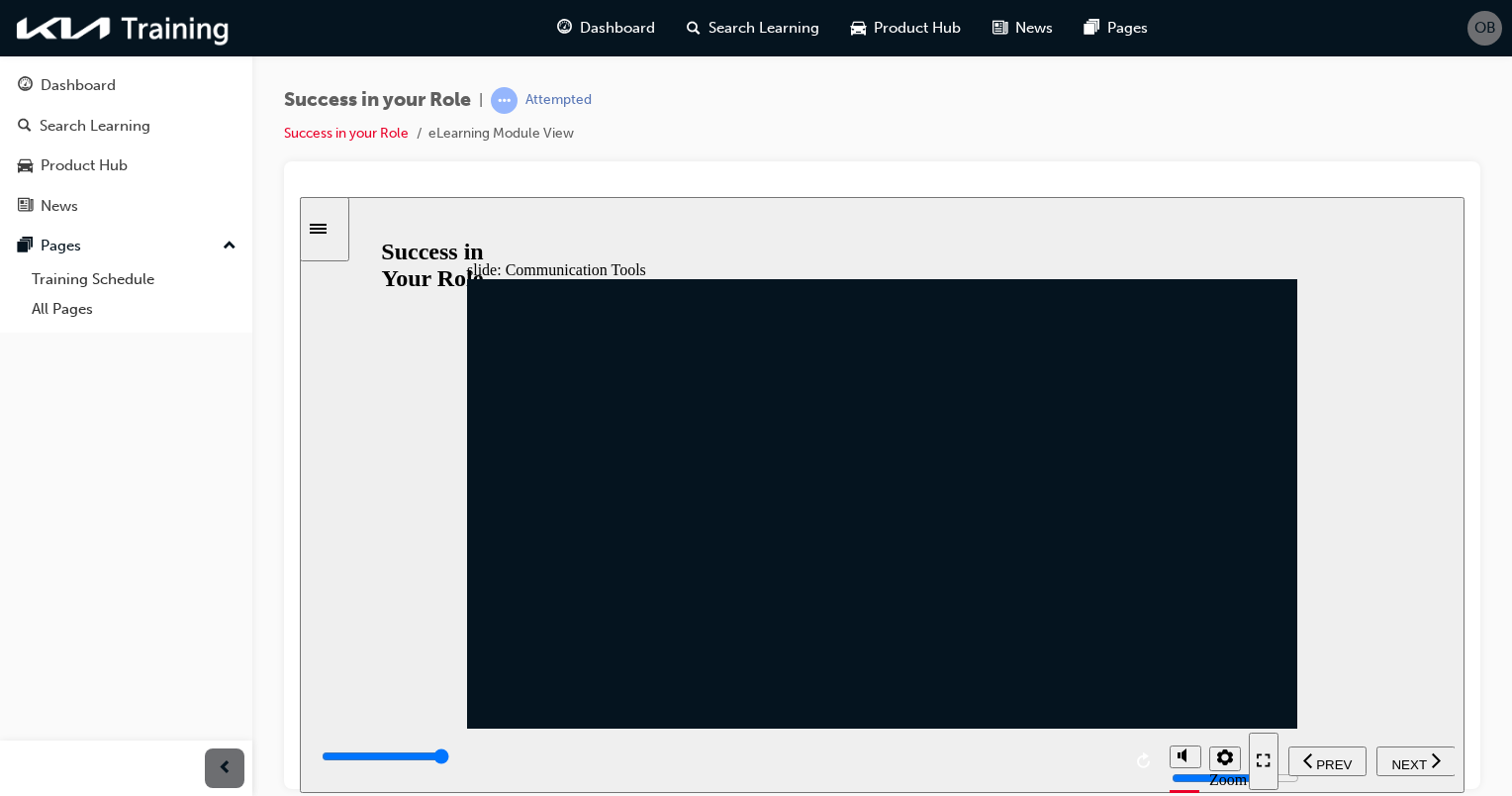 click 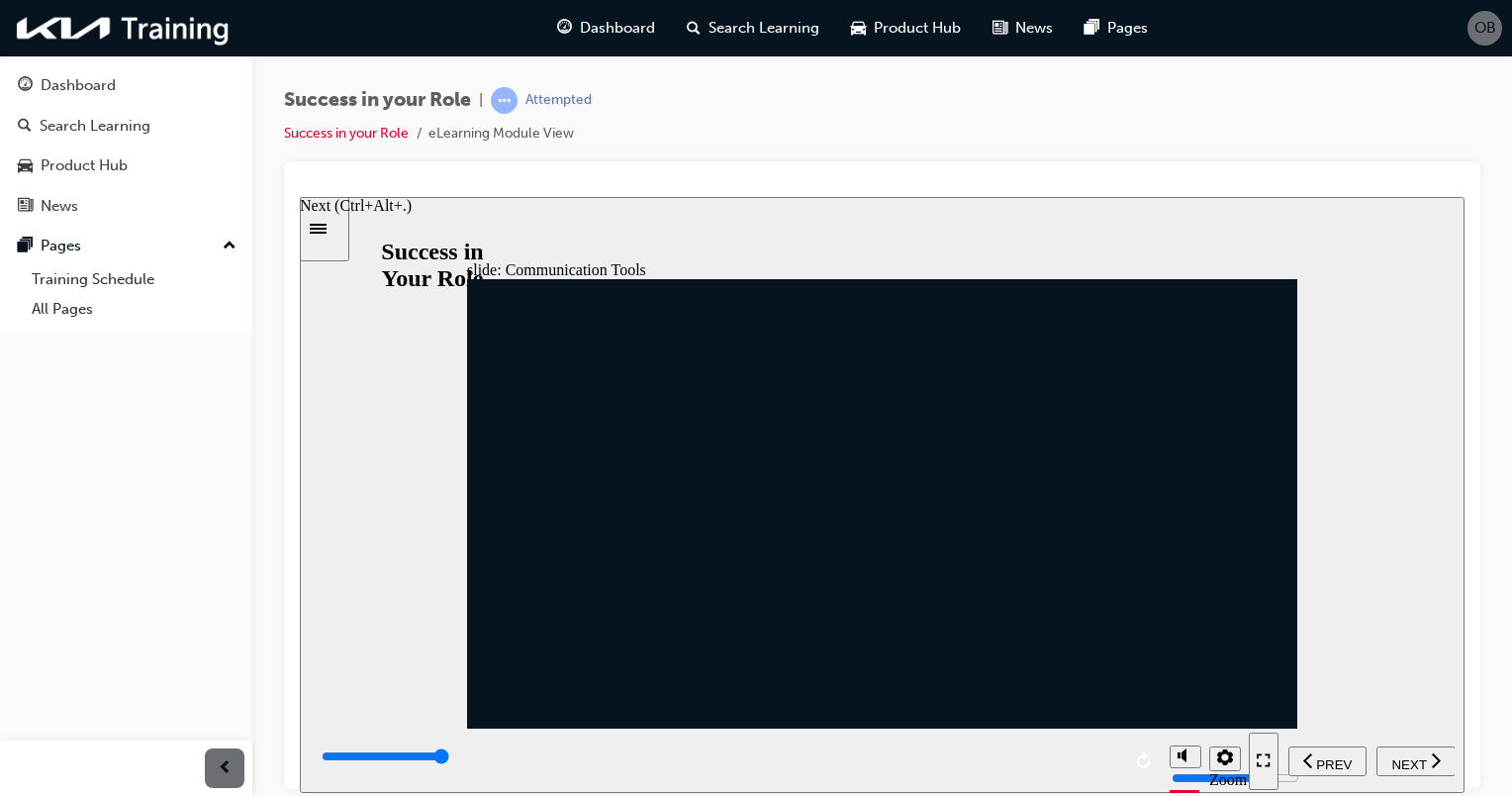 click on "NEXT" at bounding box center (1416, 760) 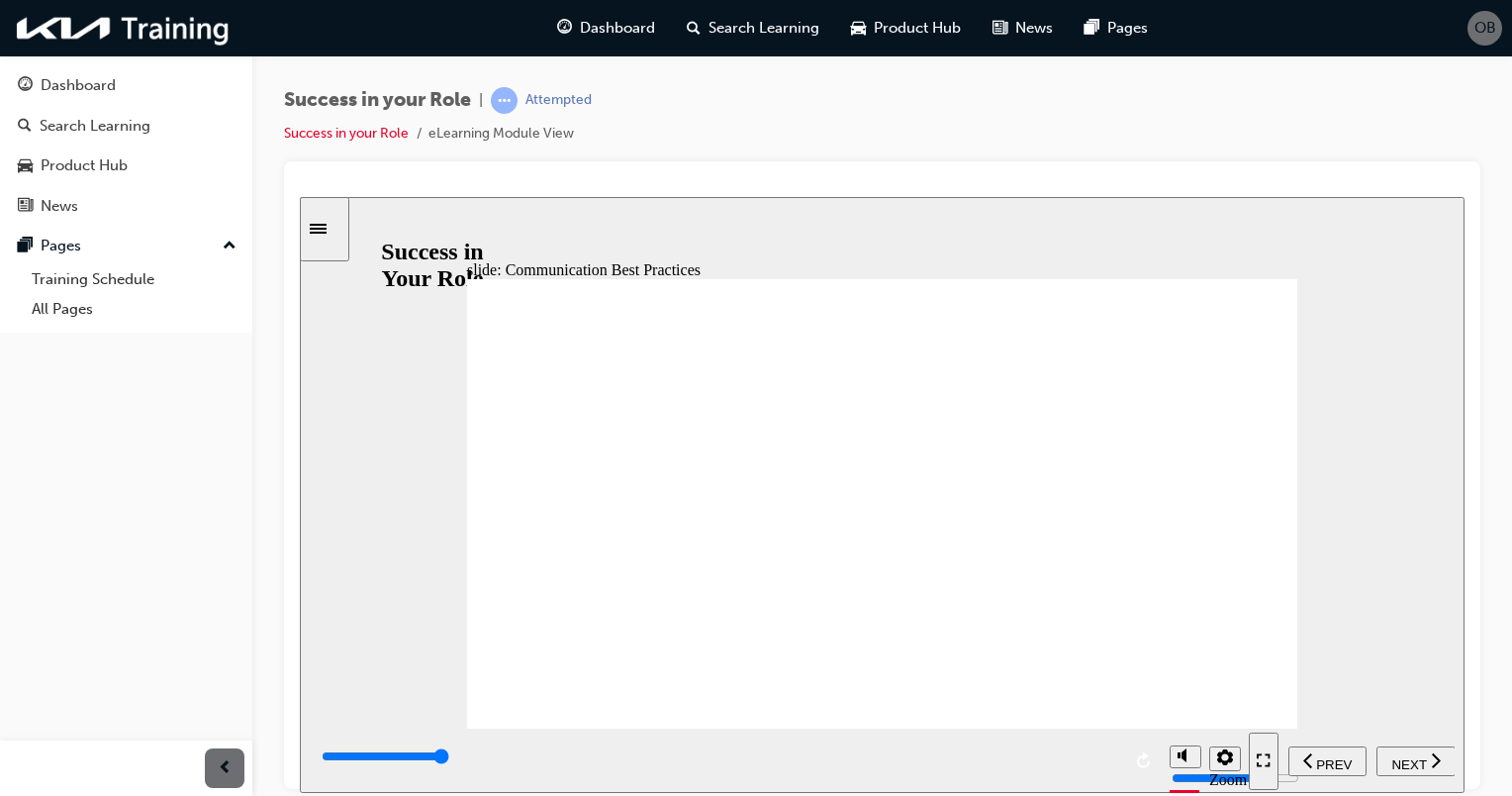 click 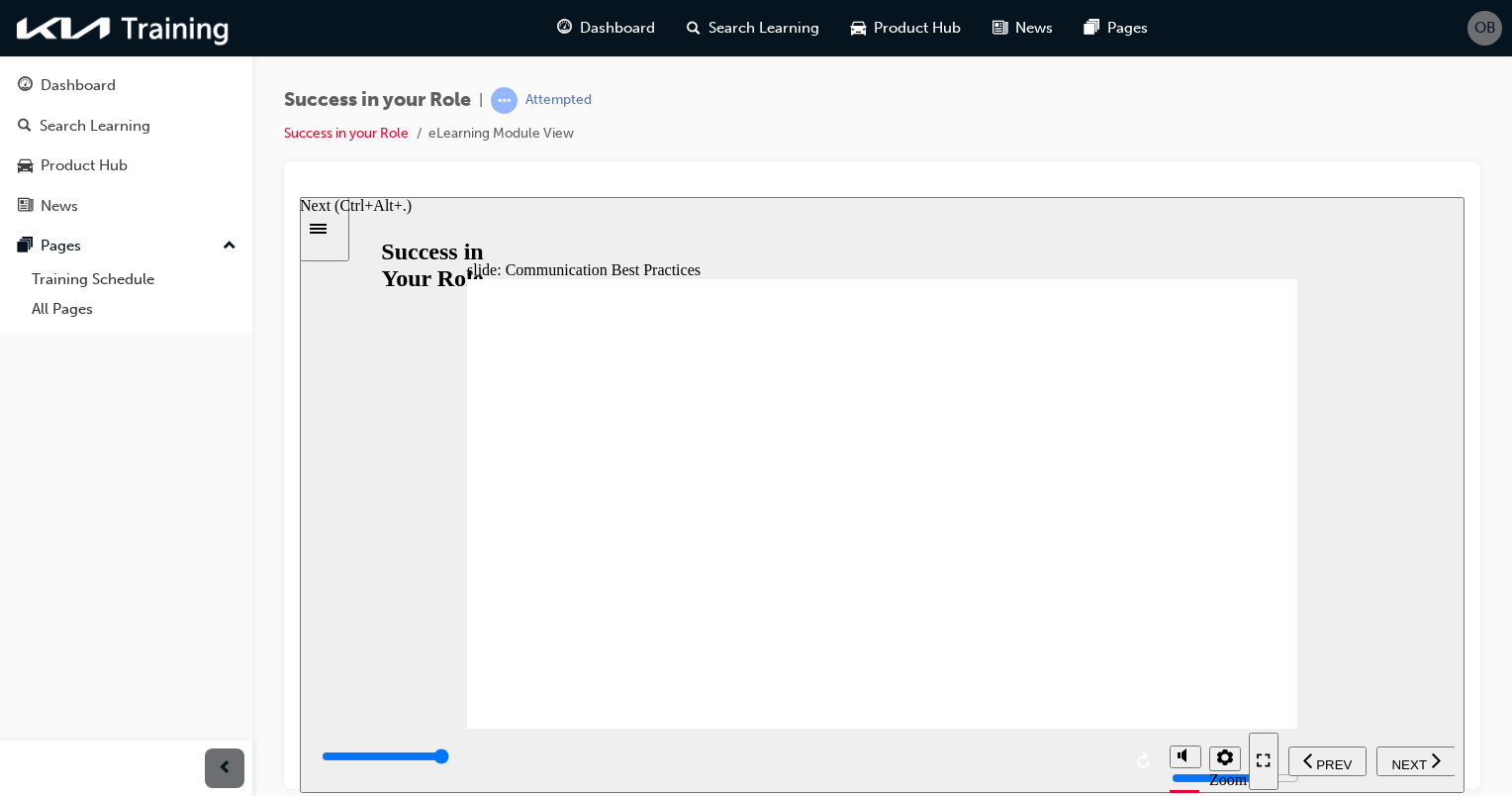 click on "NEXT" at bounding box center [1416, 760] 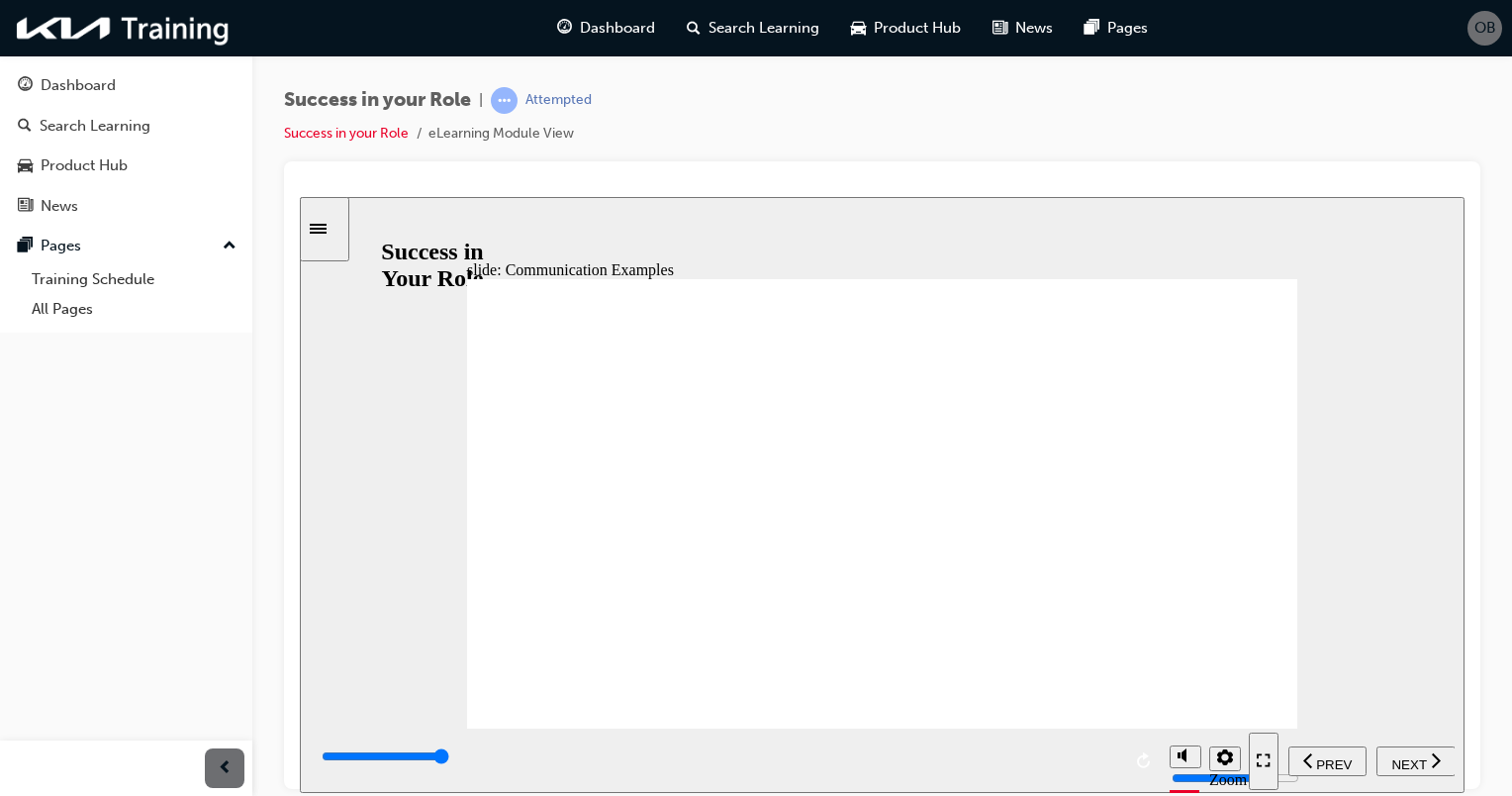 click on "PREV NEXT
SUBMIT" at bounding box center [1352, 759] 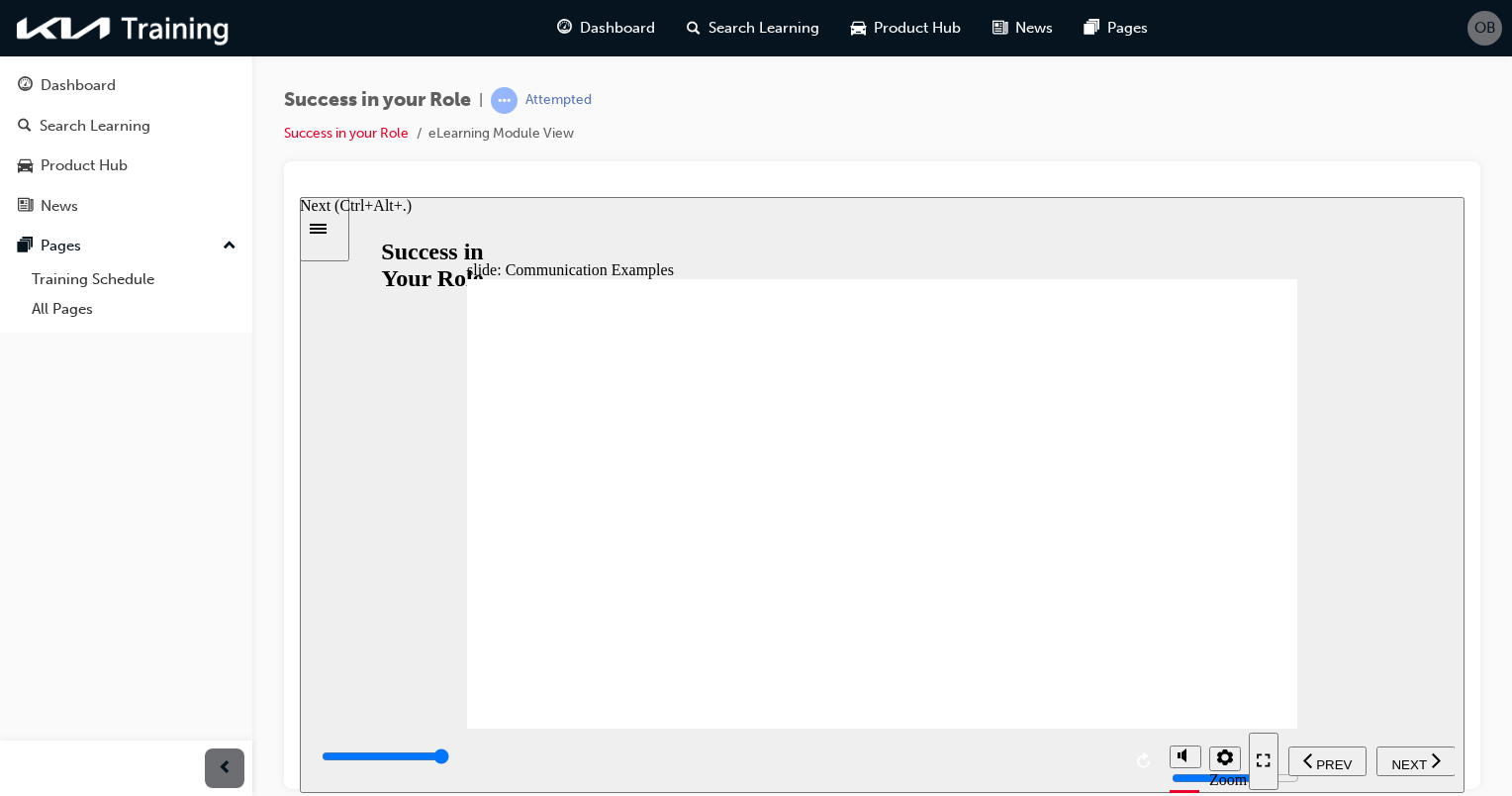 click on "NEXT" at bounding box center (1408, 763) 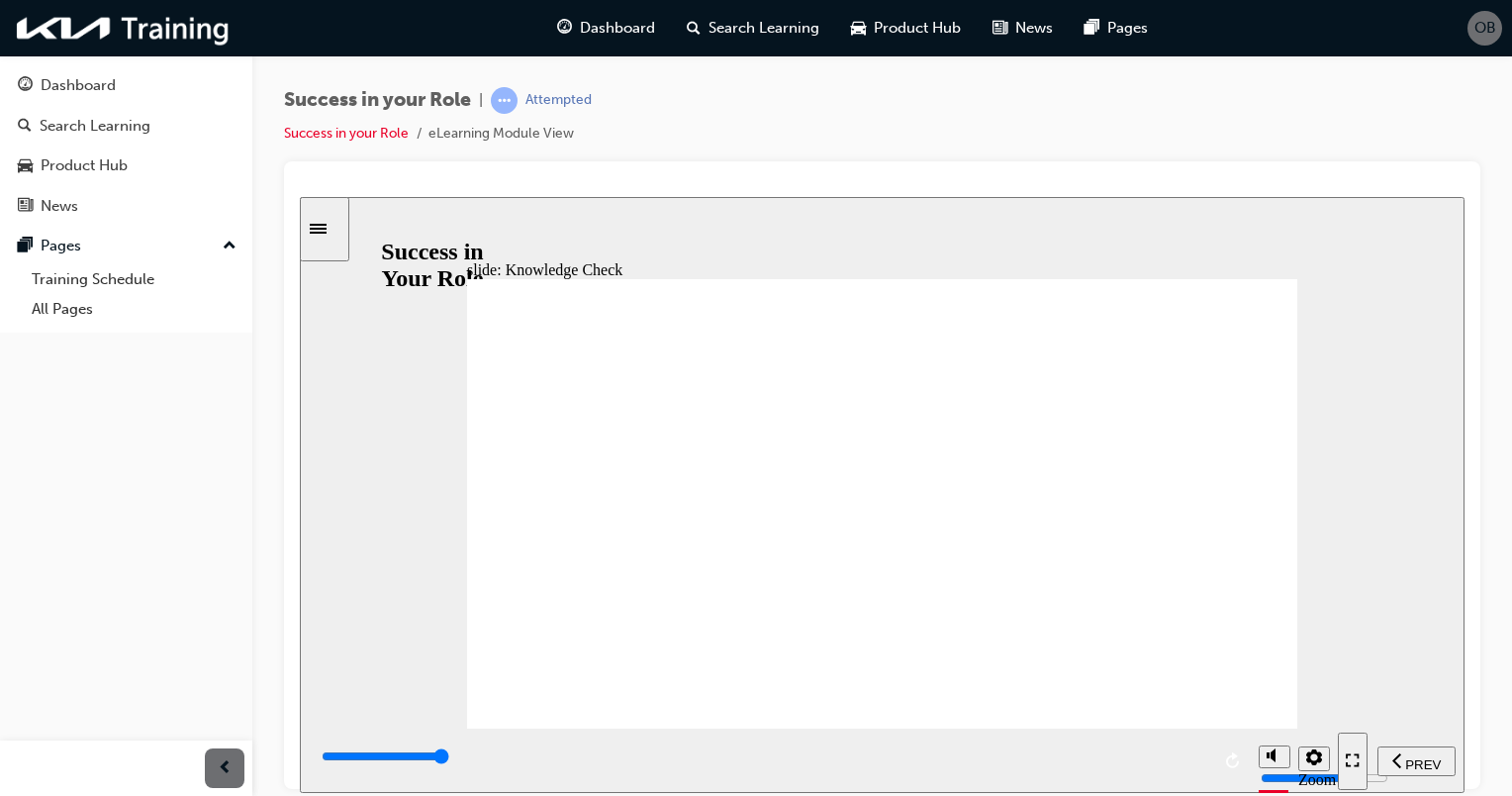 click 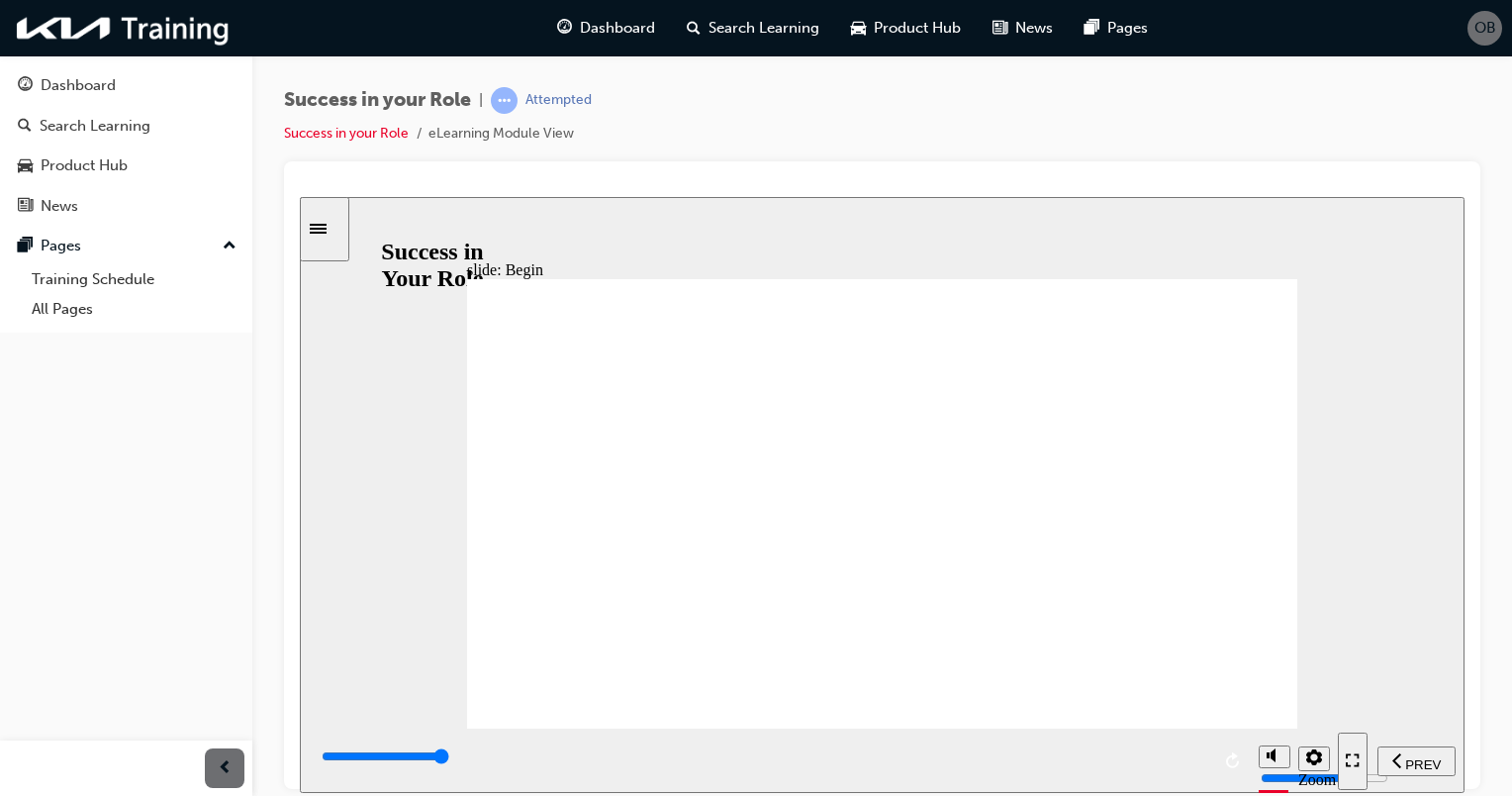 click 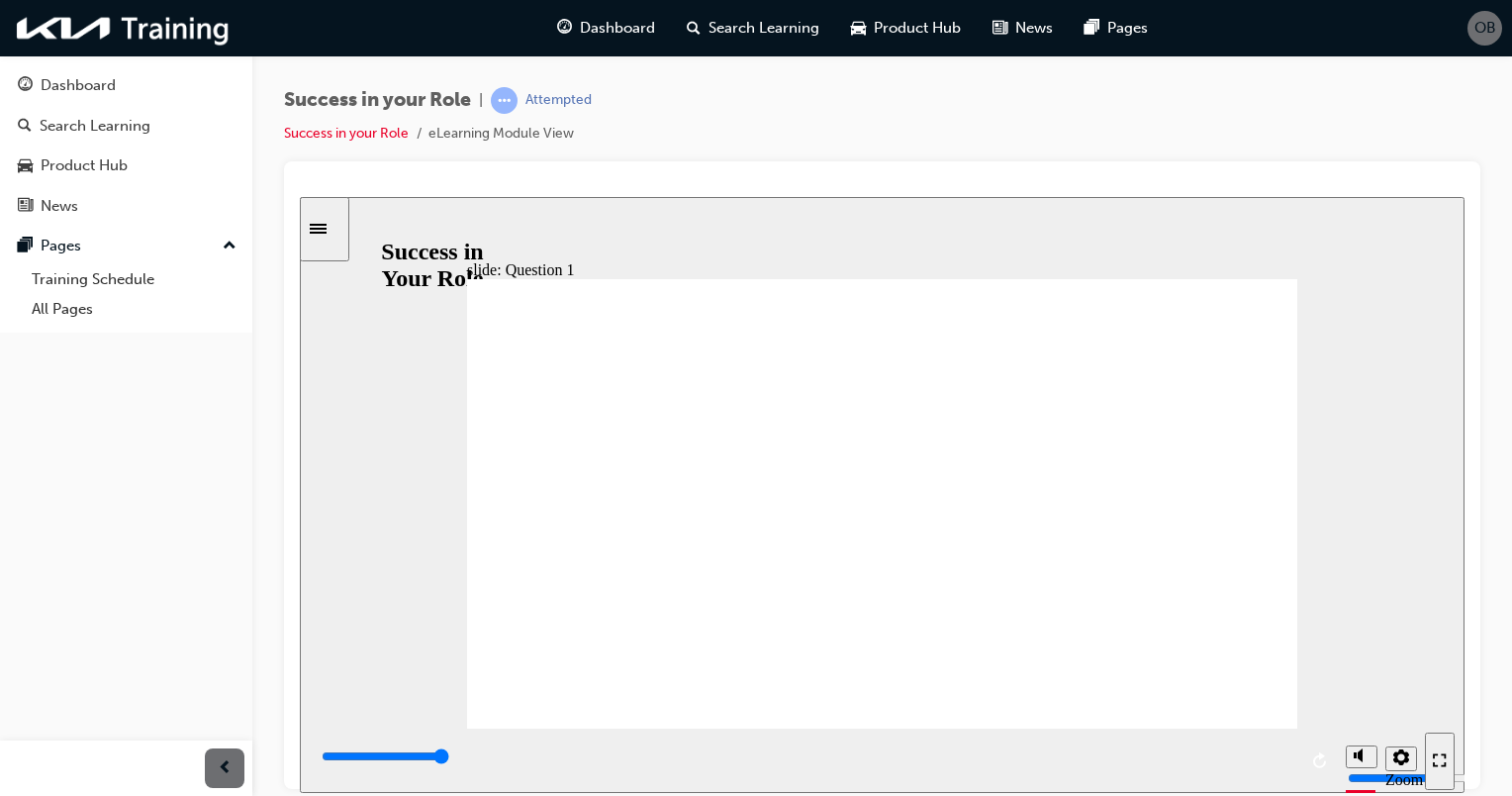 click 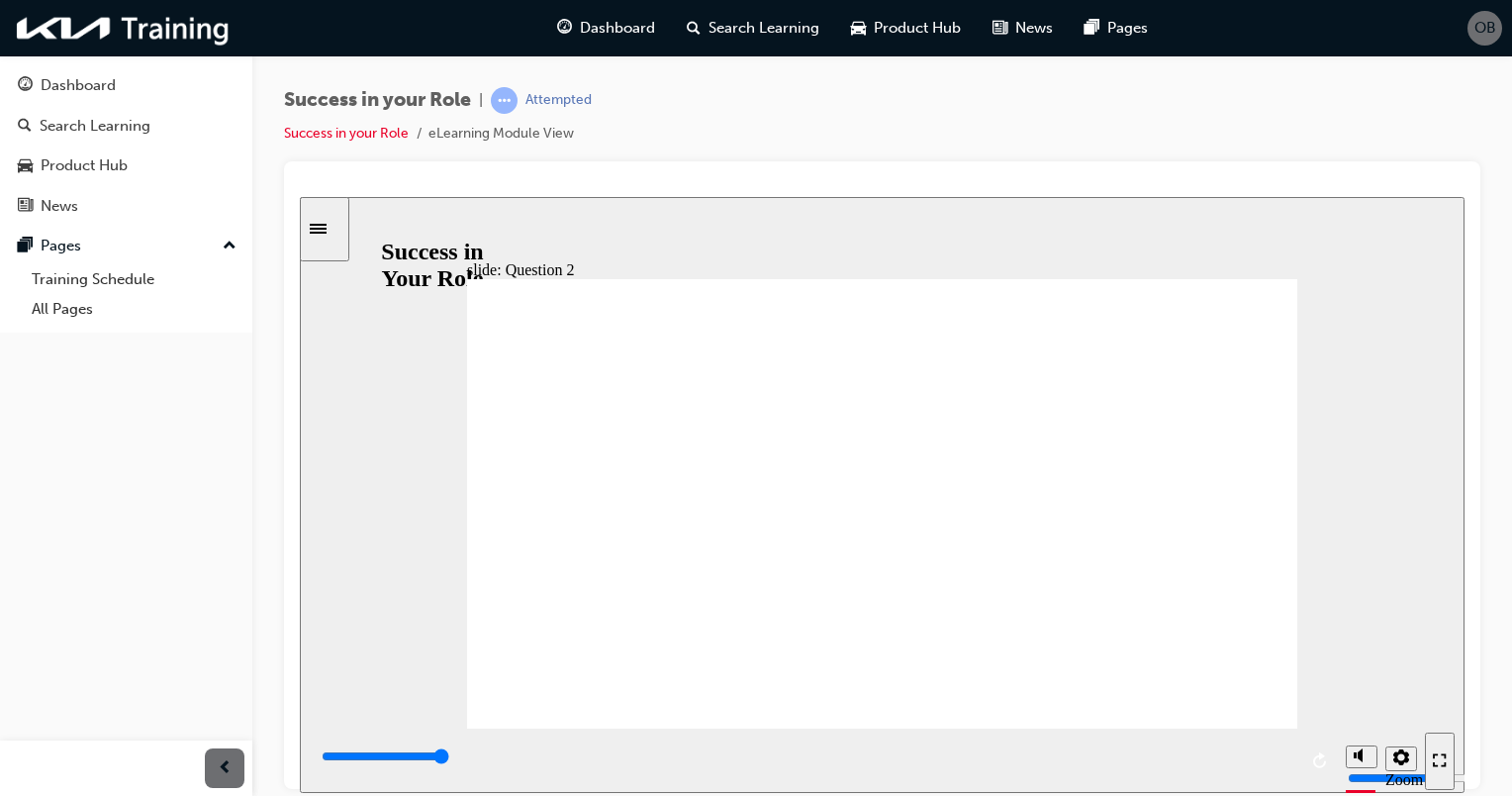 click 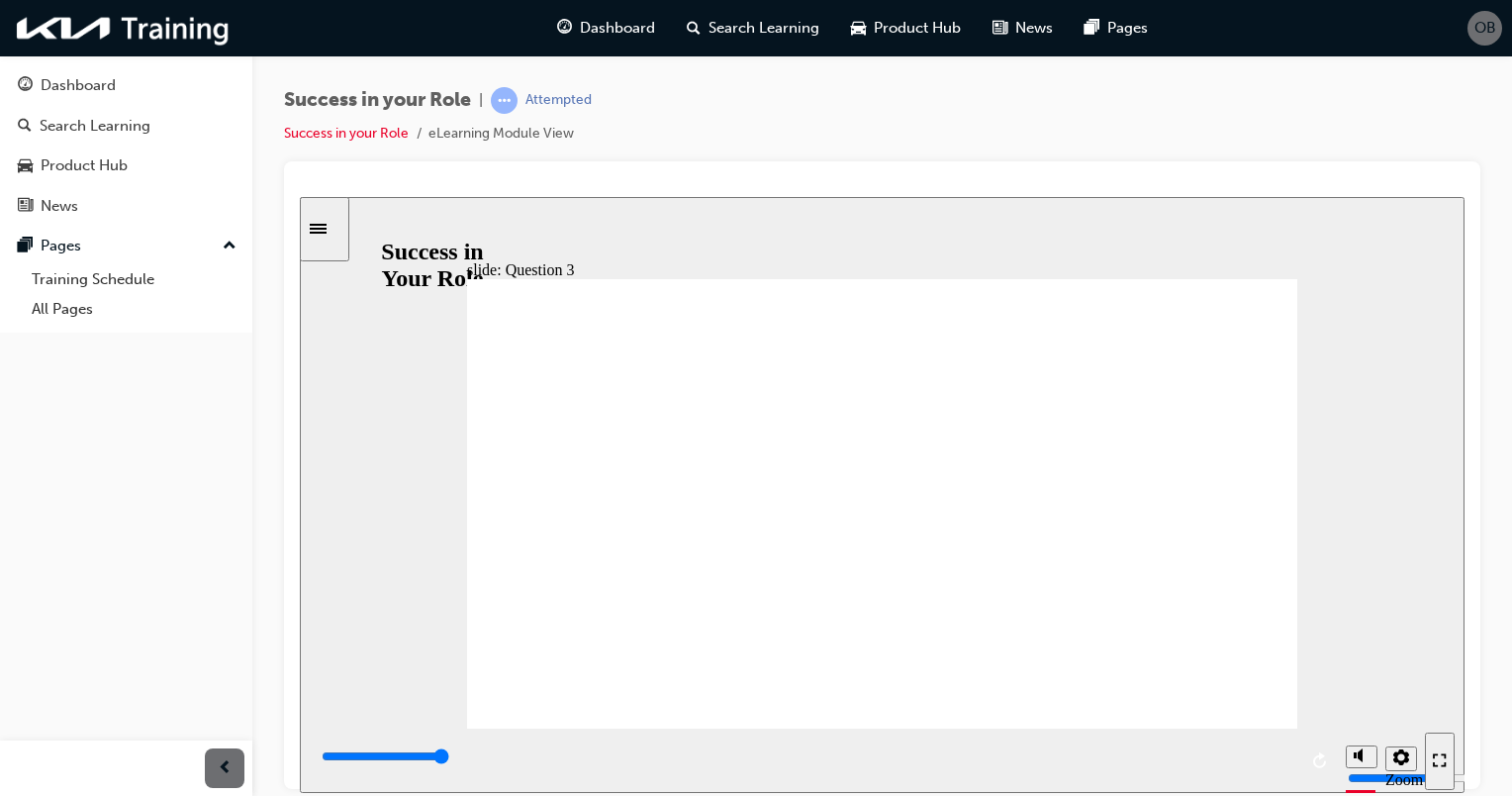 click 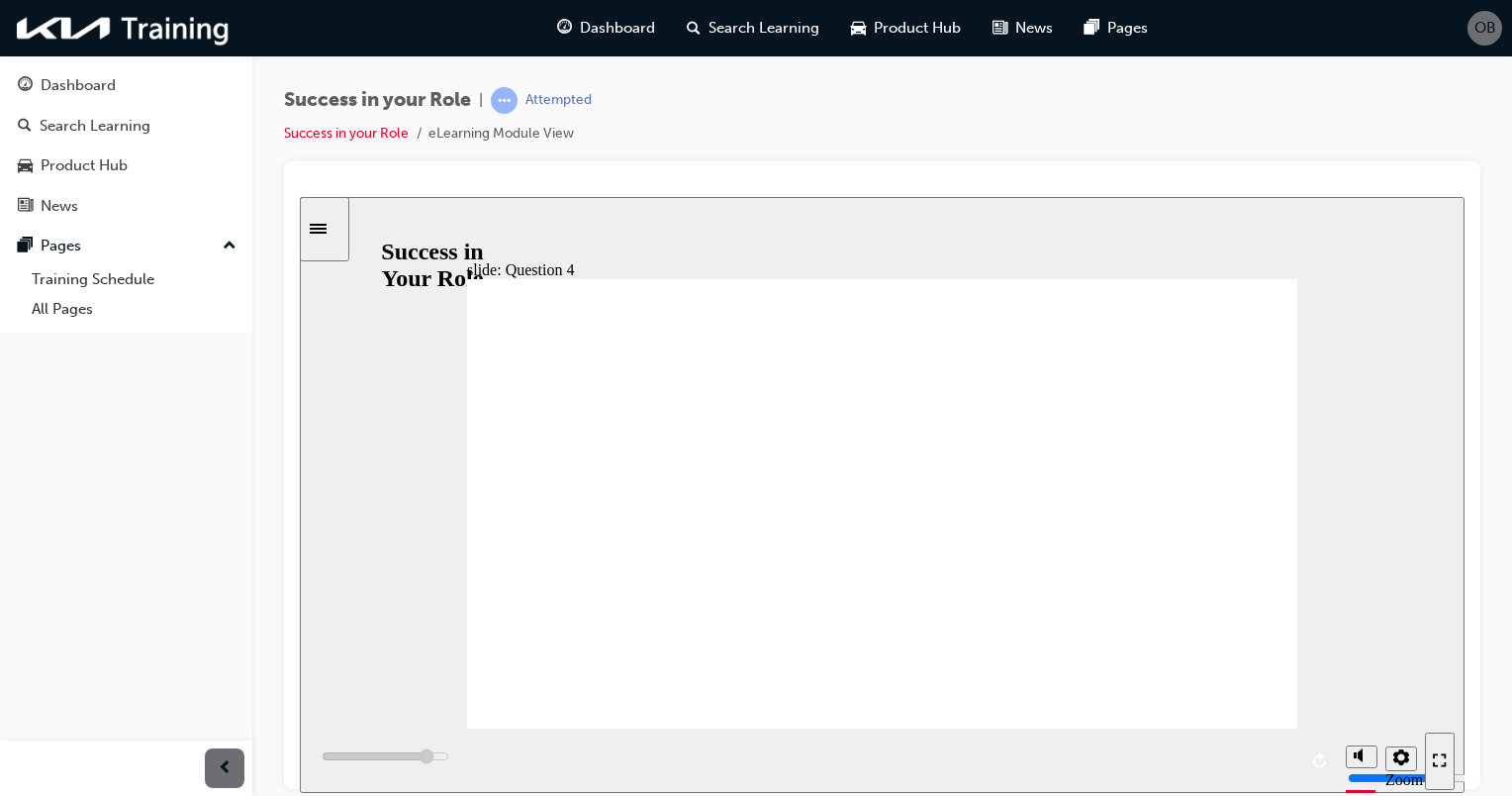 click 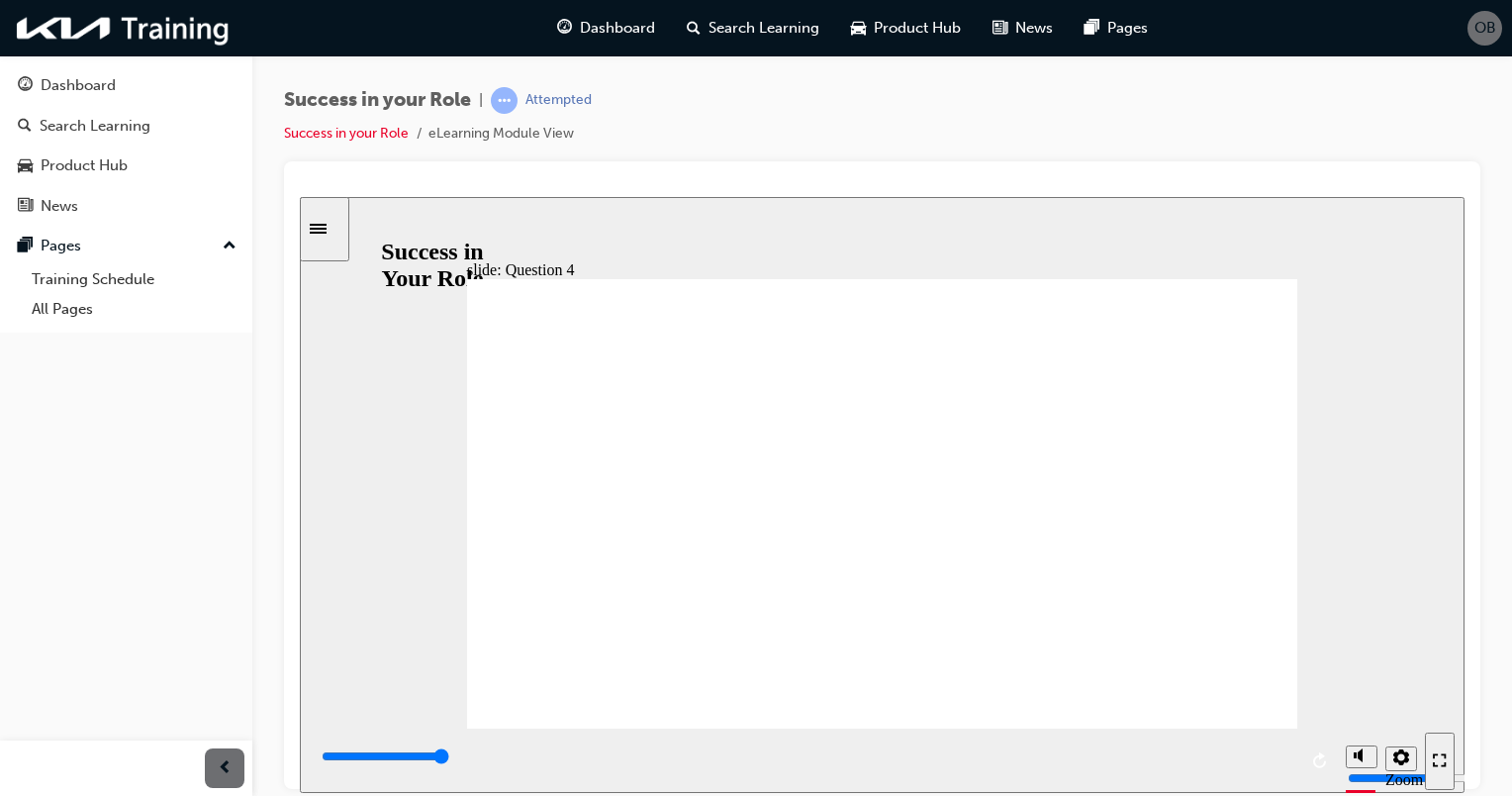 click 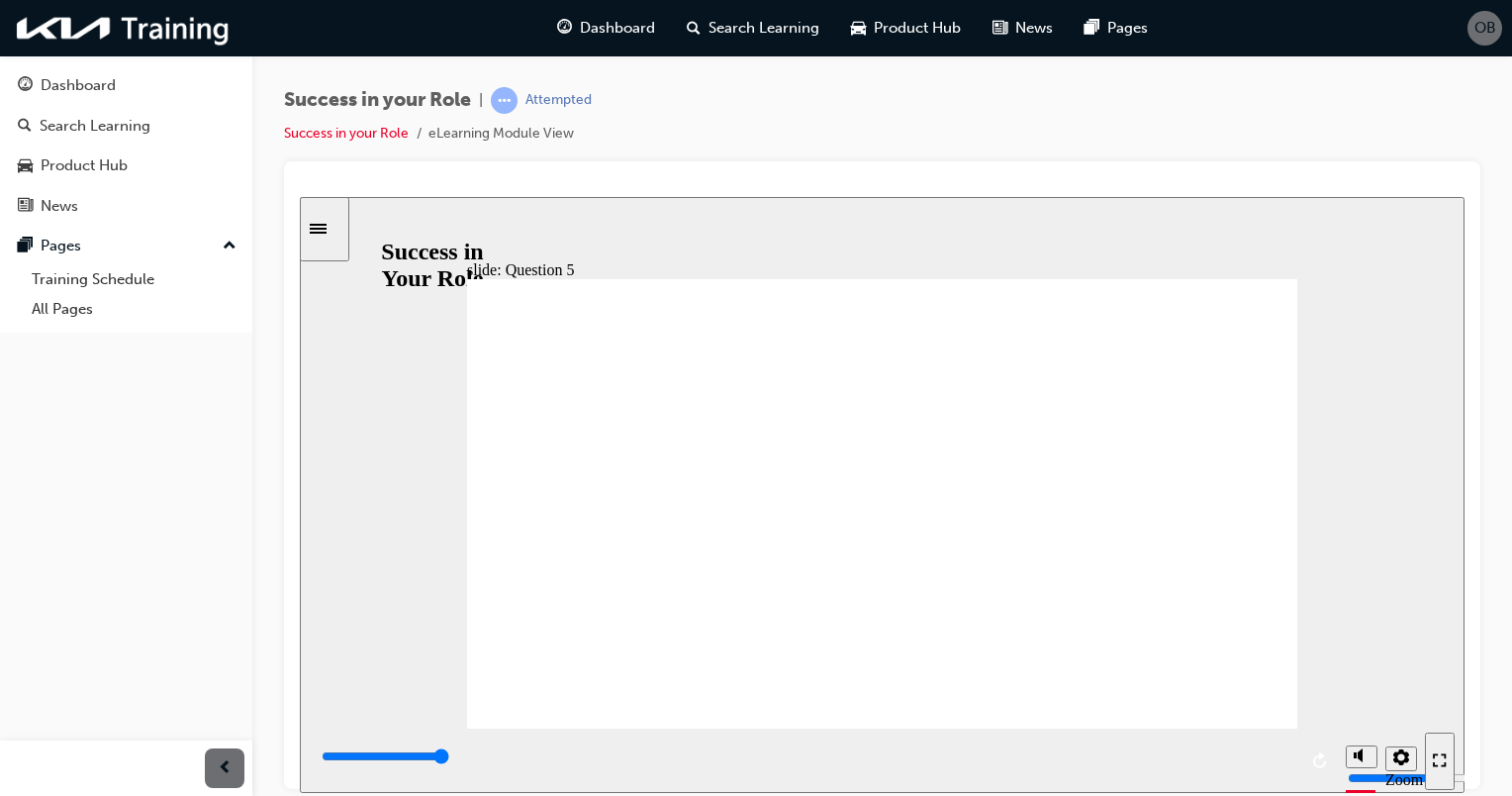 click 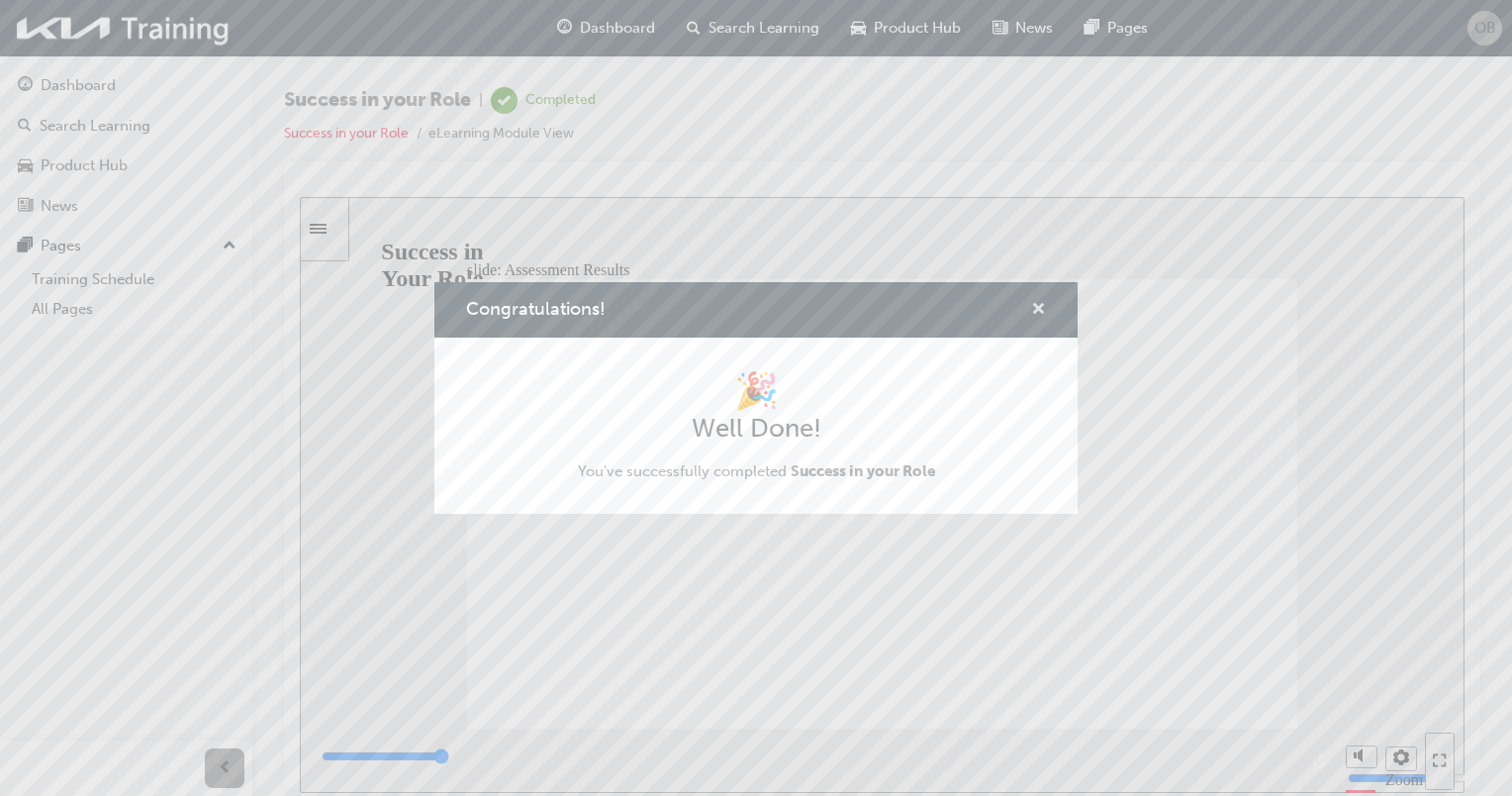 click at bounding box center (1038, 311) 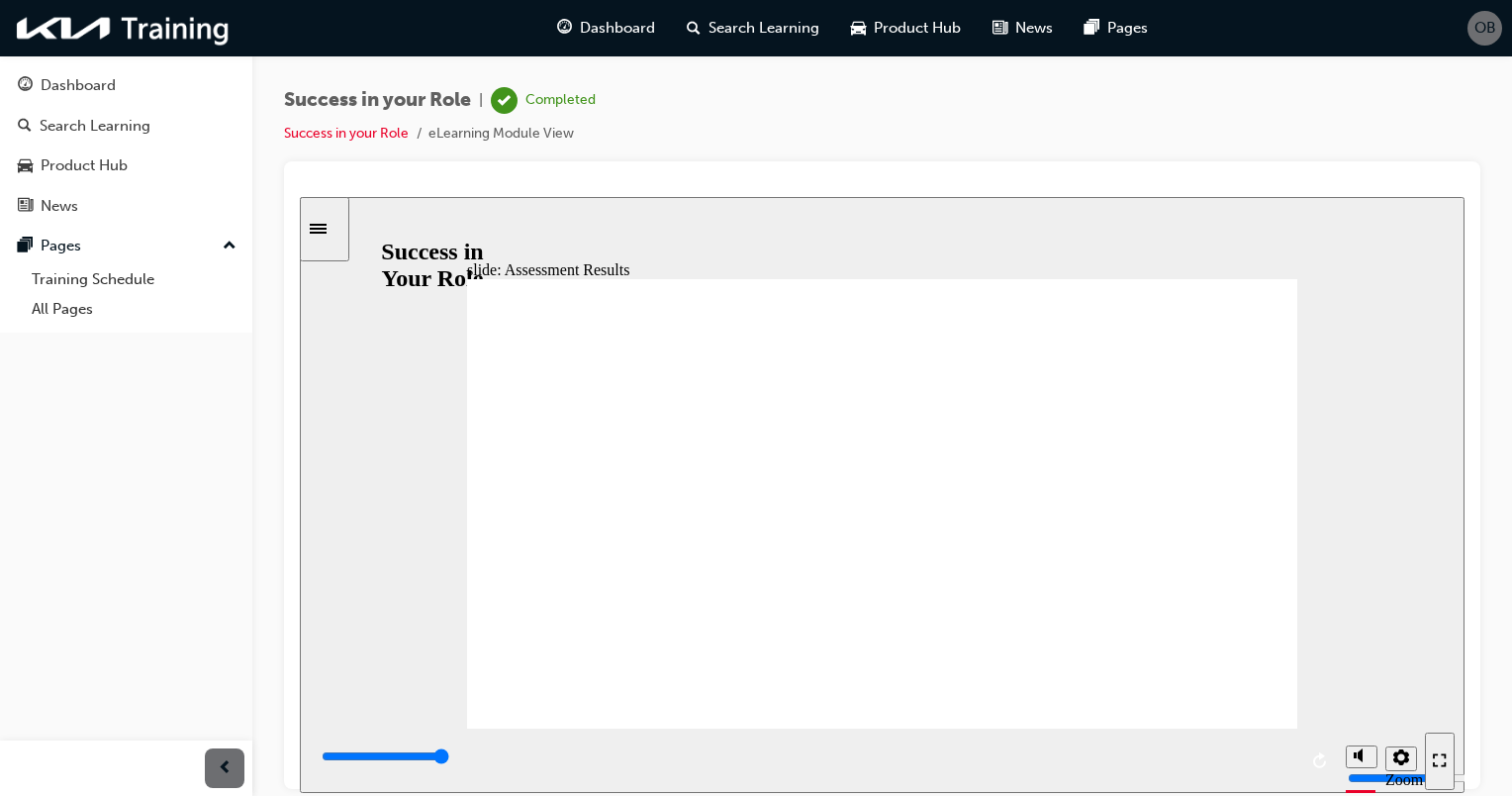 click 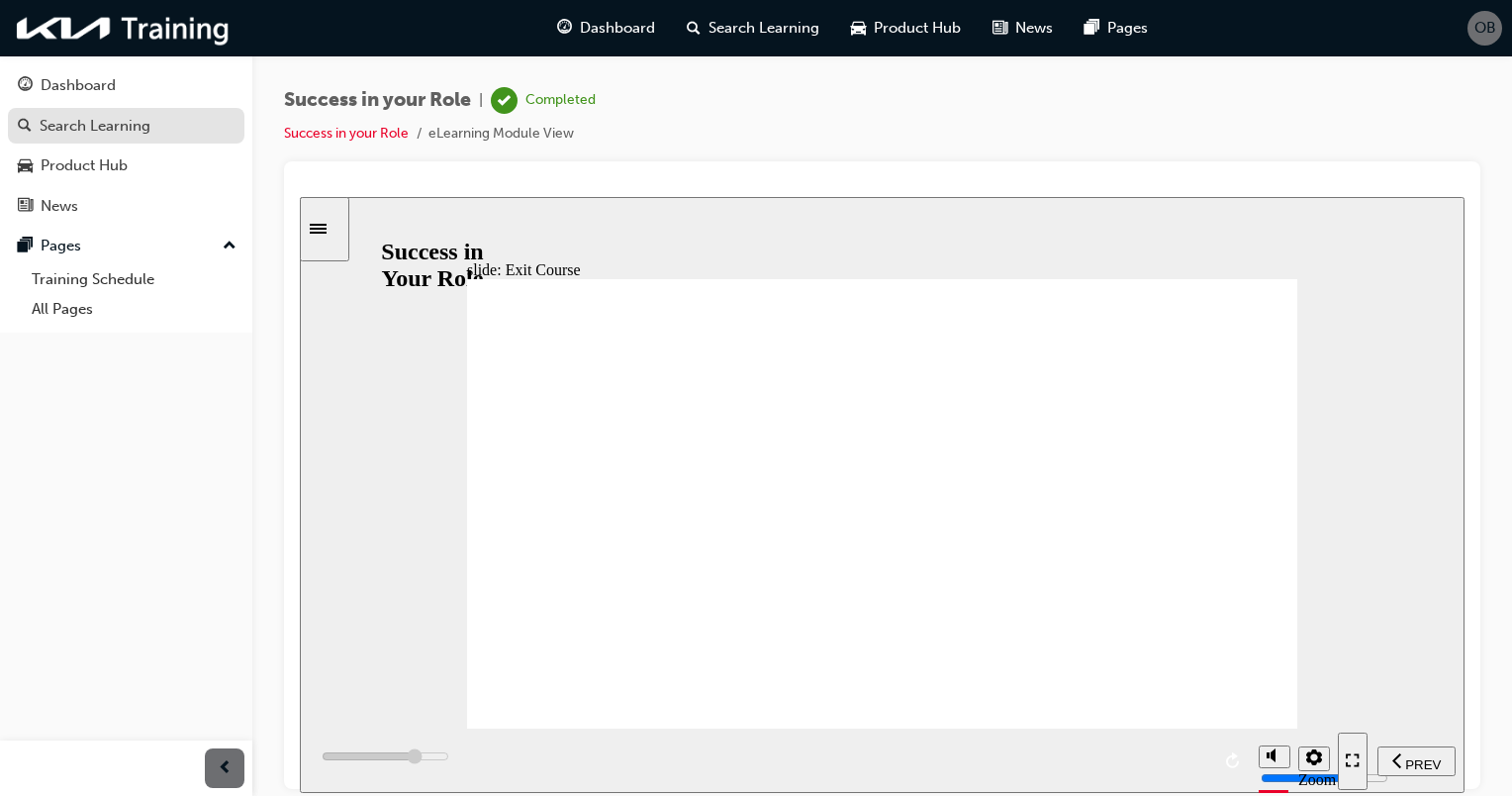 click on "Search Learning" at bounding box center [95, 126] 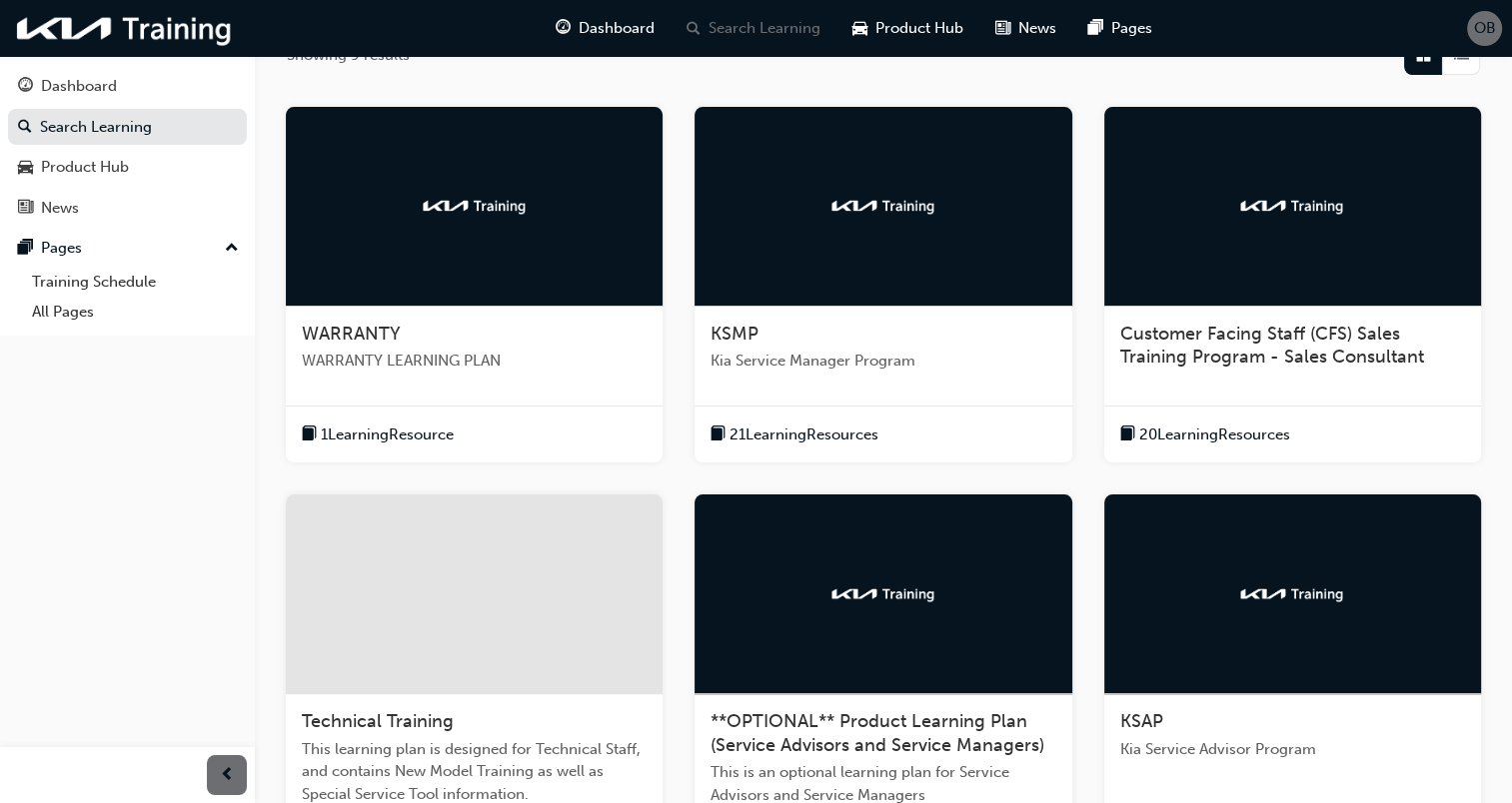scroll, scrollTop: 370, scrollLeft: 0, axis: vertical 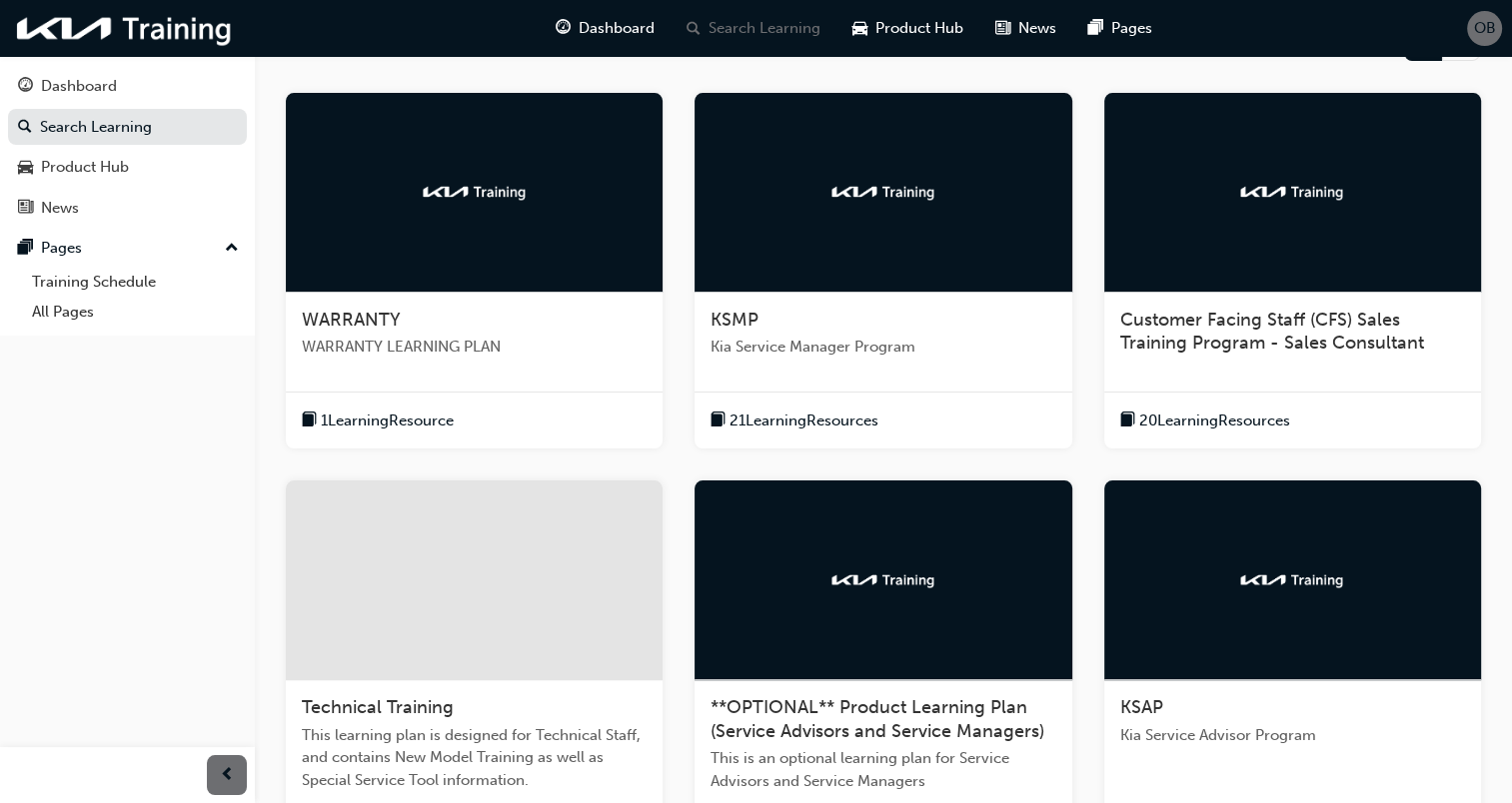 click at bounding box center (1292, 580) 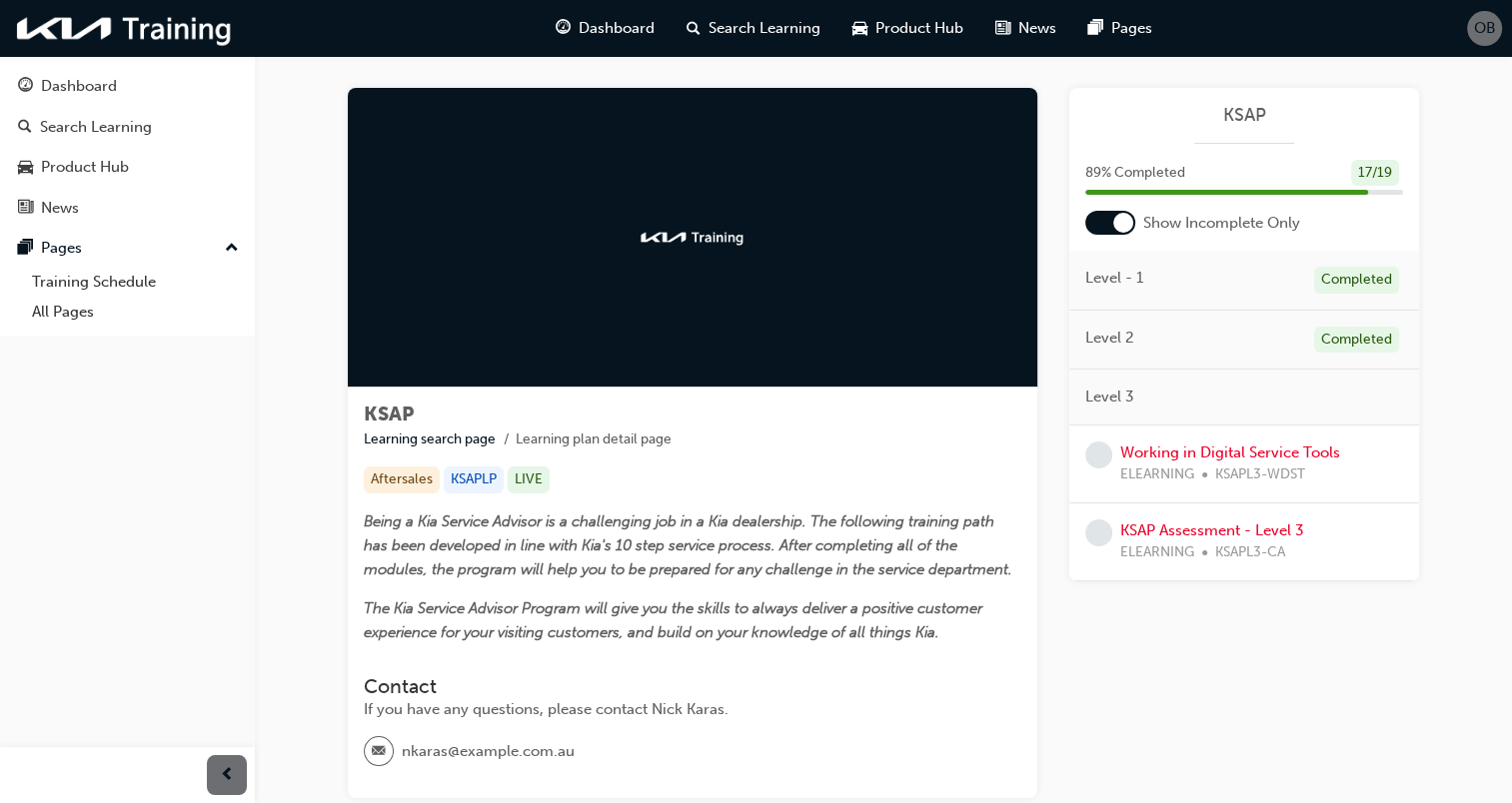 scroll, scrollTop: 16, scrollLeft: 0, axis: vertical 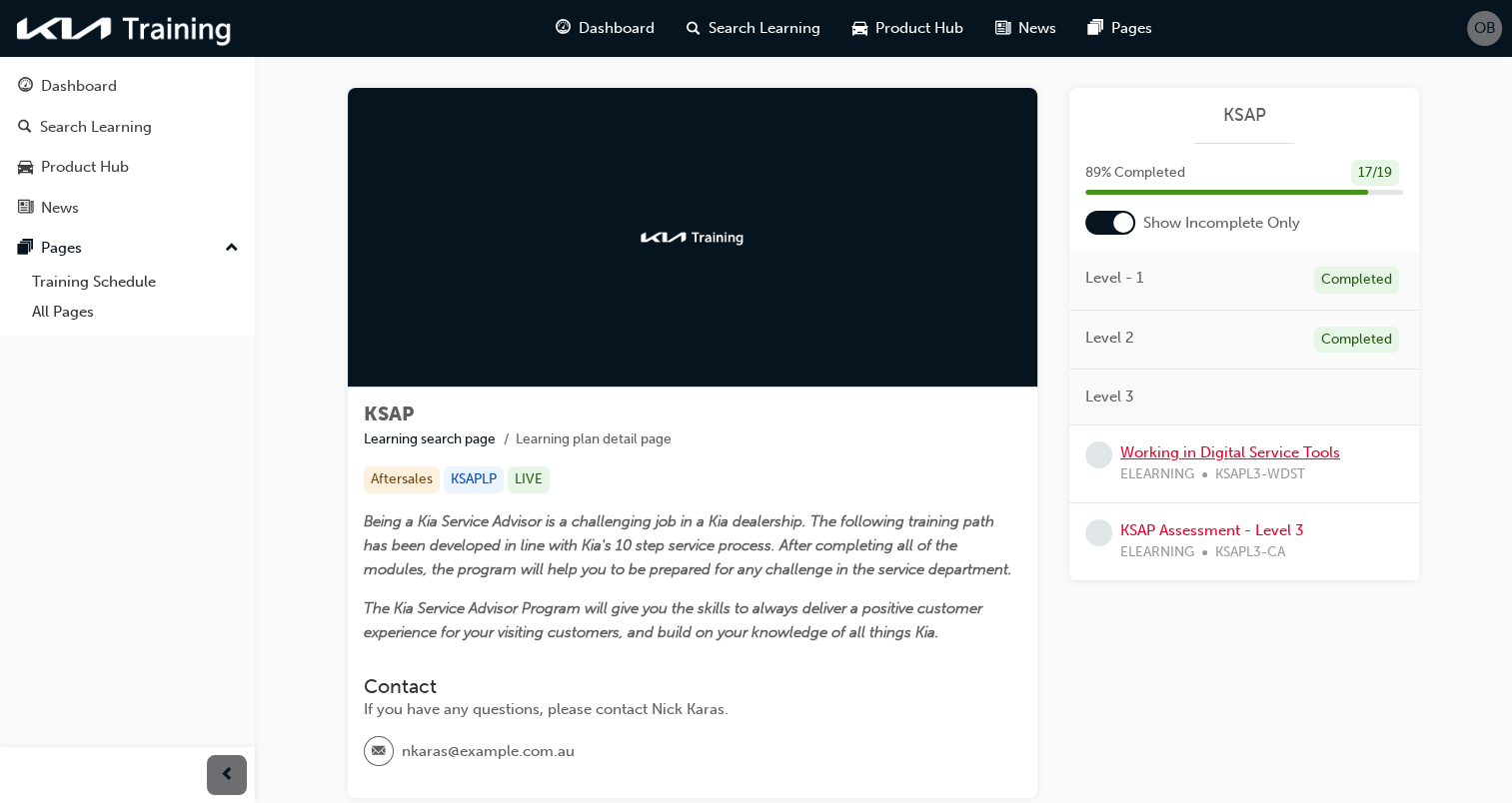 click on "Working in Digital Service Tools" at bounding box center (1230, 452) 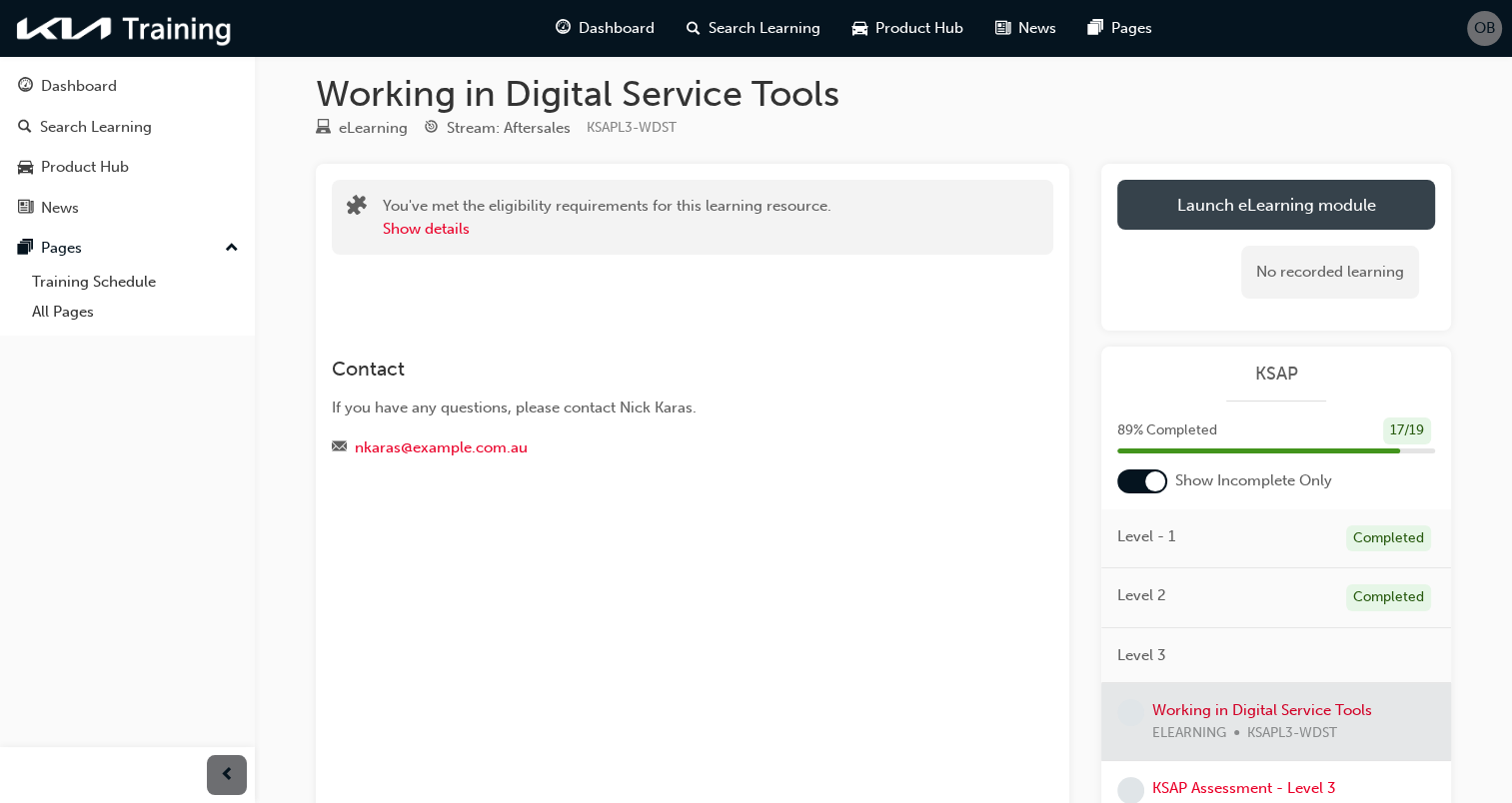 click on "Launch eLearning module" at bounding box center (1276, 205) 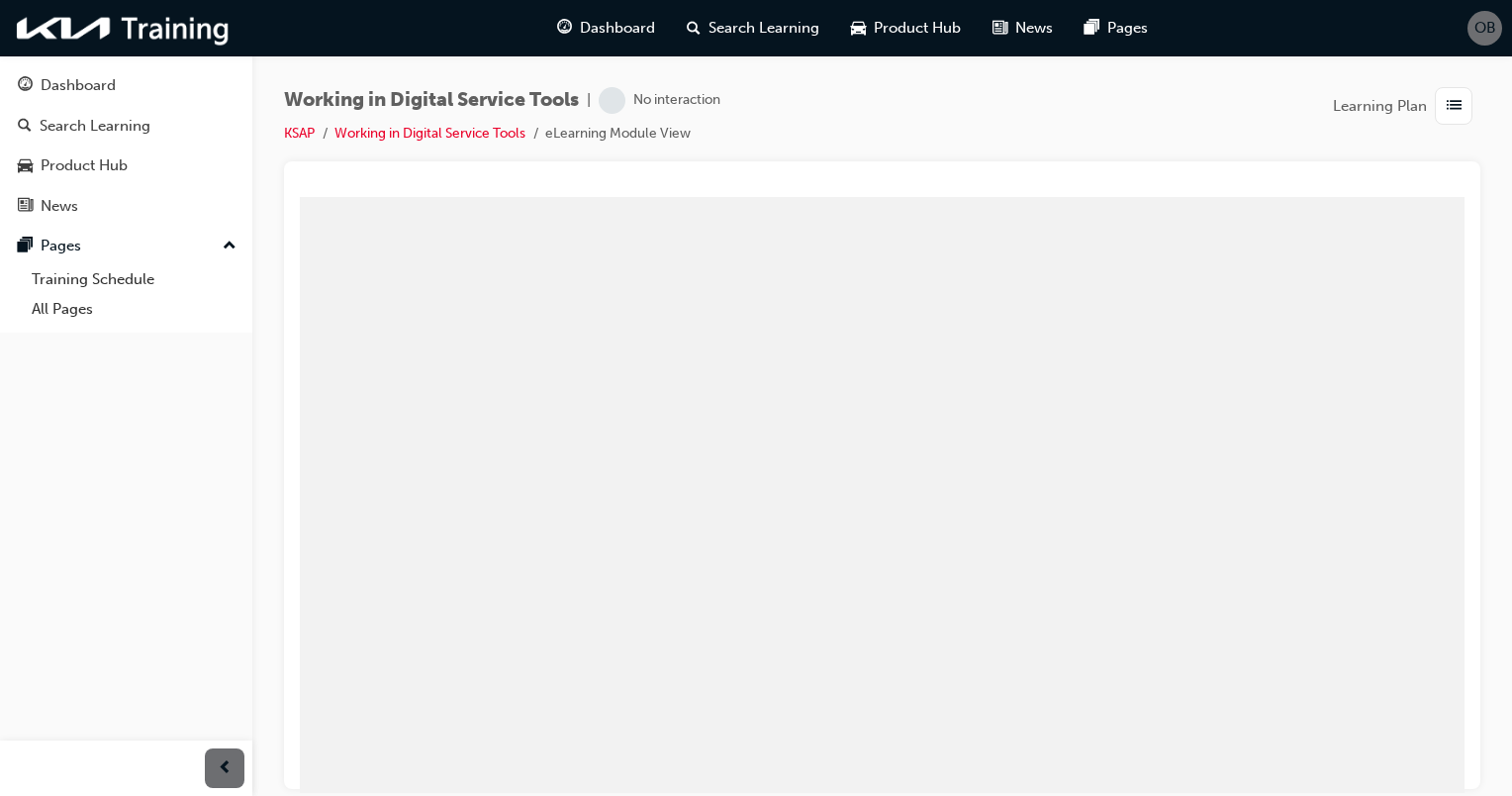 scroll, scrollTop: 0, scrollLeft: 0, axis: both 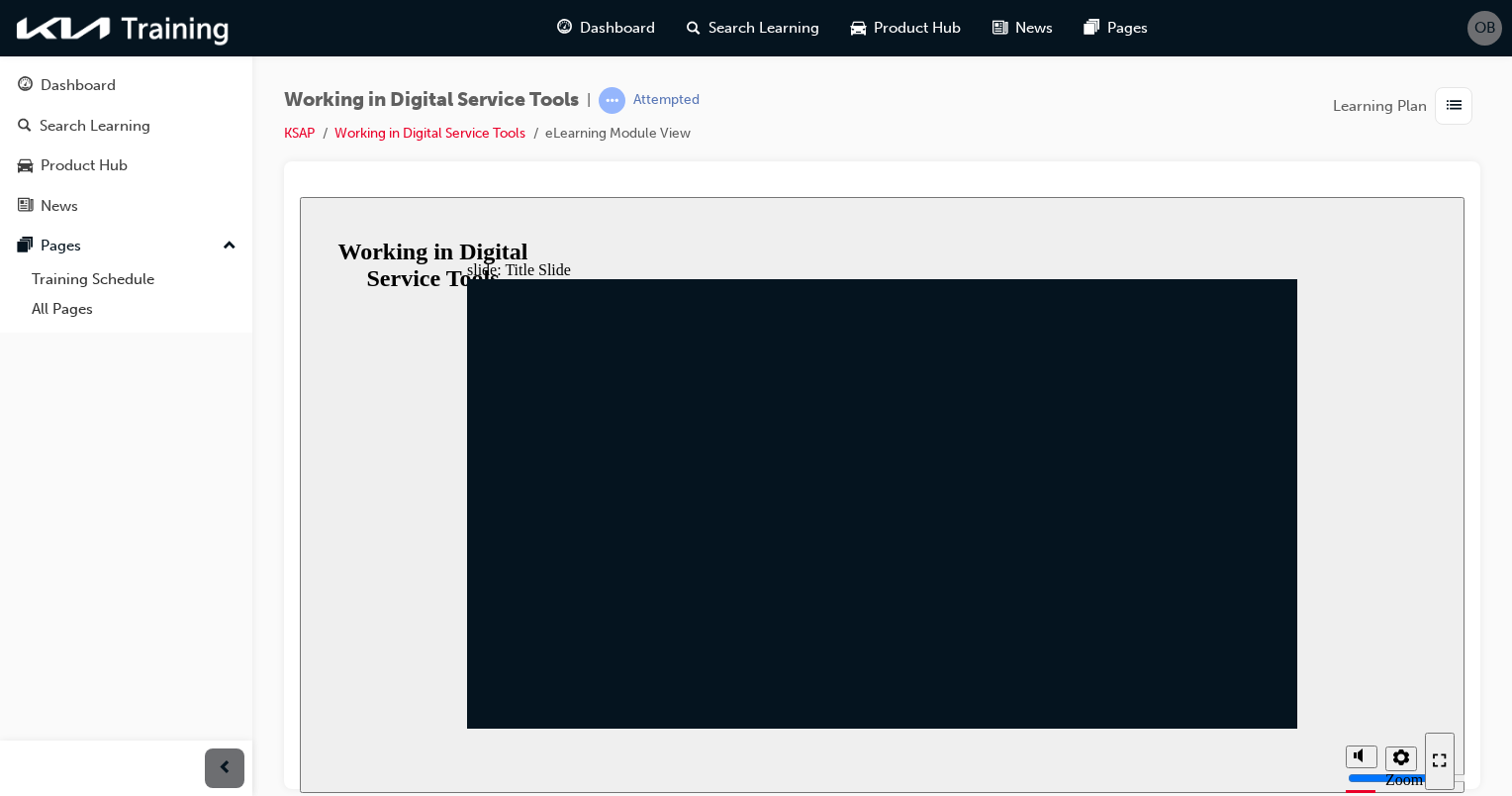 click 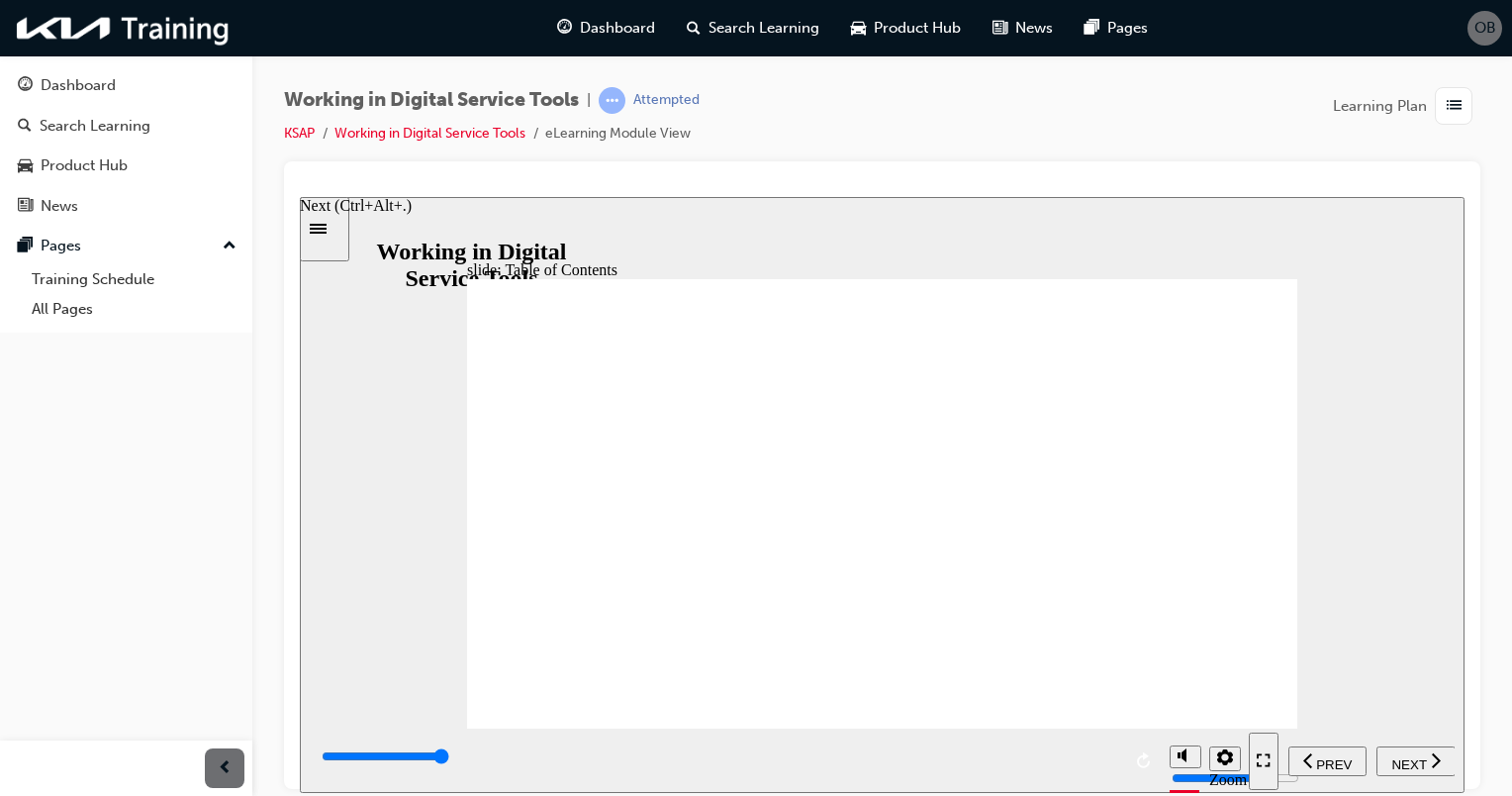 click 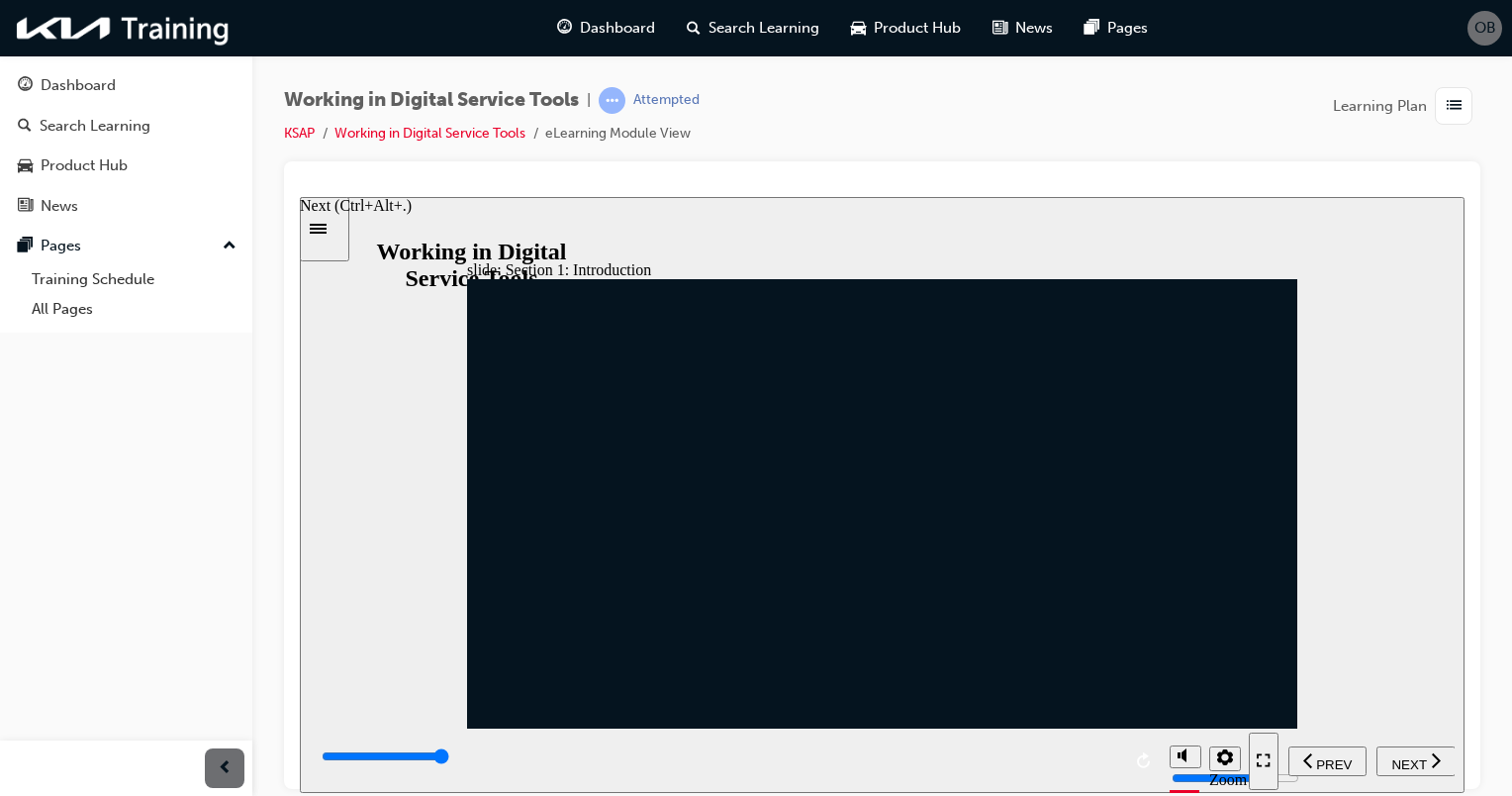 click on "NEXT" at bounding box center [1408, 763] 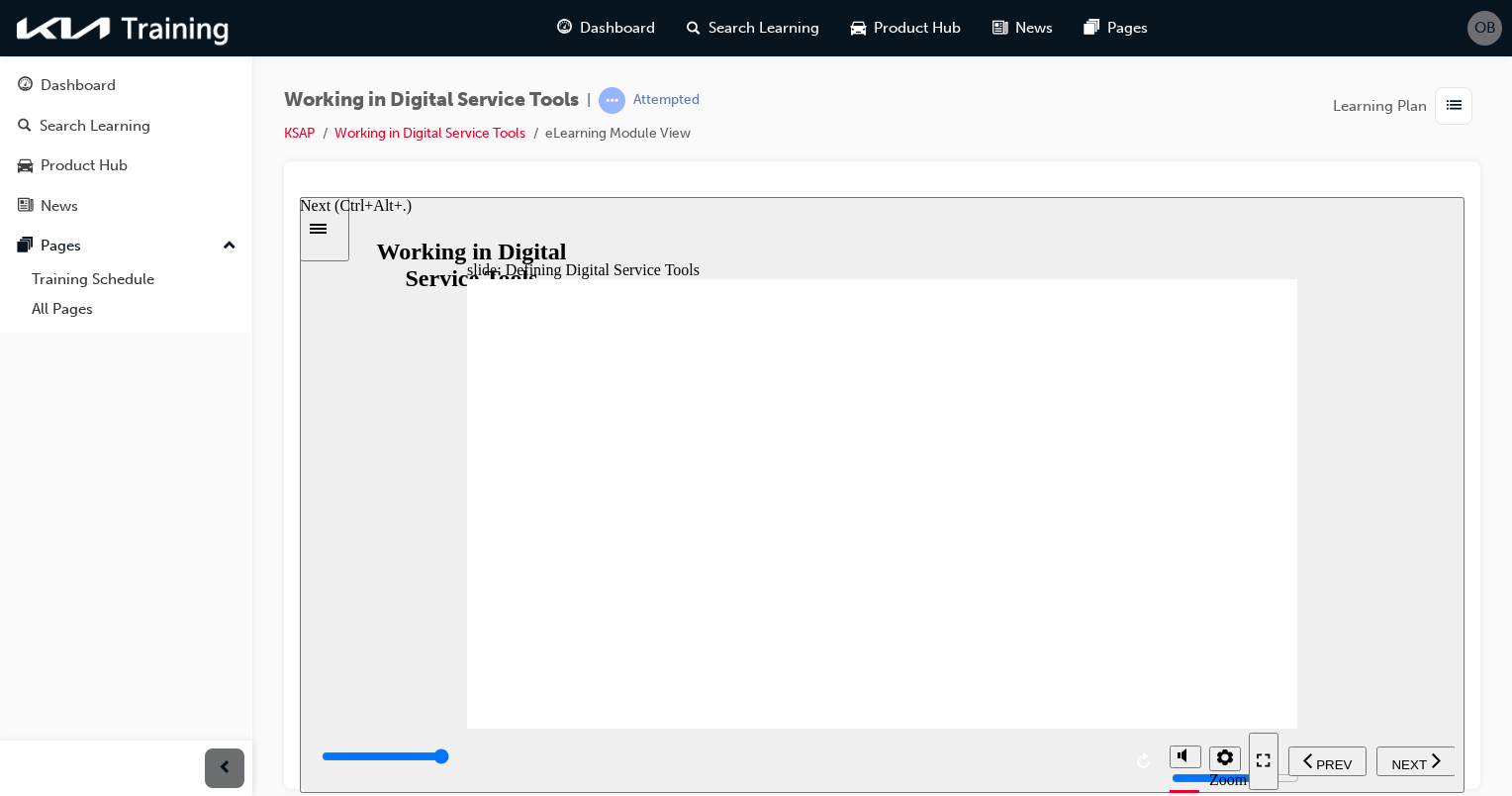 click on "NEXT" at bounding box center [1408, 763] 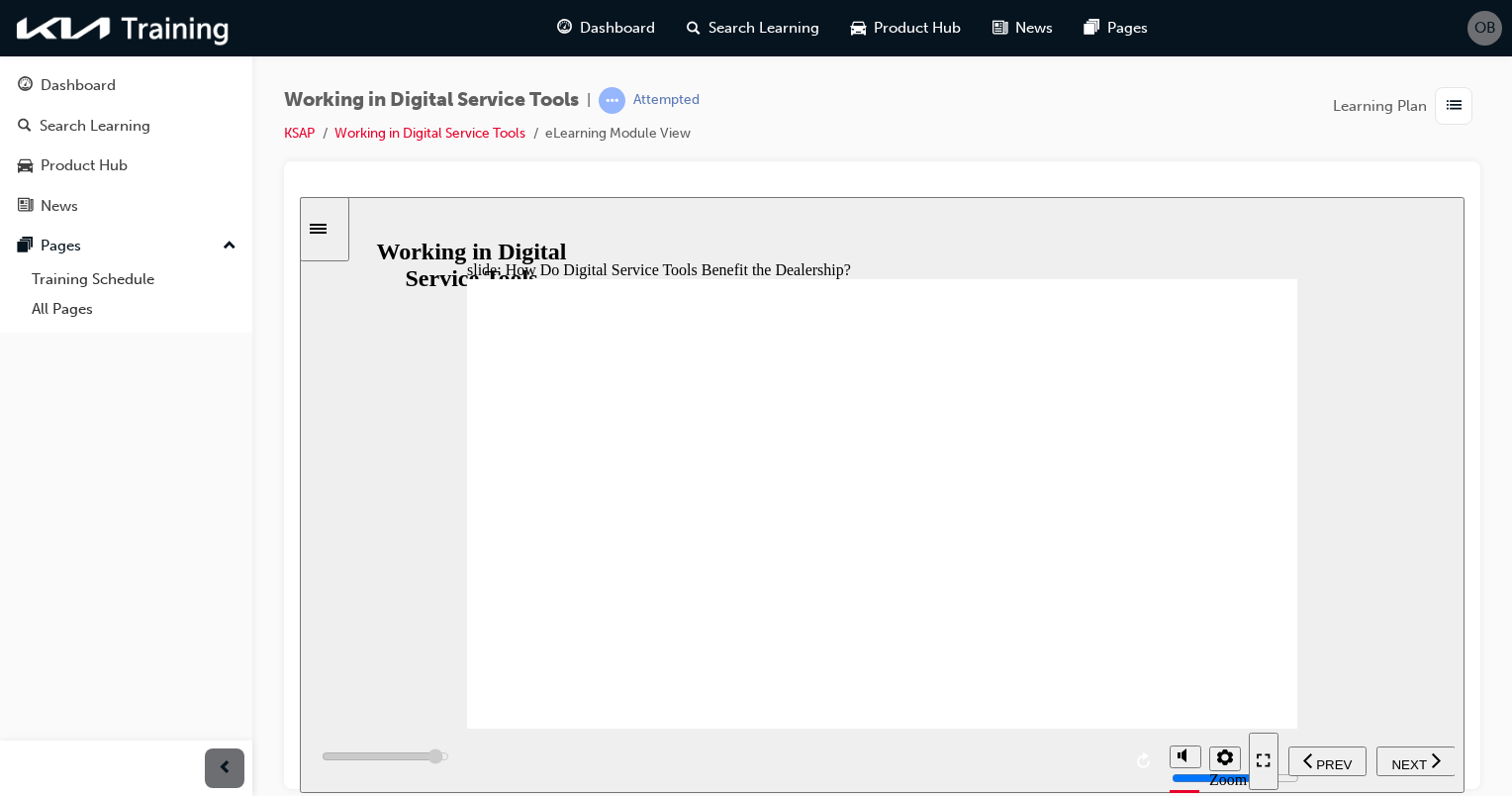 click 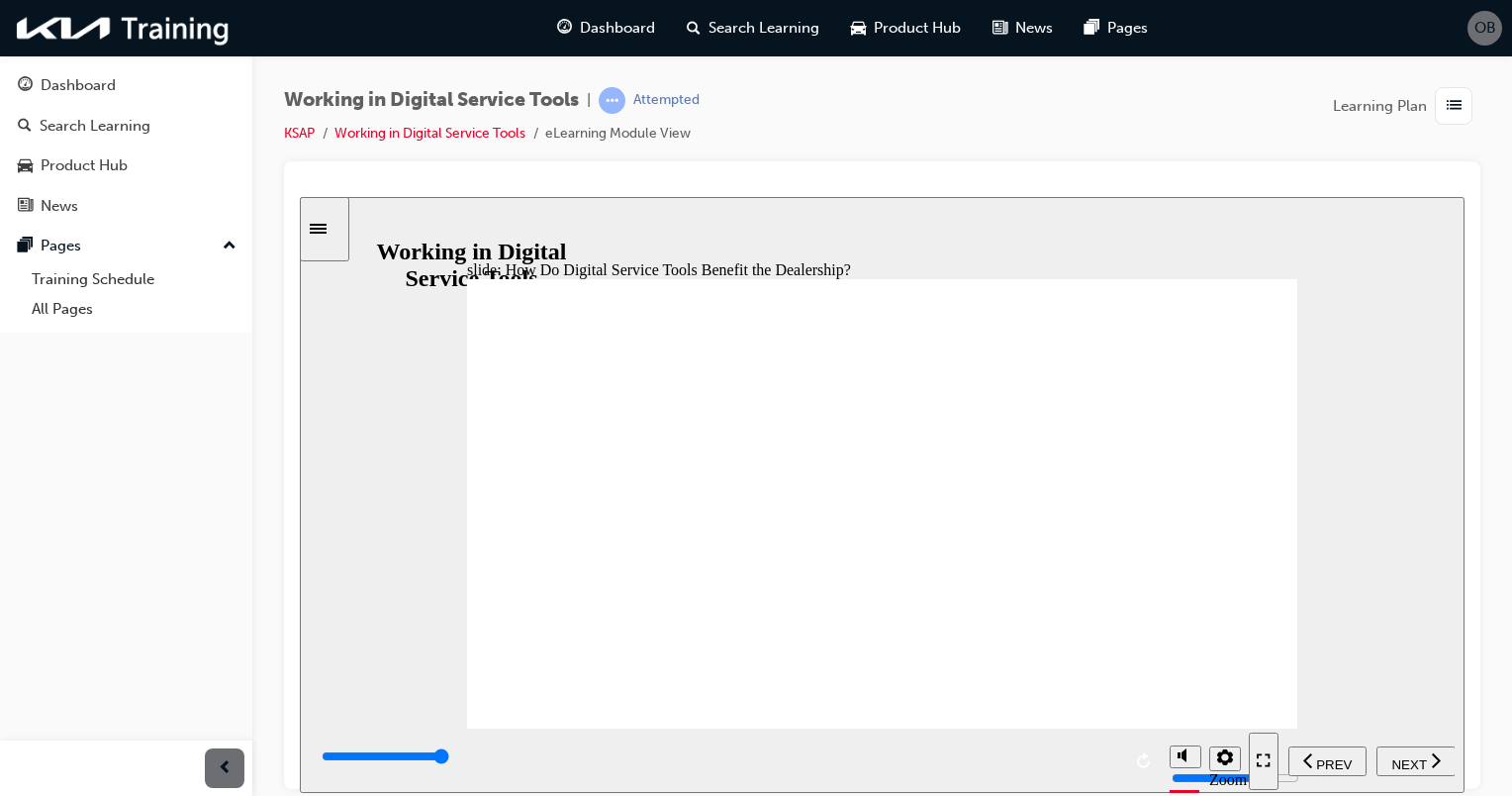 click 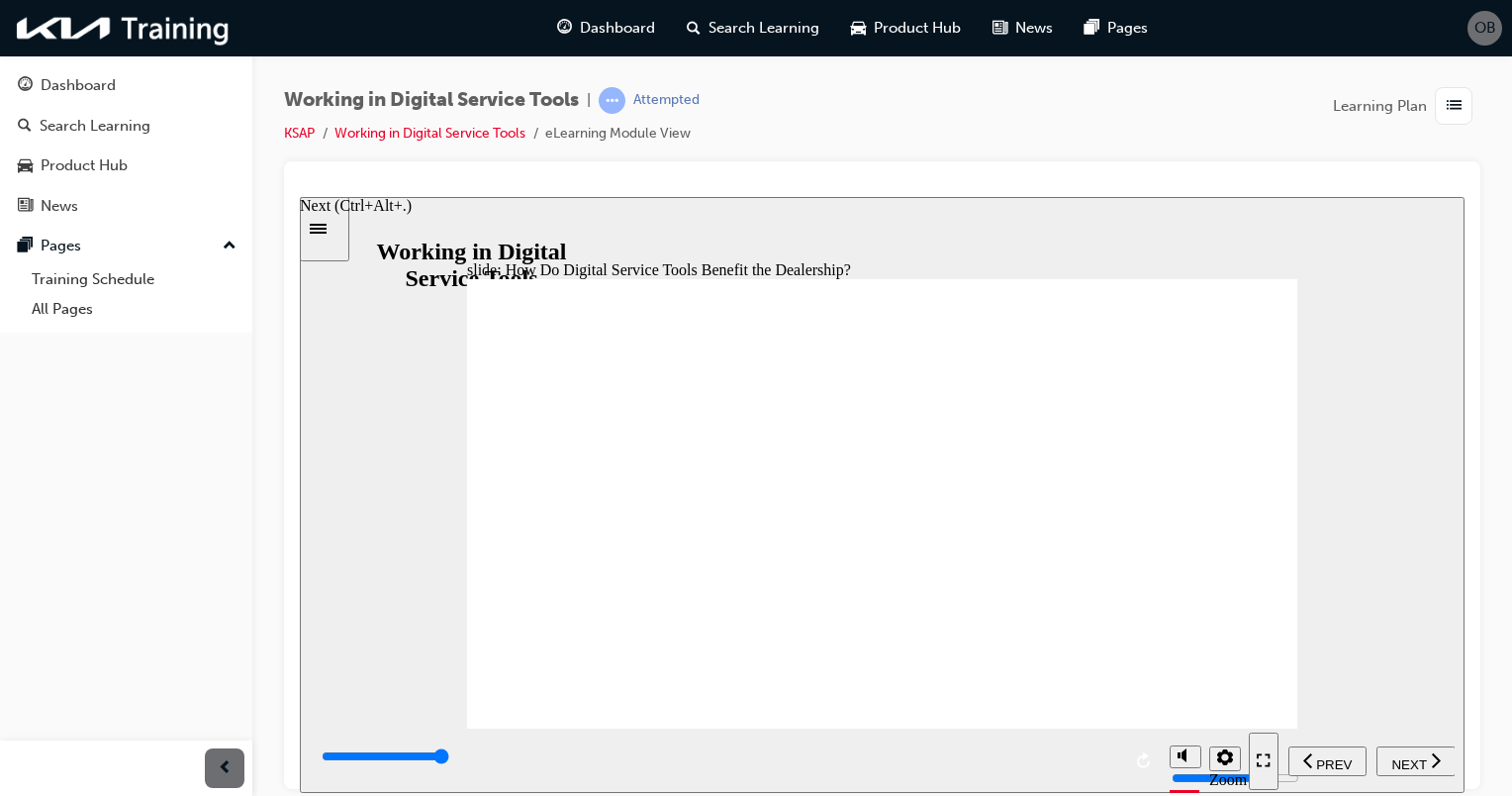 click on "NEXT" at bounding box center (1408, 763) 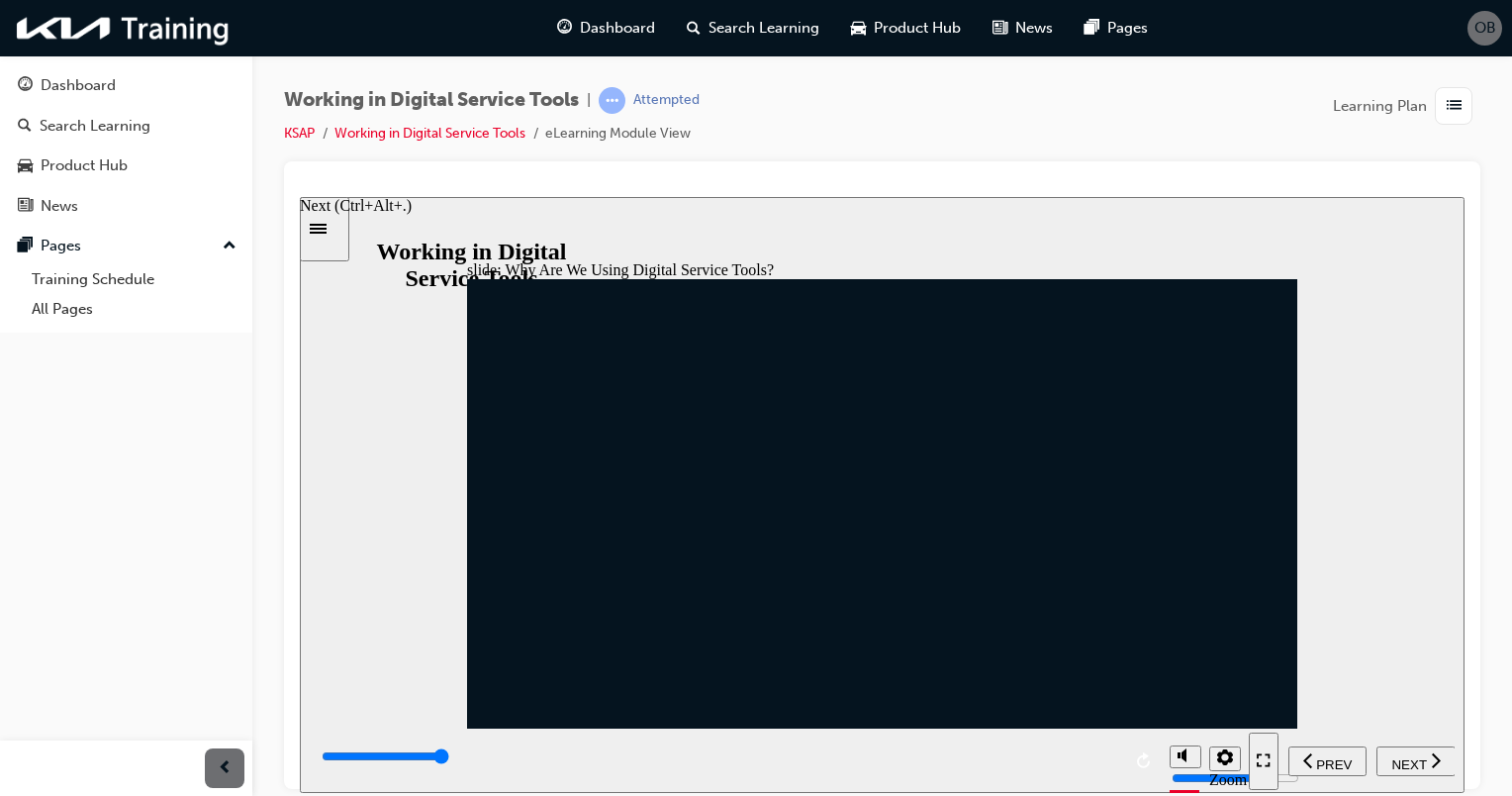 click on "NEXT" at bounding box center [1408, 763] 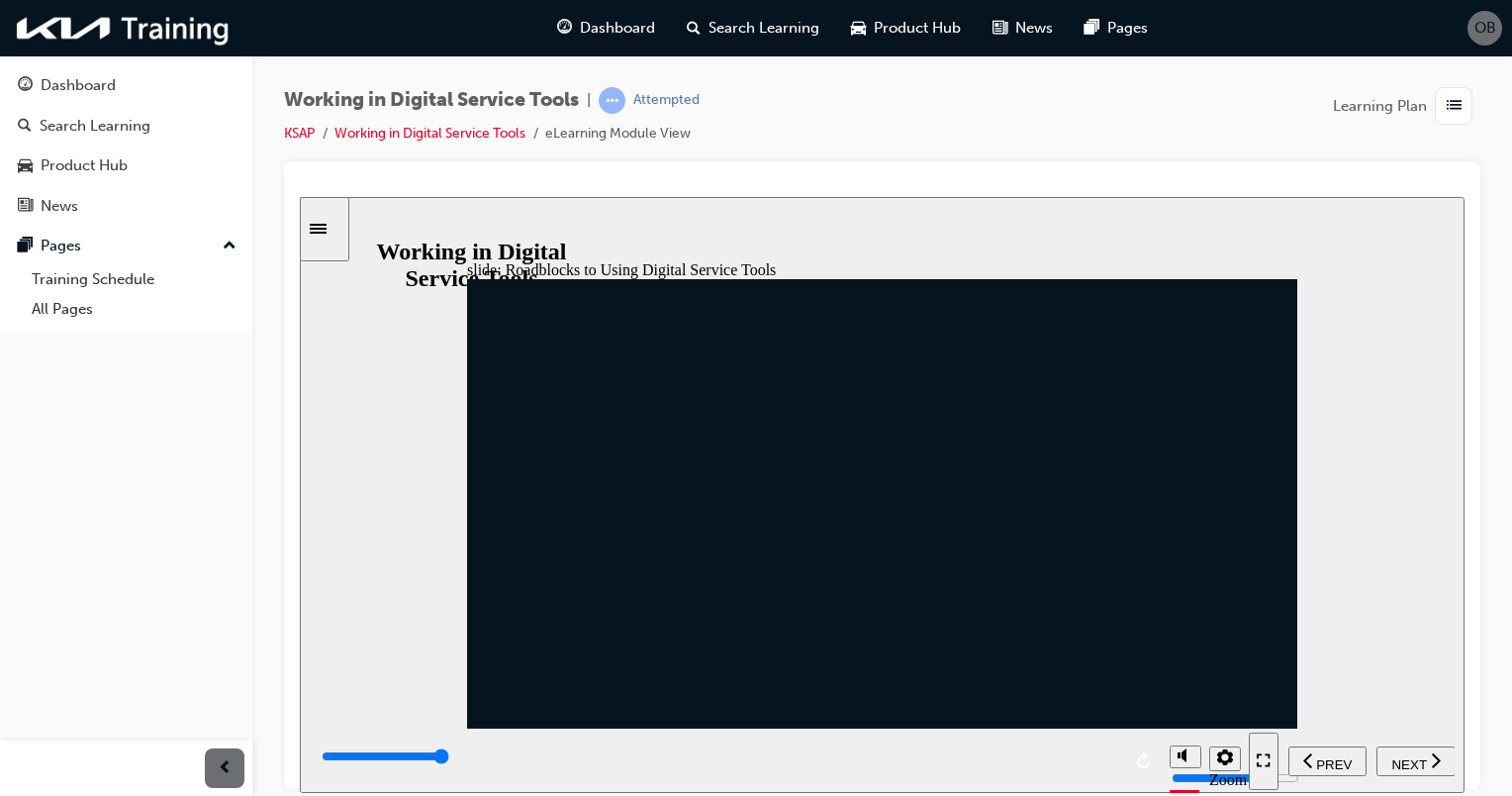 click 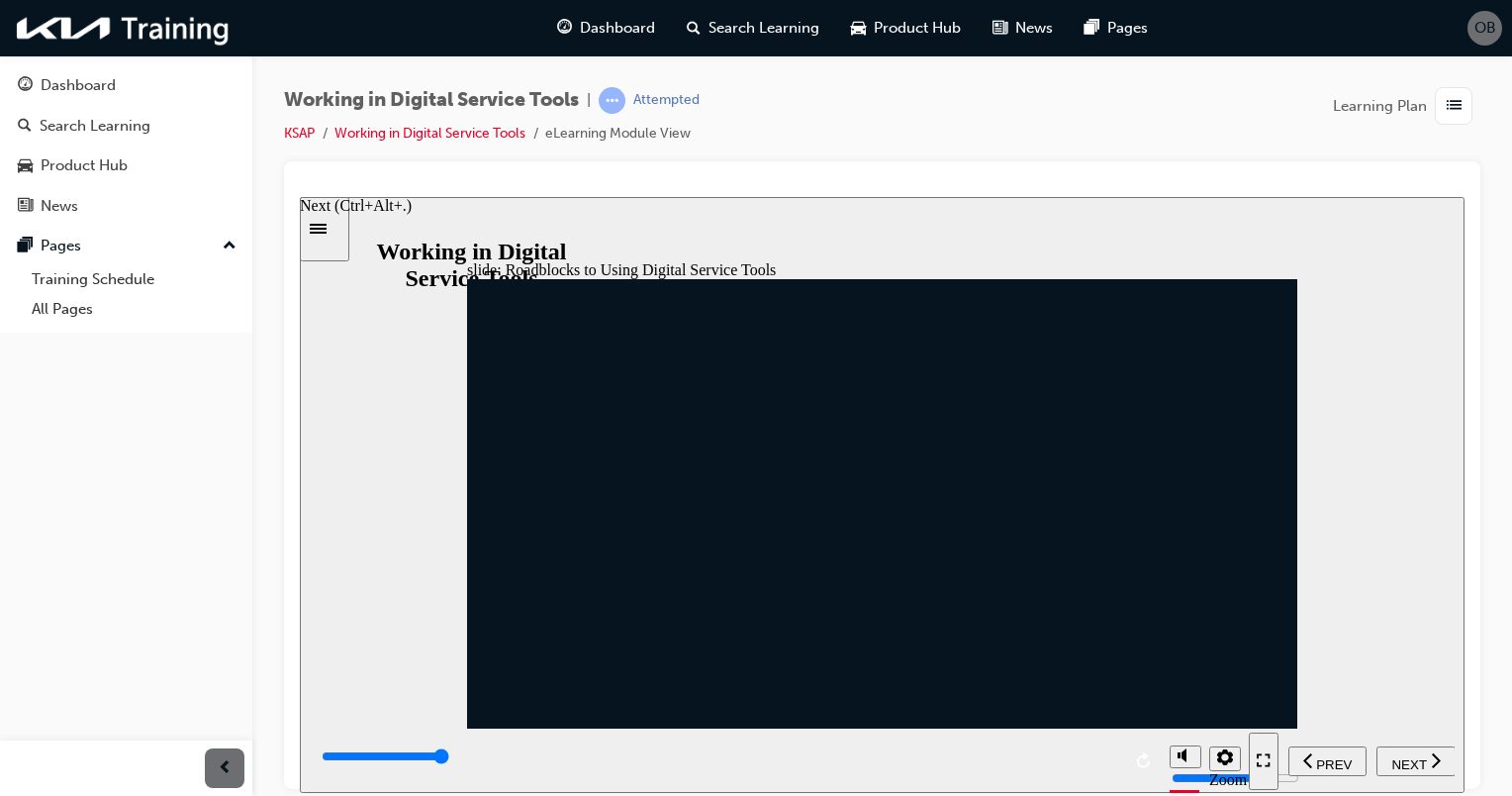 click on "NEXT" at bounding box center [1408, 763] 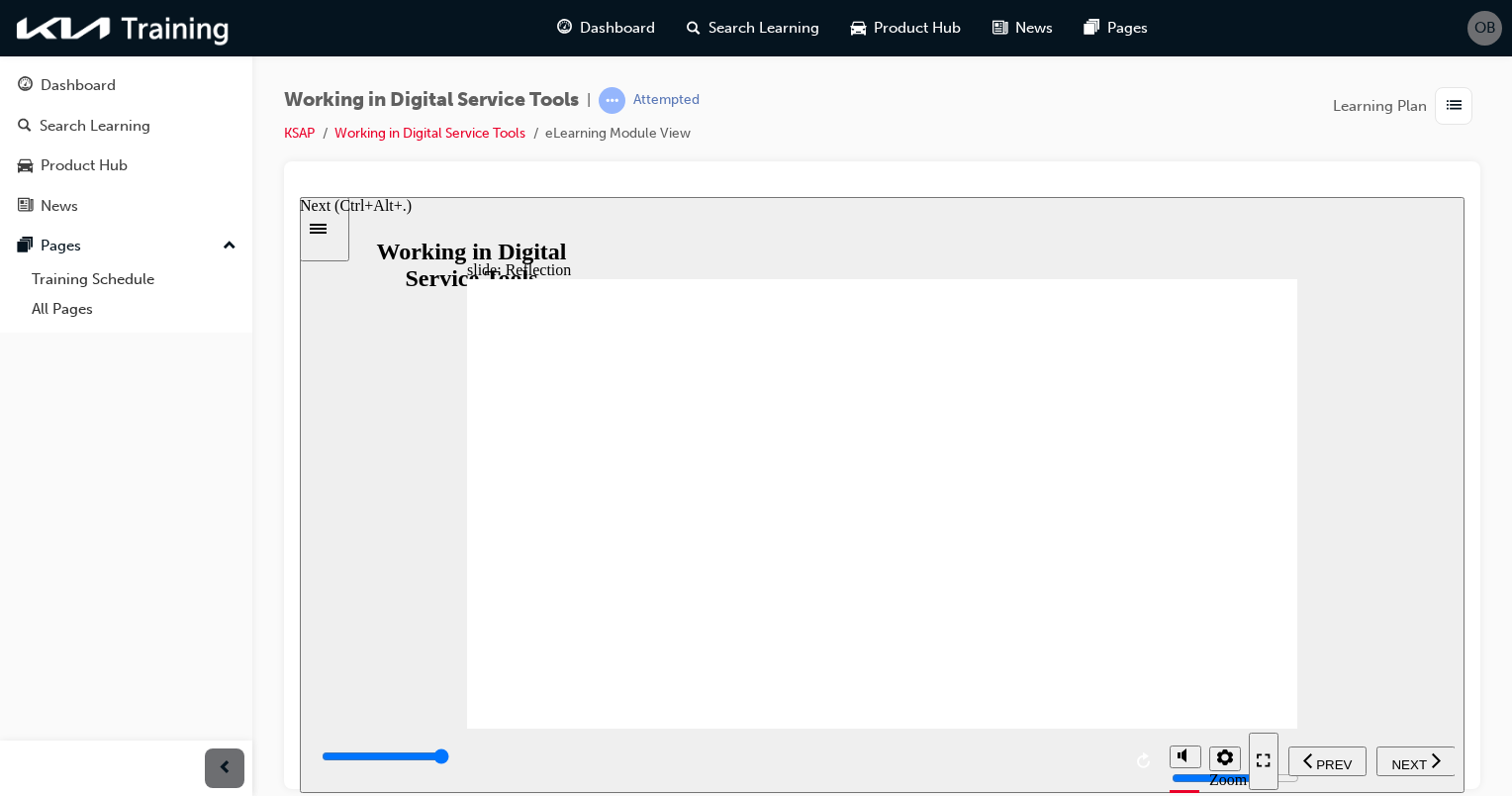 click on "NEXT" at bounding box center (1416, 760) 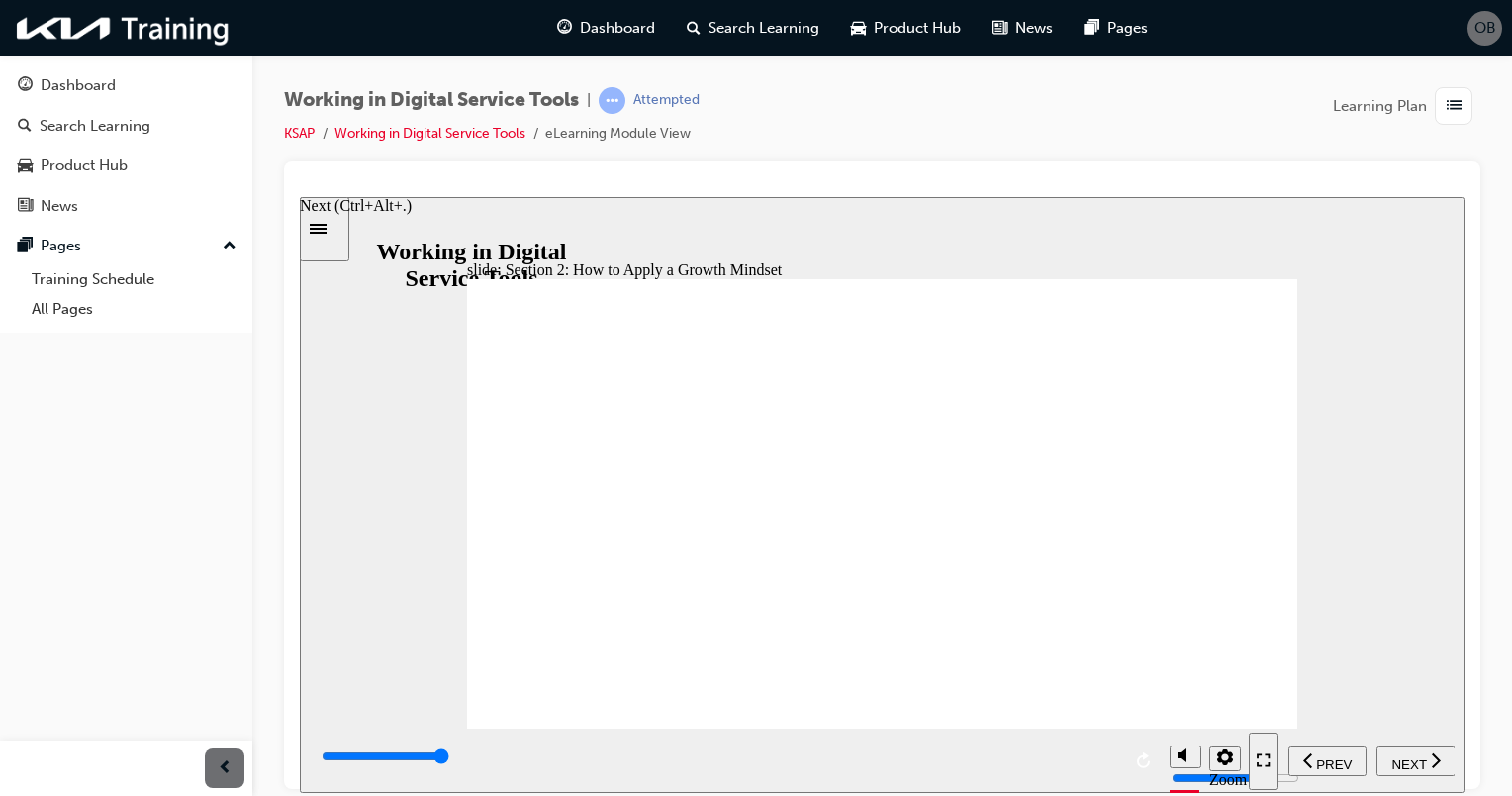 click on "NEXT" at bounding box center (1416, 760) 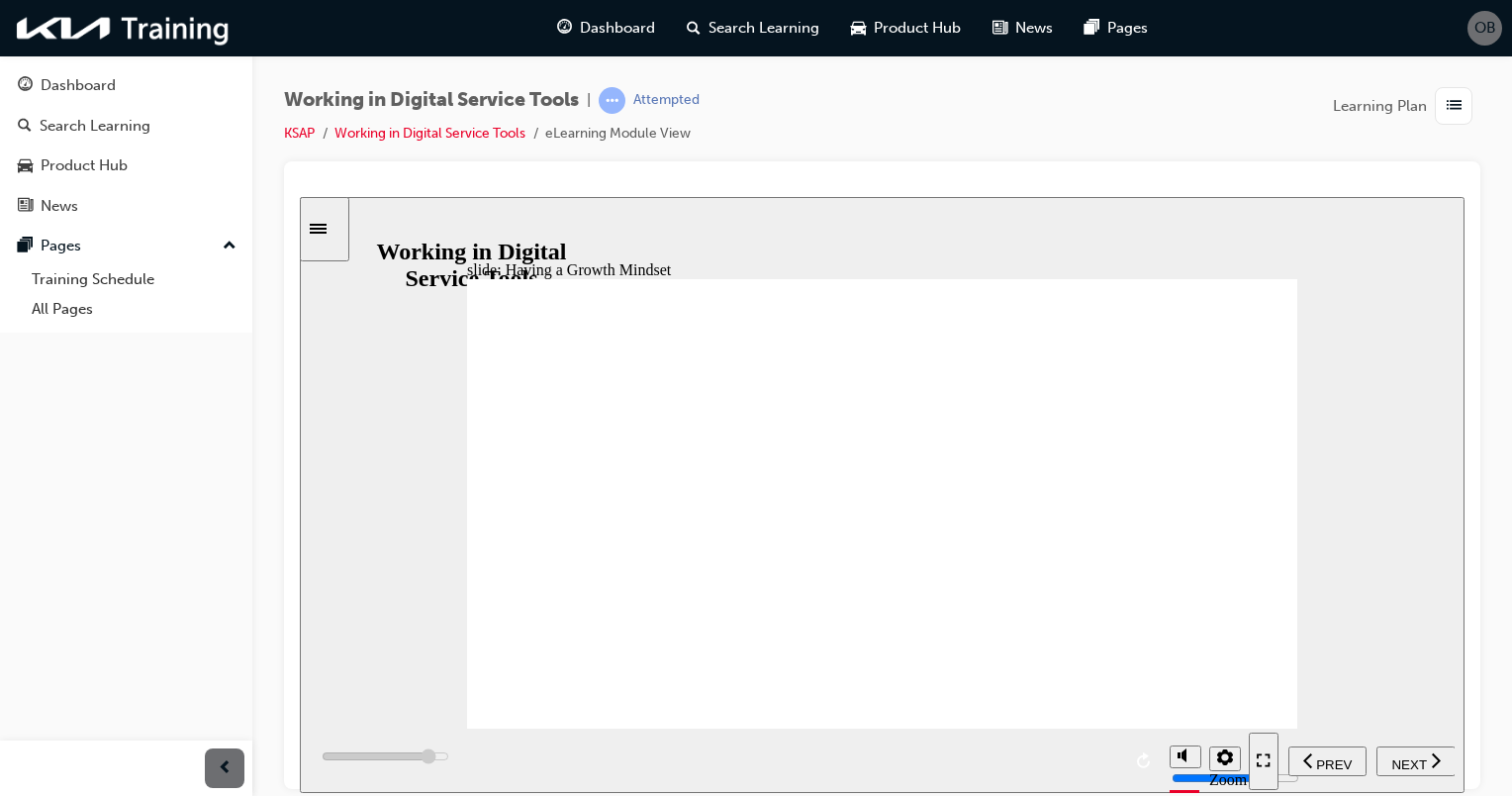 click 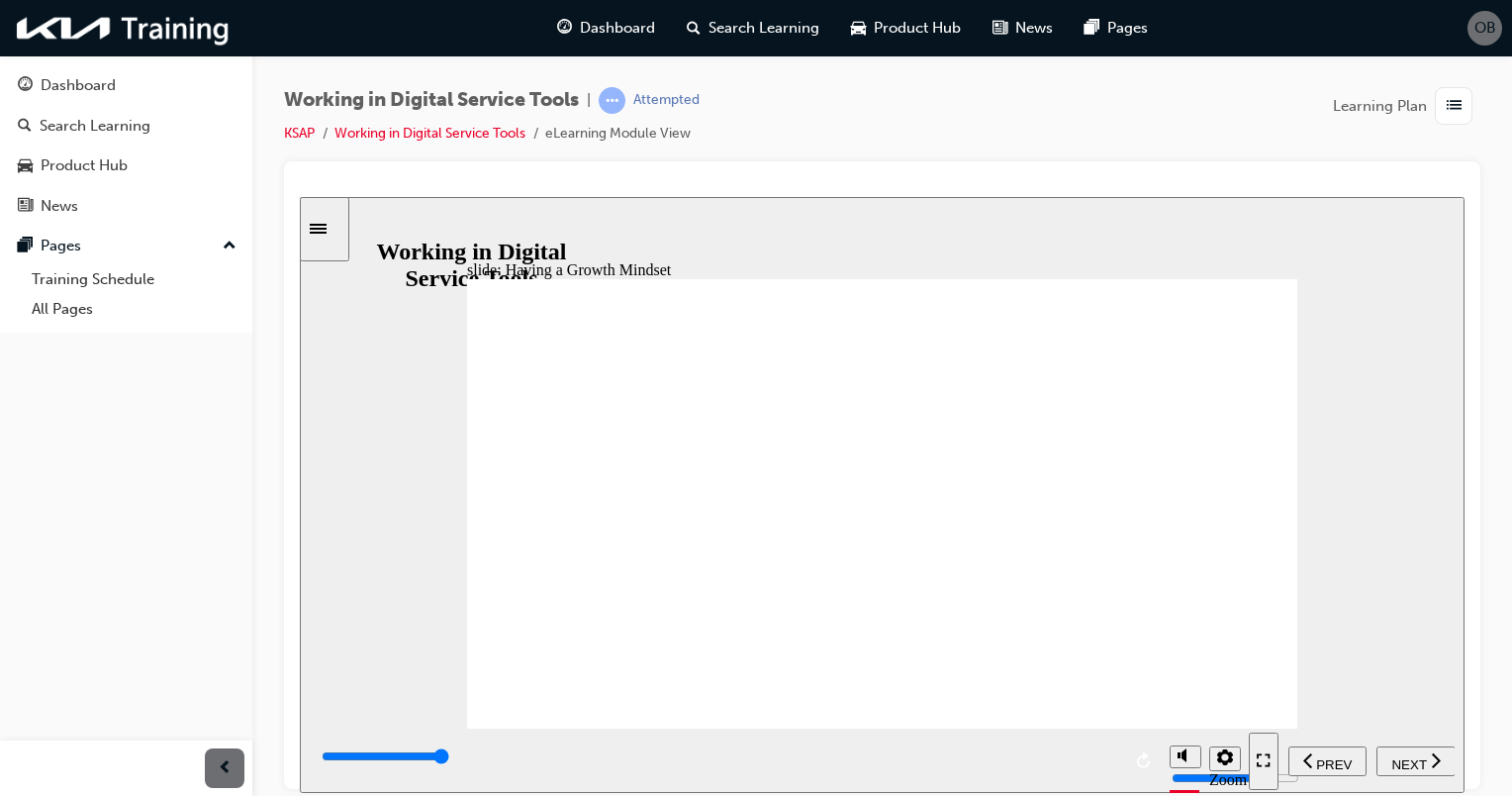 click 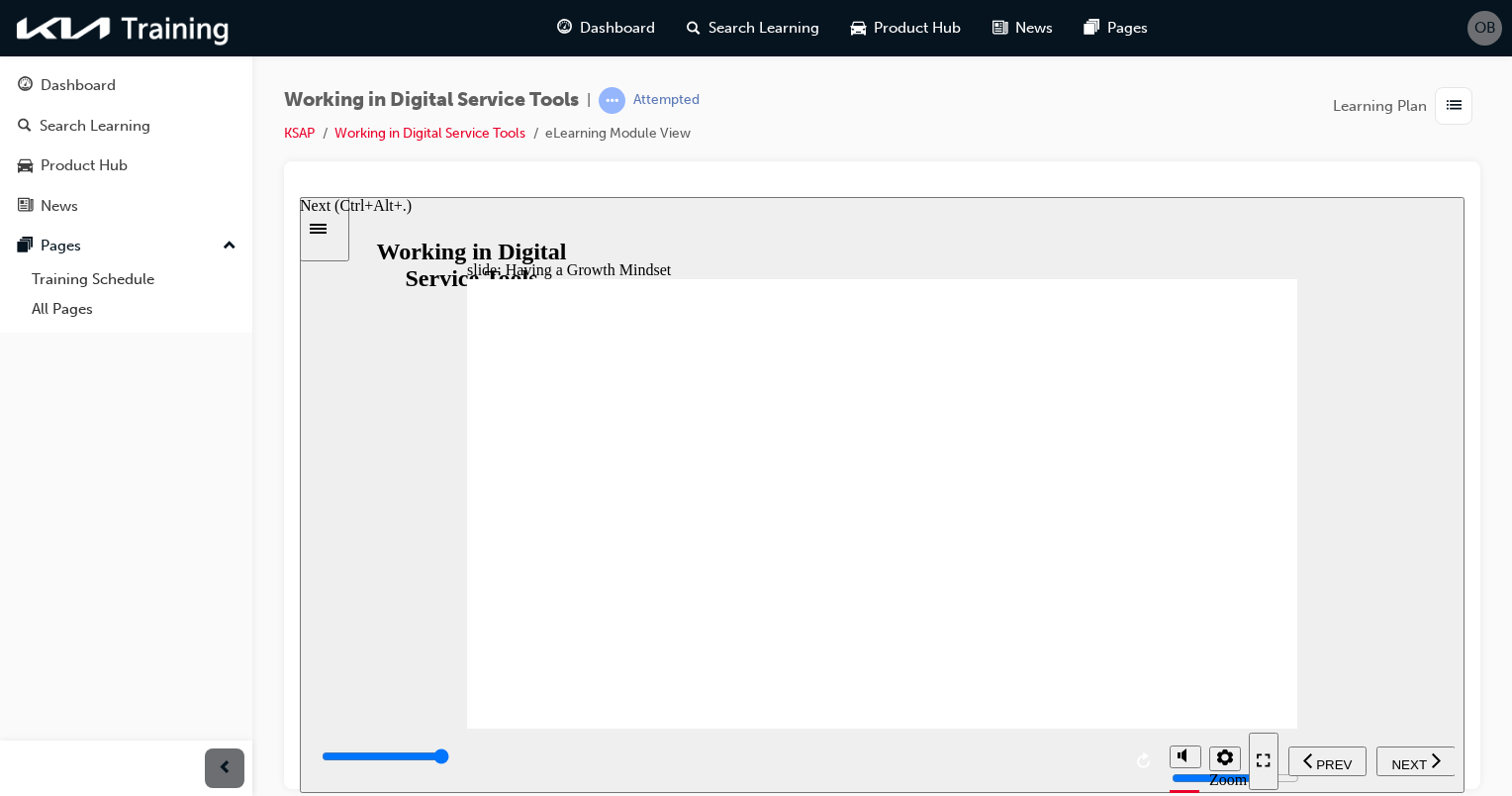click on "NEXT" at bounding box center (1408, 763) 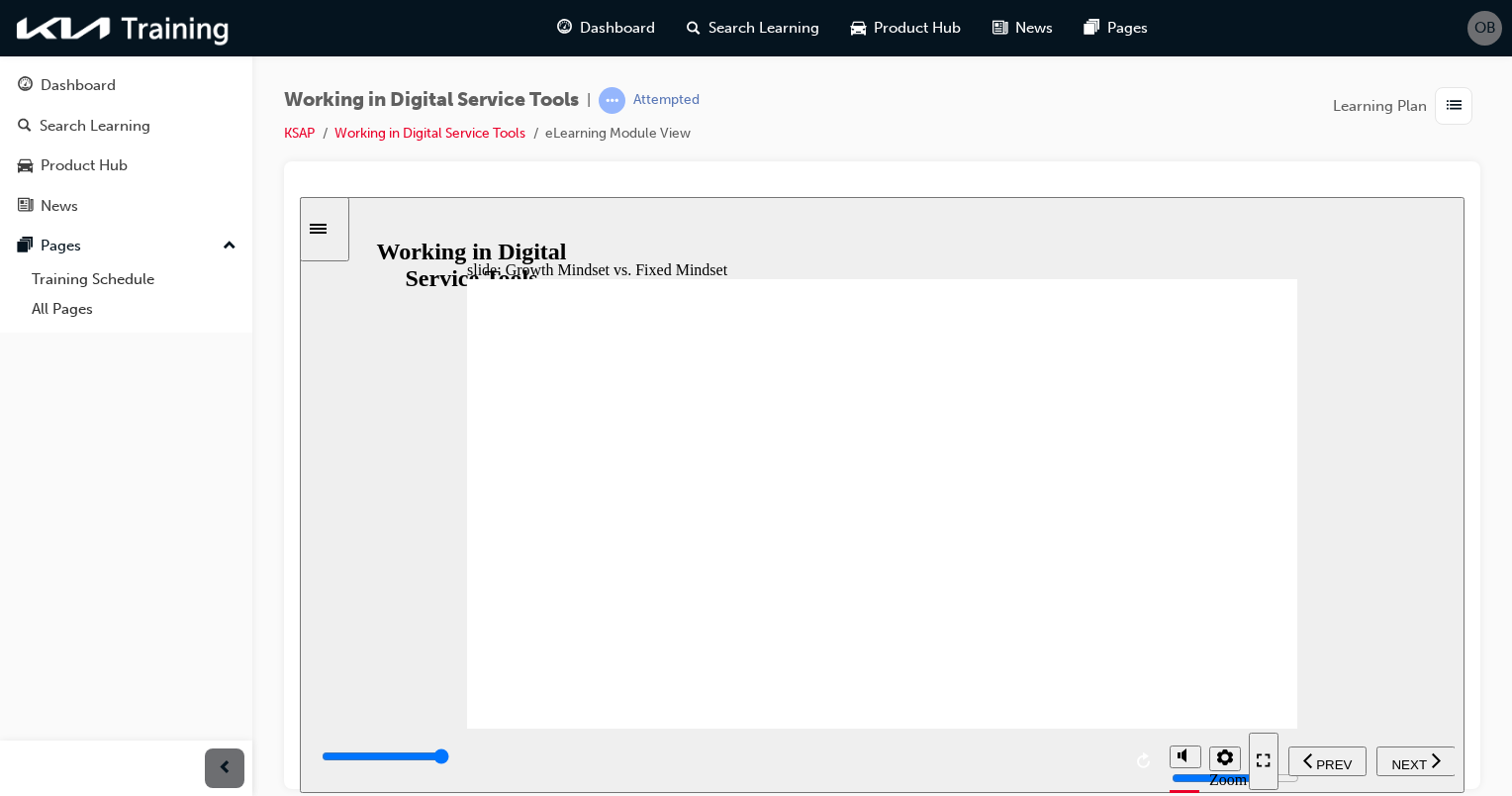 click 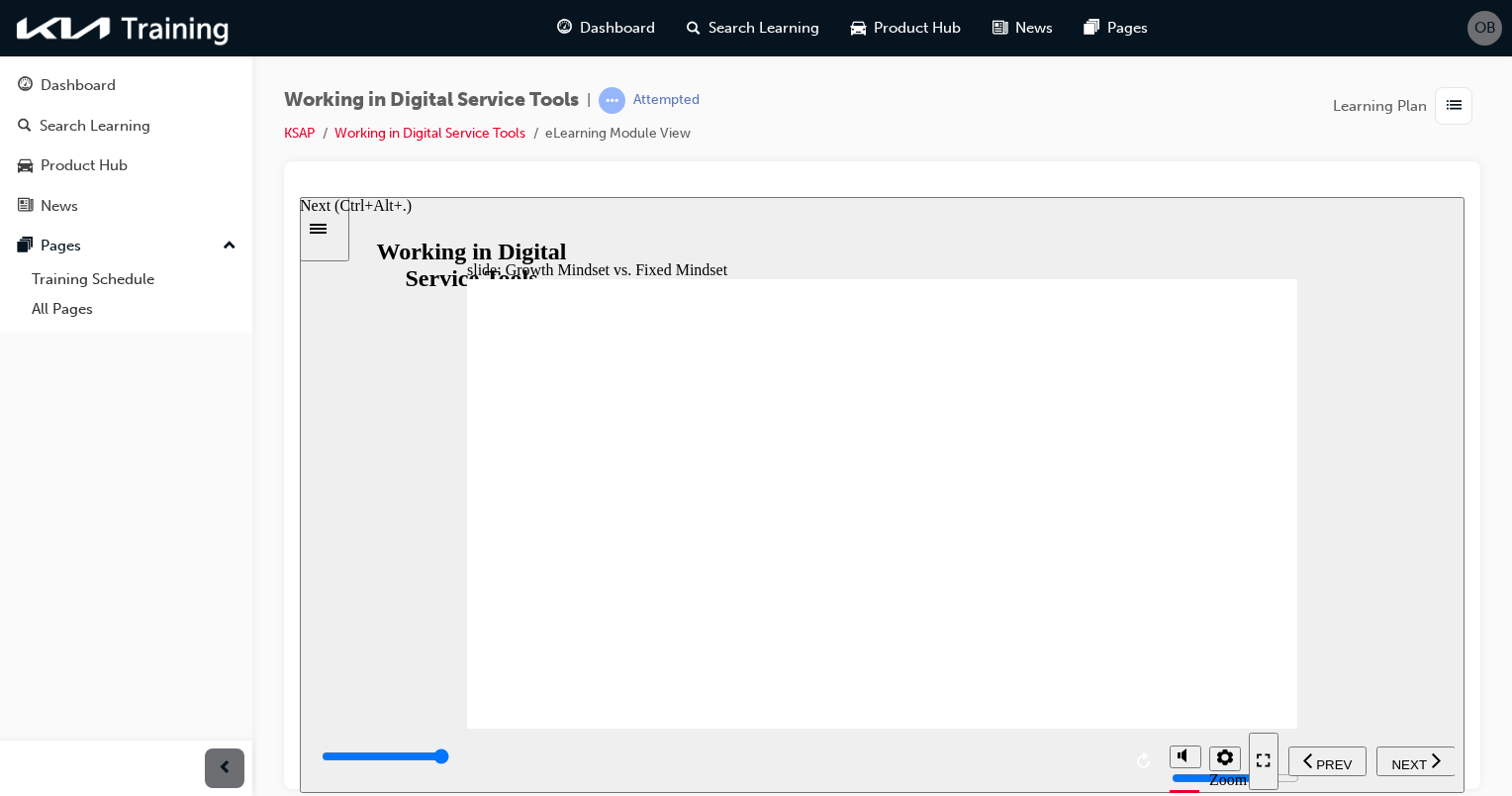click on "NEXT" at bounding box center [1408, 763] 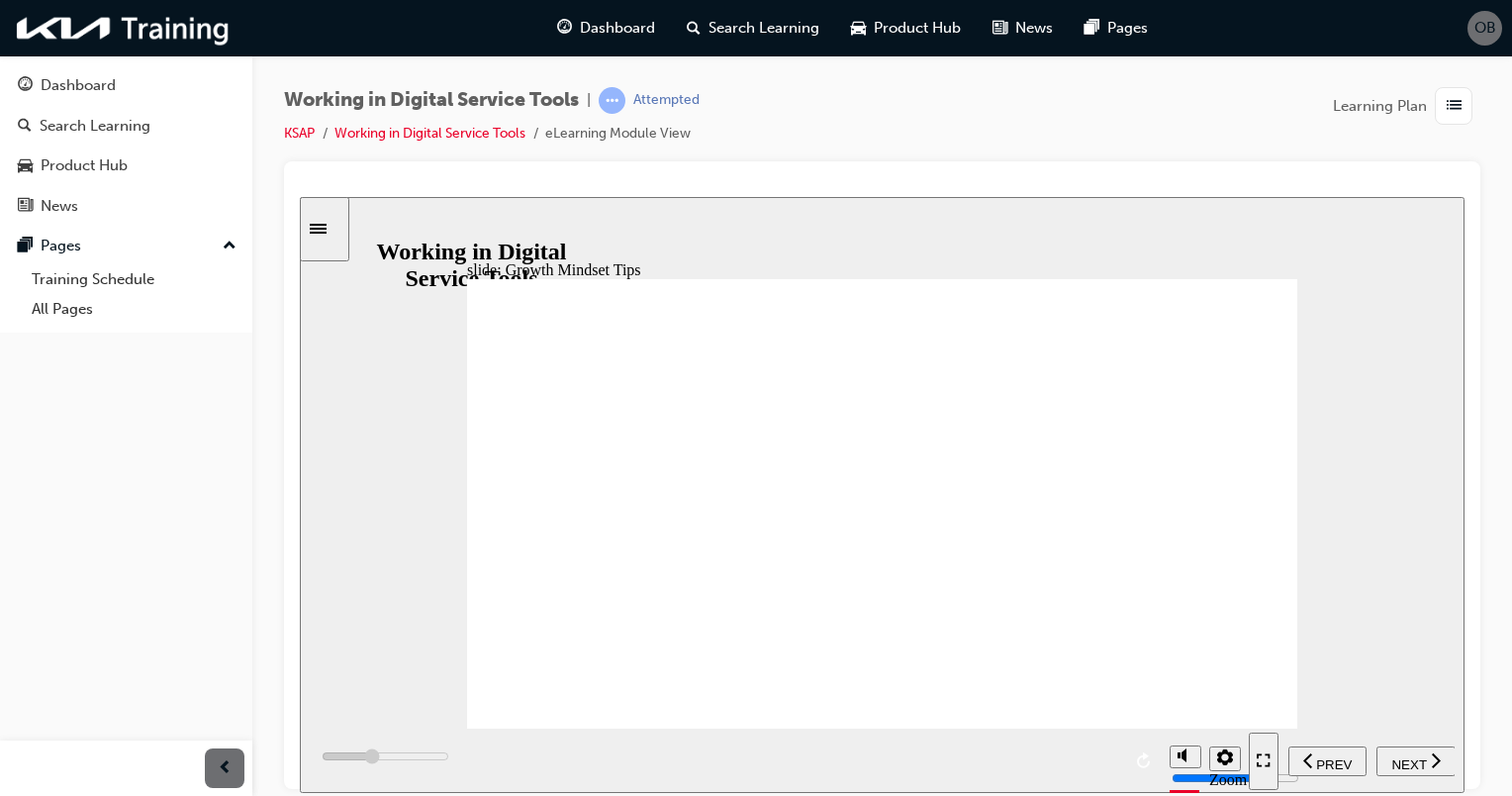 click on "PREV NEXT
SUBMIT" at bounding box center (1352, 759) 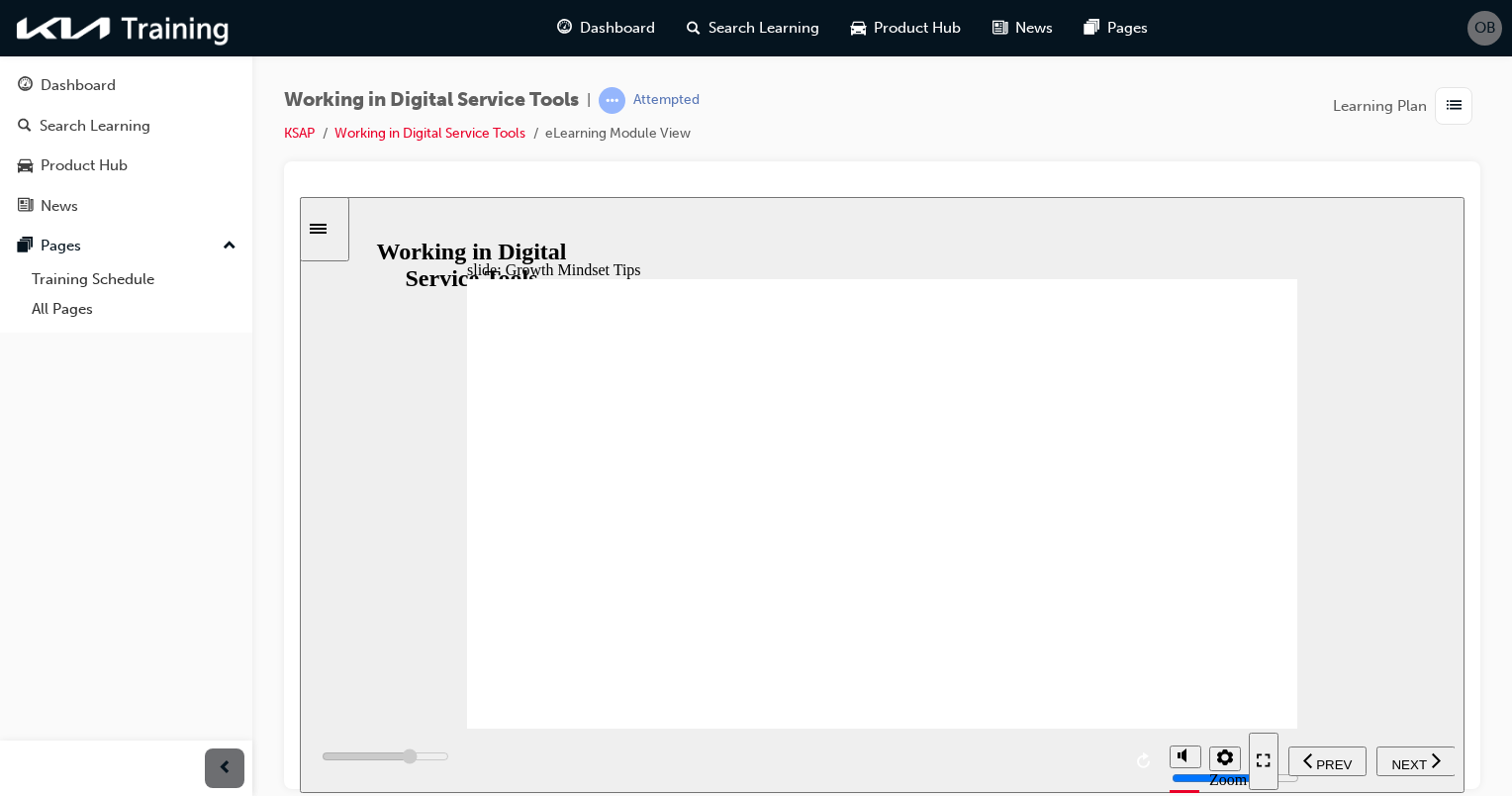 click 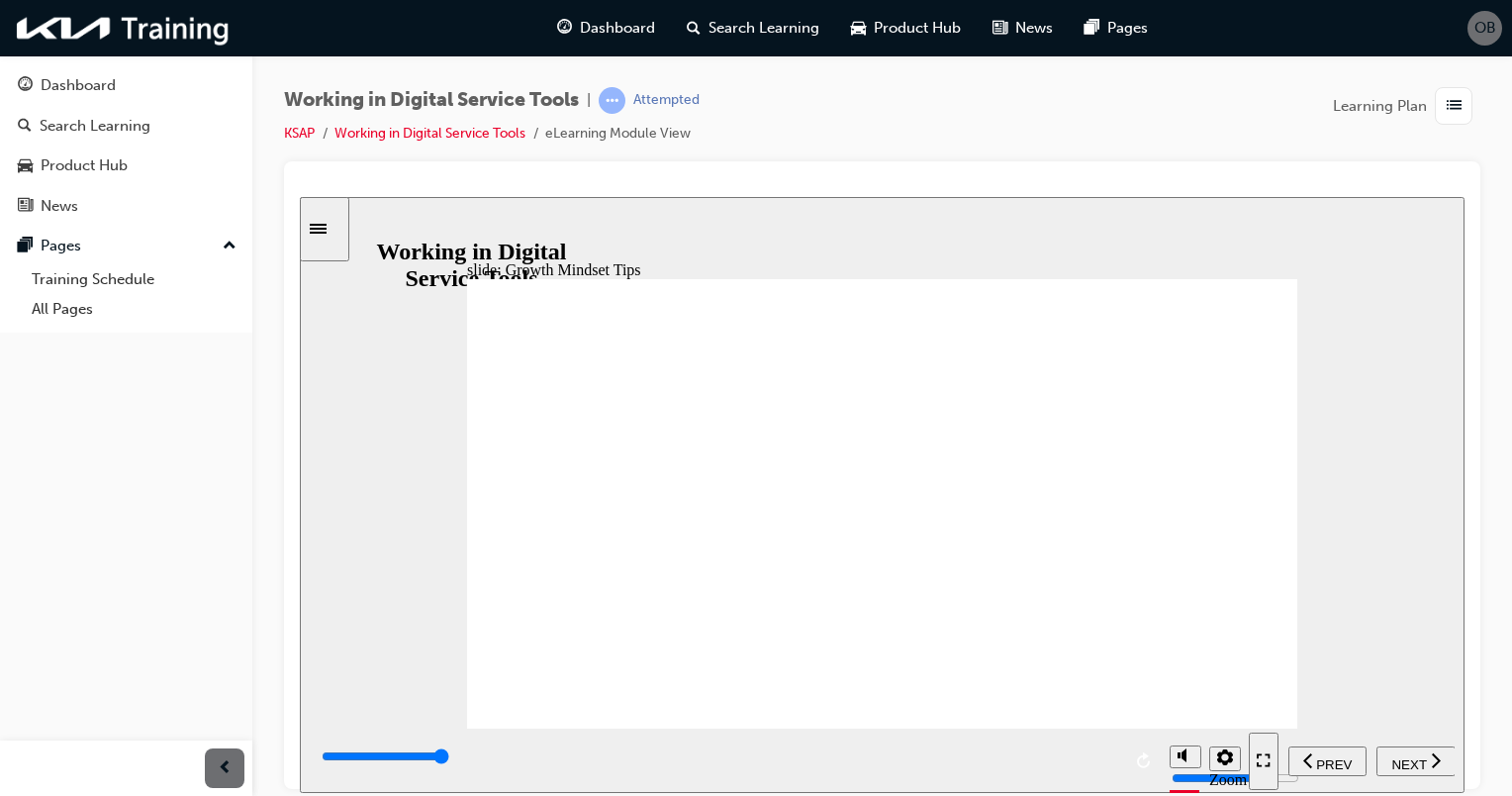 click 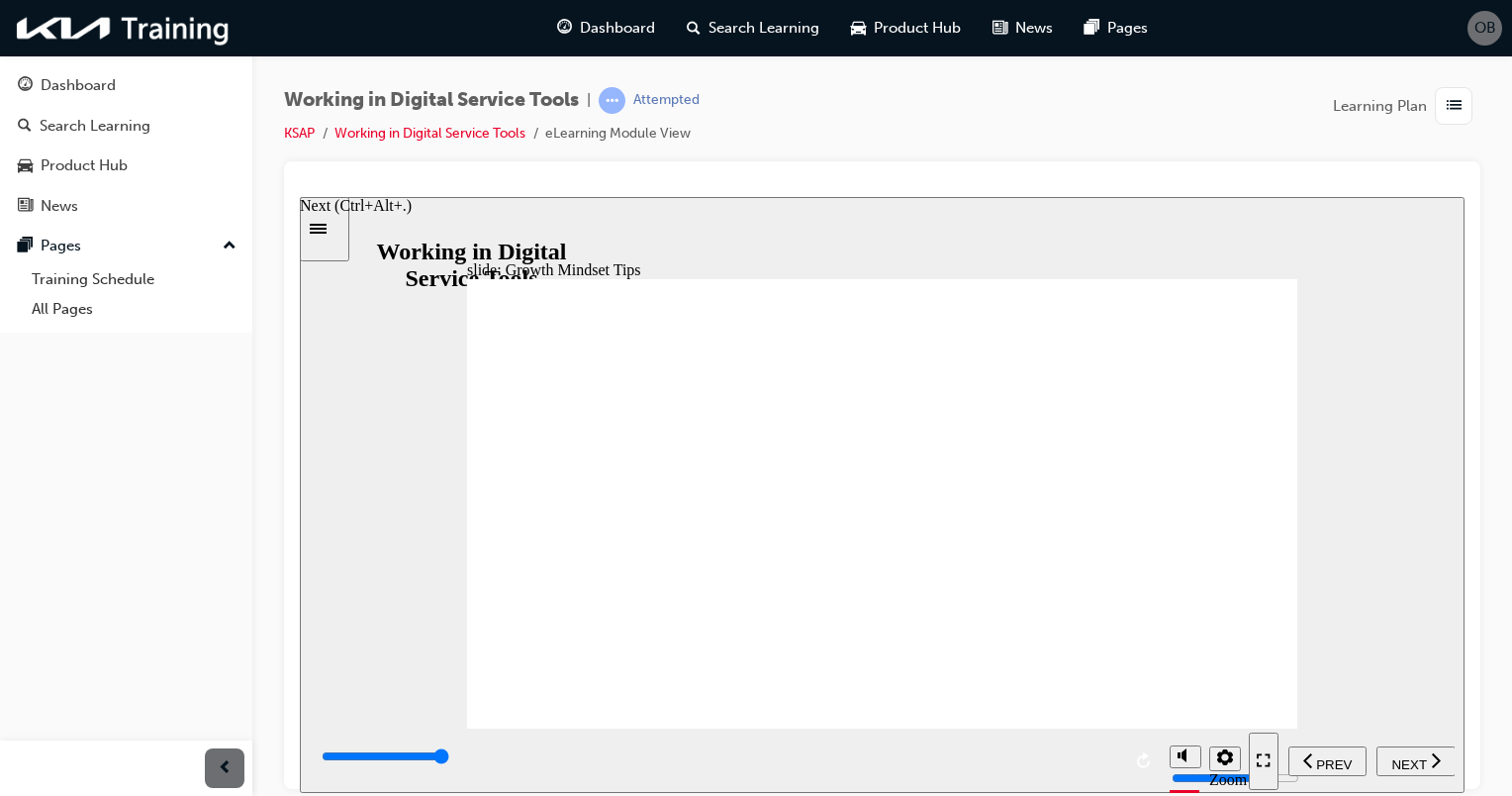 click on "NEXT" at bounding box center (1408, 763) 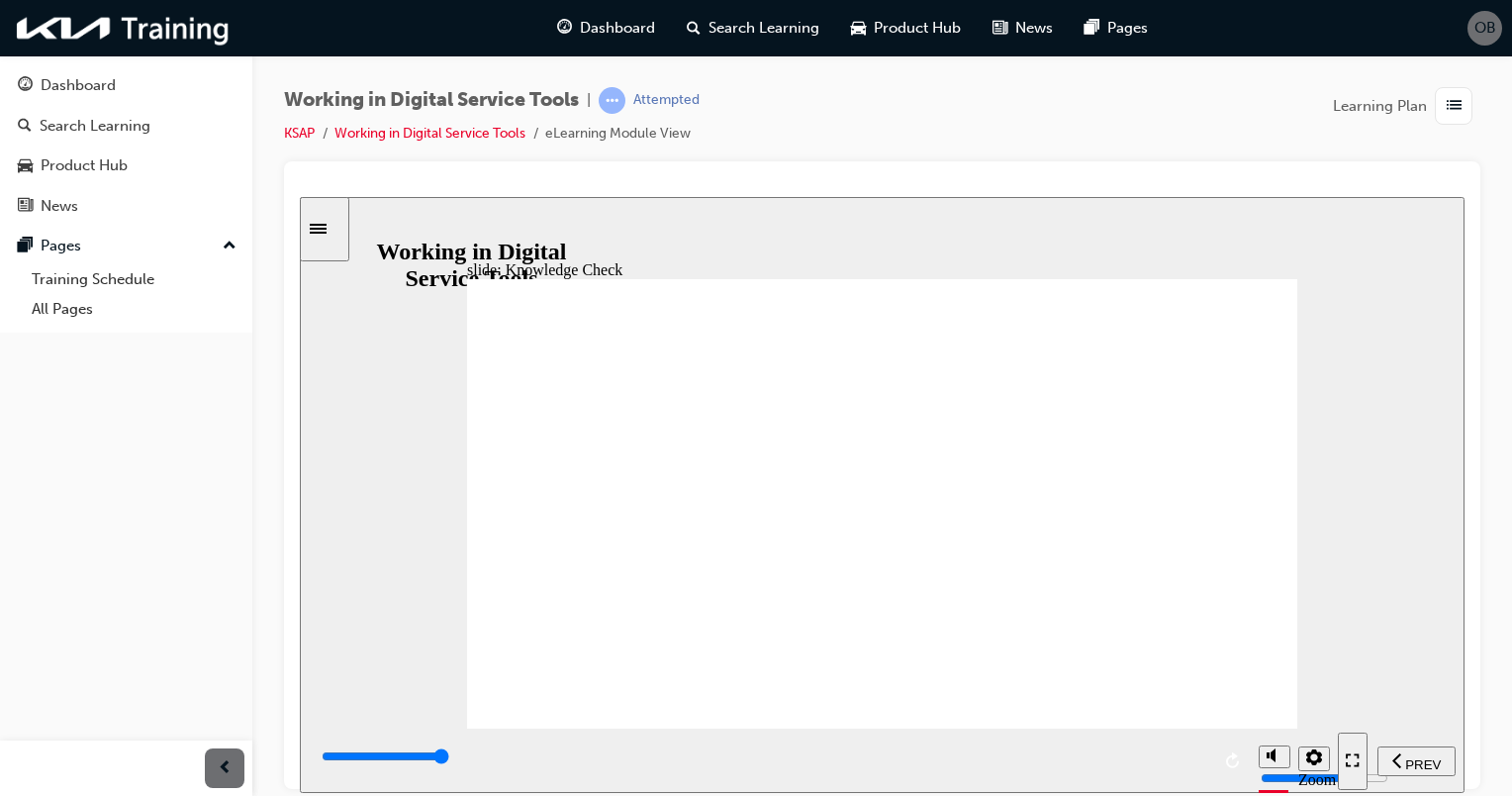 click 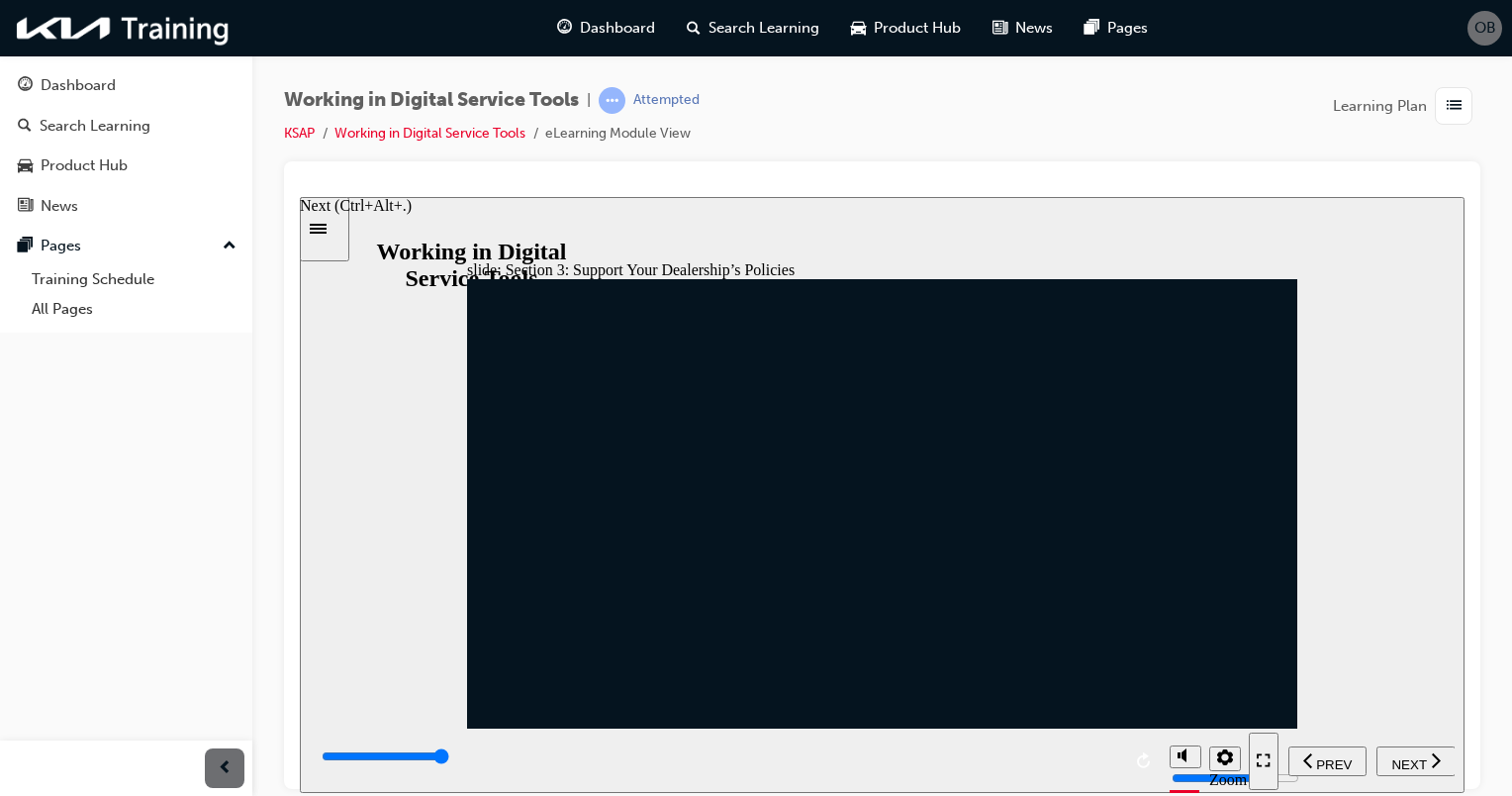 click on "NEXT" at bounding box center (1408, 763) 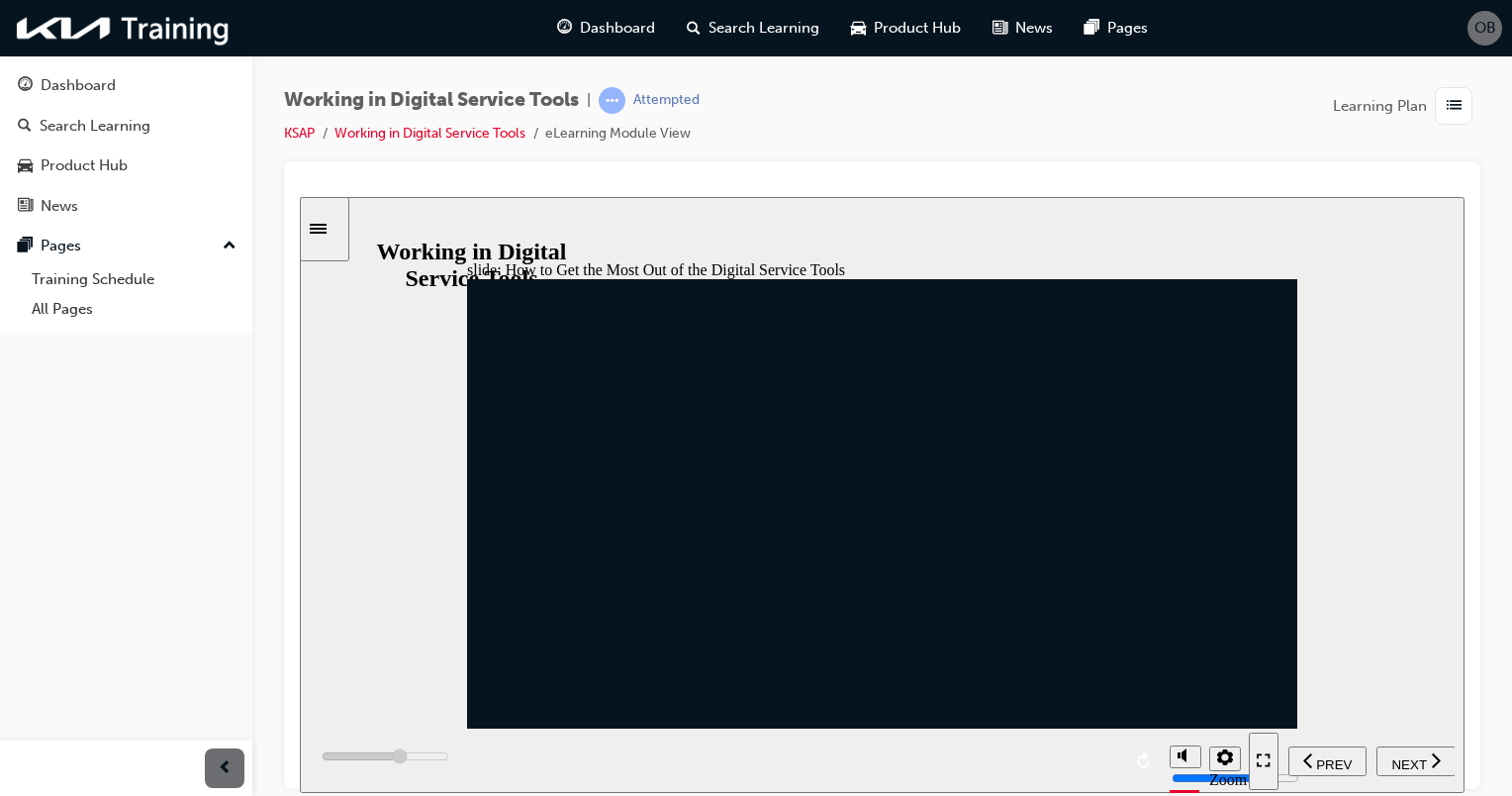 click 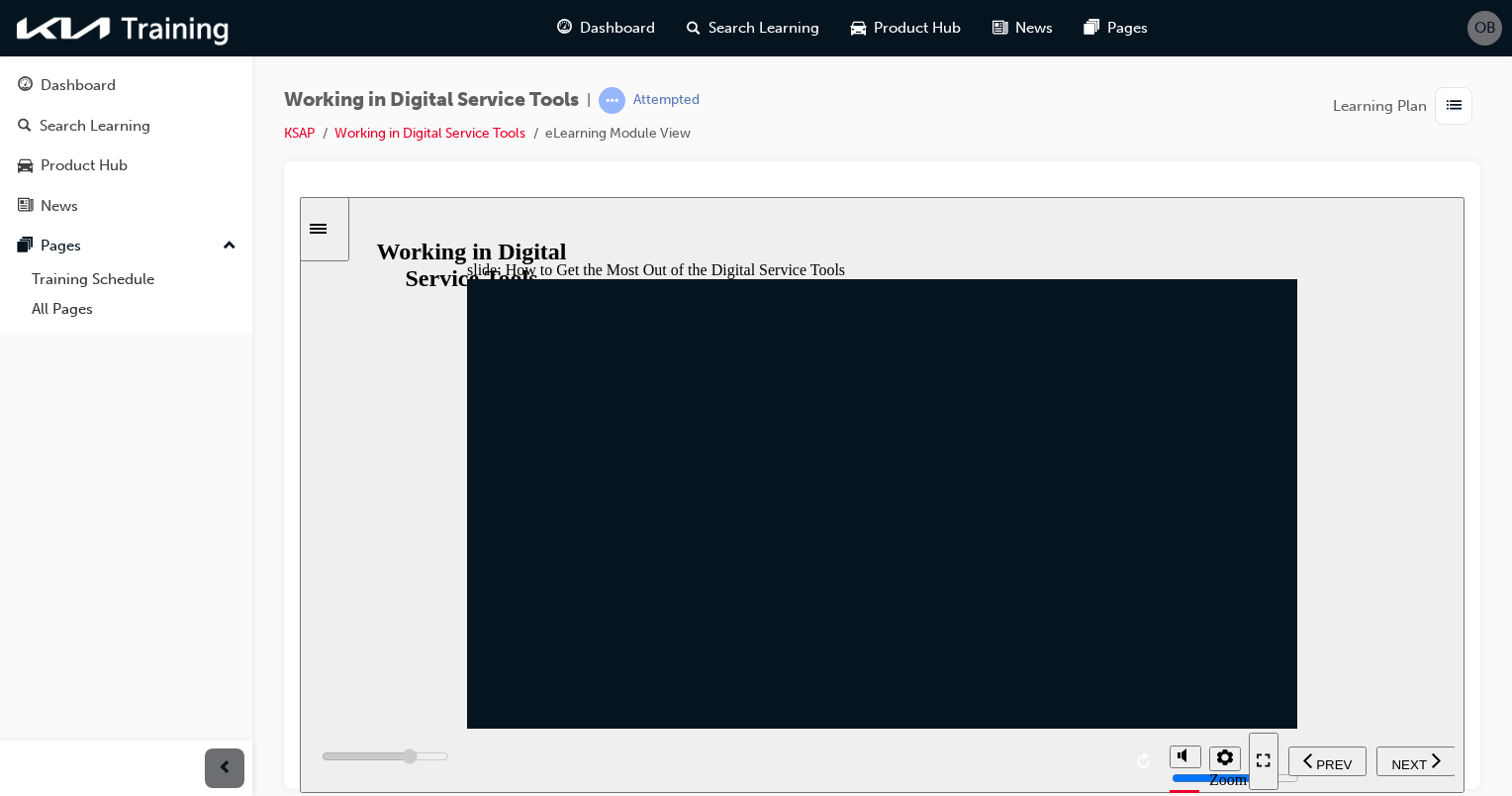 click 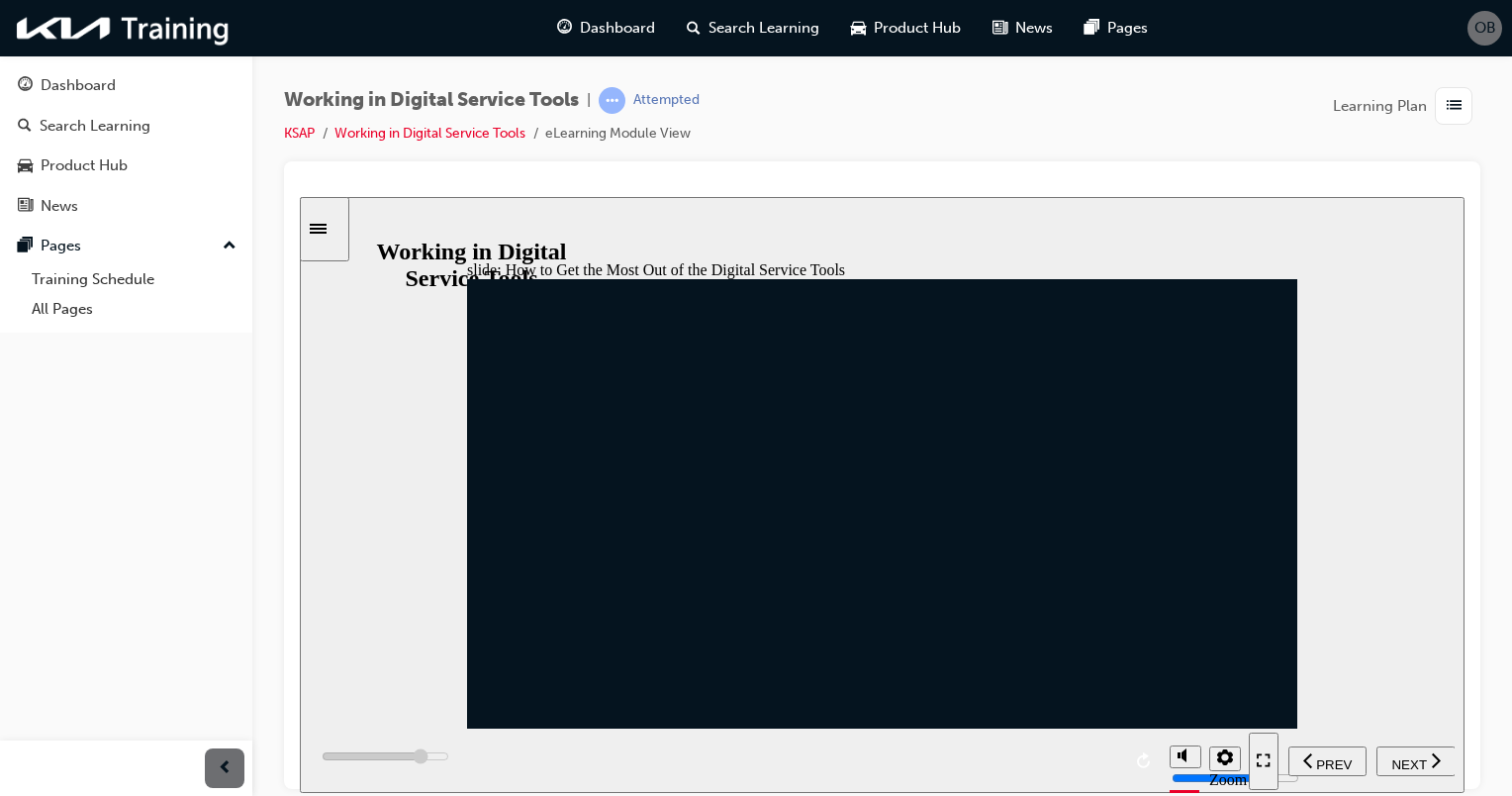 click 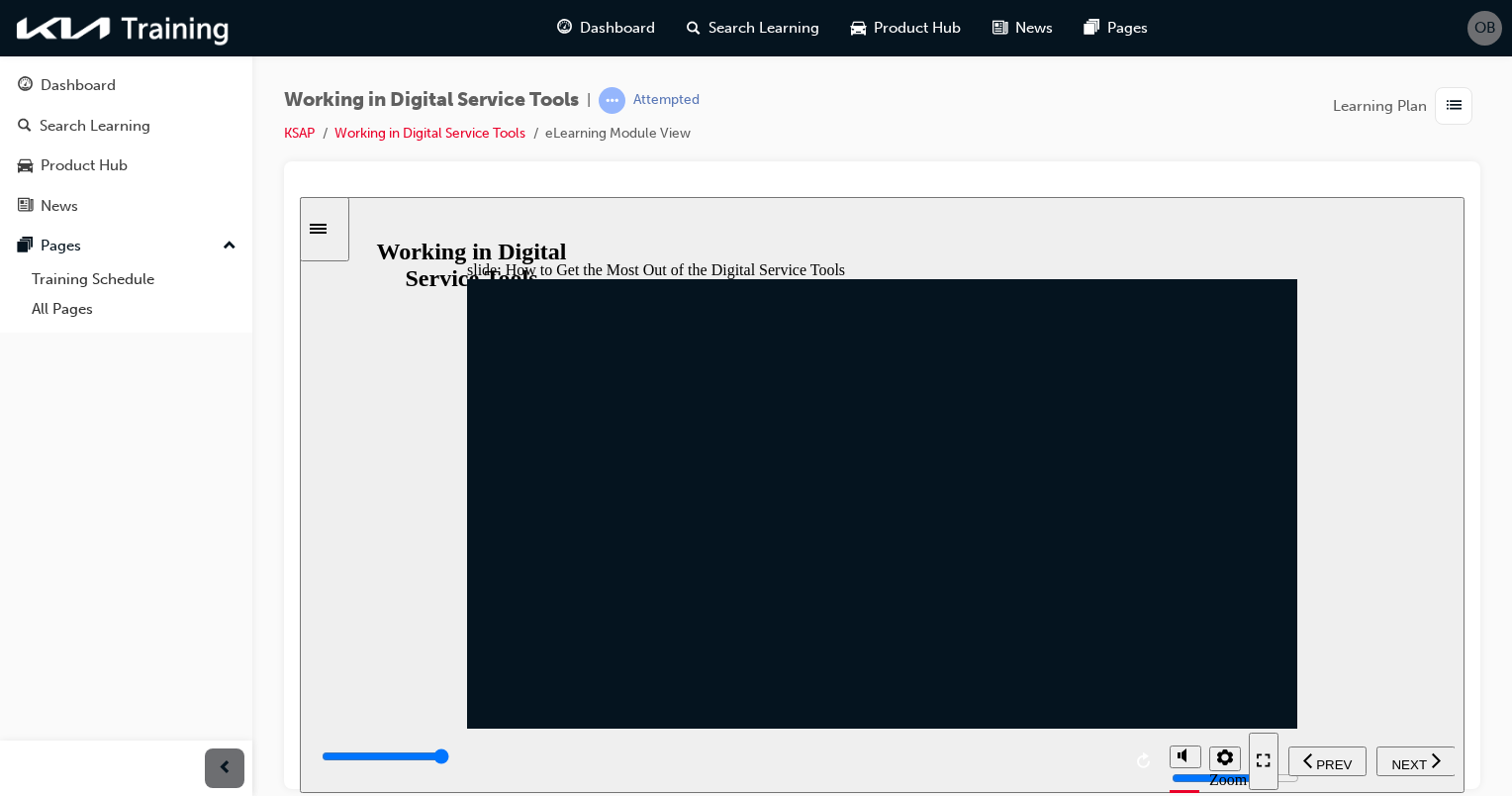 click at bounding box center [882, 1462] 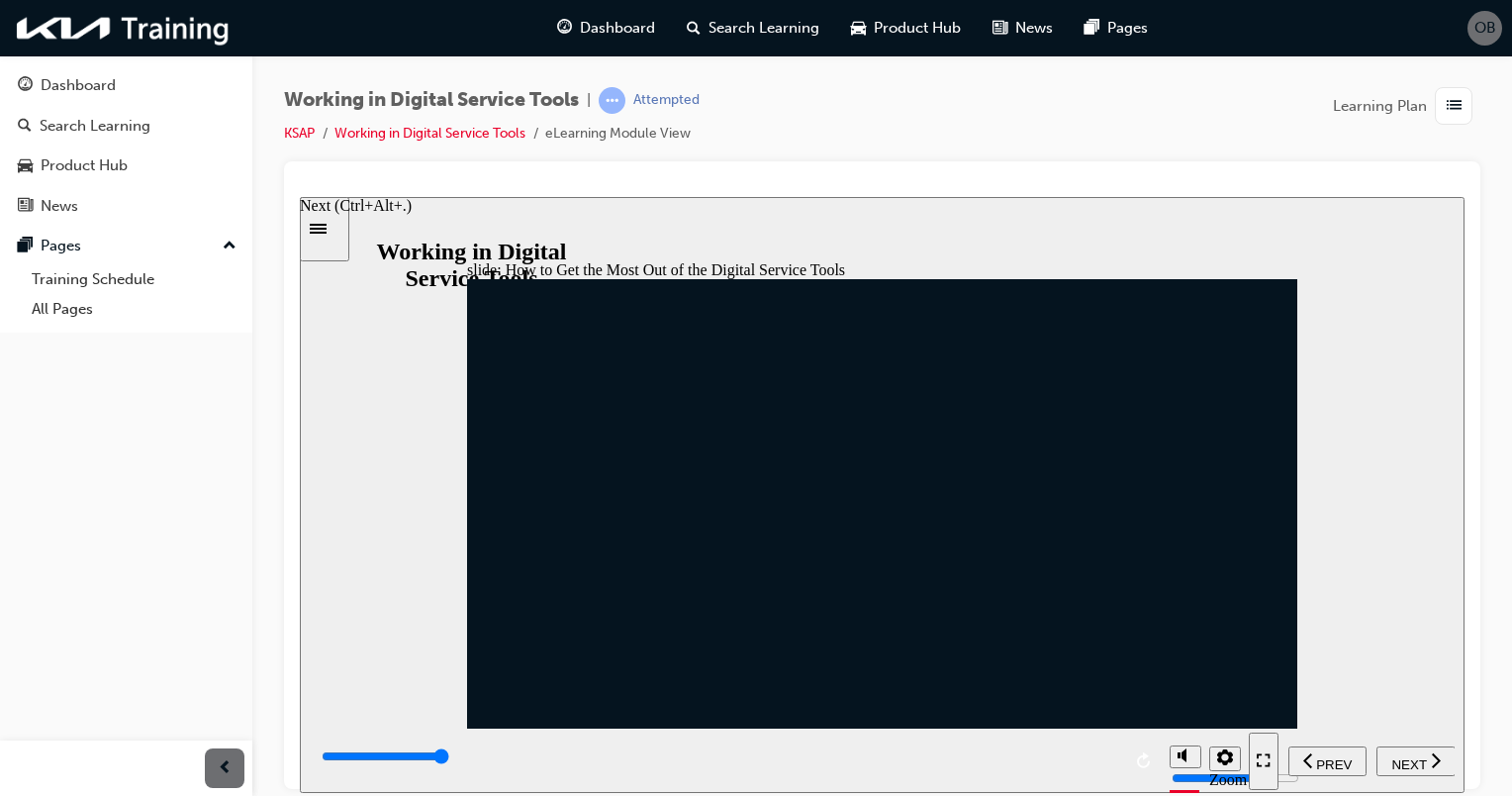 click on "NEXT" at bounding box center (1408, 763) 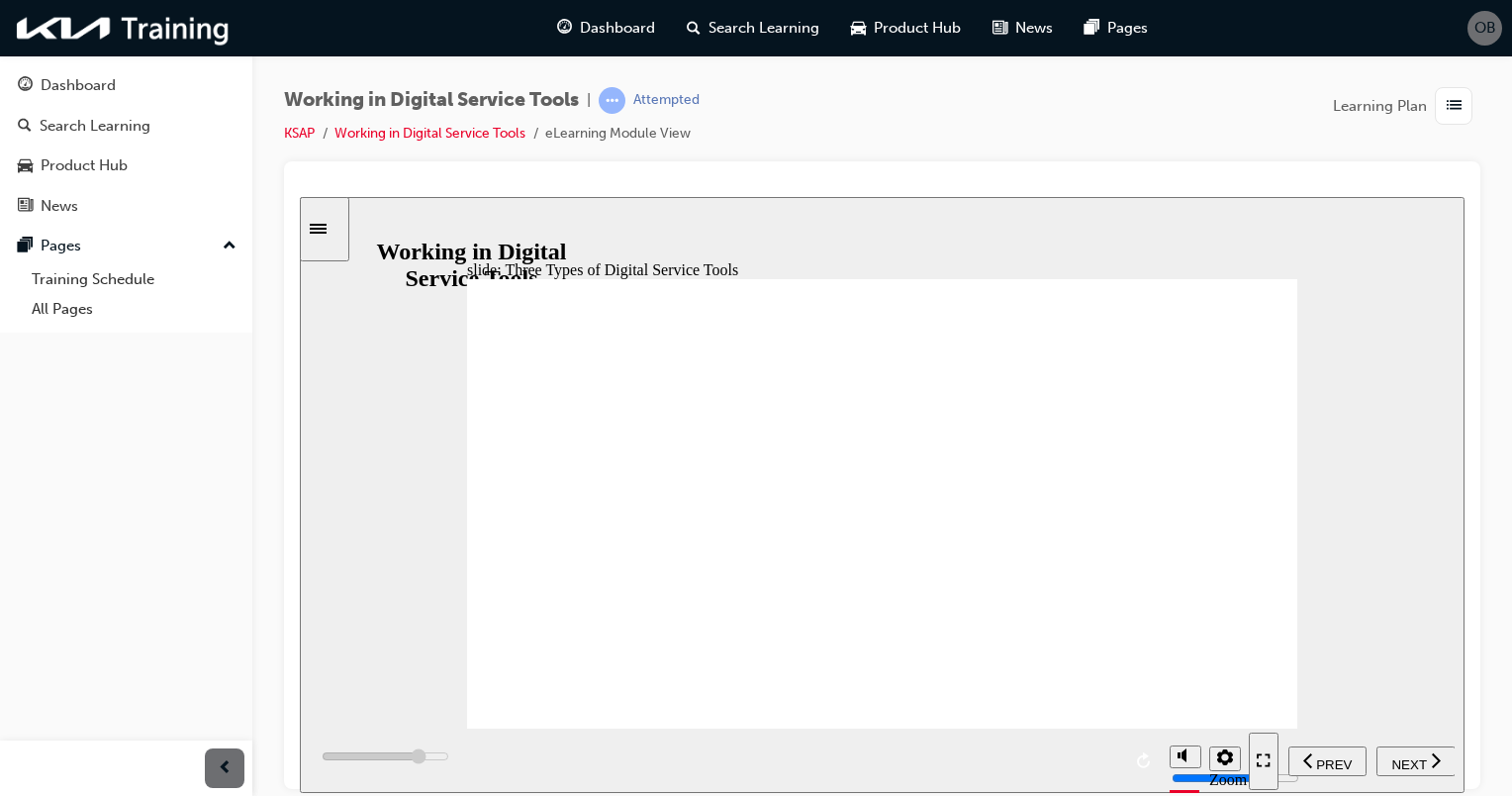 click 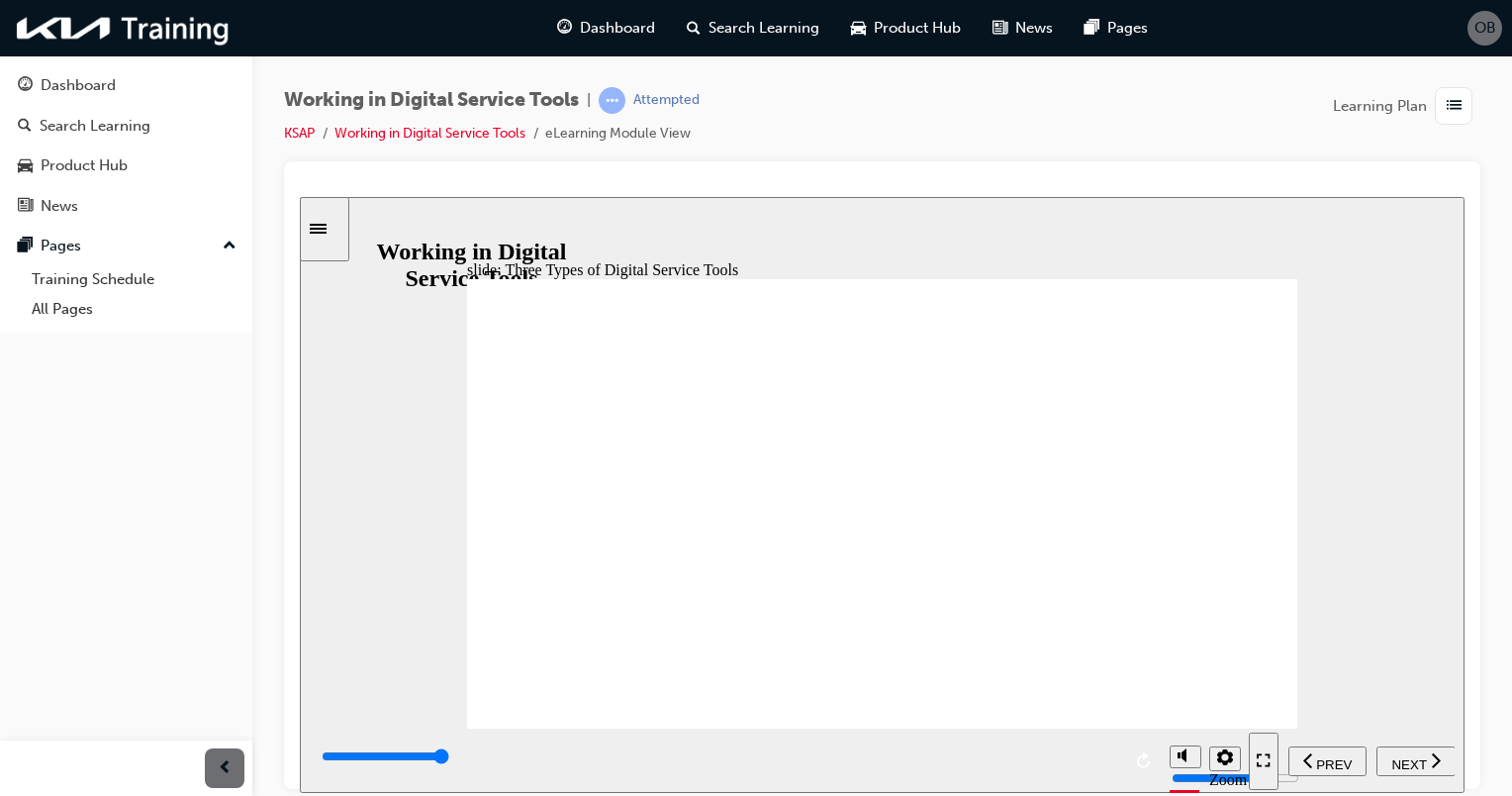 click 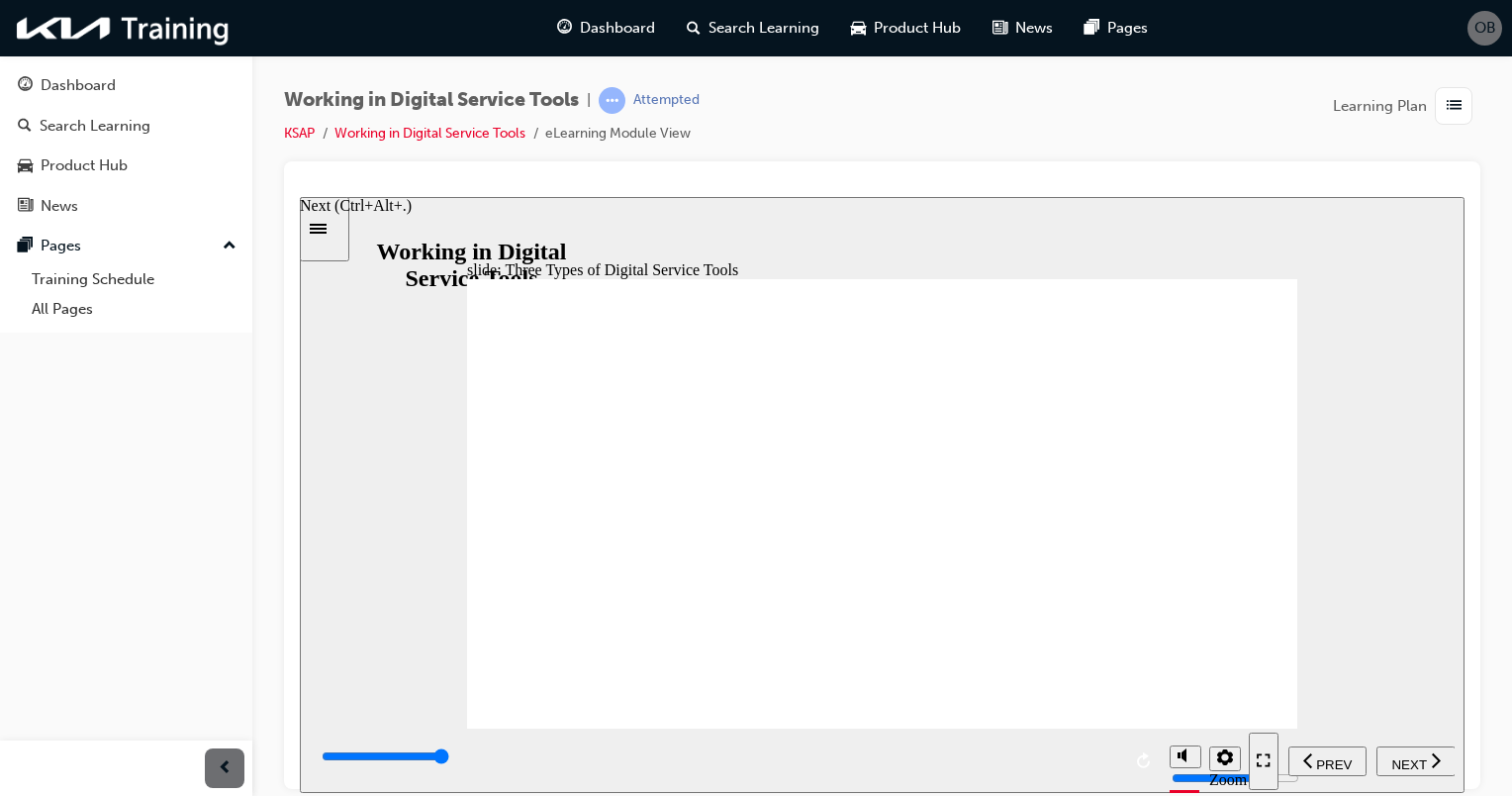 click on "NEXT" at bounding box center [1408, 763] 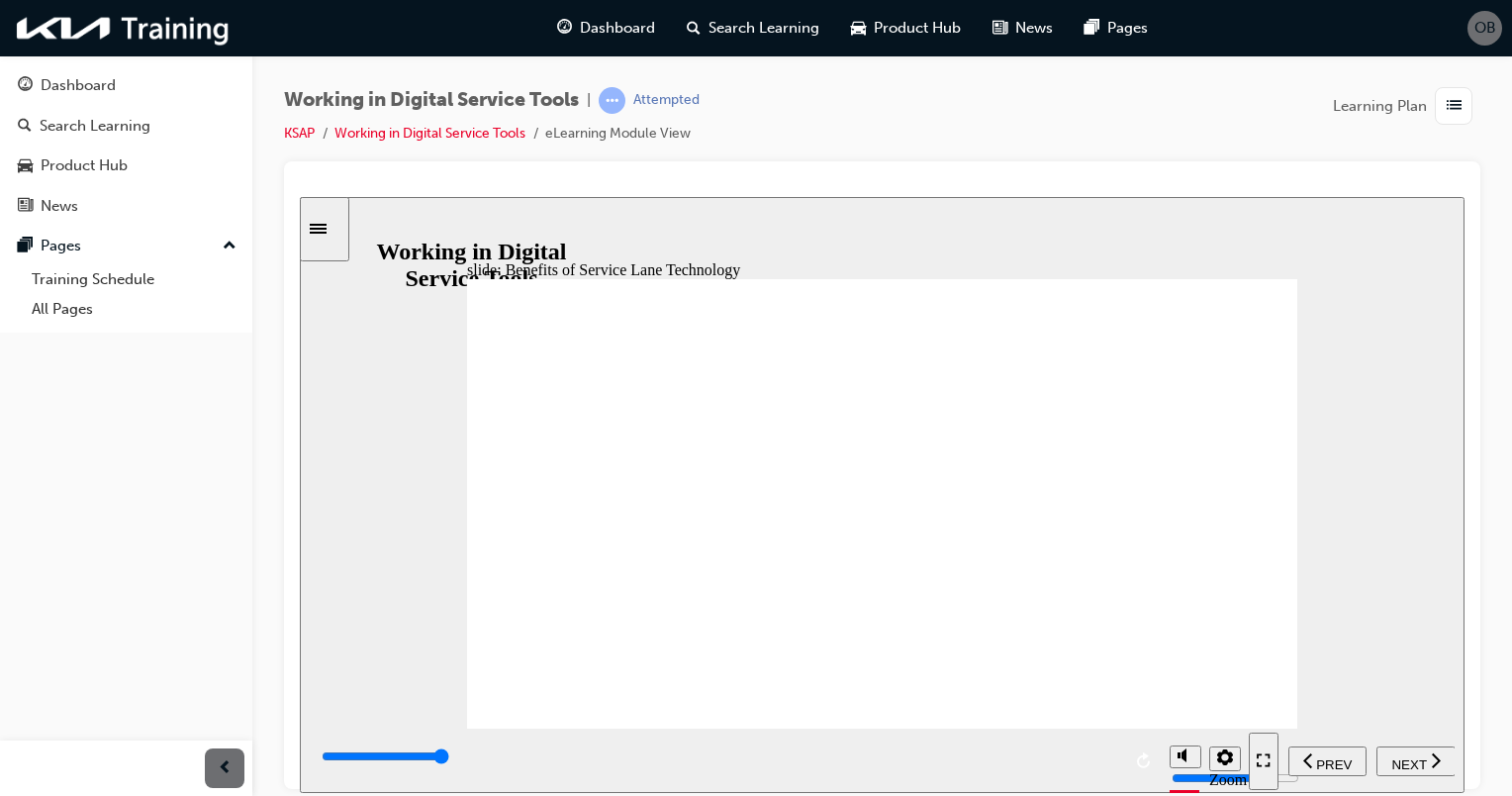 click 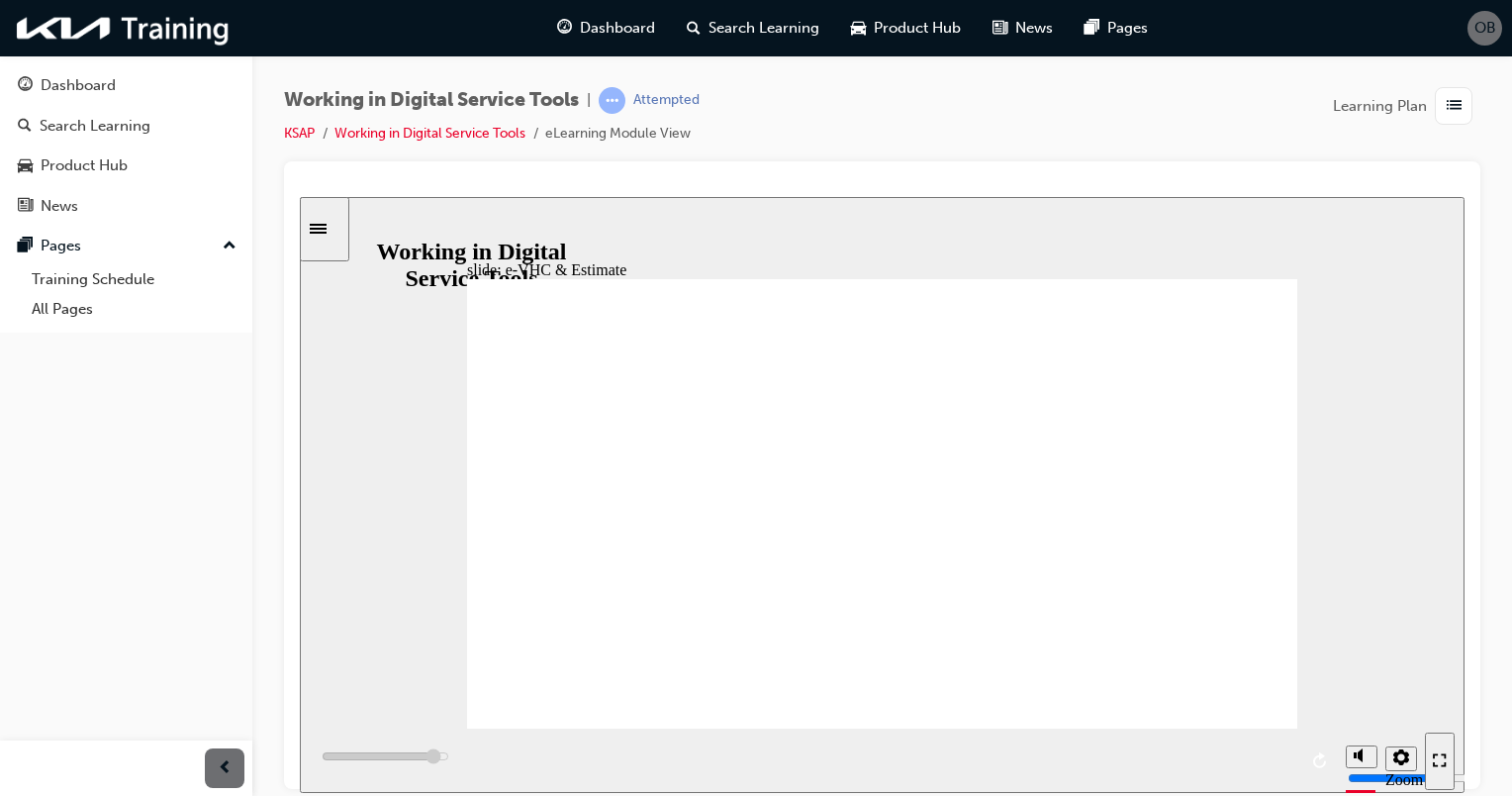 click at bounding box center (1021, 2482) 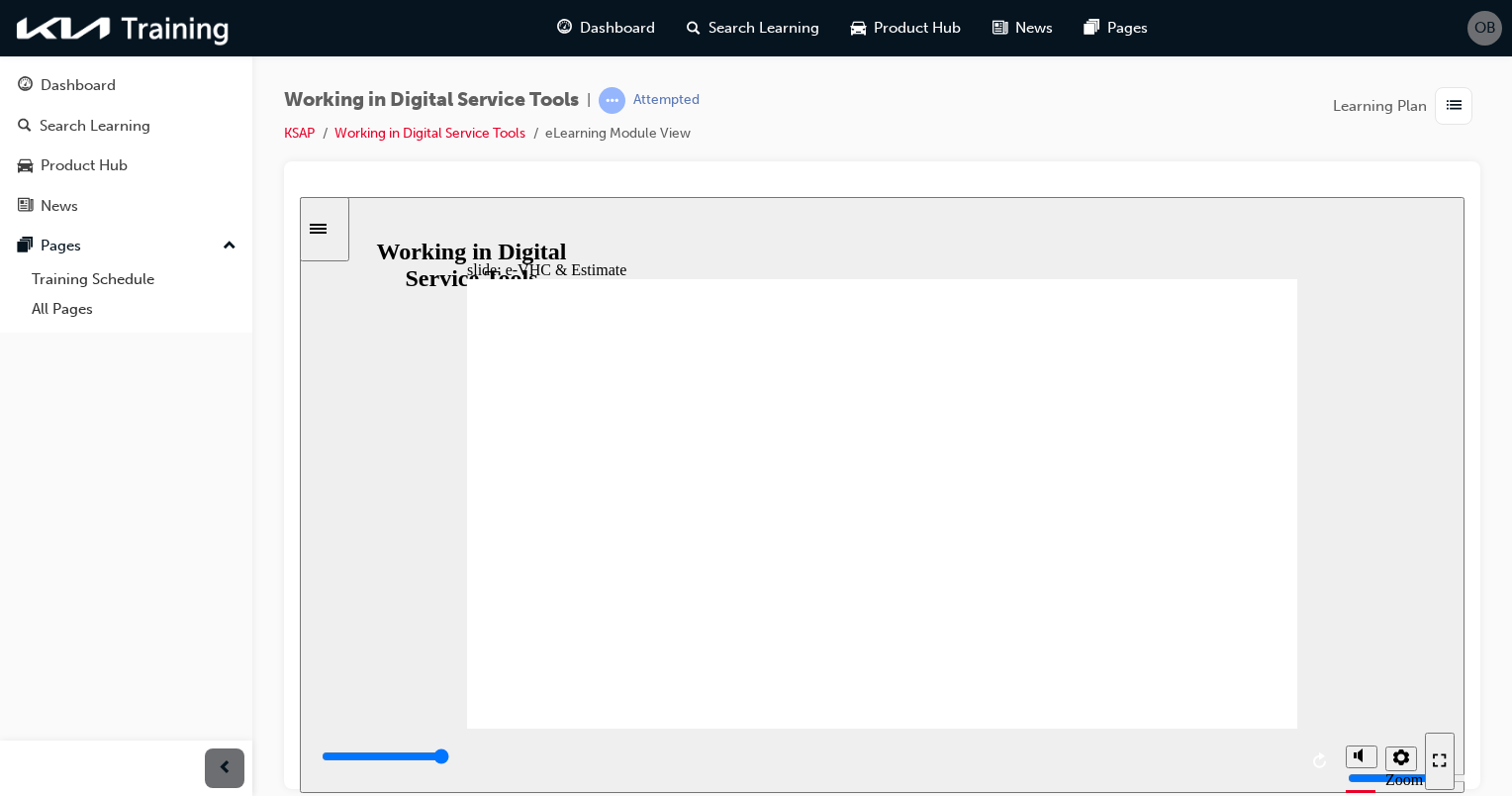 click at bounding box center (11001, 467) 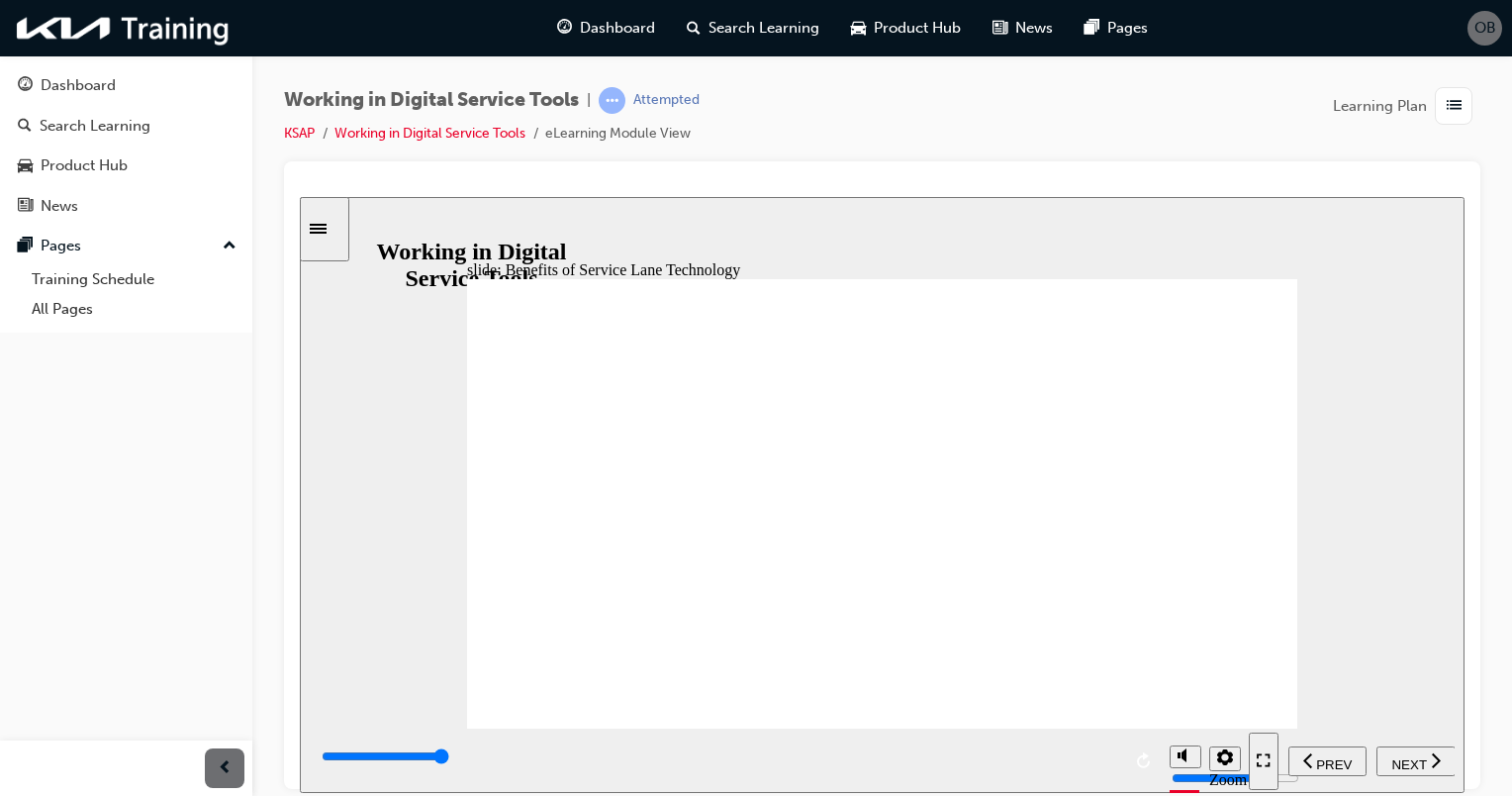 click 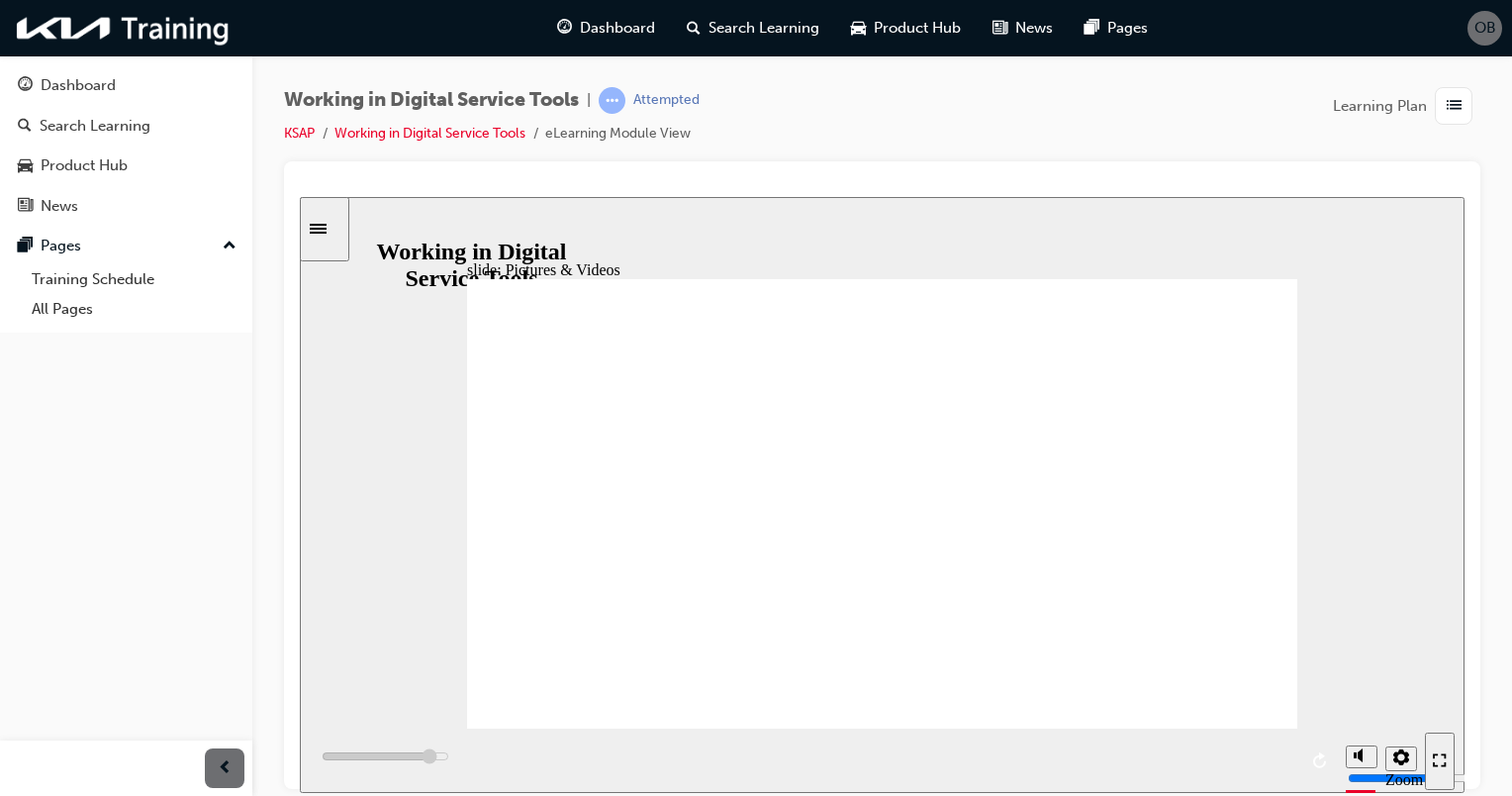 click 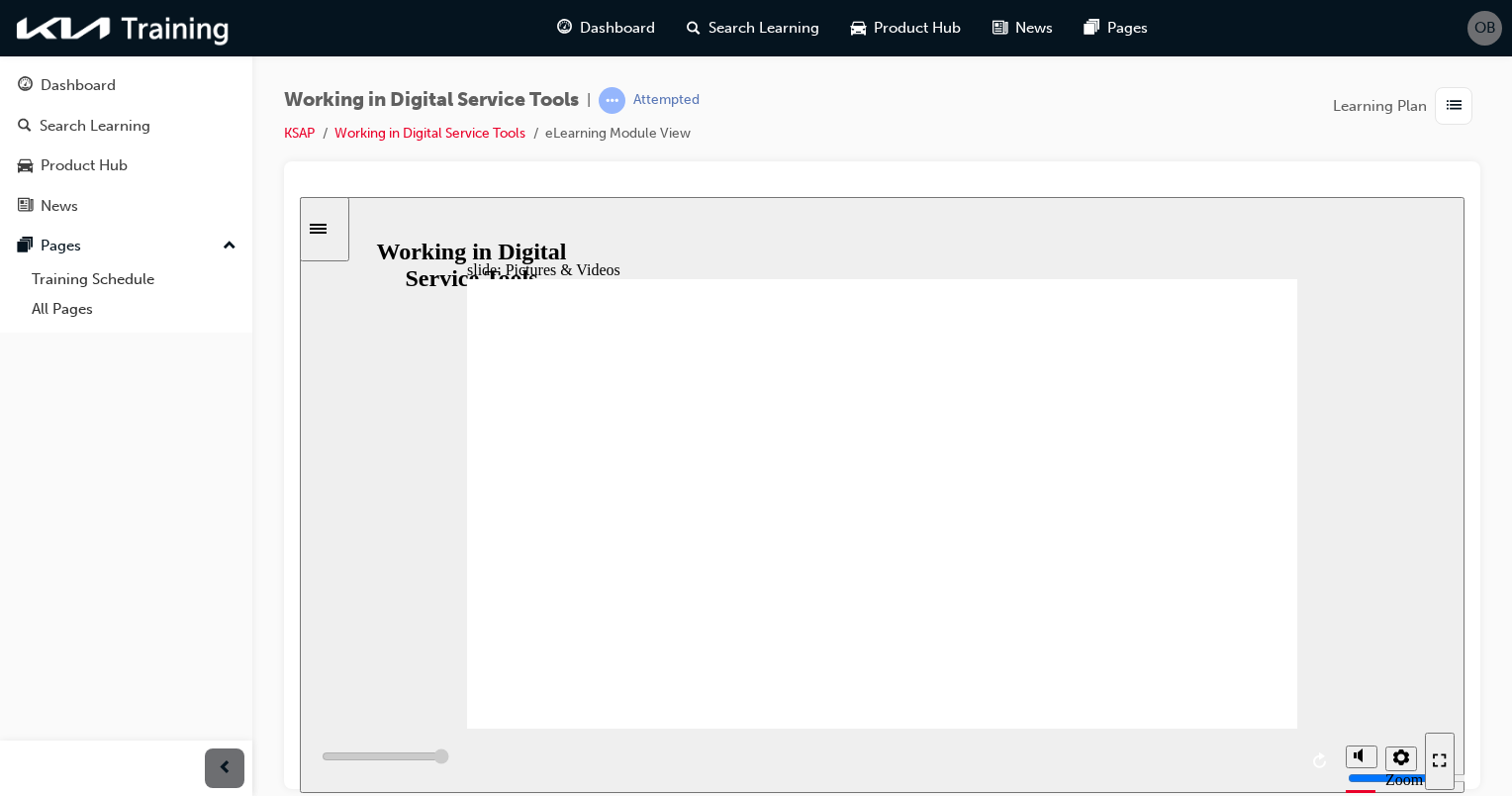 click 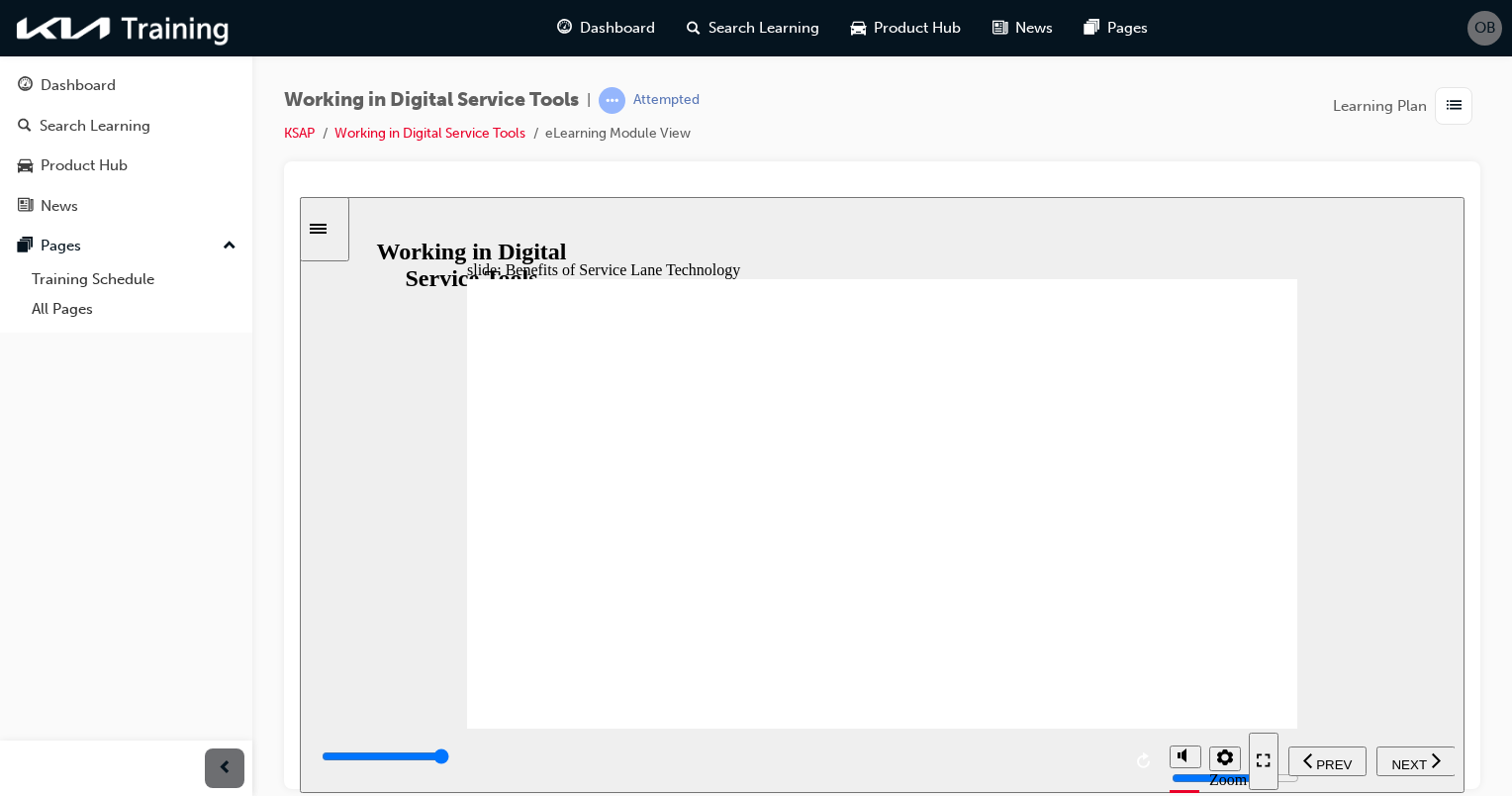 click 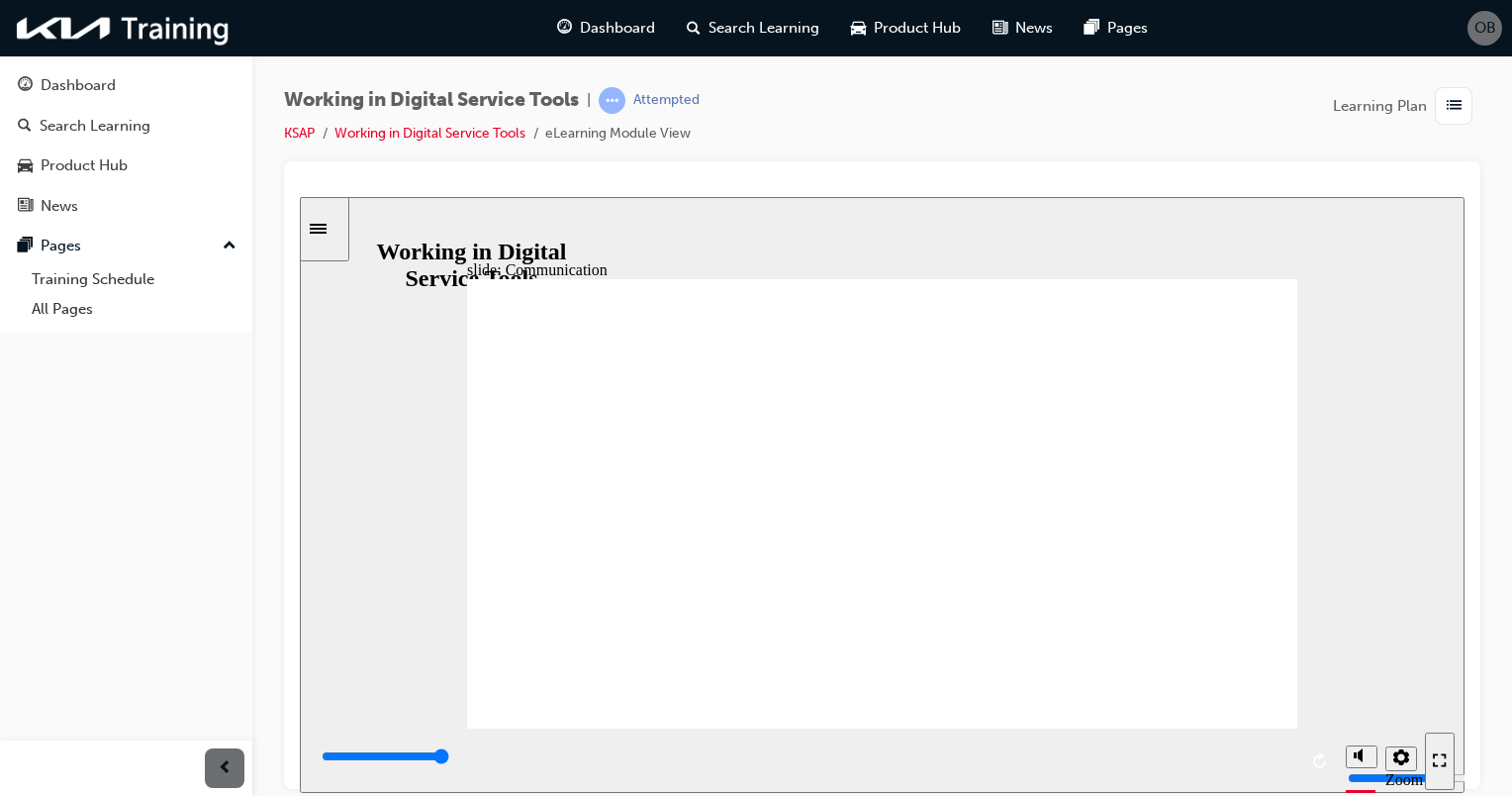 click 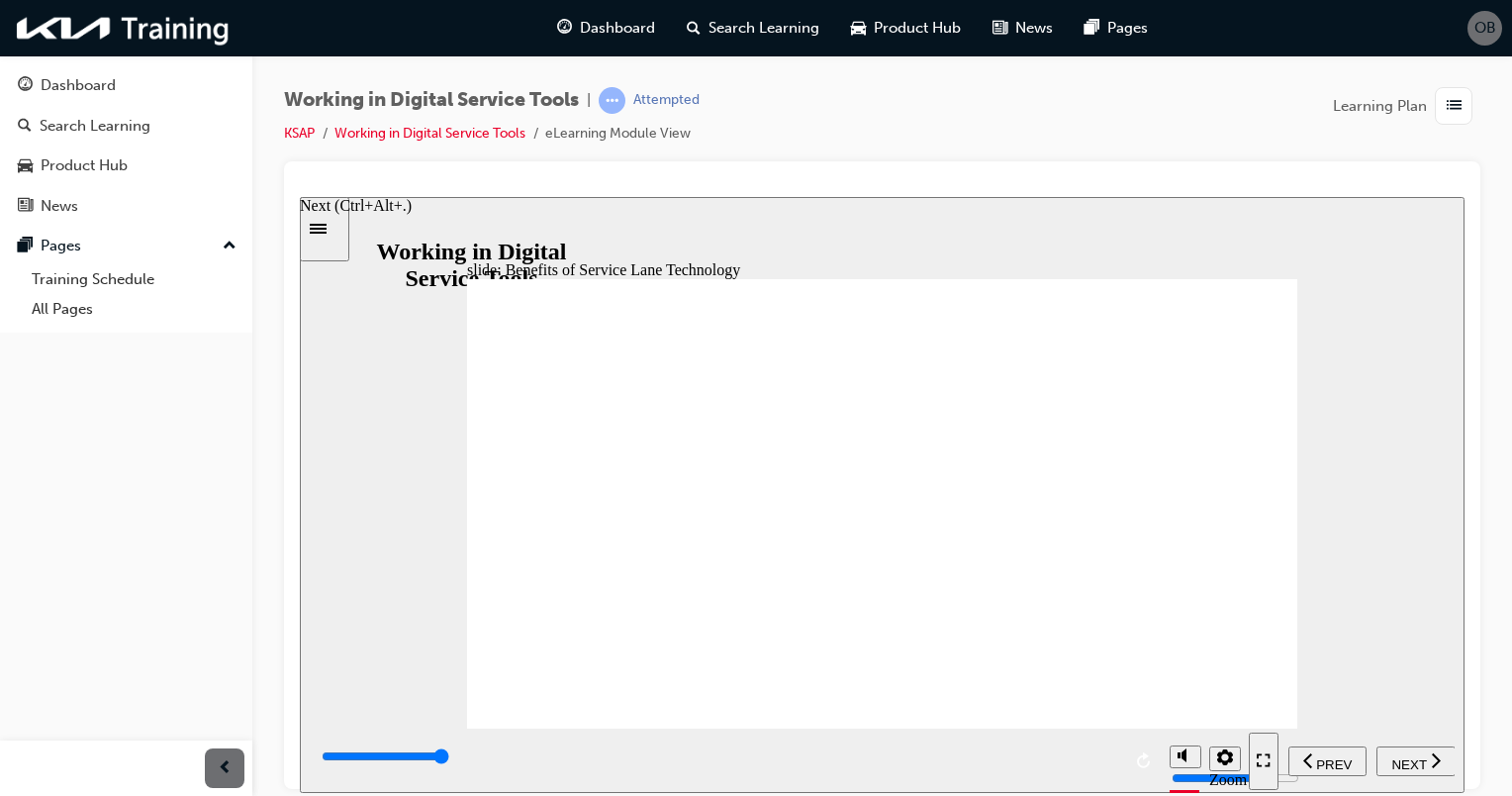 click on "NEXT" at bounding box center (1408, 763) 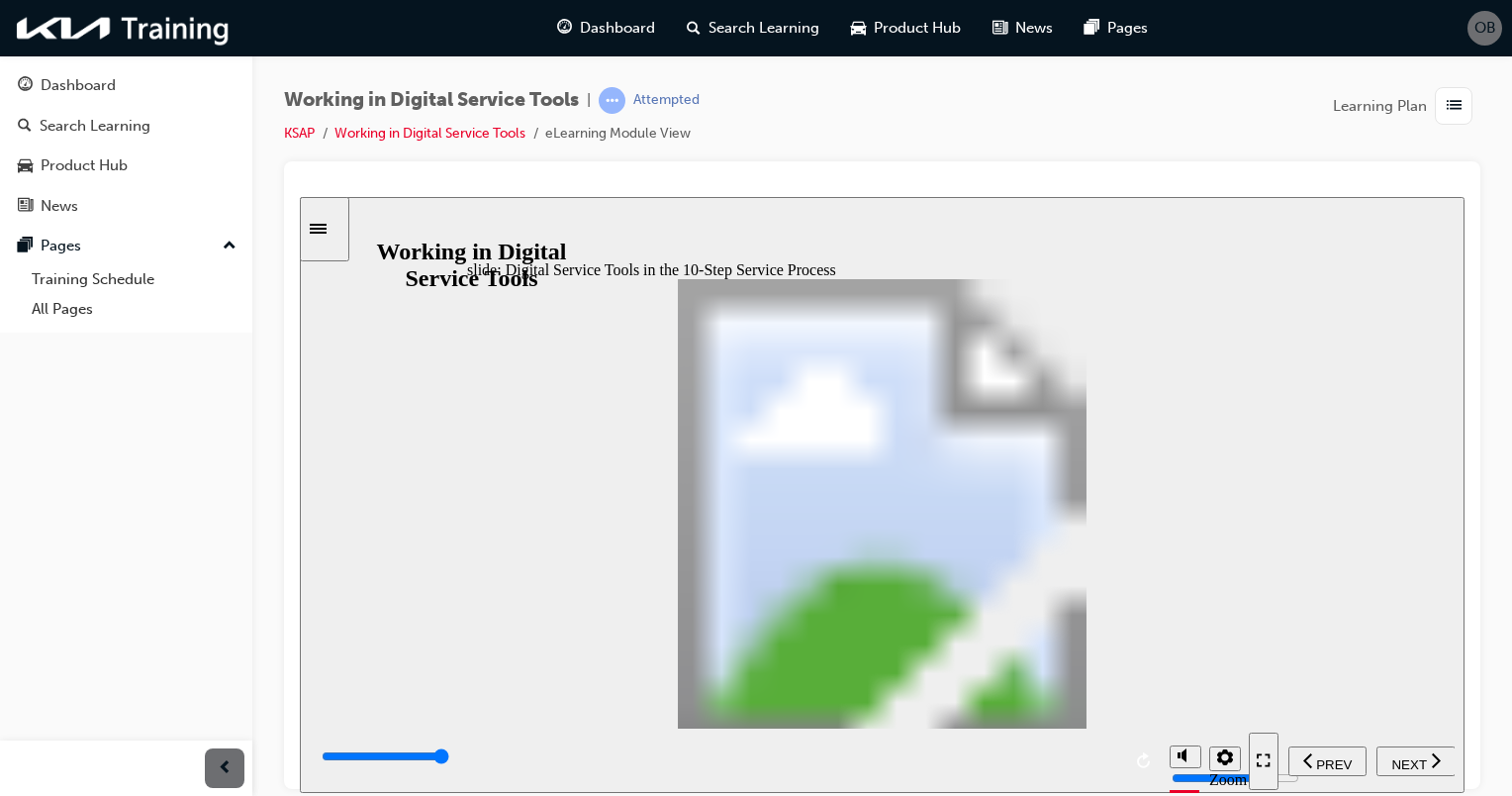 click 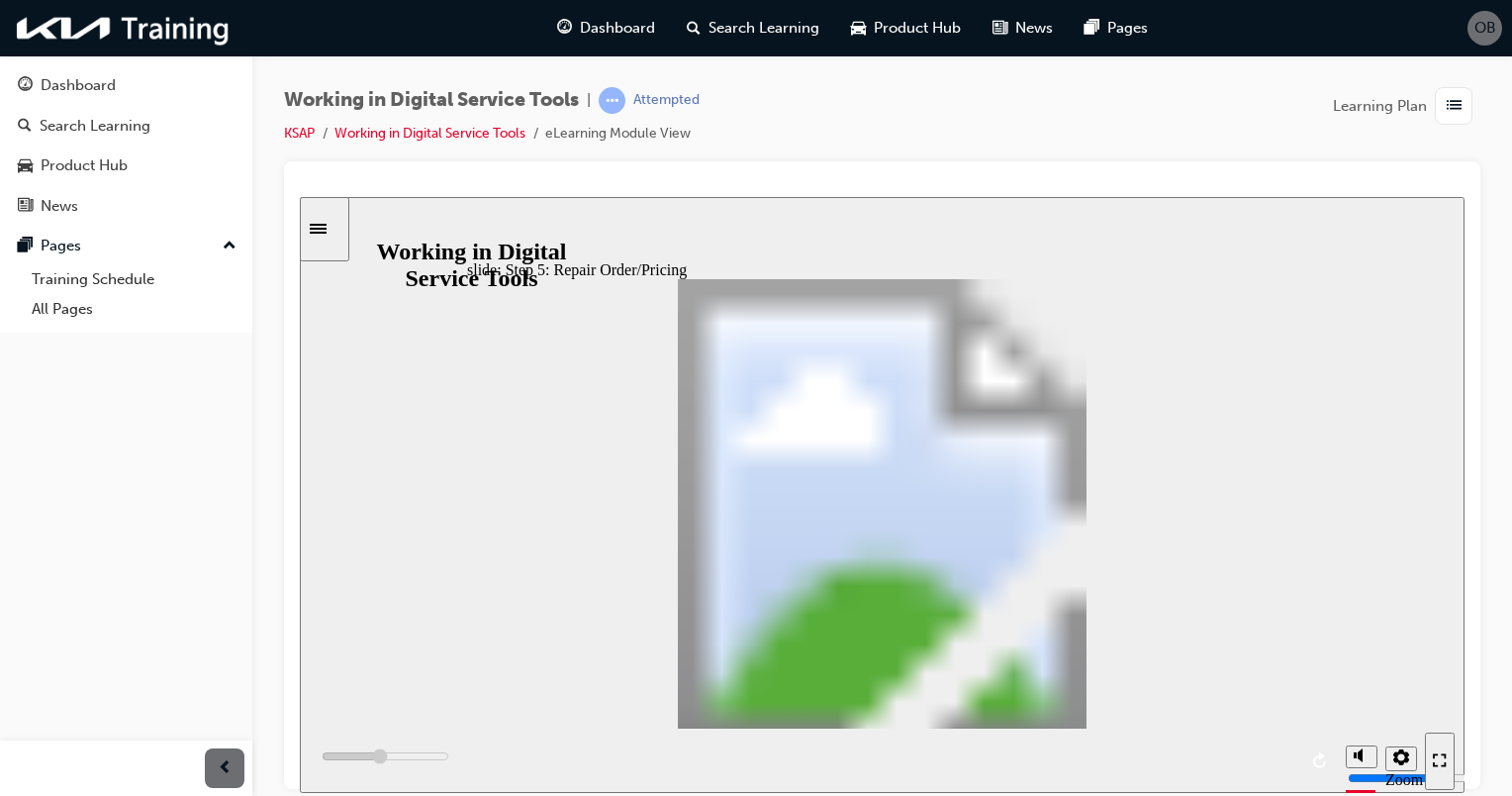 click 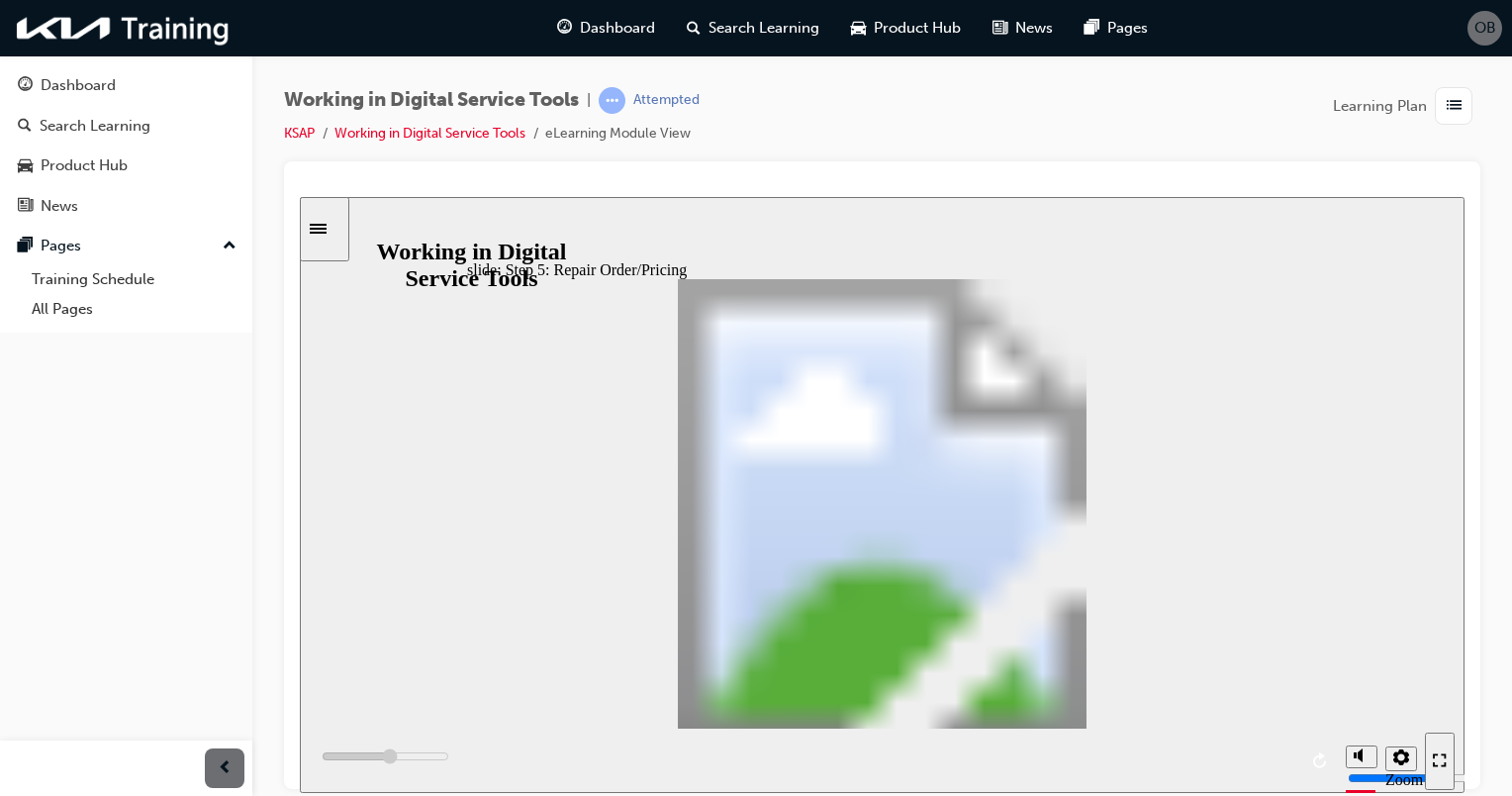 click 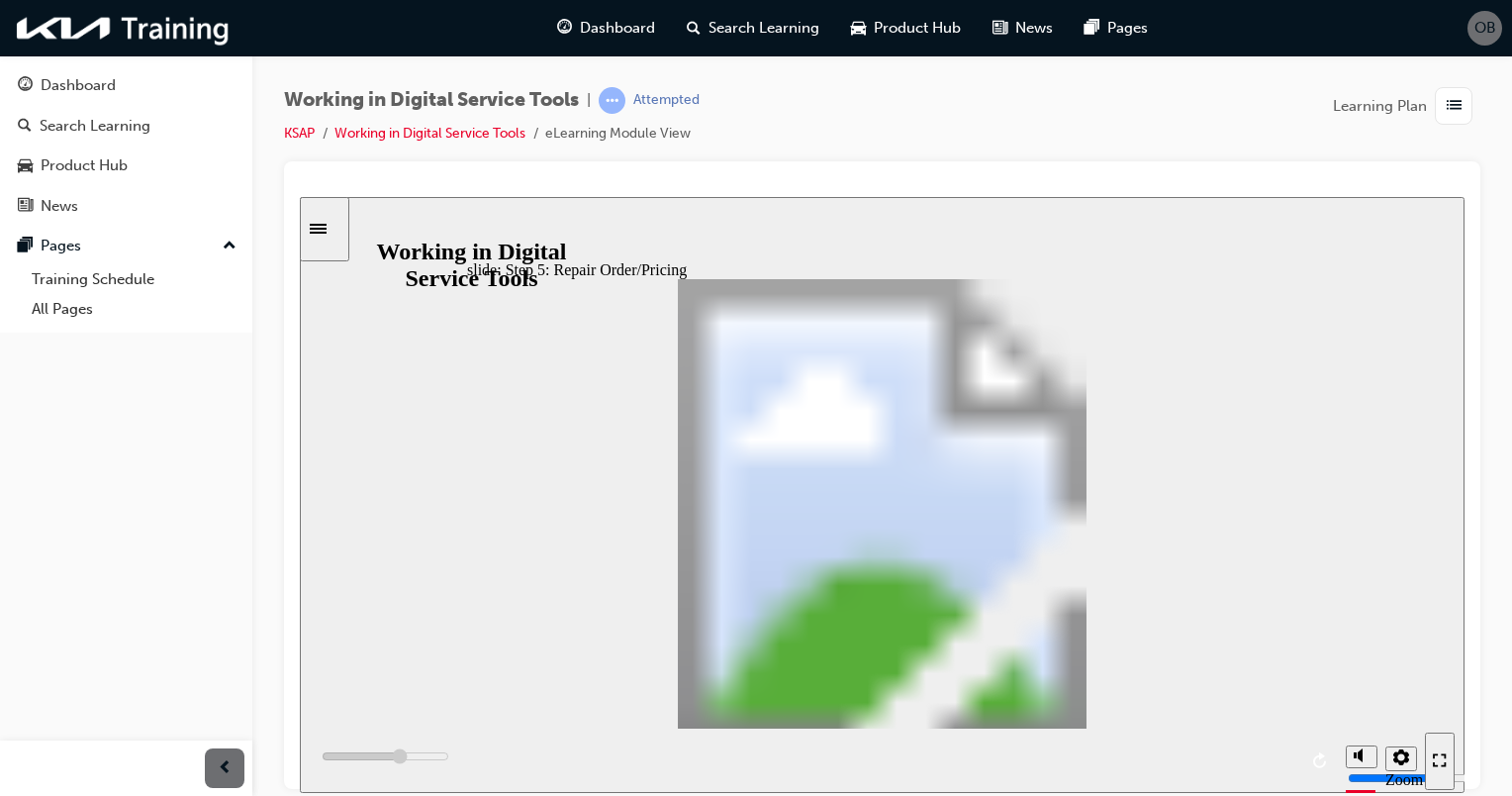 click 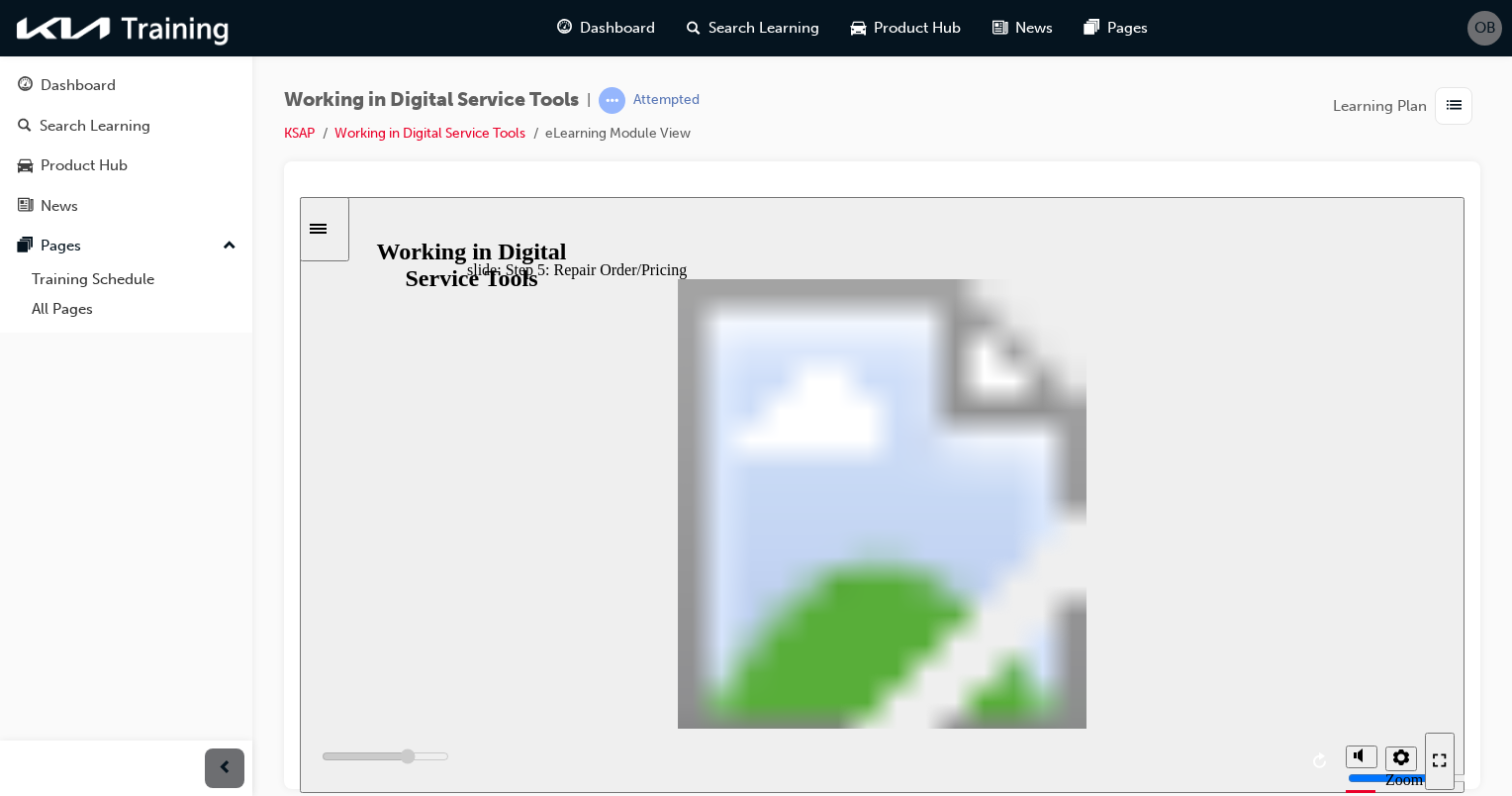 click 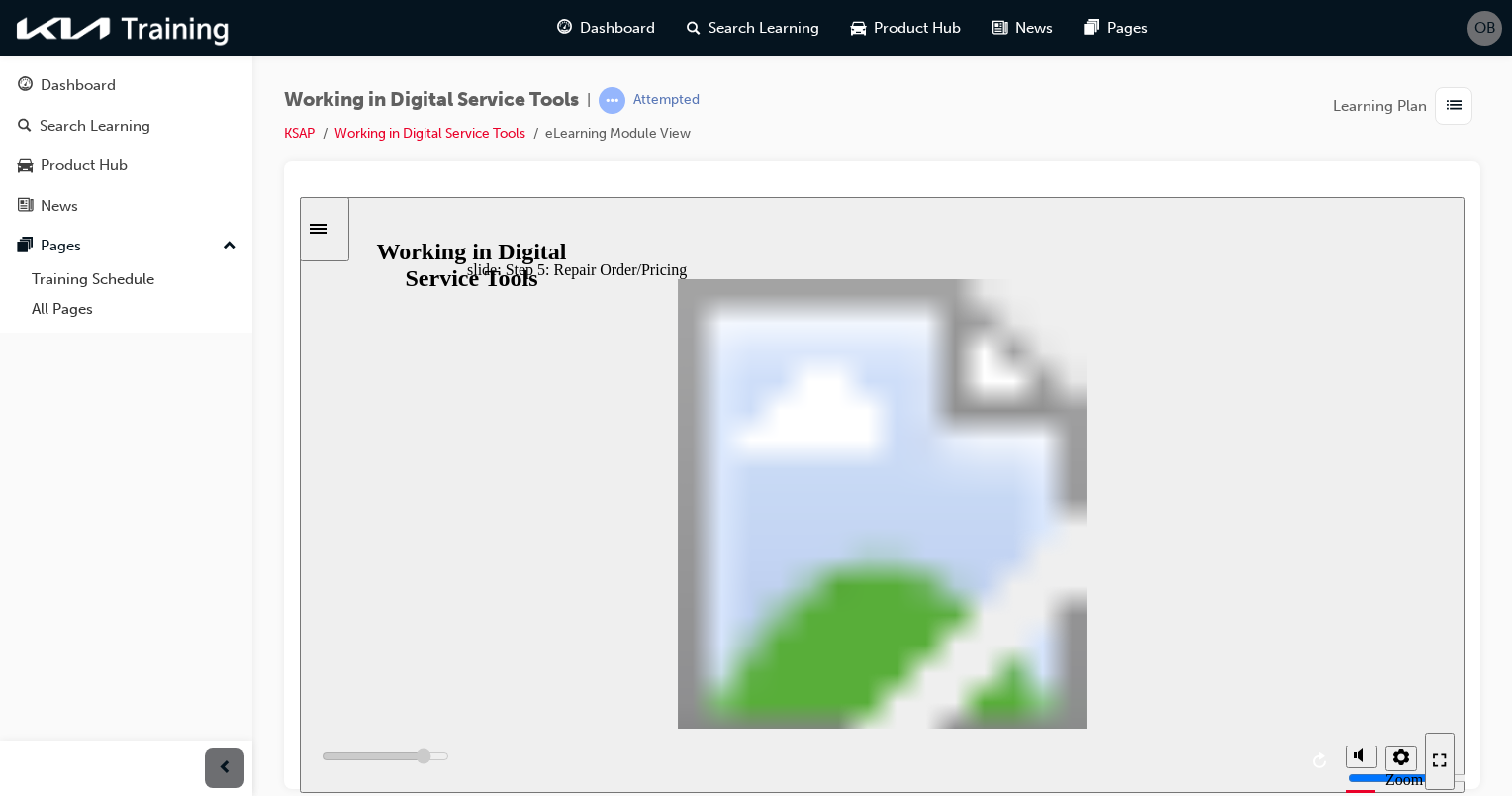 click 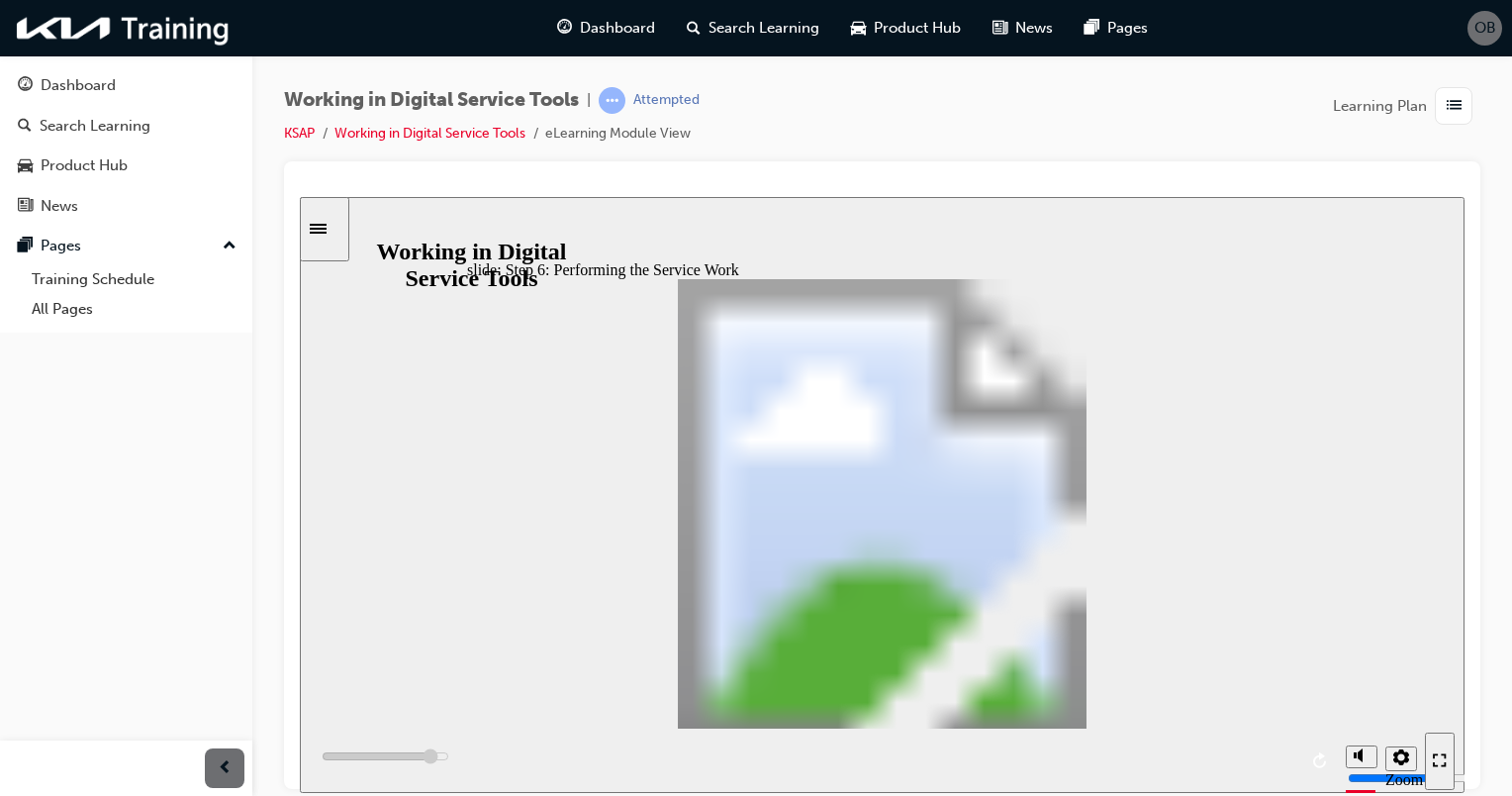 click 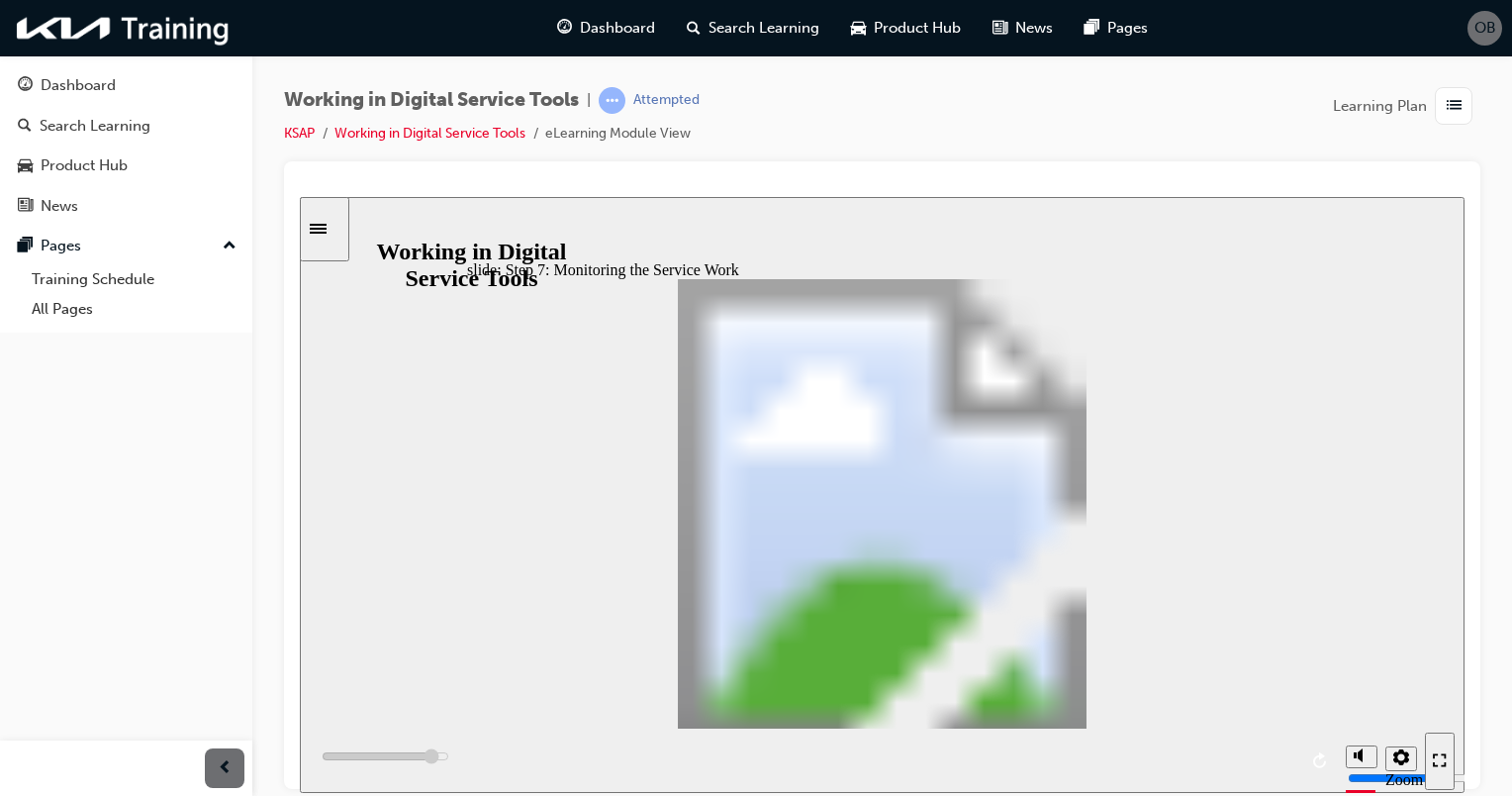 click on "3: U U AH’ C Digital Service Tools in the 10-Step Service Process i Use the arrows at the bottom to navigate between steps, or click the “X” to return to the Process Overview. 7 • Acua a au ca b v  cum  h Ka a, b M,  -  h h cum  ag  h ug. • U vc a chg  cac h cum ug h f mh (,  ma,  h ca) a  hm k h h a  gg, a  a h h ca" at bounding box center (882, 2694) 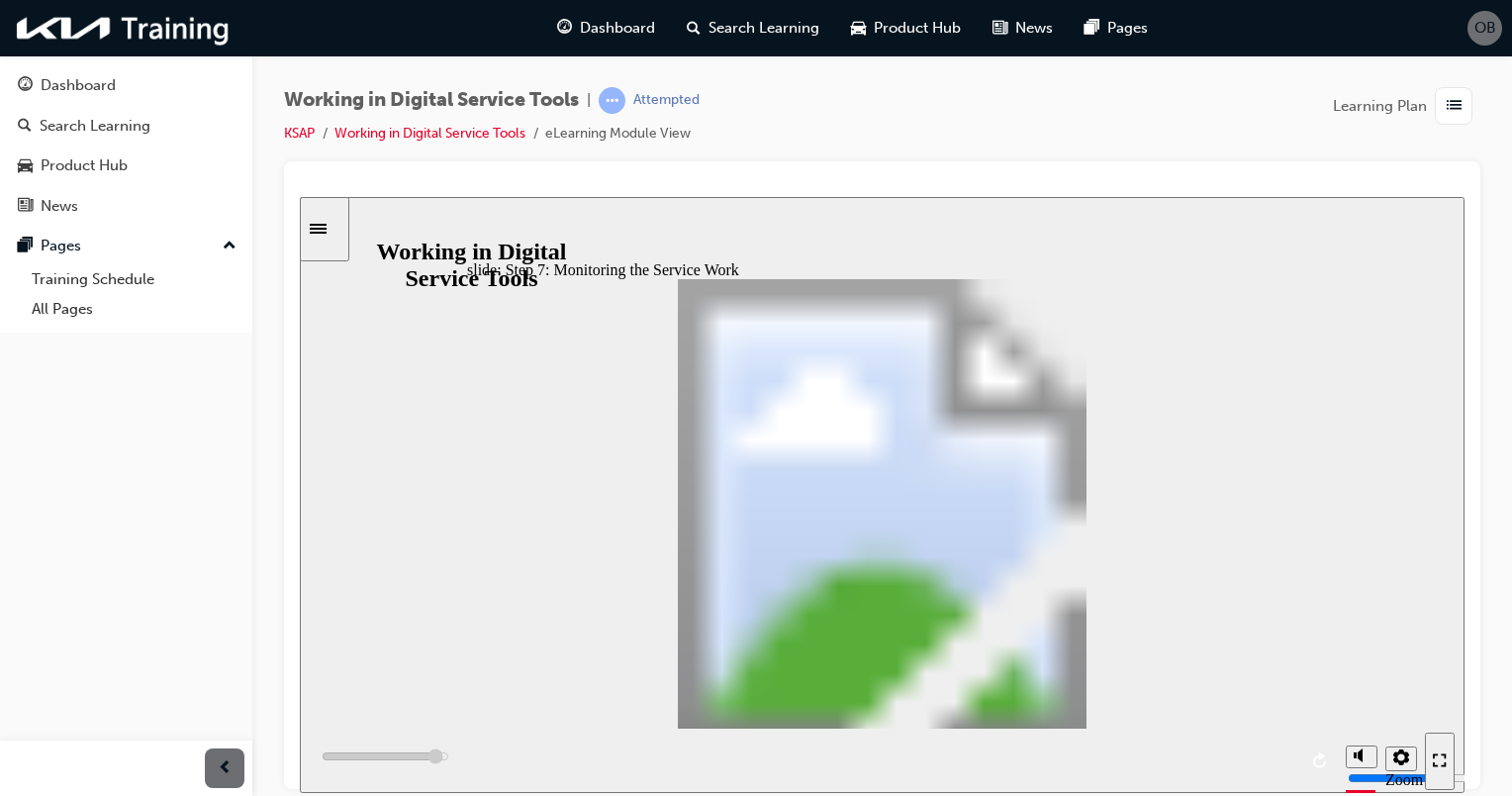 click 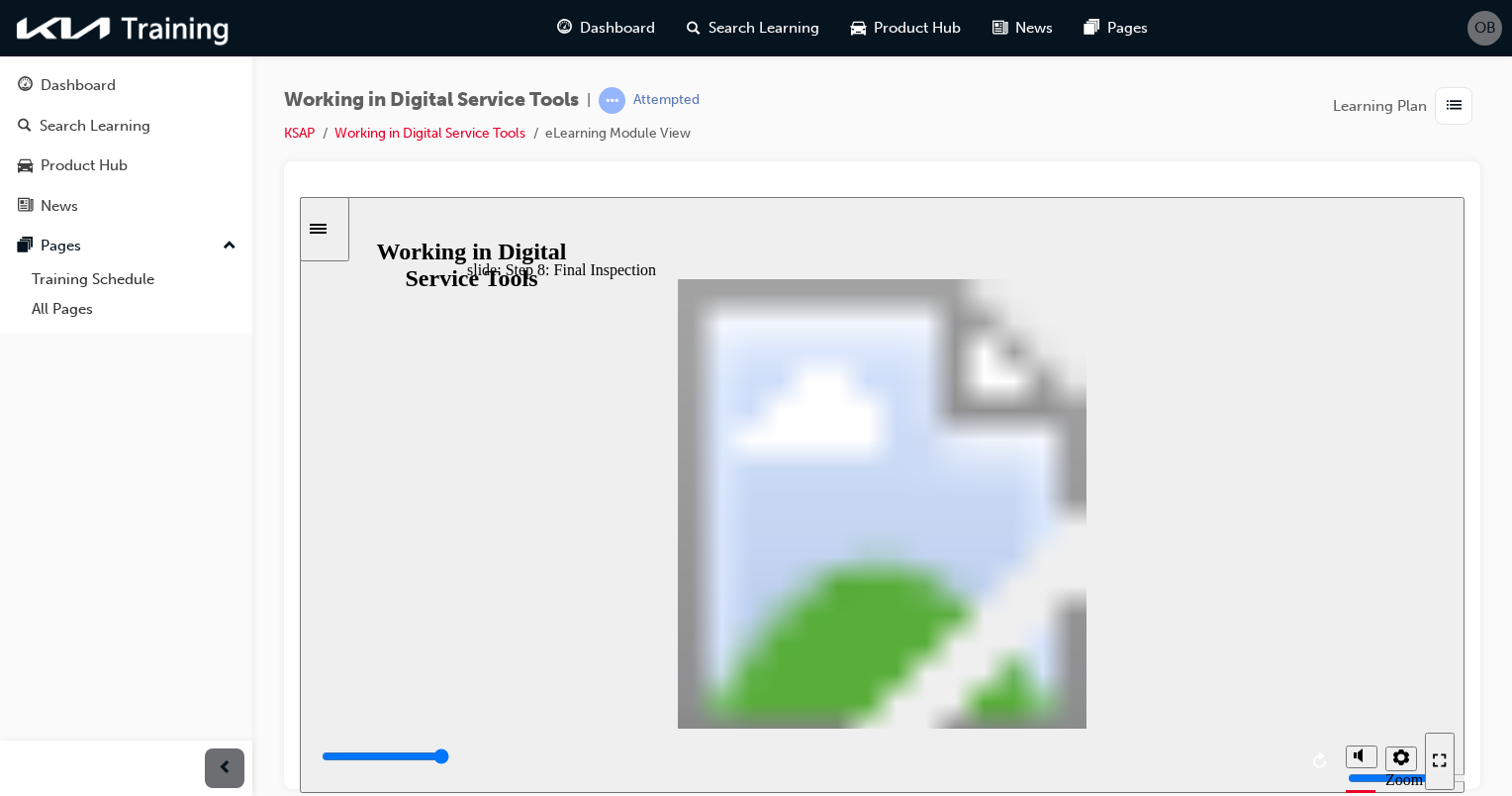click 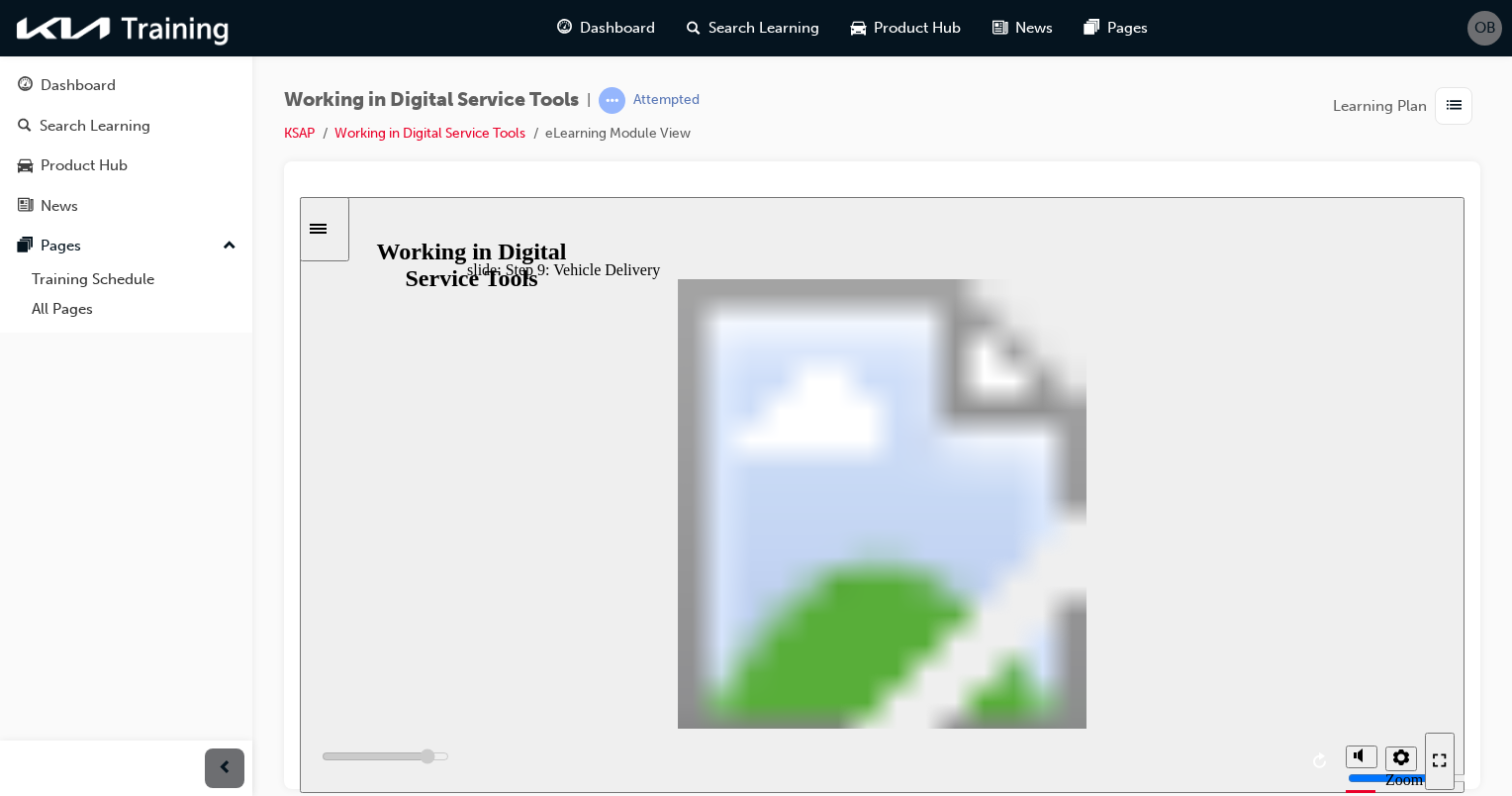 click 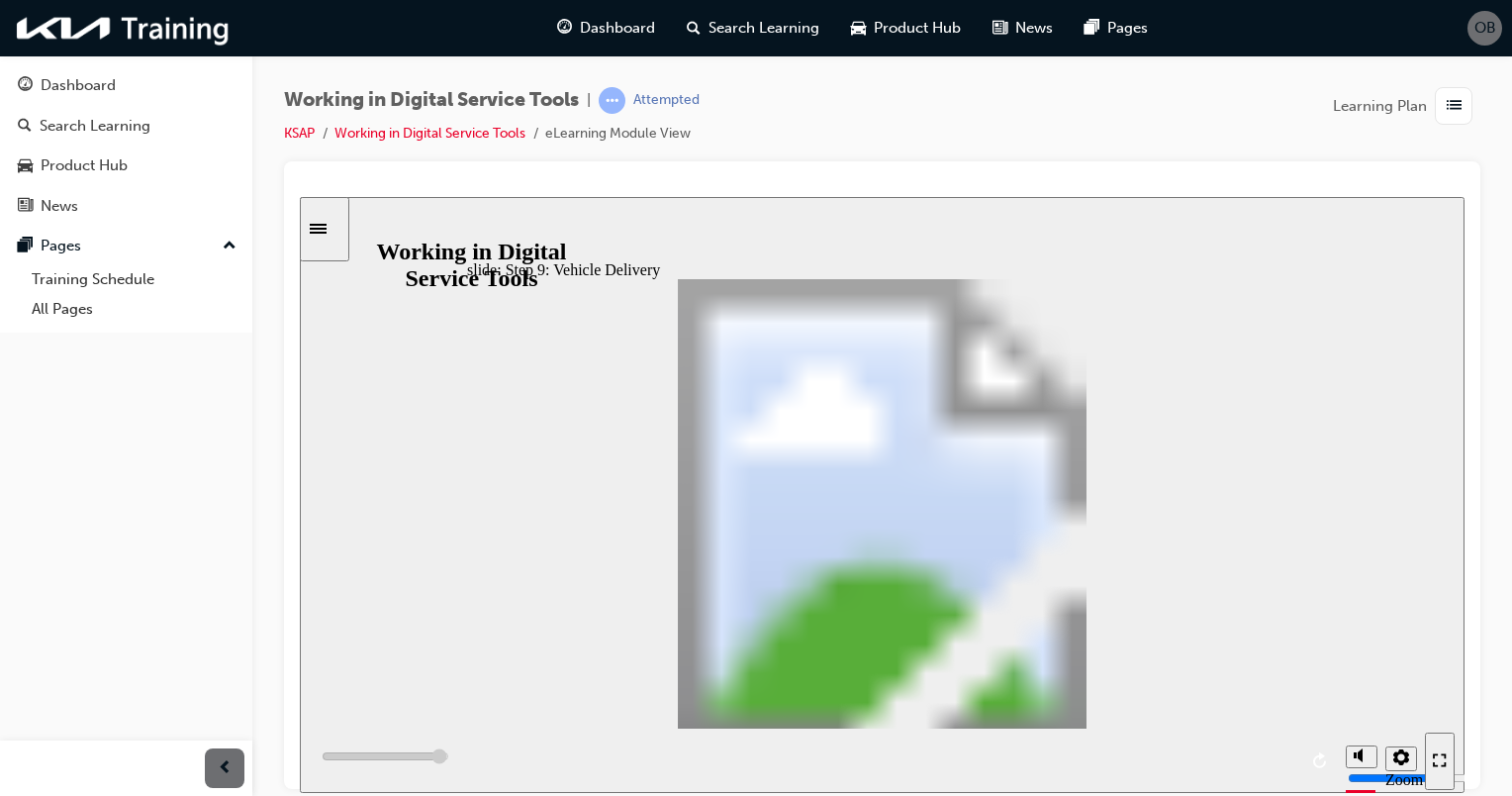 click 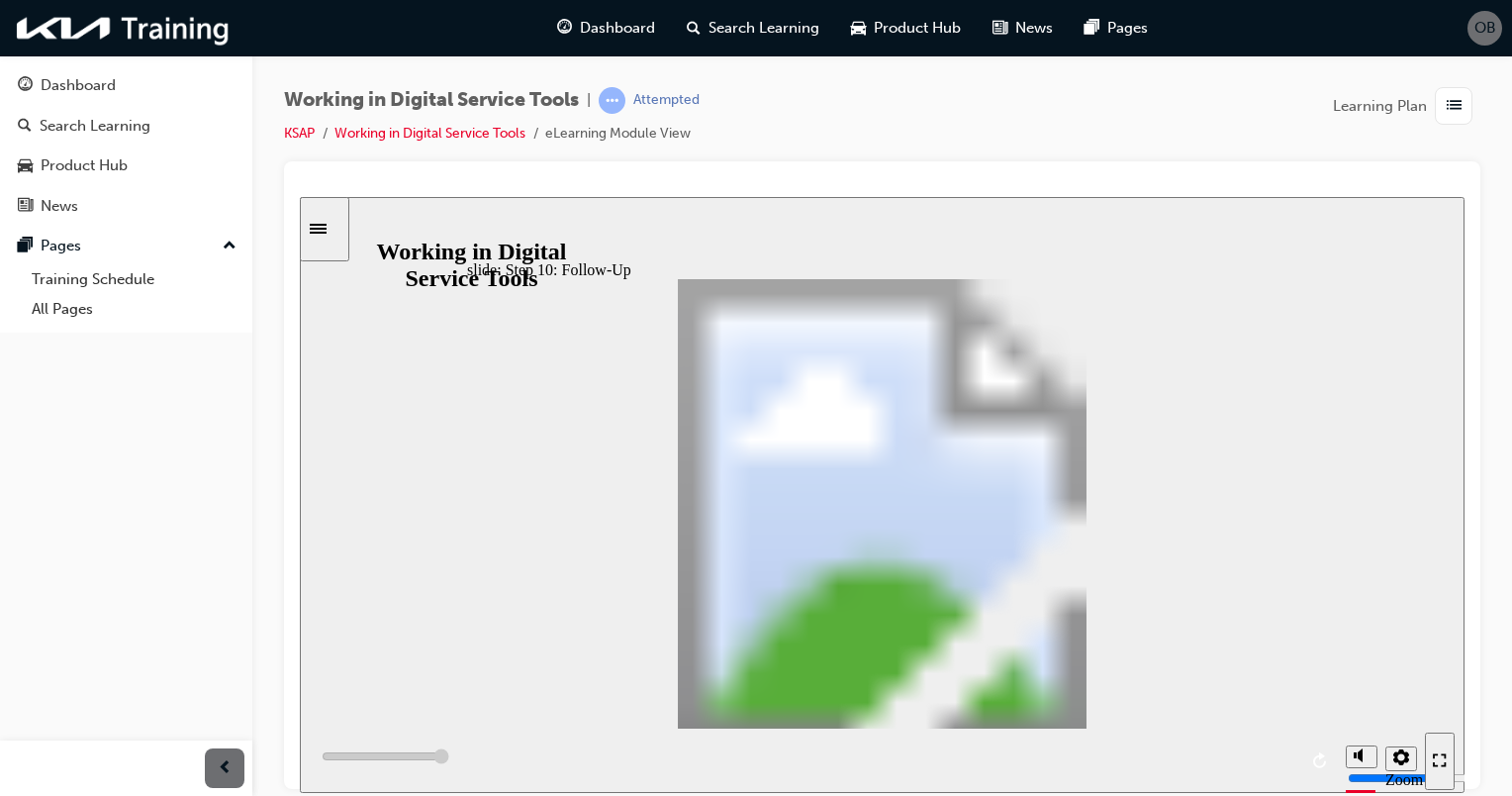 click 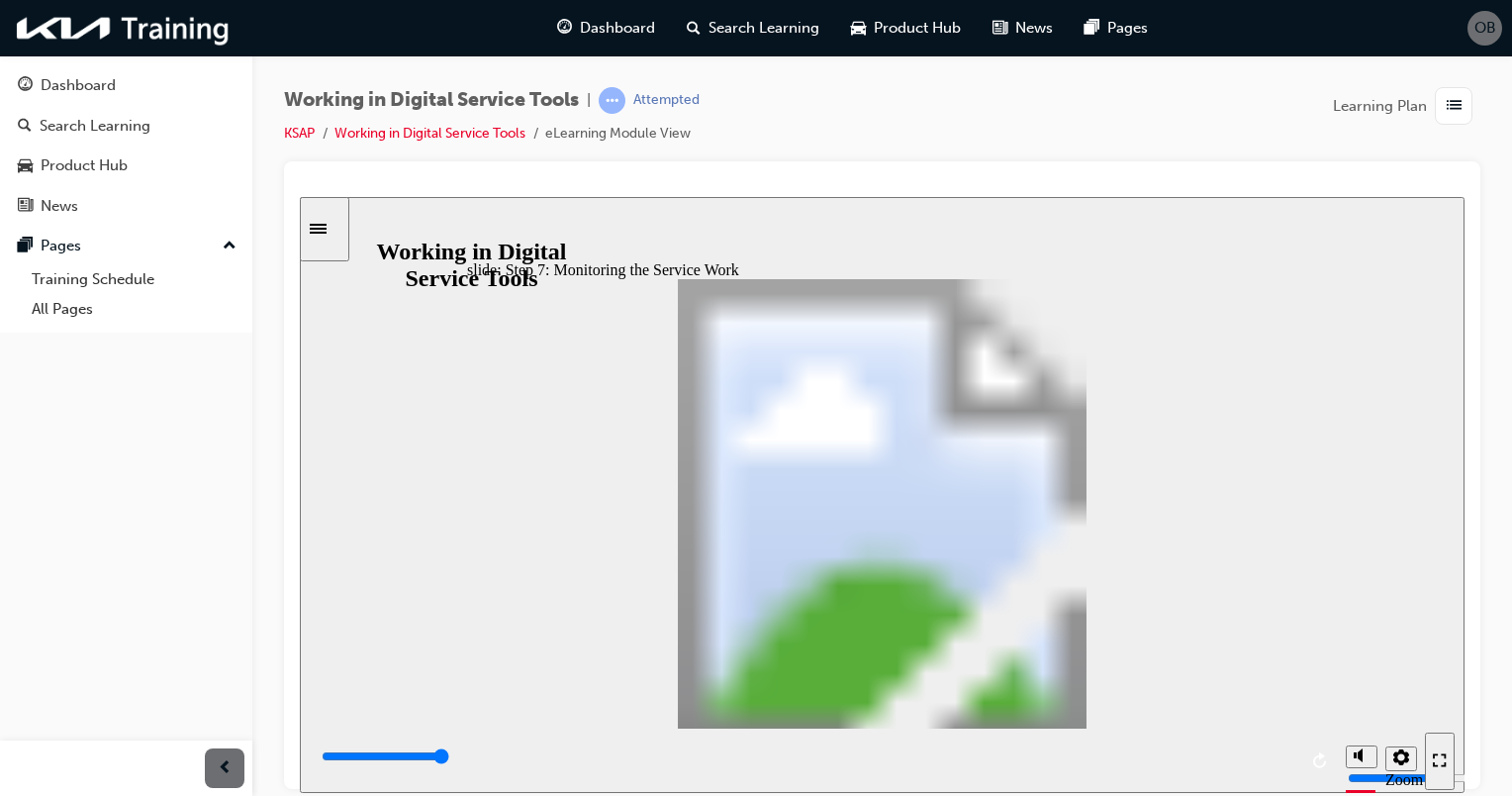 click on "Rectangle Line 1 Line 1 3: Support Your Dealership’s Policies Freeform 1 Freeform Digital Service Tools in the 10-Step Service Process • Use the arrows at the bottom to navigate between steps, or click the “X” to return to the Process Overview. Multiply 1 Rectangle 1 Rectangle Monitoring the Service Work Check in with the Technician who is repairing the vehicle and ask if they require any clarification on your notes. Also, ask them to supply an estimated time of completion, so you can keep the customer updated. • Use Service Lane Technology to contact the customer using their preferred method (text, email, or phone call) and let them know how the repair is going, as well as when they can pick up their vehicle. • Actual repair status can be delivered to customers on the Kia app, by SMS, or in-person when the customer is waiting in the lounge. 7 Rectangle Group  1 Rectangle 1 Freeform 1 Group  1 Rectangle 2 Freeform 2 Oval 5 Oval 2 Oval 3 Oval 4 Oval 7 Oval 6 Oval 5 Oval 10 Oval 9 Oval 8 i 7 •" at bounding box center (882, 1579) 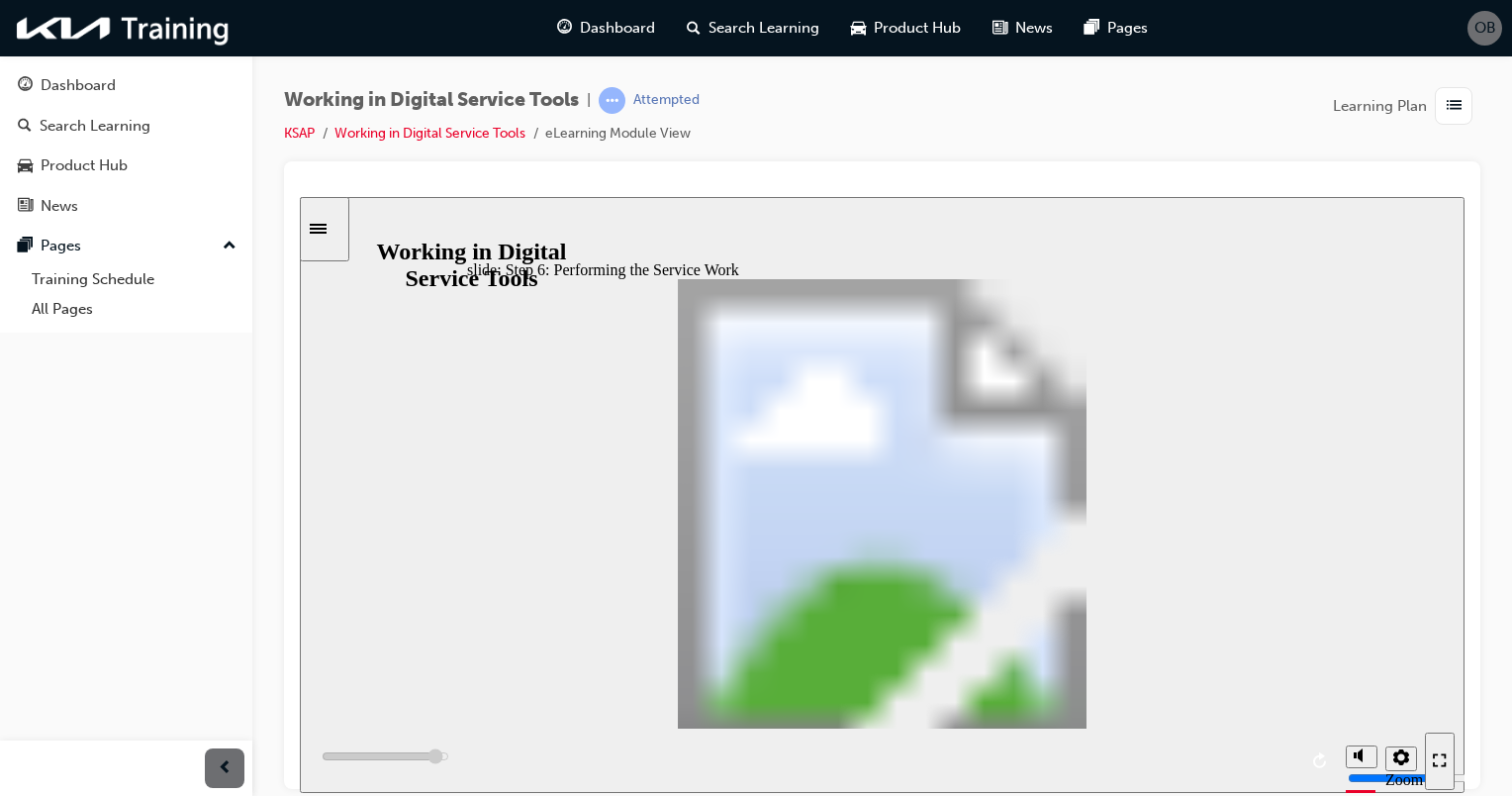 click on "Rectangle Line 1 Line 1 3: Support Your Dealership’s Policies Freeform 1 Freeform Digital Service Tools in the 10-Step Service Process • Use the arrows at the bottom to navigate between steps, or click the “X” to return to the Process Overview. Multiply 1 Rectangle 1 Rectangle Performing the Service Work After the Repair Estimate is approved, you can amend the Repair Order, if necessary, and assign the work to the most appropriate Technician—who will also use the data in the Service Lane Technology (or data pushed from there to the DMS) to begin their diagnoses and/or repairs. • Technician will record any details or additional recommended service items in the Service Lane Technology or DMS for you to review with the customer. 6 Rectangle Group  1 Rectangle 1 Freeform 1 Group  1 Rectangle 2 Freeform 2 Oval 5 Oval 2 Oval 3 Oval 4 Oval 7 Oval 6 Oval 5 Oval 10 Oval 9 Oval 8 3: U U AH’ C i 6 • a." at bounding box center (882, 1579) 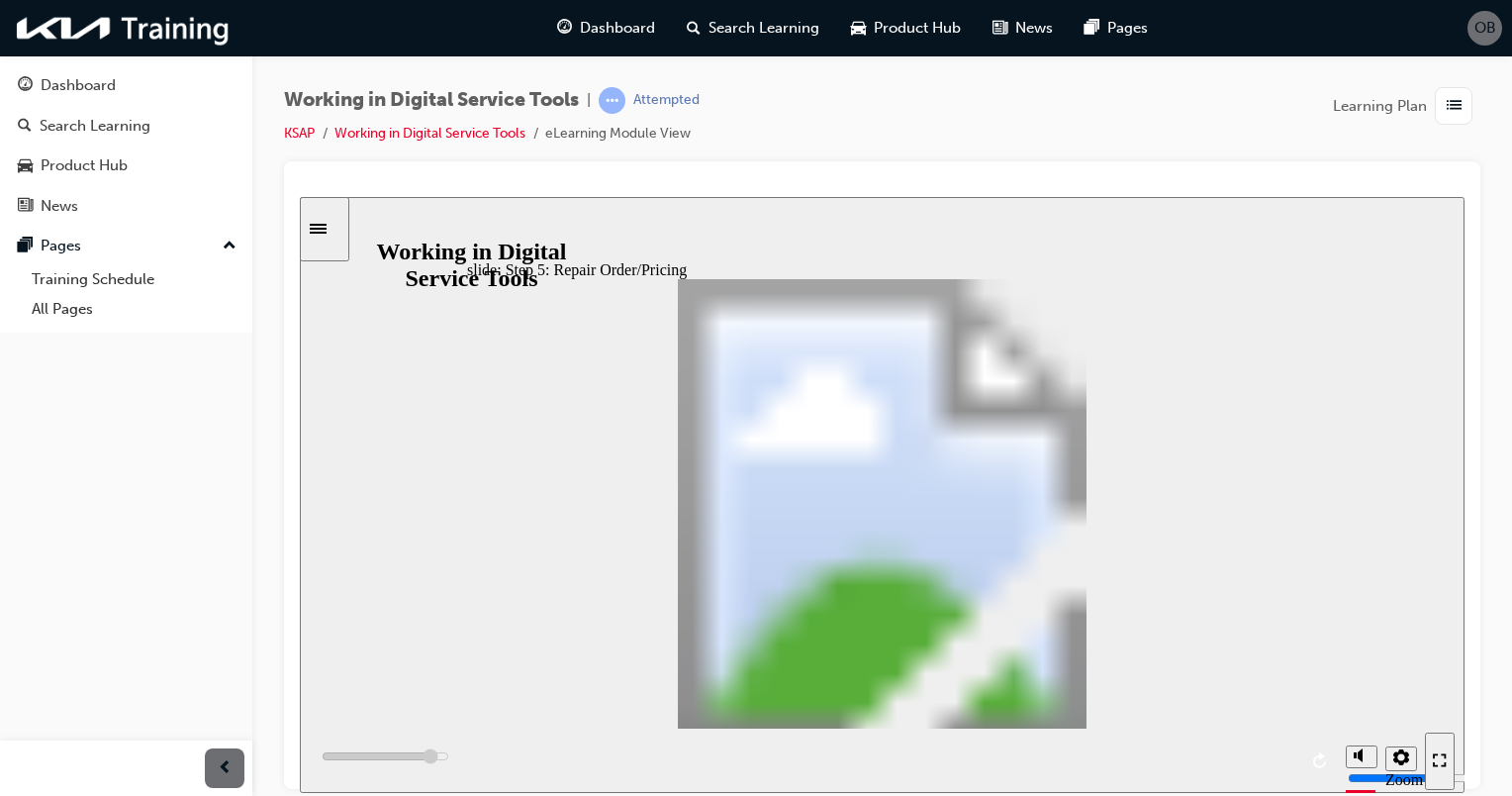 click on "3: U U AH’ C Digital Service Tools in the 10-Step Service Process i Use the arrows at the bottom to navigate between steps, or click the “X” to return to the Process Overview. 5 Repair Order/Pricing Based on your findings from the walkaround, generate the Repair Order in your Service Lane Technology.  • Be sure all customer concerns and any additional notes are documented in the Repair Order. • Establish the best contact method and time with the customer and note that as well. The Repair Order should be used to generate an estimate for the customer to view and approve with a signature. Make sure the estimate matches any quotation they received. • Service Lane Technology may have the ability to send the estimate to the customer and have them e-sign for the work and recommended service items.  • Service Lane Technology can also record any recommended services that the customer declines." at bounding box center [882, 1571] 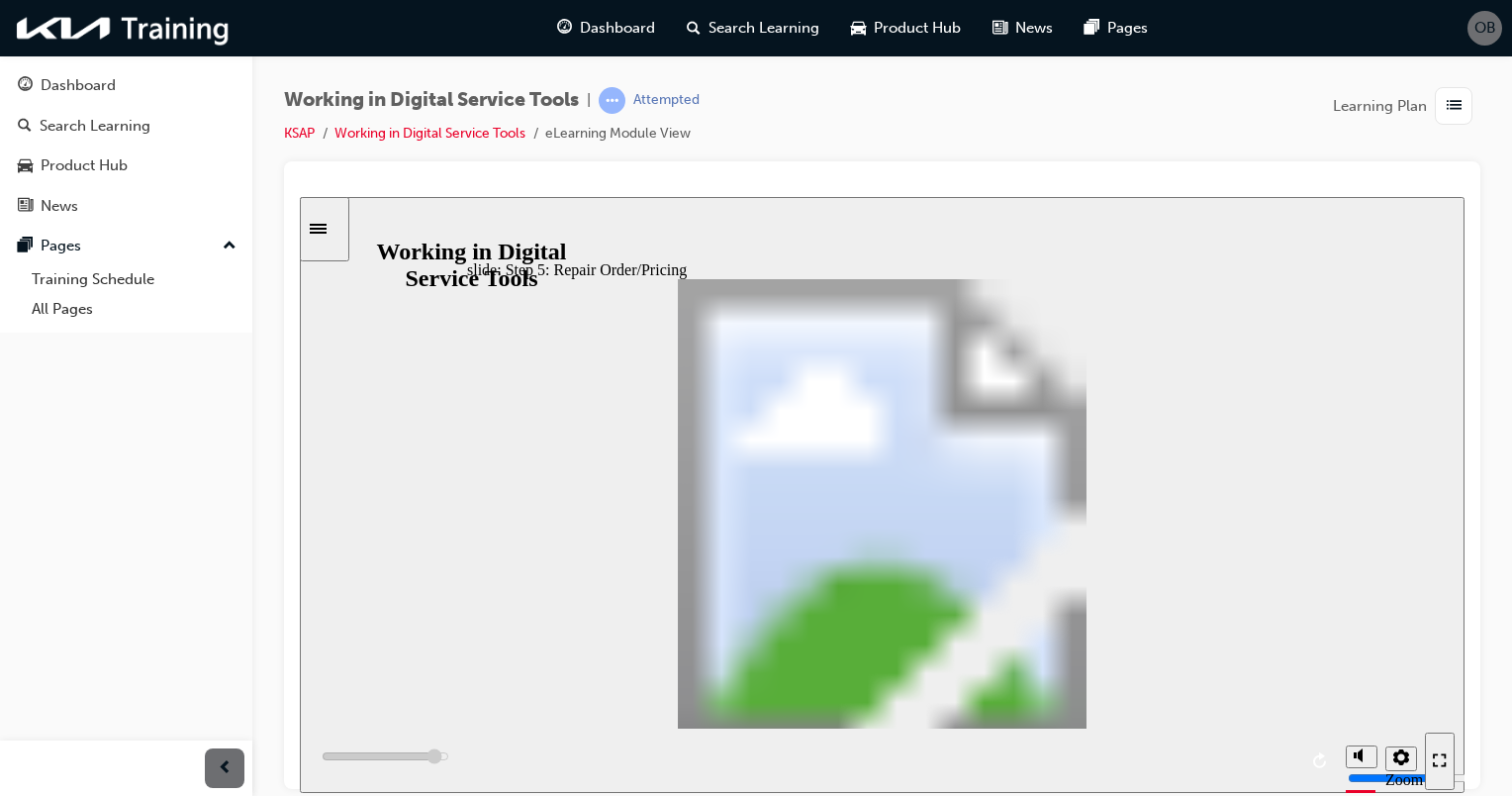 click 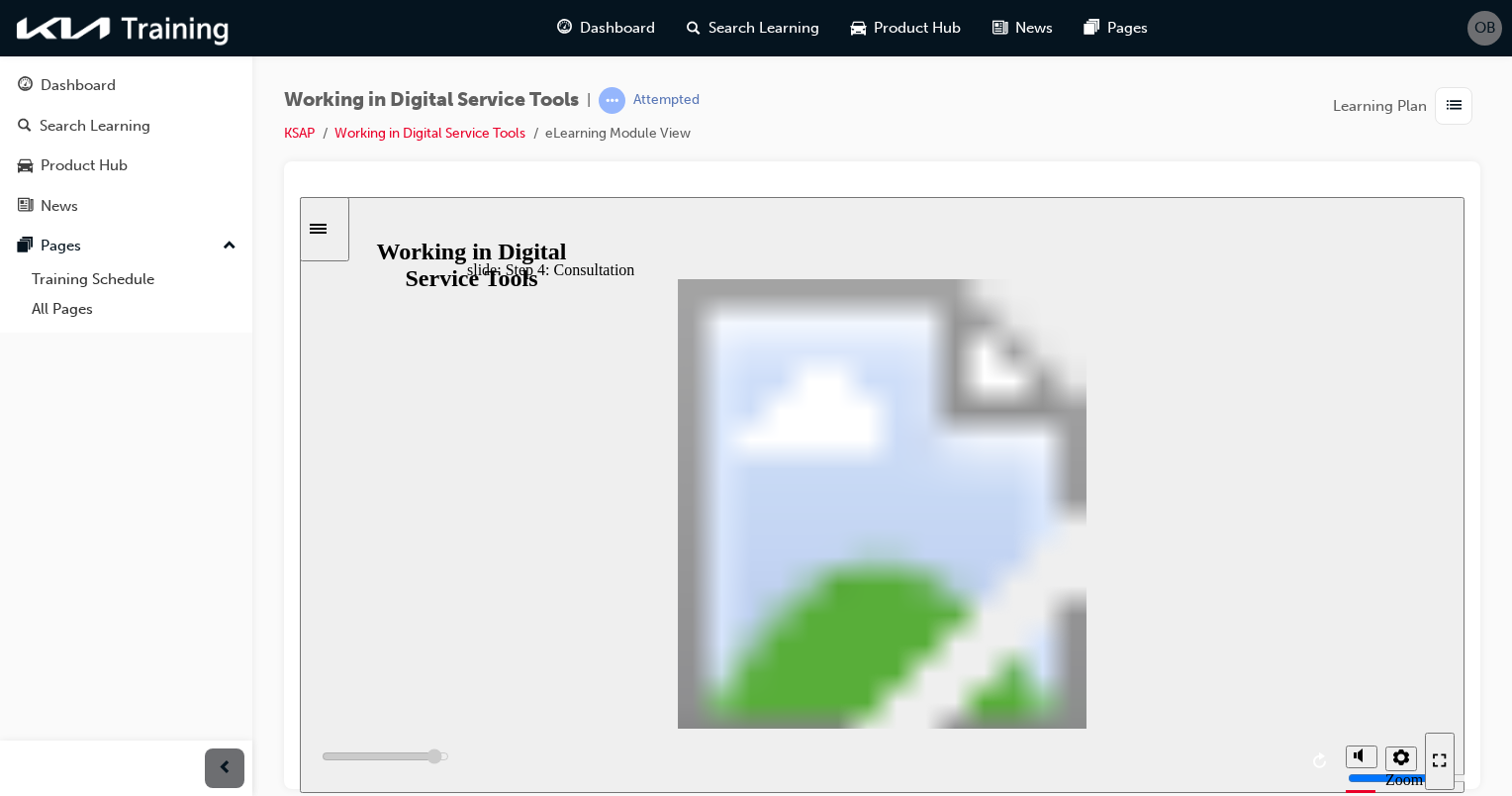 click 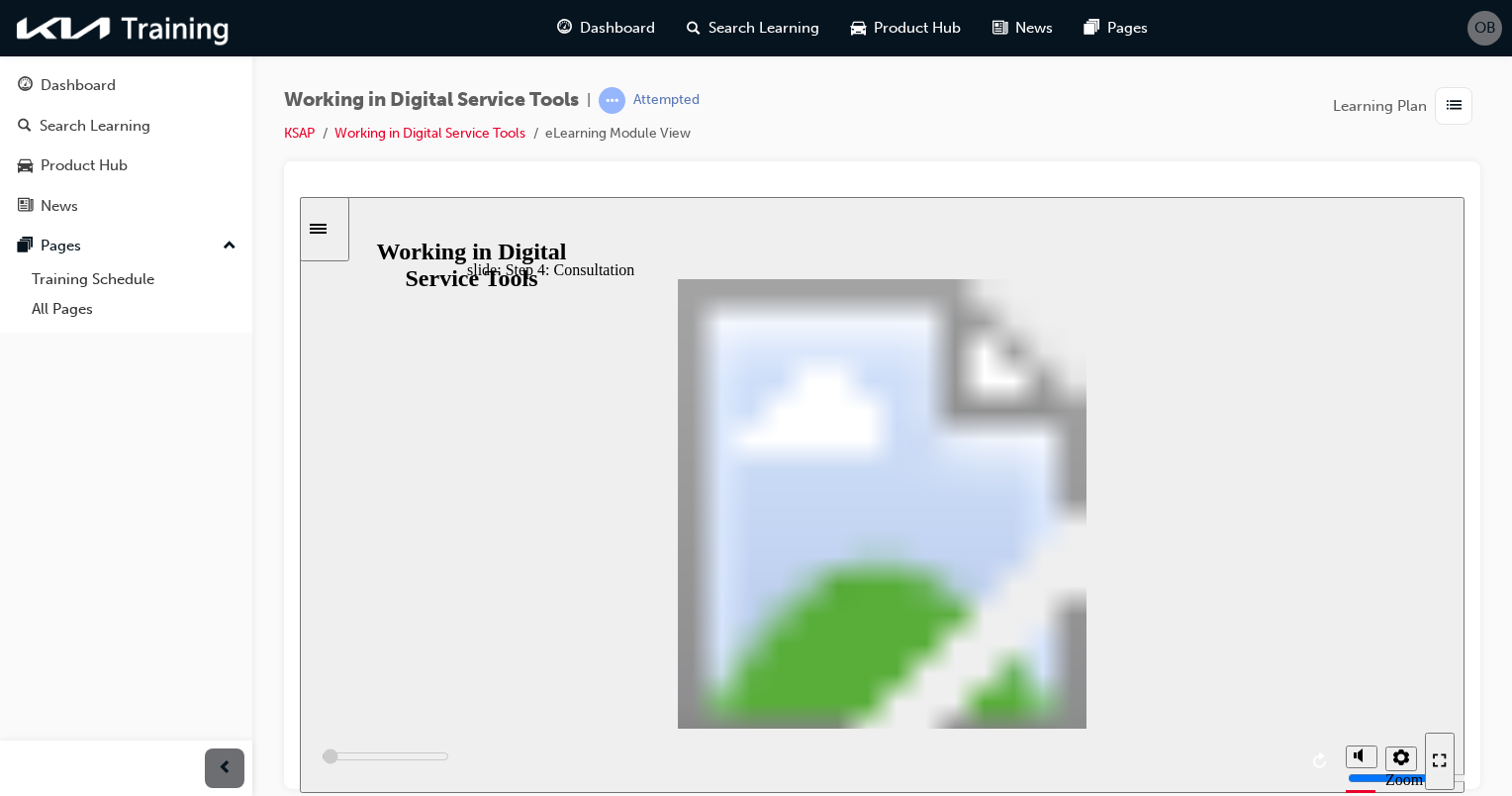 click 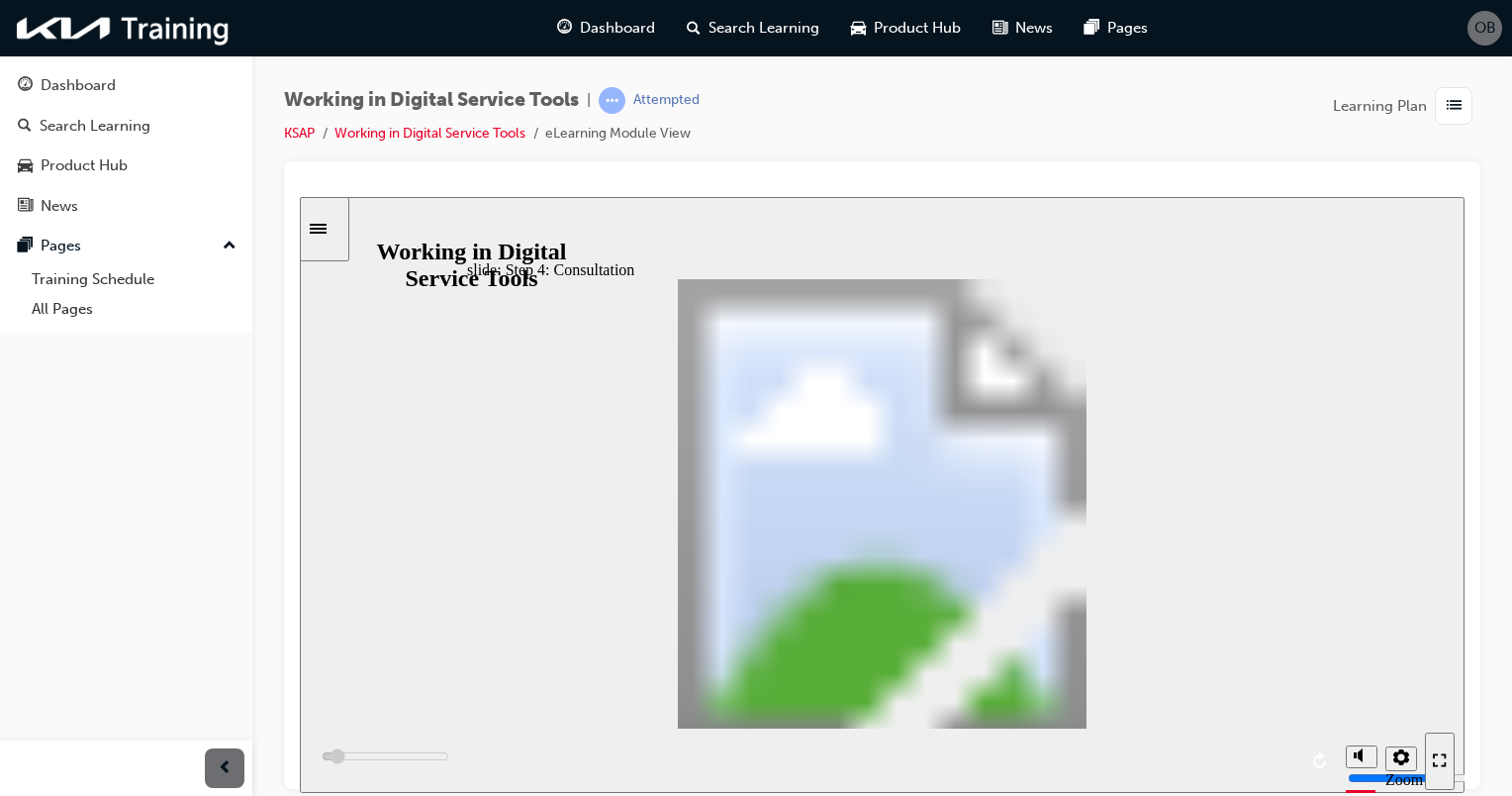 click 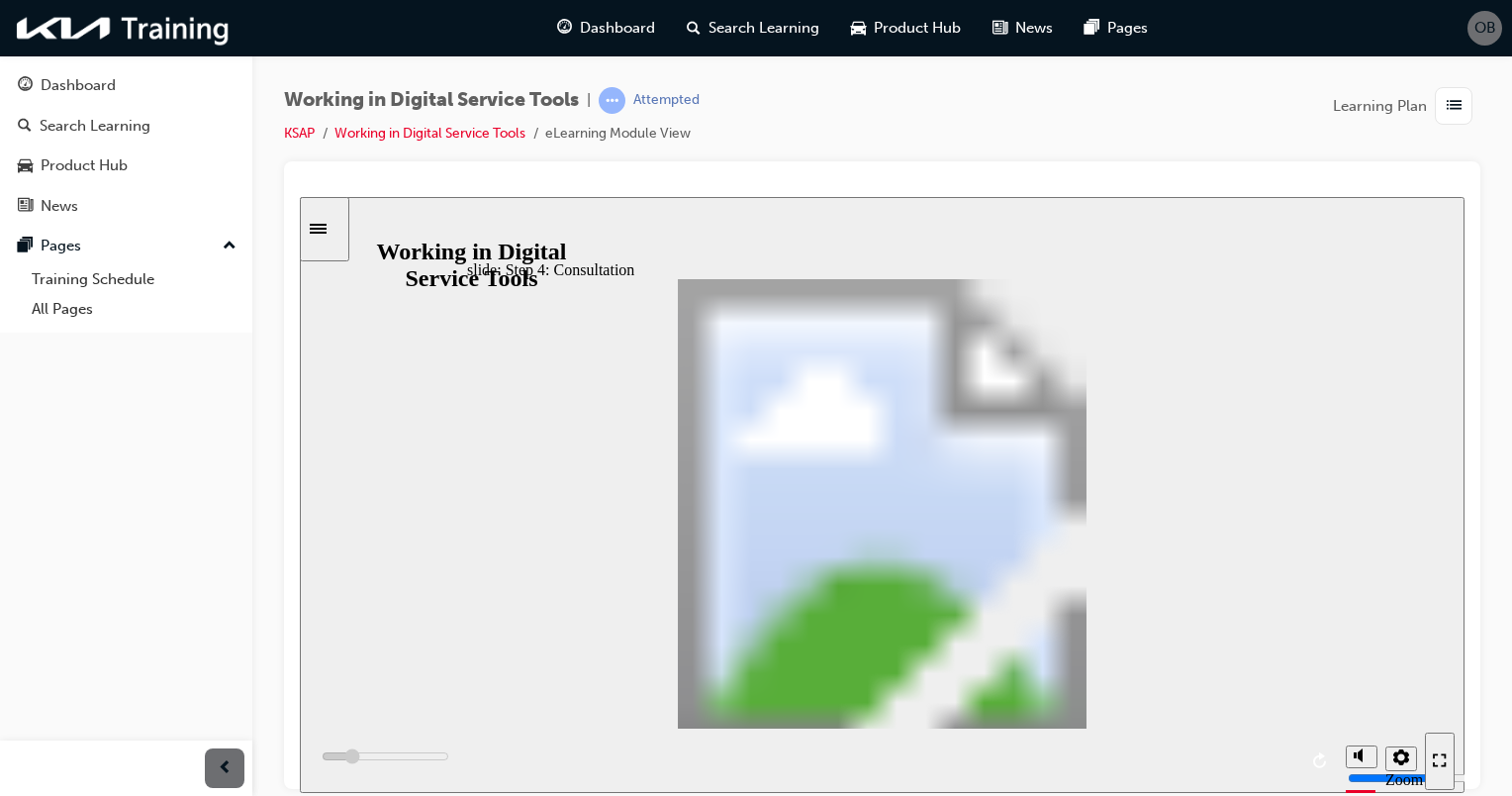 click 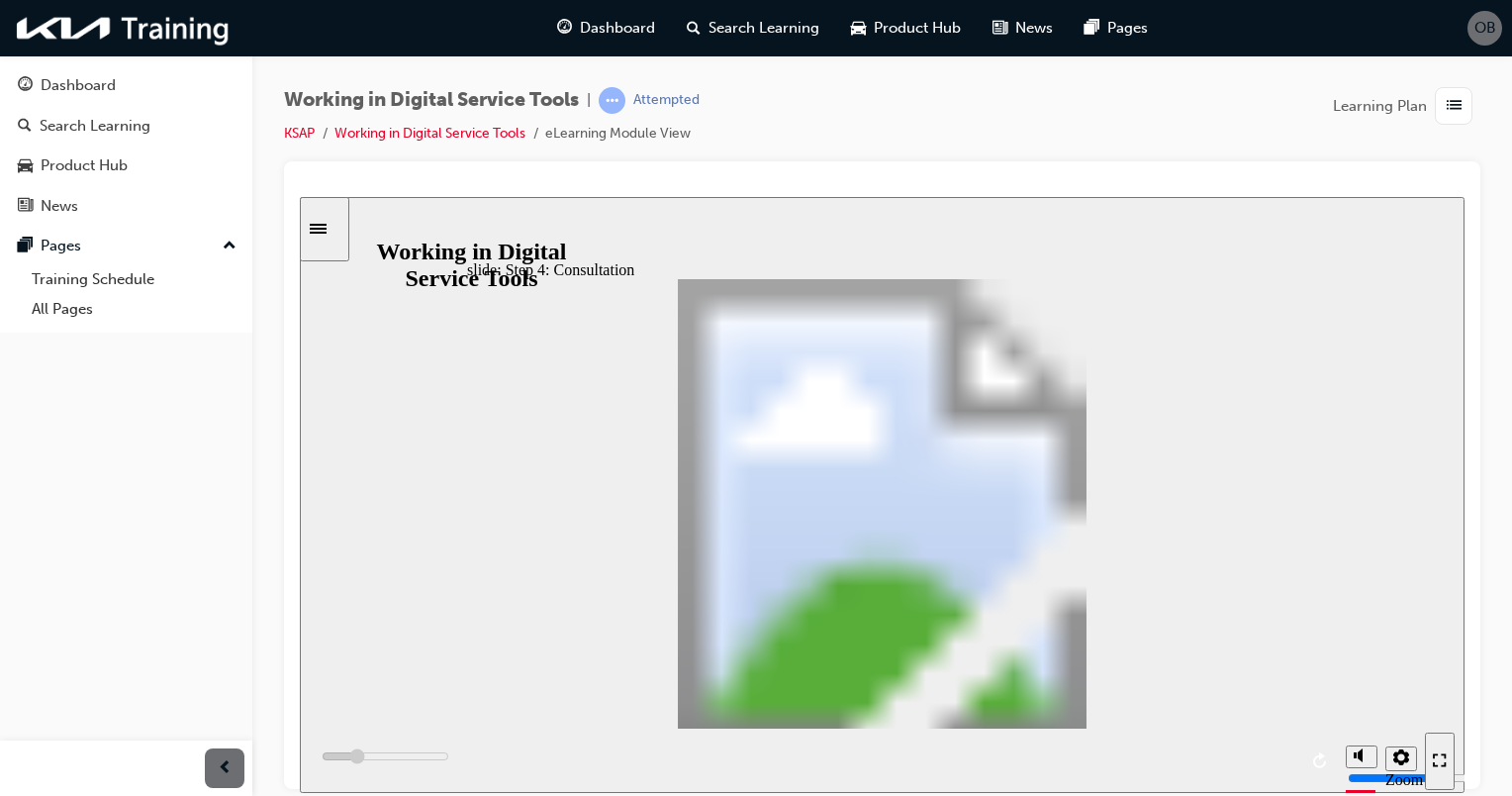 click 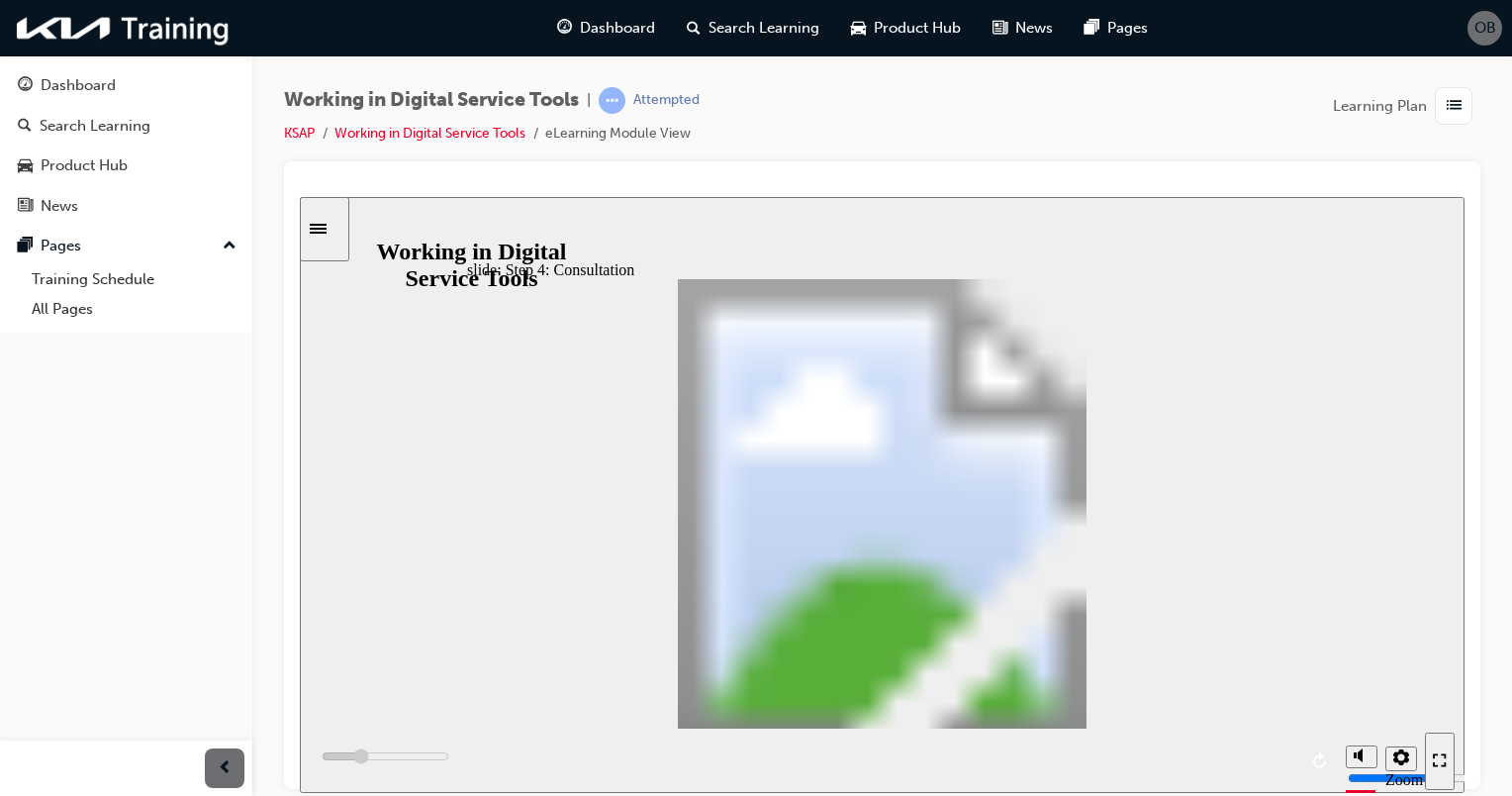click 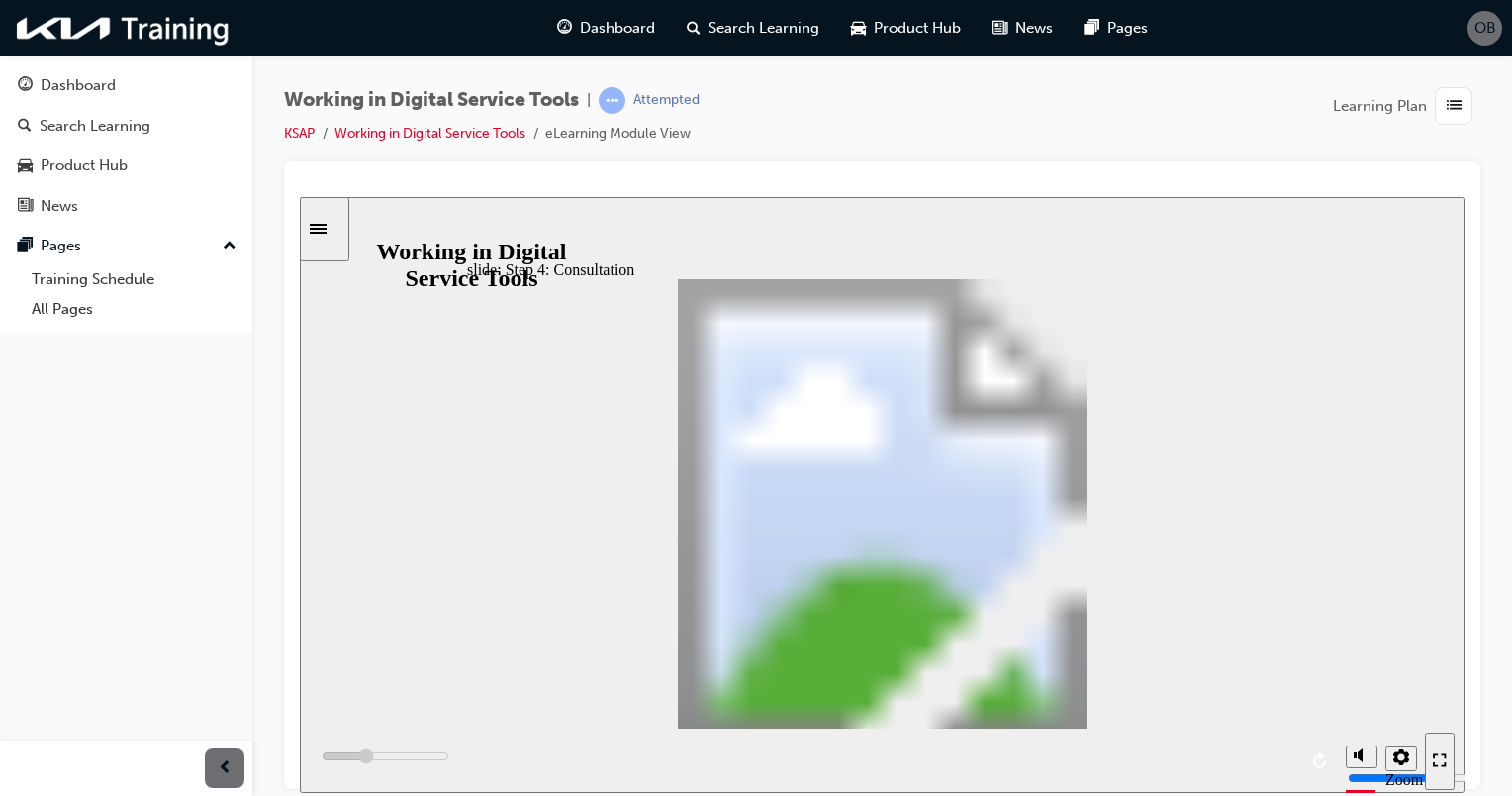 click 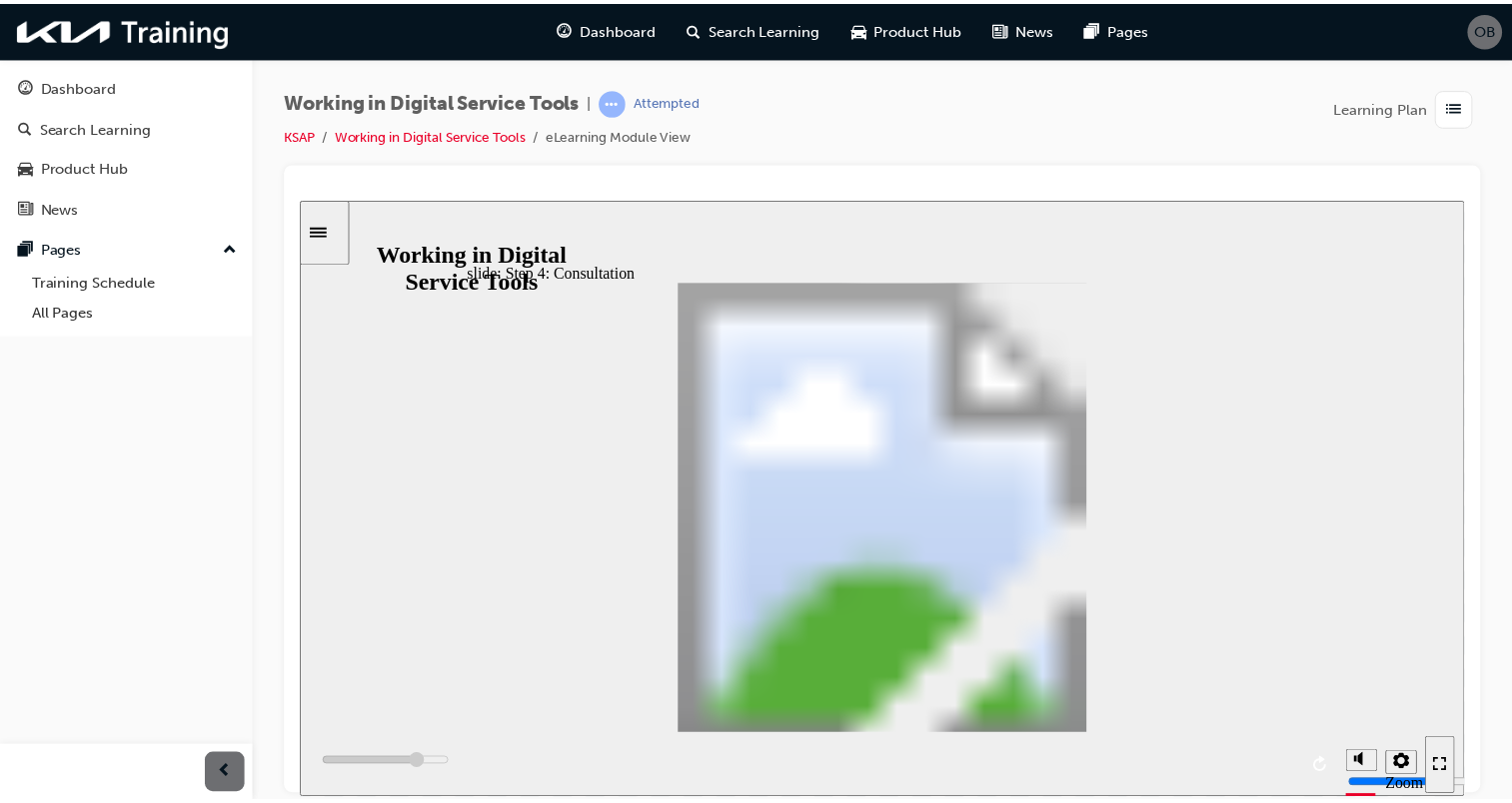 scroll, scrollTop: 0, scrollLeft: 0, axis: both 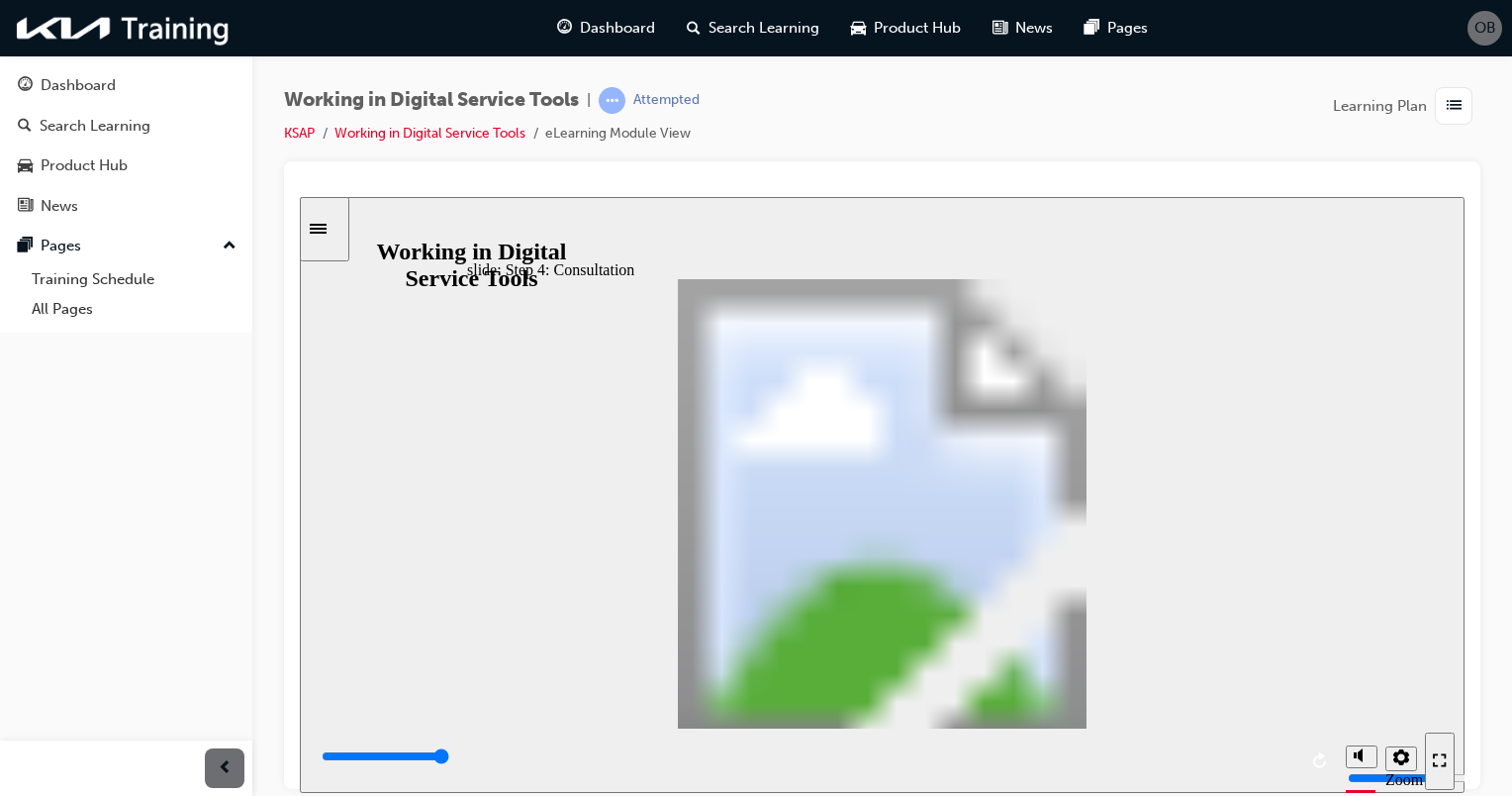 click 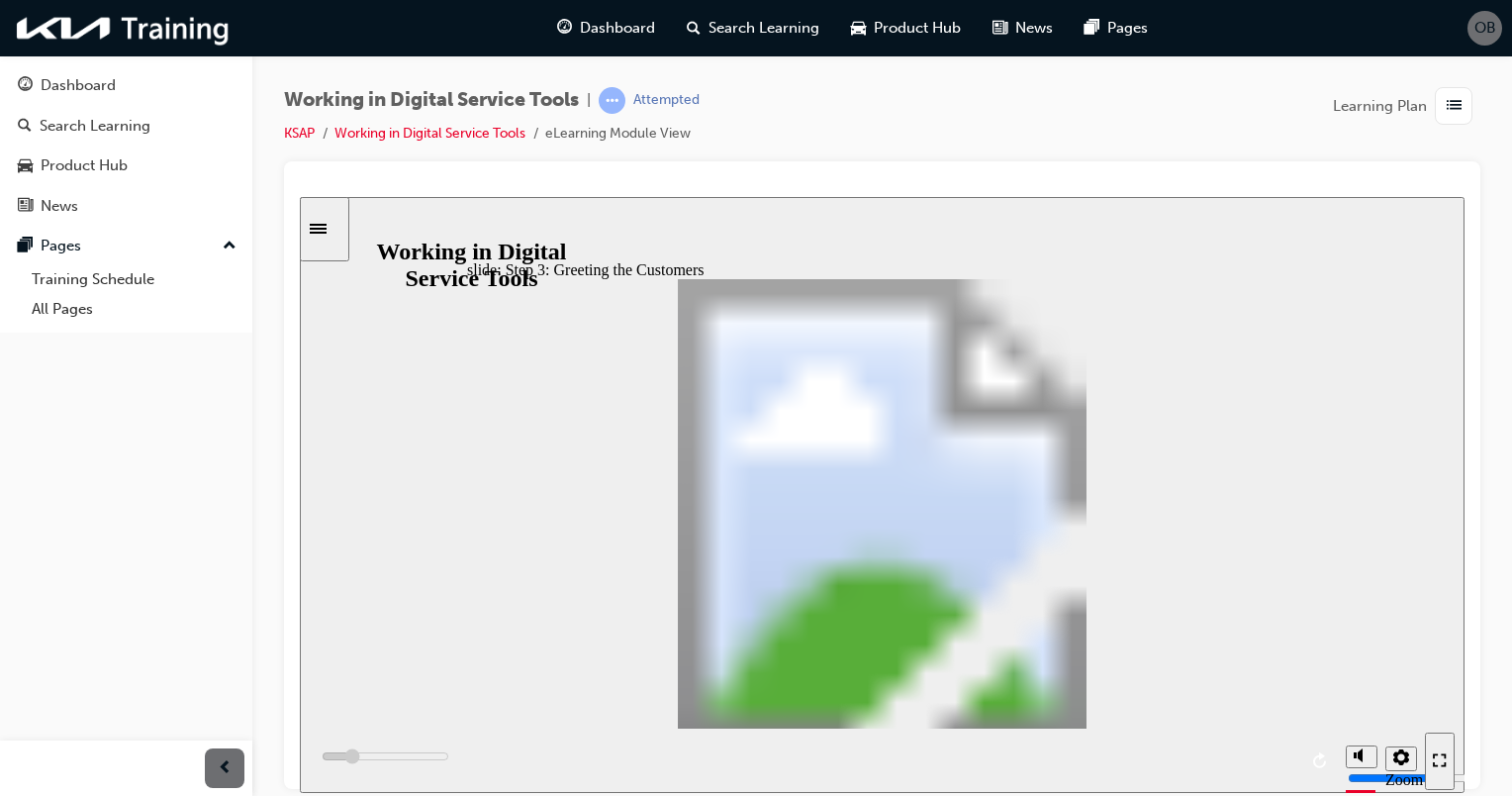 click 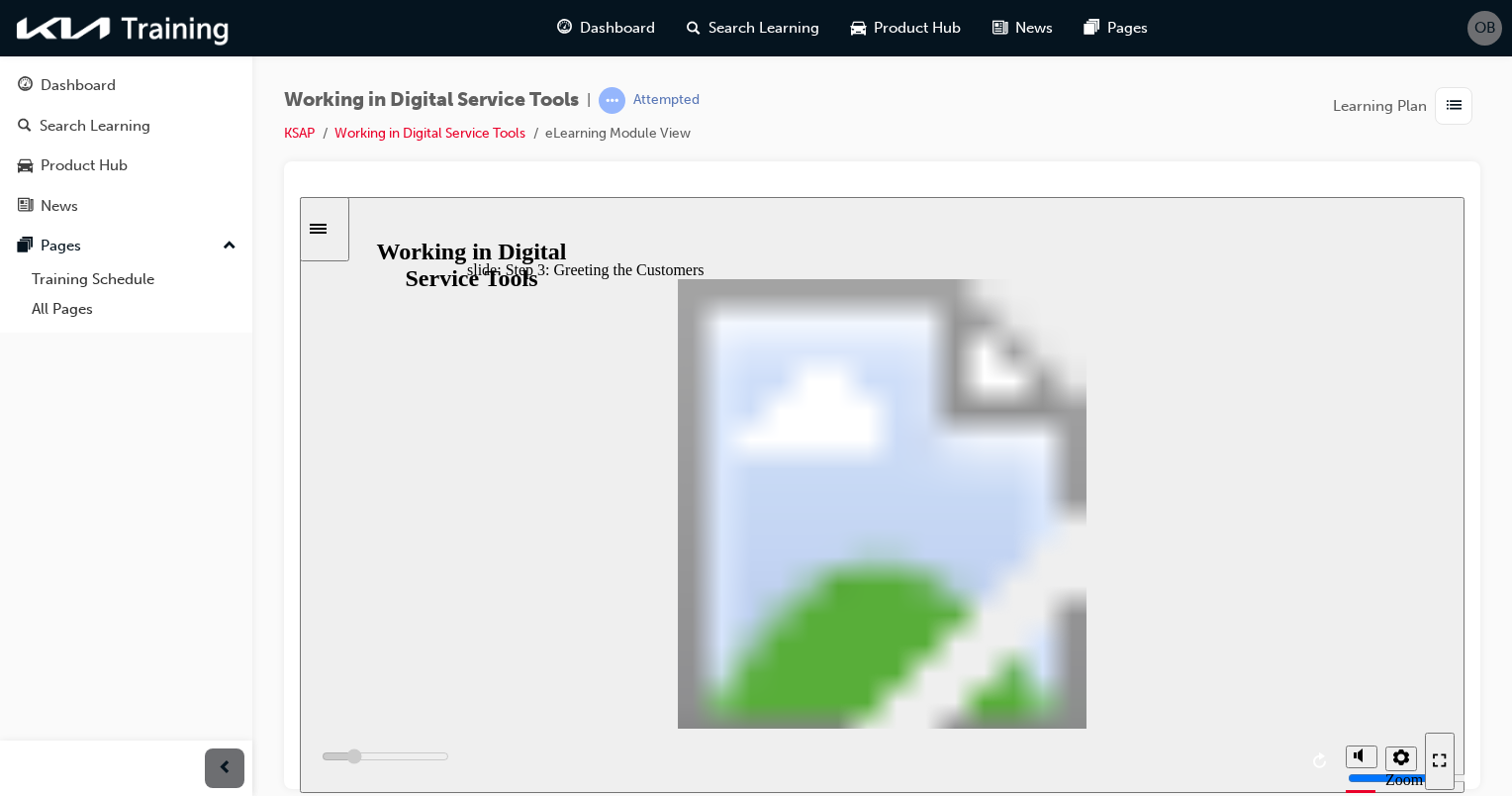 click 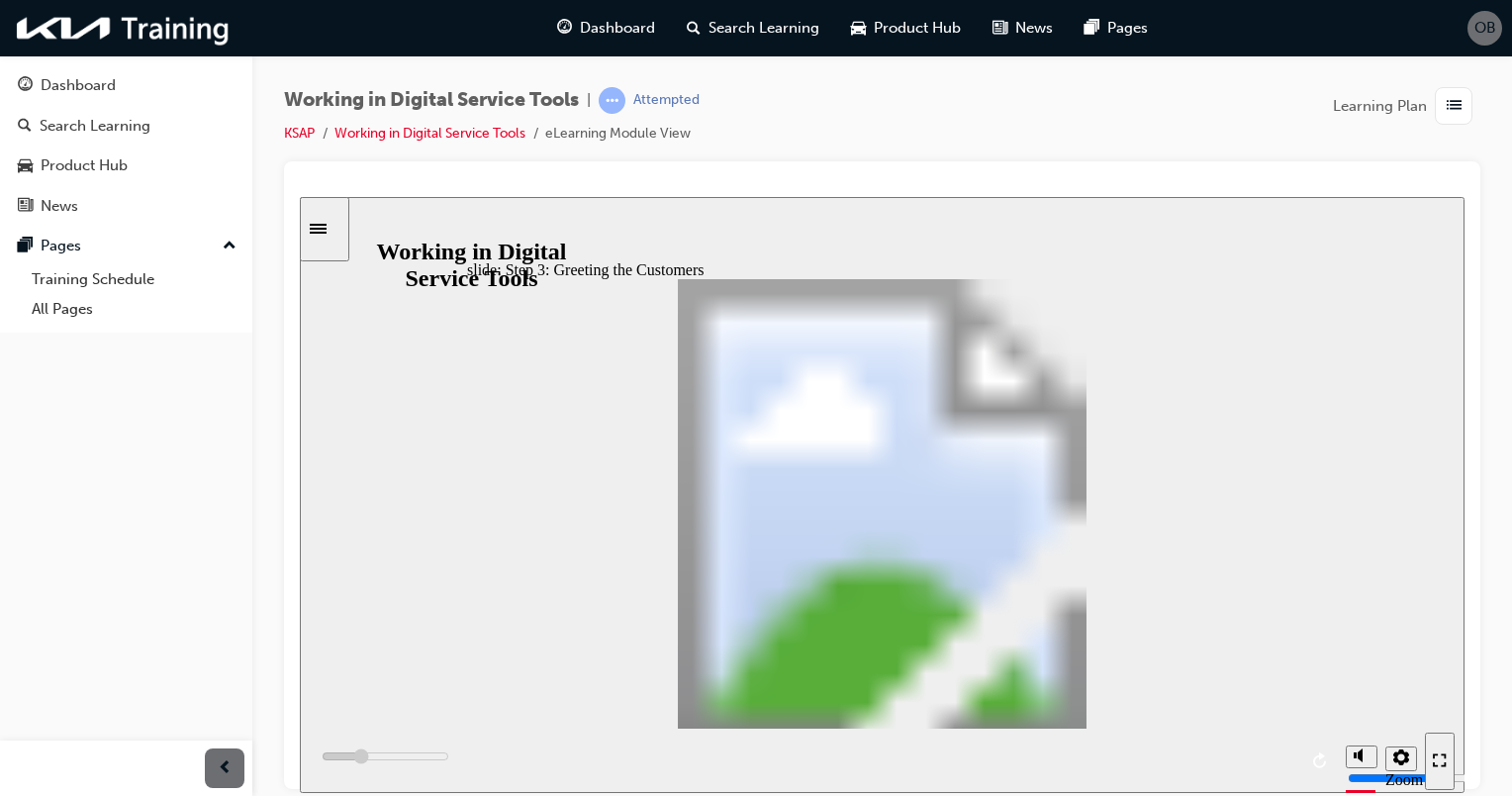 click 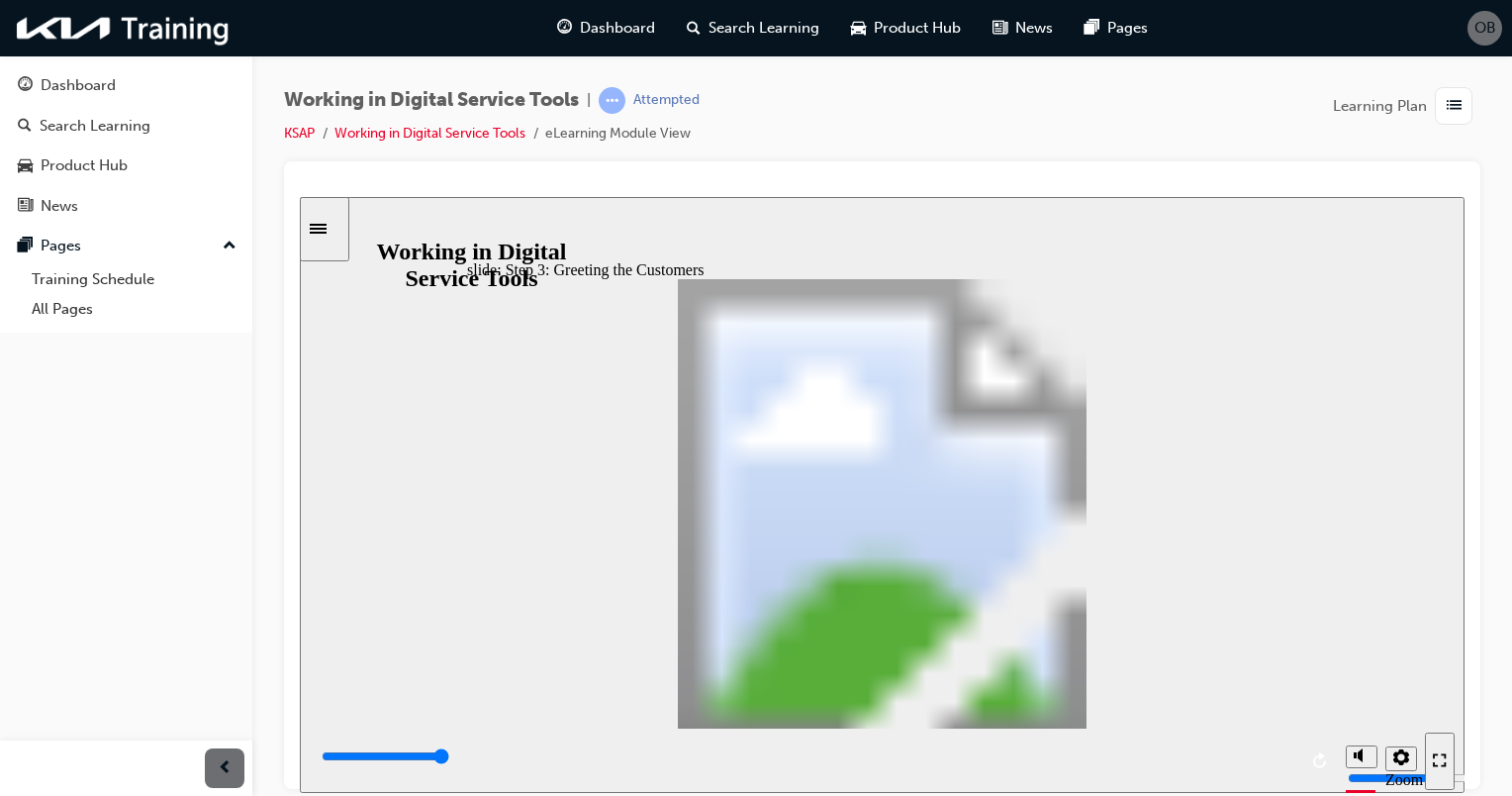 click 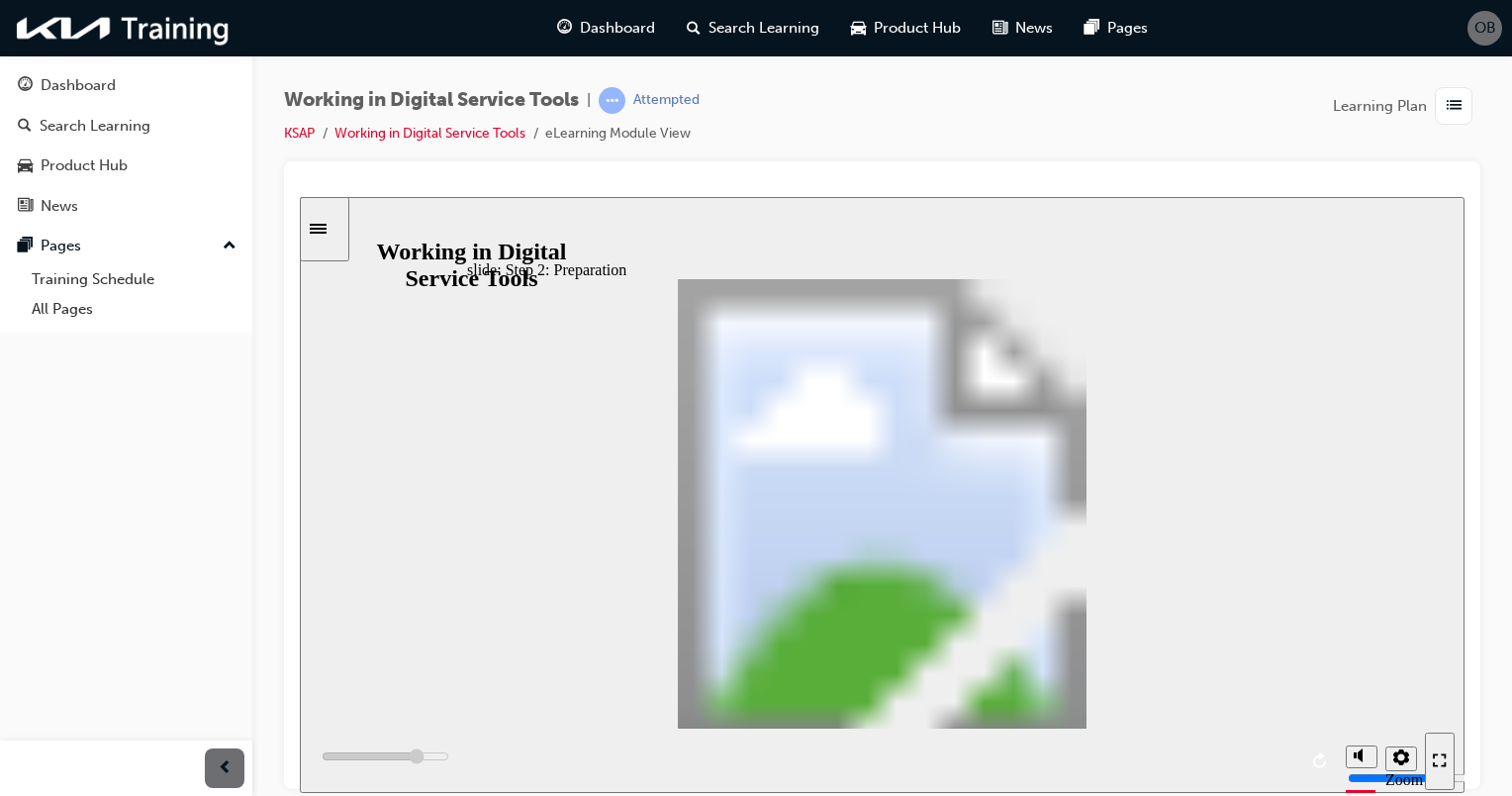 click 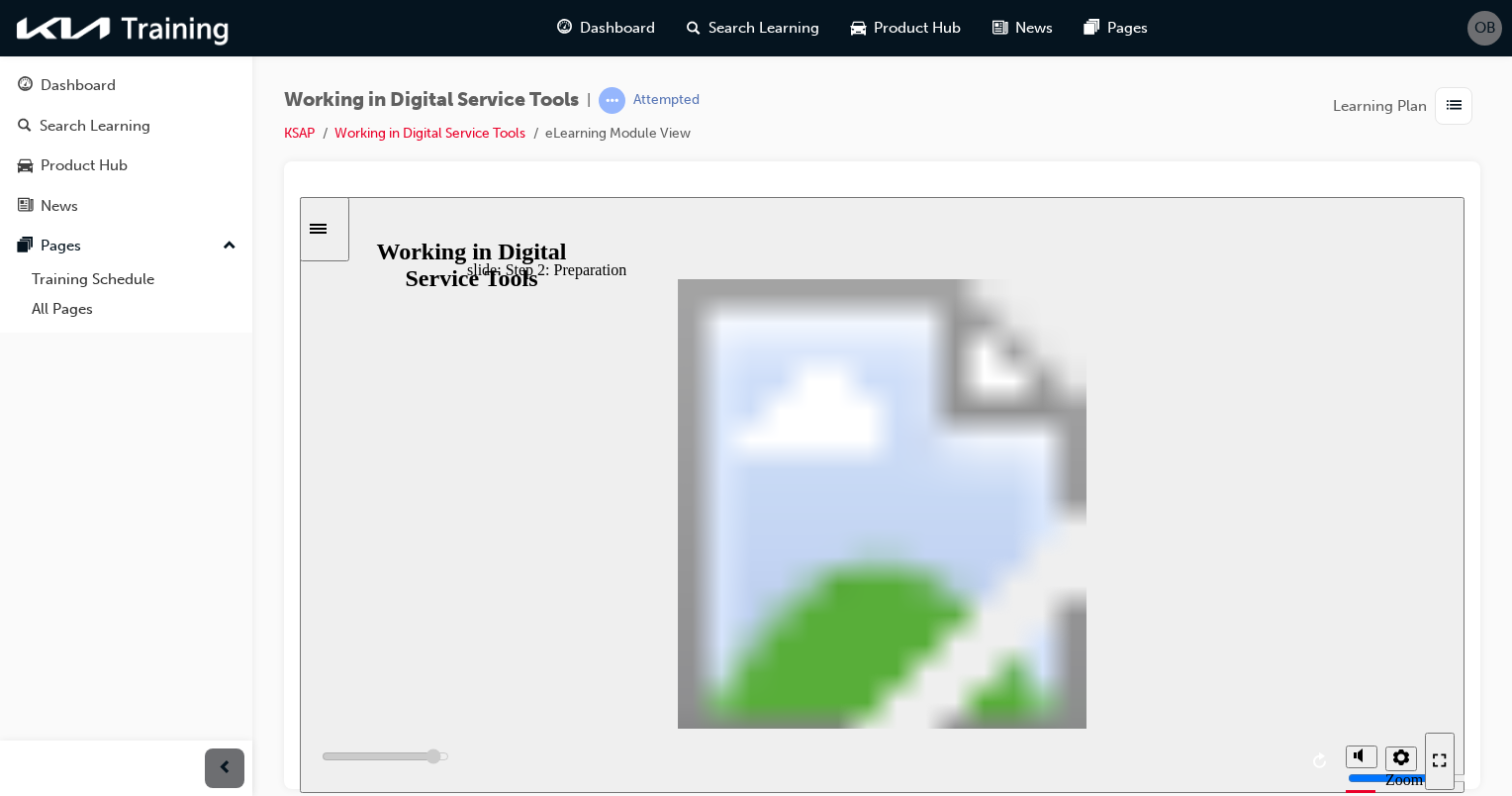 click on "3: U U AH’ C Digital Service Tools in the 10-Step Service Process i Use the arrows at the bottom to navigate between steps, or click the “X” to return to the Process Overview. 2 • Aag f ck-u a v, a  a aav aa, f qu. • B a  ff aa vc qu b h cum va h a  b. • Vf ha h a qu f h a a avaab b vg h a v   chckg h h a Maag. • Preparation" at bounding box center [882, 2837] 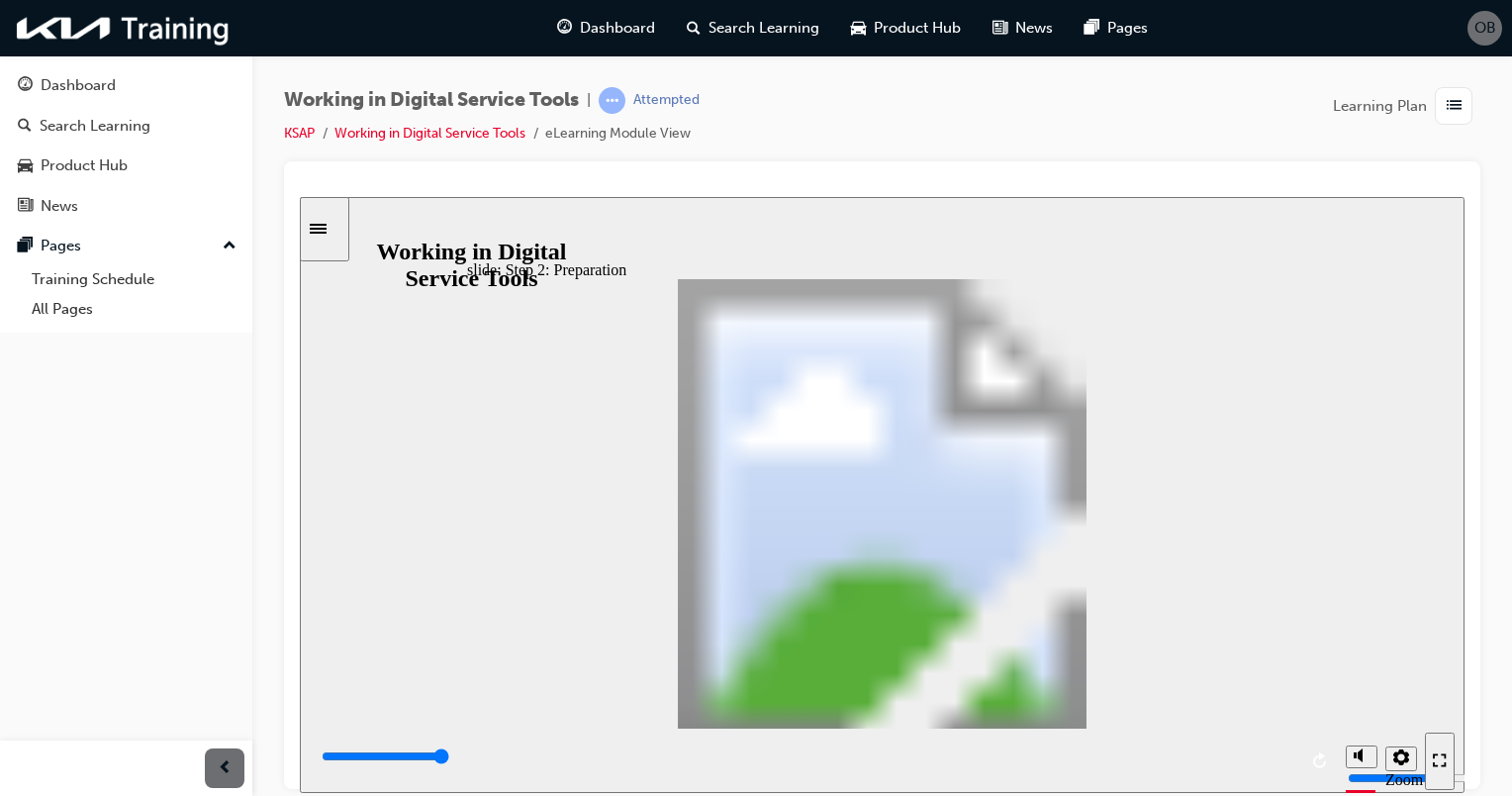 click 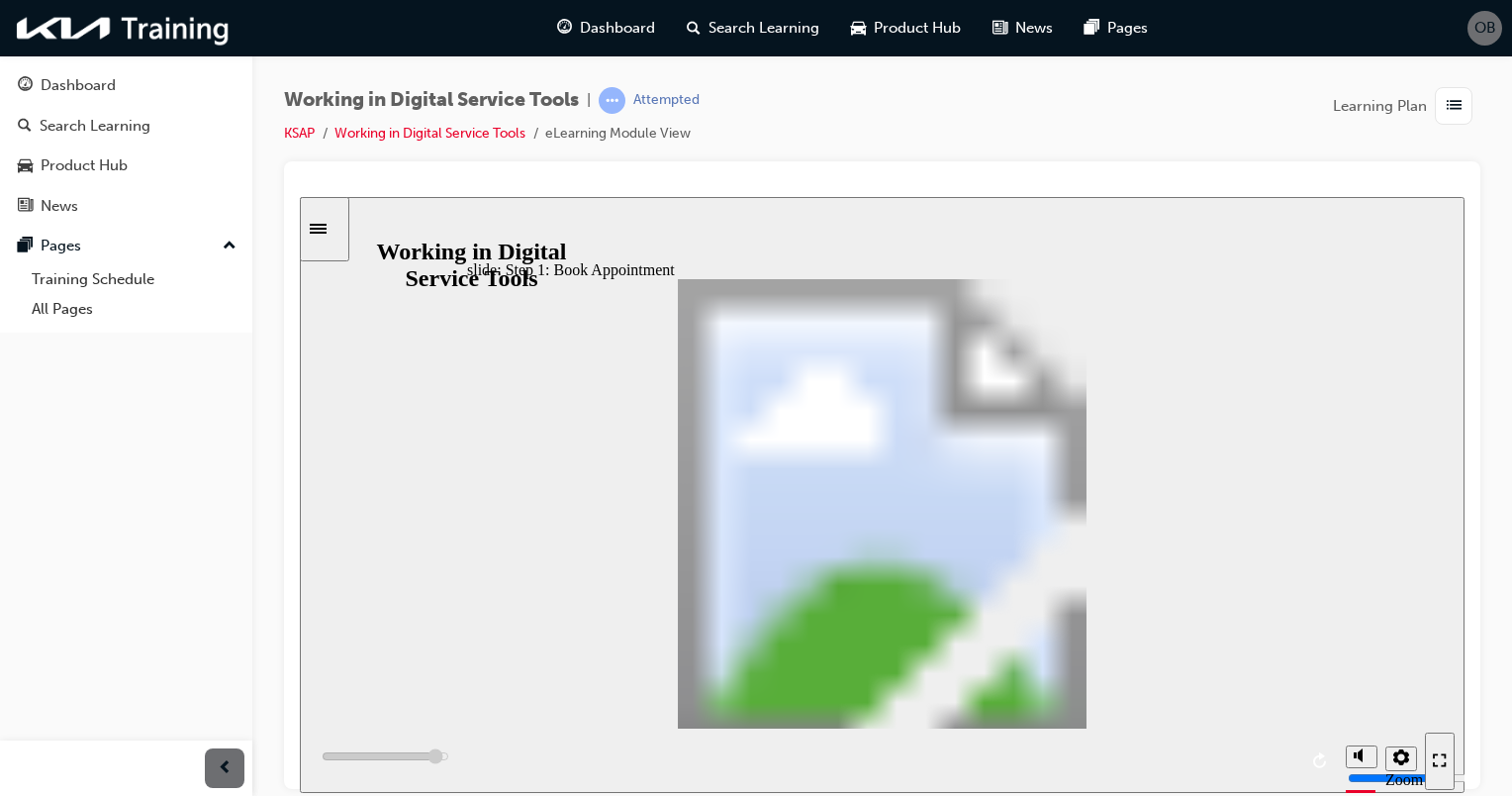click 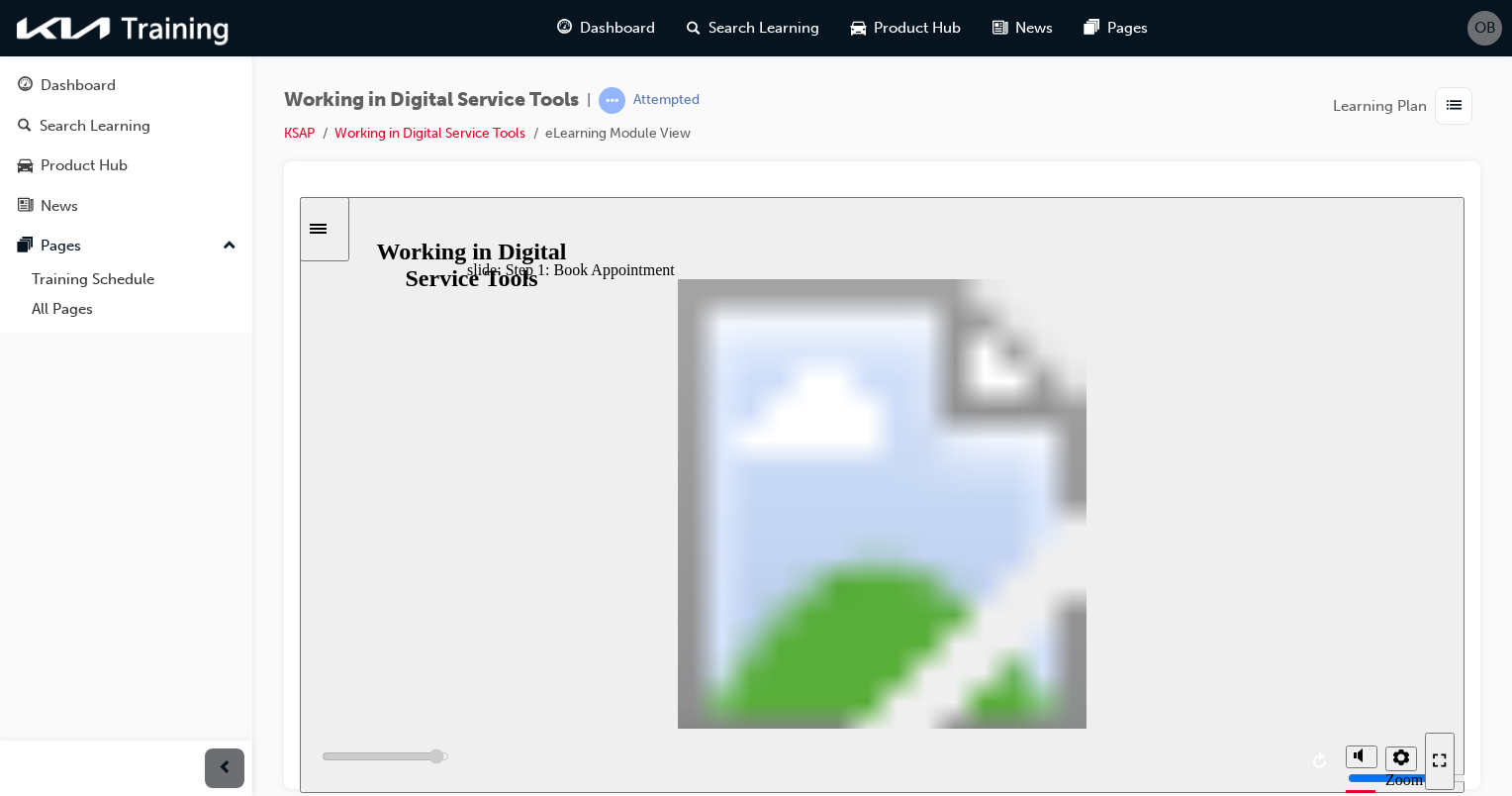 click 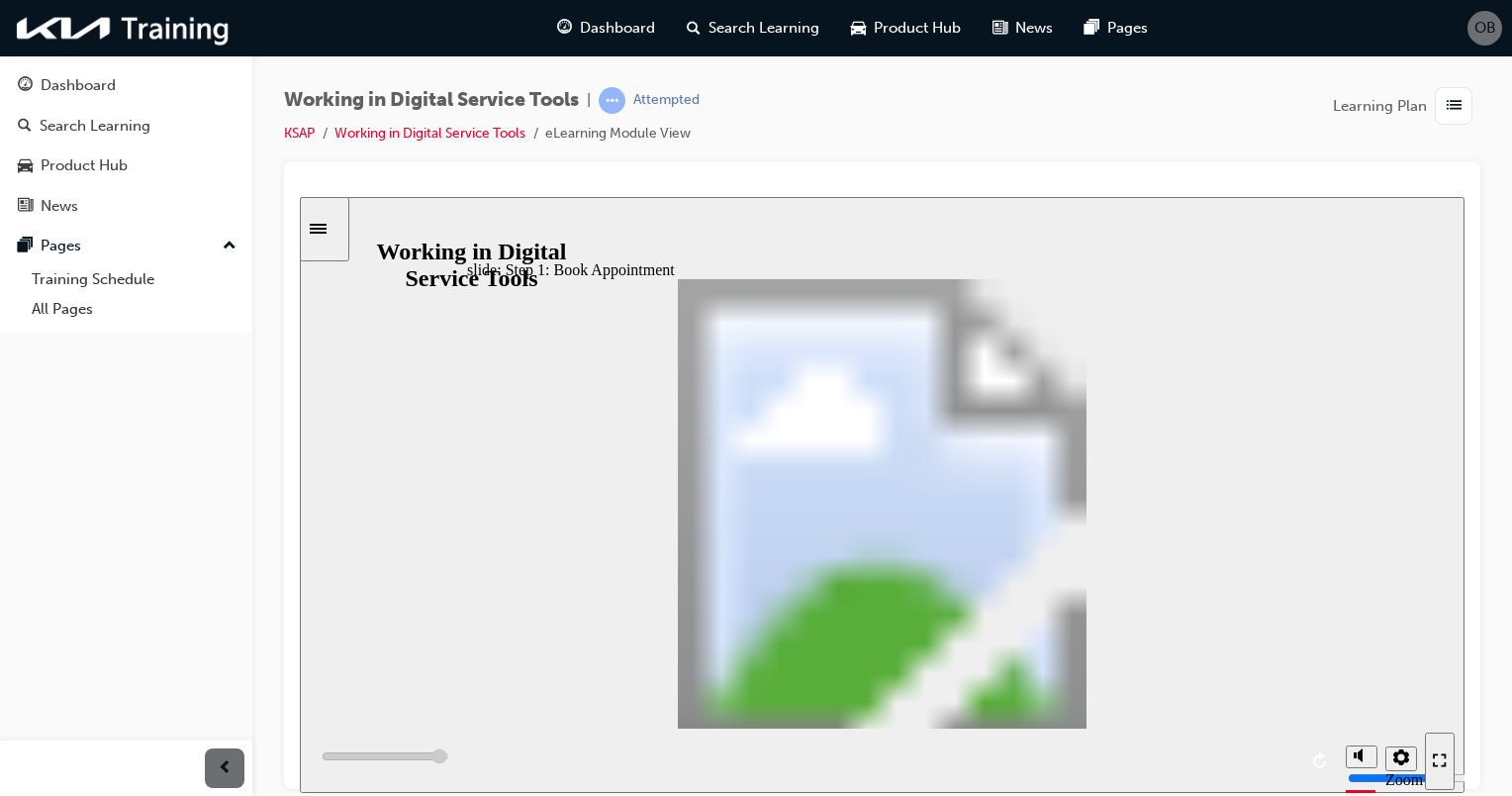 click 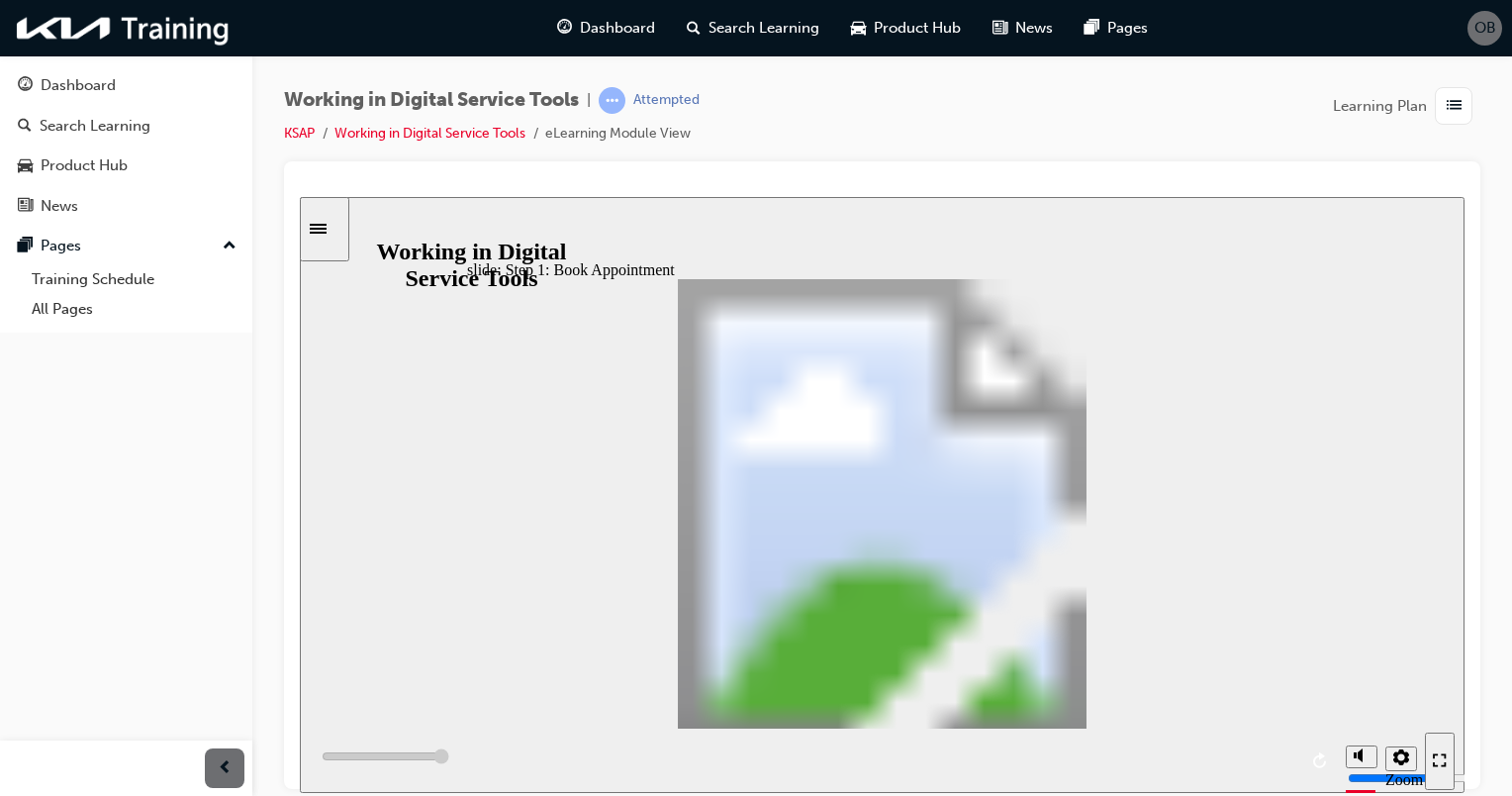 click 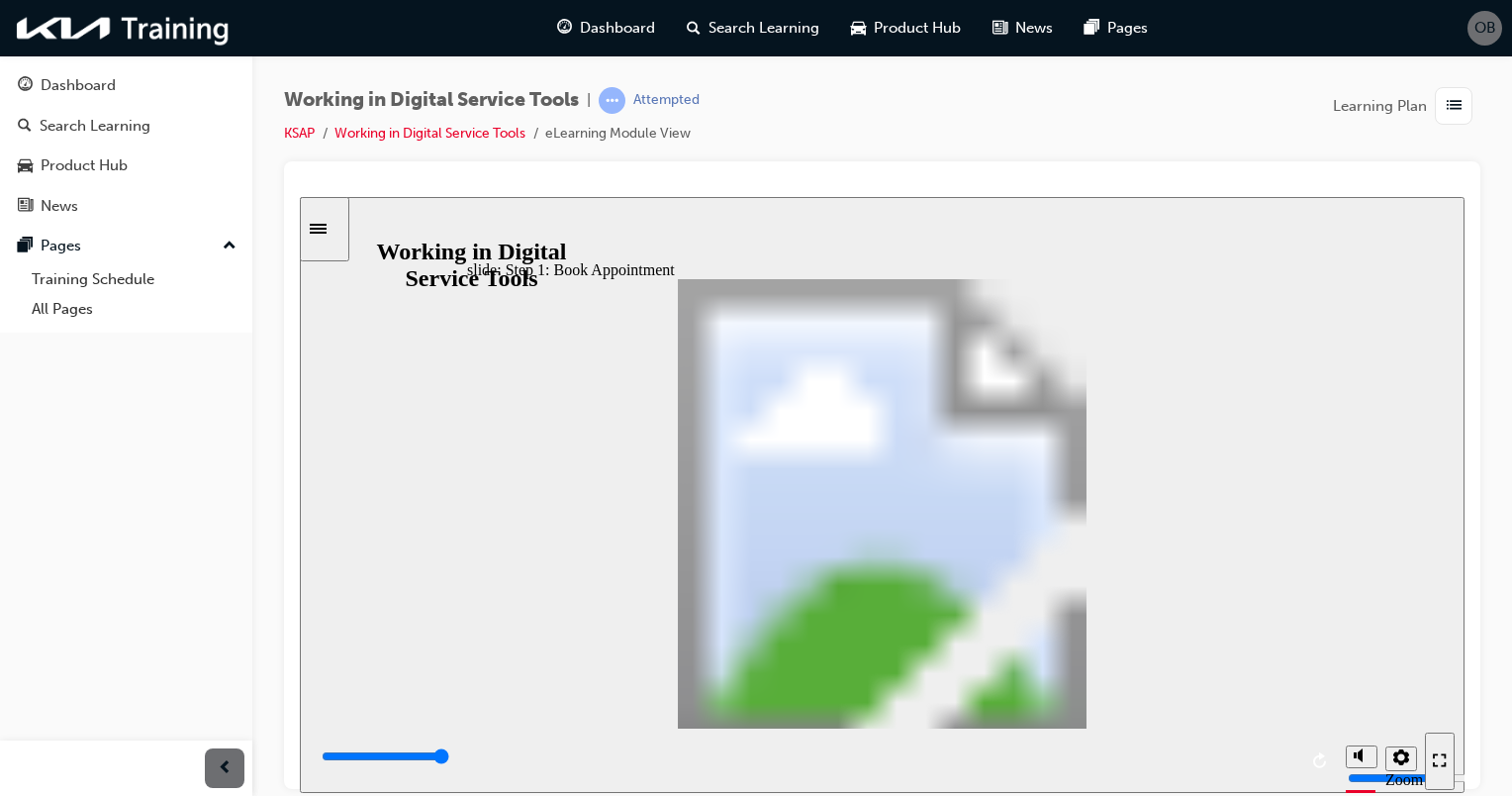 click 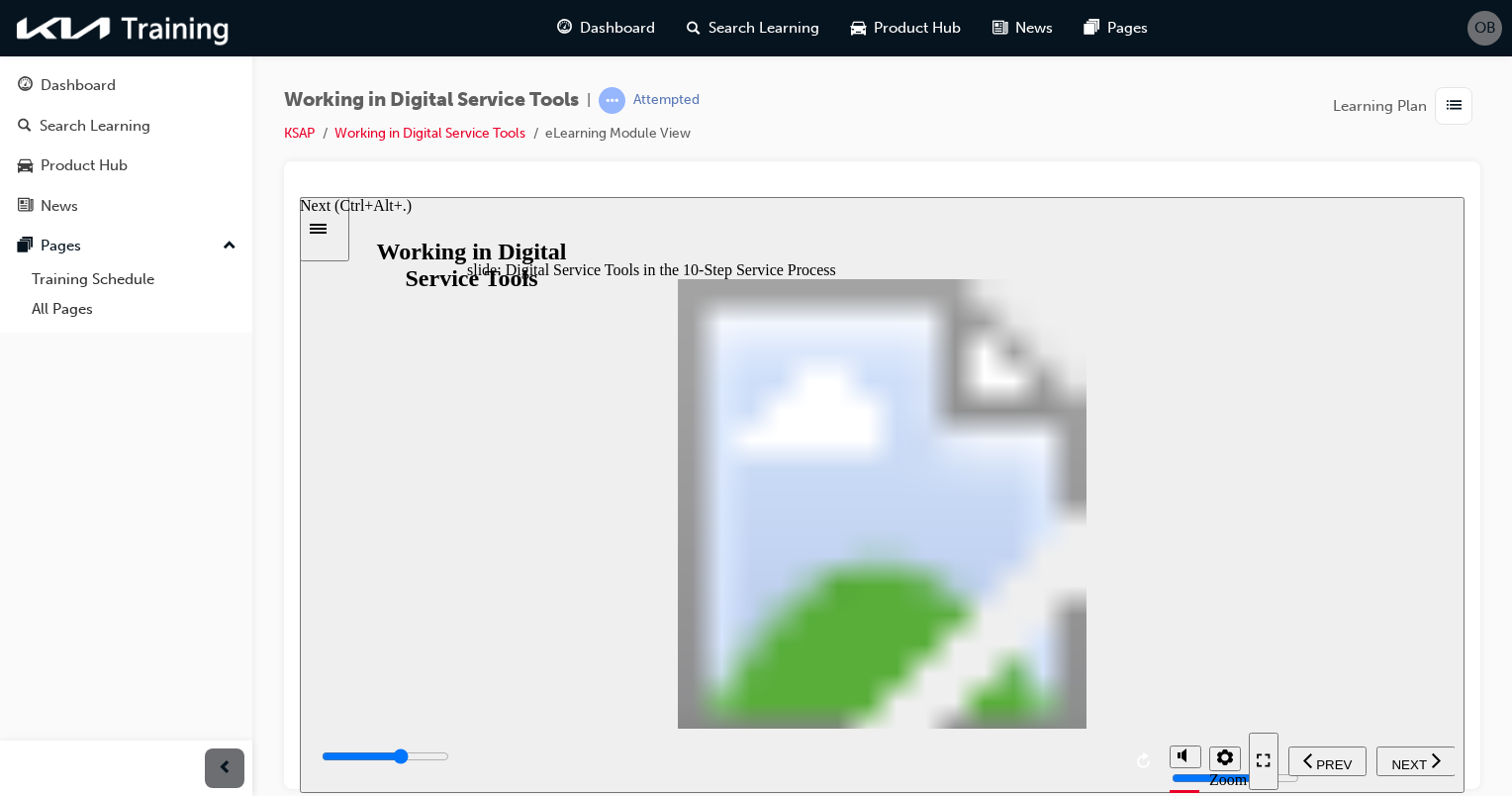 click on "NEXT" at bounding box center [1416, 760] 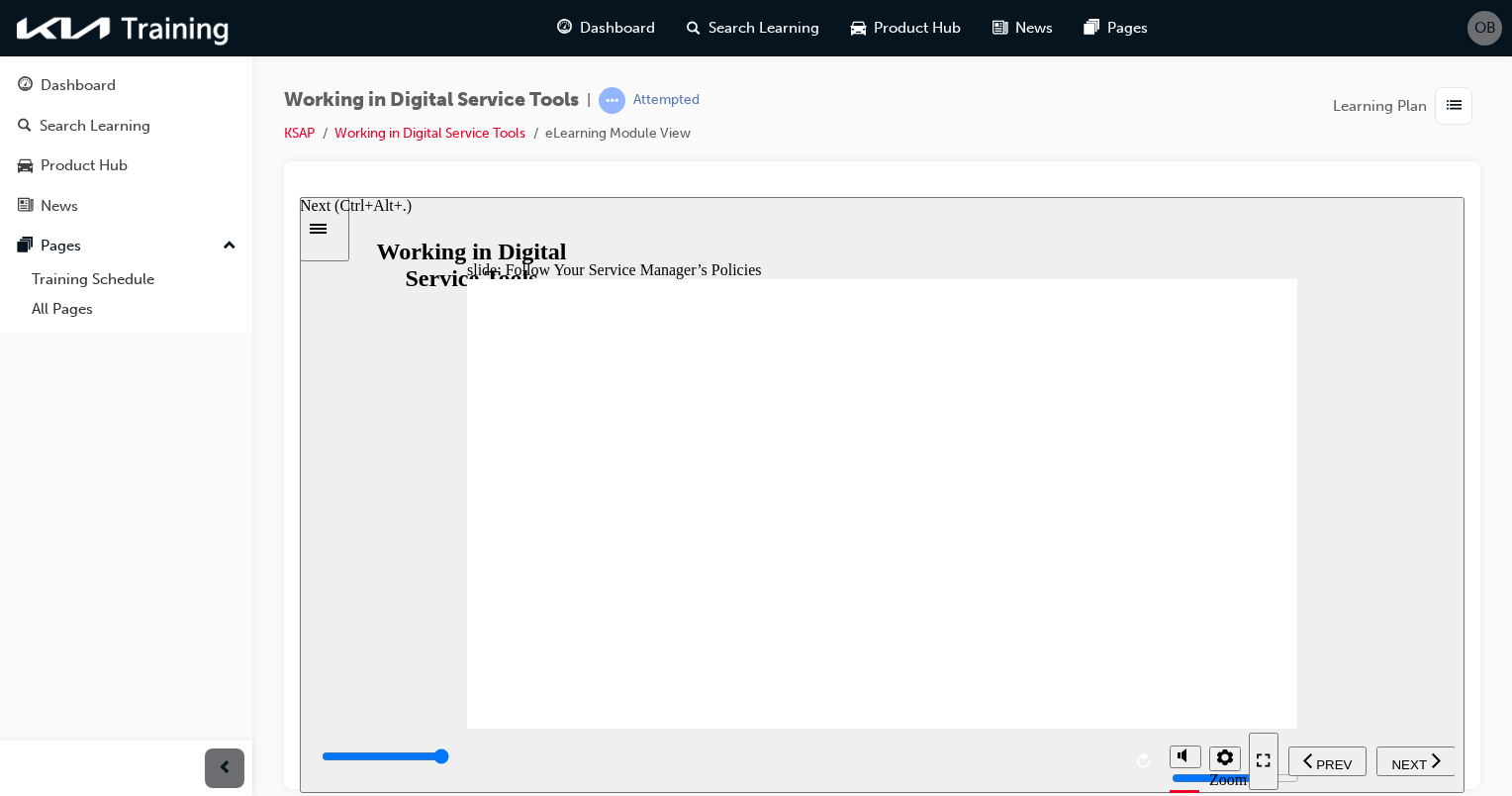 click on "NEXT" at bounding box center [1408, 763] 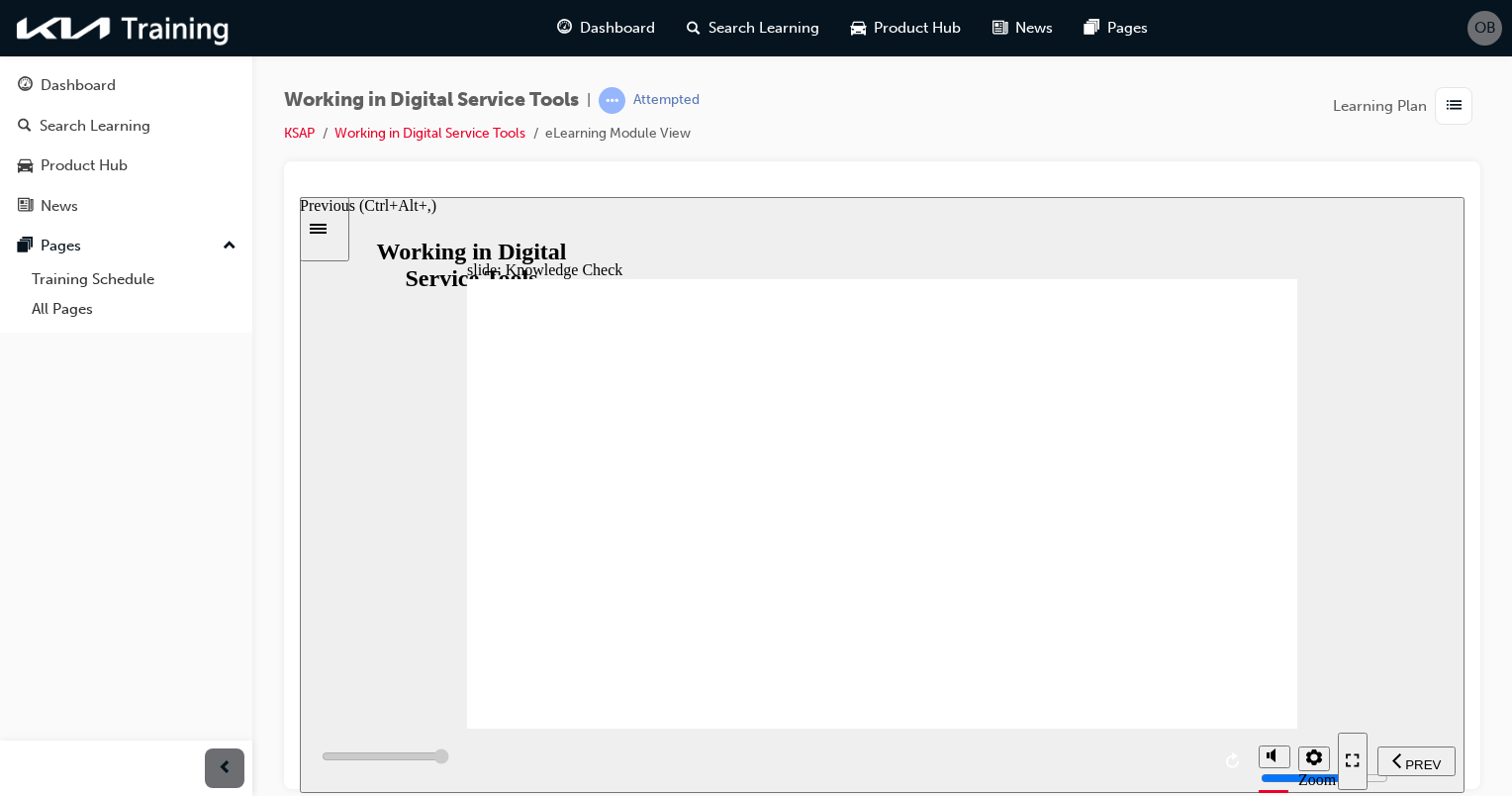type on "7000" 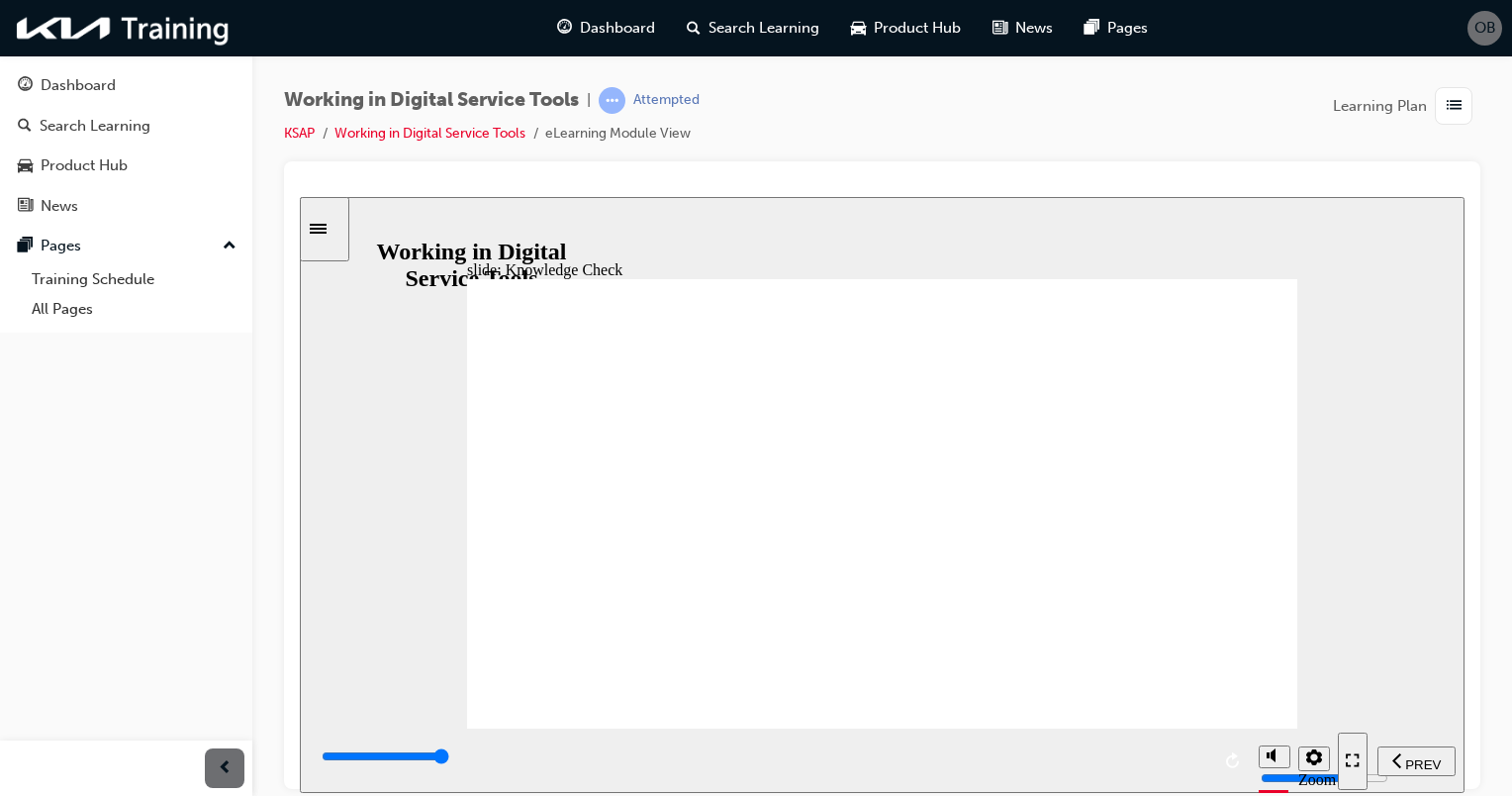 click 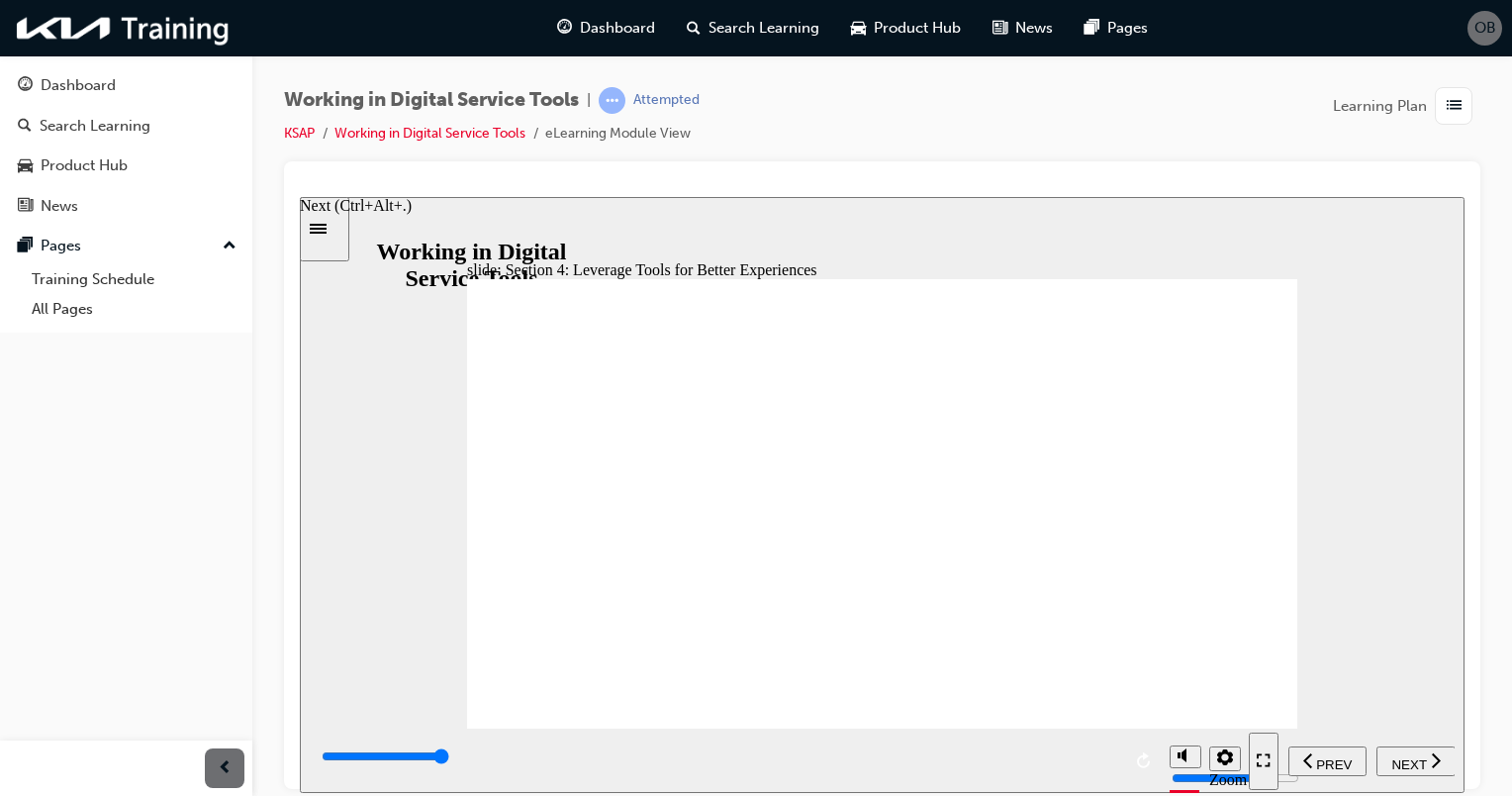 click on "NEXT" at bounding box center (1408, 763) 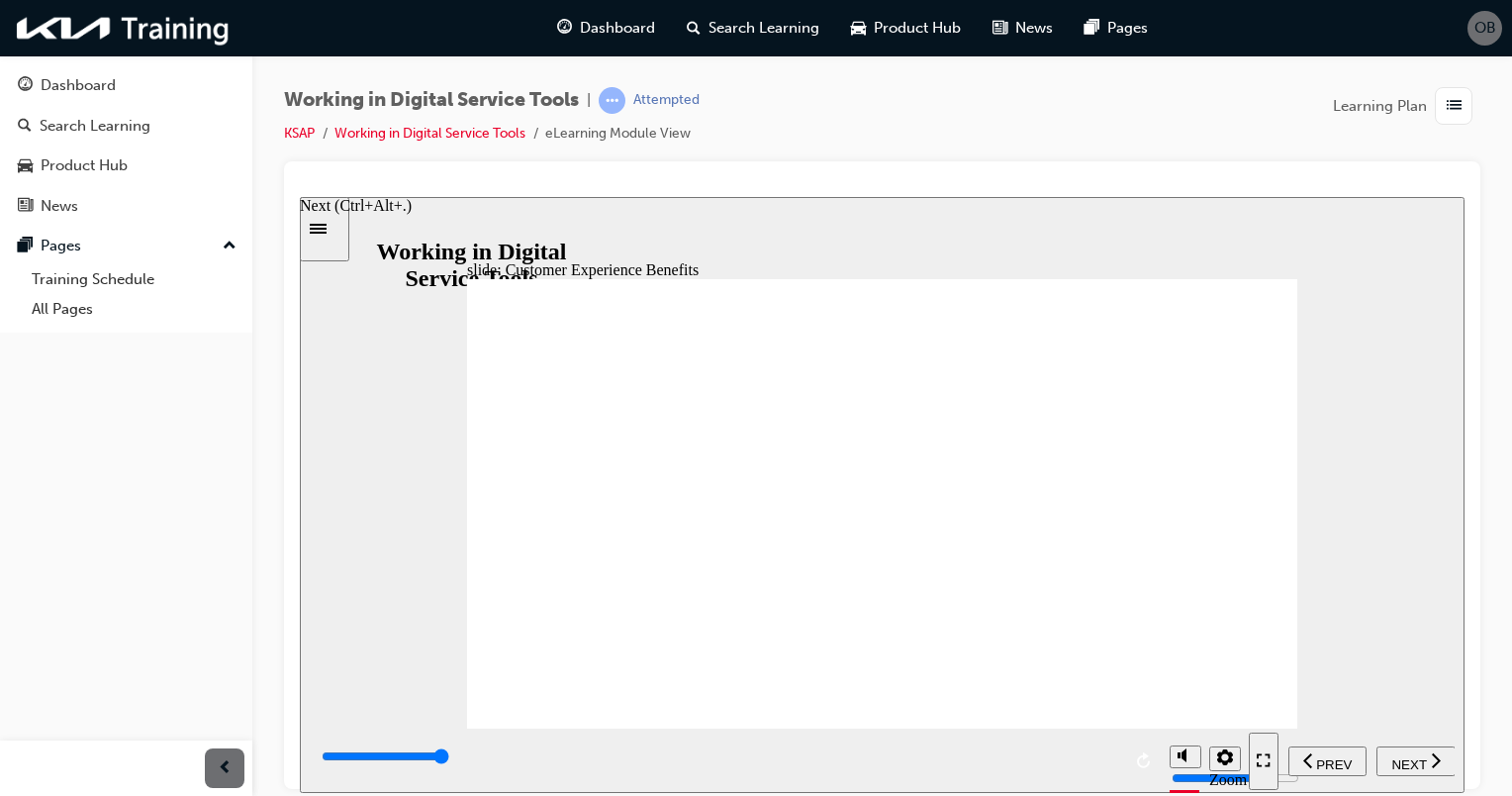 click on "NEXT" at bounding box center [1408, 763] 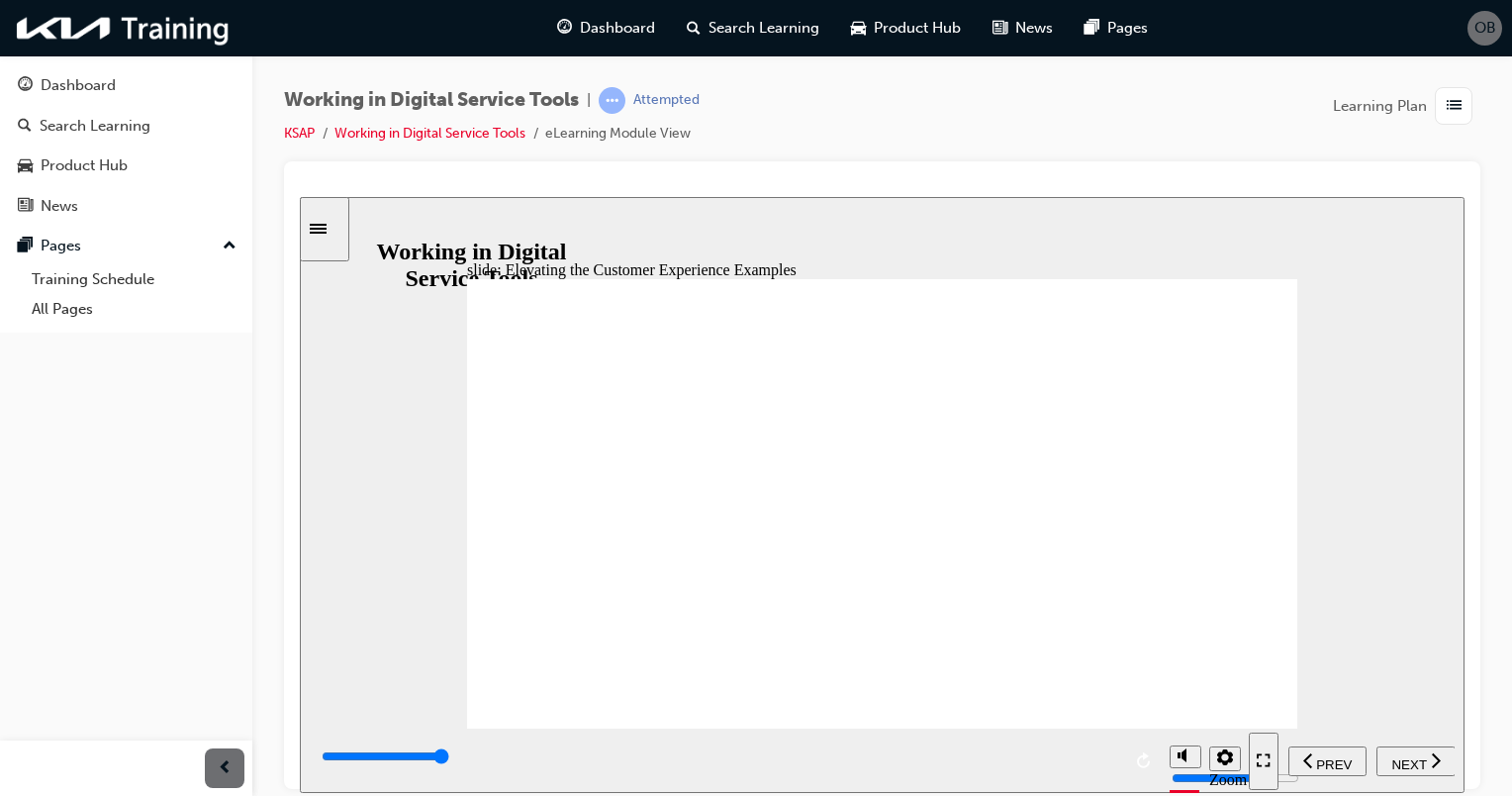click 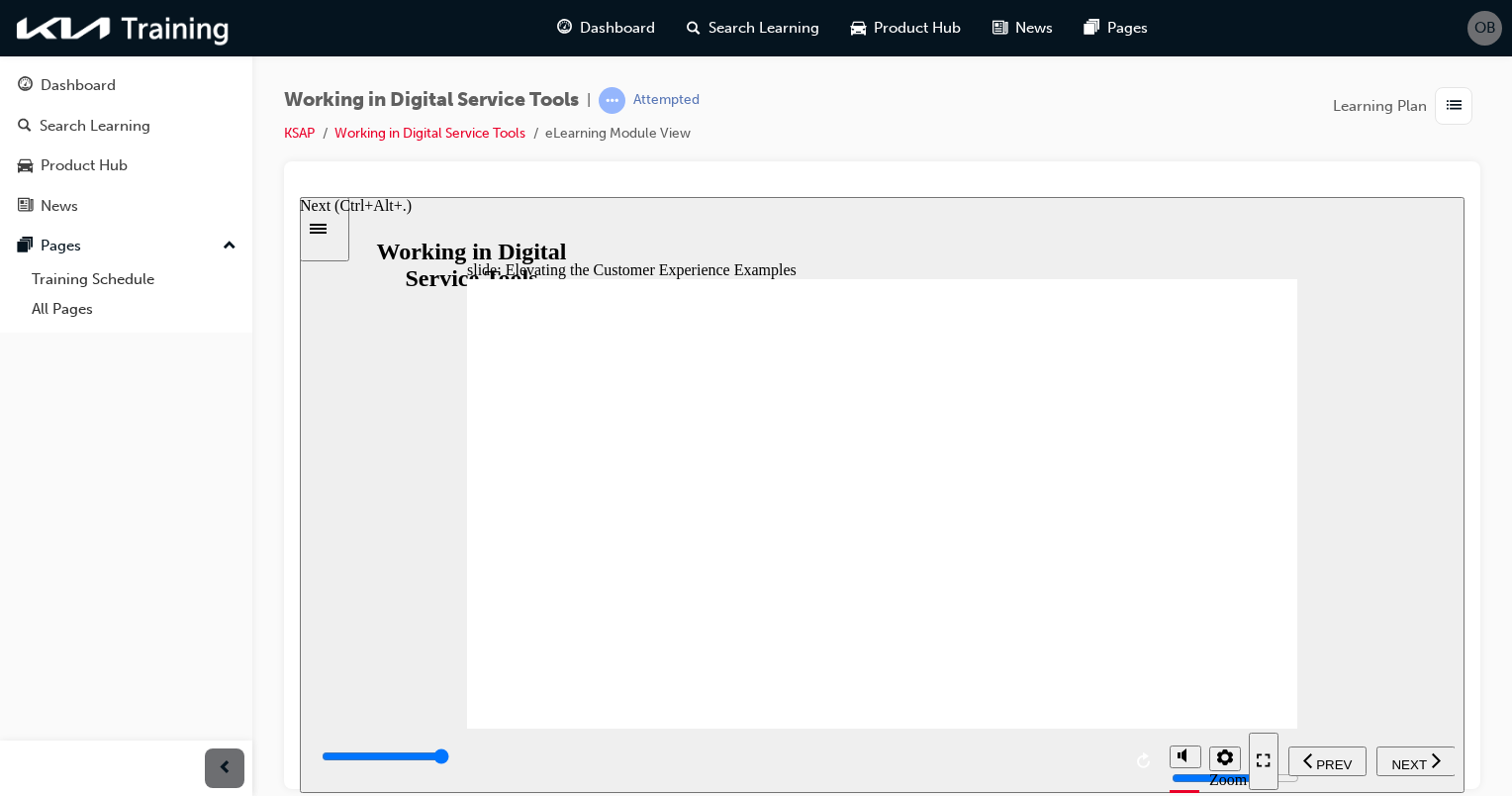 click on "NEXT" at bounding box center (1416, 760) 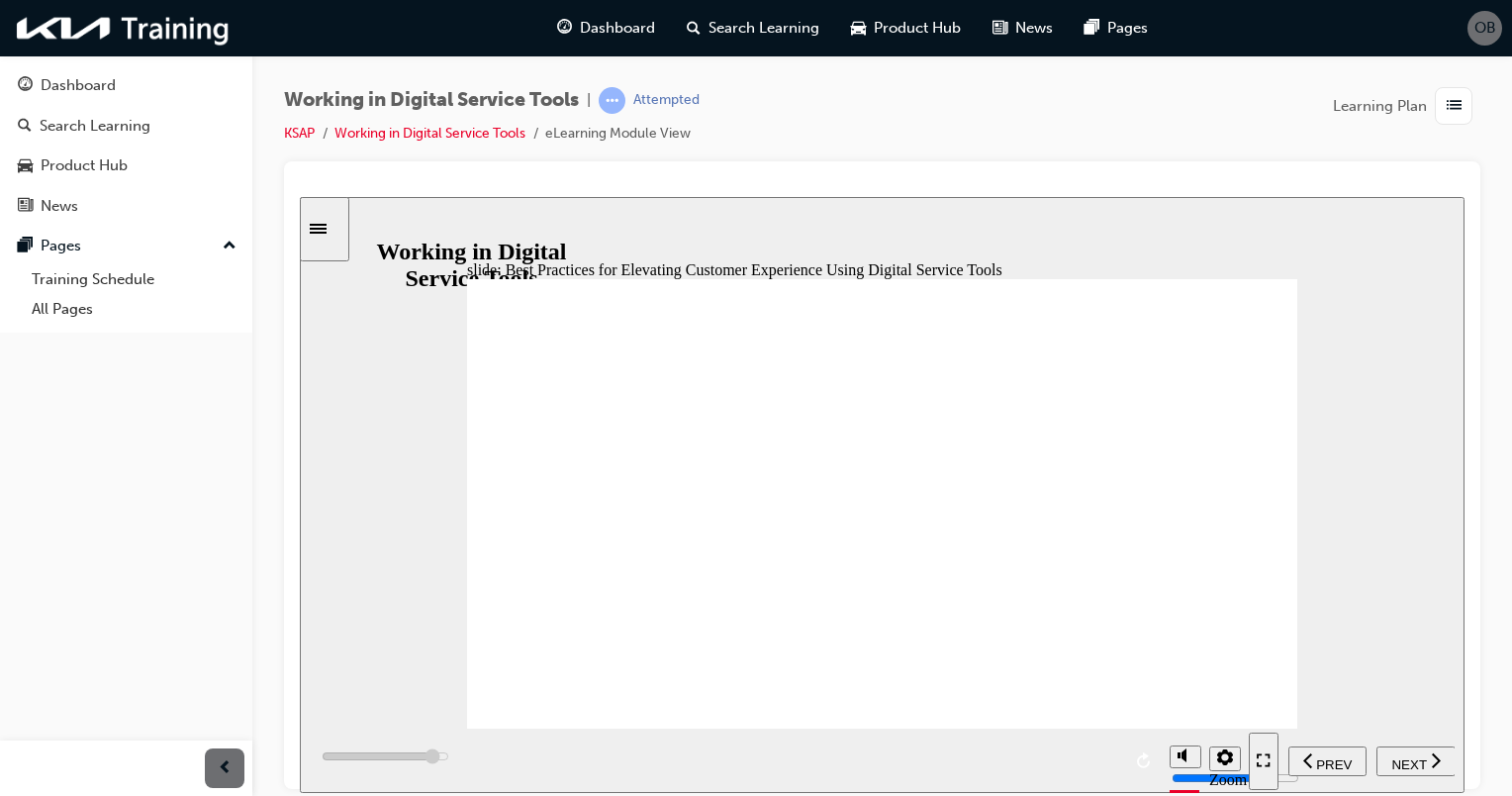 click 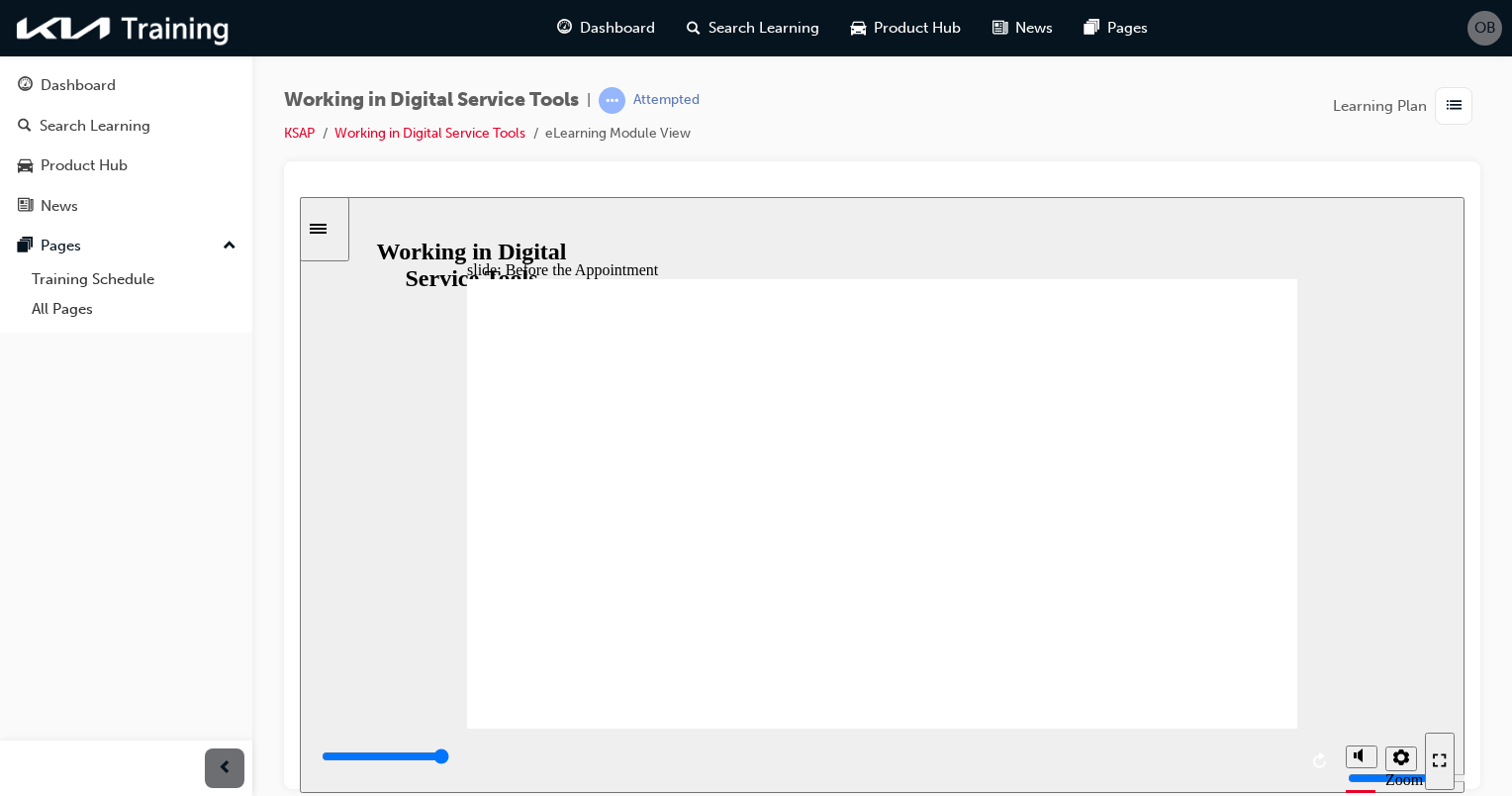 click 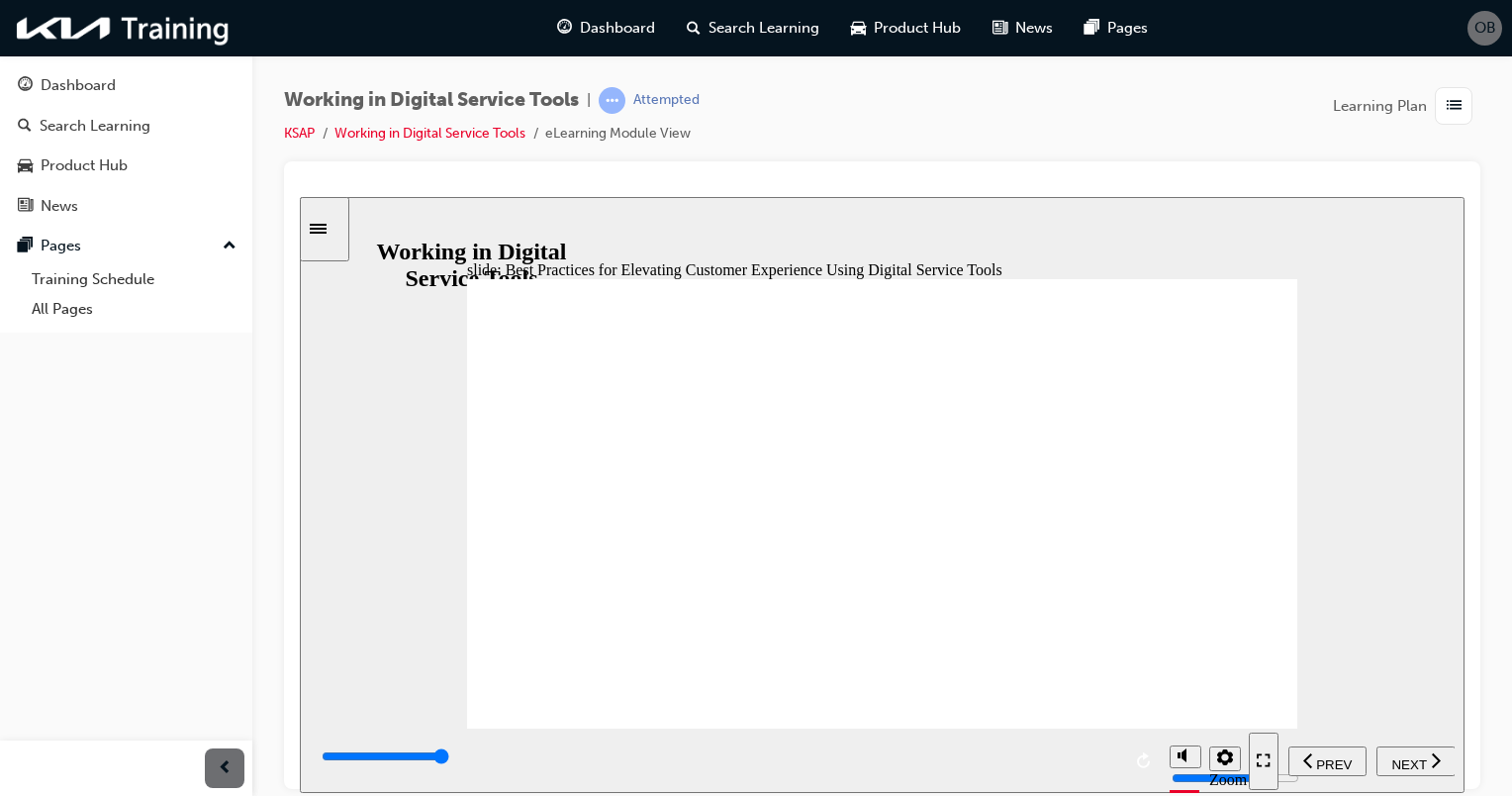 click 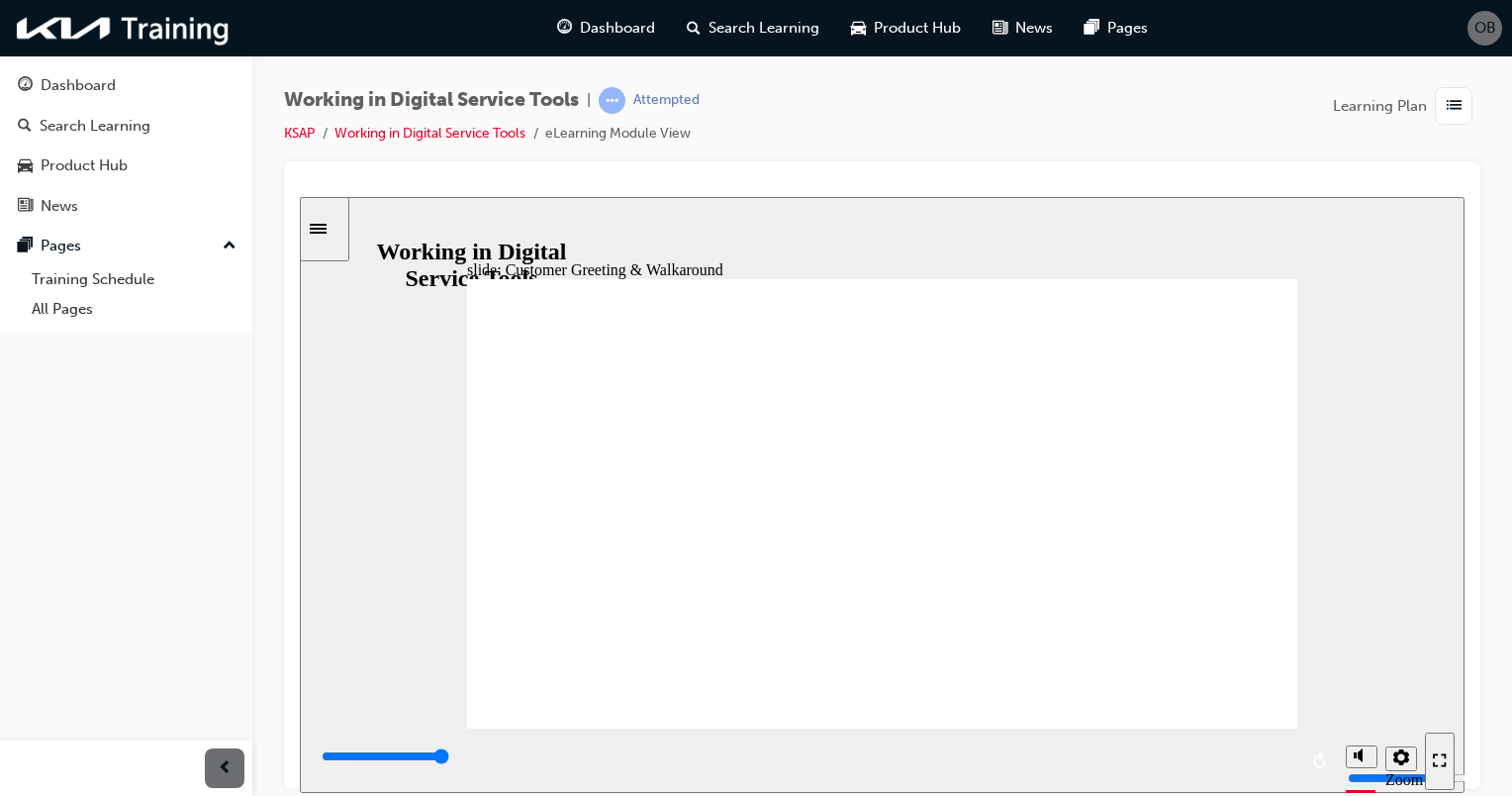 click 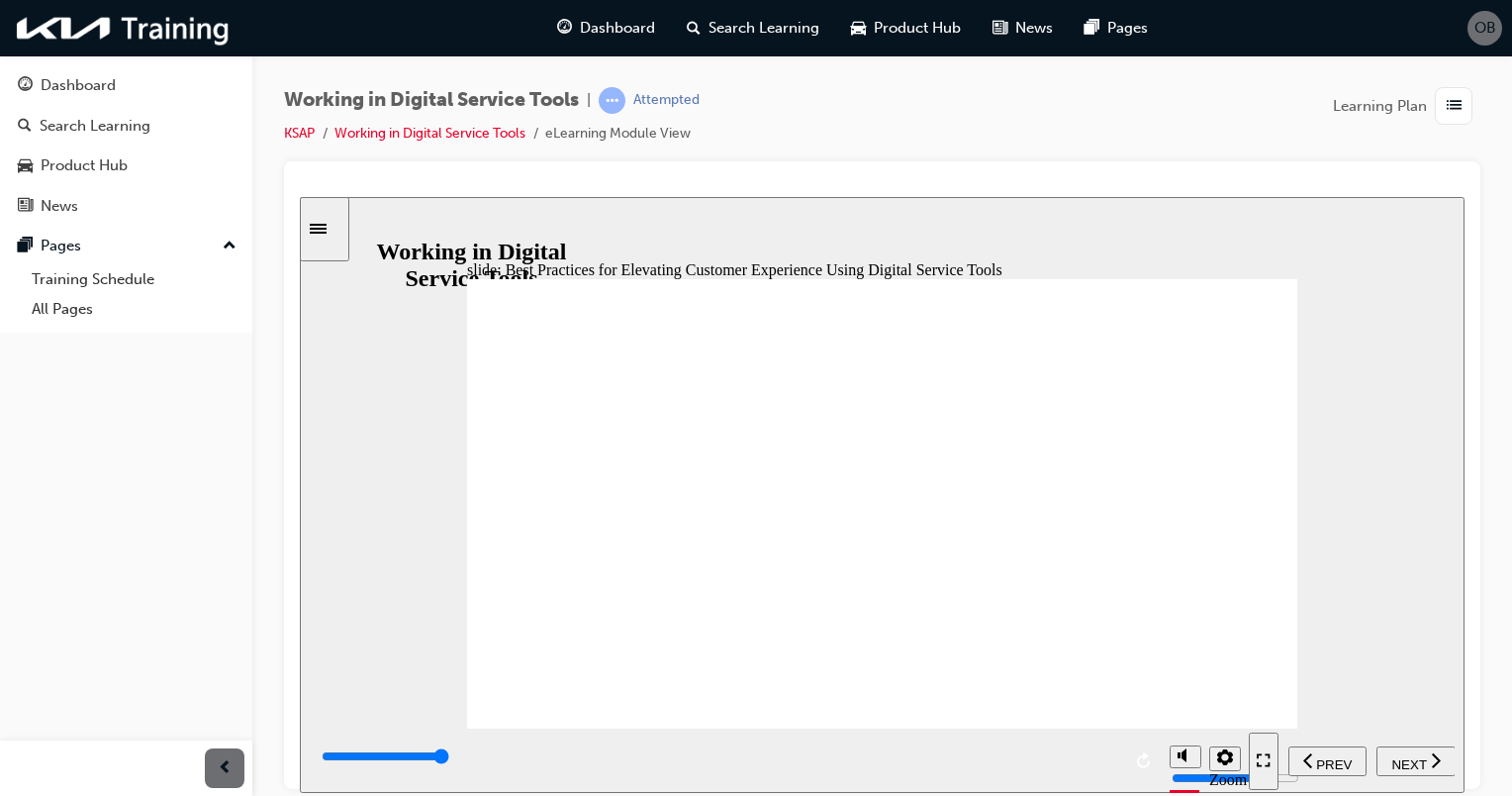 click 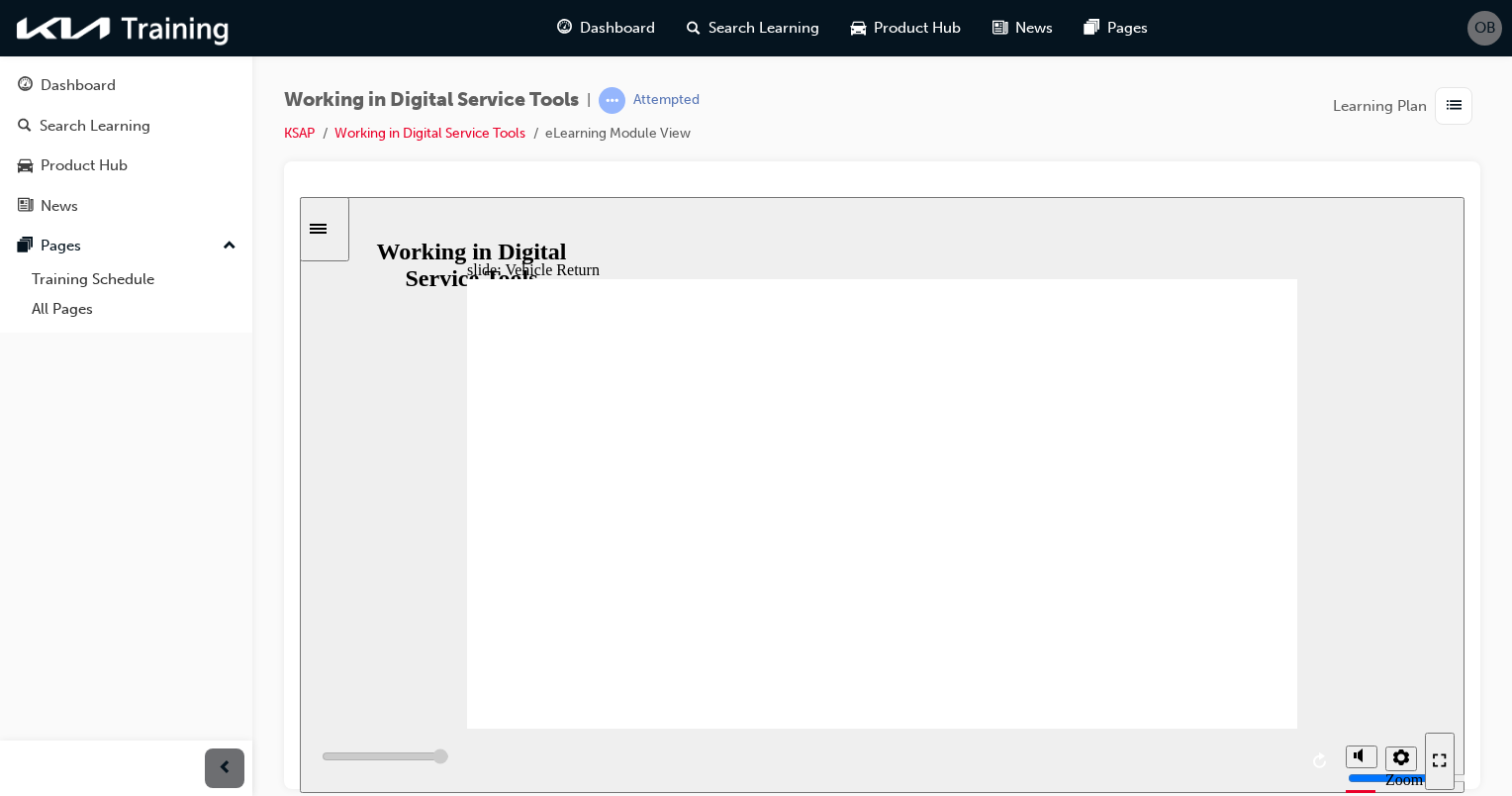 click 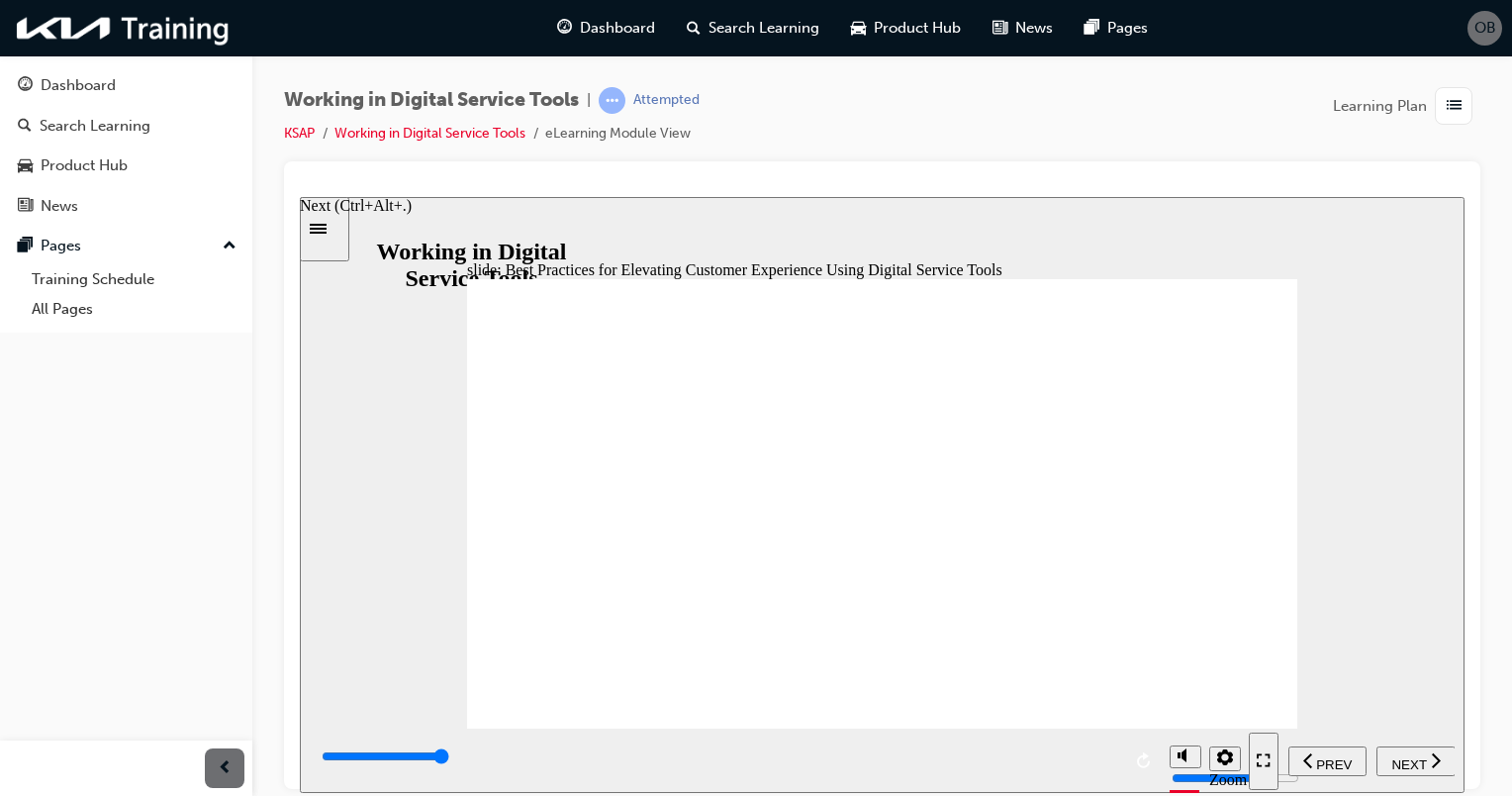 click on "NEXT" at bounding box center [1408, 763] 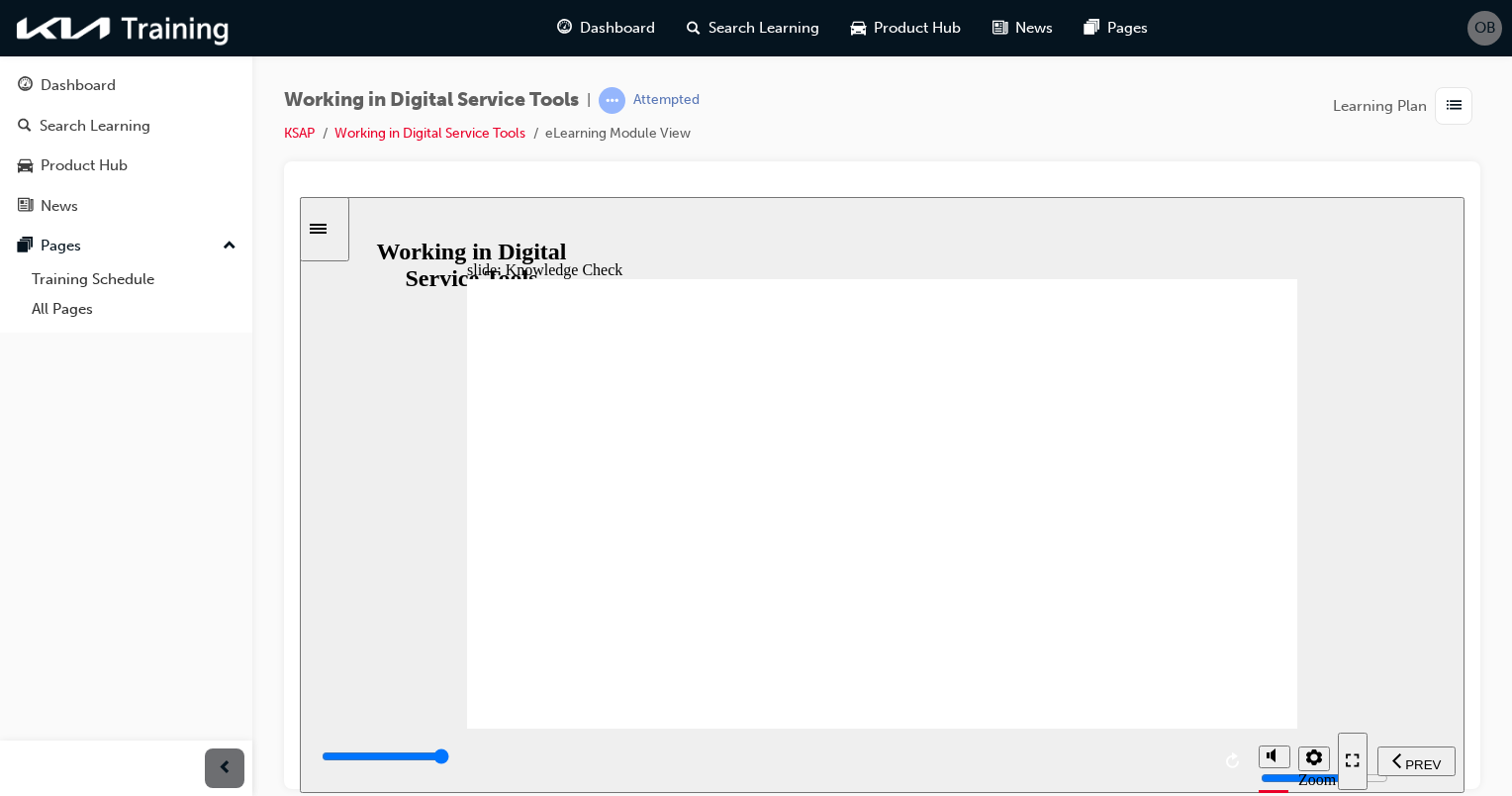 click 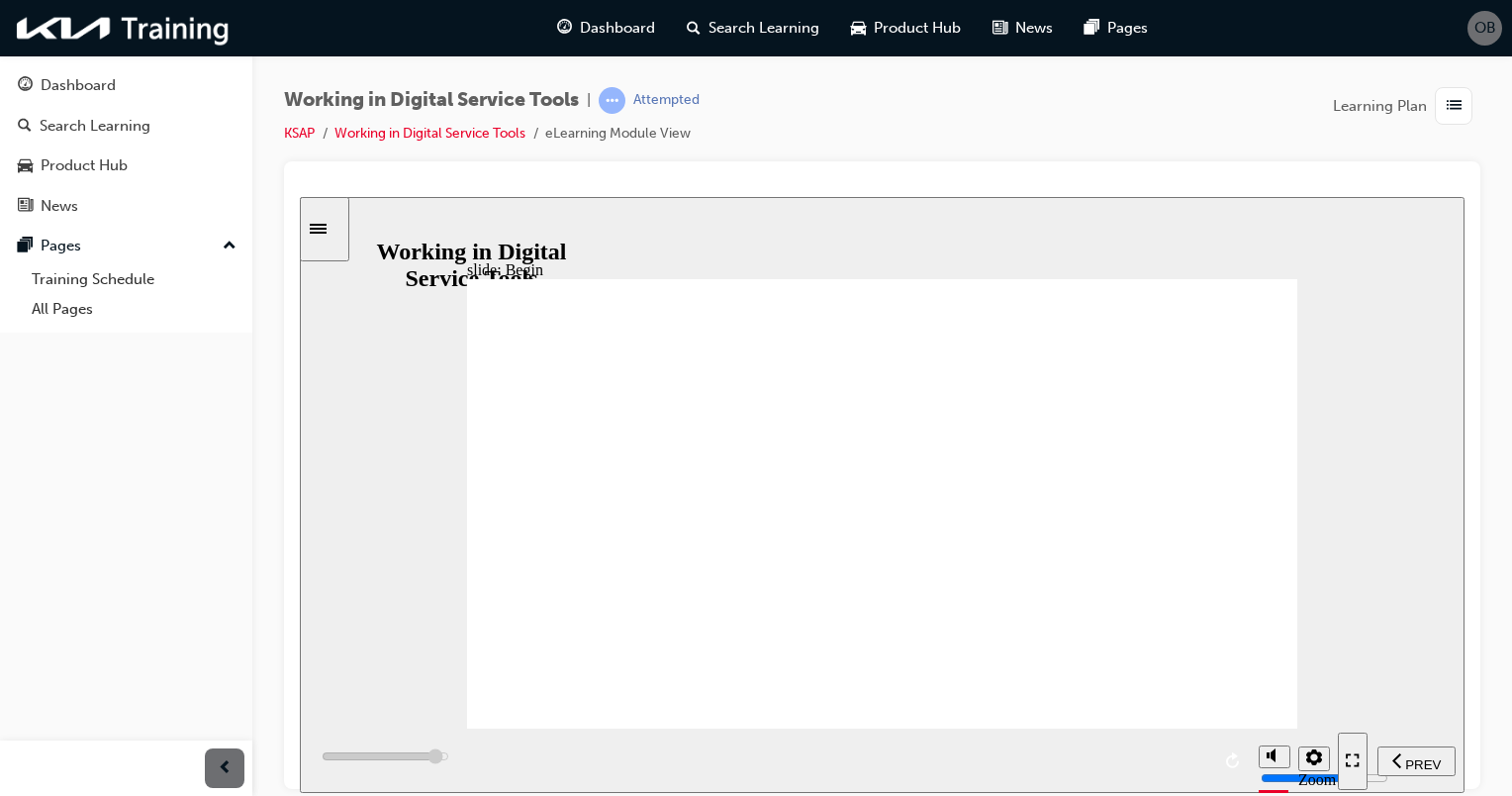 click 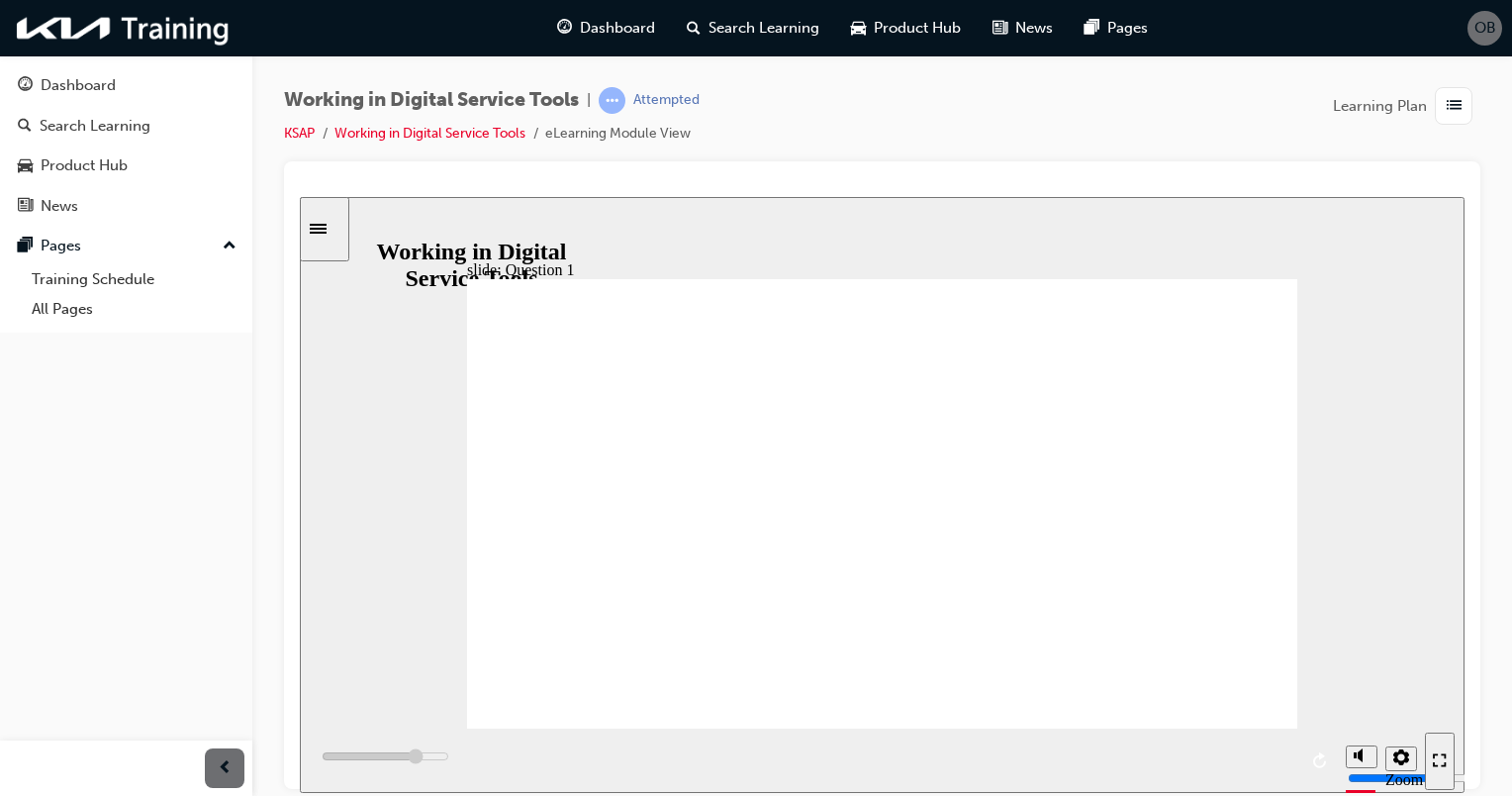 click 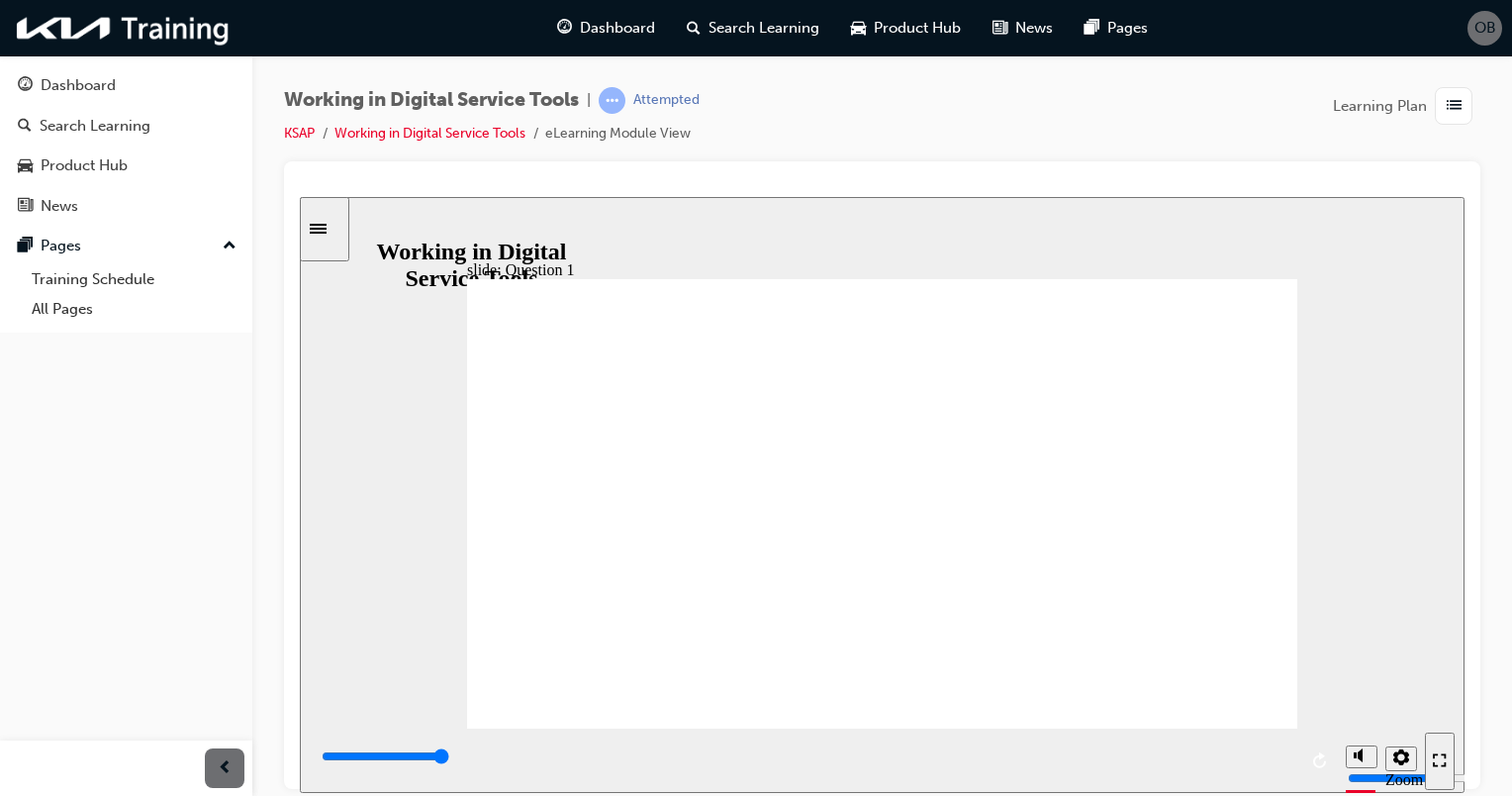 click 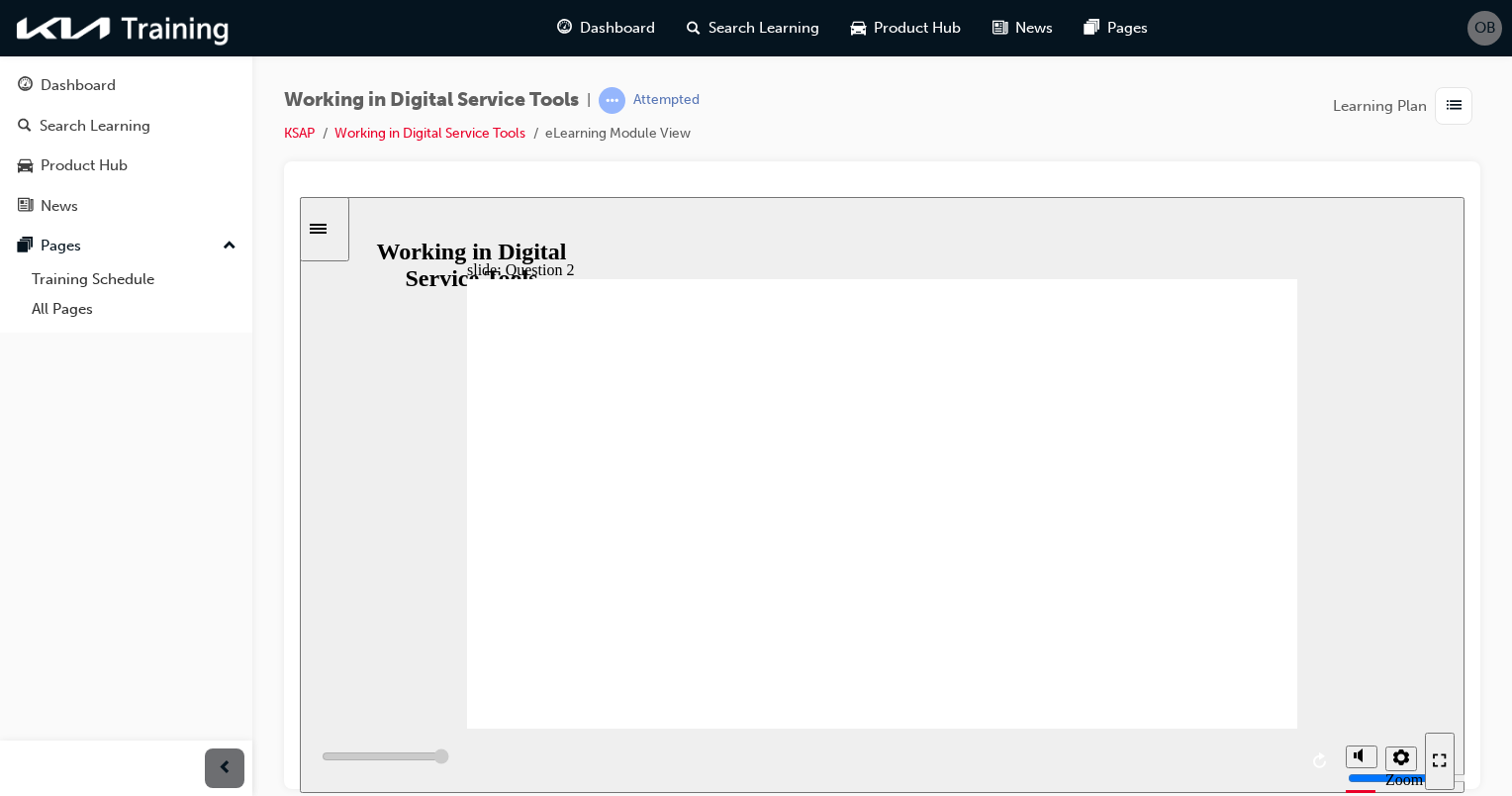 type on "6000" 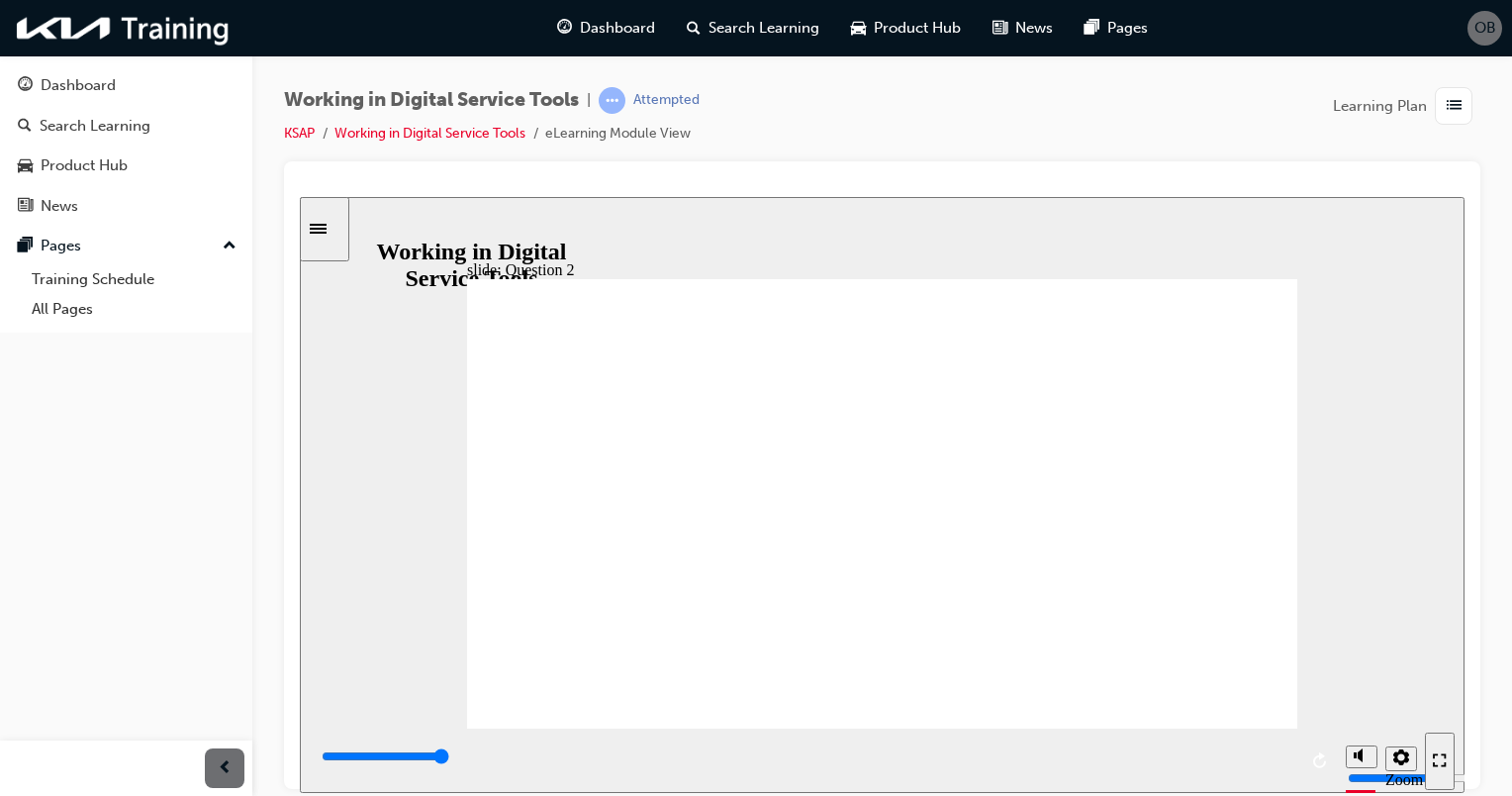 click 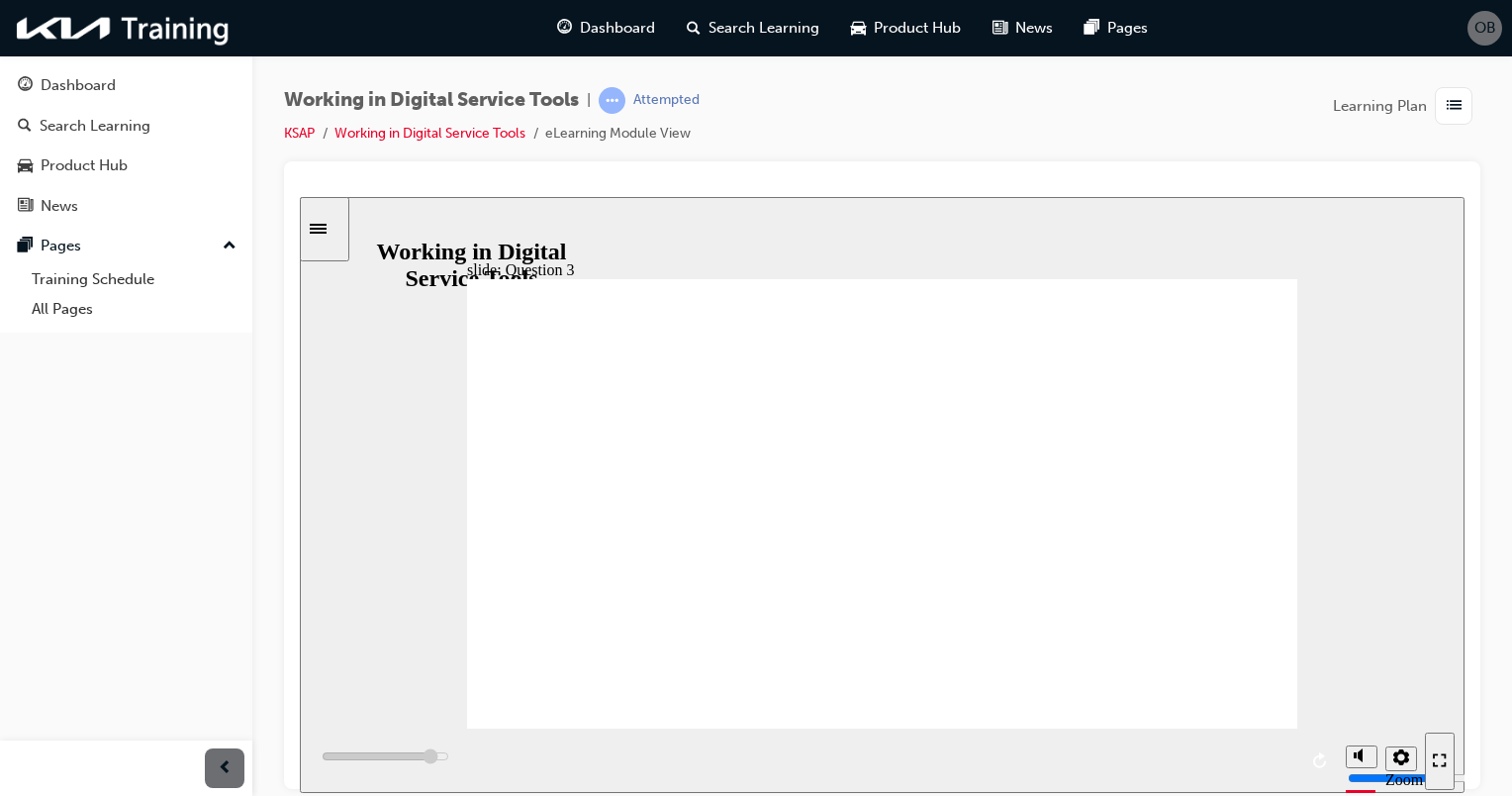 click 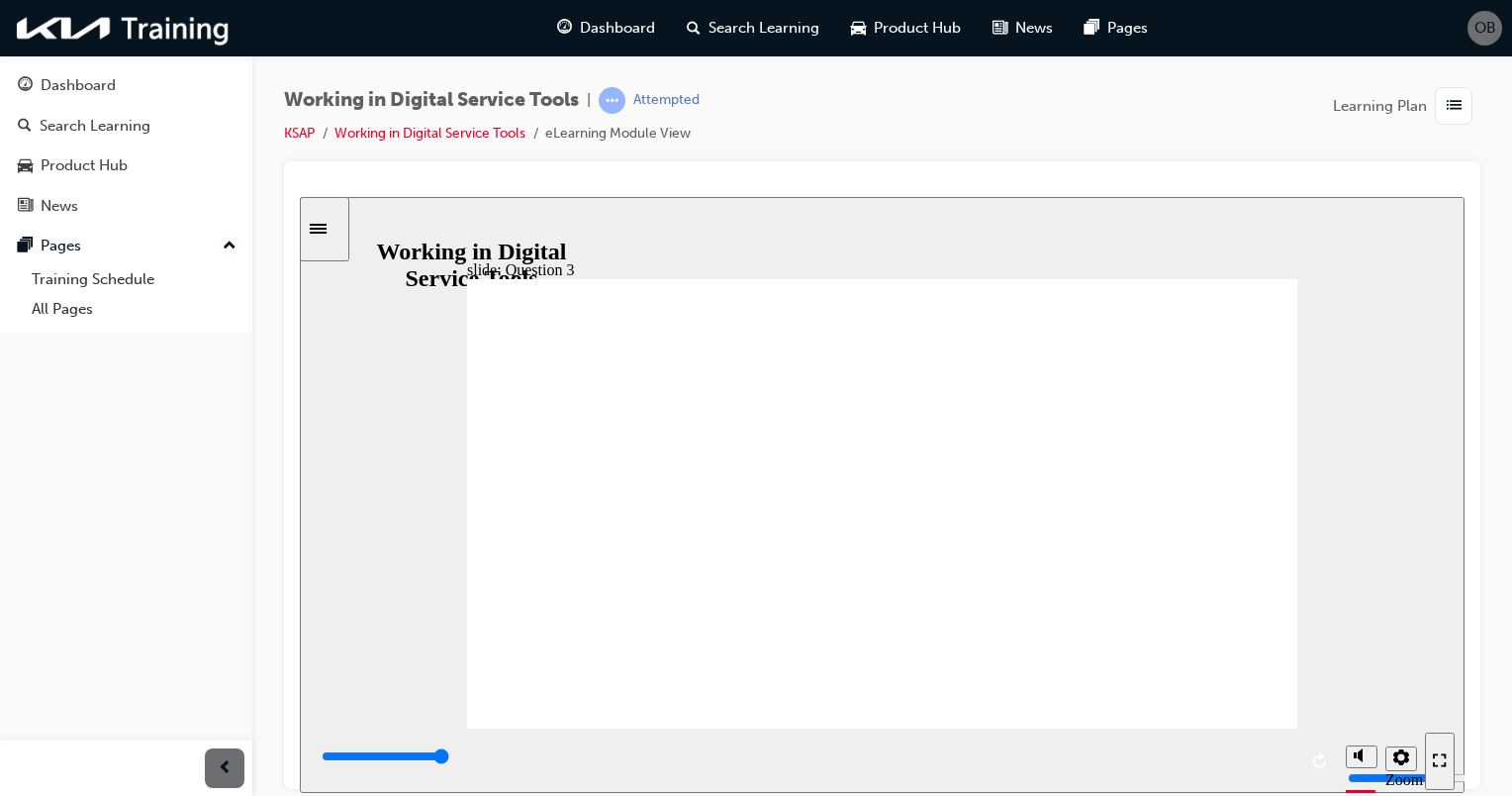 click 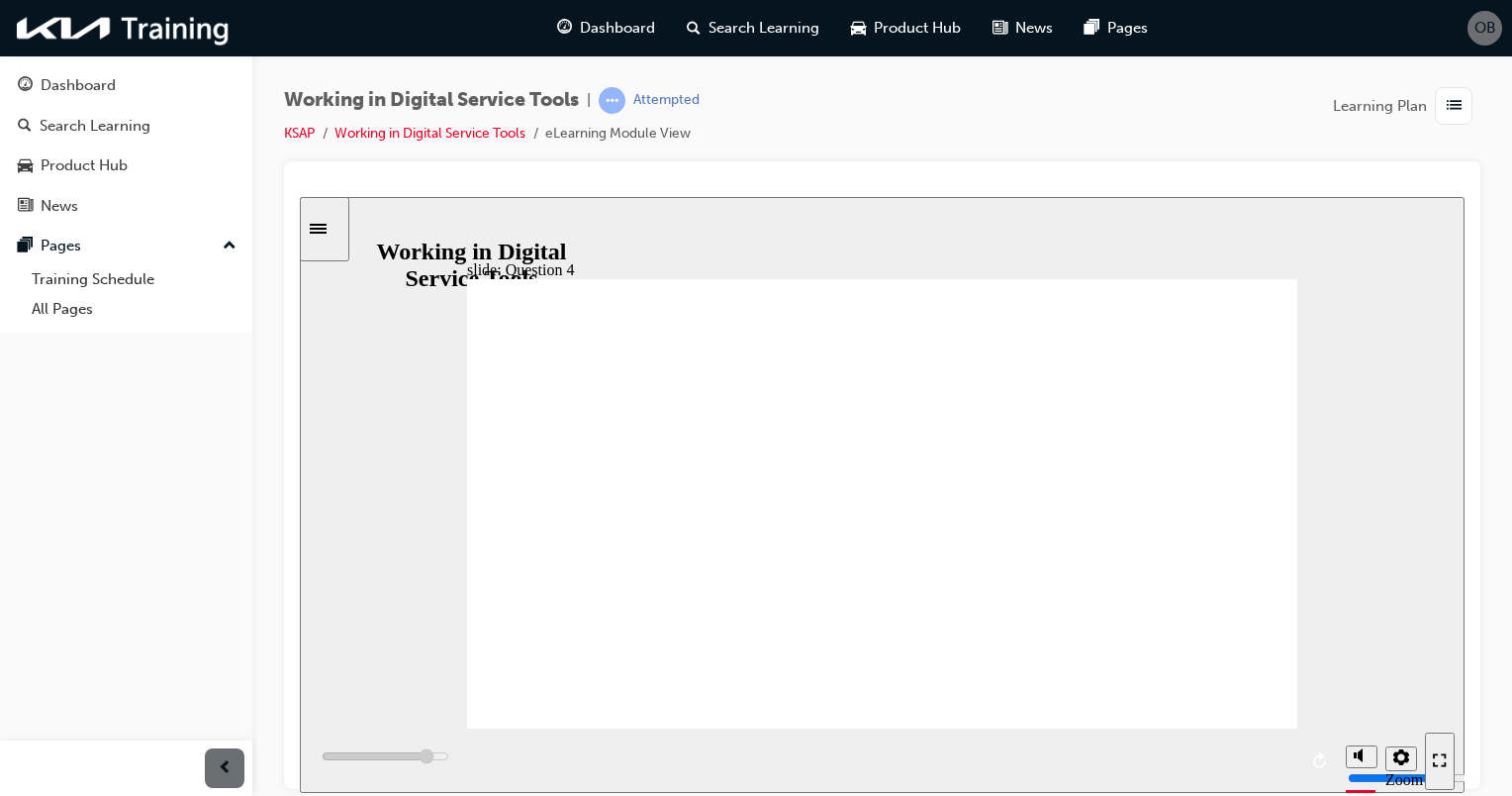 click 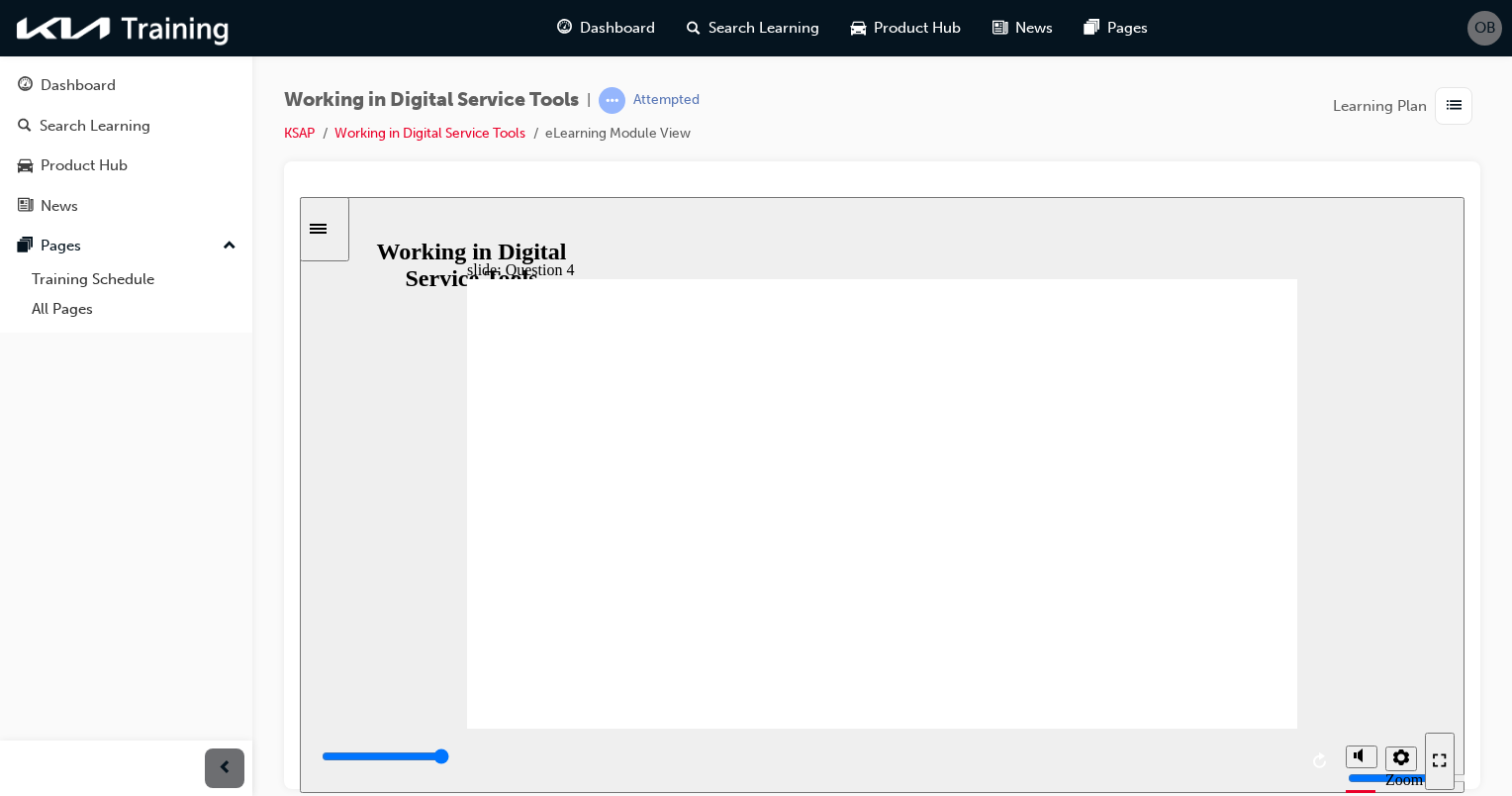 click 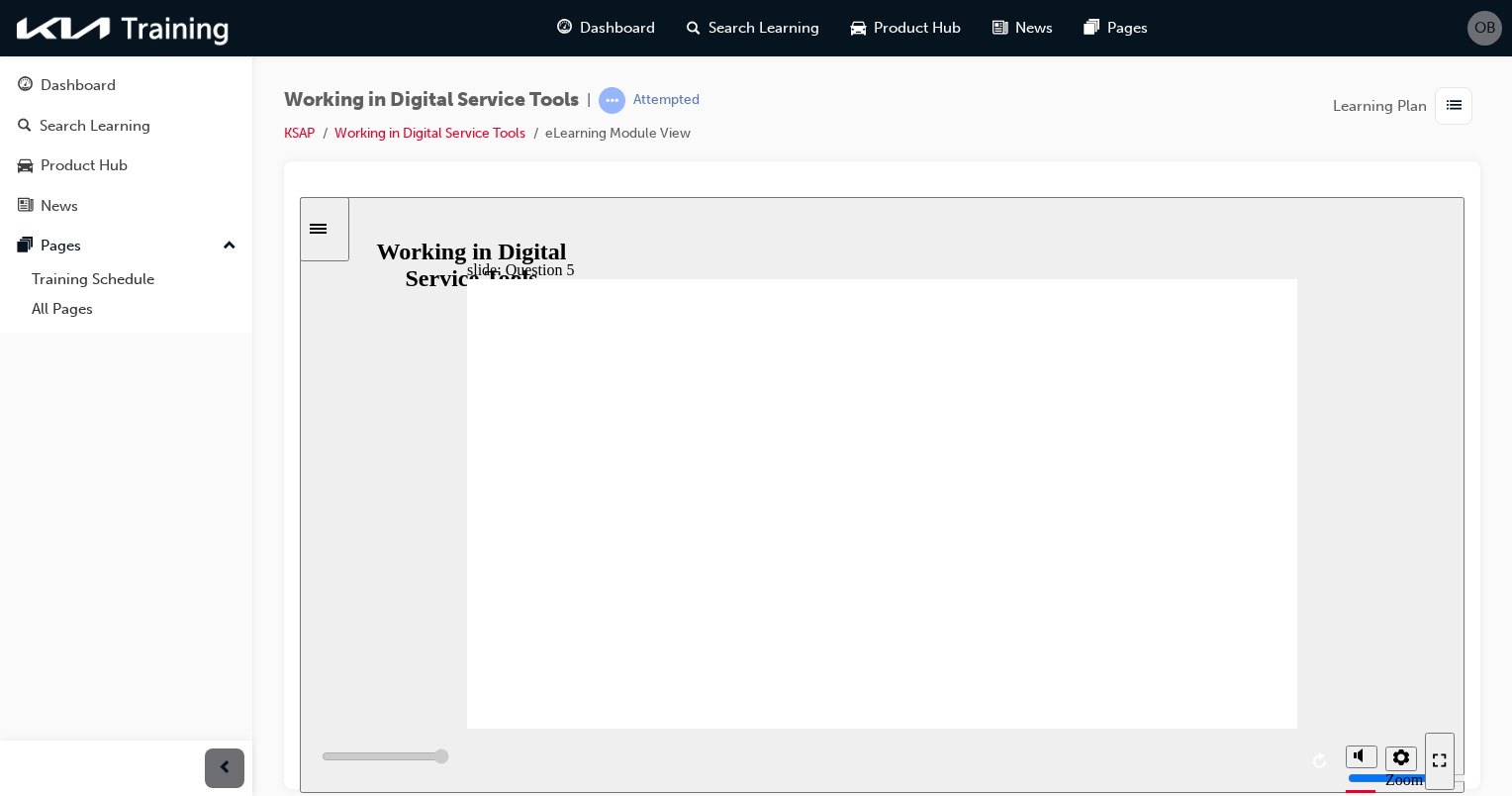 type on "6000" 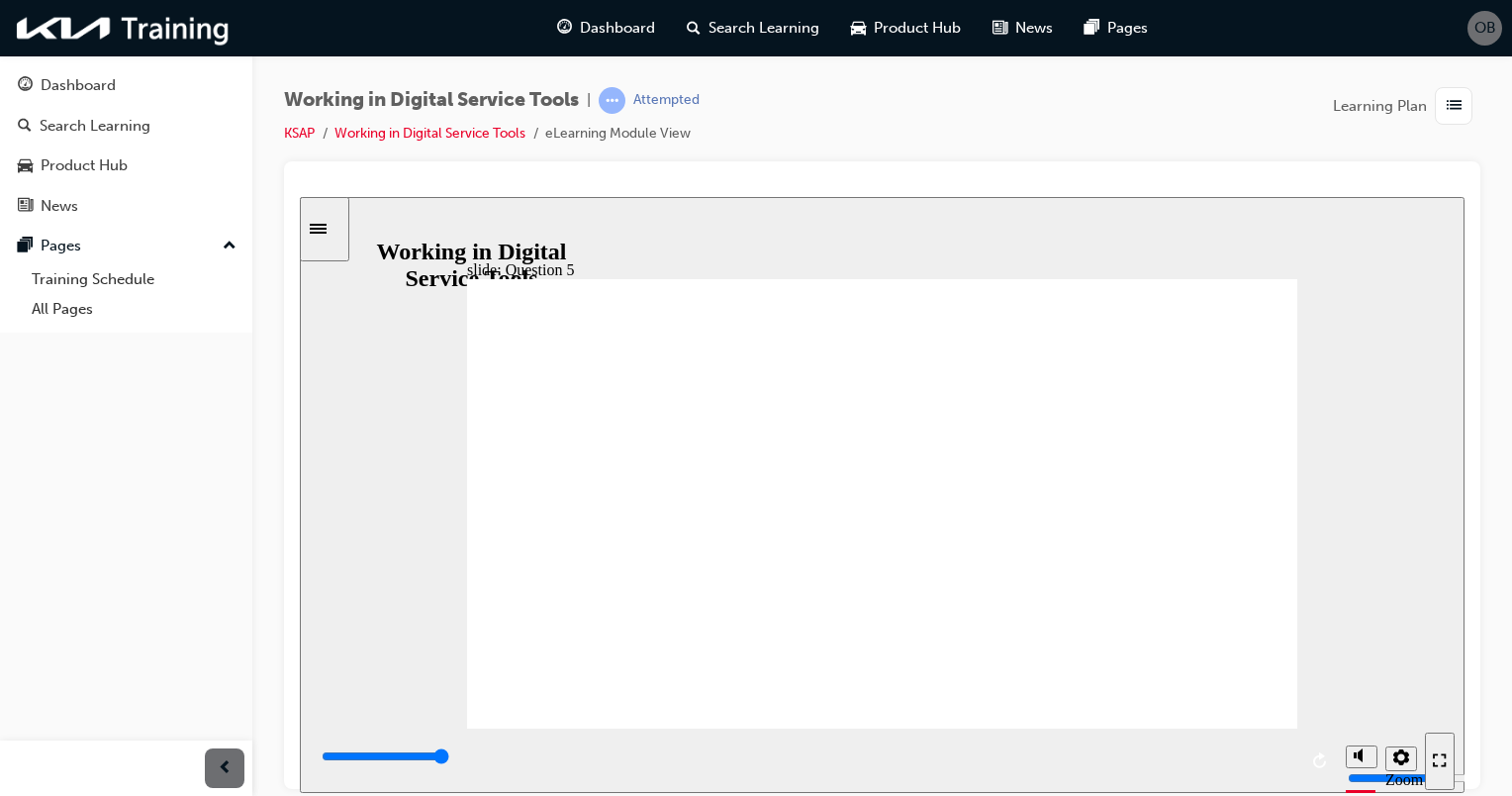 click 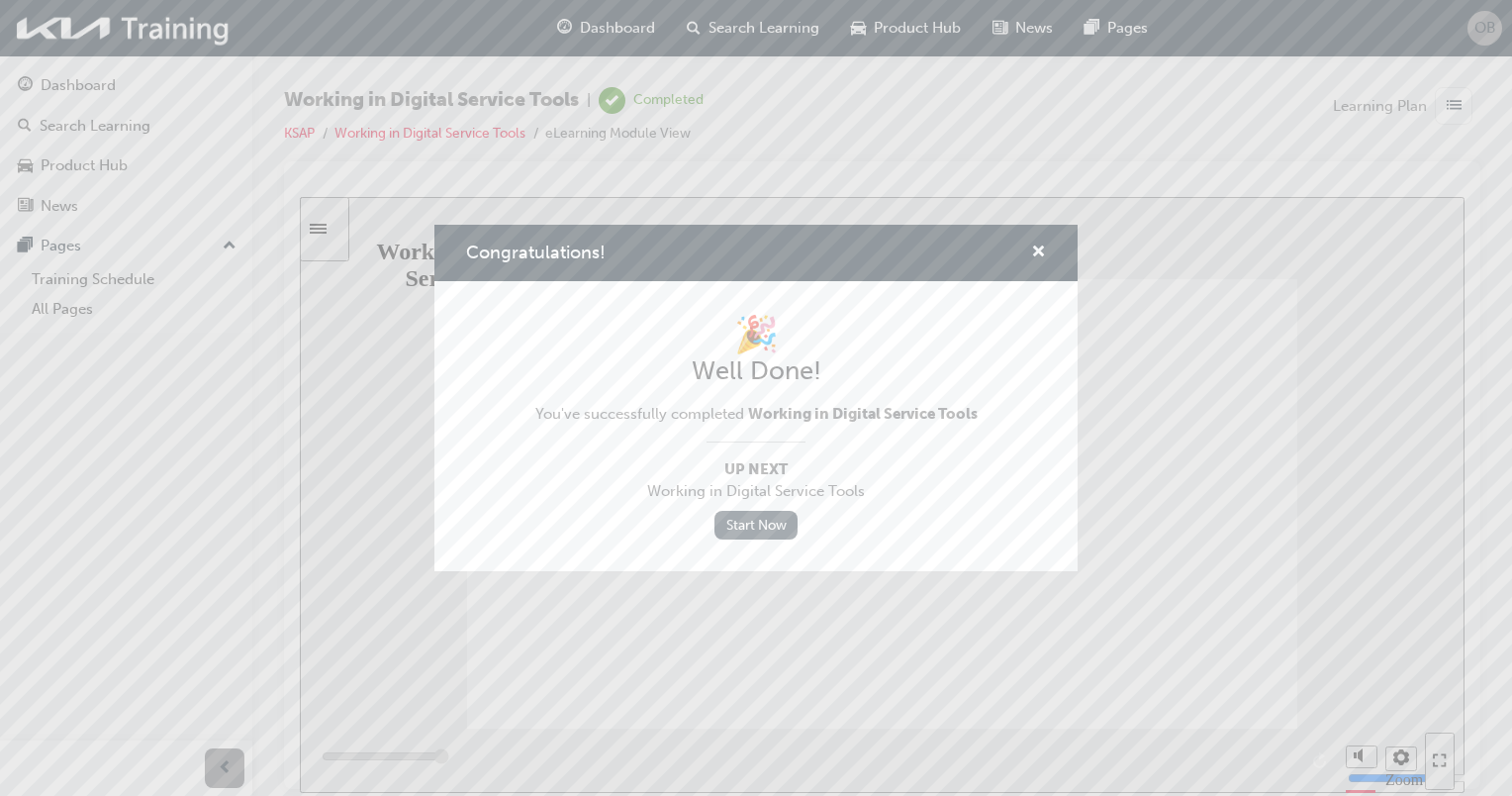 type on "5000" 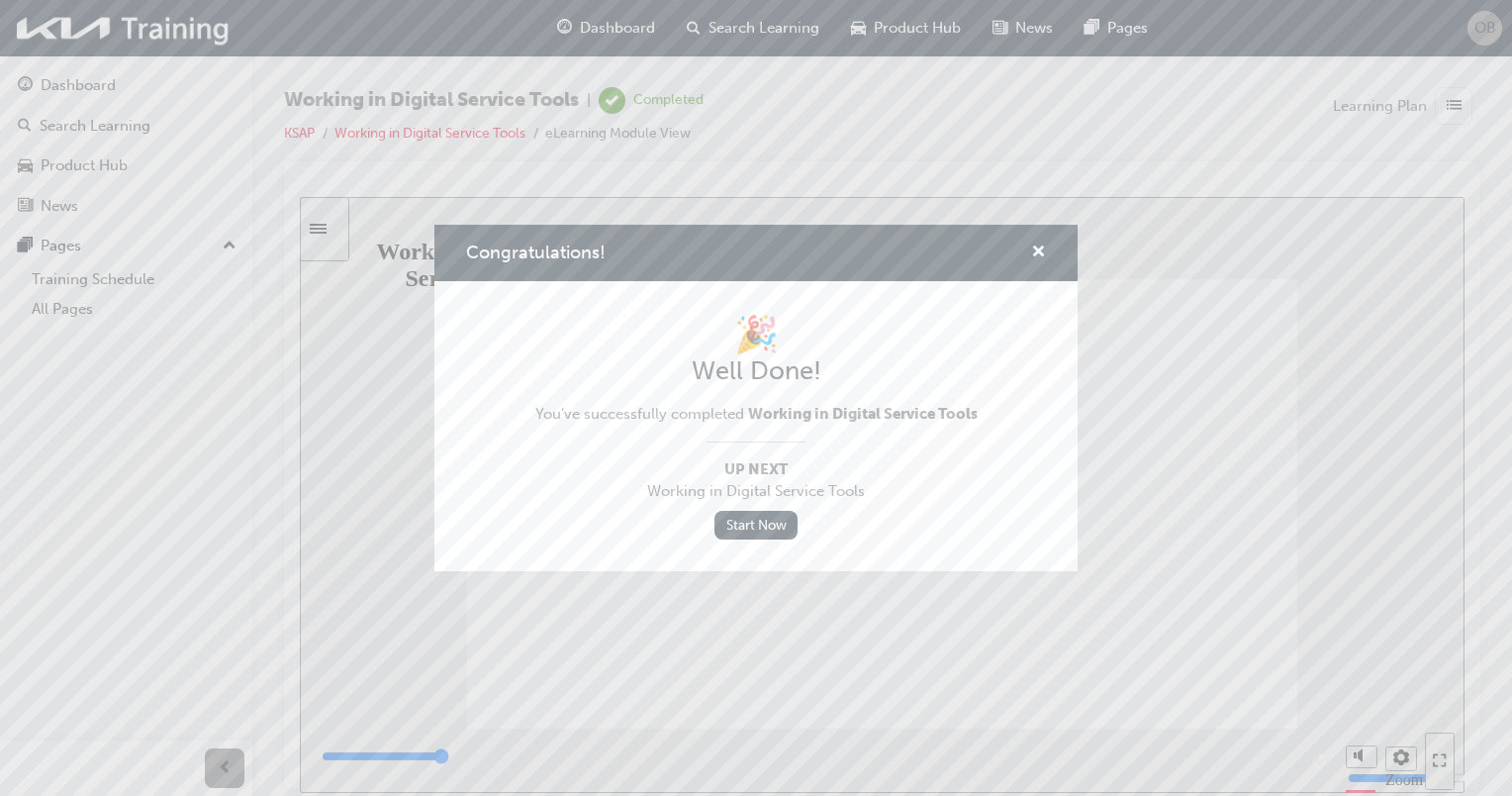 click on "Congratulations!" at bounding box center (756, 252) 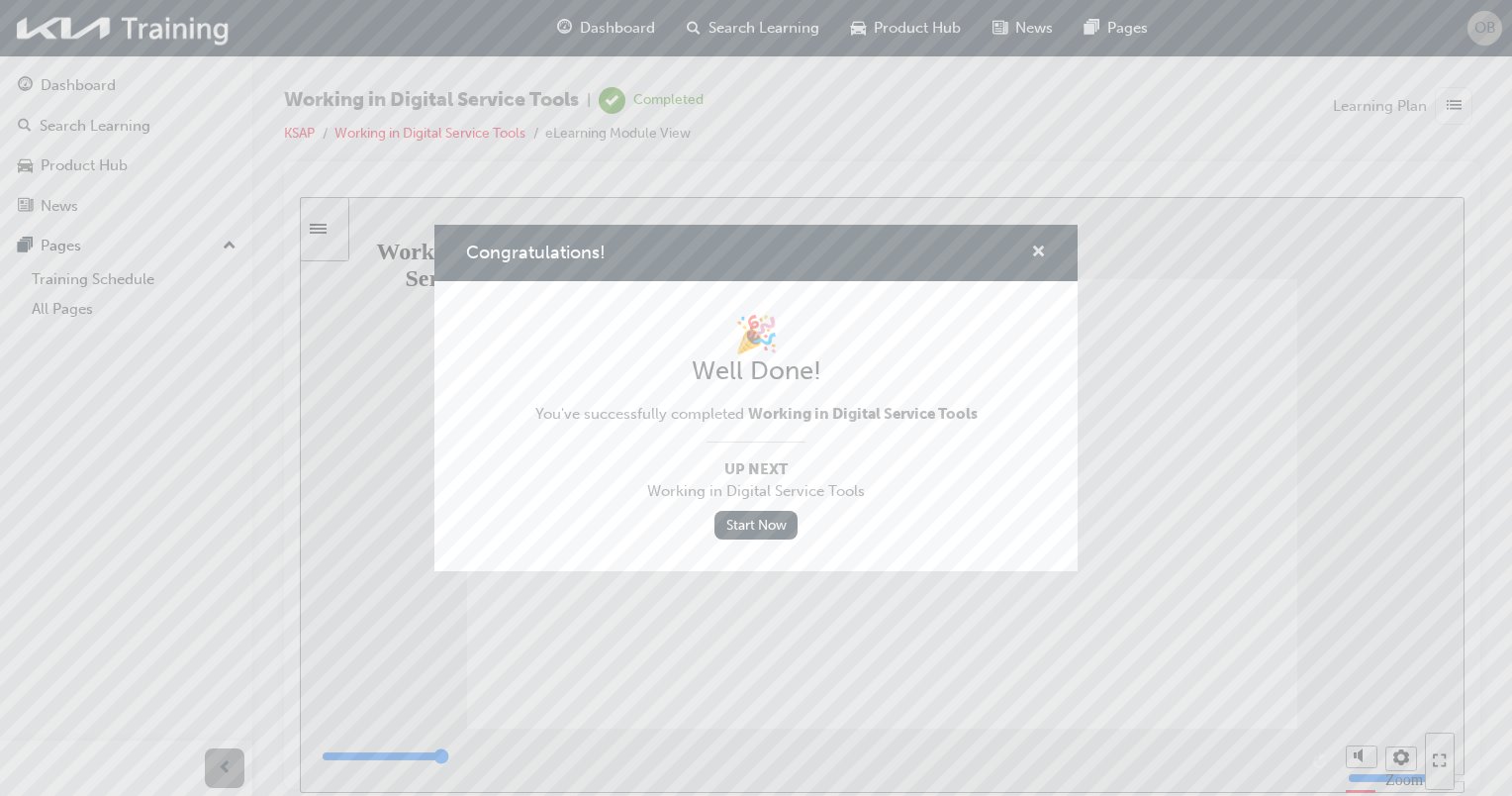 click at bounding box center [1038, 252] 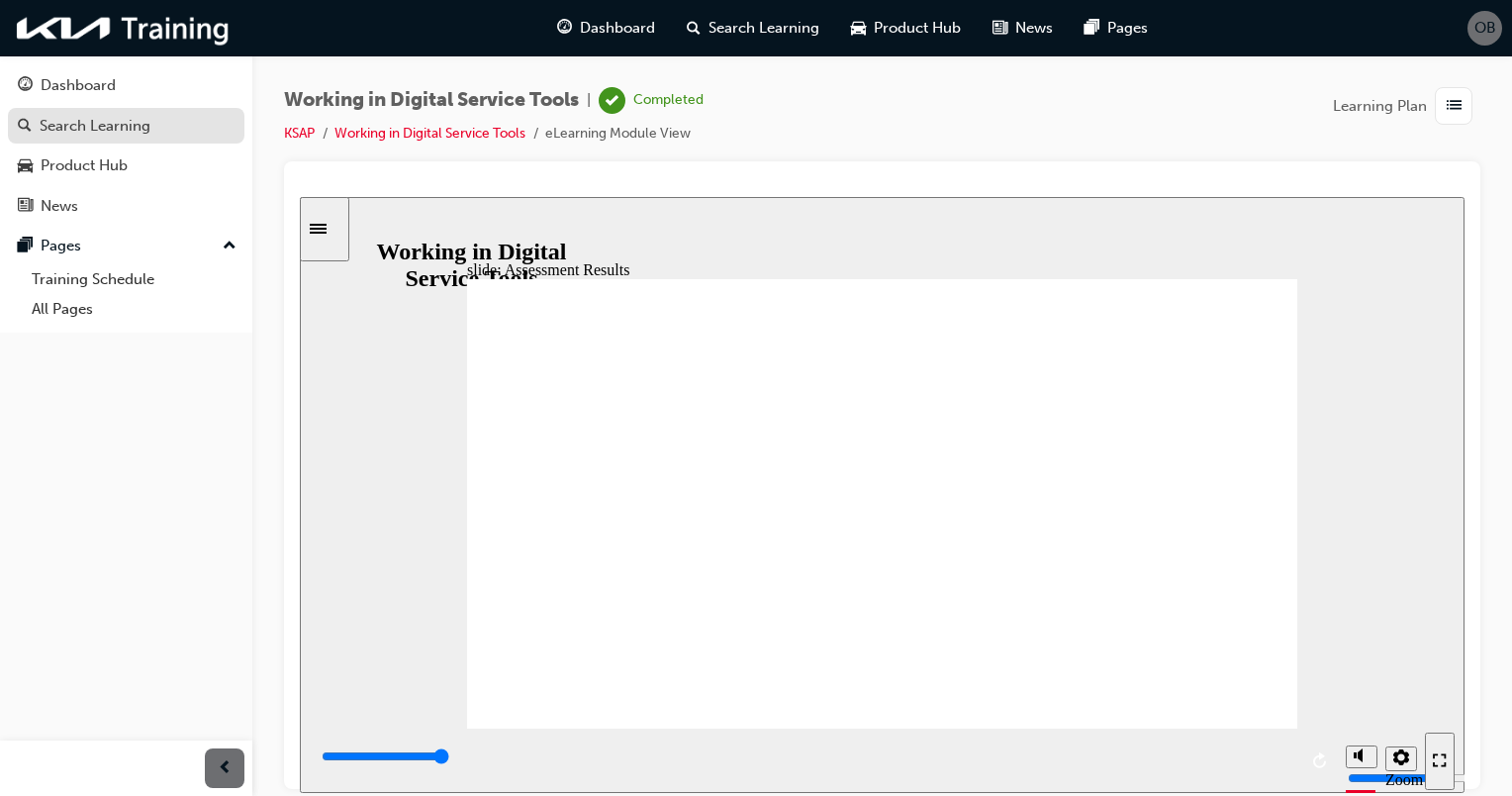 click on "Search Learning" at bounding box center [95, 126] 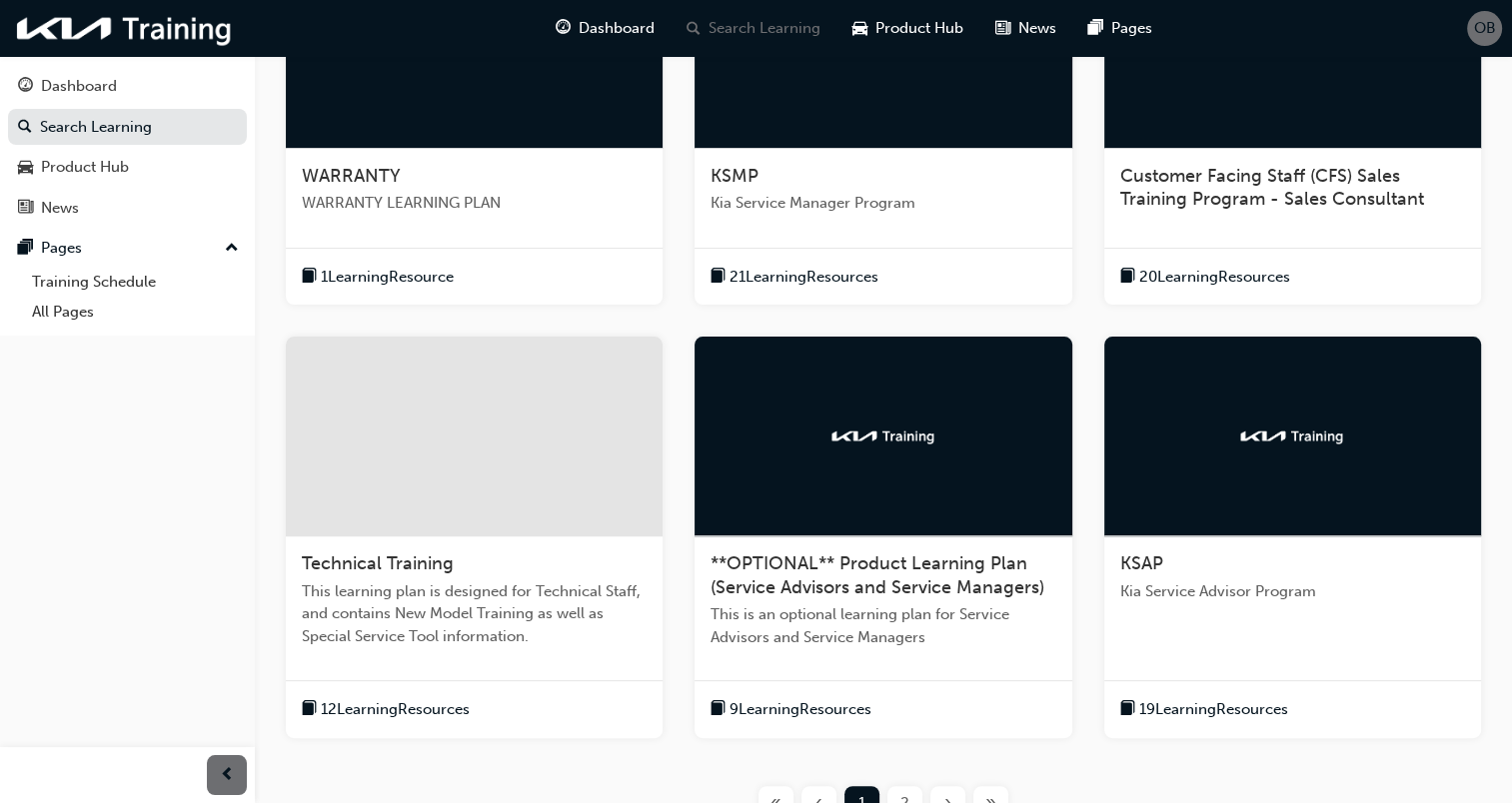 scroll, scrollTop: 514, scrollLeft: 0, axis: vertical 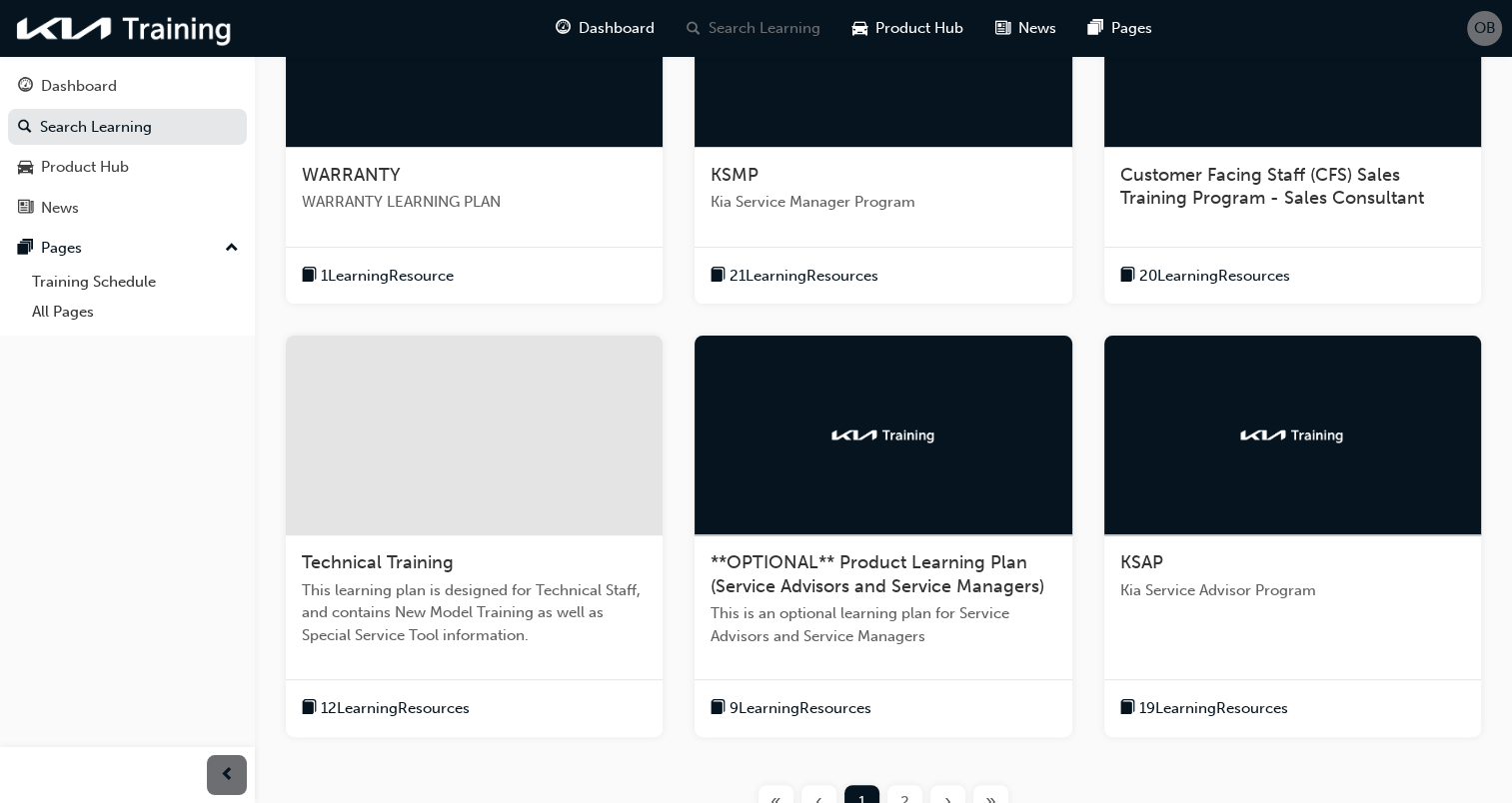 click on "KSAP" at bounding box center [1292, 563] 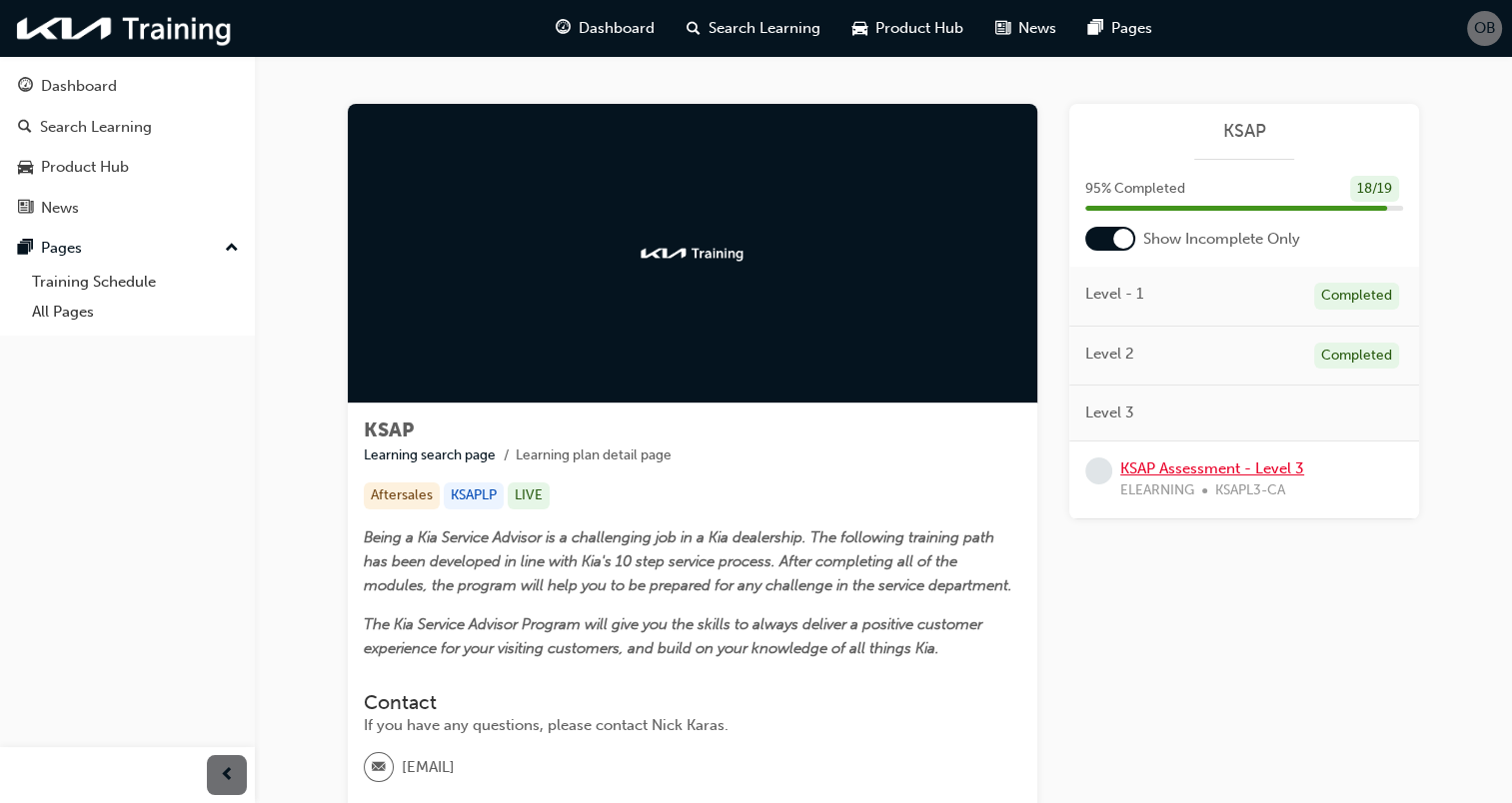 click on "KSAP Assessment - Level 3" at bounding box center (1212, 468) 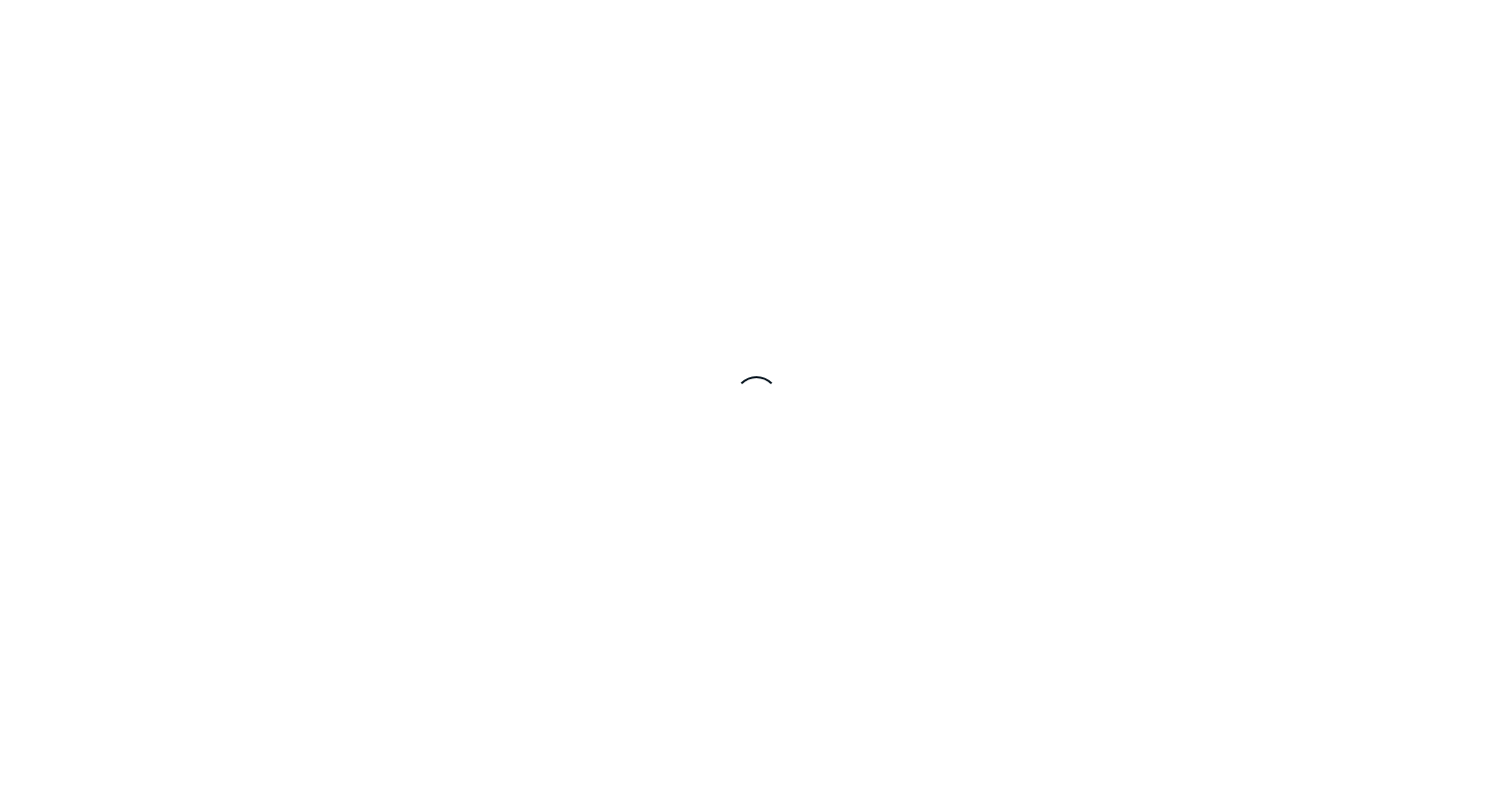 scroll, scrollTop: 0, scrollLeft: 0, axis: both 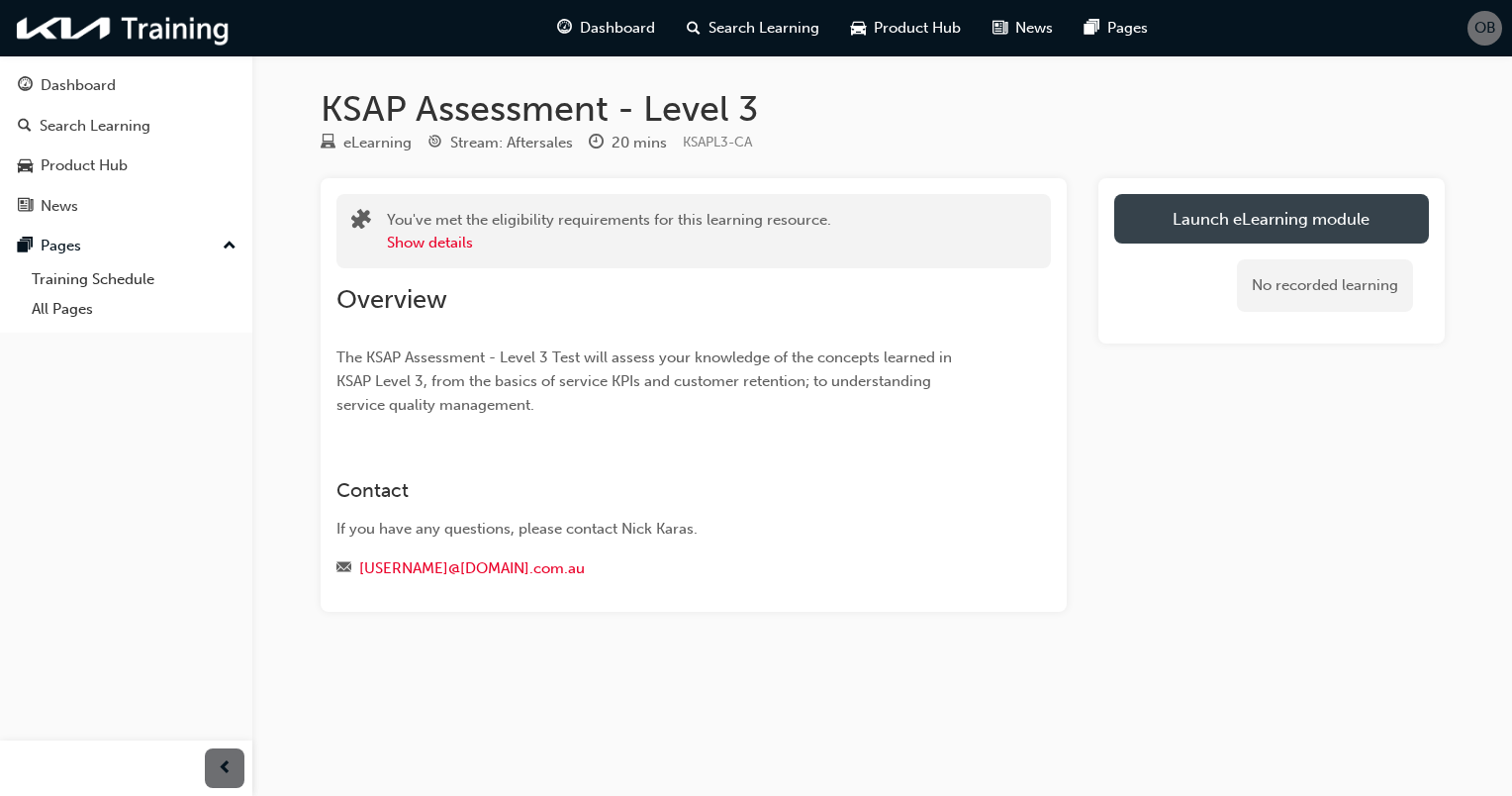 click on "Launch eLearning module" at bounding box center (1272, 219) 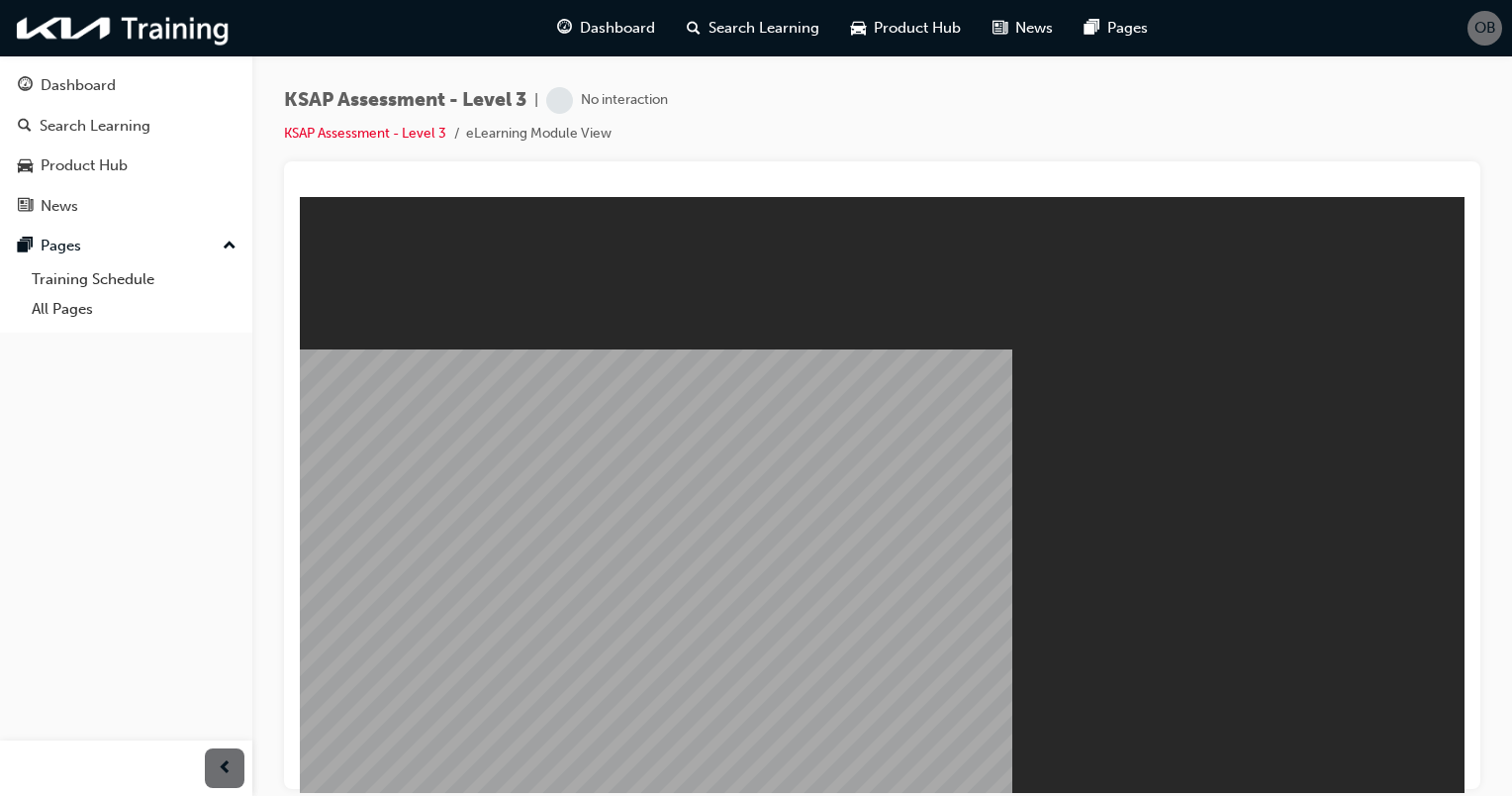 scroll, scrollTop: 0, scrollLeft: 0, axis: both 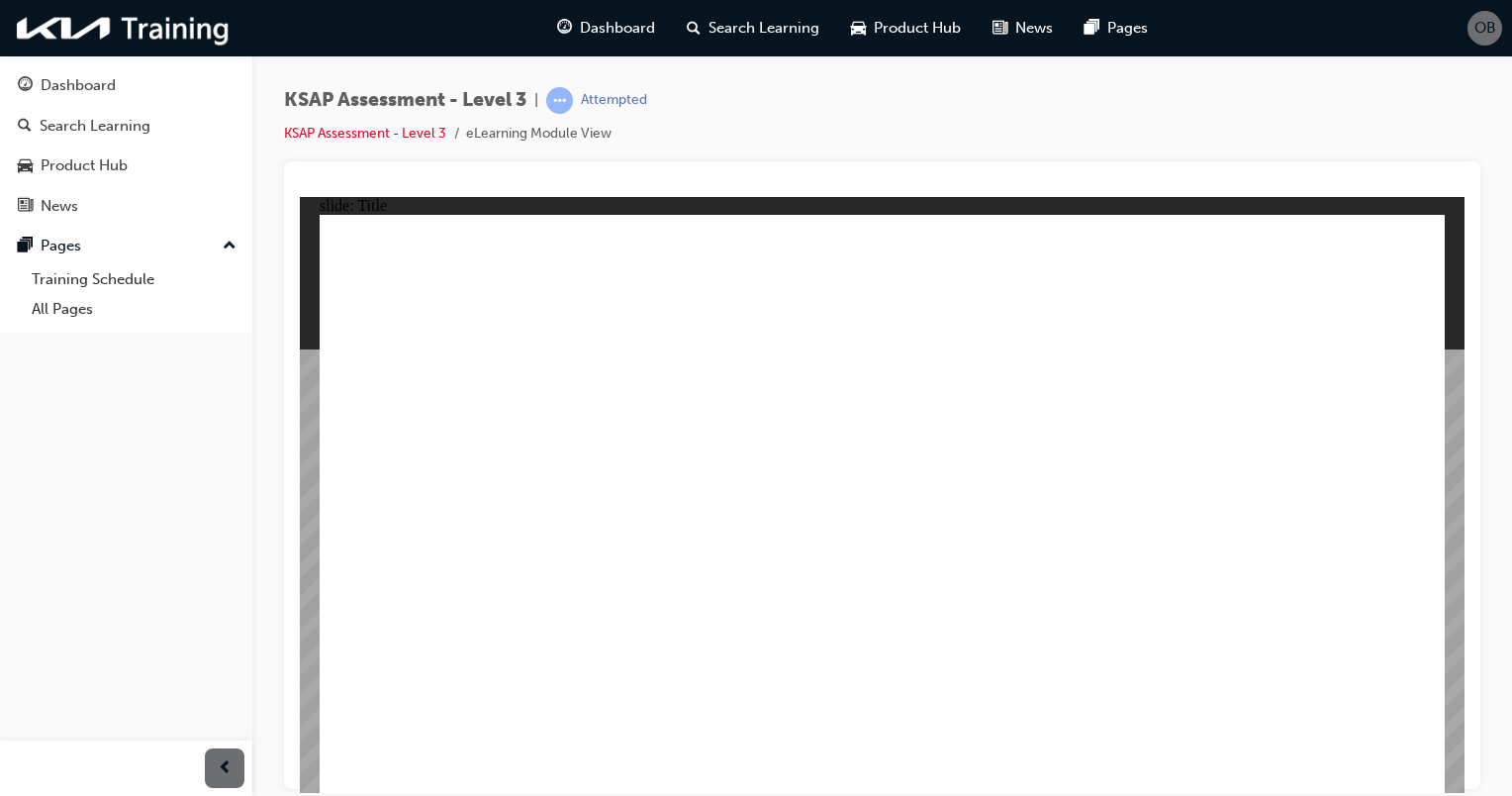 click 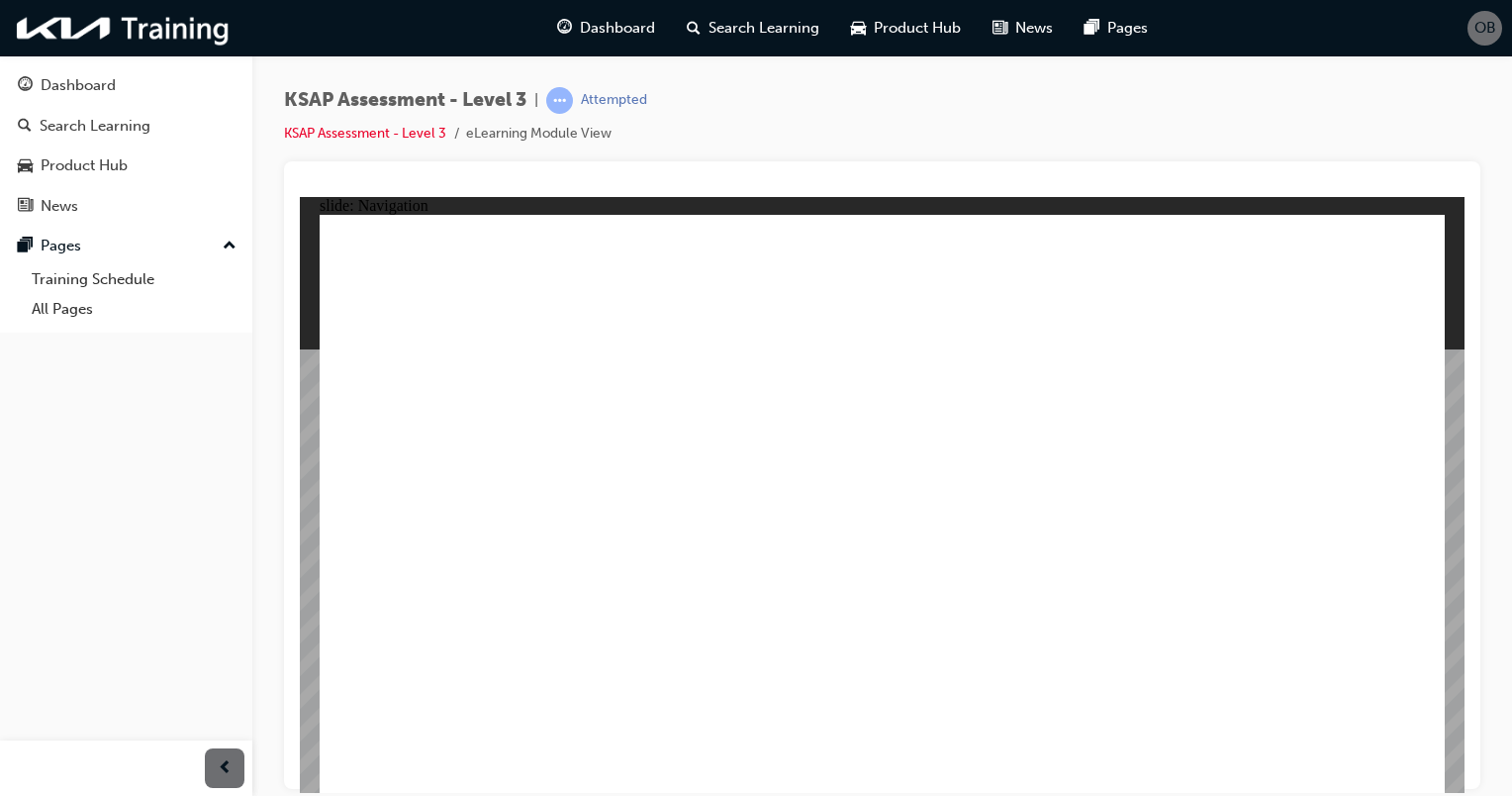 click at bounding box center (882, 1527) 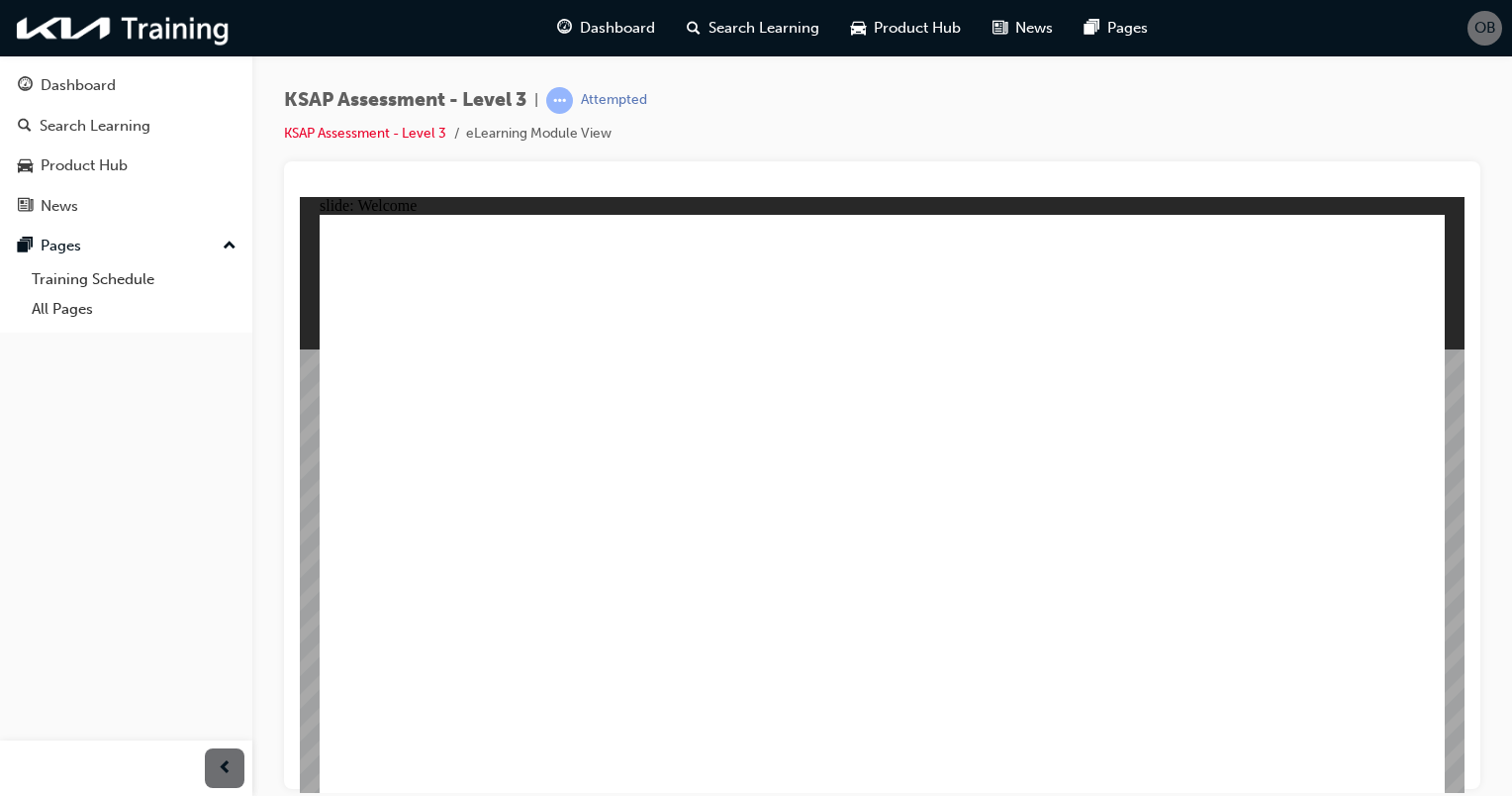 click 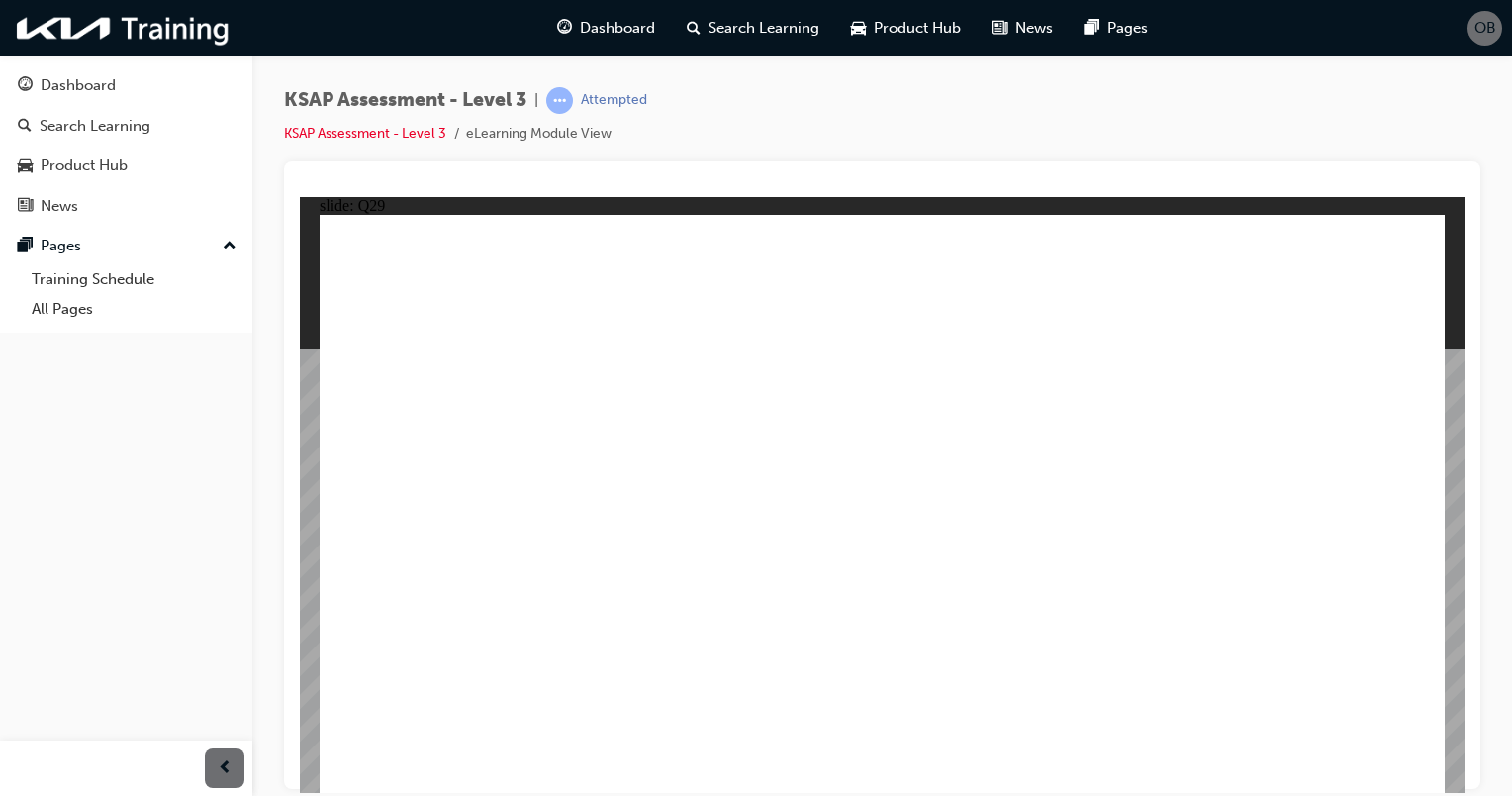 click on "slide: Q29
Rectangle Group
Rectangle 2 Line 2 Menu Resources Question  Line 3 Rectangle 3 Which affects the Parts Sales per Labor Hour Sold? (3 answers)   Choose the 3 correct answers then click Submit. Billing & Discount Rate Labor Sales Mix Check for Extra Work Service Retention Rate Submit Oval 1 Oval 1 Correct Incorrect Menu Resources Question  Which affects the Parts Sales per Labor Hour  Sold? (3 answers) Choose the 3 correct answers then click Submit. Billing & Discount Rate Labor Sales Mix Check for Extra Work Service Retention Rate Submit Correct Incorrect" at bounding box center [882, 494] 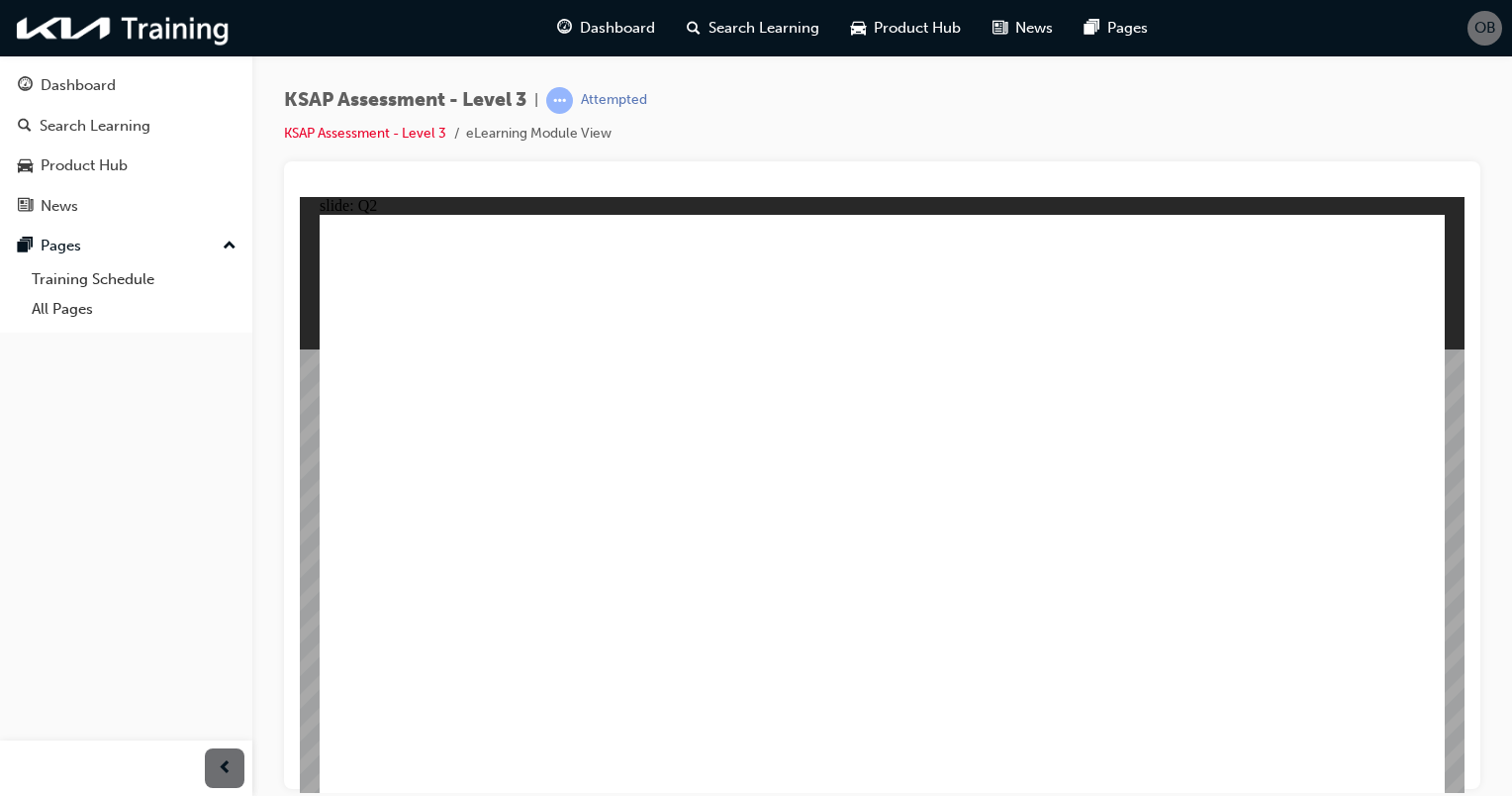 click 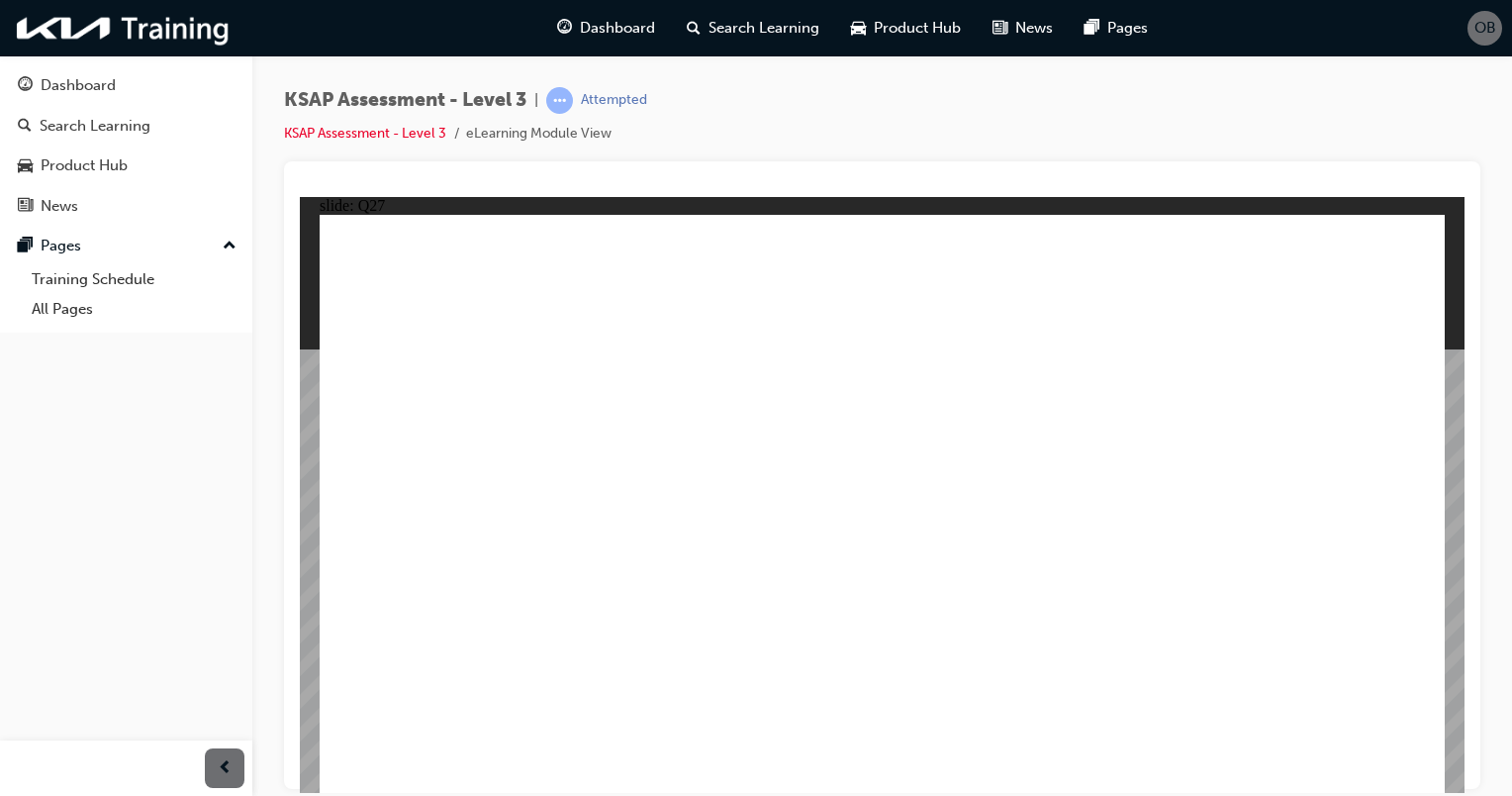 click 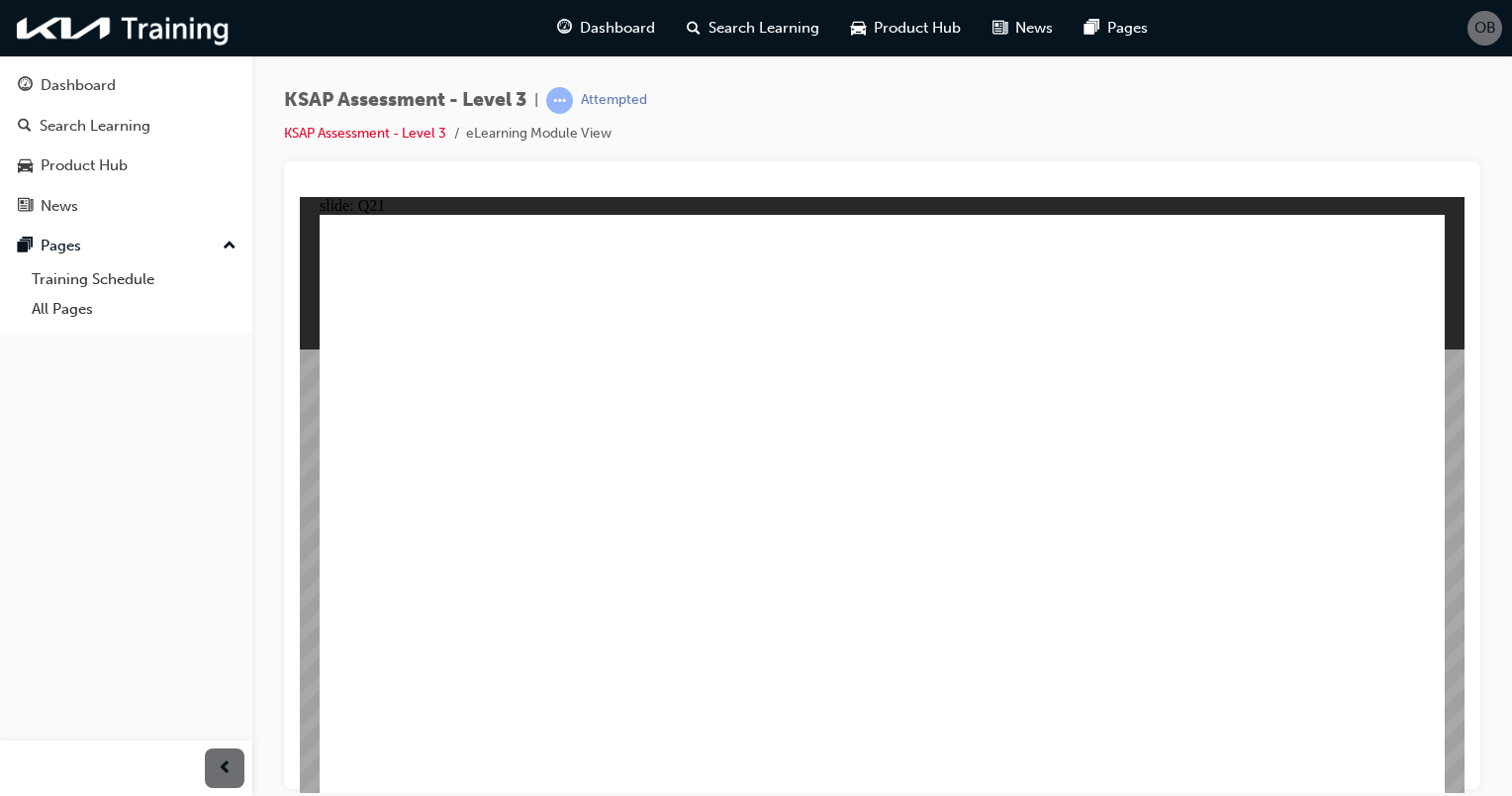 click 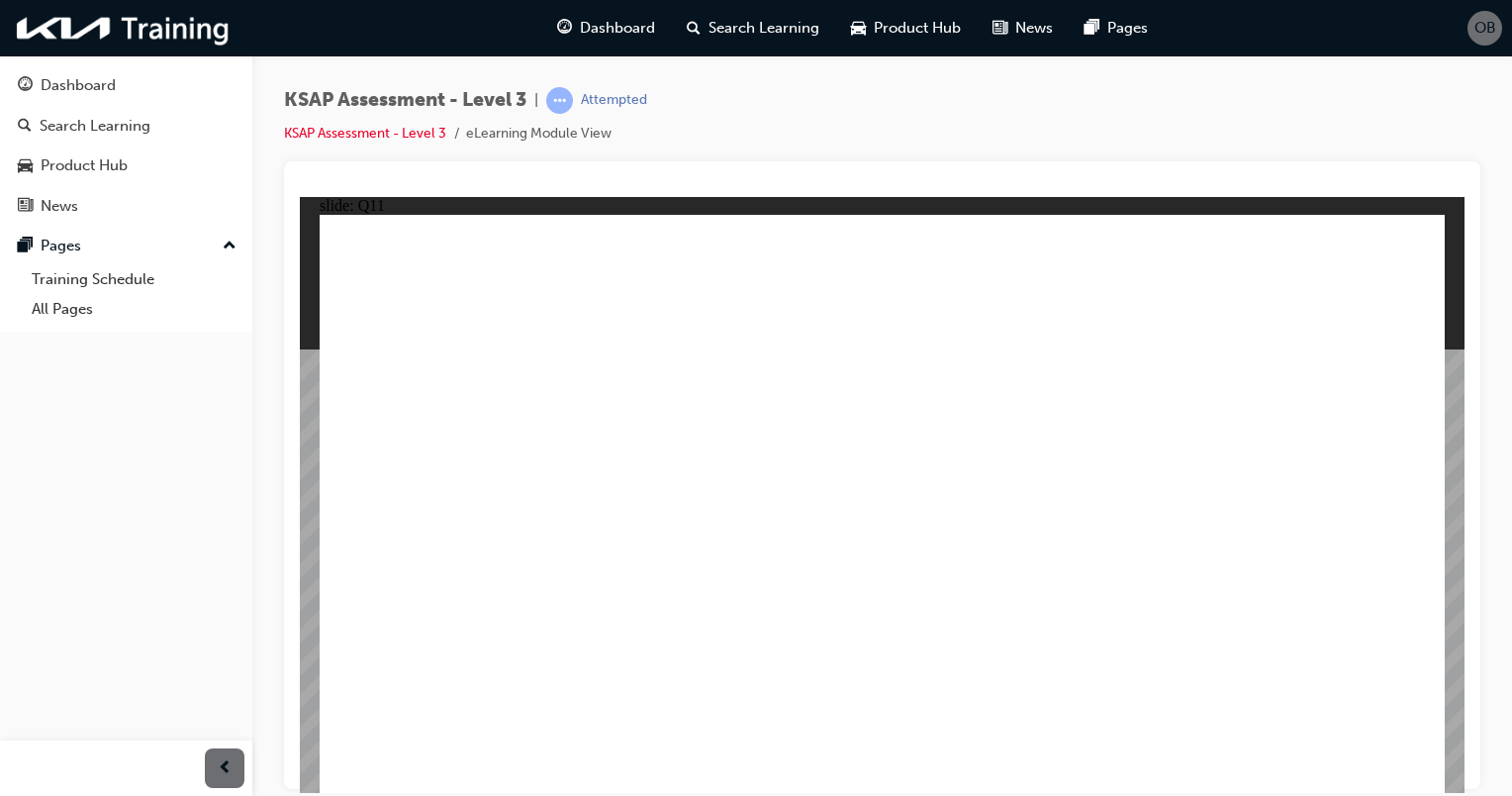 click 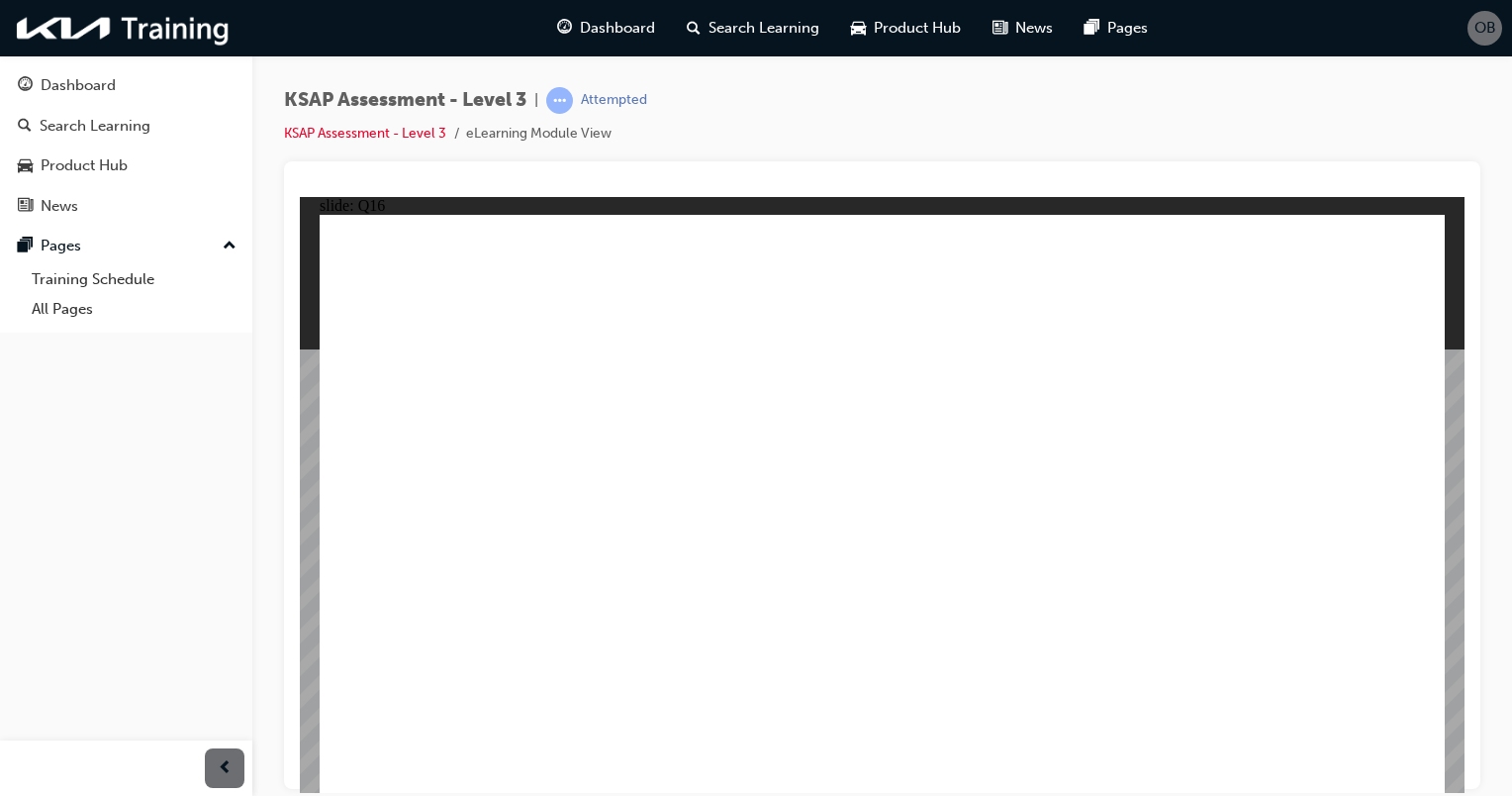 click 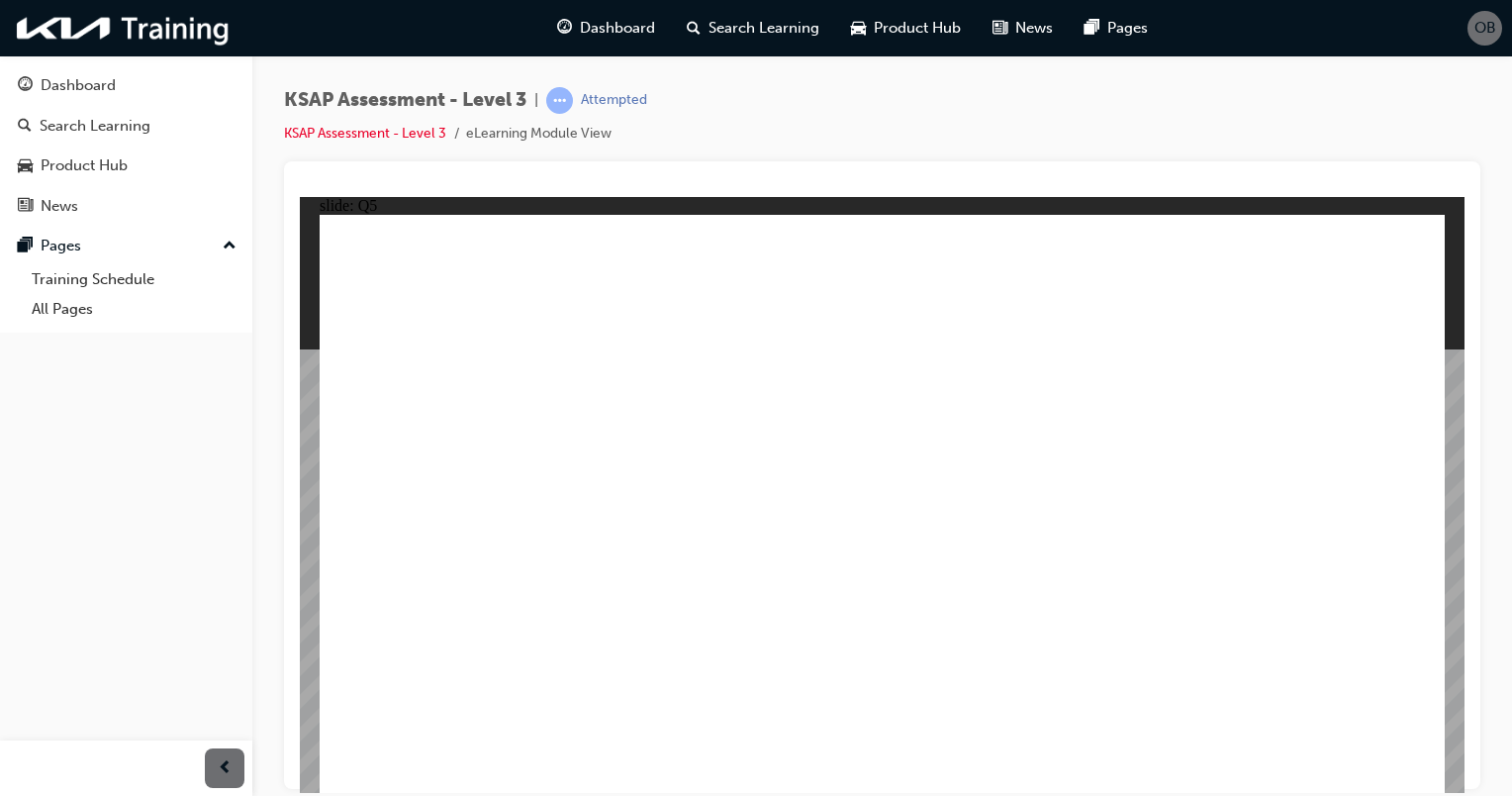 click 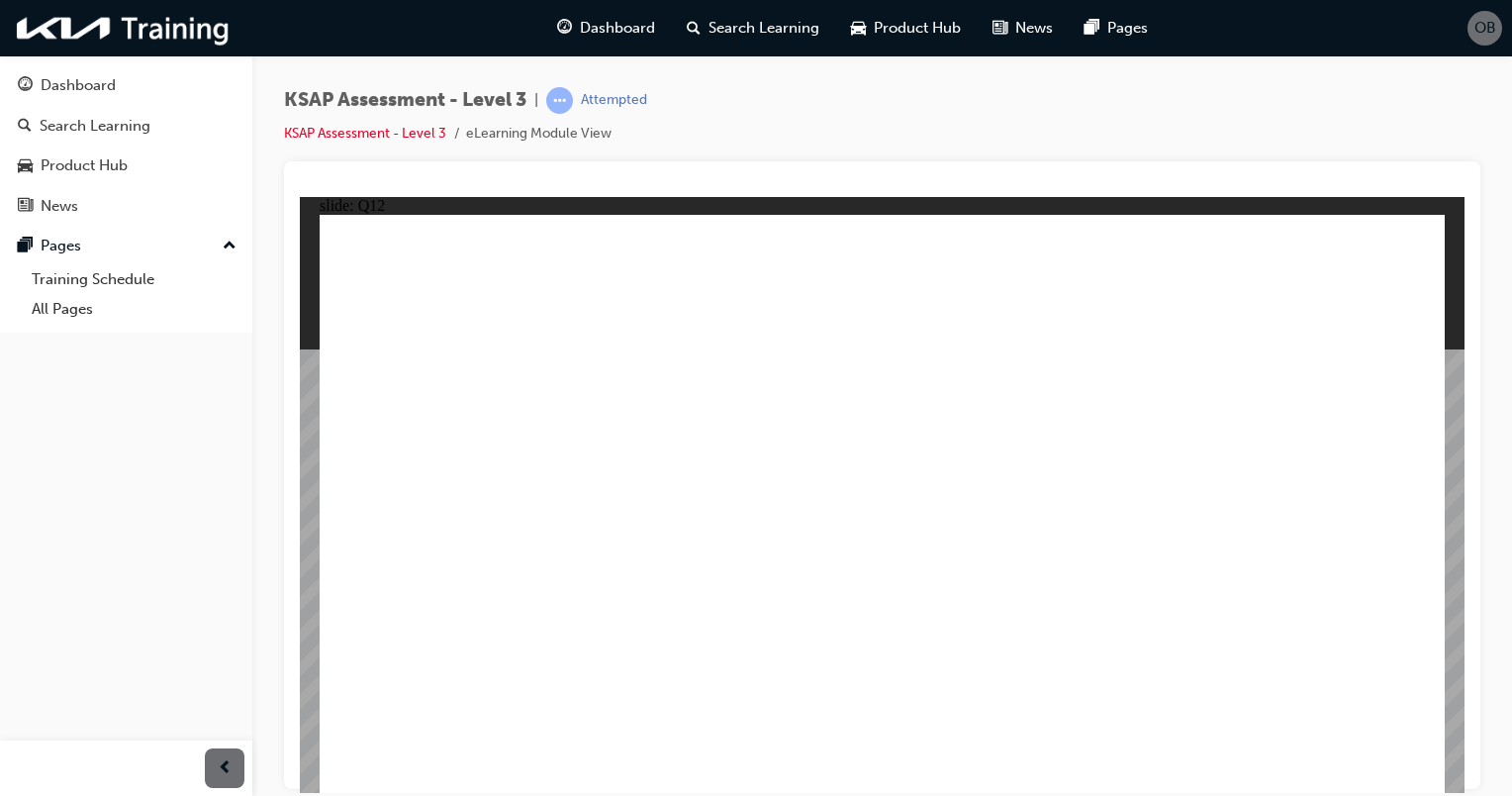 click 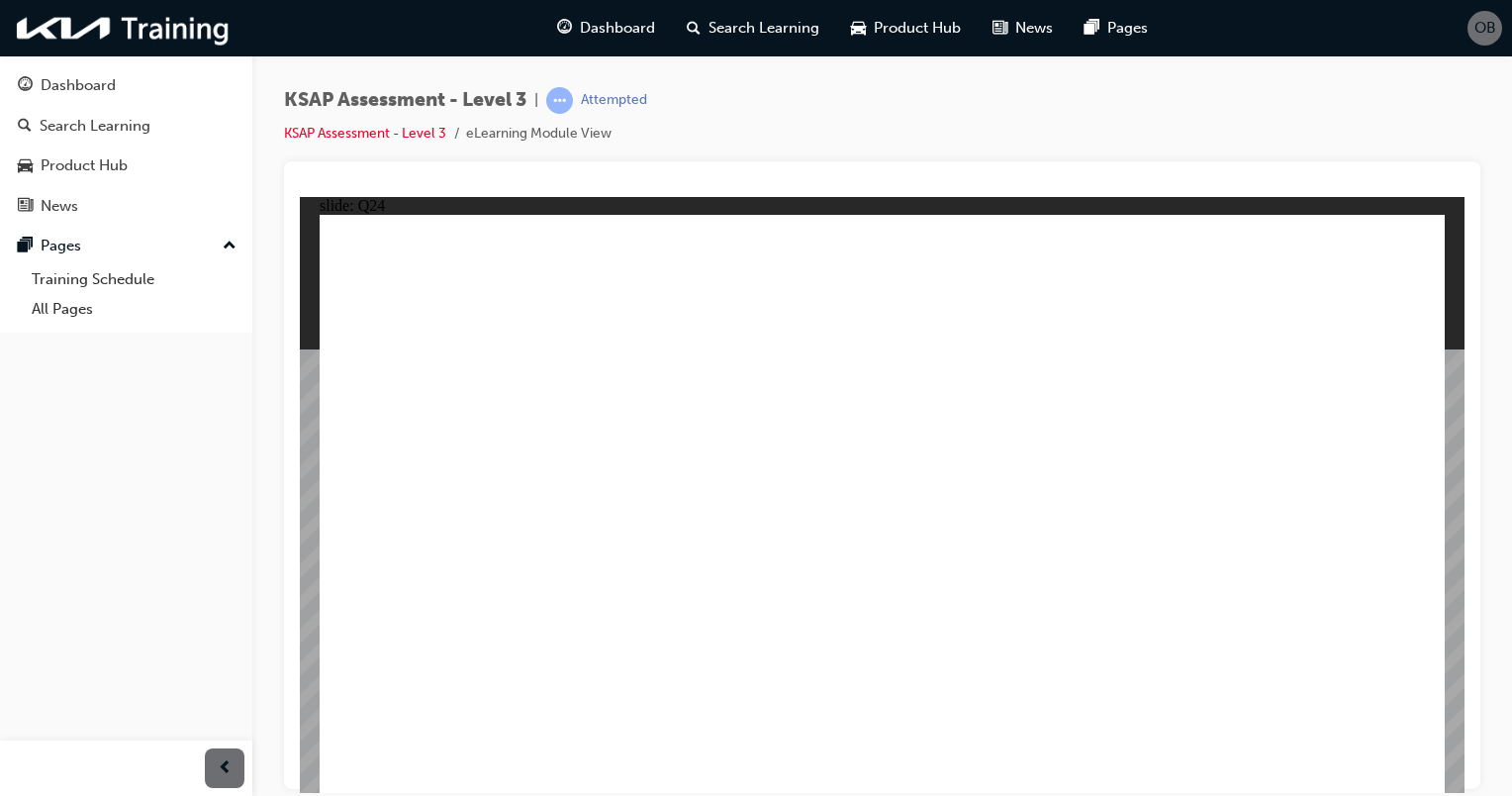 click 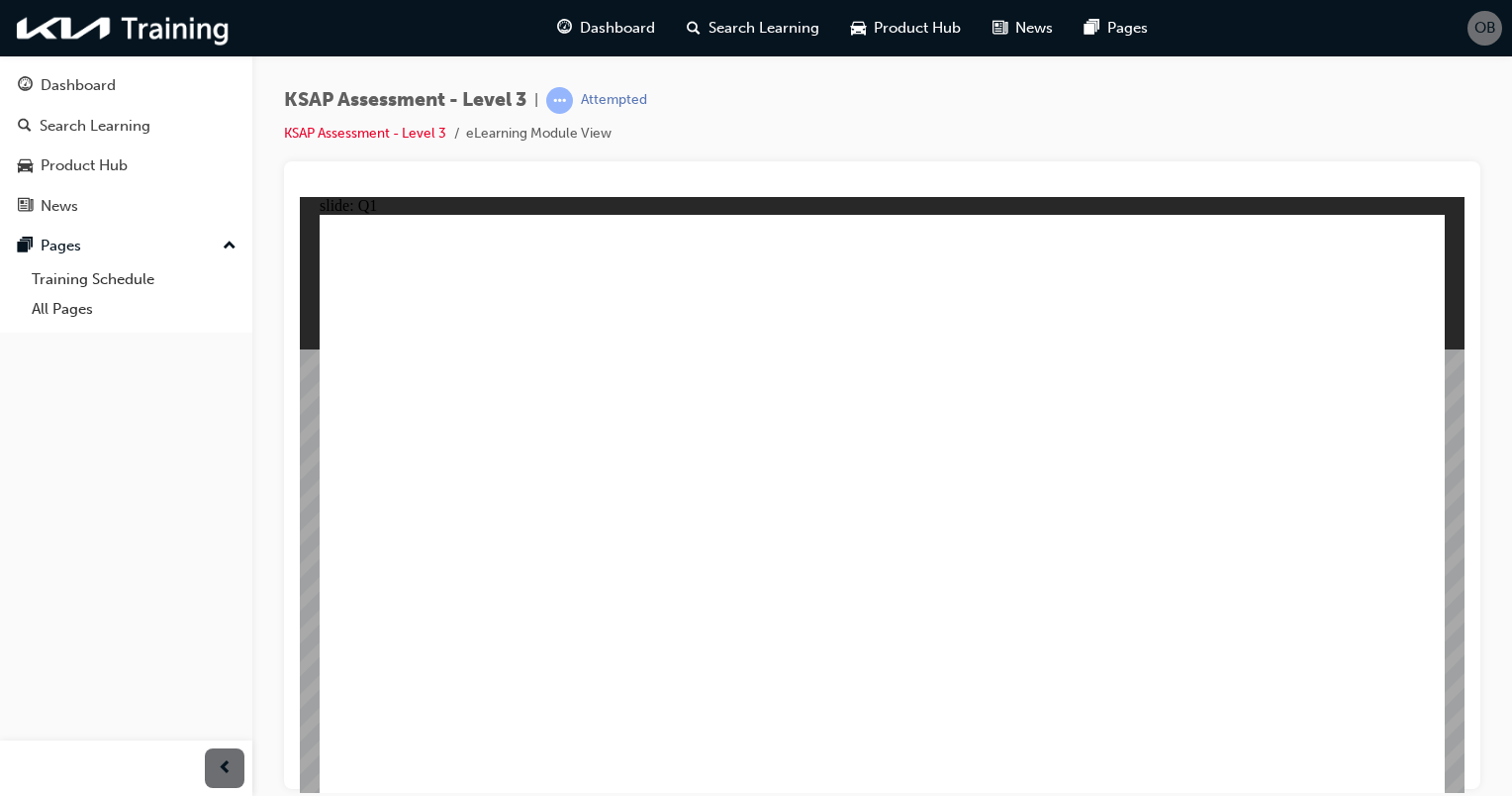 click 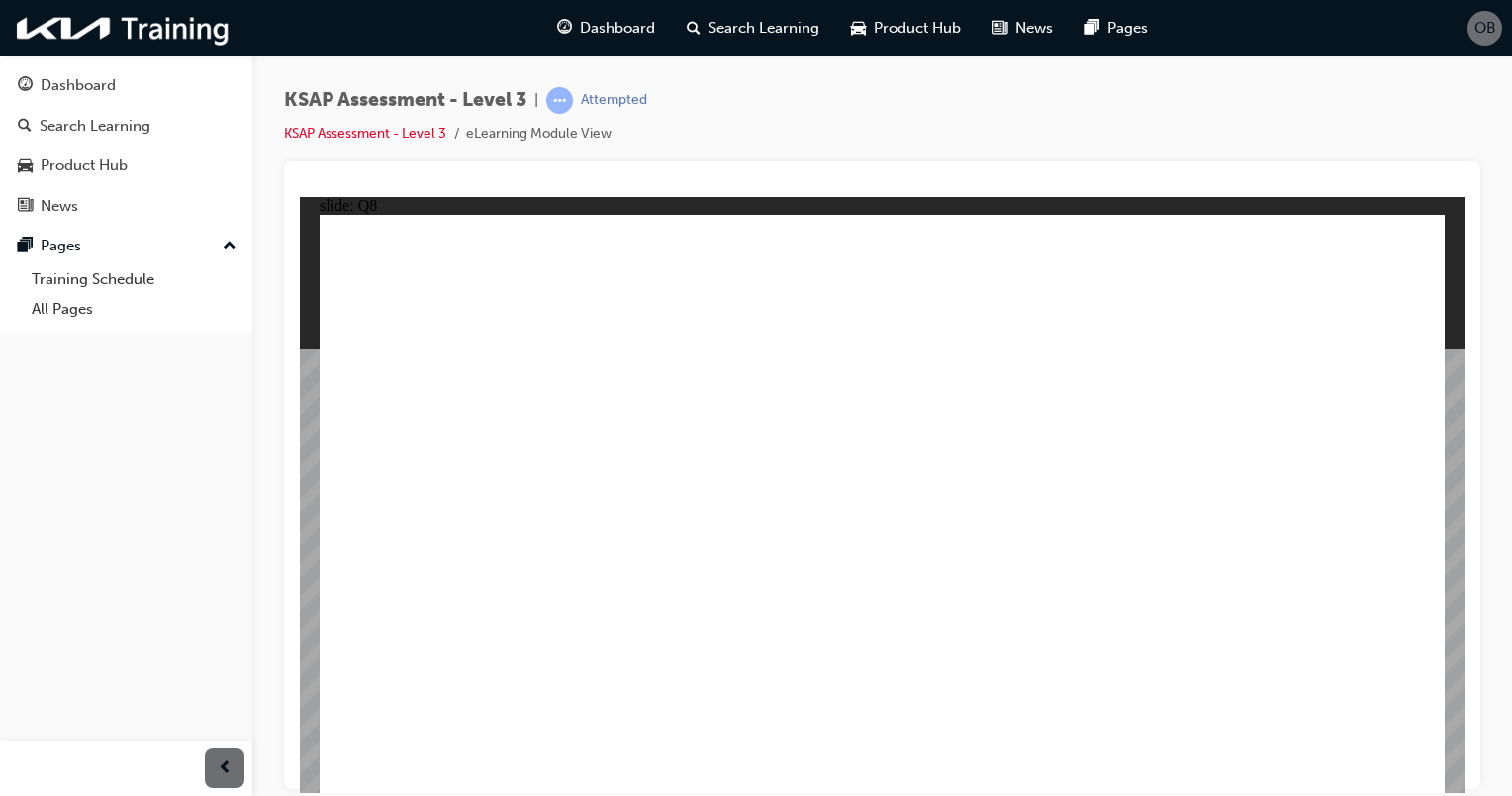 click 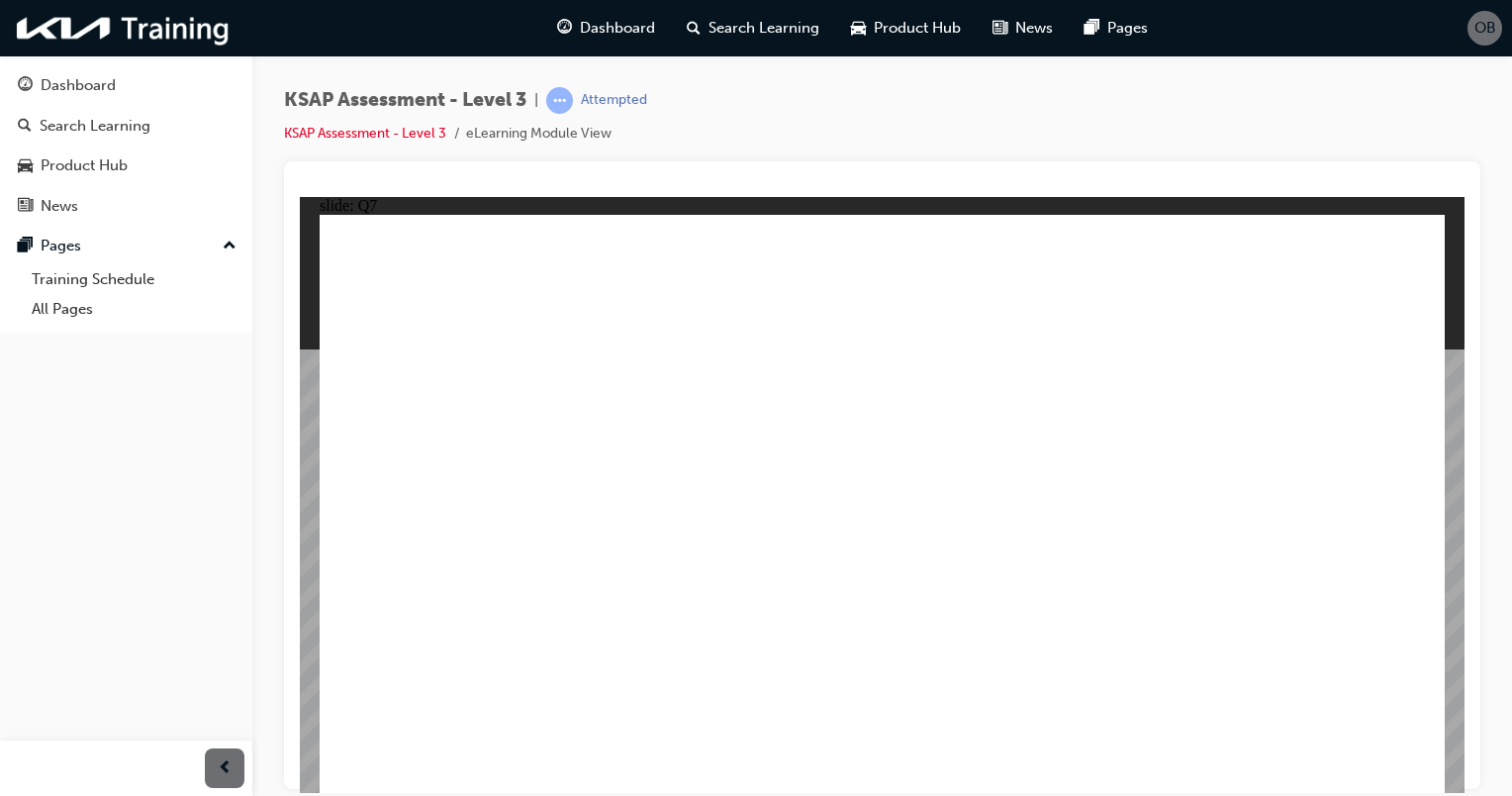 click 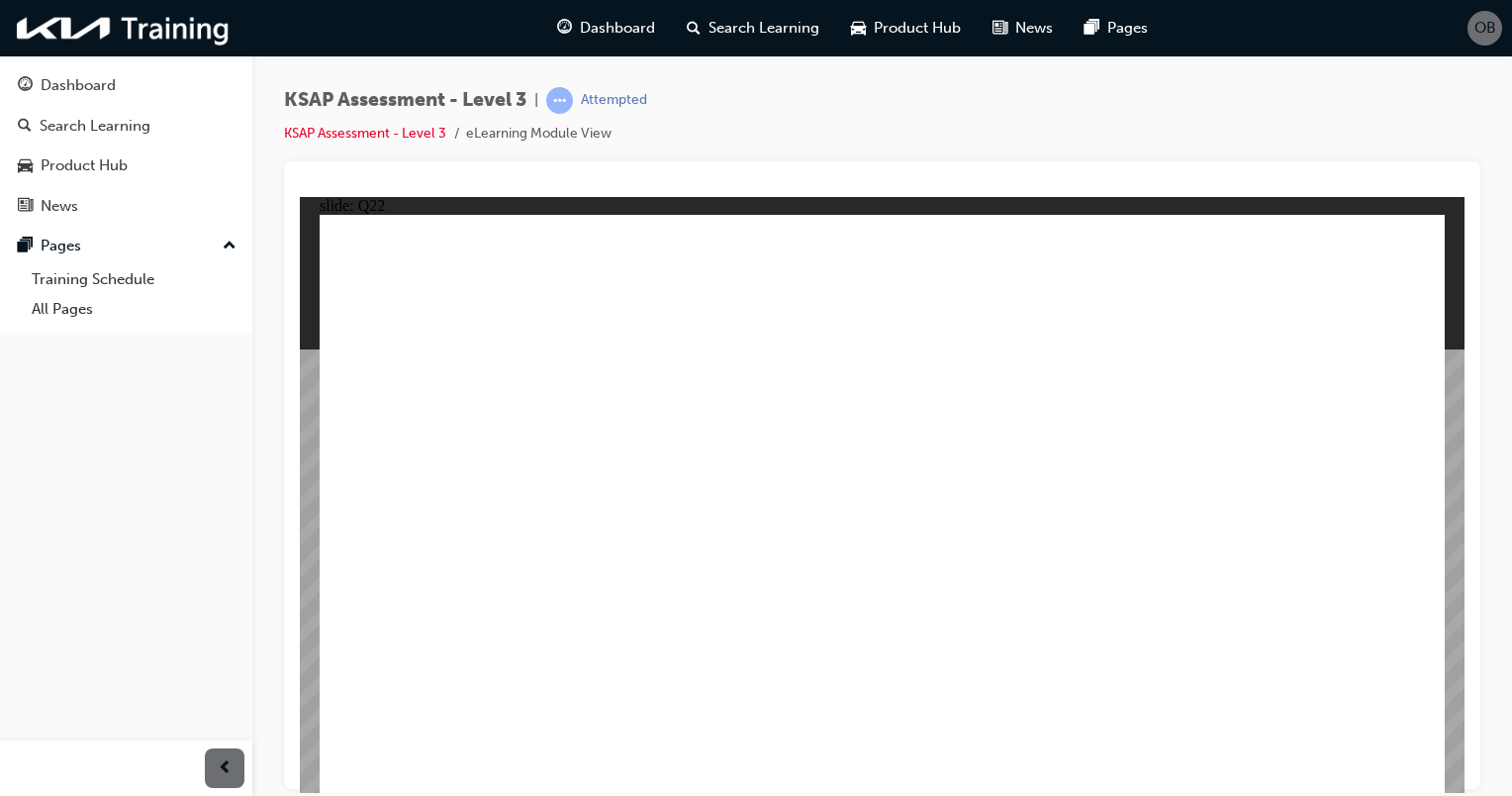 click 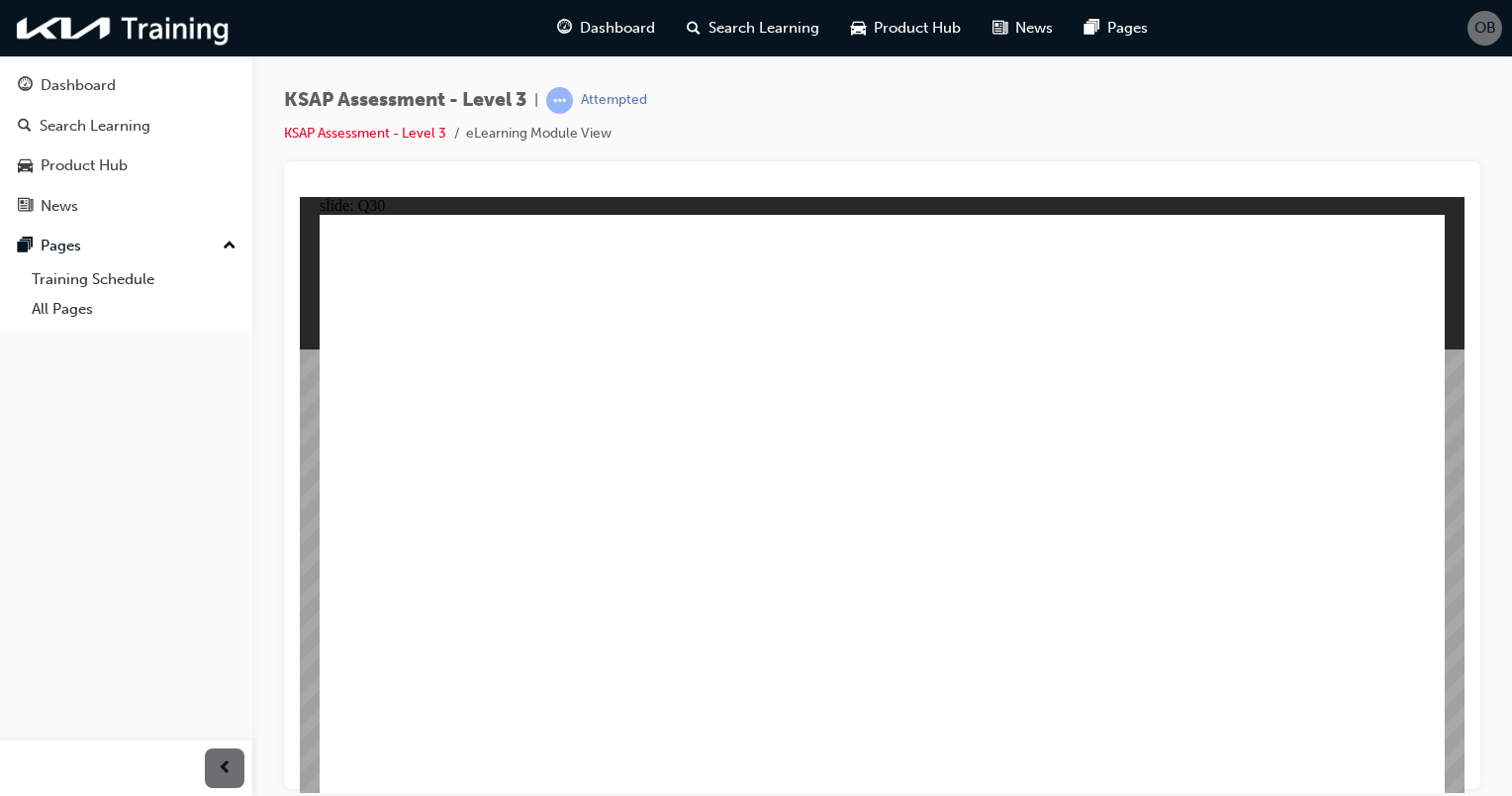 click 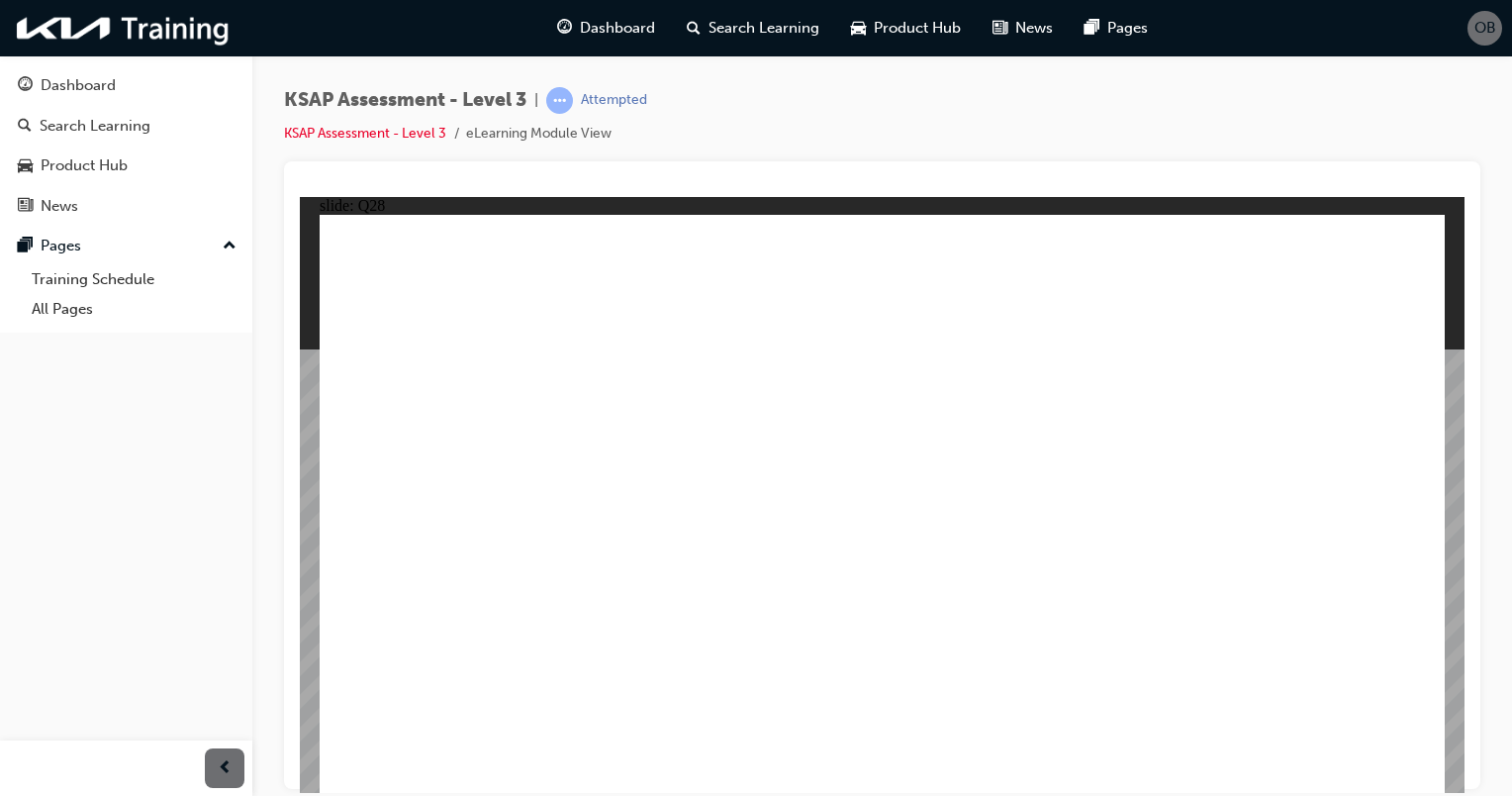click 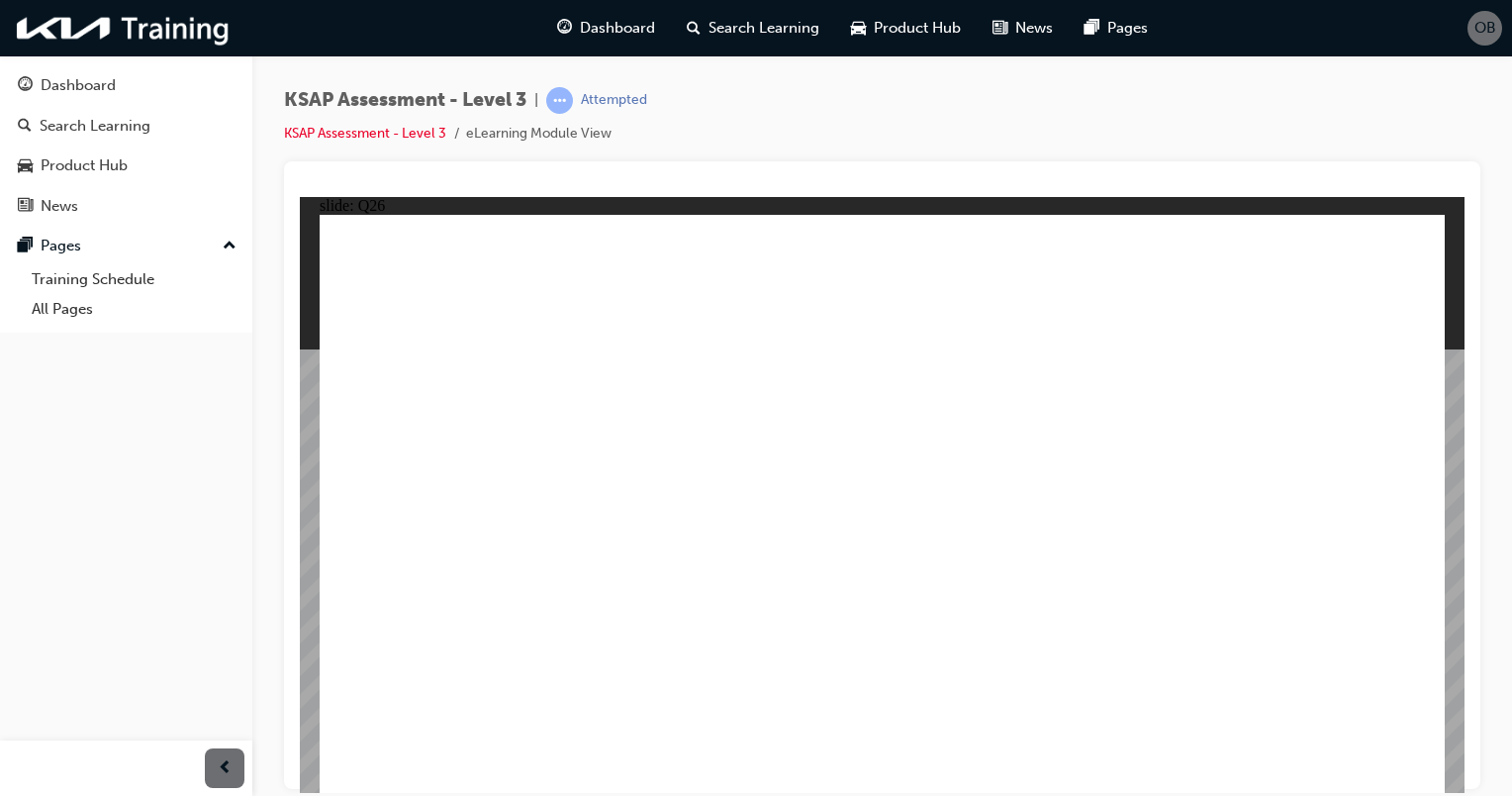click 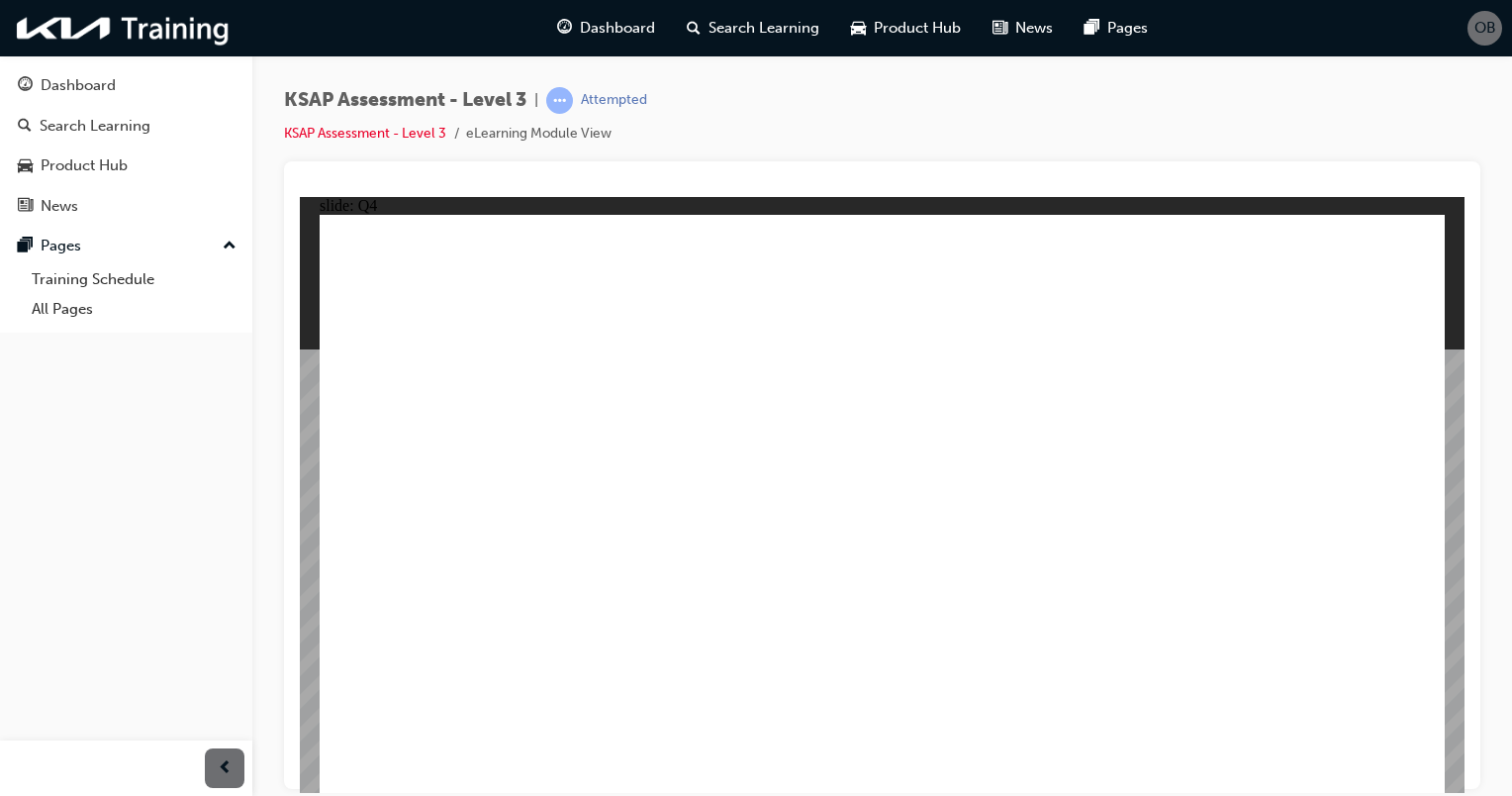 click 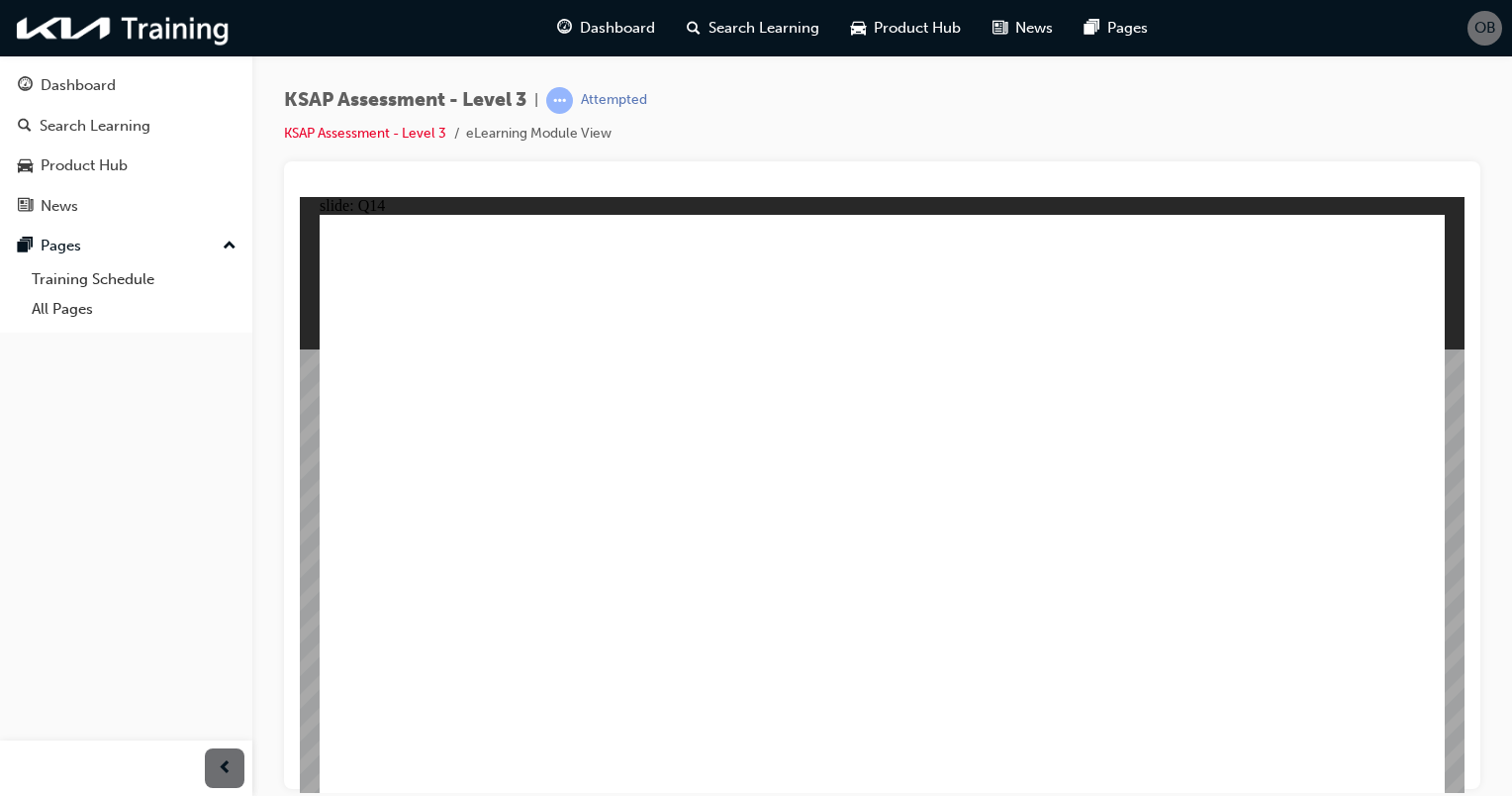 click 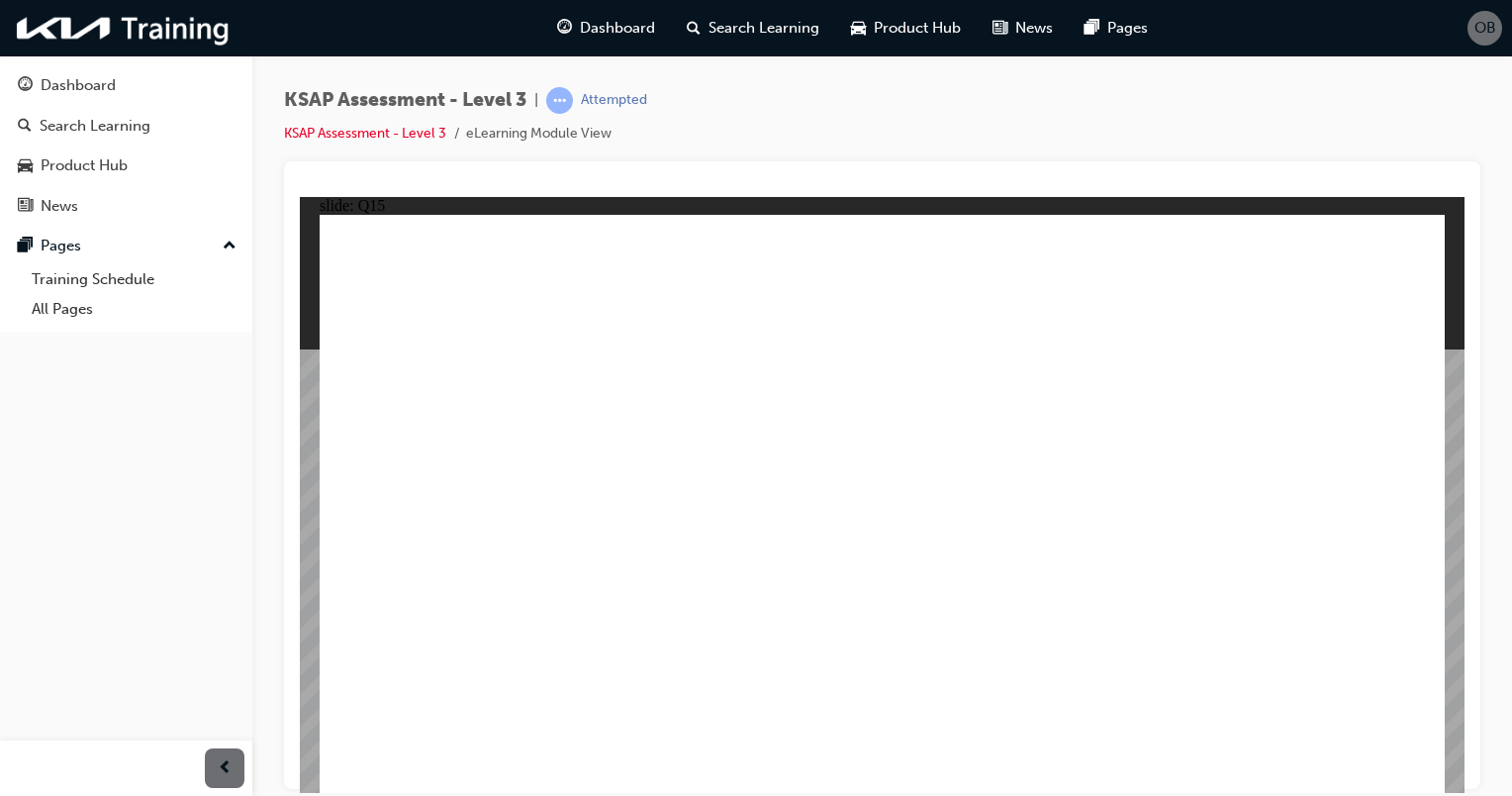 click 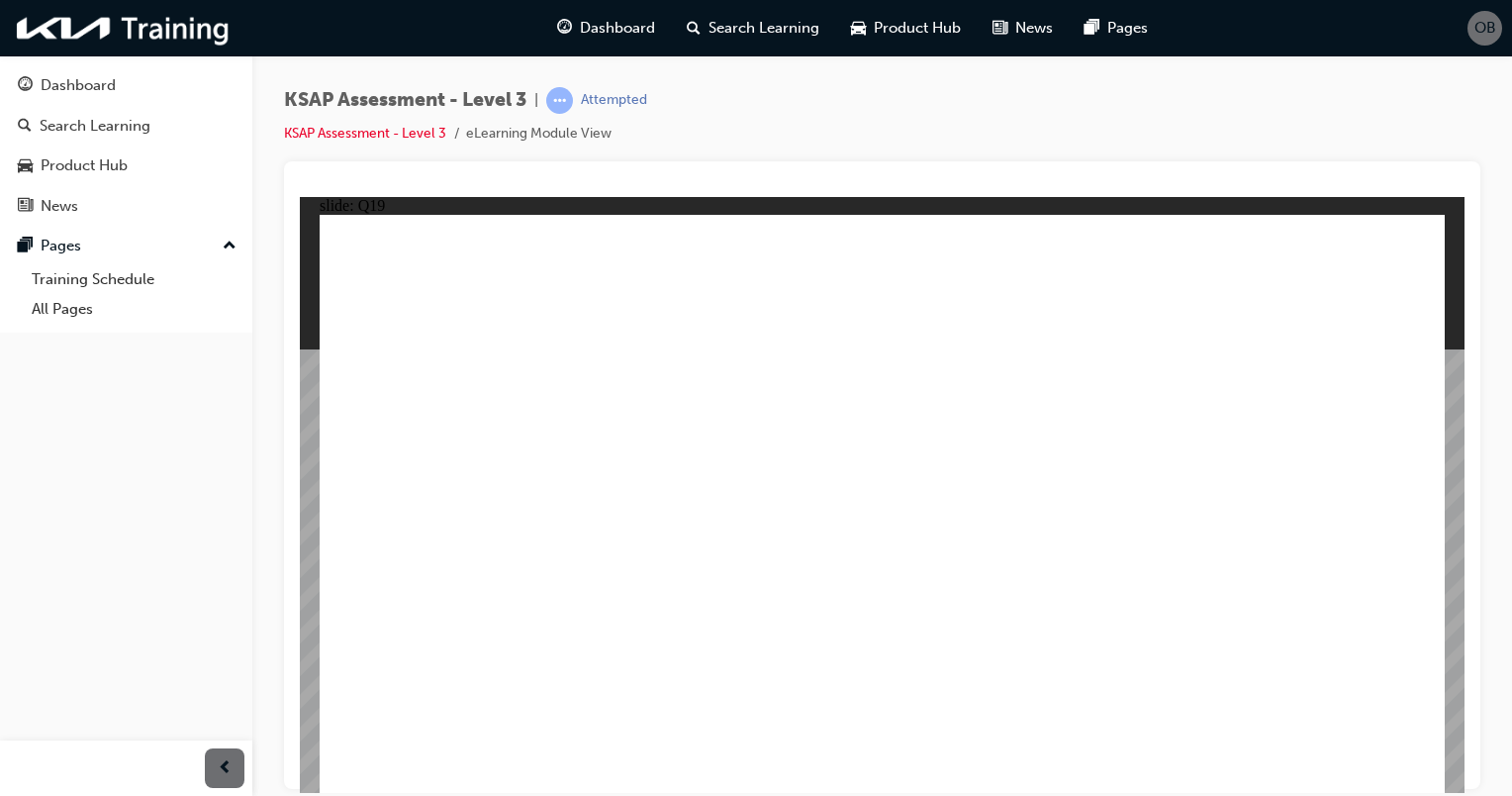click 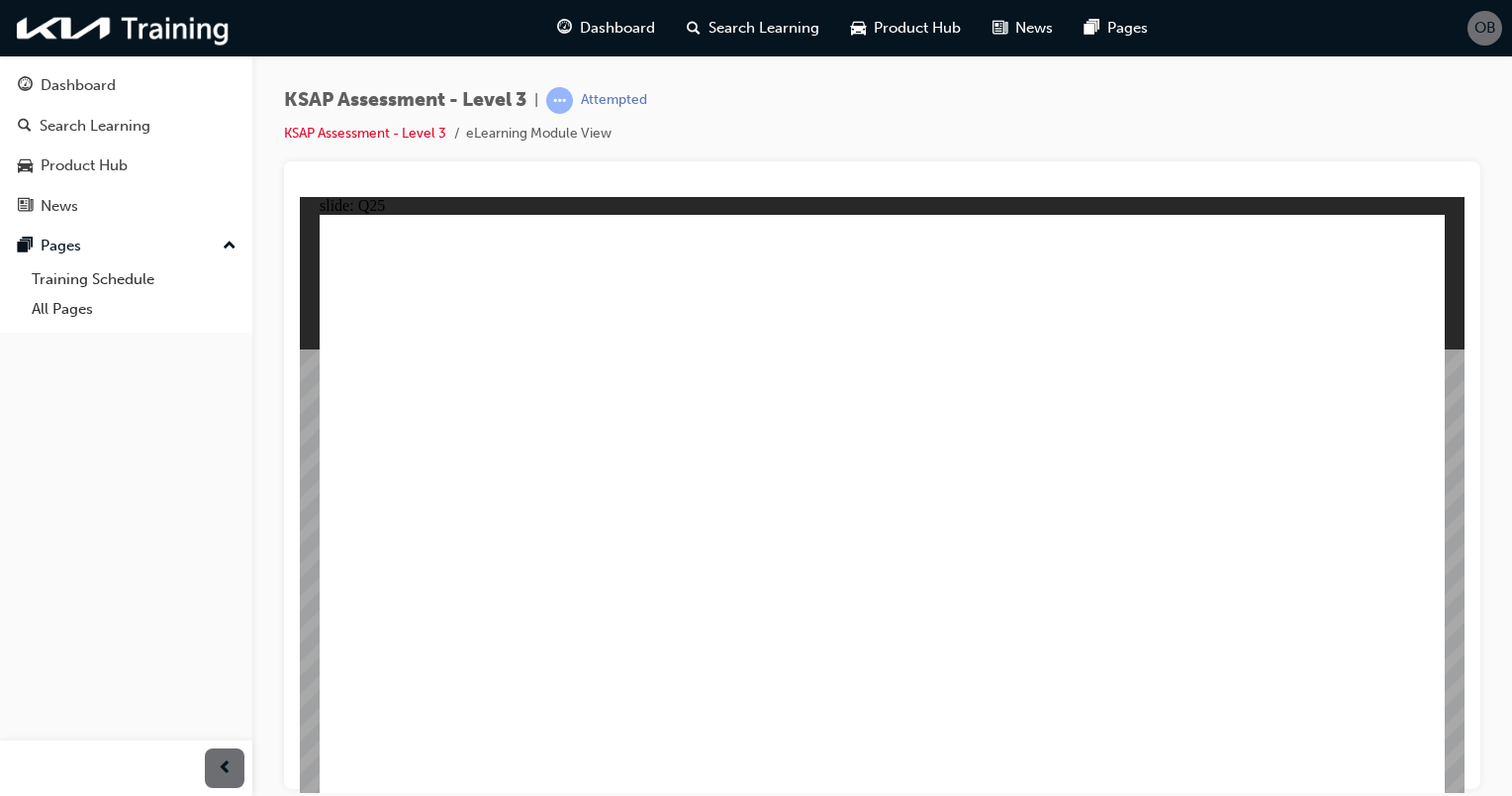 click 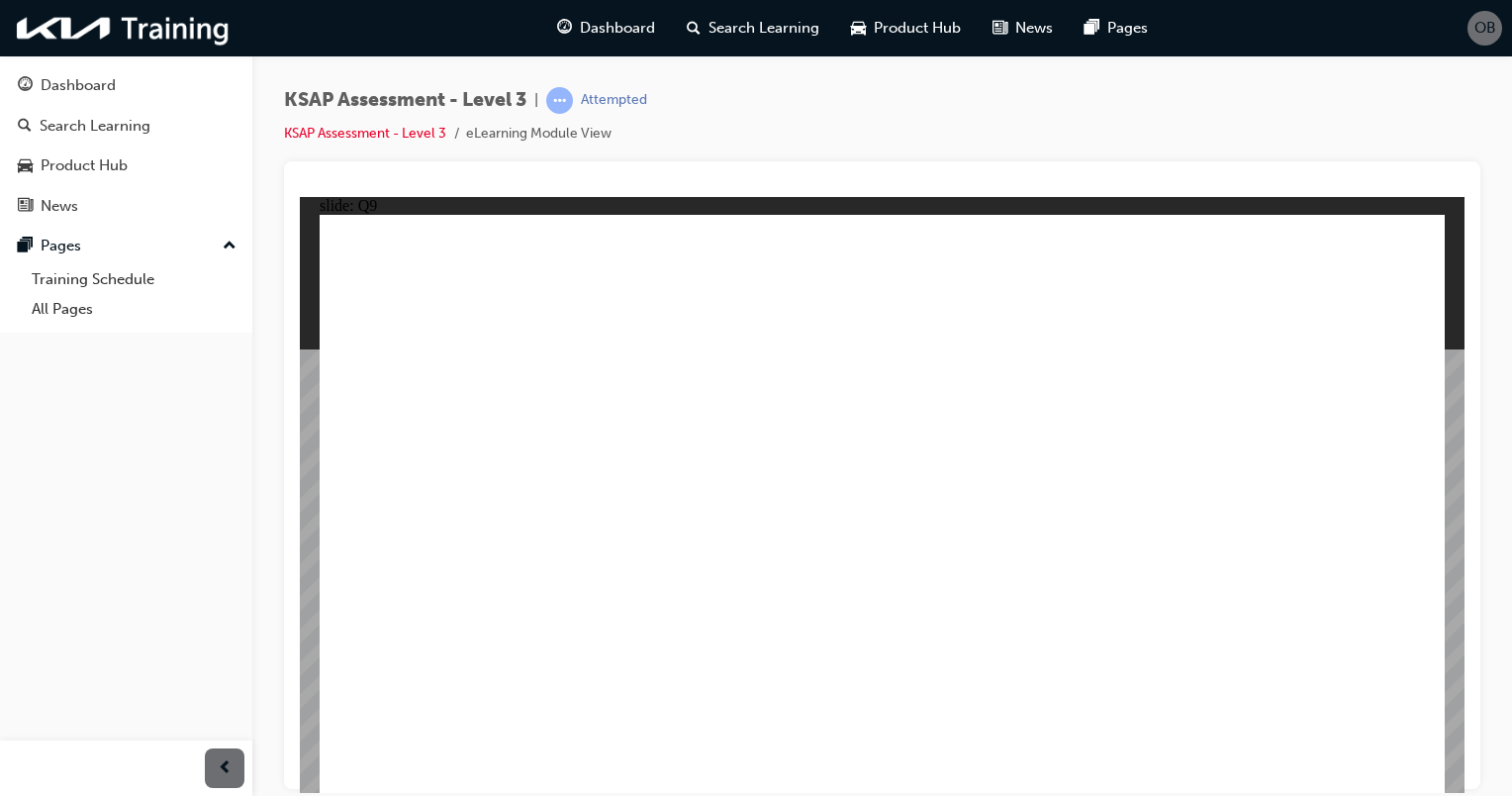 click 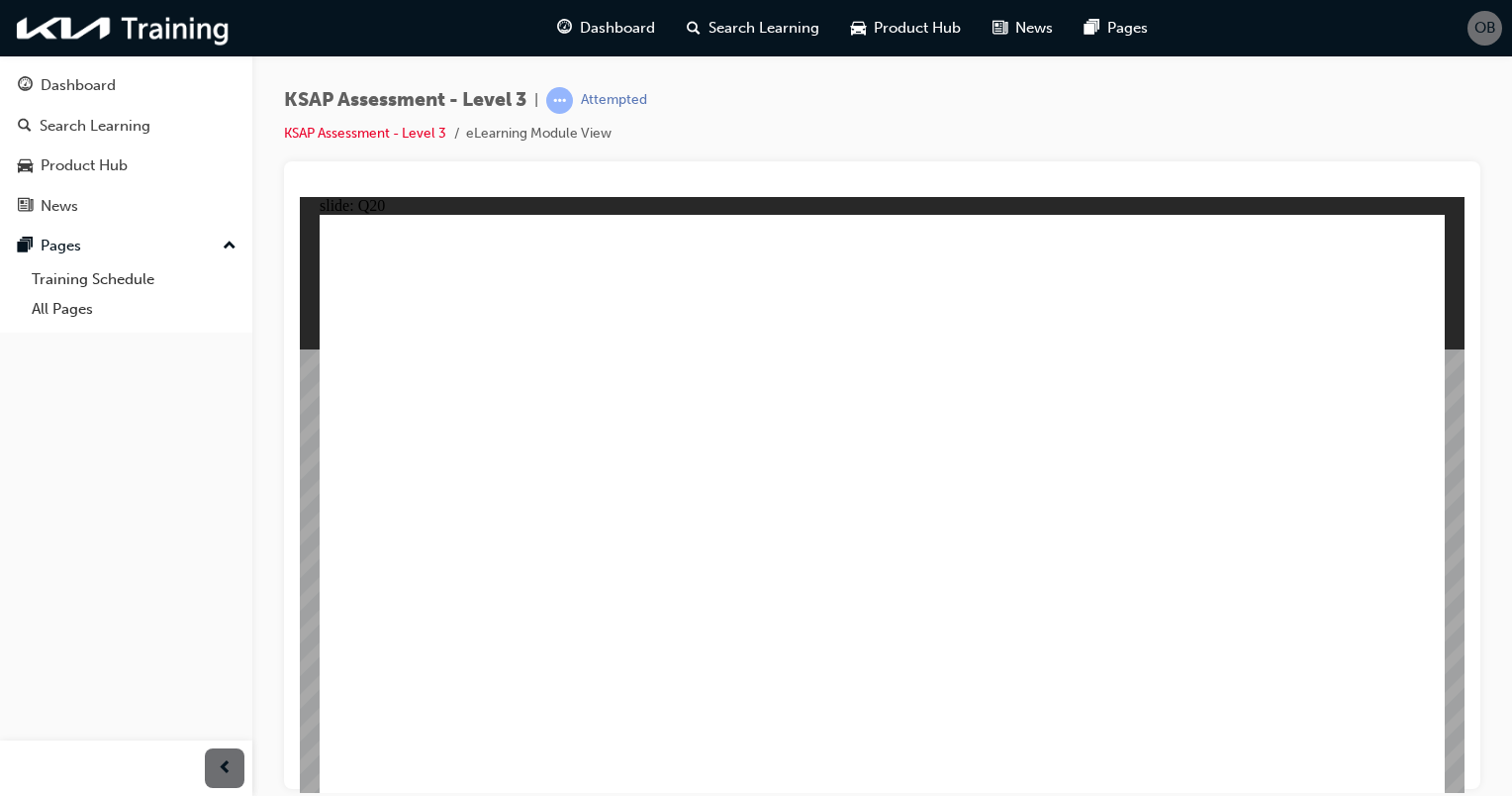 click 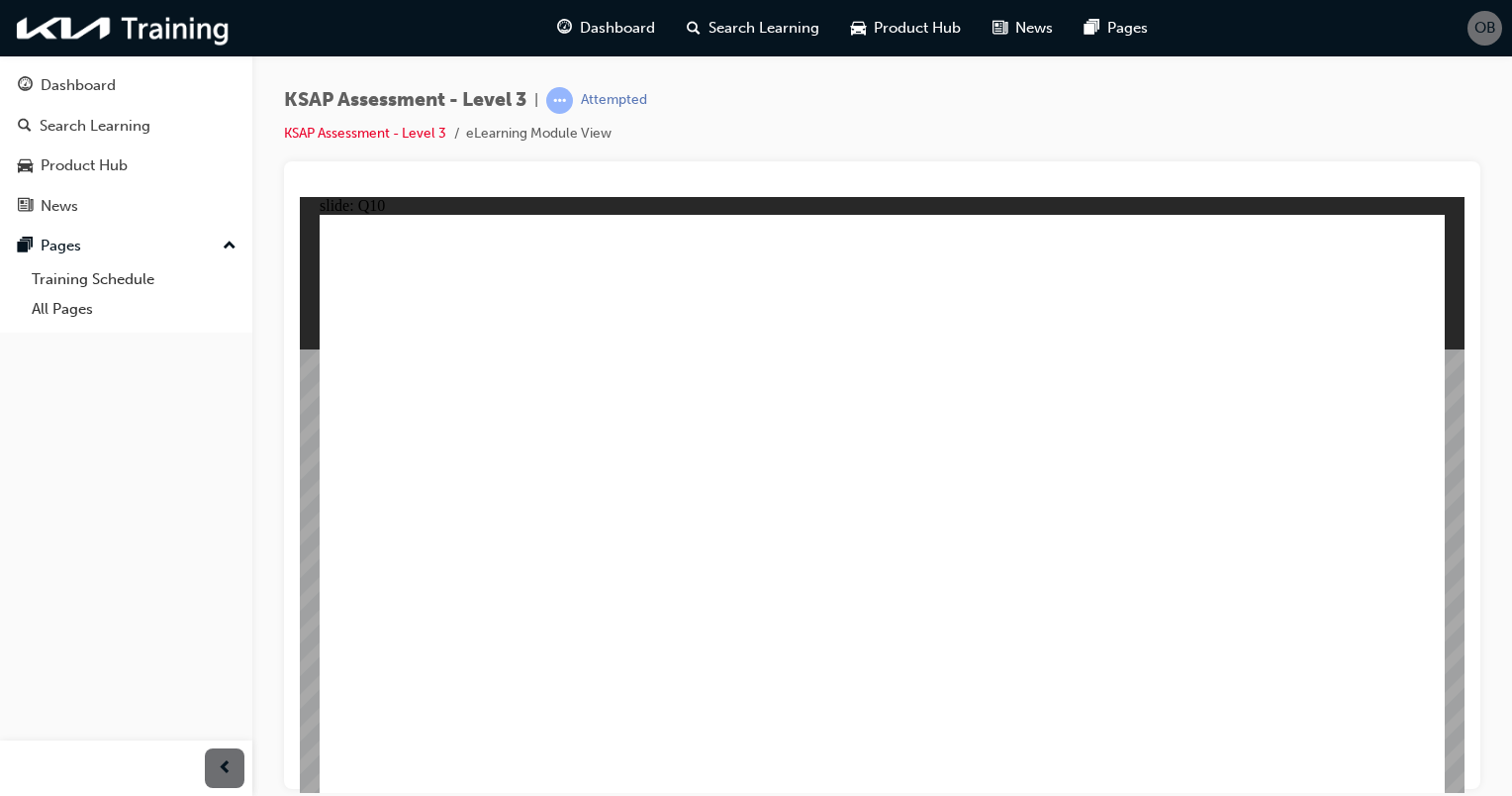 click 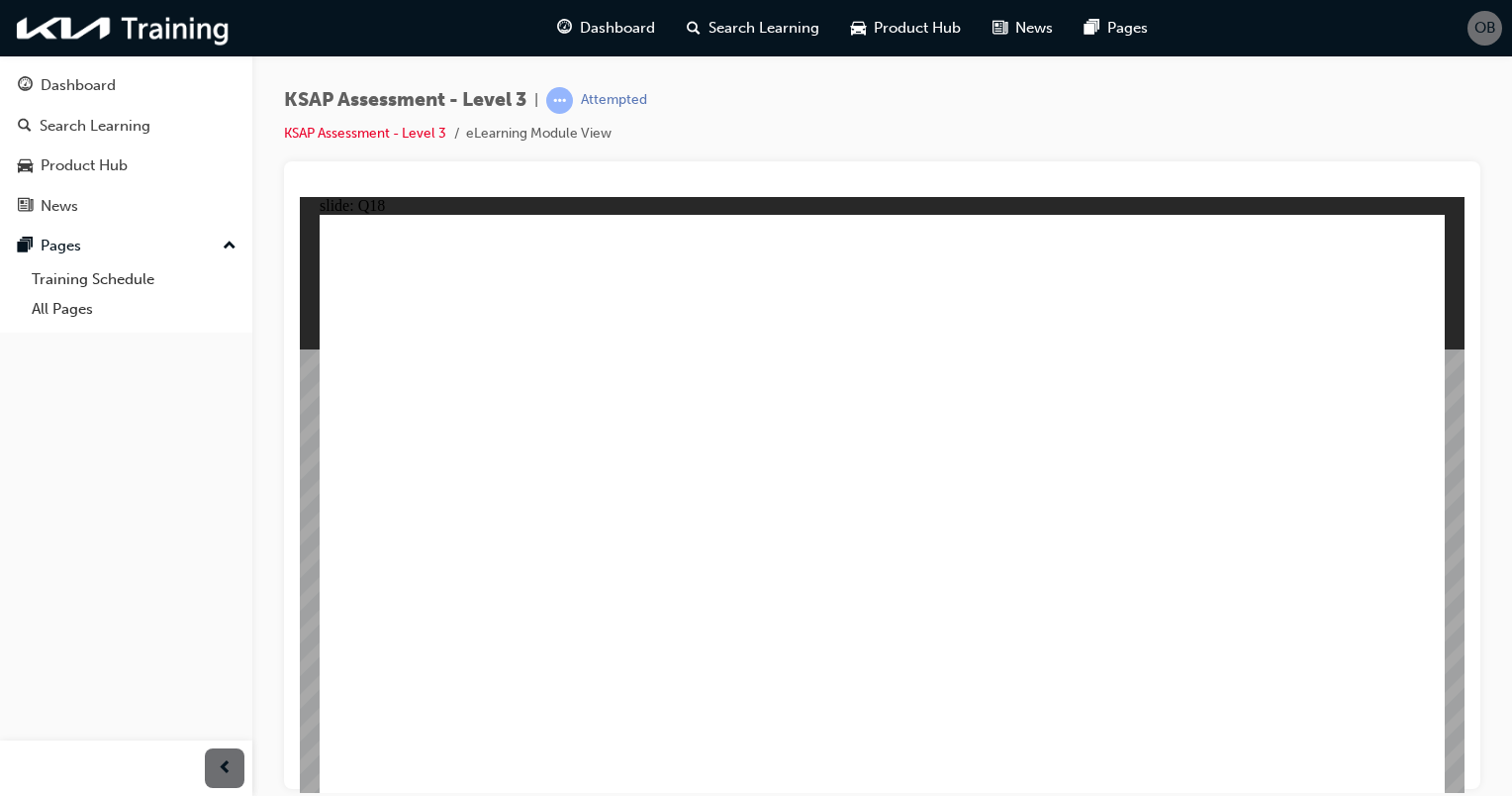 click 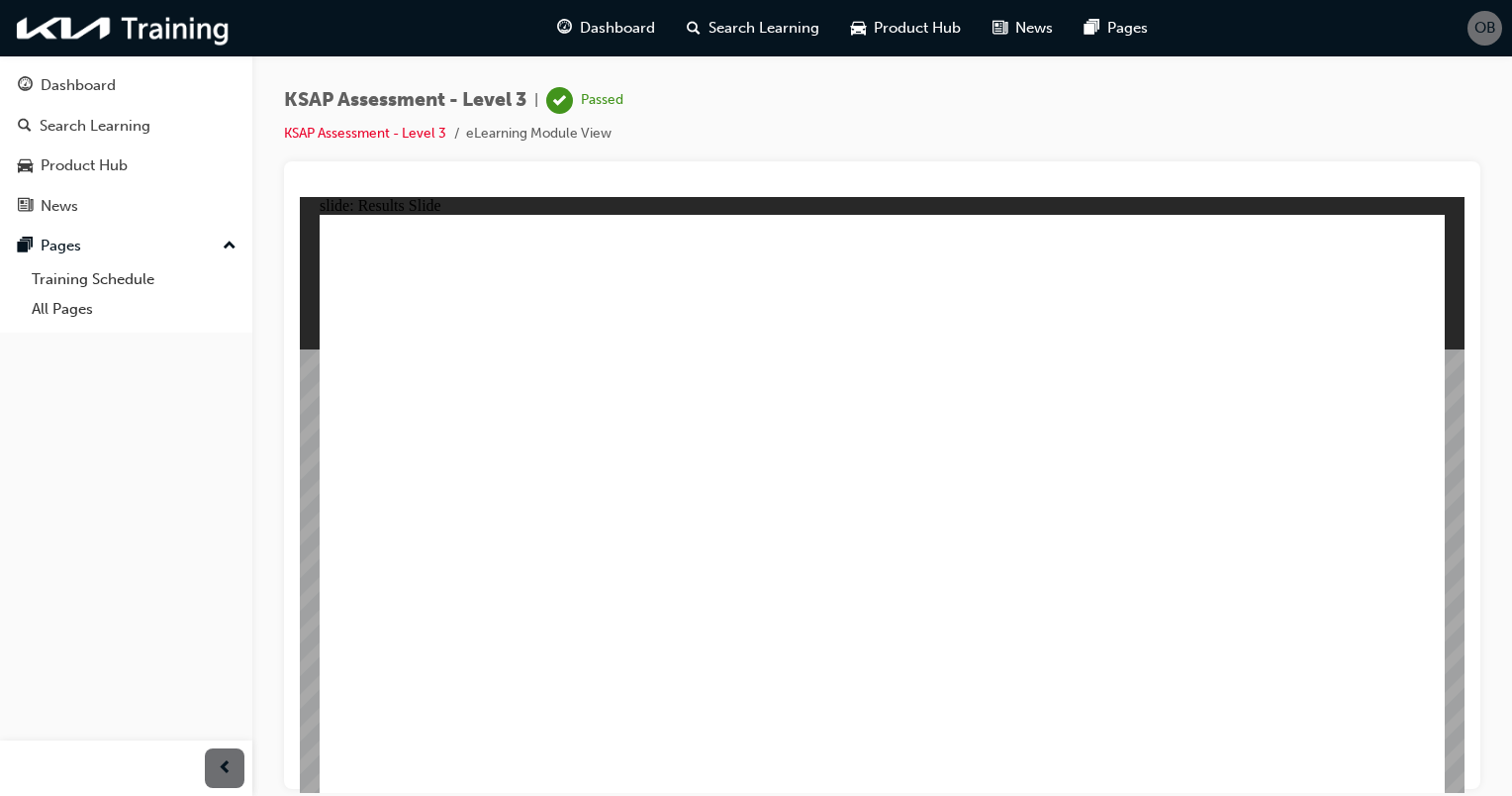 click 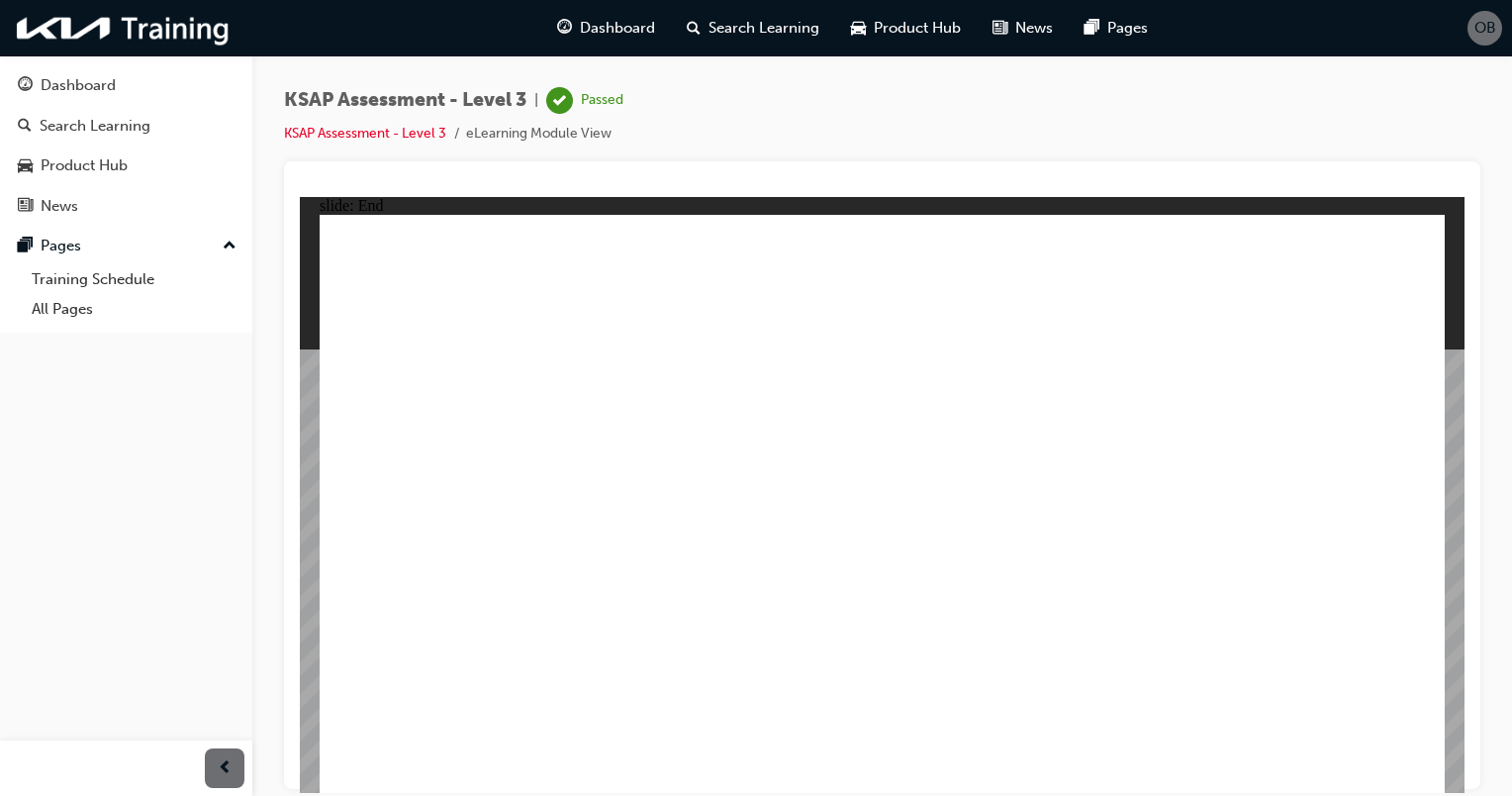 click 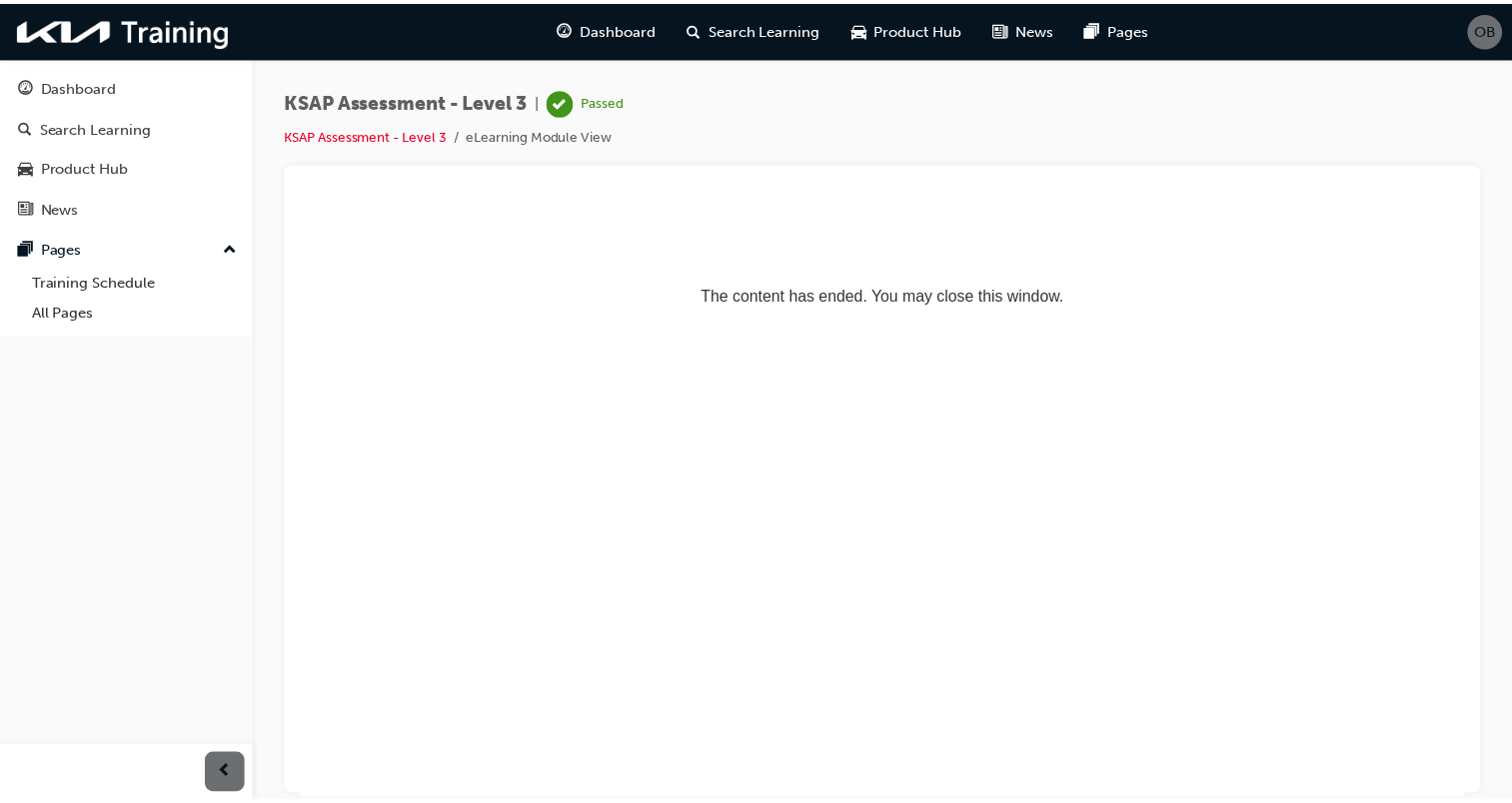 scroll, scrollTop: 0, scrollLeft: 0, axis: both 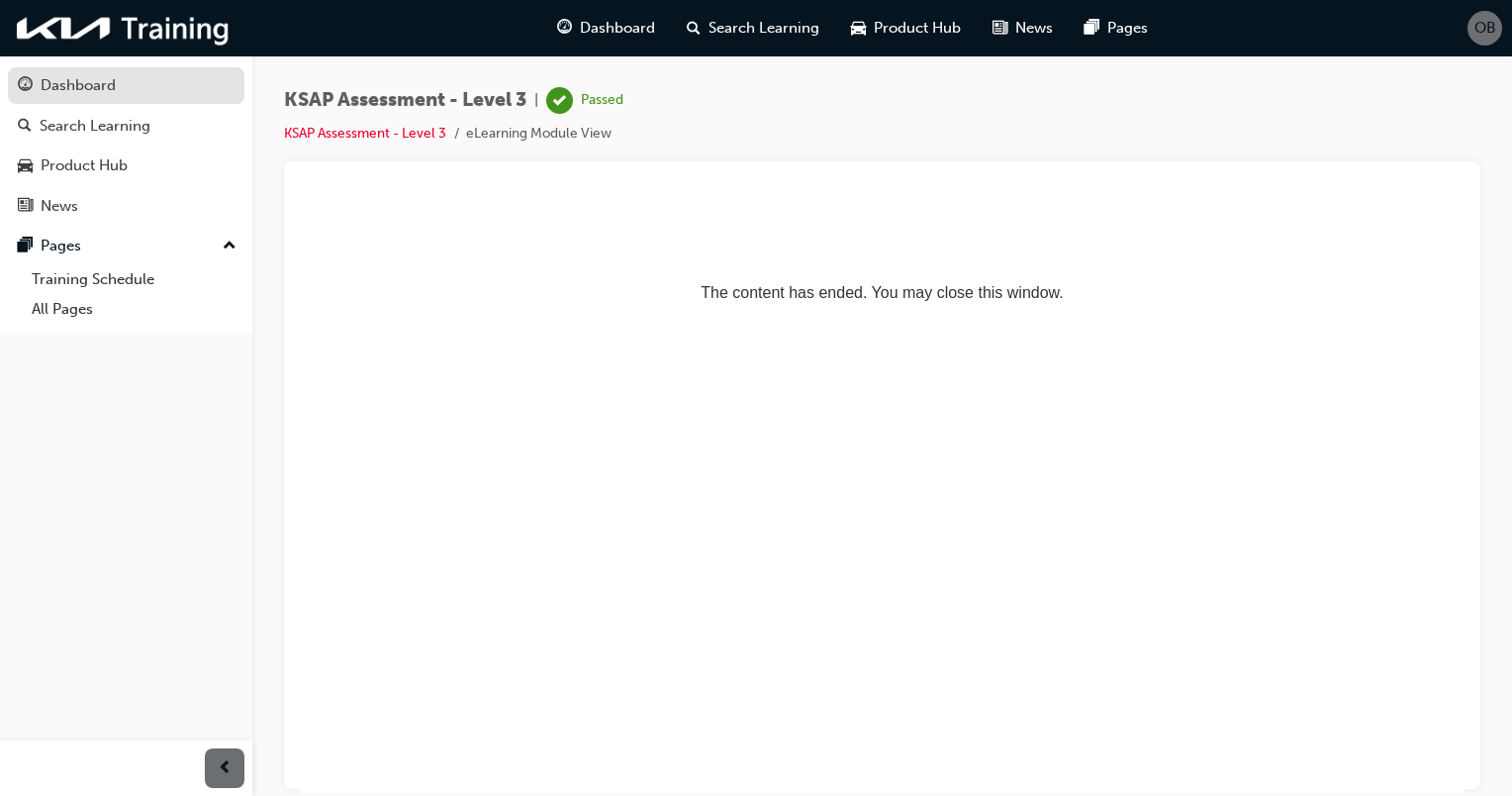 click on "Dashboard" at bounding box center [78, 85] 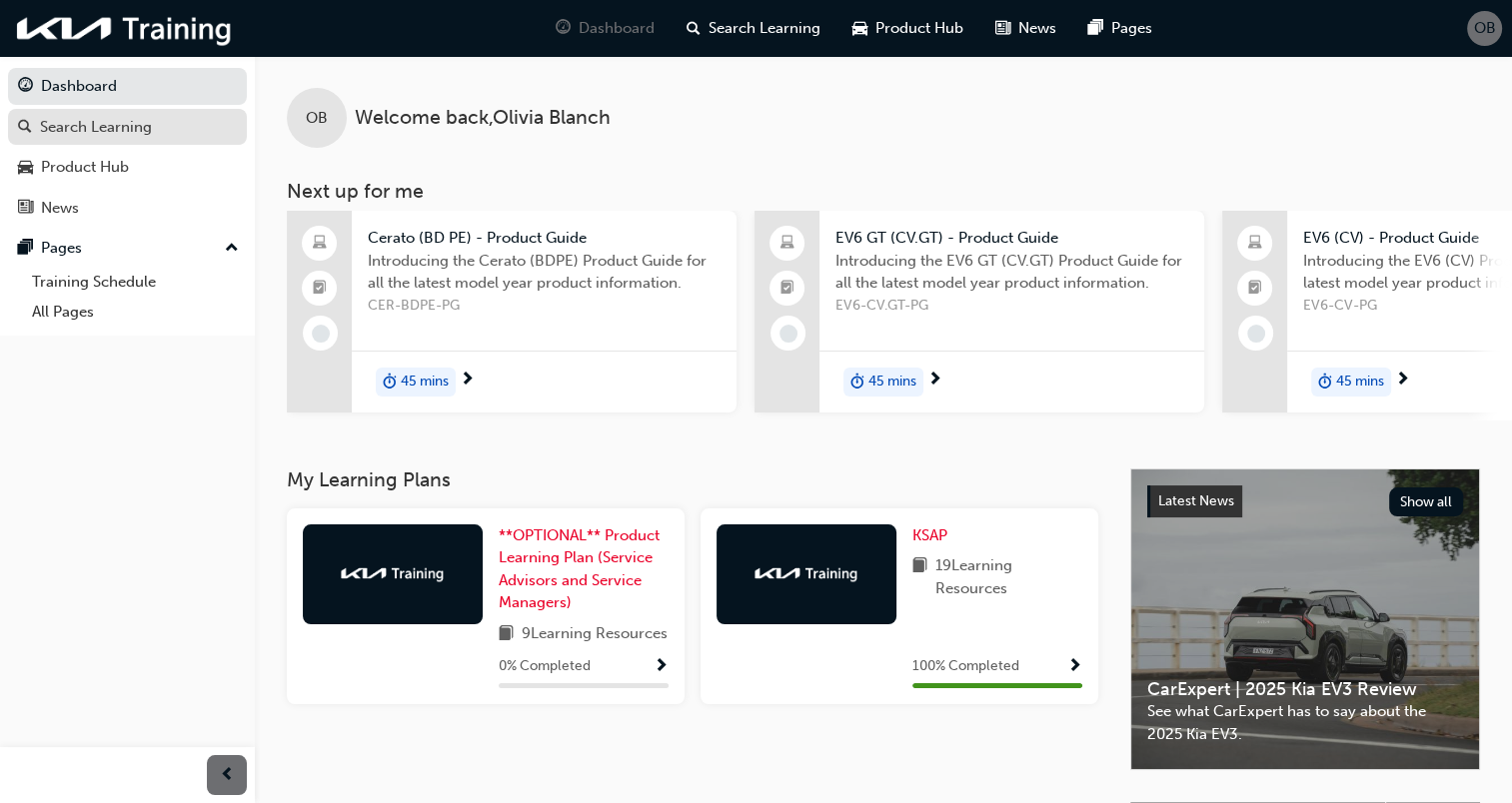click on "Search Learning" at bounding box center (96, 127) 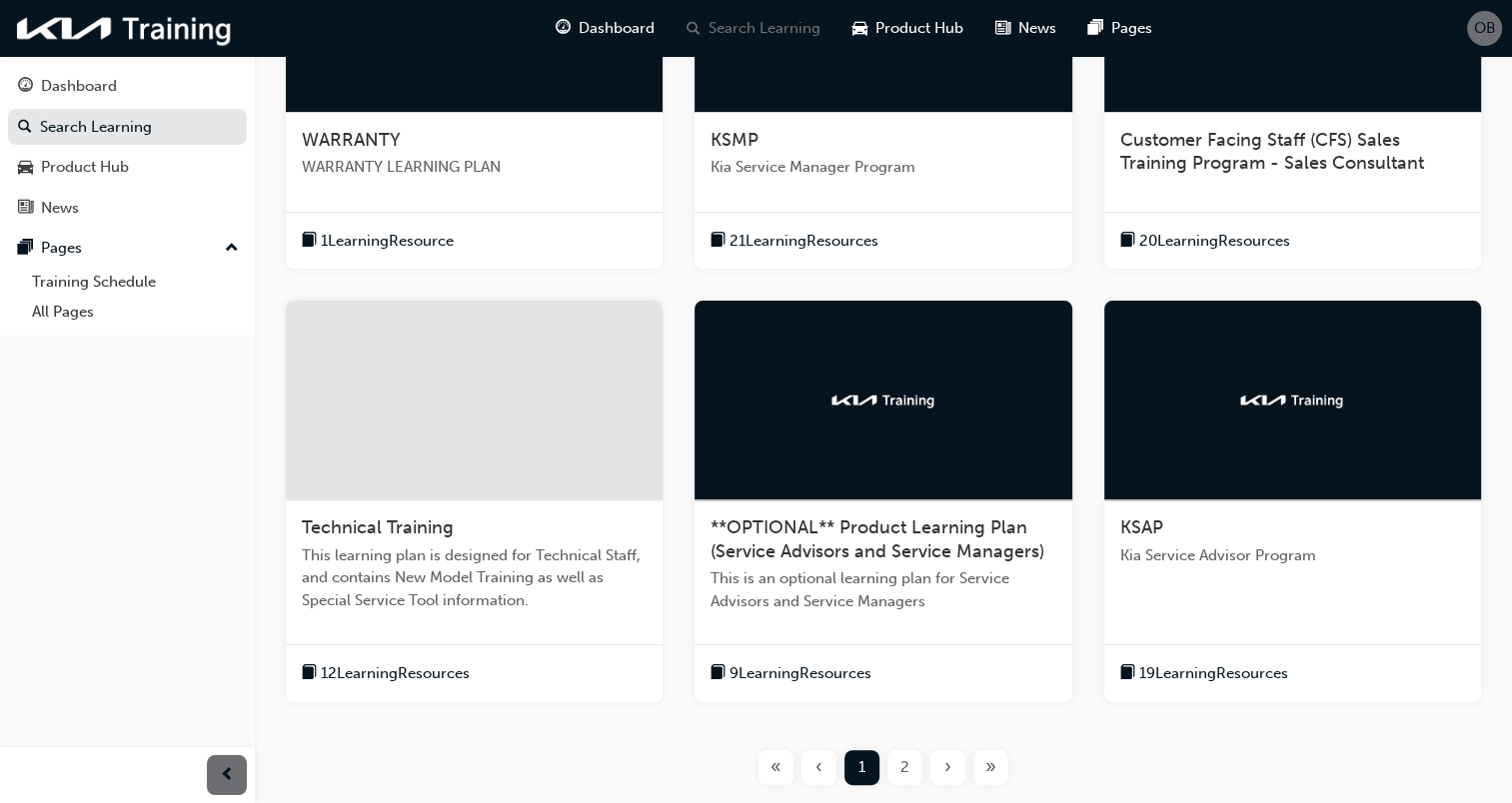 scroll, scrollTop: 550, scrollLeft: 0, axis: vertical 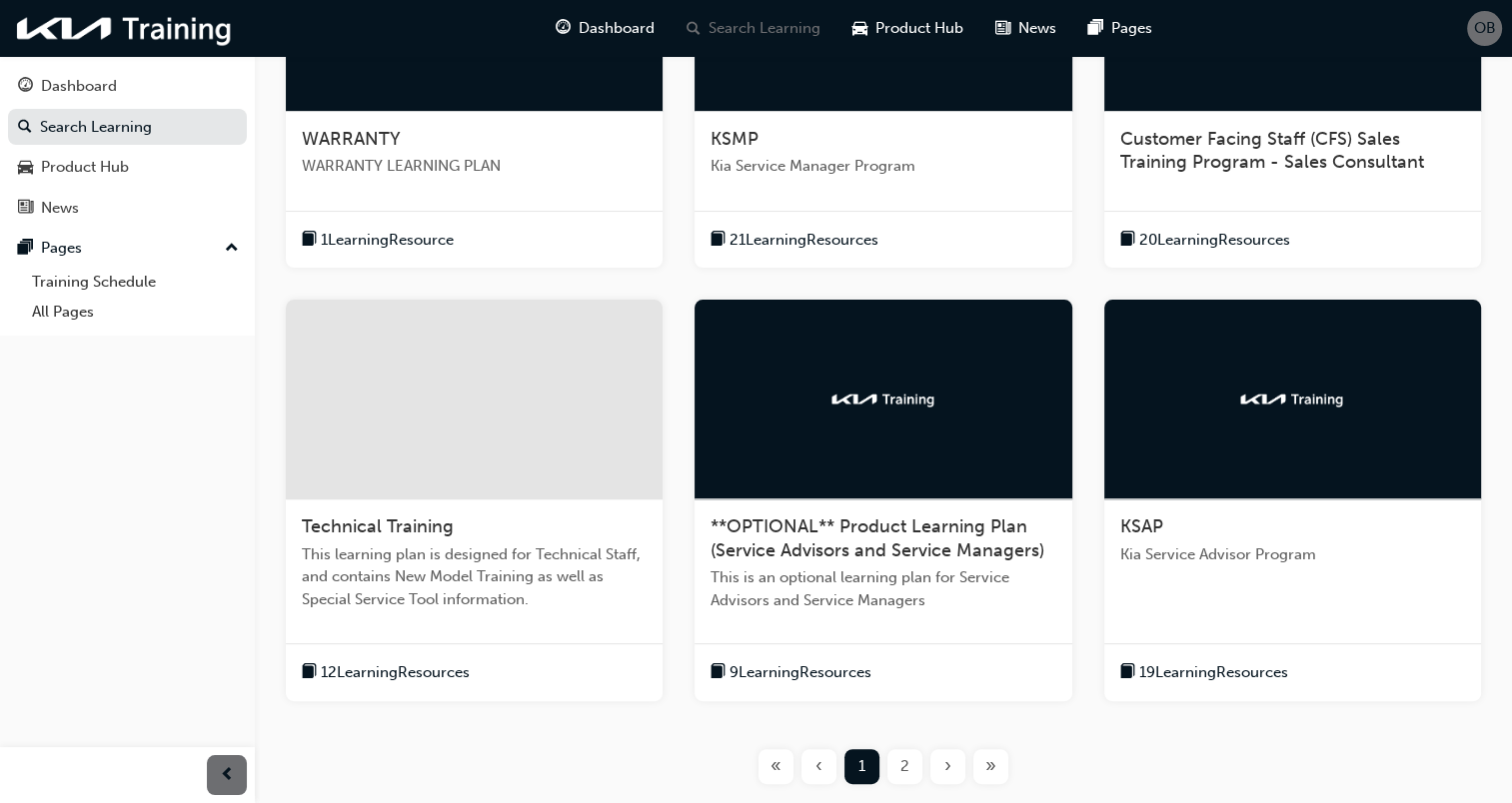 click on "2" at bounding box center (904, 766) 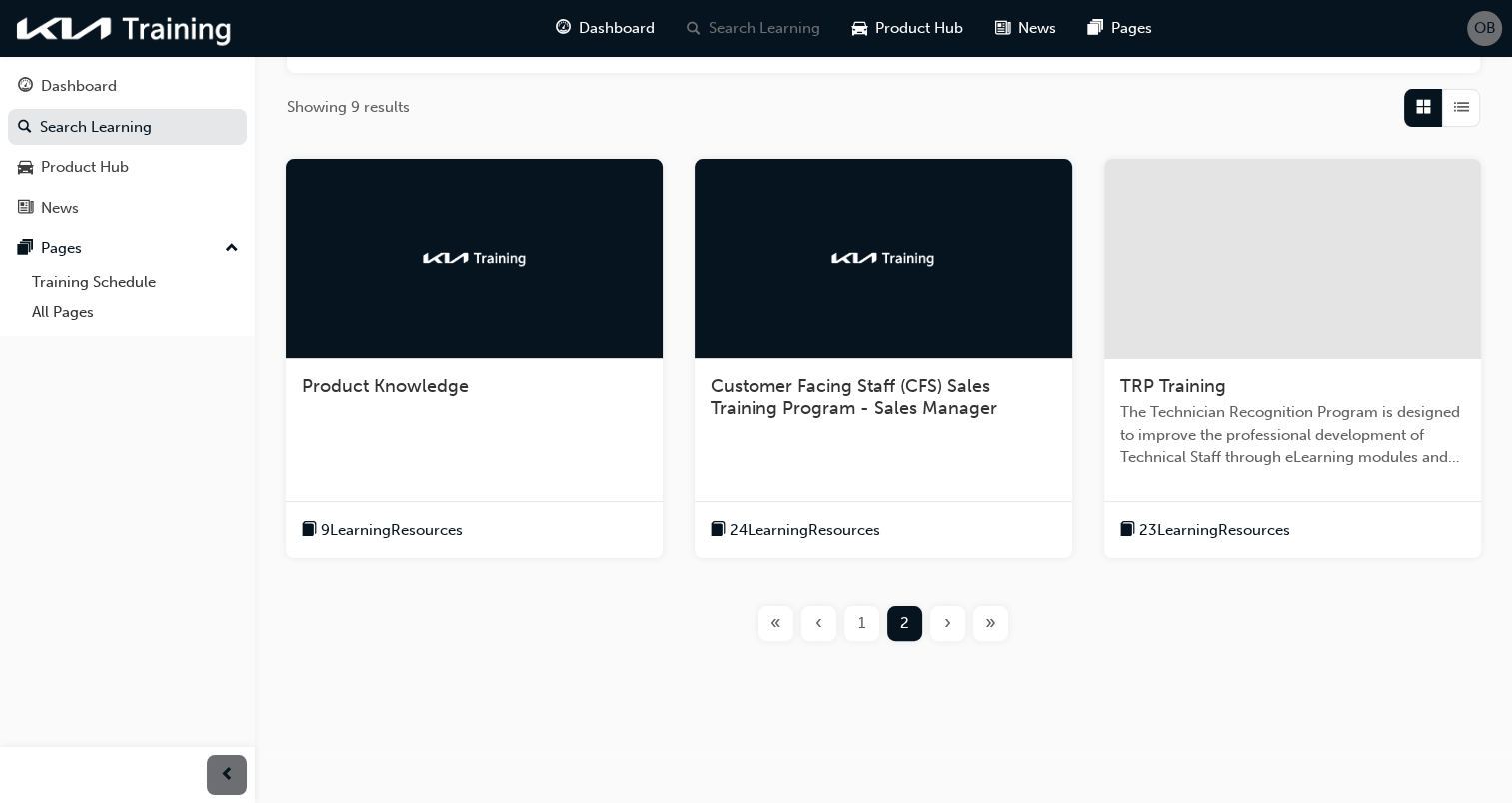 click on "1" at bounding box center (861, 623) 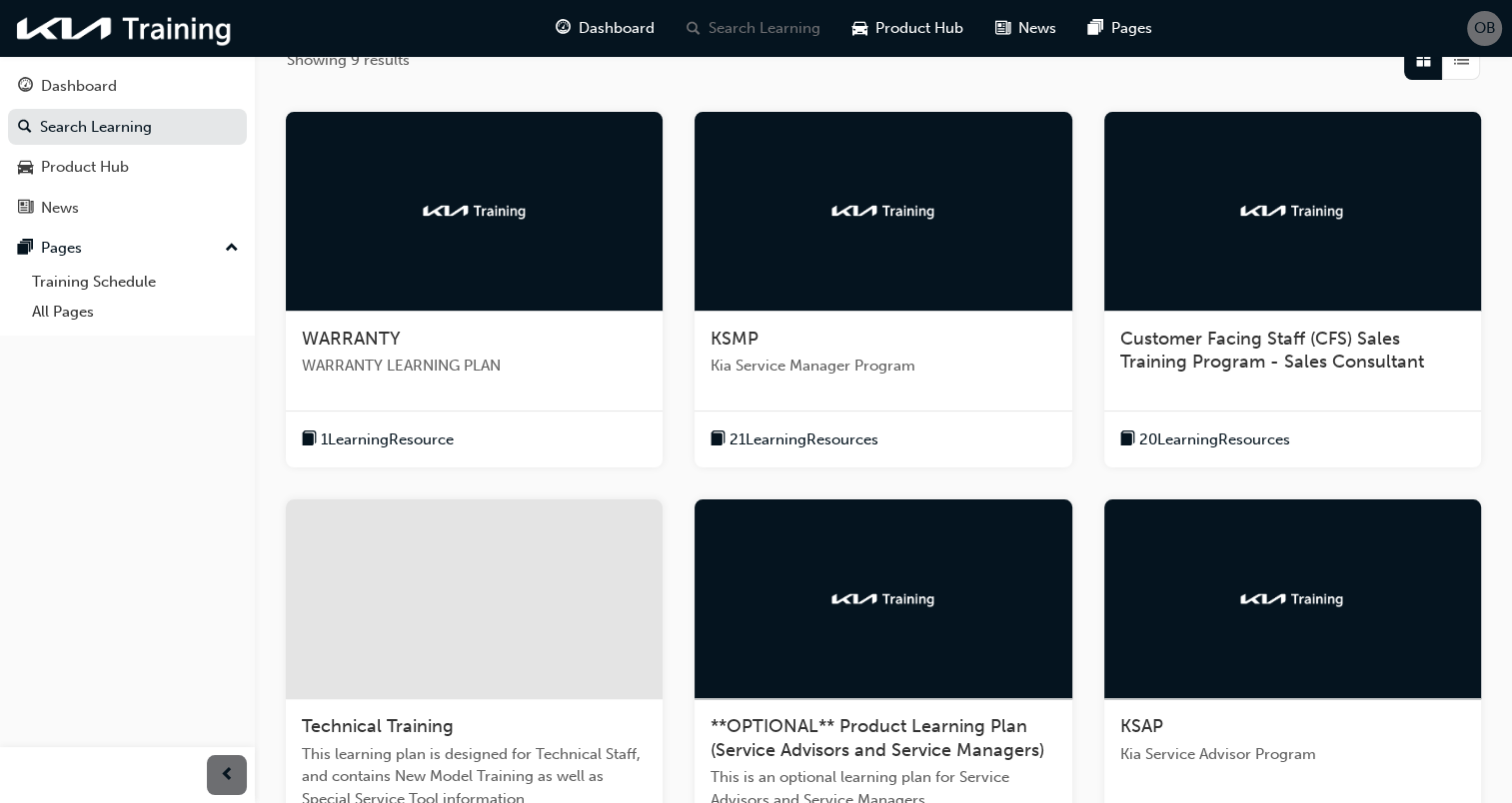 scroll, scrollTop: 356, scrollLeft: 0, axis: vertical 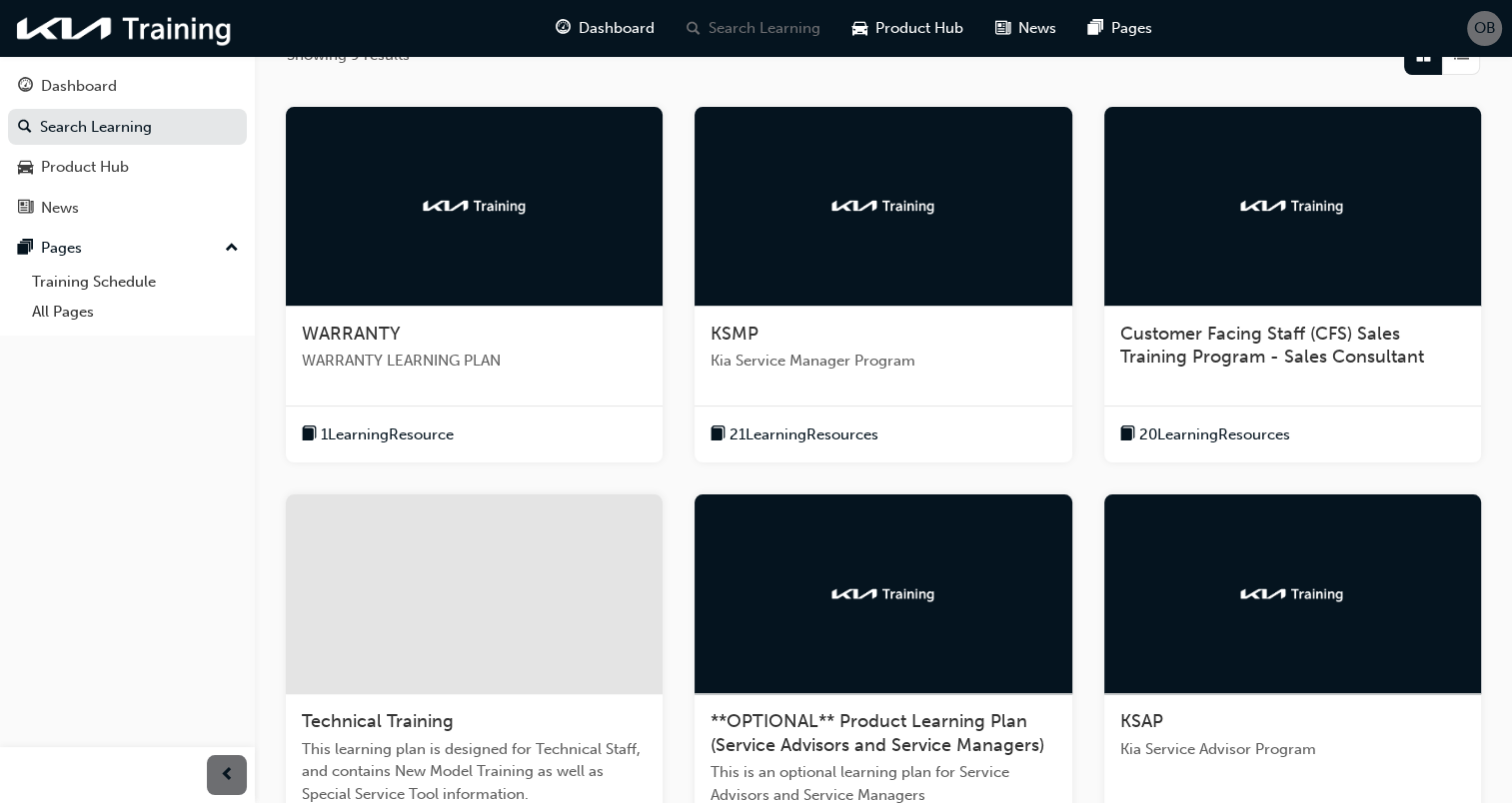 click at bounding box center (882, 594) 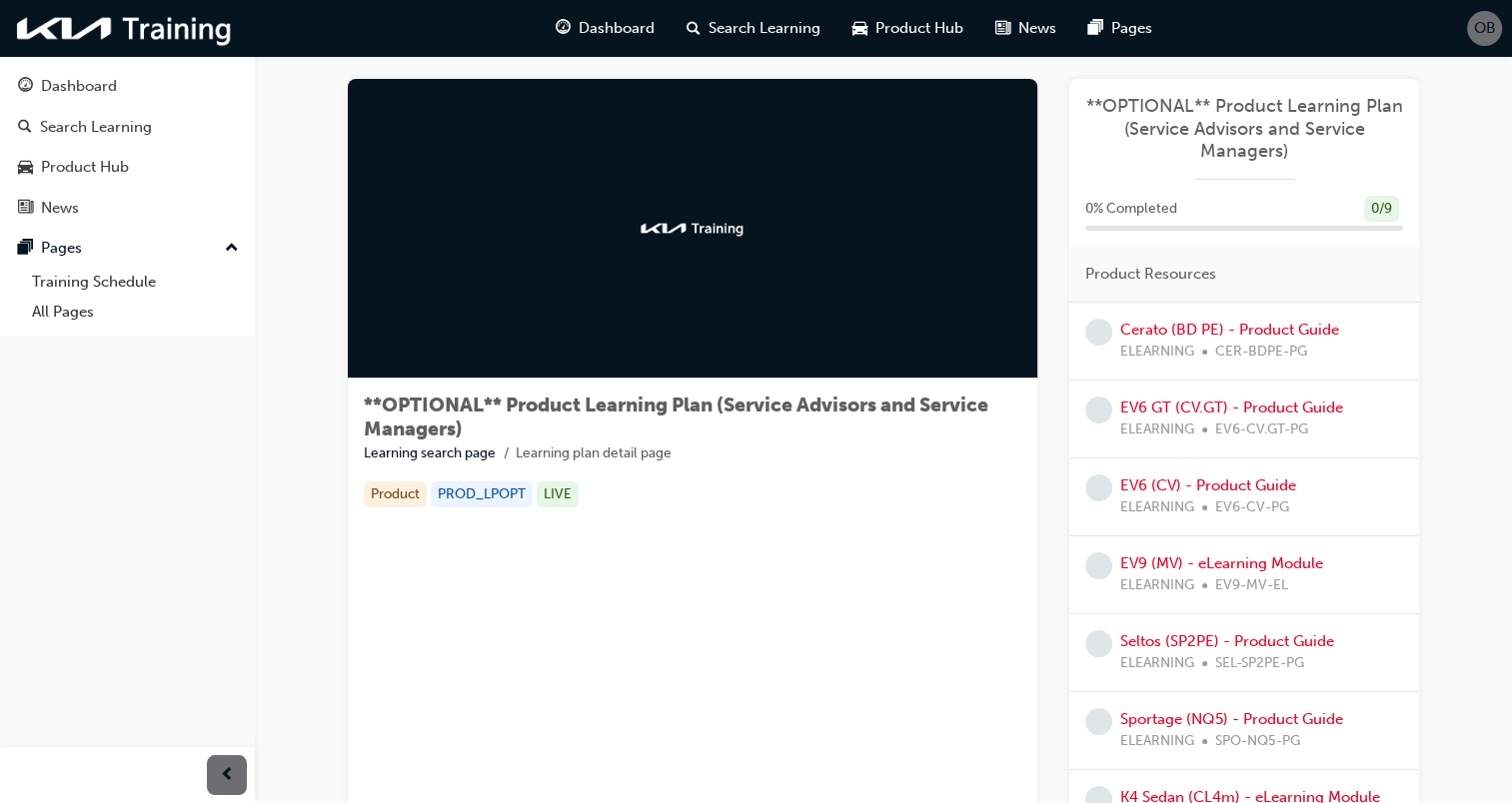 scroll, scrollTop: 0, scrollLeft: 0, axis: both 